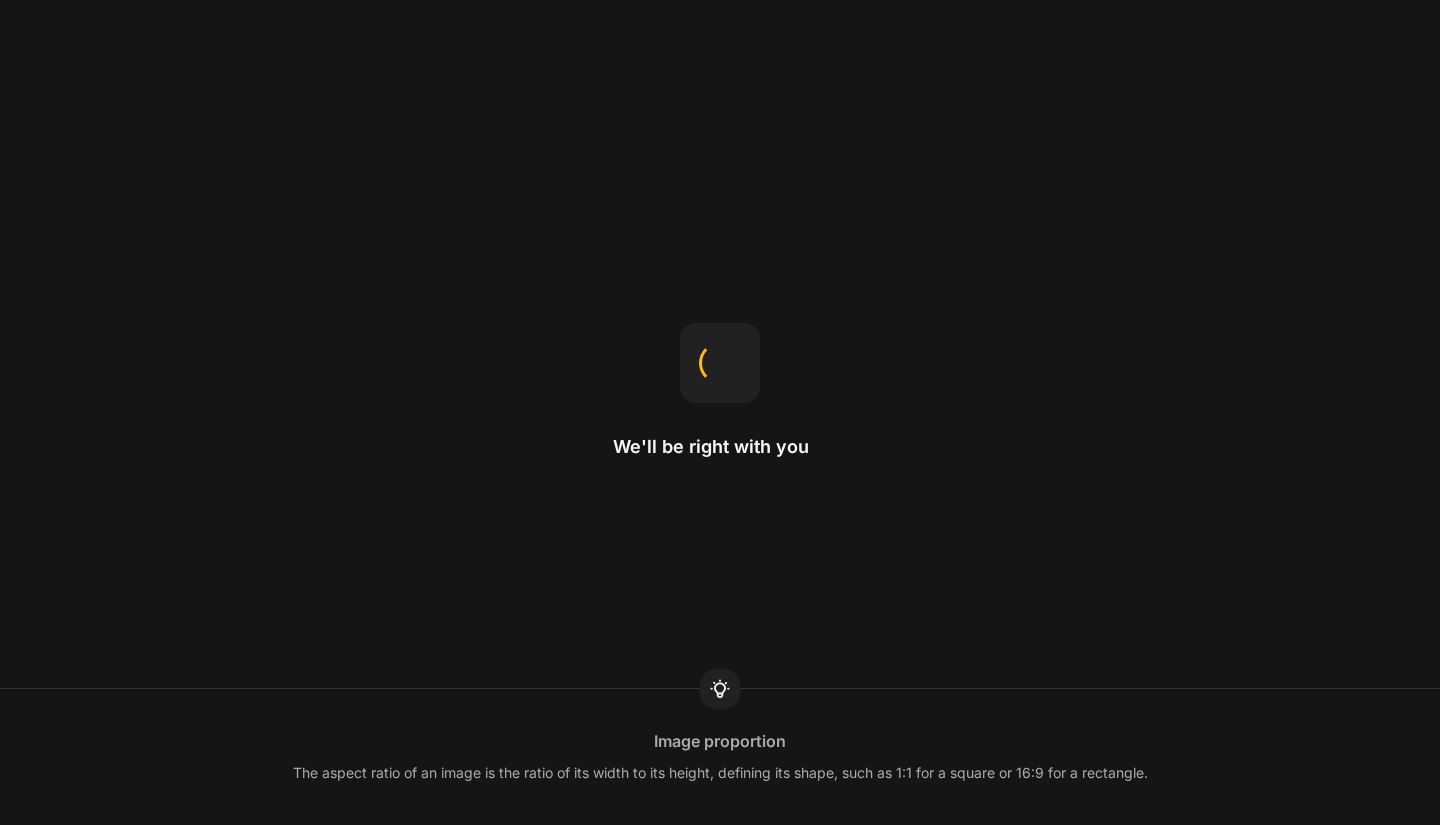 scroll, scrollTop: 0, scrollLeft: 0, axis: both 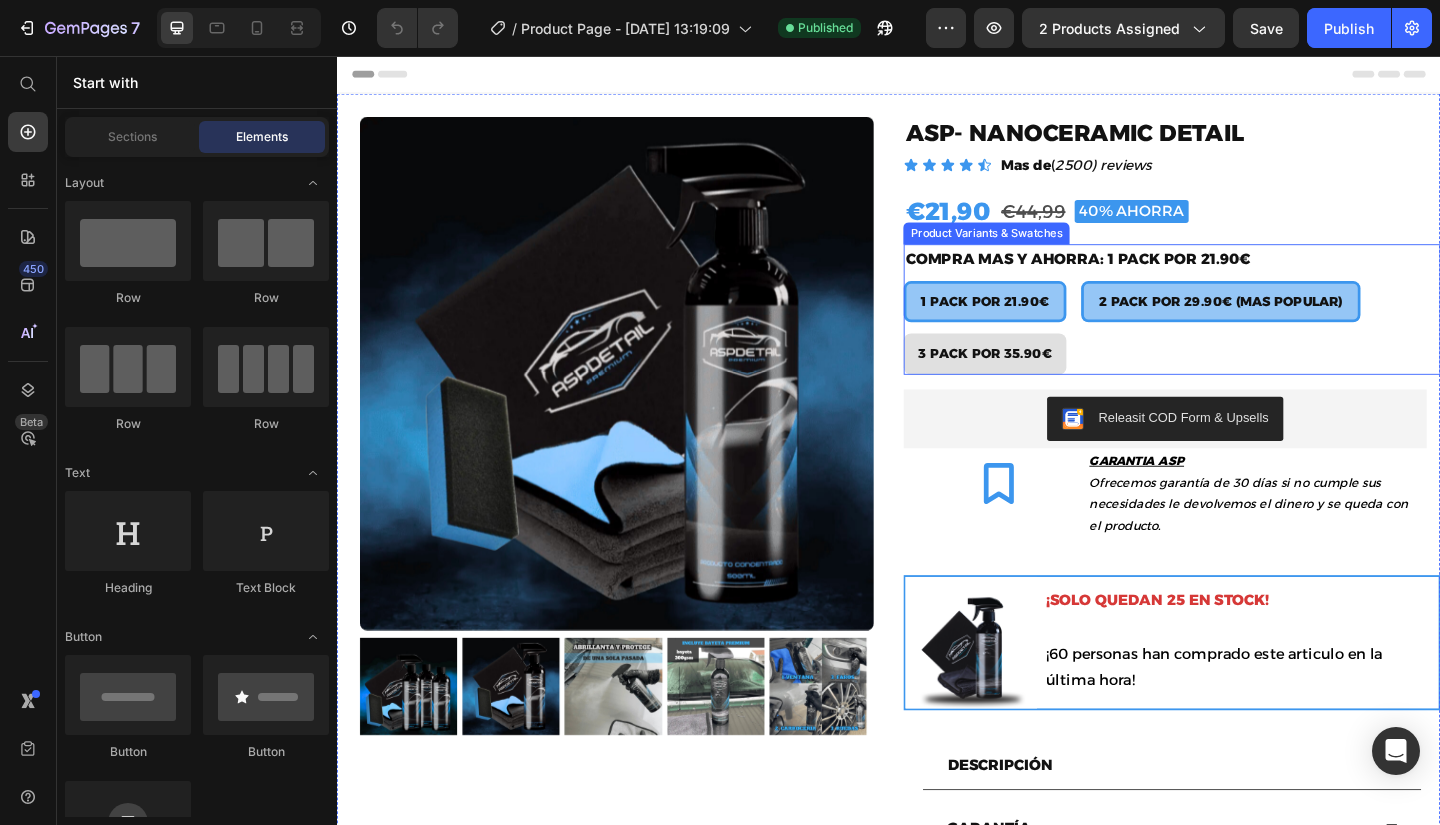 click on "2 PACK POR 29.90€ (MAS POPULAR)" at bounding box center (1298, 323) 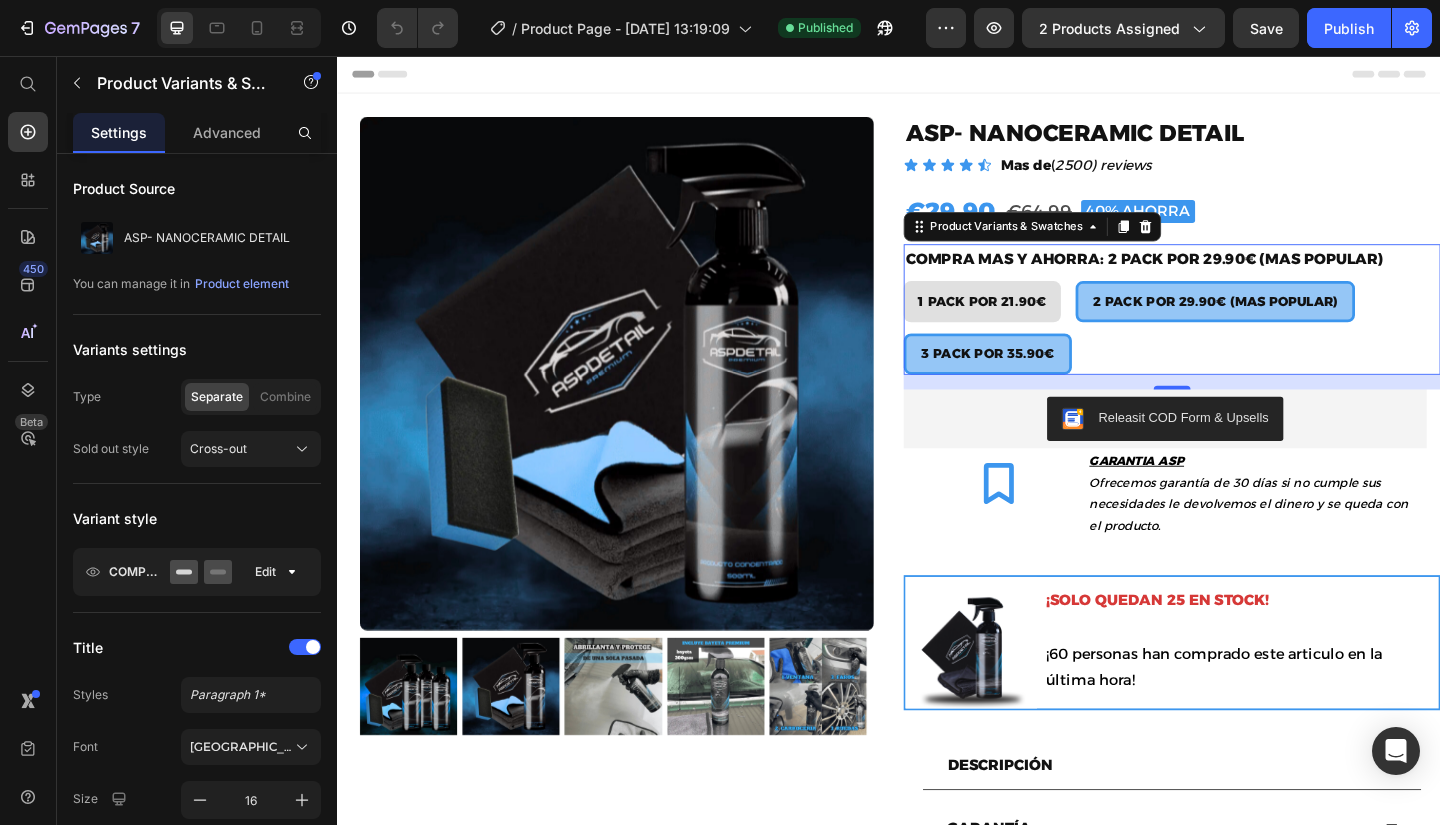 click on "3 PACK POR 35.90€" at bounding box center [1044, 380] 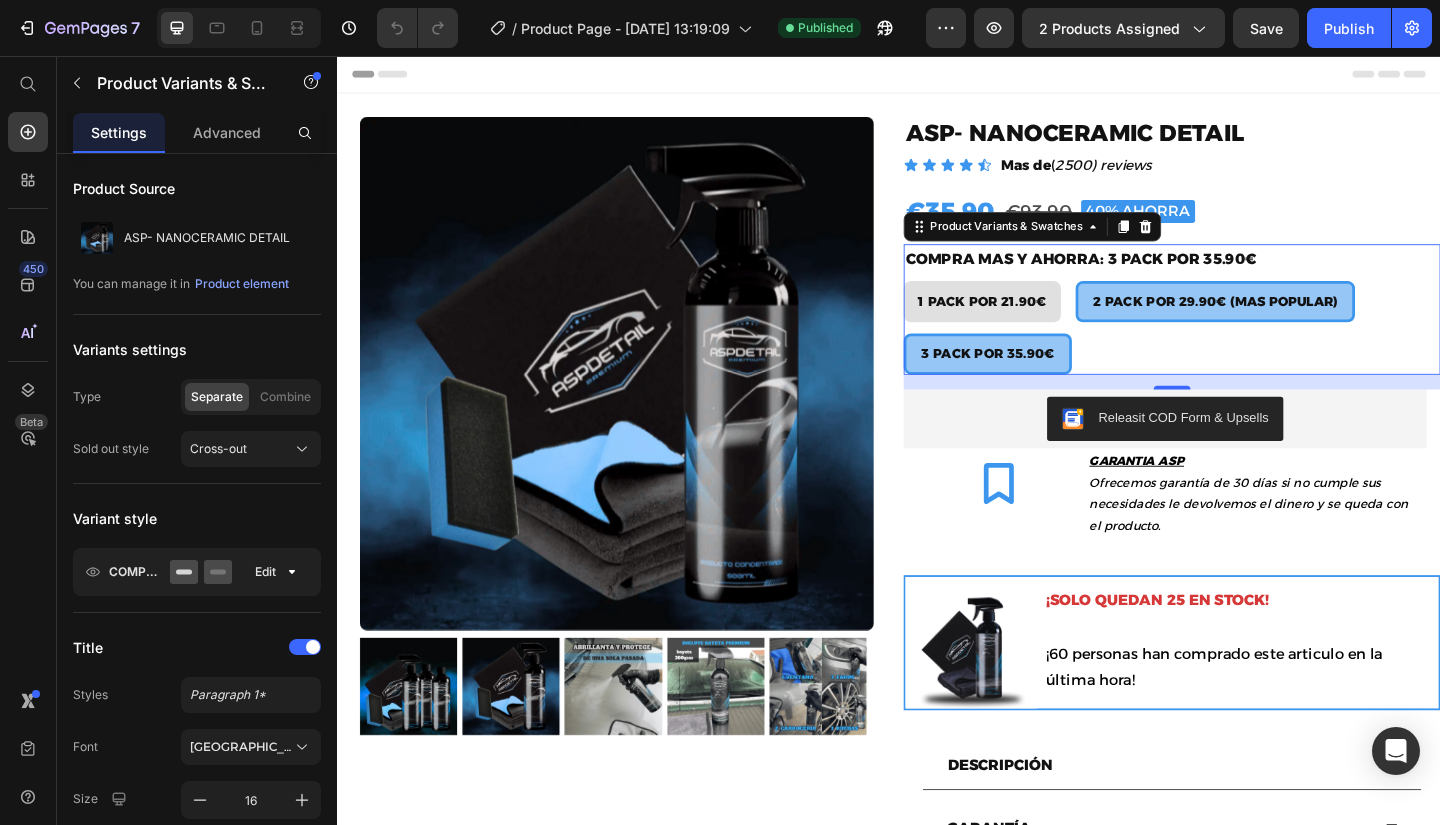 click on "2 PACK POR 29.90€ (MAS POPULAR)" at bounding box center [1292, 323] 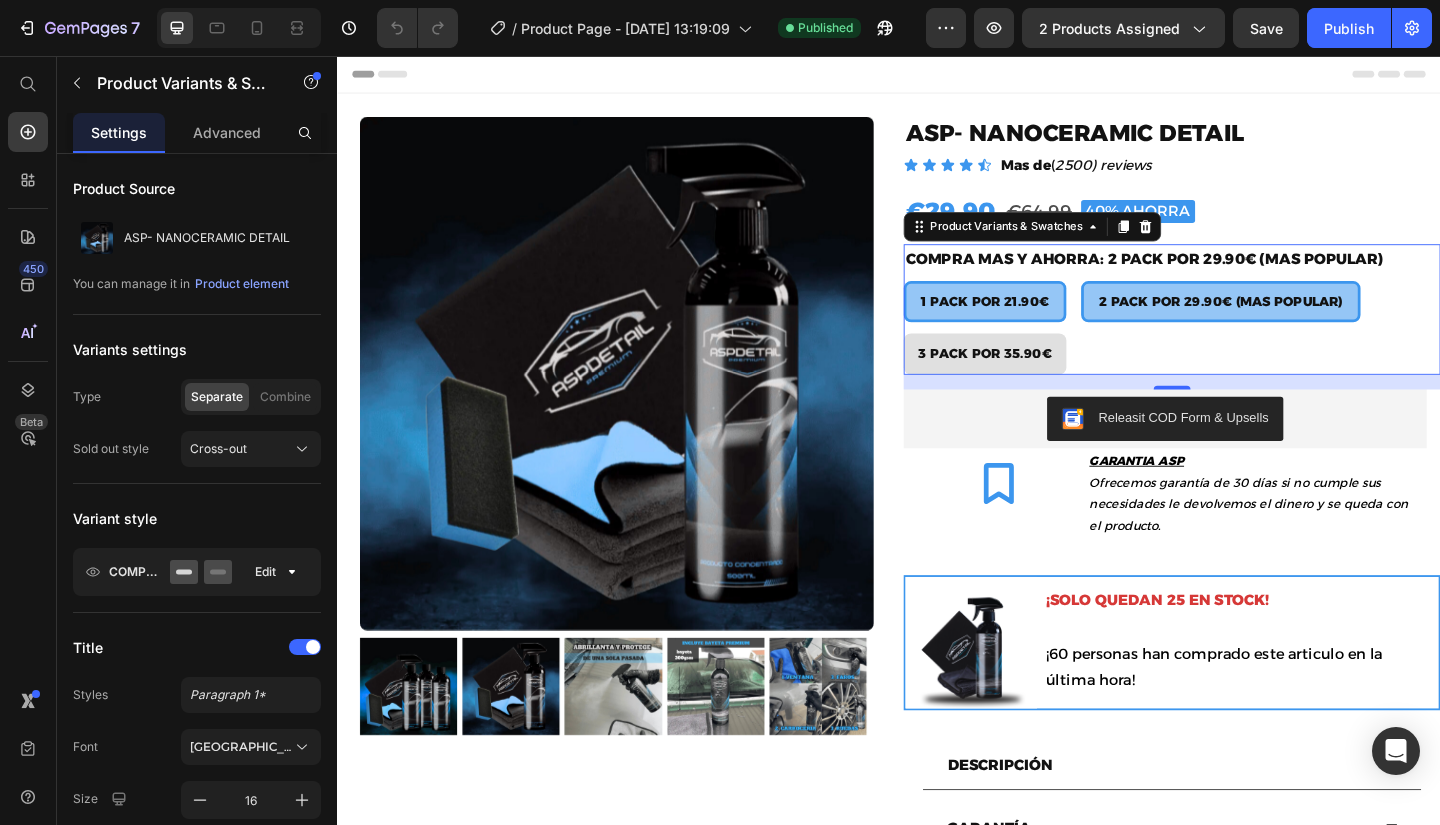 click on "1 PACK POR 21.90€" at bounding box center [1041, 323] 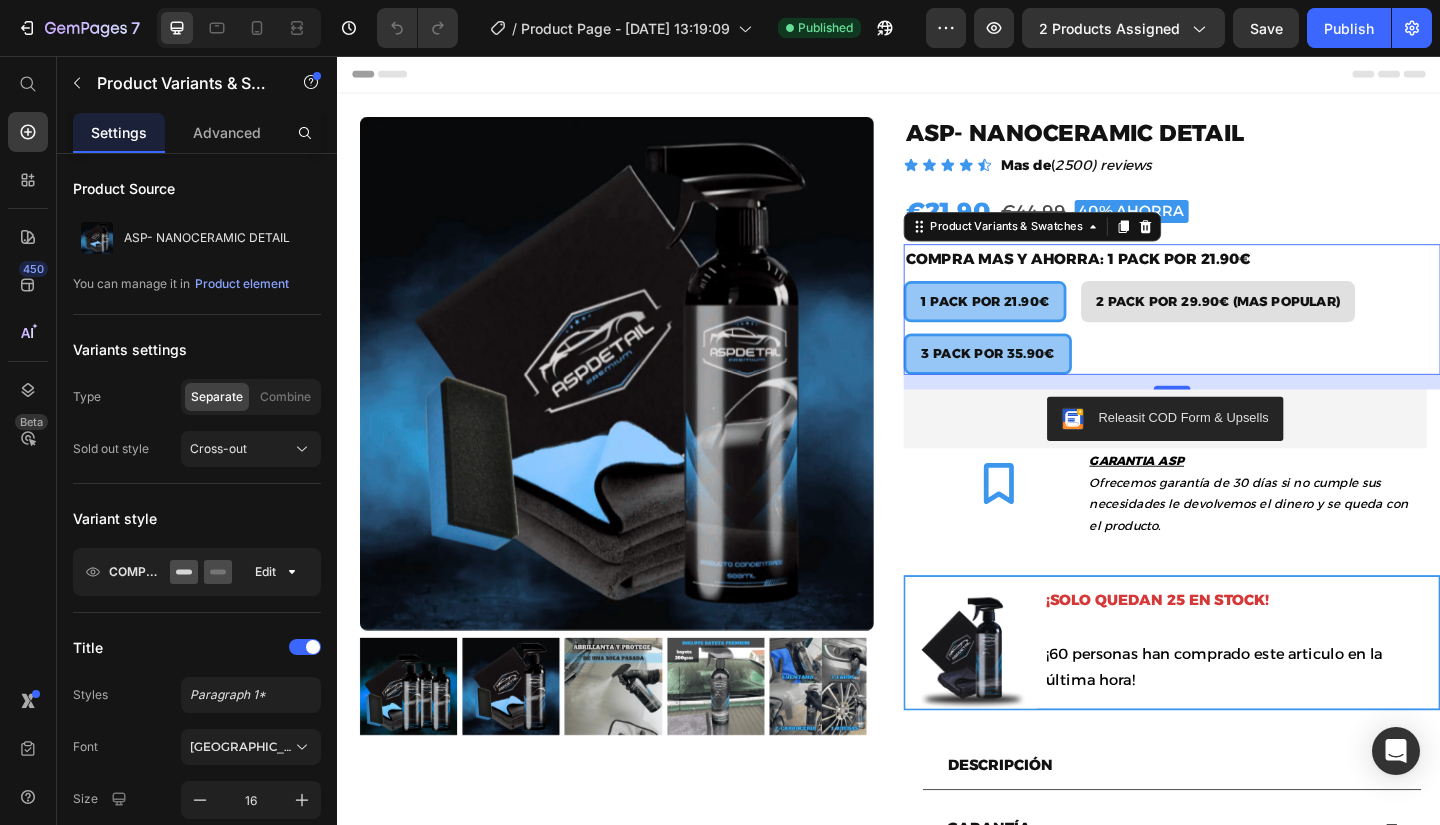 click on "3 PACK POR 35.90€" at bounding box center [1044, 380] 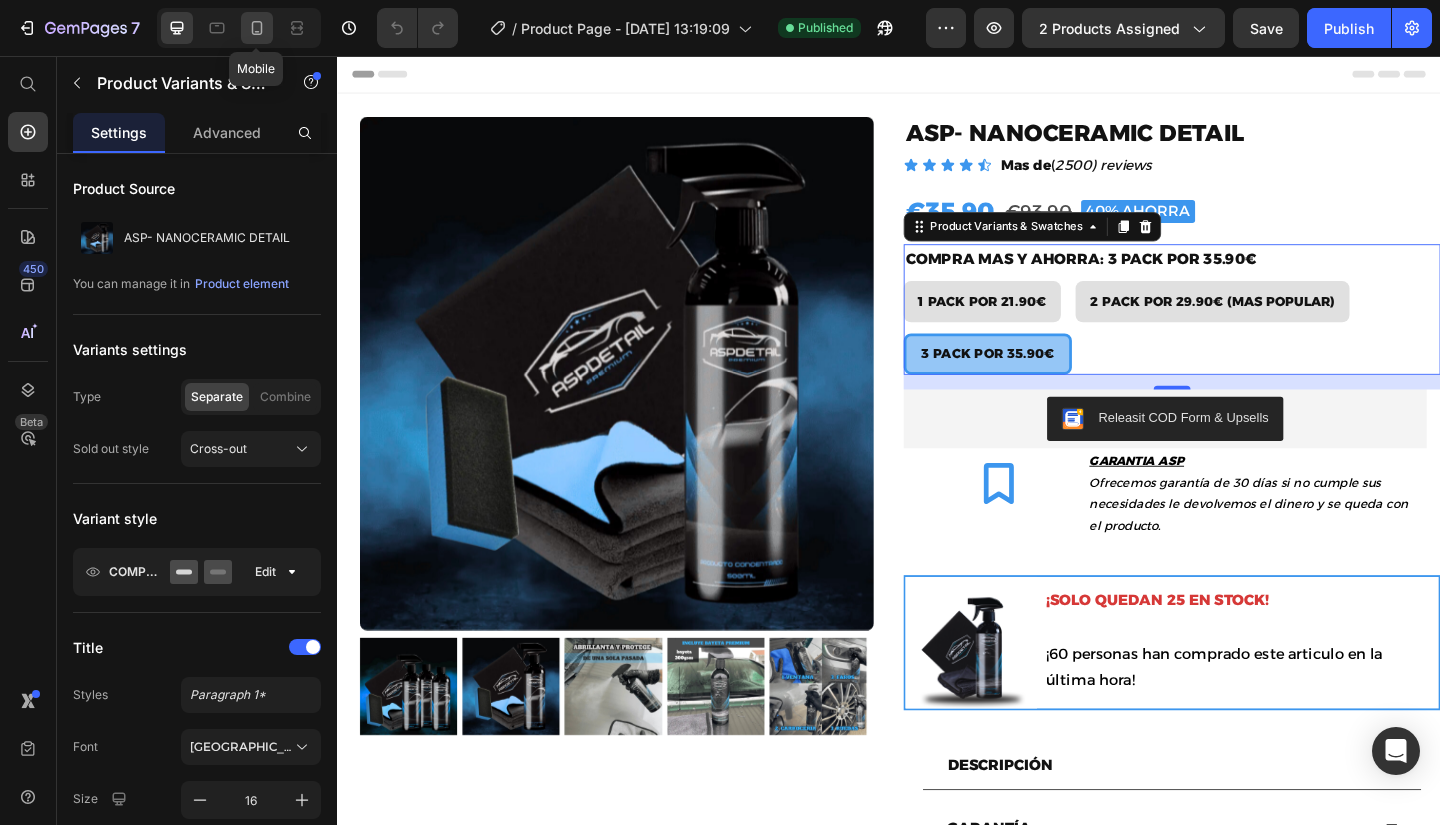 click 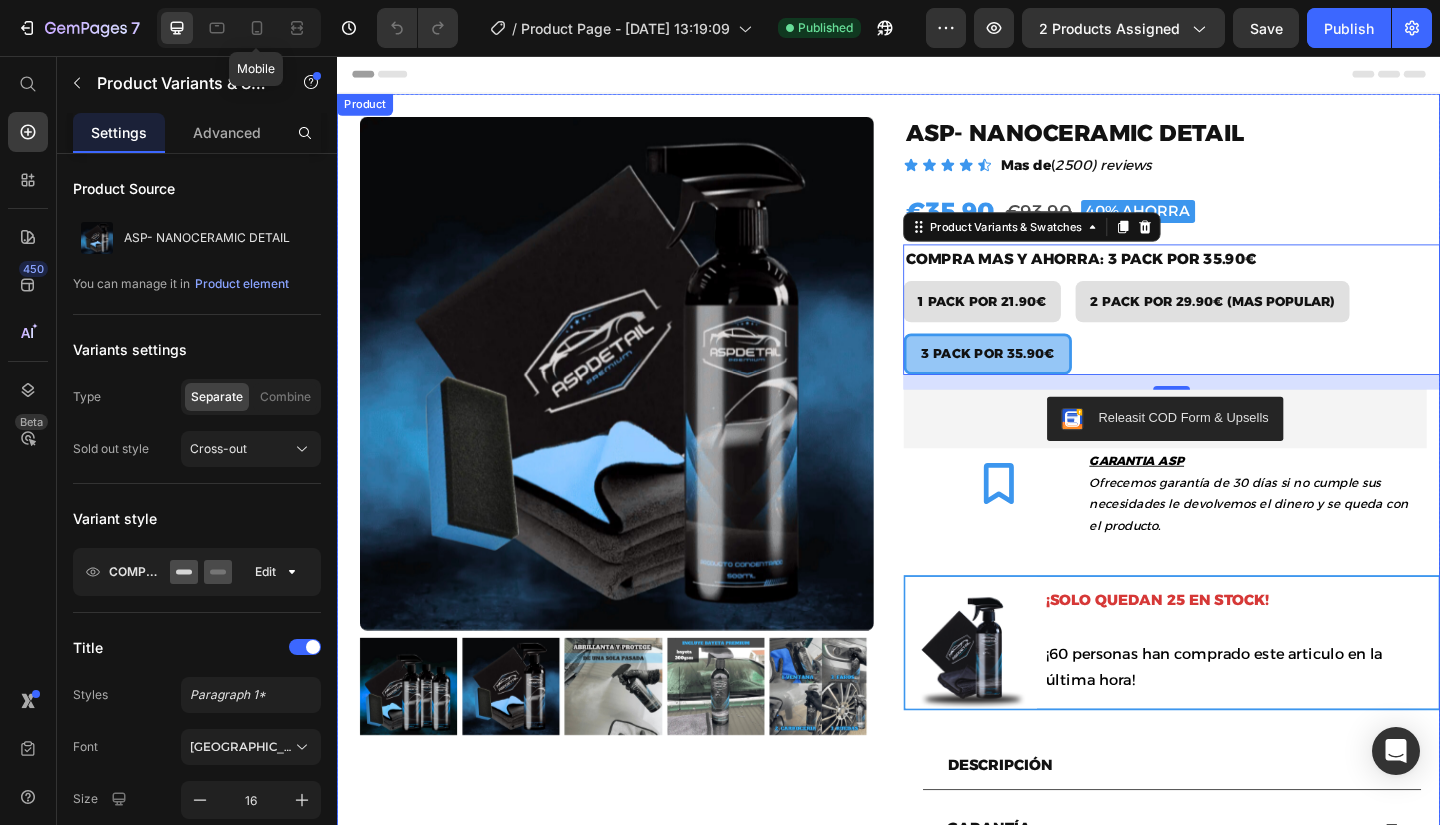 type on "14" 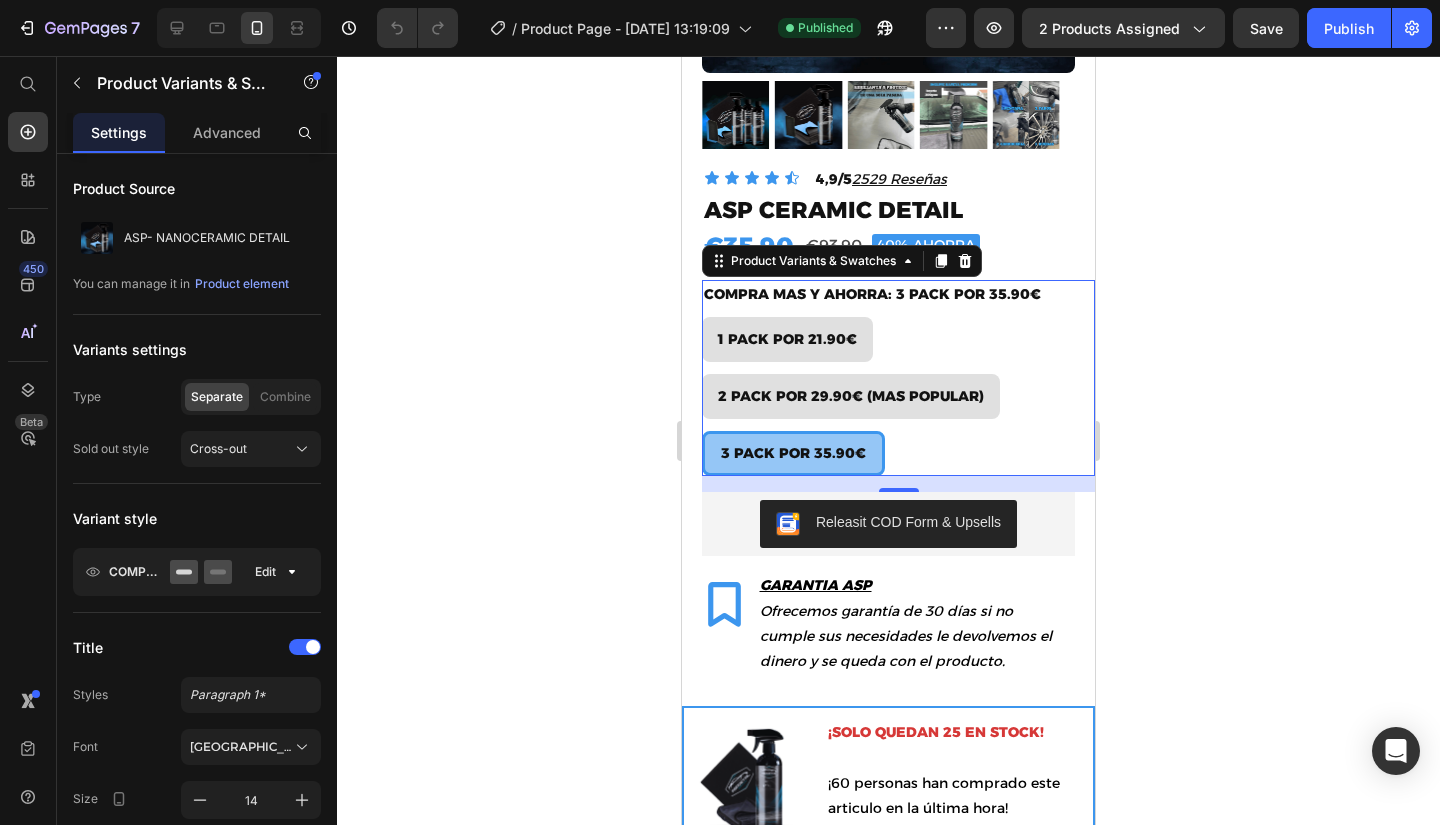 scroll, scrollTop: 340, scrollLeft: 0, axis: vertical 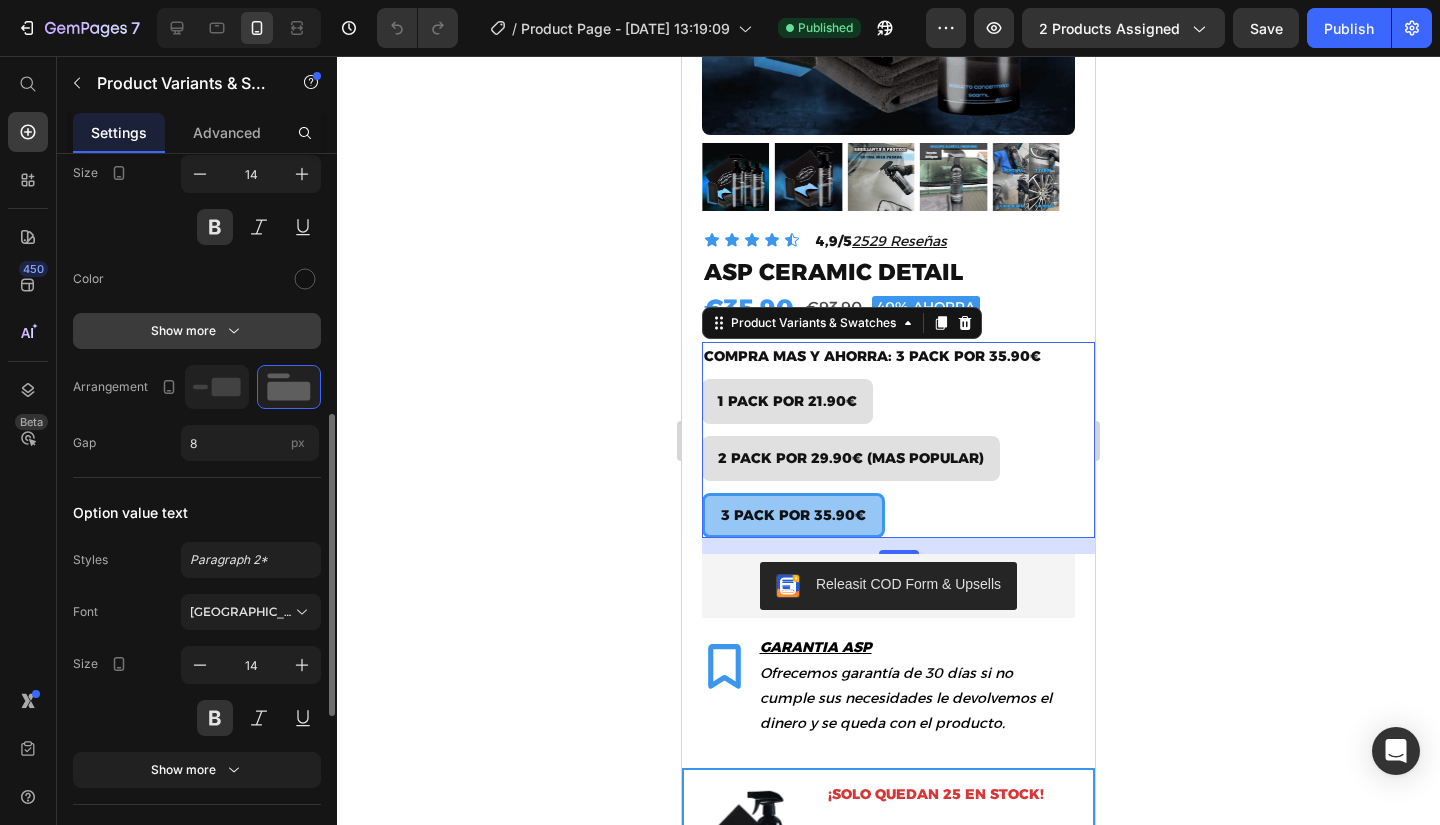 click on "Show more" at bounding box center [197, 331] 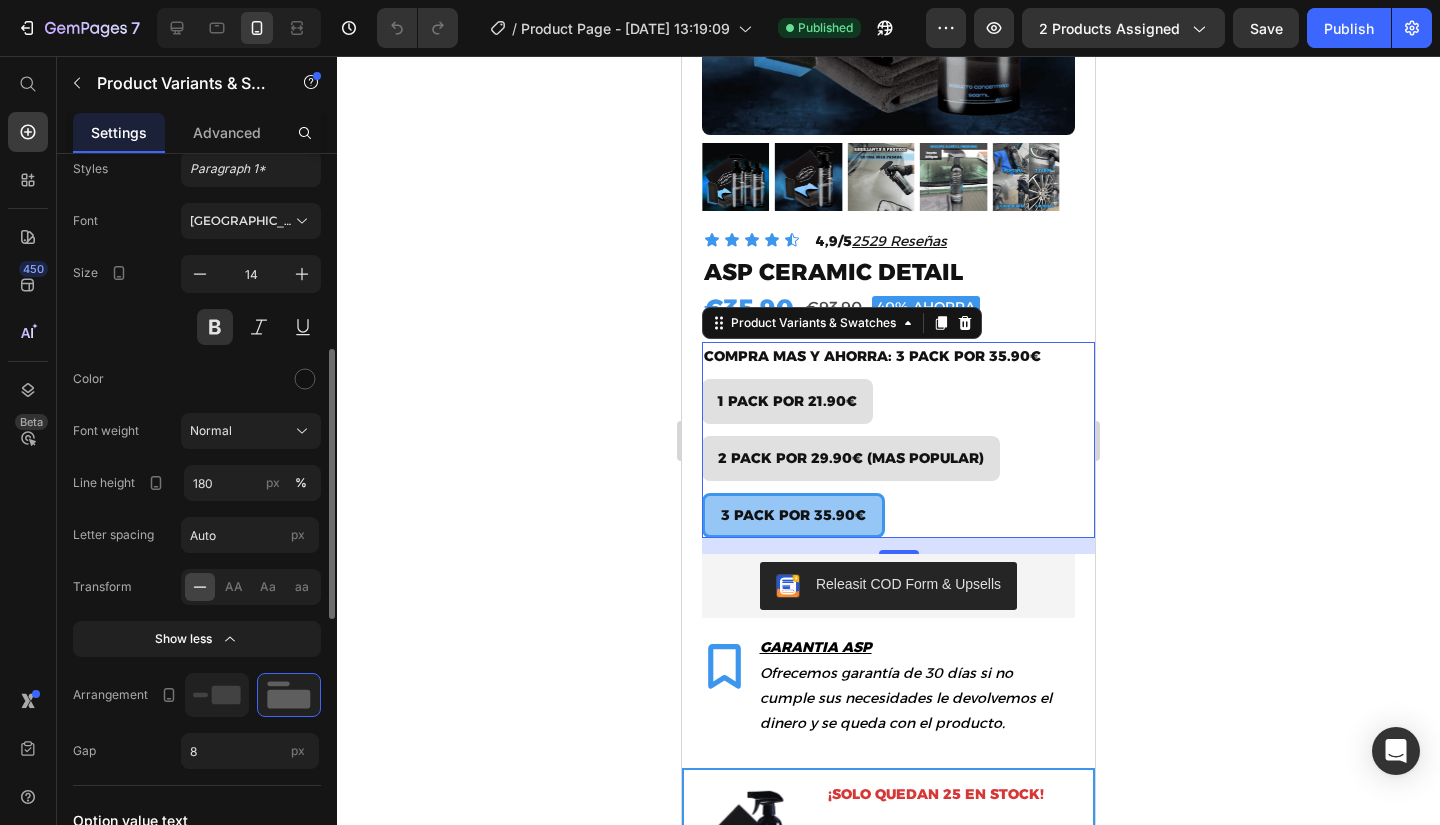 scroll, scrollTop: 326, scrollLeft: 0, axis: vertical 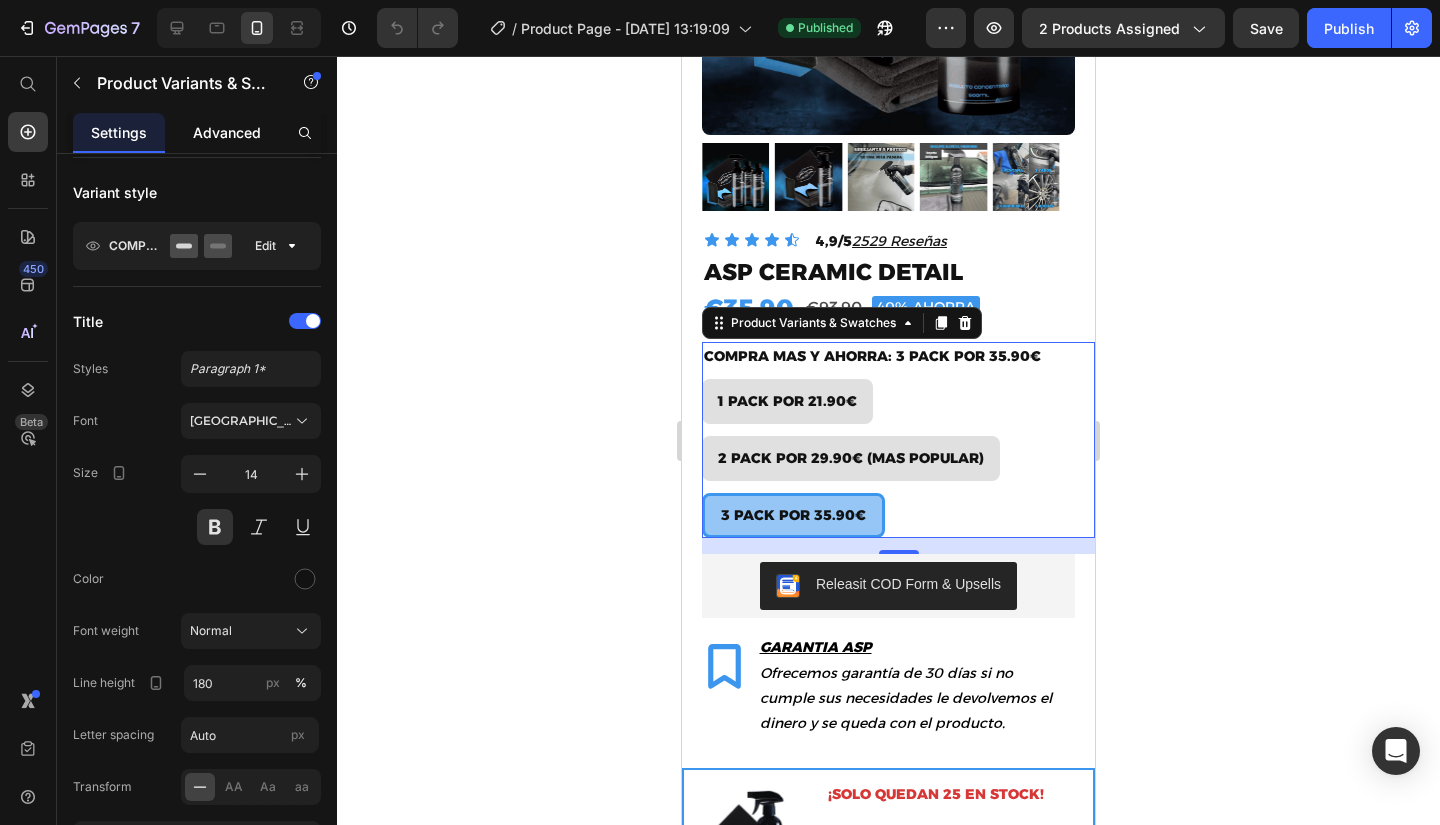 click on "Advanced" 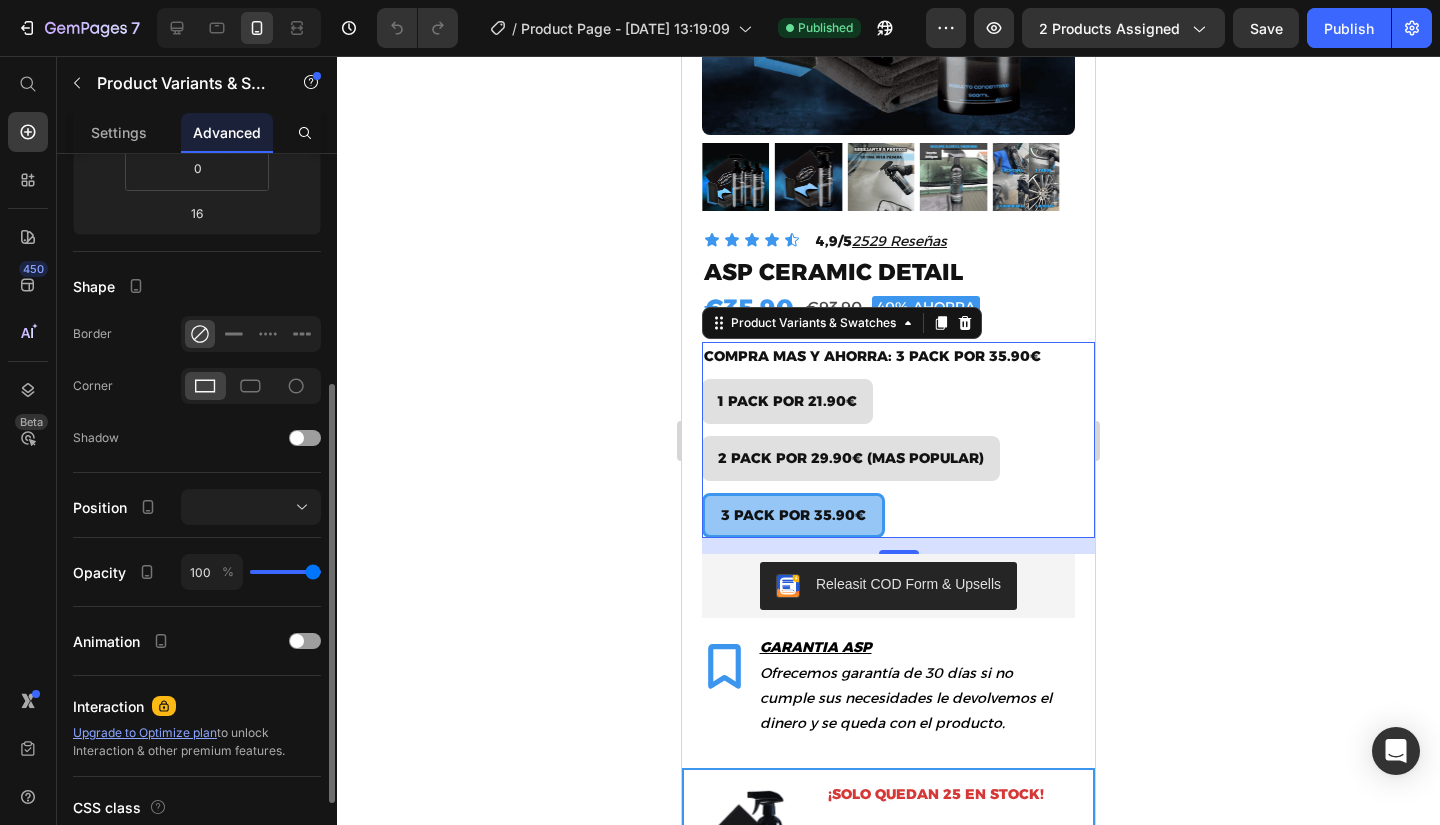 scroll, scrollTop: 300, scrollLeft: 0, axis: vertical 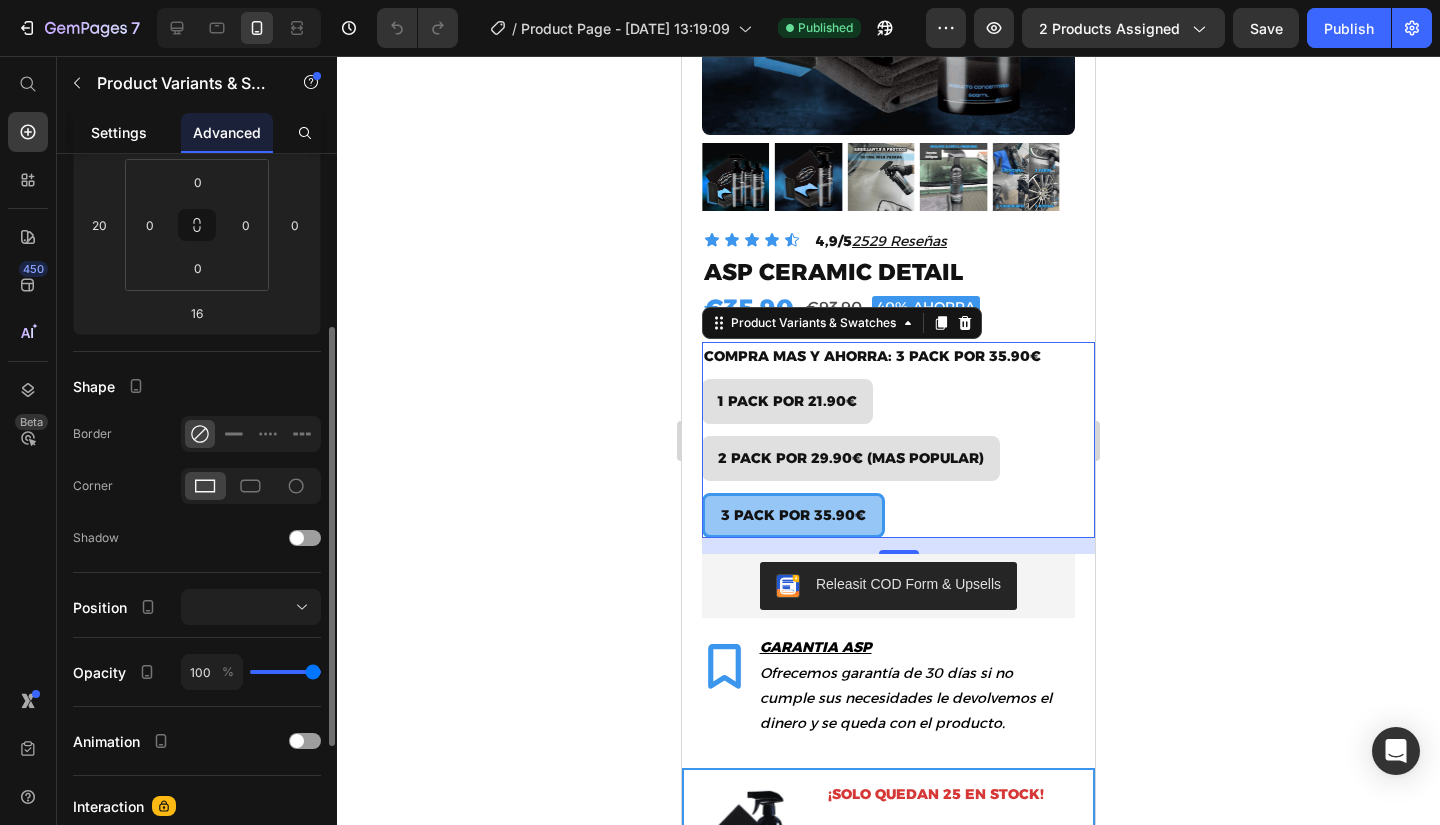 click on "Settings" 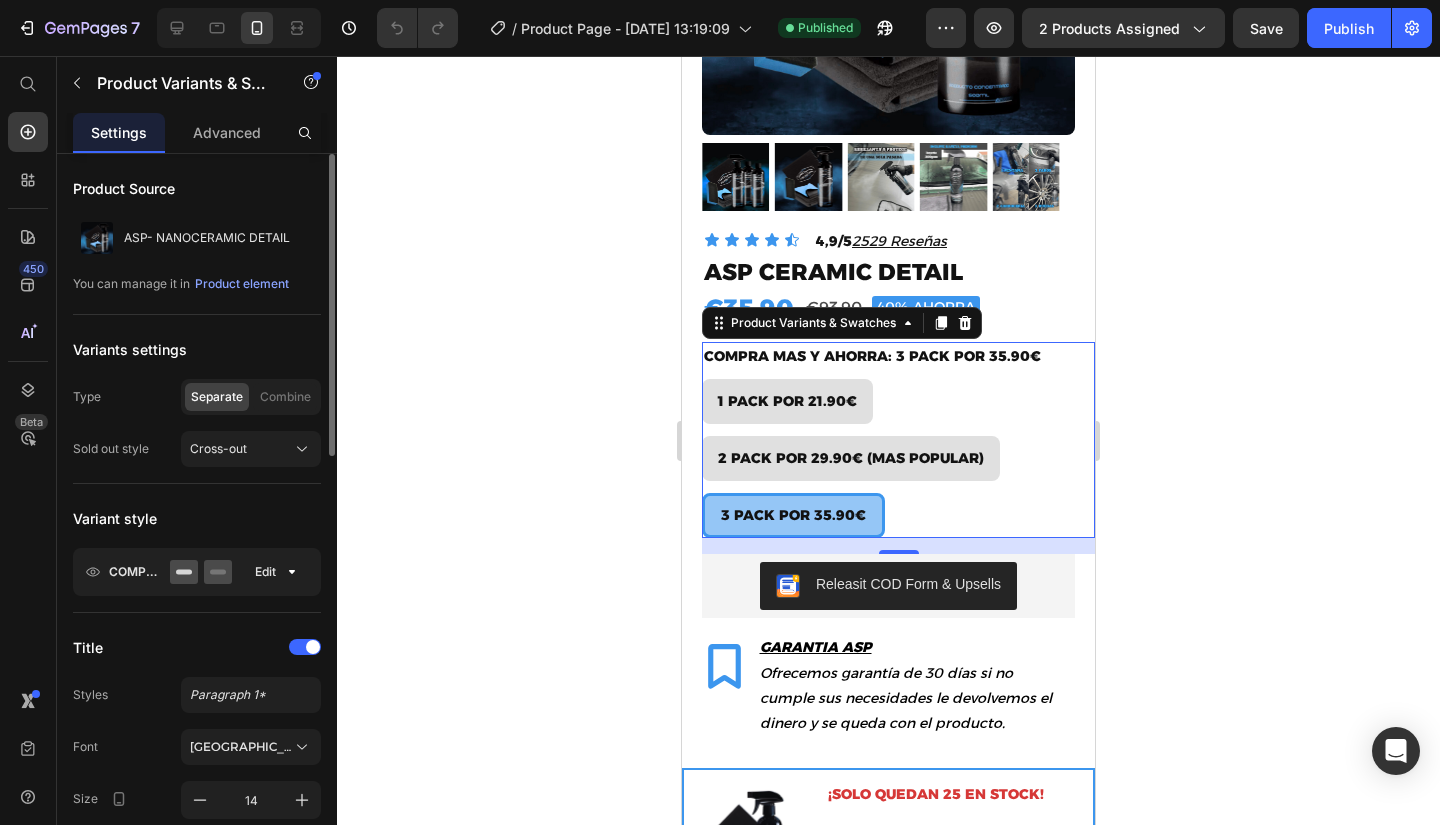 scroll, scrollTop: 200, scrollLeft: 0, axis: vertical 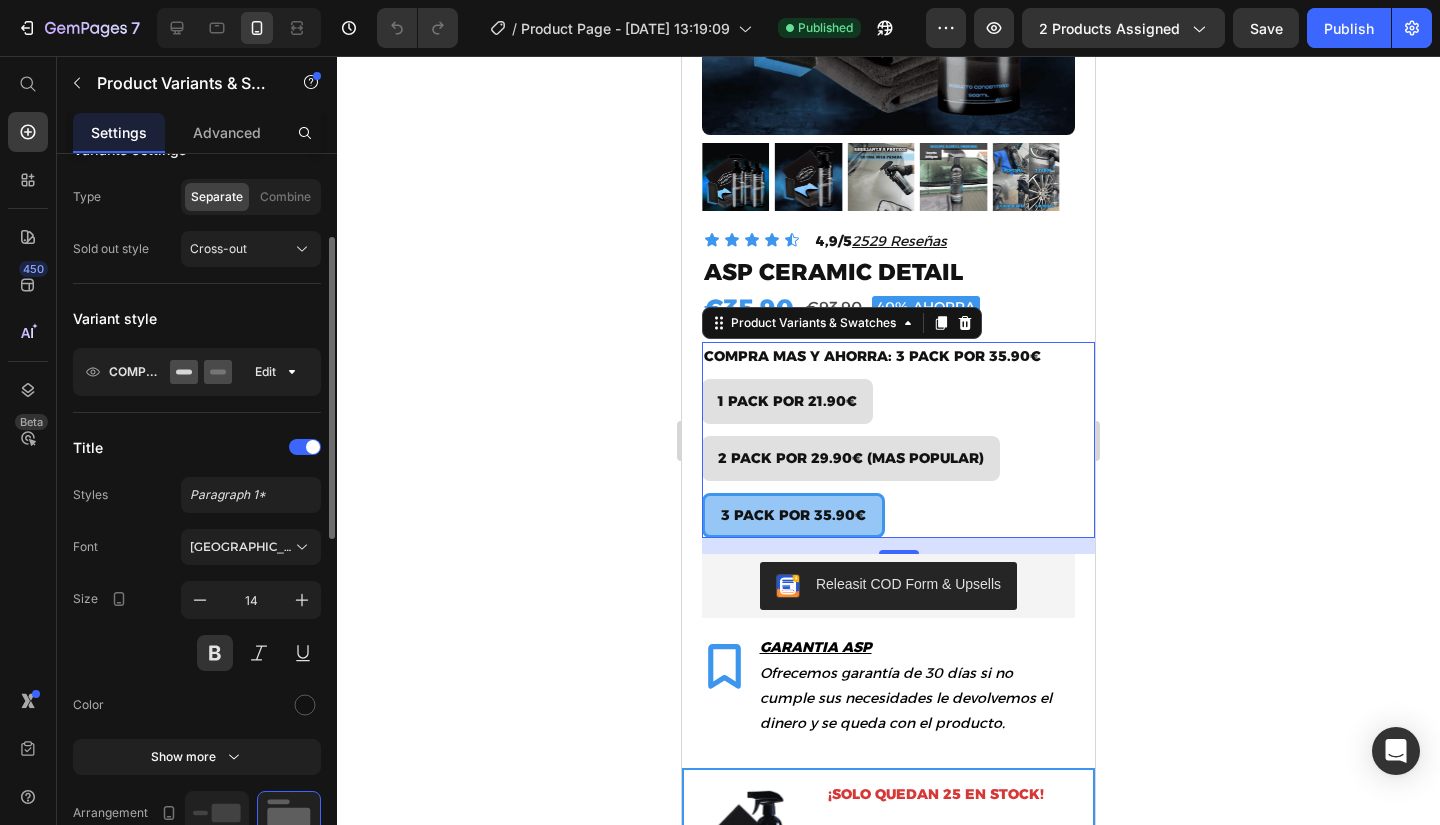 click on "COMPRA MAS Y AHORRA" at bounding box center [159, 372] 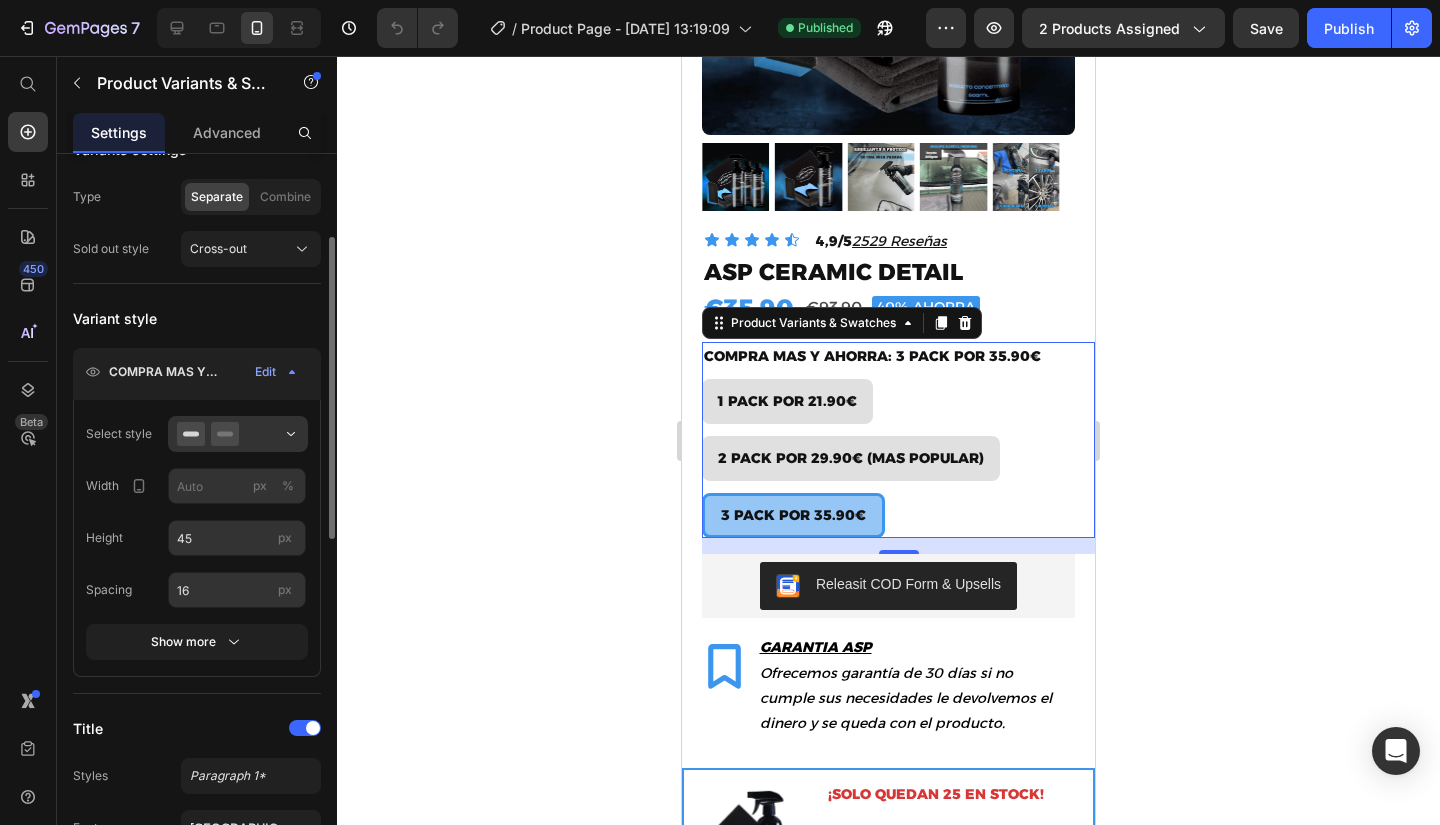 scroll, scrollTop: 300, scrollLeft: 0, axis: vertical 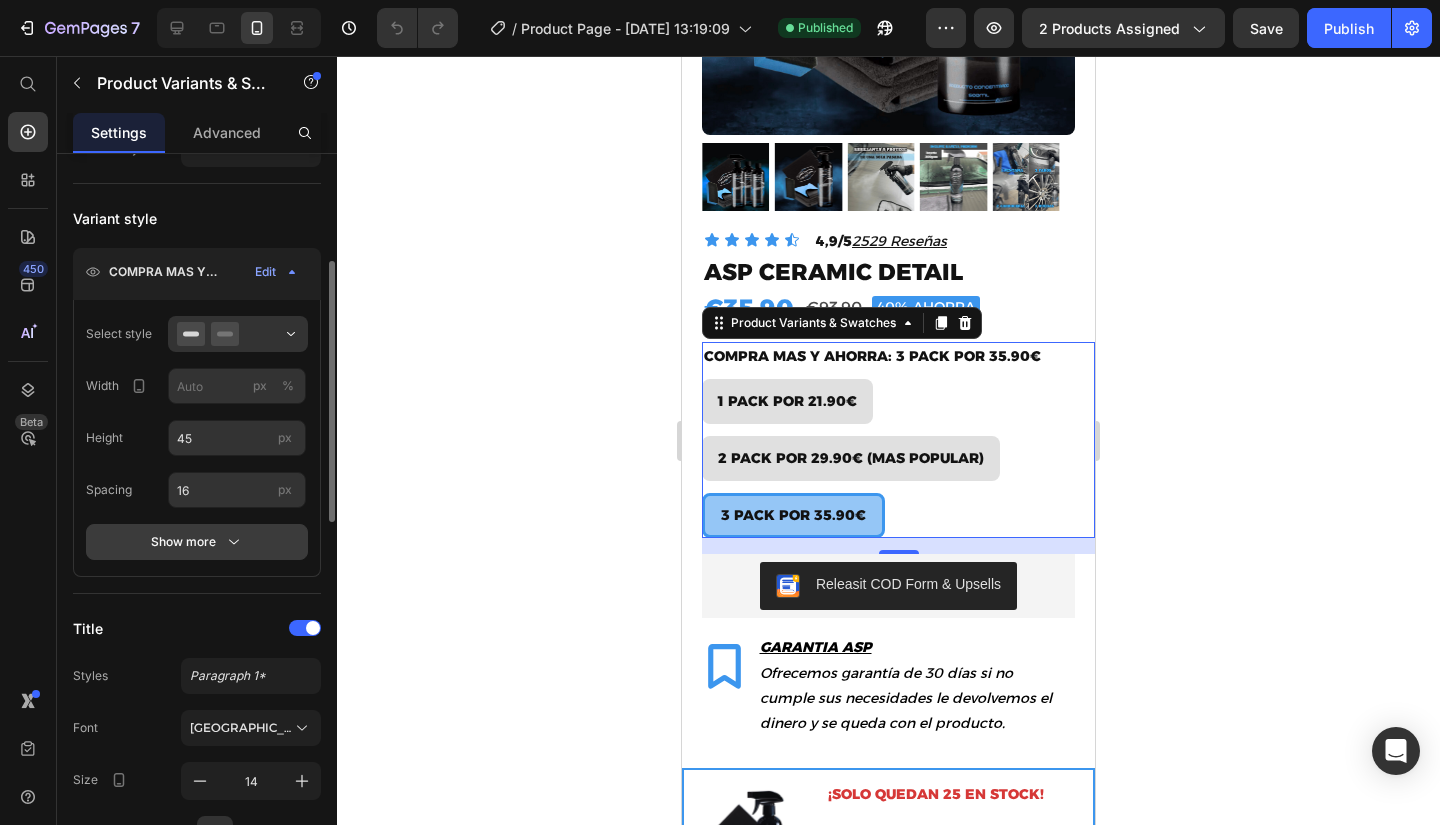 click on "Show more" at bounding box center (197, 542) 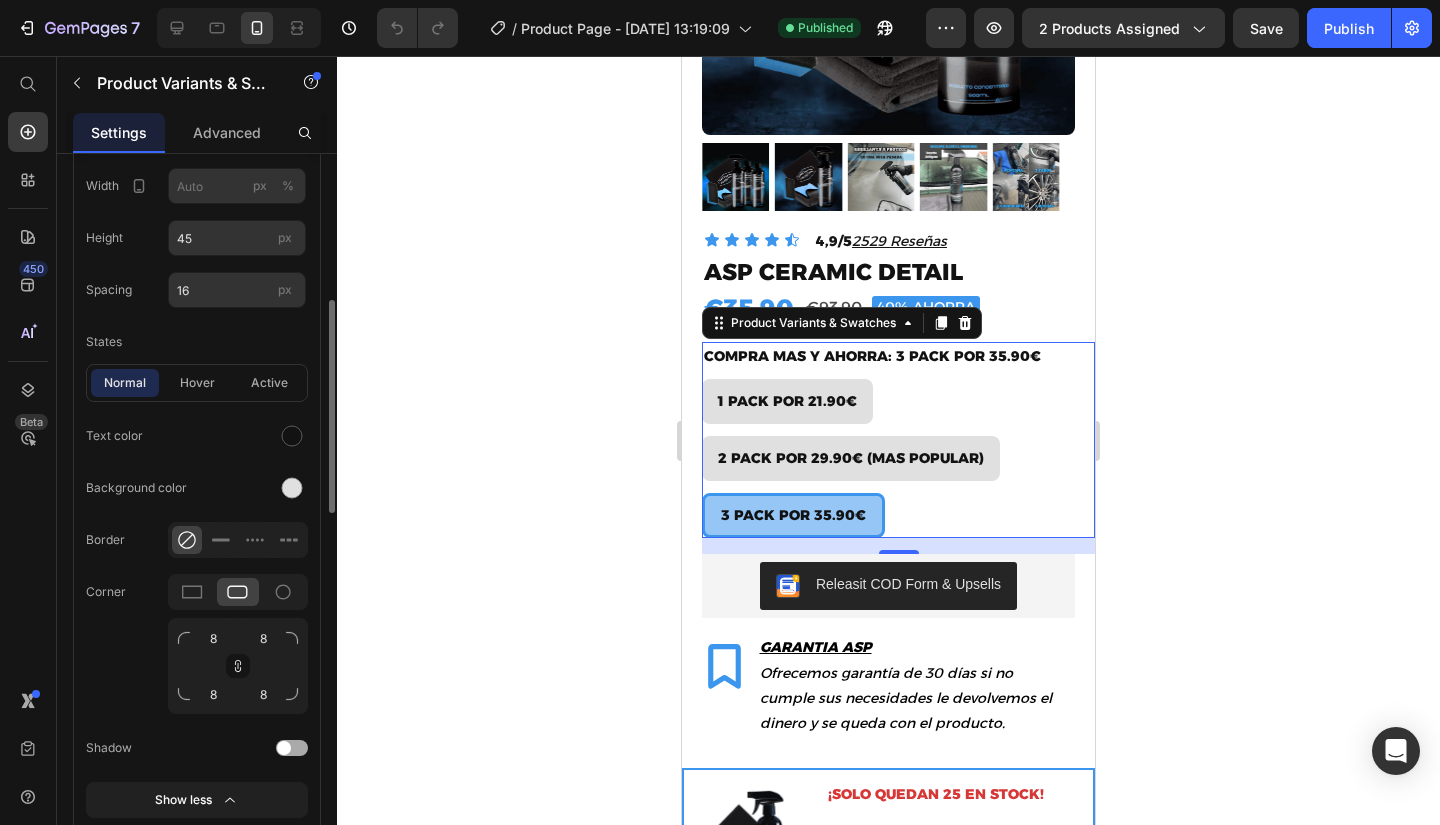 scroll, scrollTop: 600, scrollLeft: 0, axis: vertical 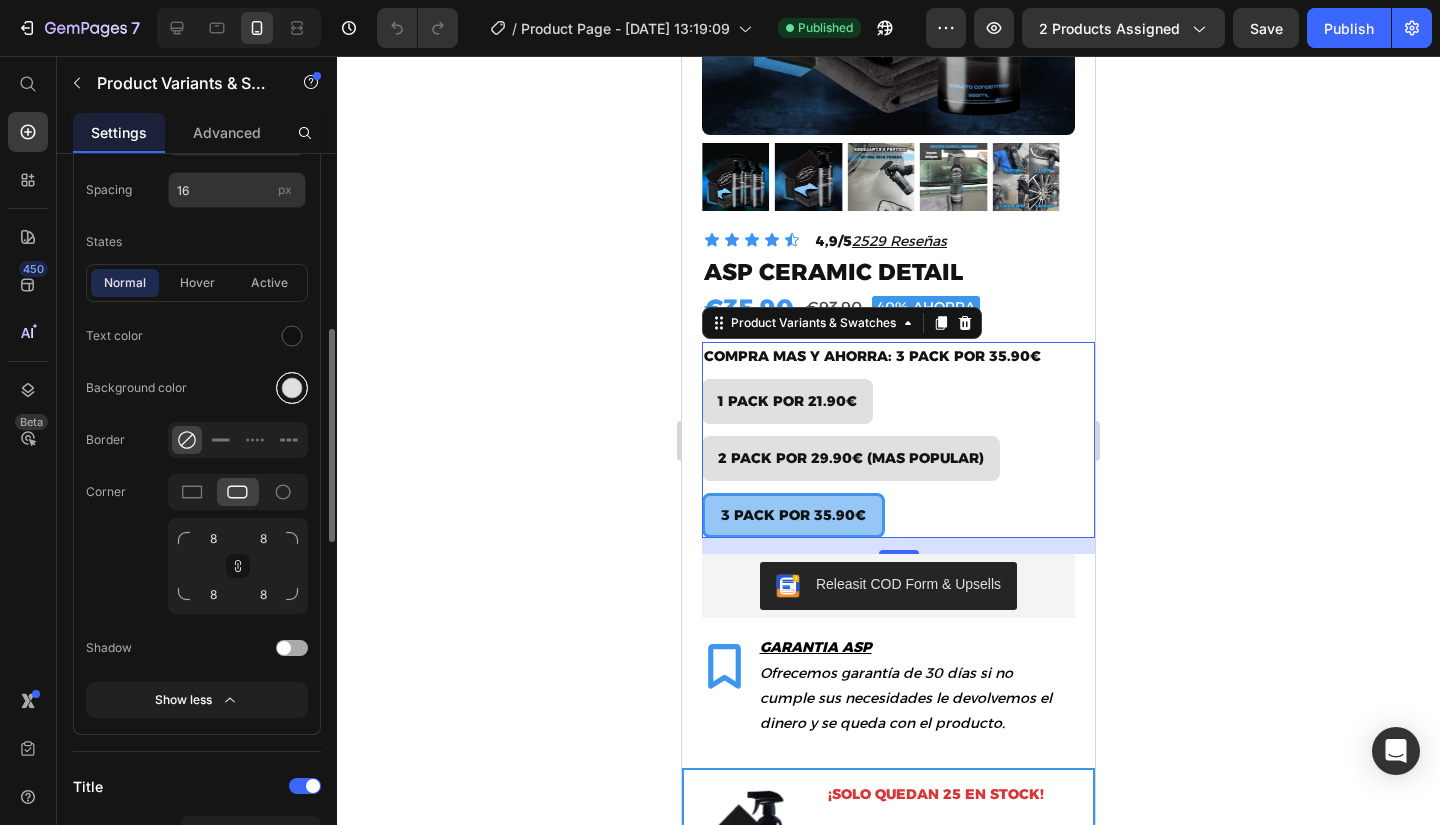click at bounding box center [292, 388] 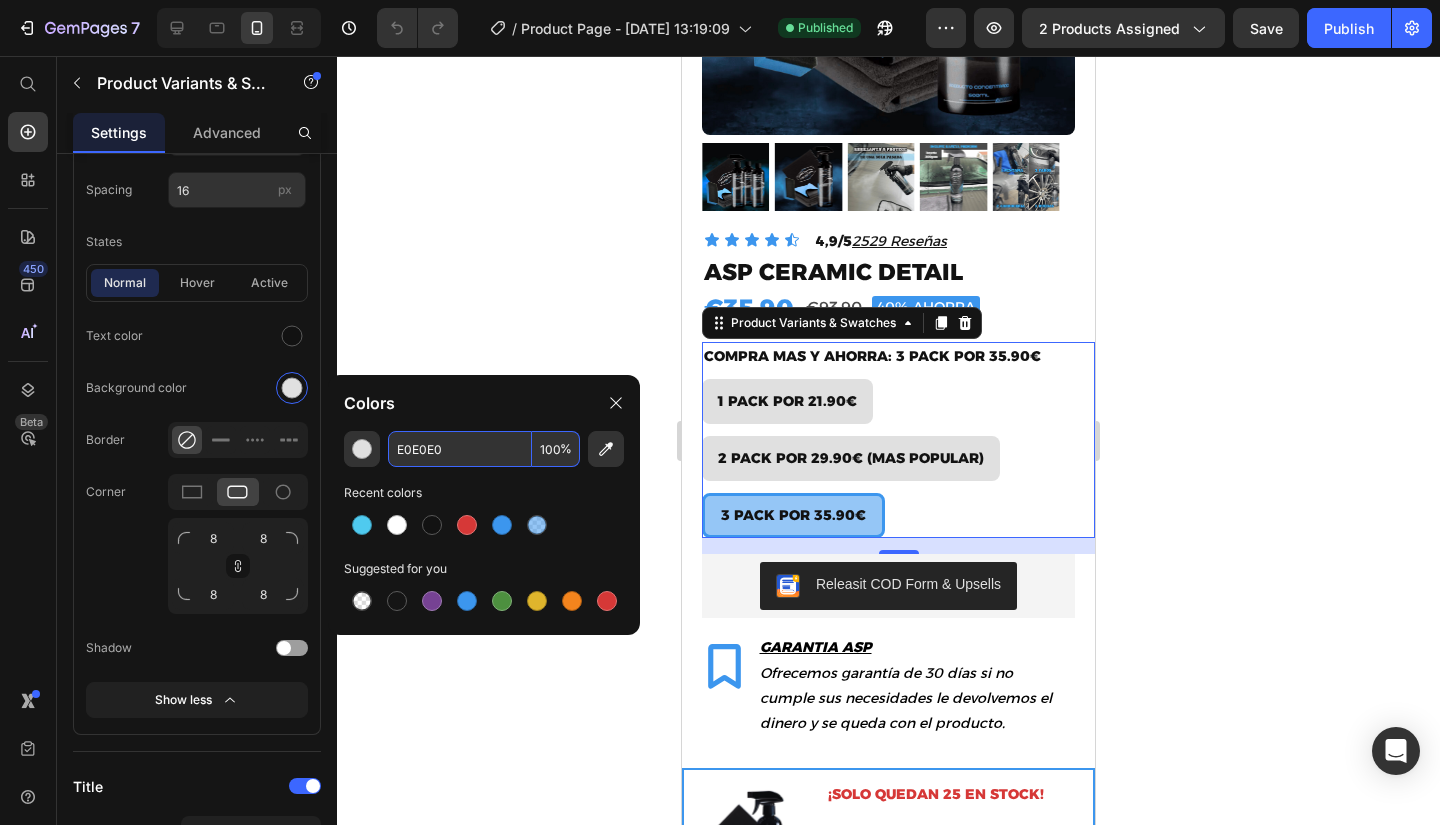 click on "E0E0E0" at bounding box center (460, 449) 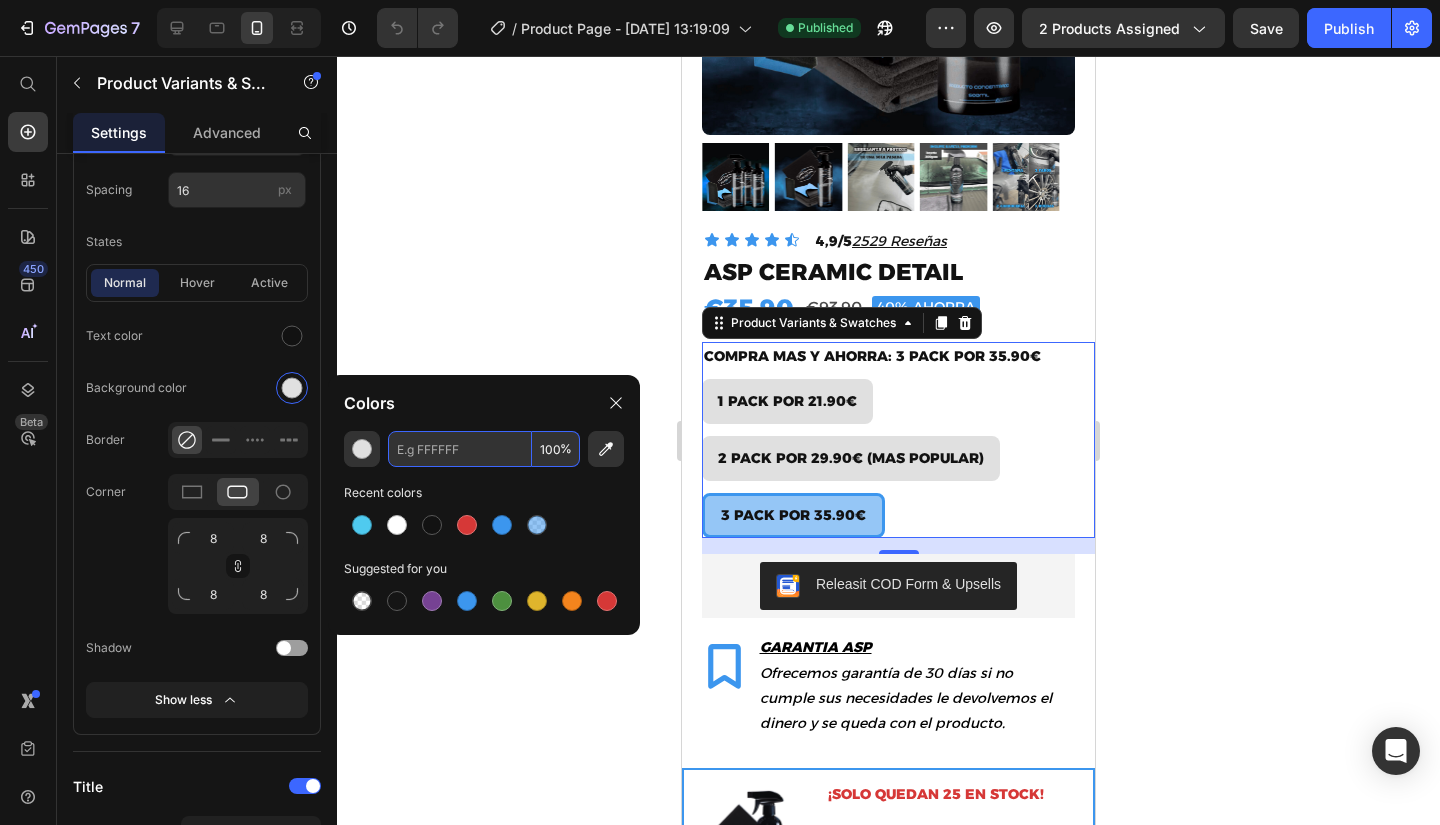 type on "E0E0E0" 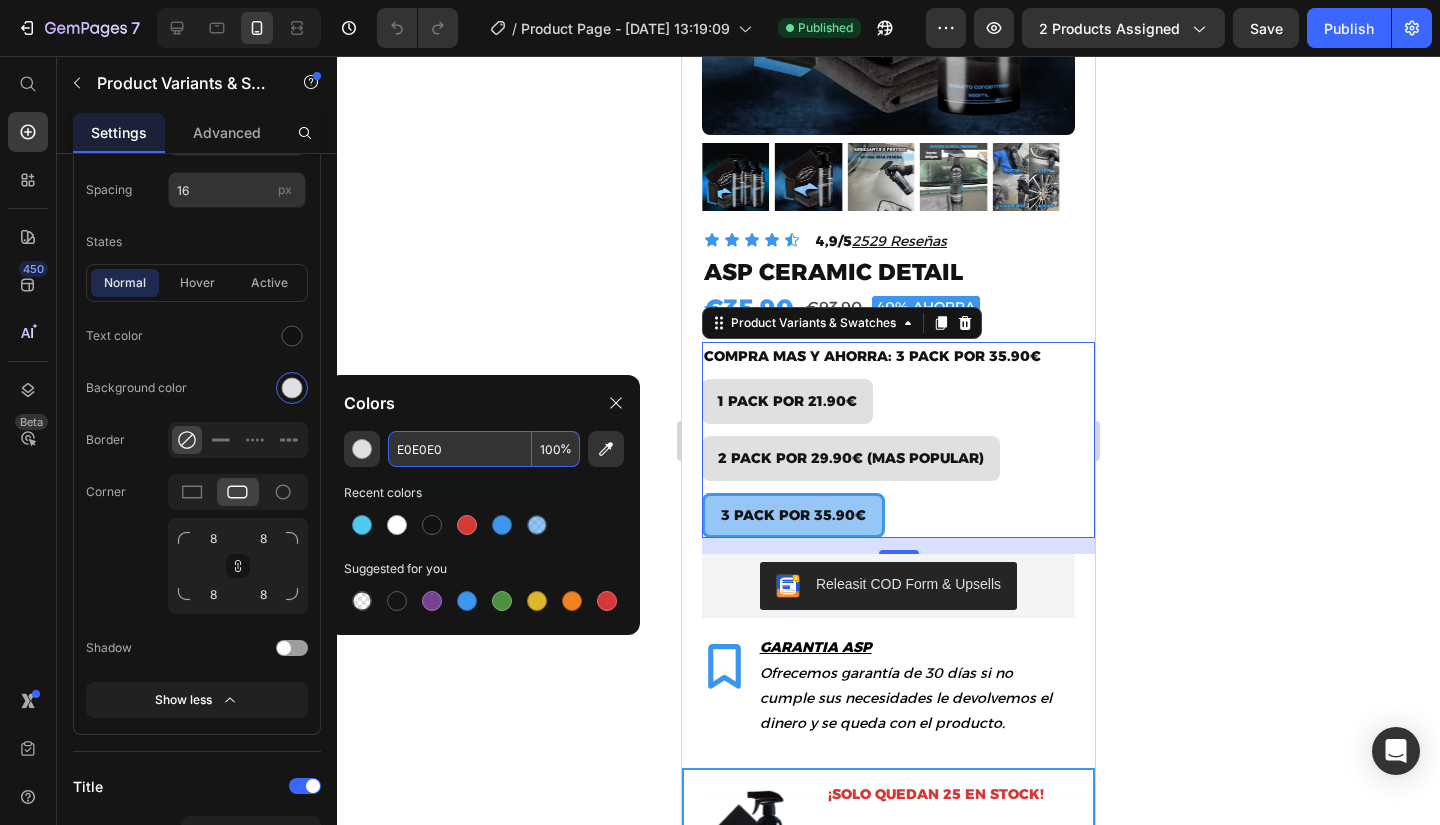 click 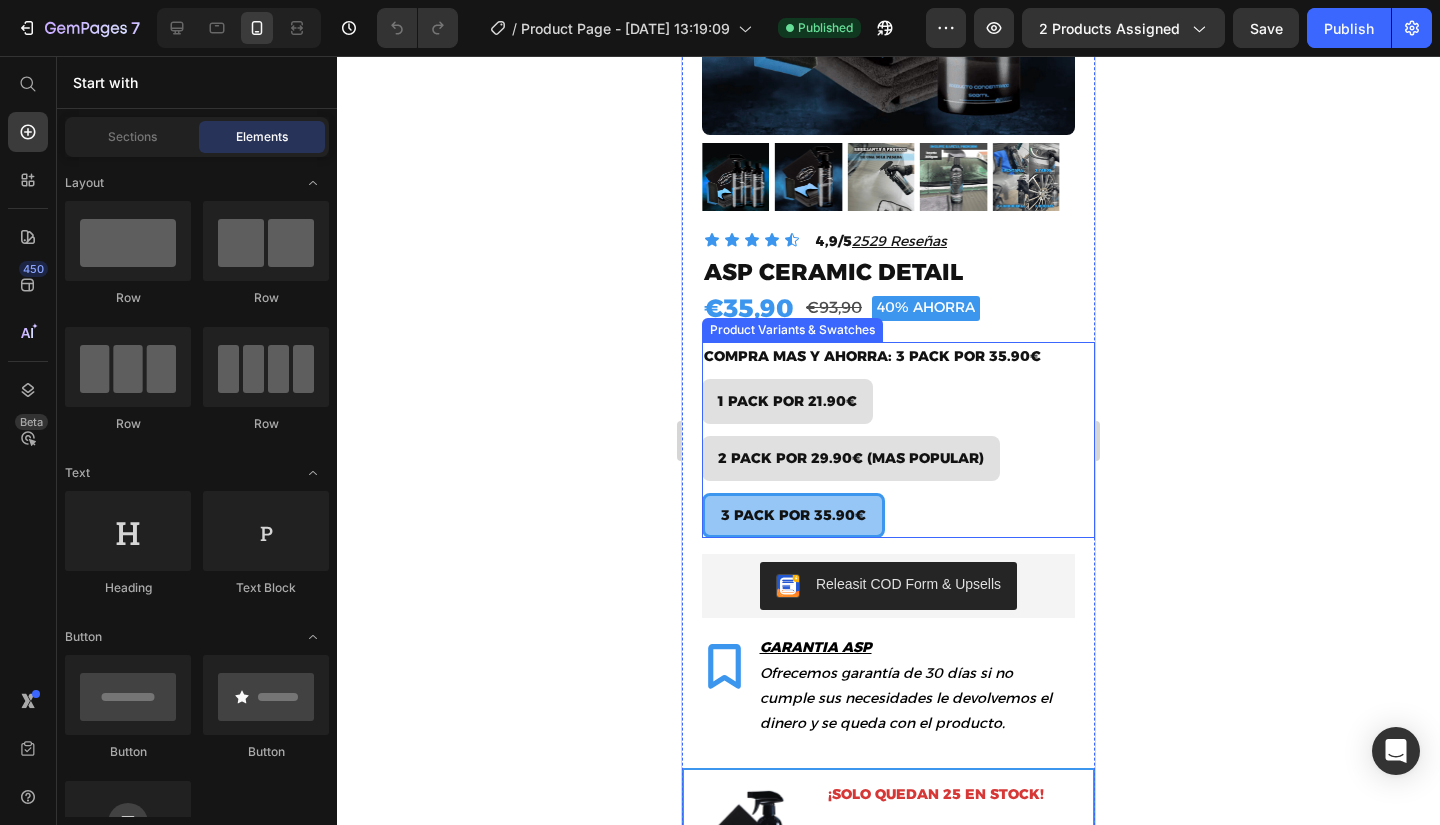 click on "1 PACK POR 21.90€ 1 PACK POR 21.90€ 1 PACK POR 21.90€ 2 PACK POR 29.90€ (MAS POPULAR) 2 PACK POR 29.90€ (MAS POPULAR) 2 PACK POR 29.90€ (MAS POPULAR) 3 PACK POR 35.90€ 3 PACK POR 35.90€ 3 PACK POR 35.90€" at bounding box center (898, 458) 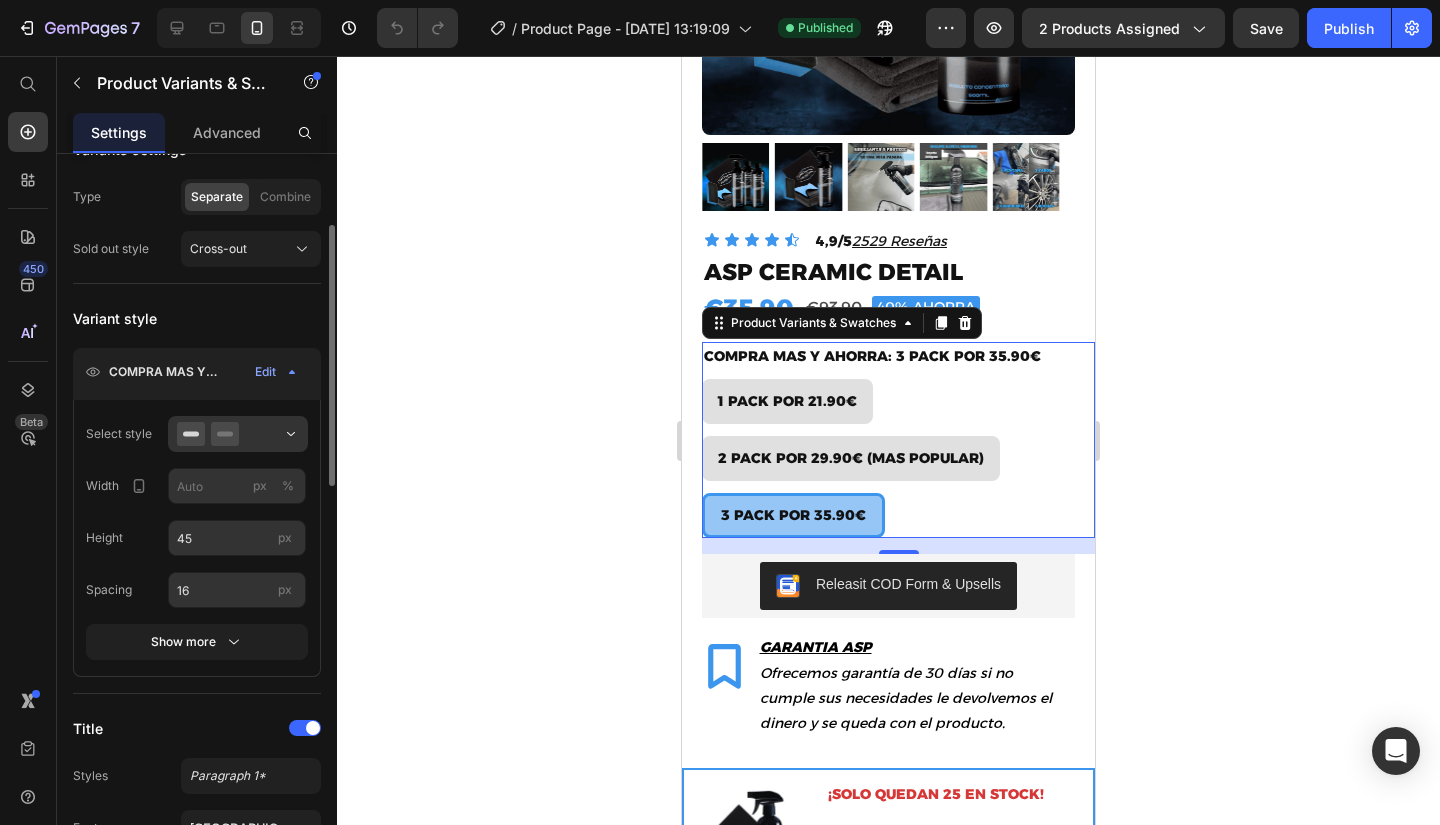 scroll, scrollTop: 300, scrollLeft: 0, axis: vertical 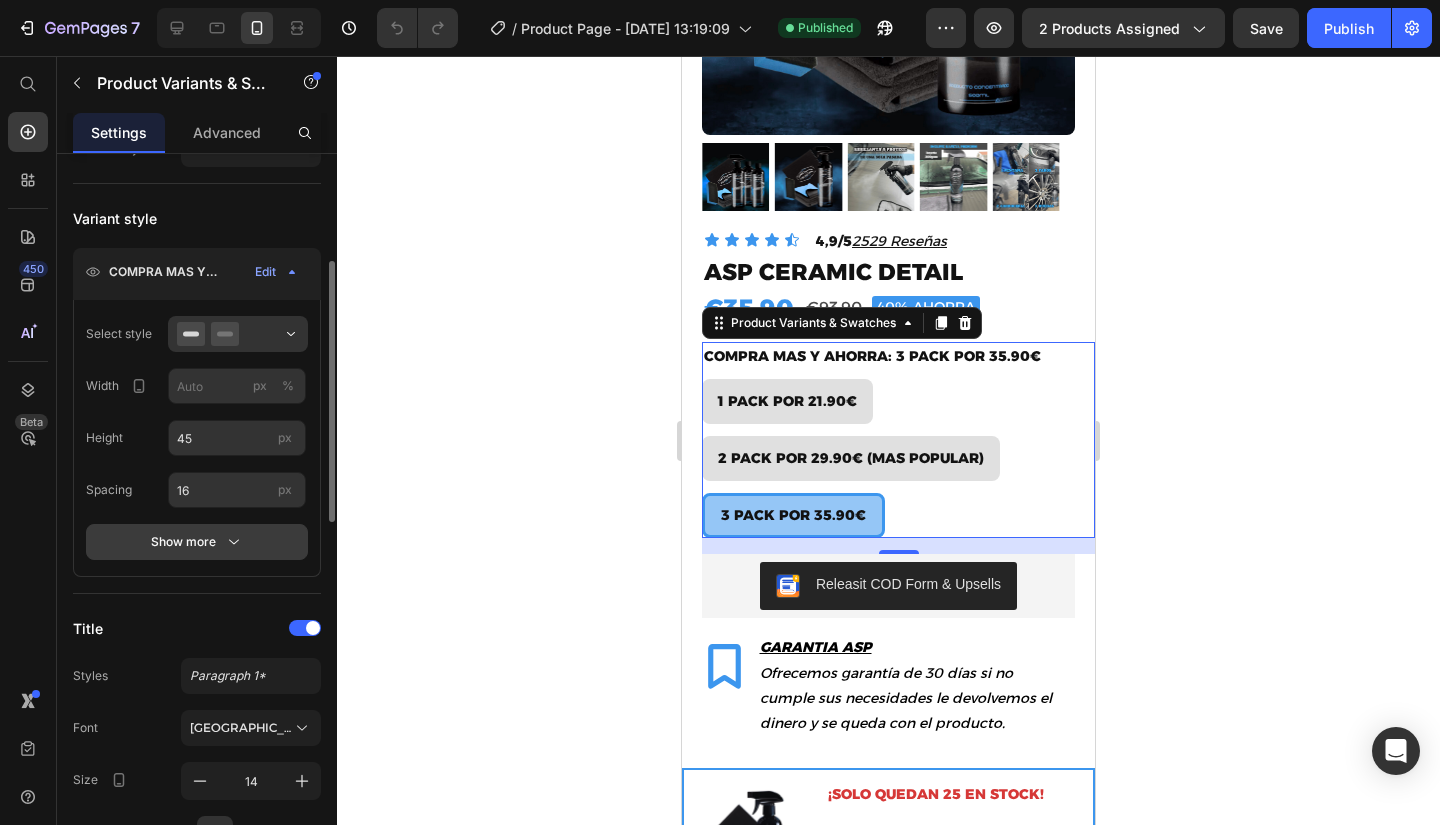 click on "Show more" at bounding box center (197, 542) 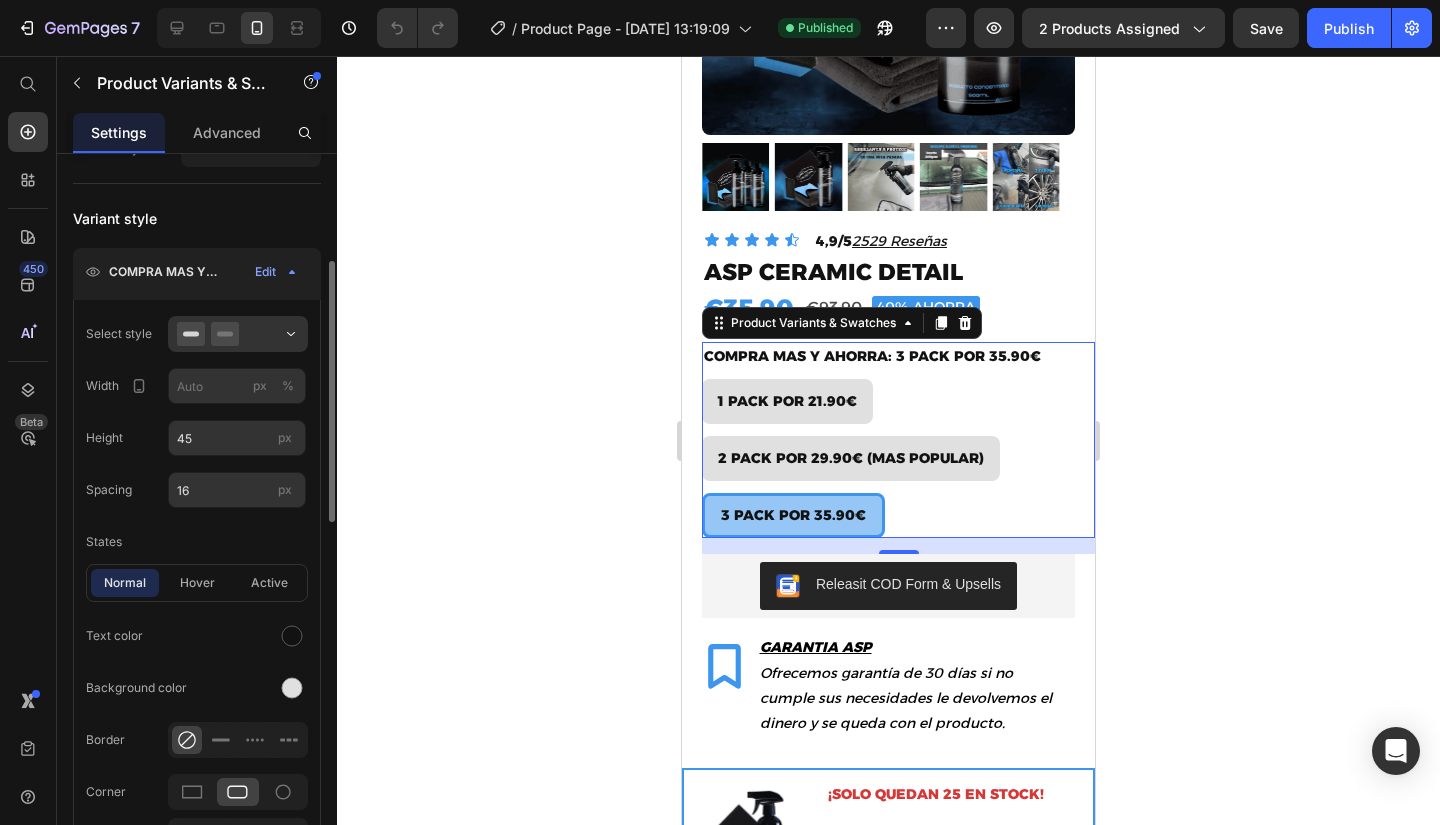 scroll, scrollTop: 400, scrollLeft: 0, axis: vertical 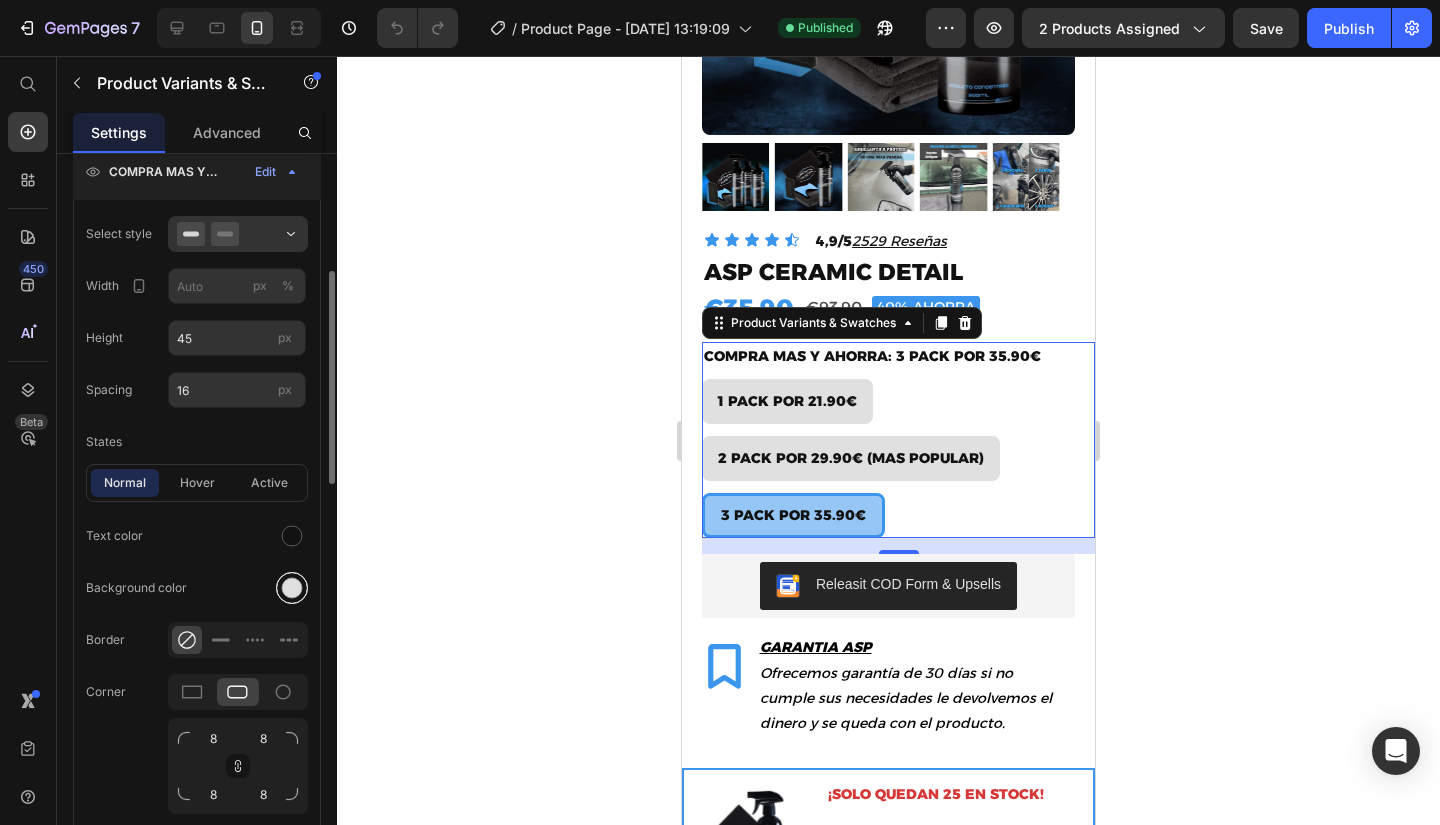 click at bounding box center (292, 588) 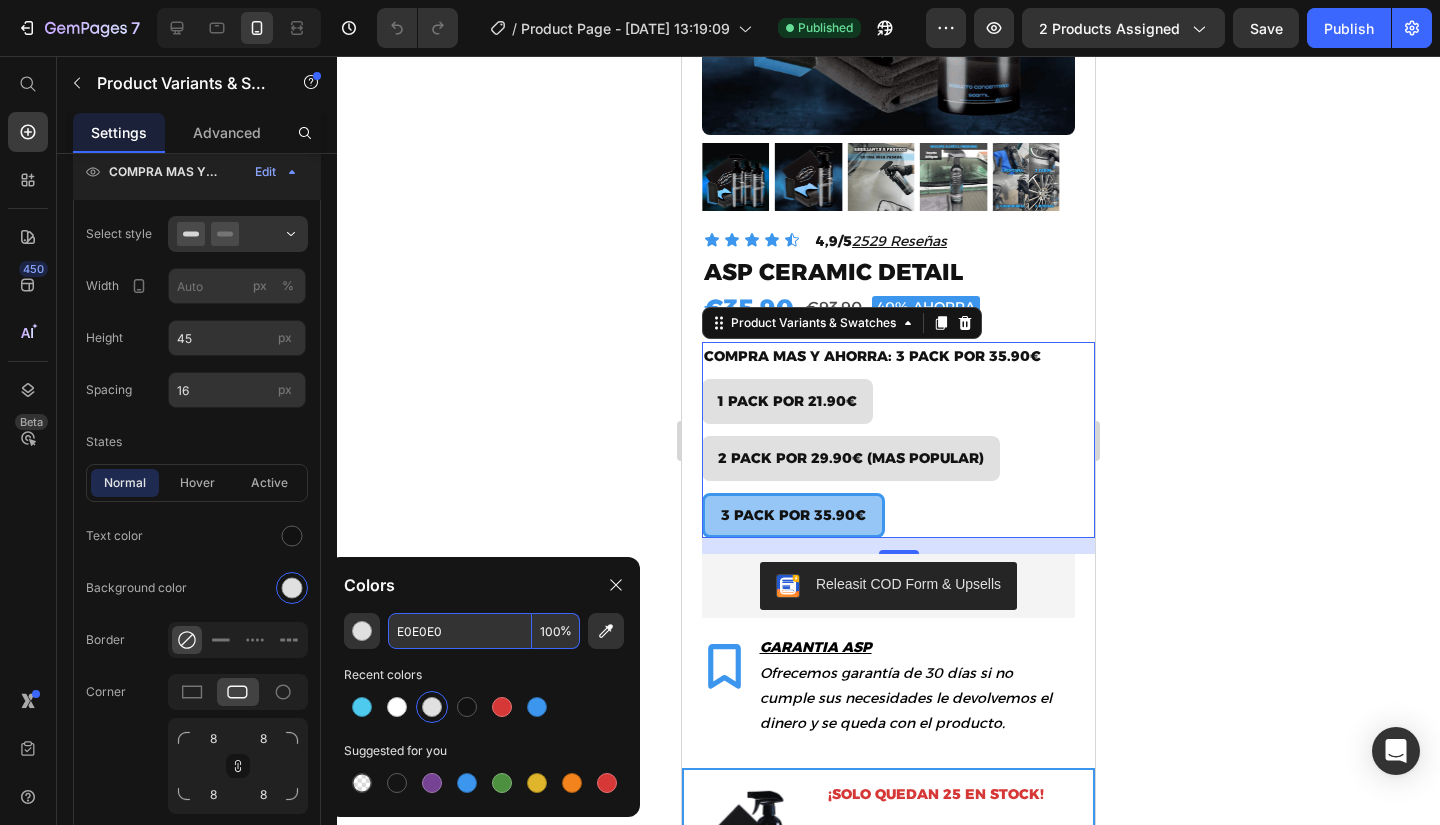 click on "E0E0E0" at bounding box center (460, 631) 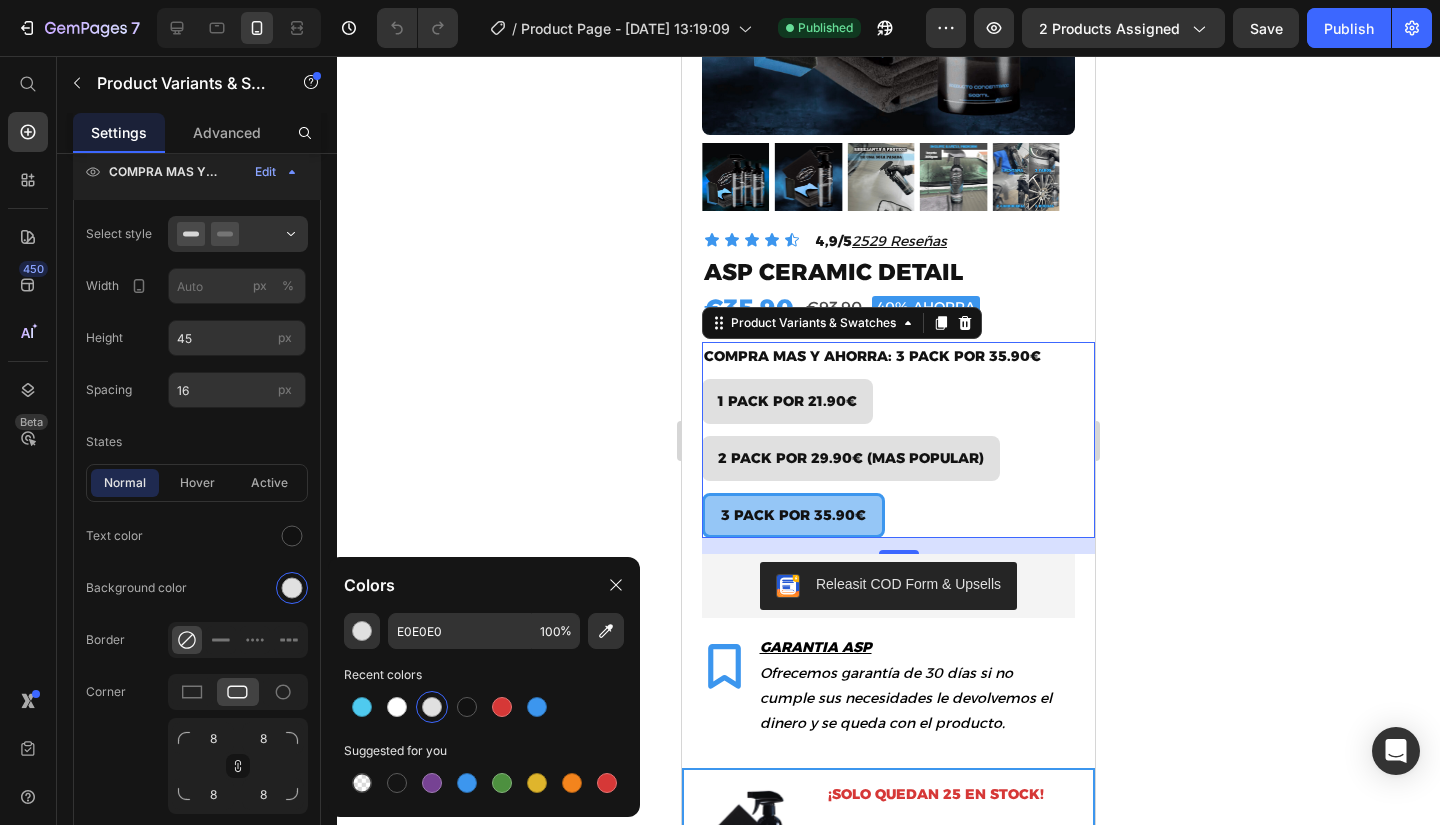 click 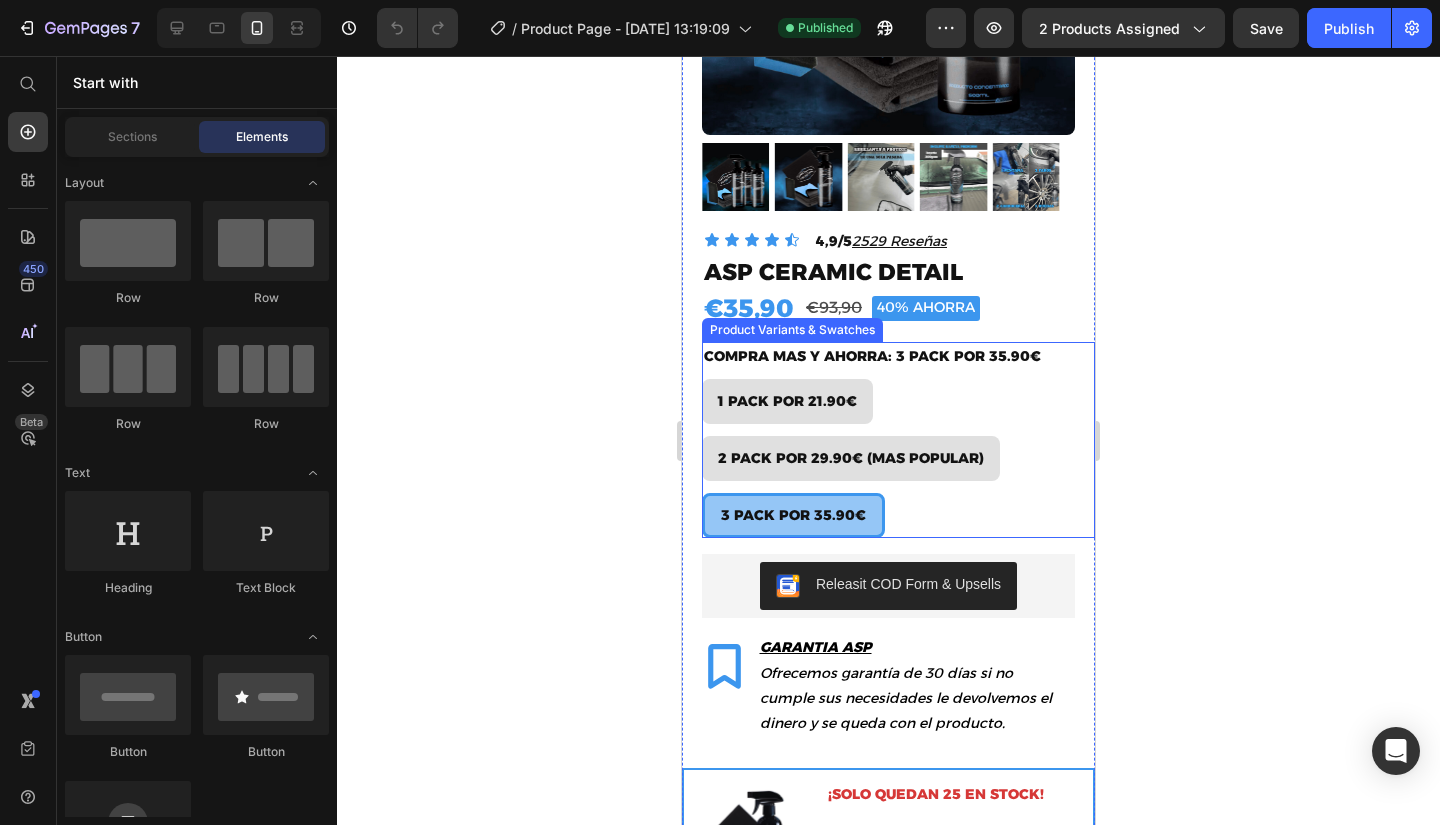 click on "1 PACK POR 21.90€ 1 PACK POR 21.90€ 1 PACK POR 21.90€ 2 PACK POR 29.90€ (MAS POPULAR) 2 PACK POR 29.90€ (MAS POPULAR) 2 PACK POR 29.90€ (MAS POPULAR) 3 PACK POR 35.90€ 3 PACK POR 35.90€ 3 PACK POR 35.90€" at bounding box center [898, 458] 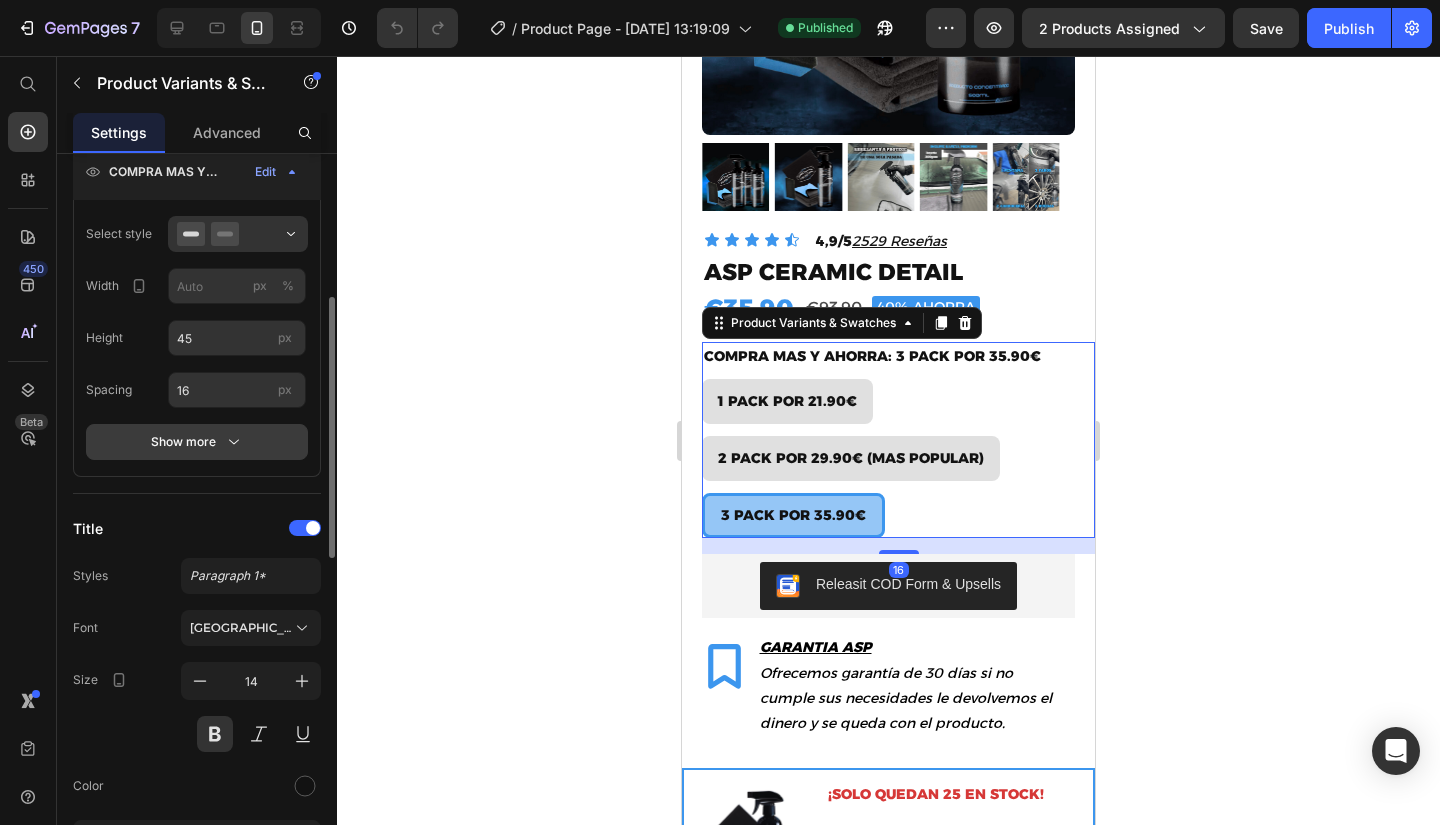 click on "Show more" at bounding box center (197, 442) 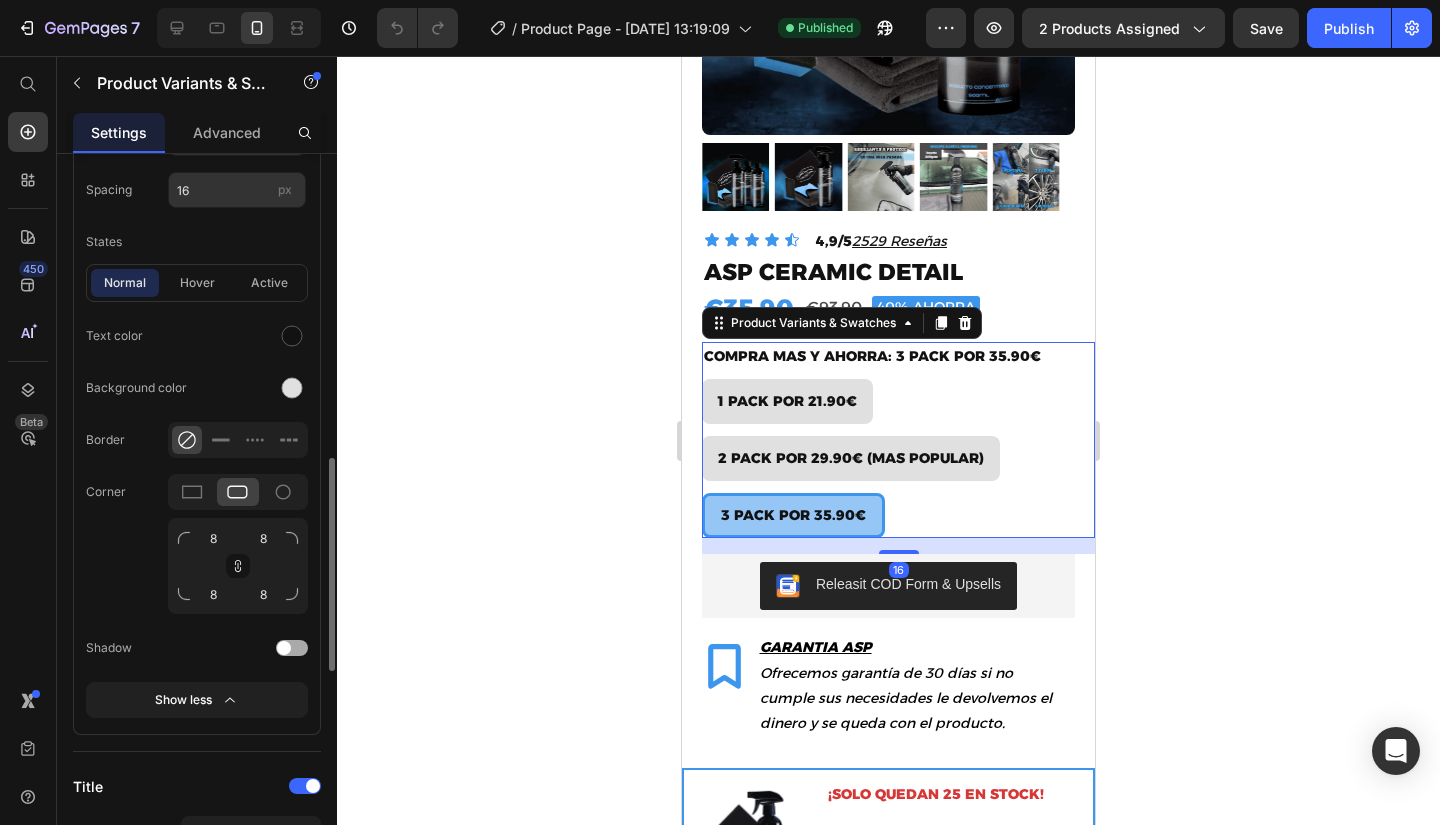 scroll, scrollTop: 700, scrollLeft: 0, axis: vertical 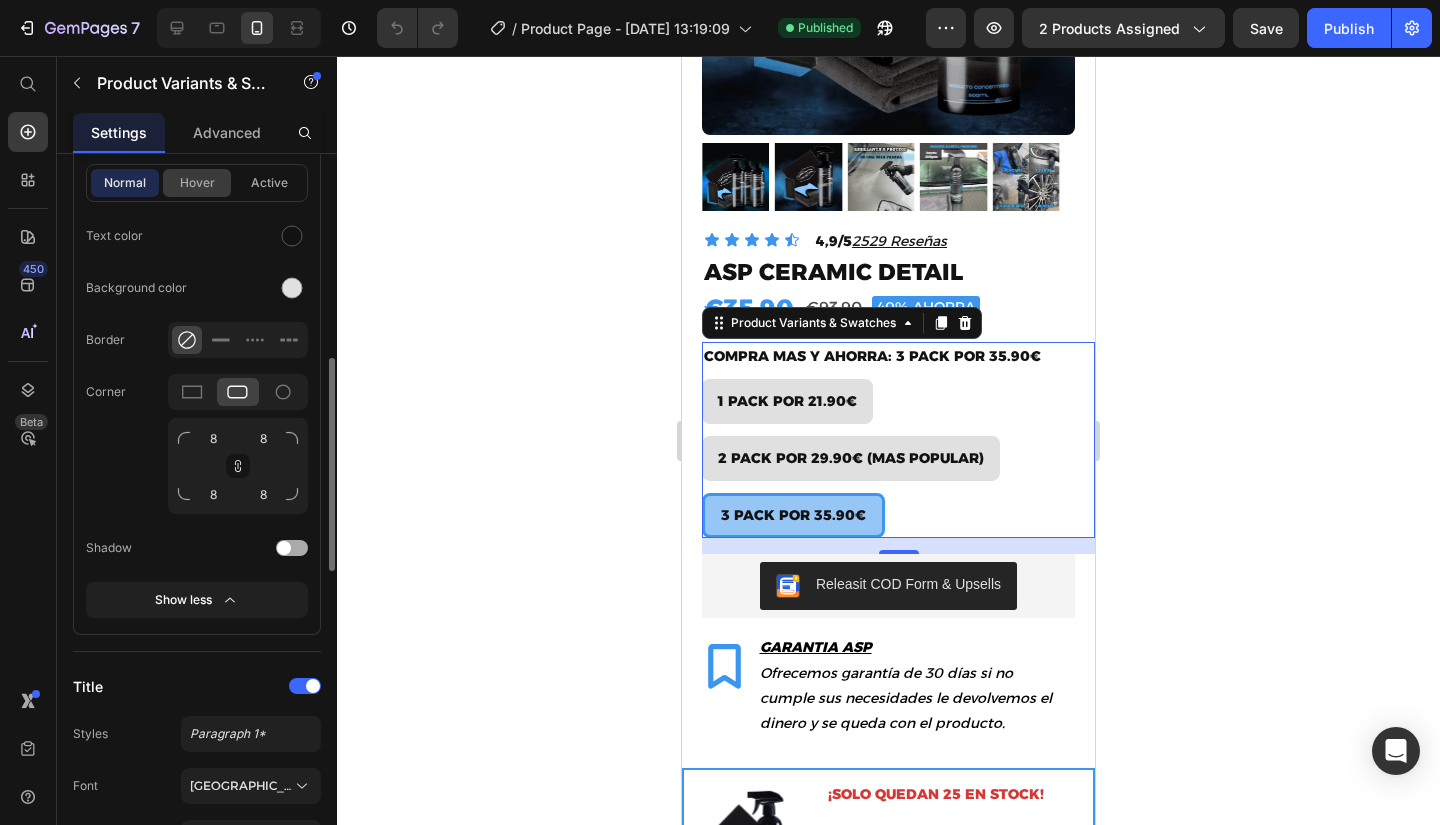 click on "hover" at bounding box center [197, 183] 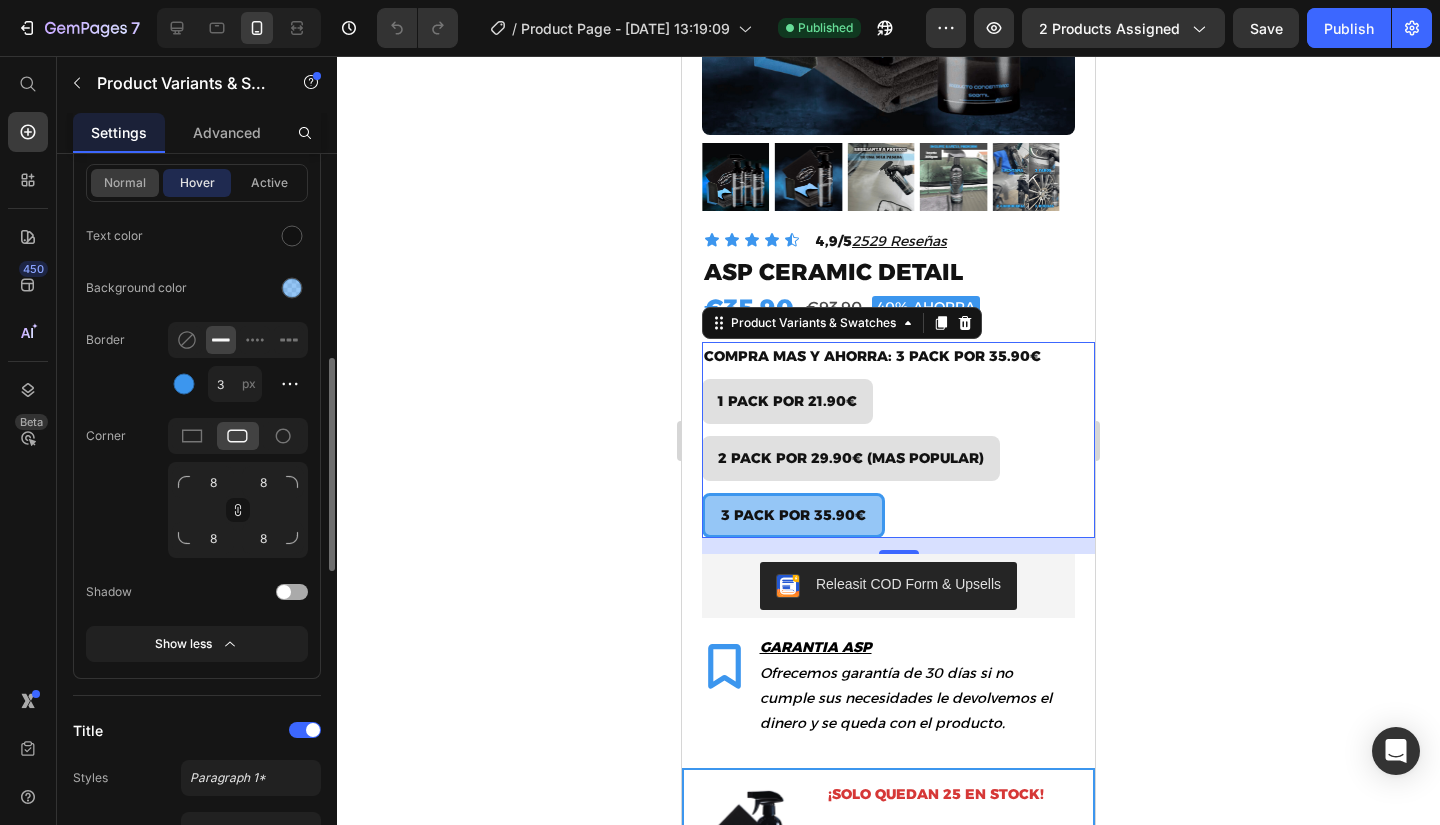 click on "normal" at bounding box center (125, 183) 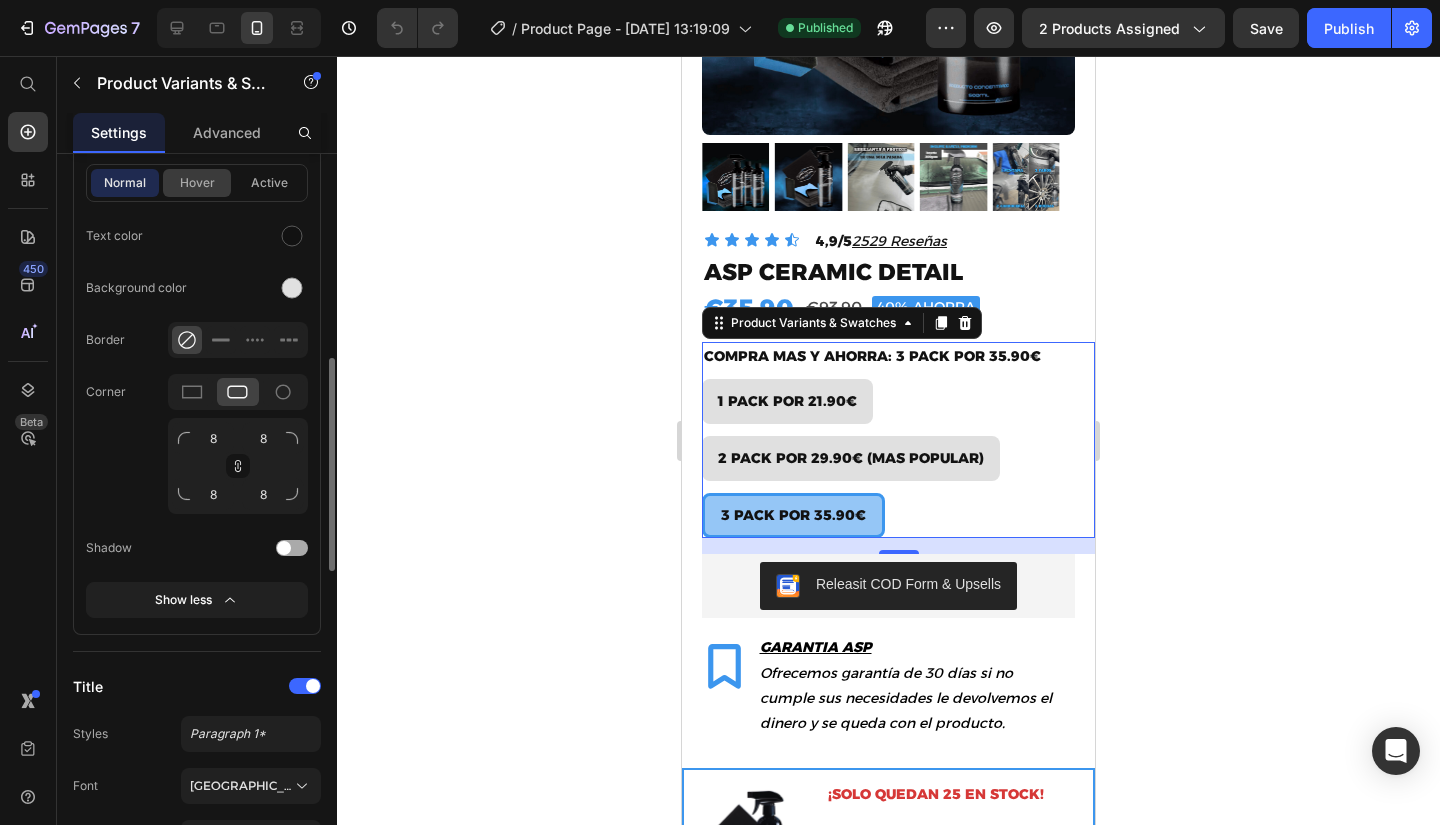 click on "hover" at bounding box center [197, 183] 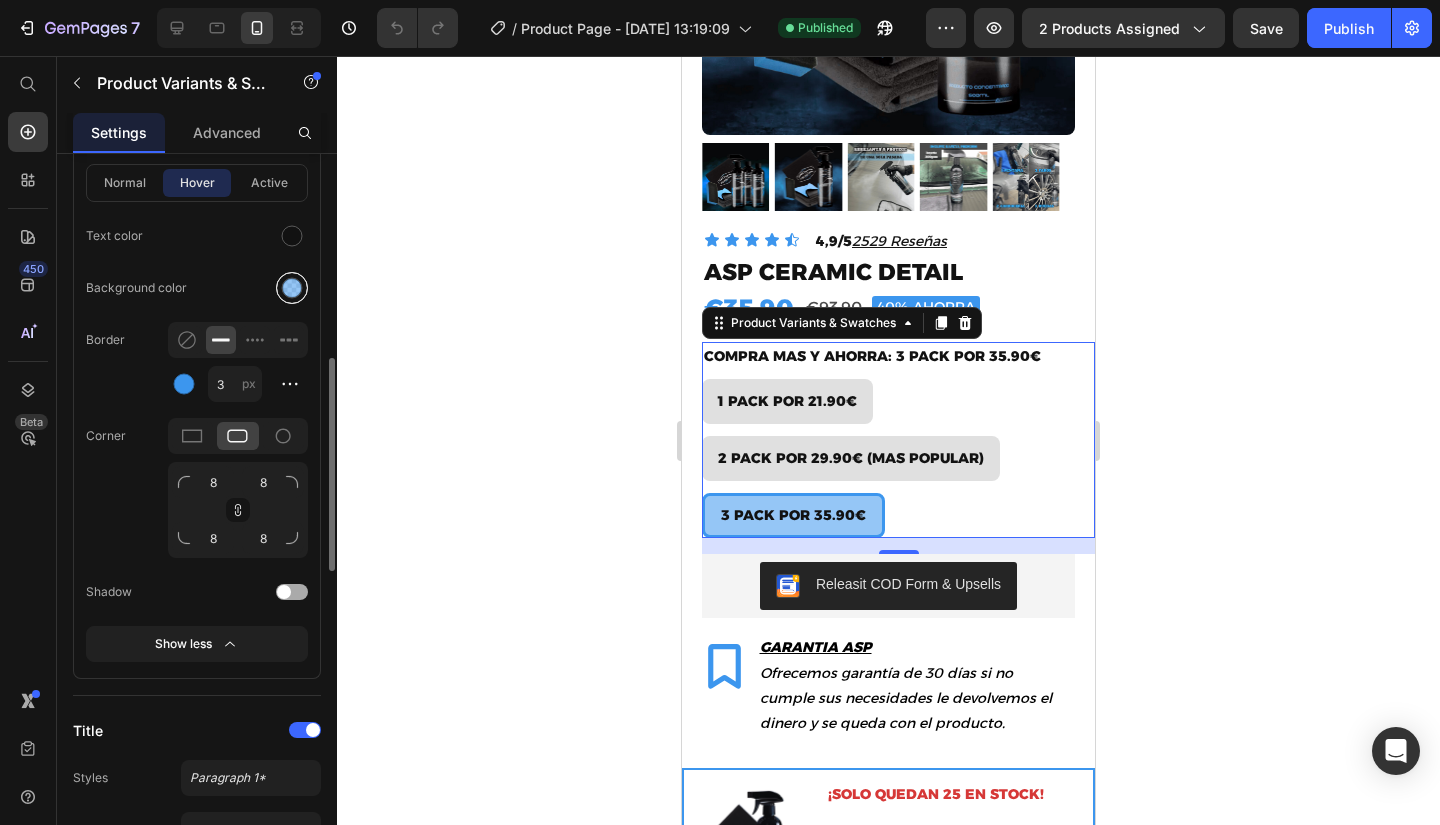 click at bounding box center [292, 288] 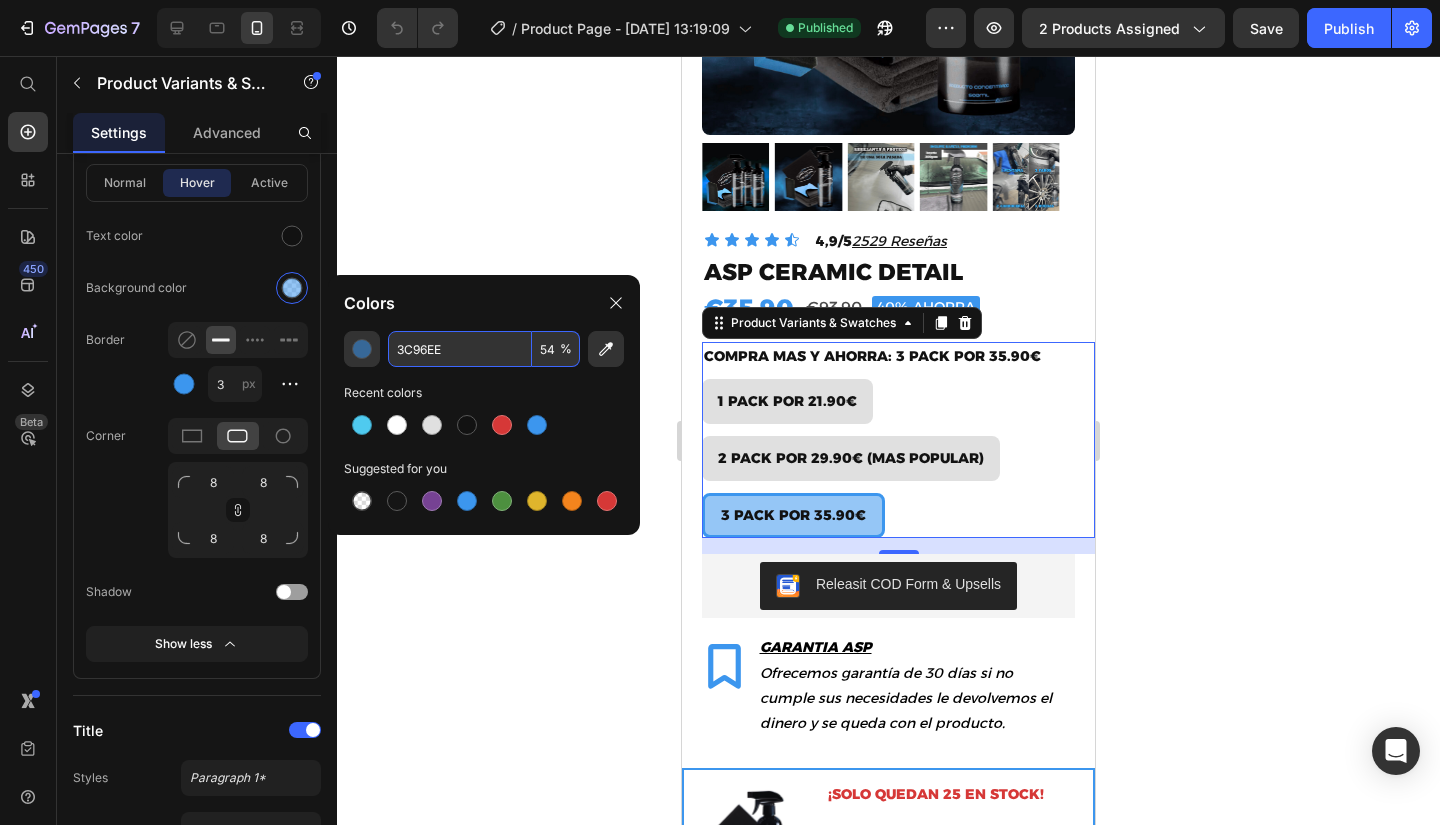 click on "3C96EE" at bounding box center (460, 349) 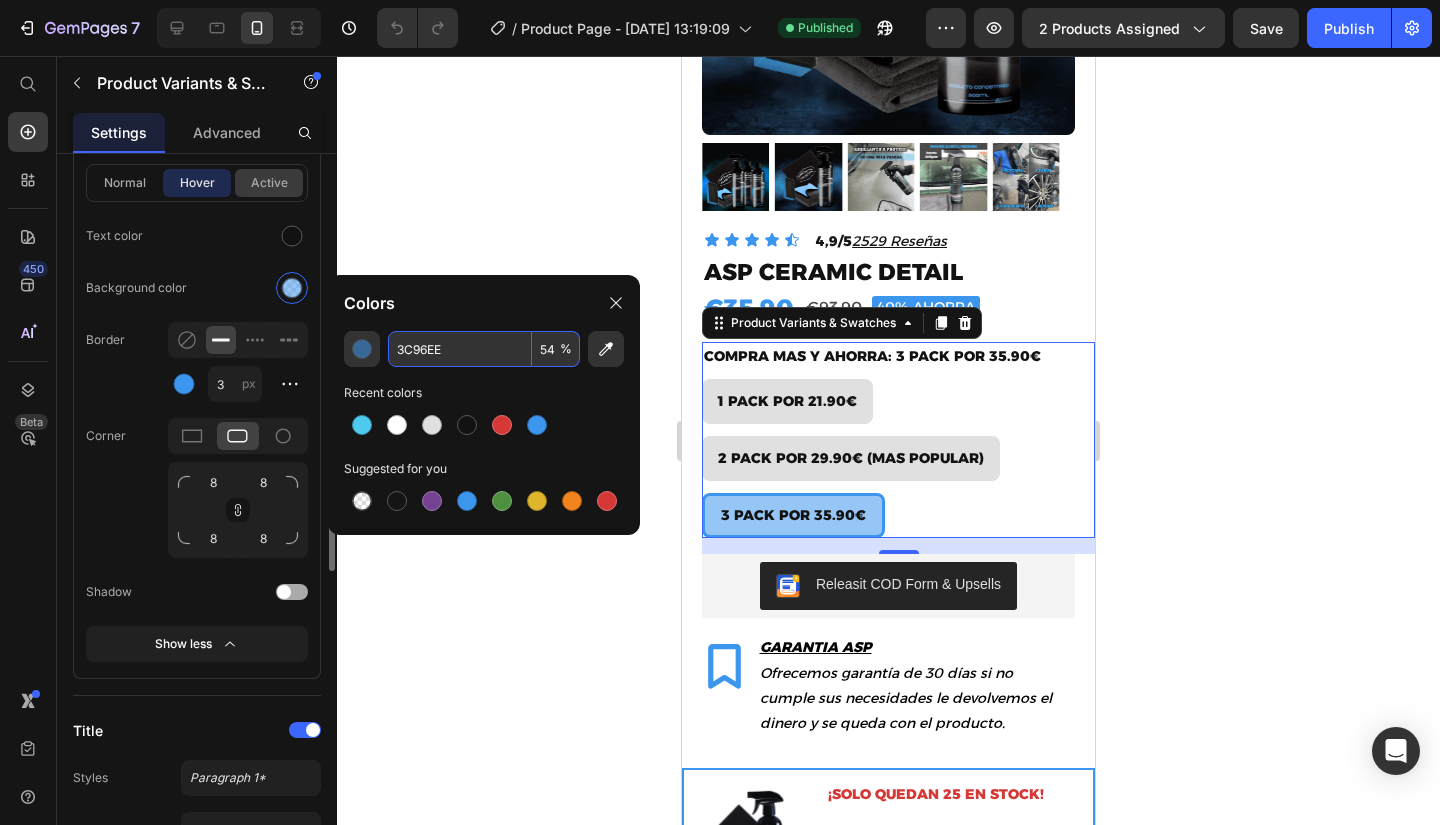 click on "active" at bounding box center [269, 183] 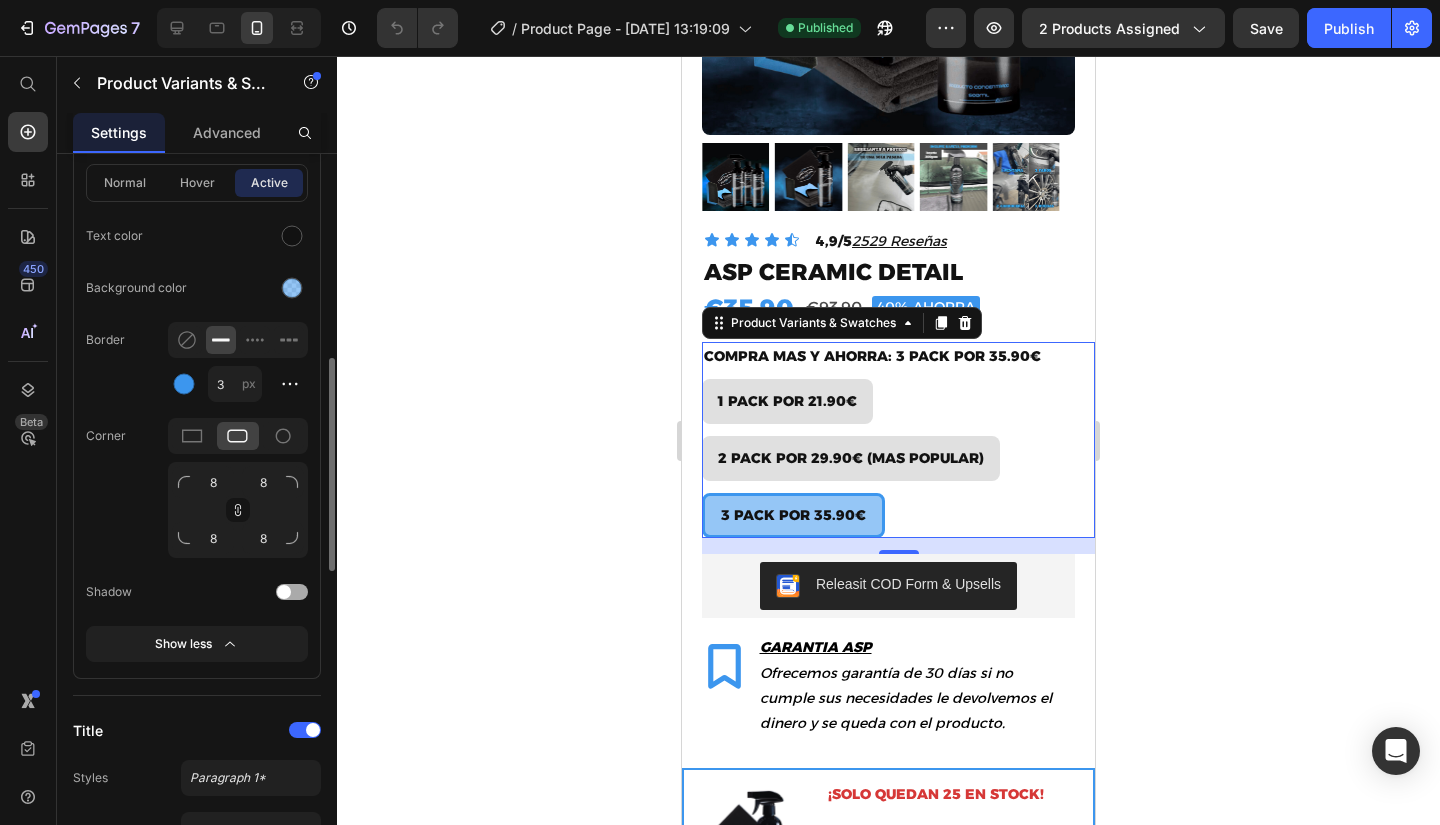scroll, scrollTop: 1000, scrollLeft: 0, axis: vertical 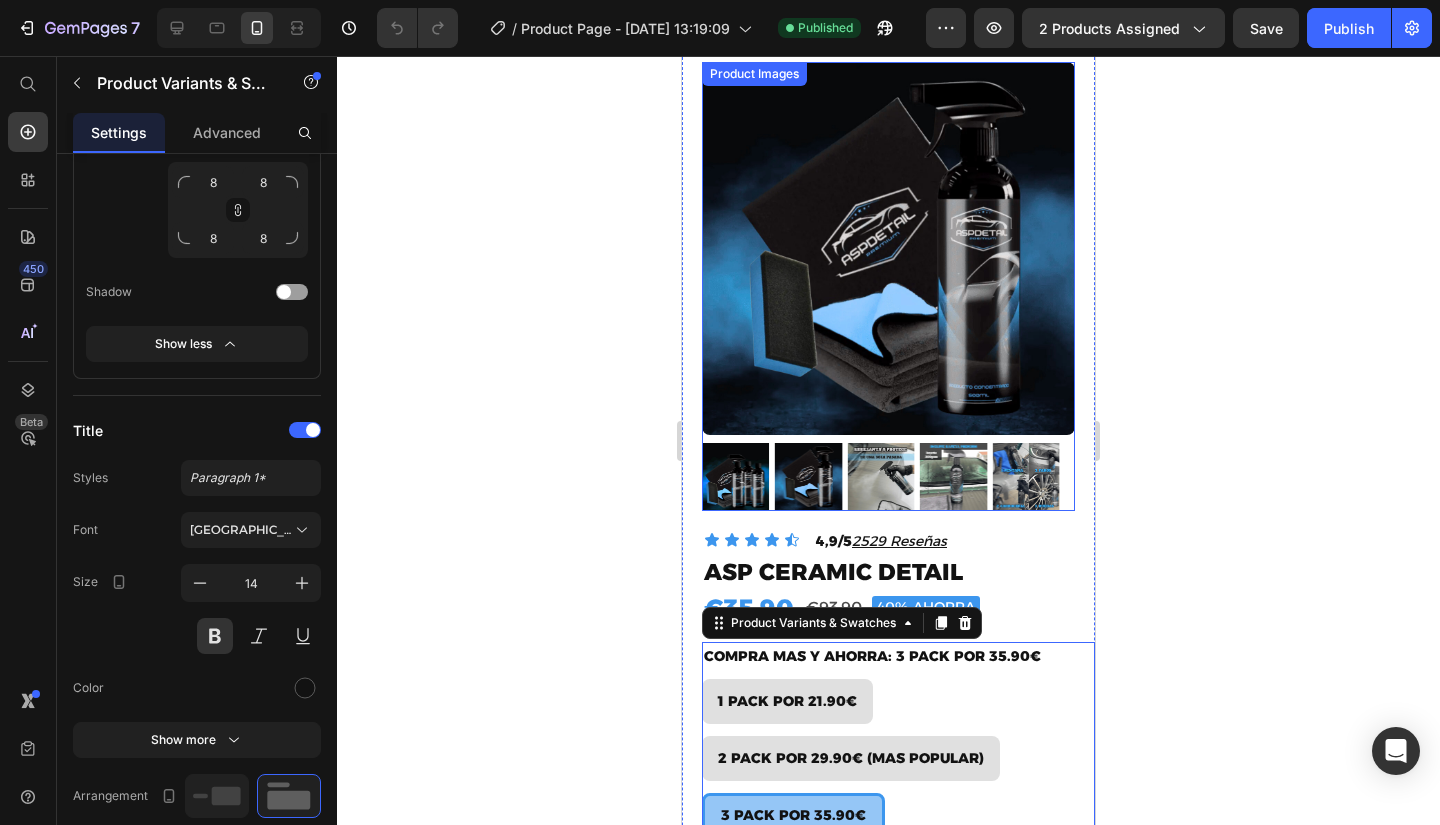 click at bounding box center (881, 477) 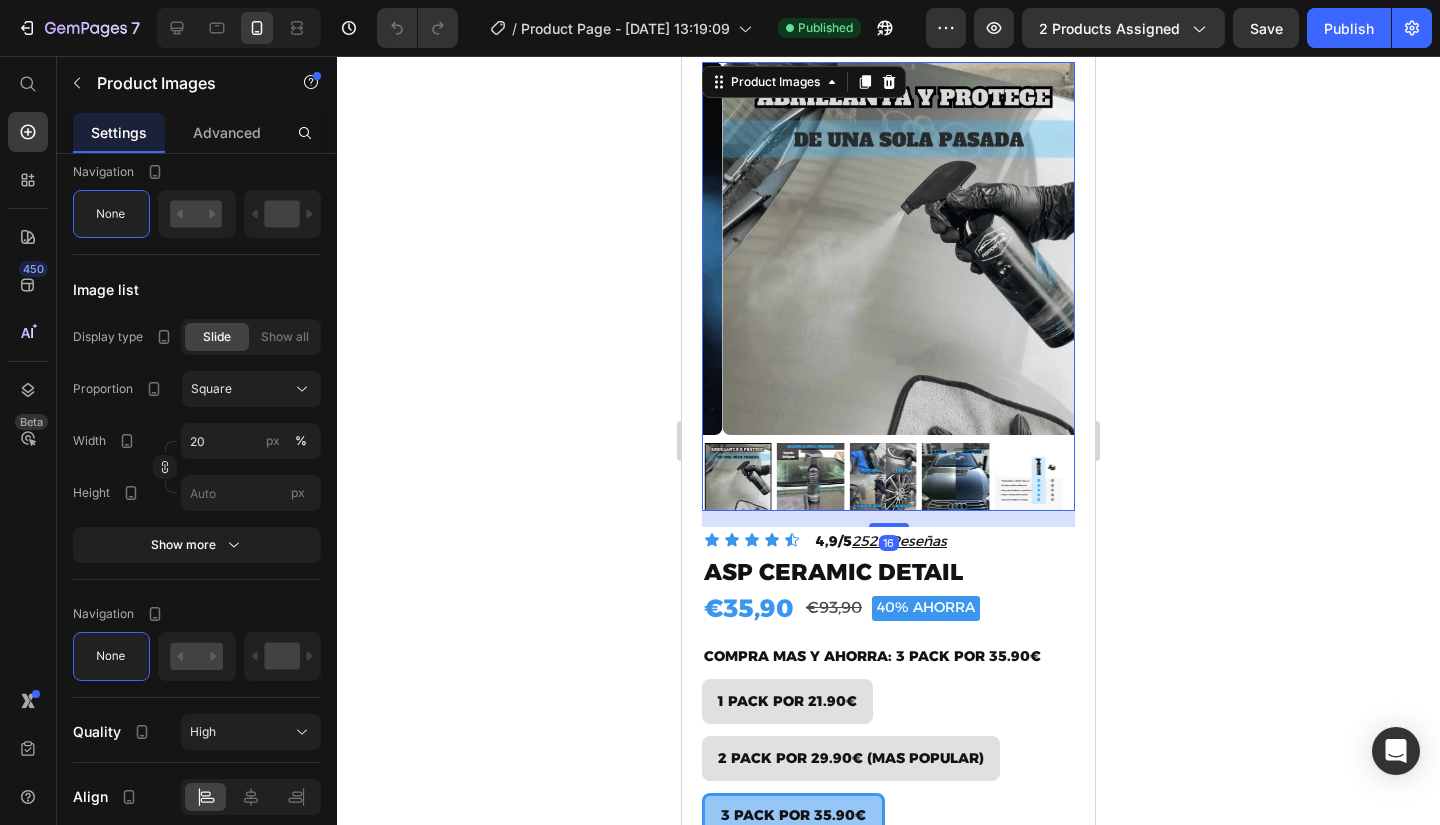 scroll, scrollTop: 0, scrollLeft: 0, axis: both 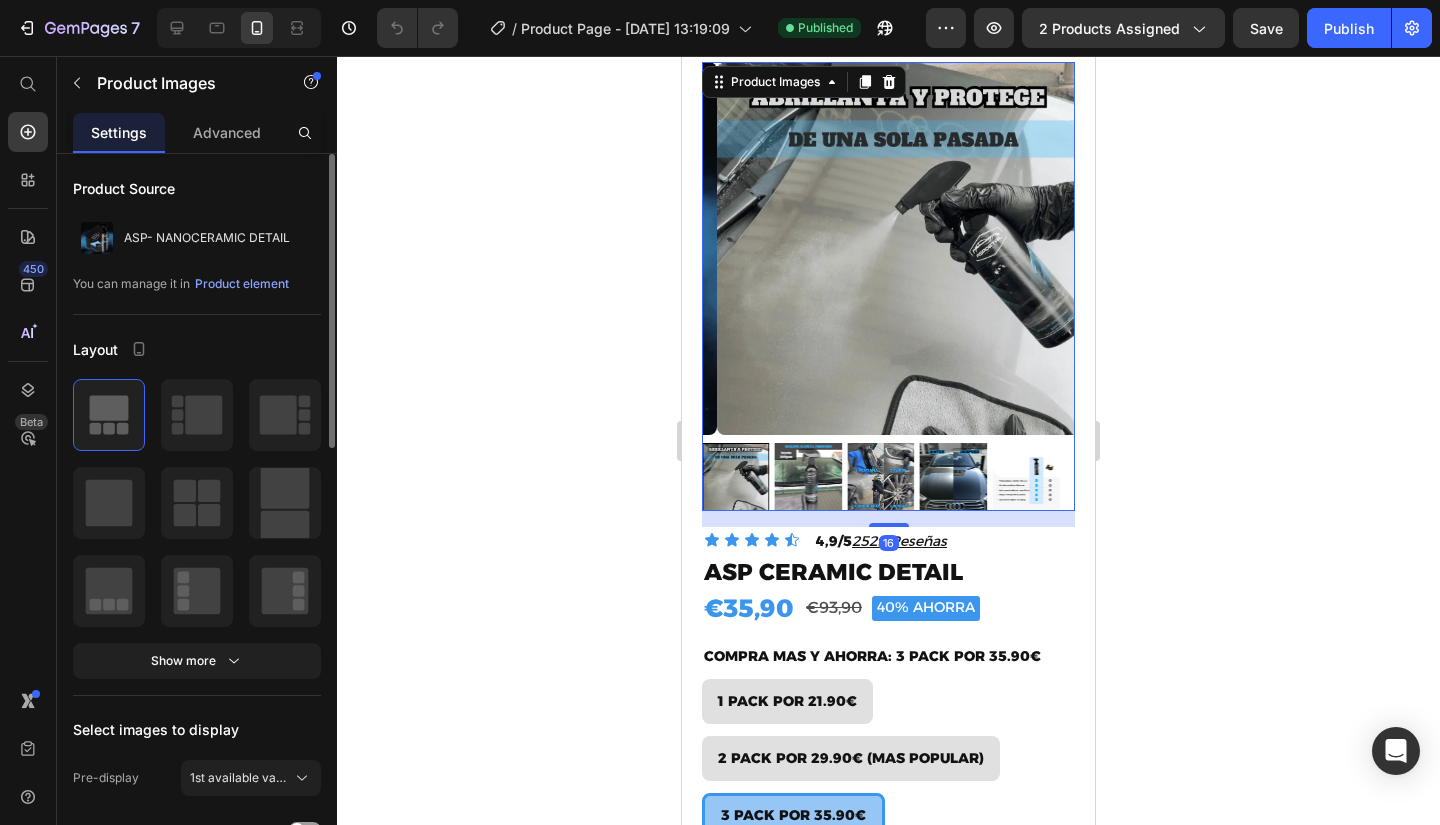 click at bounding box center (881, 477) 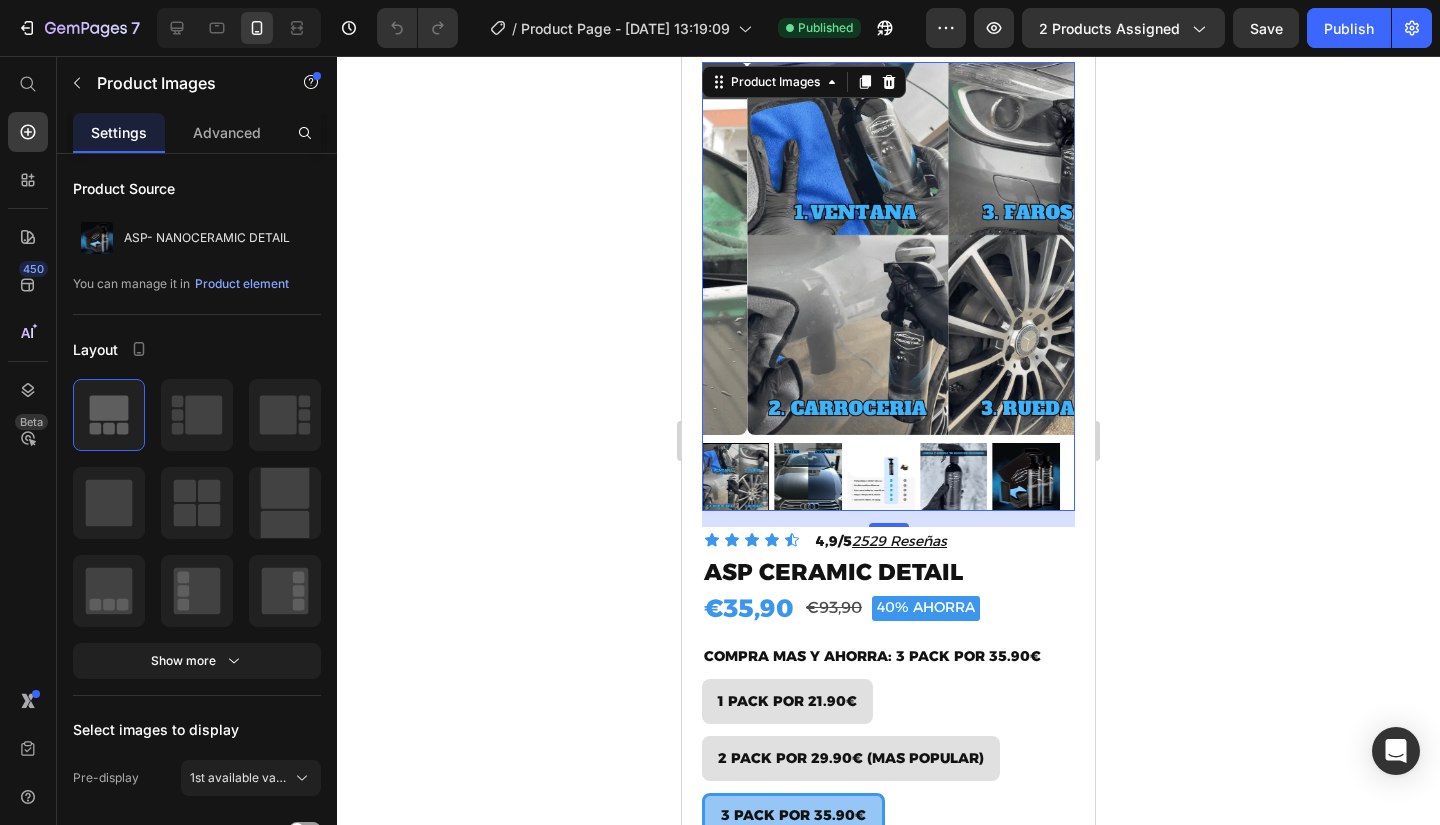 click at bounding box center (809, 477) 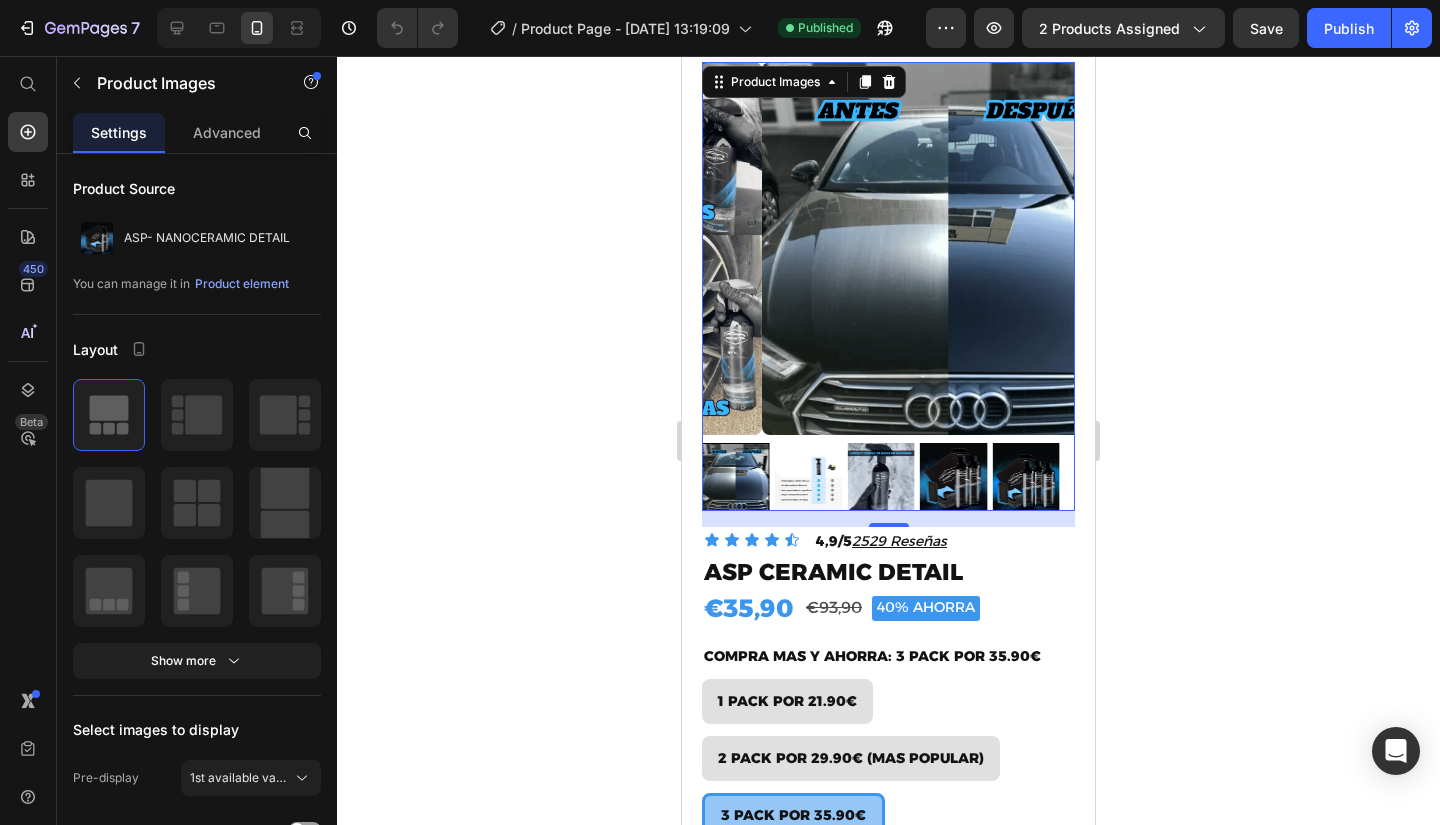 click at bounding box center [809, 477] 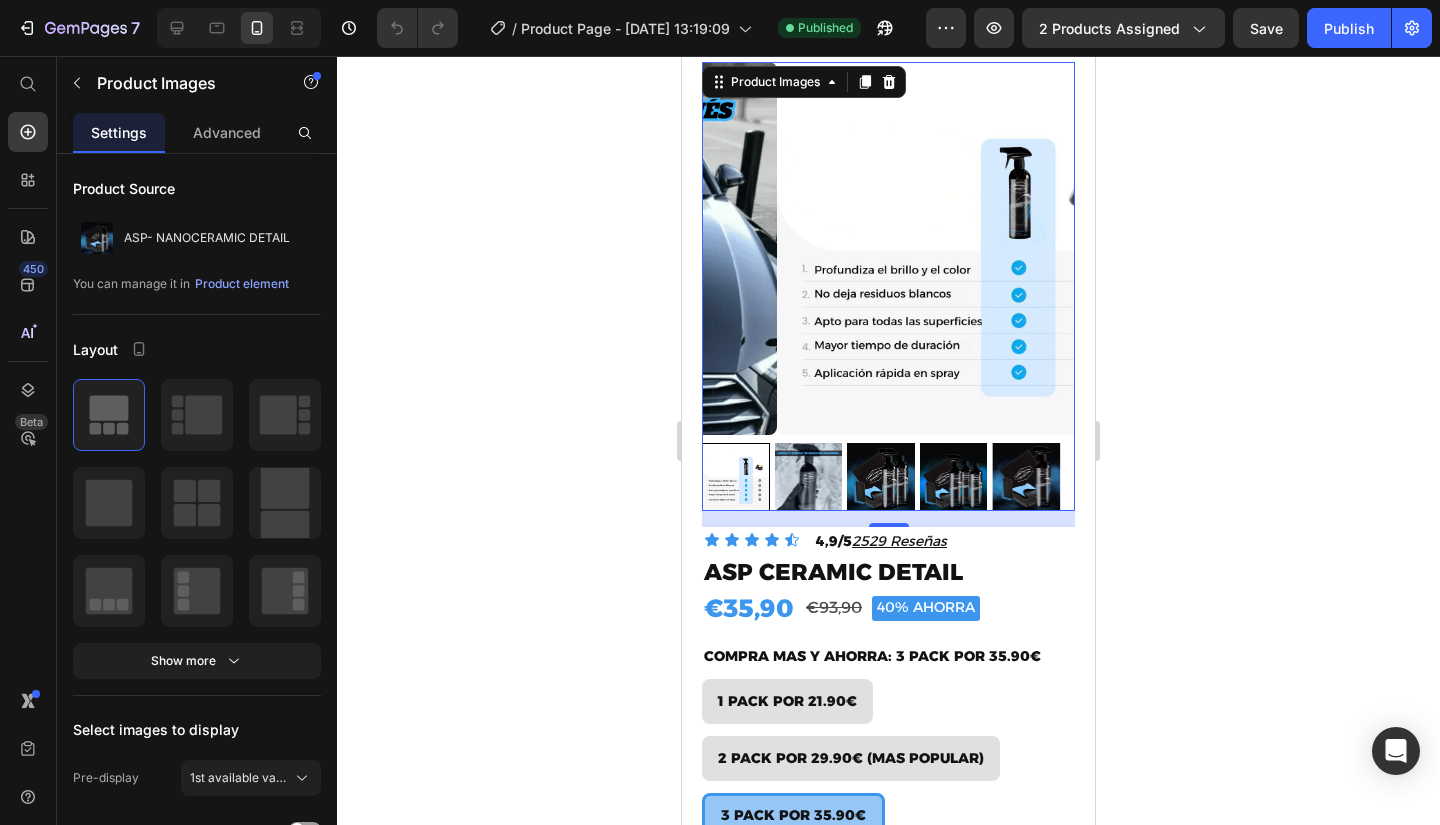 click at bounding box center (1026, 477) 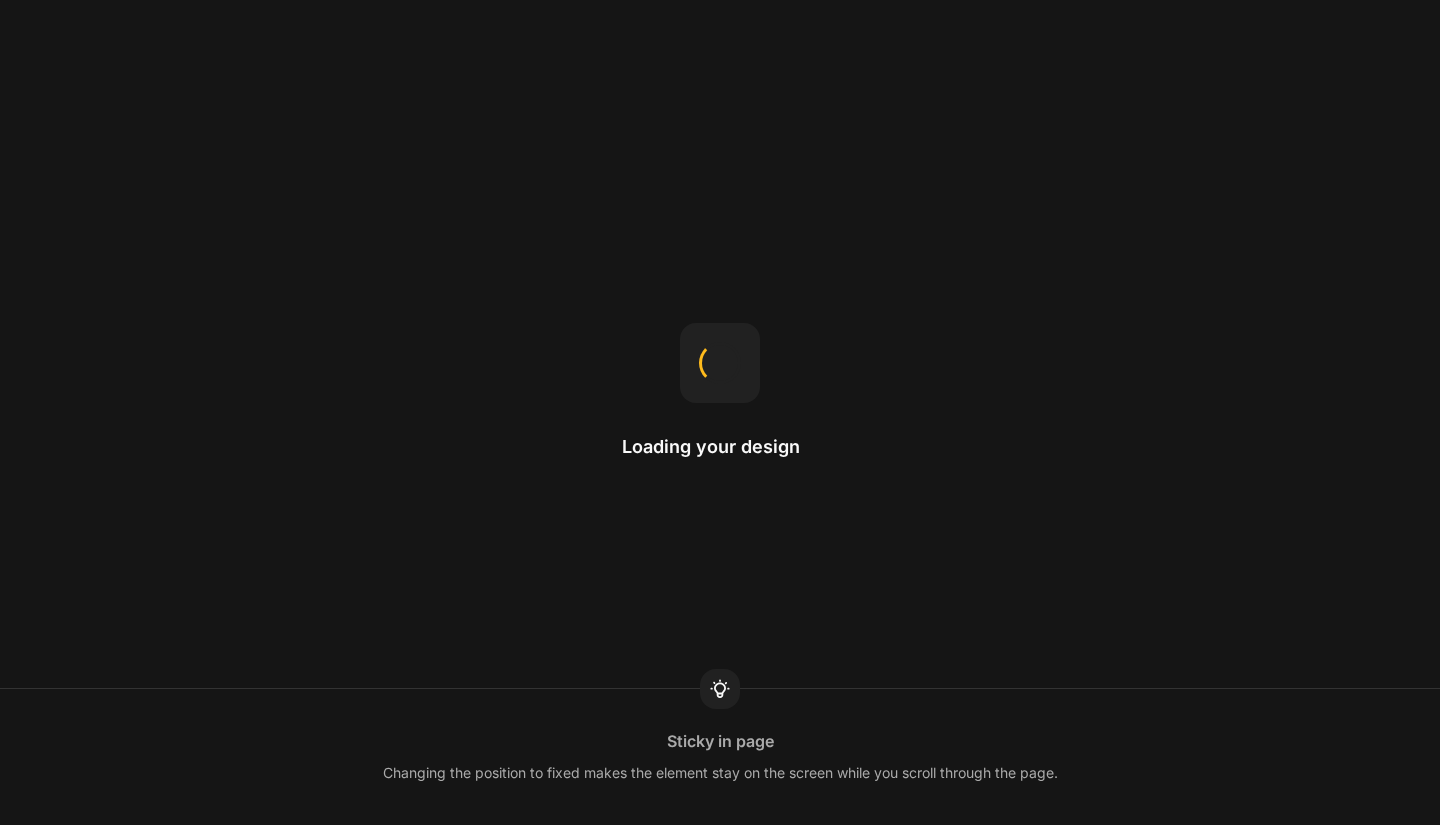 scroll, scrollTop: 0, scrollLeft: 0, axis: both 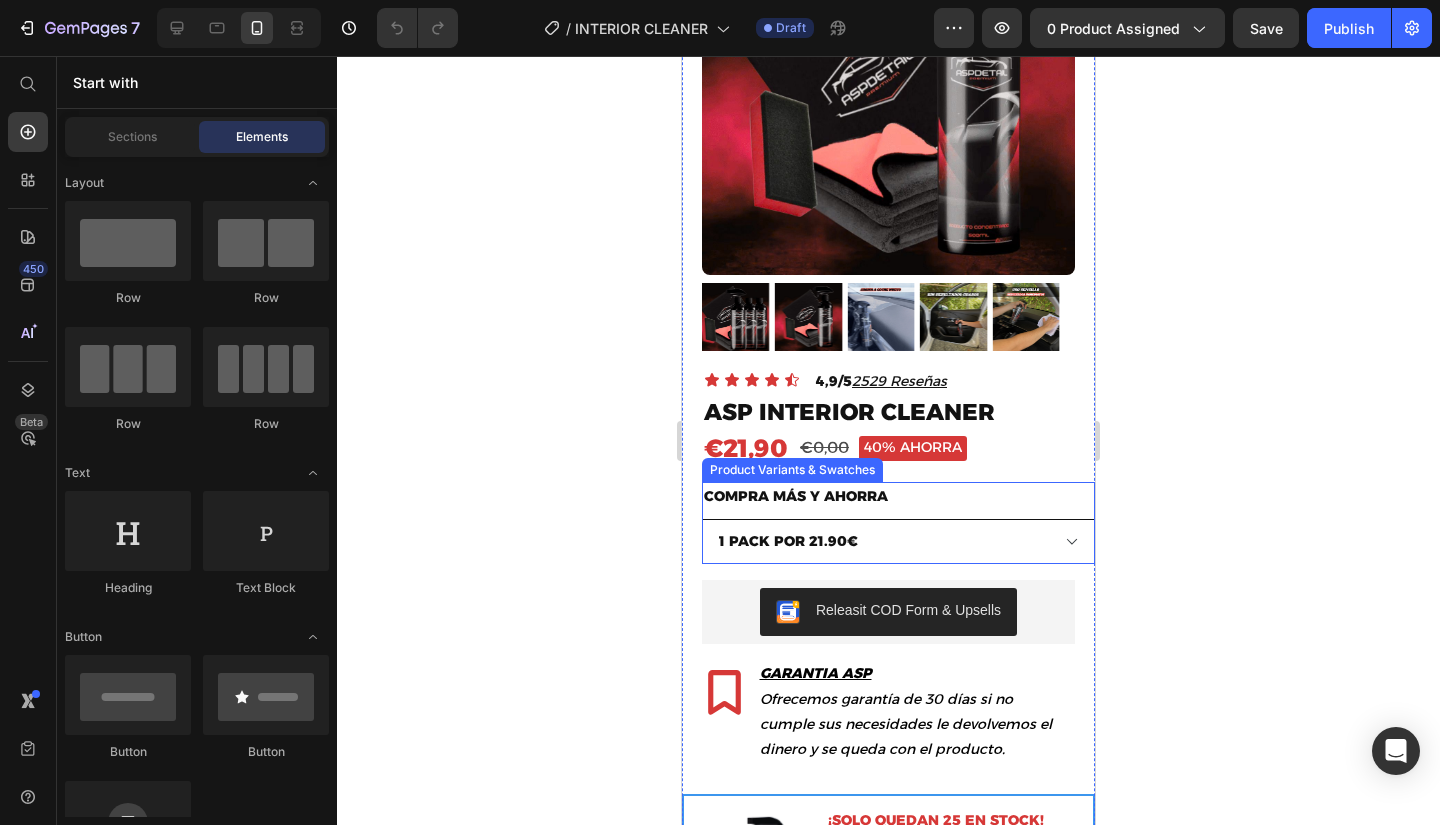 click on "1 PACK POR 21.90€ 2 PACK POR 29.90€ 3 PACK POR 35.90€" at bounding box center [898, 541] 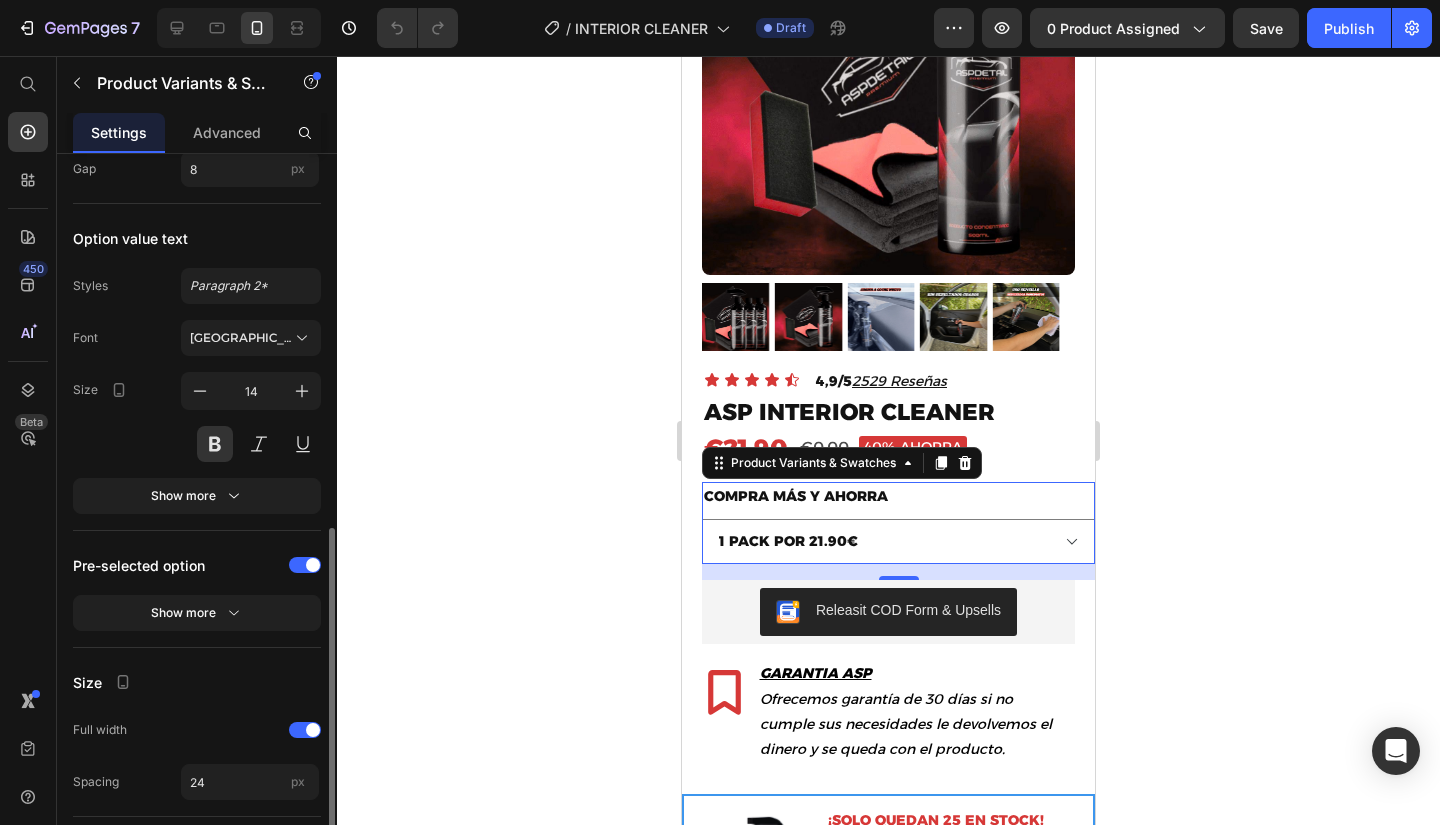 scroll, scrollTop: 700, scrollLeft: 0, axis: vertical 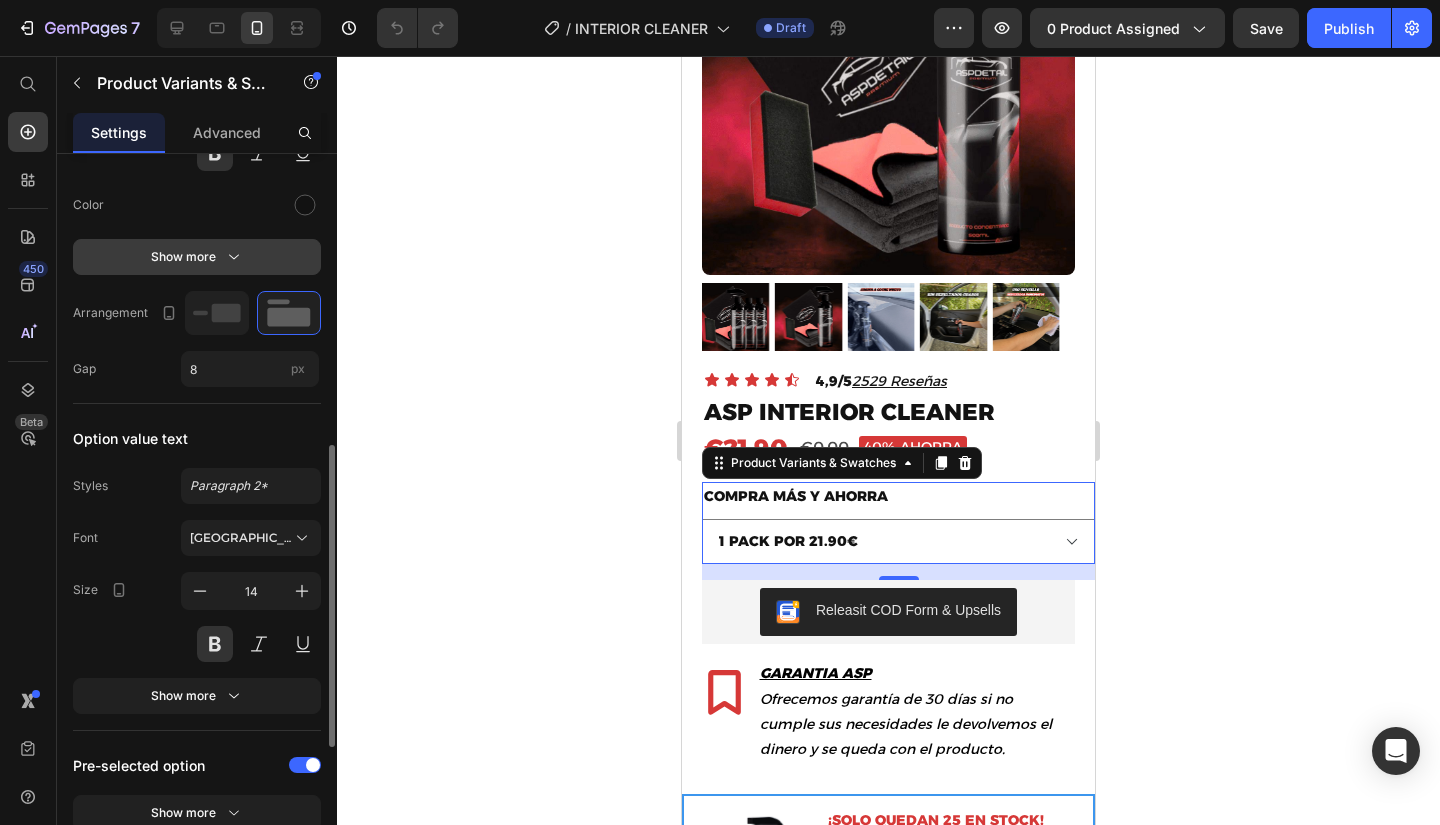 click on "Show more" at bounding box center [197, 257] 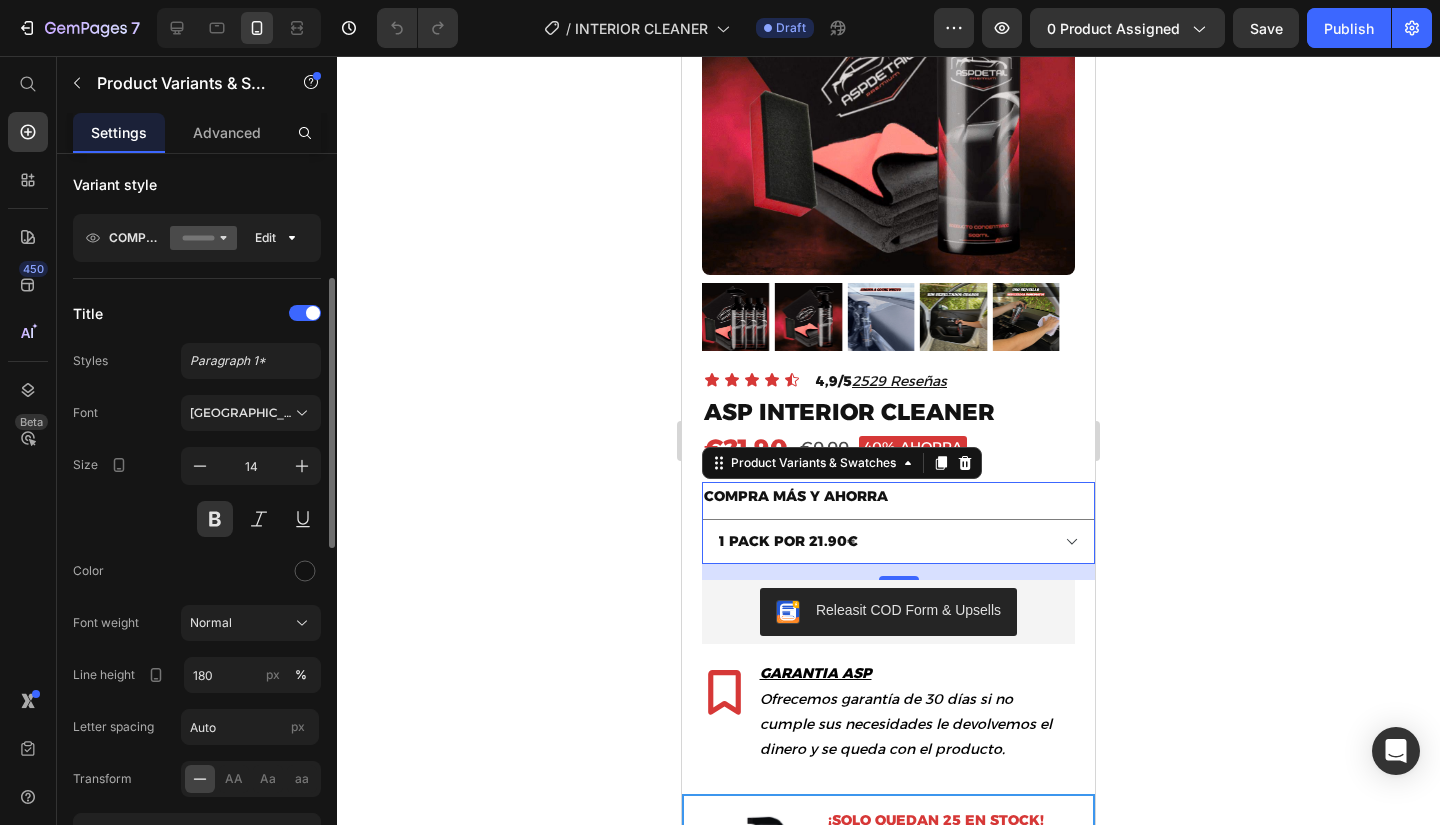 scroll, scrollTop: 834, scrollLeft: 0, axis: vertical 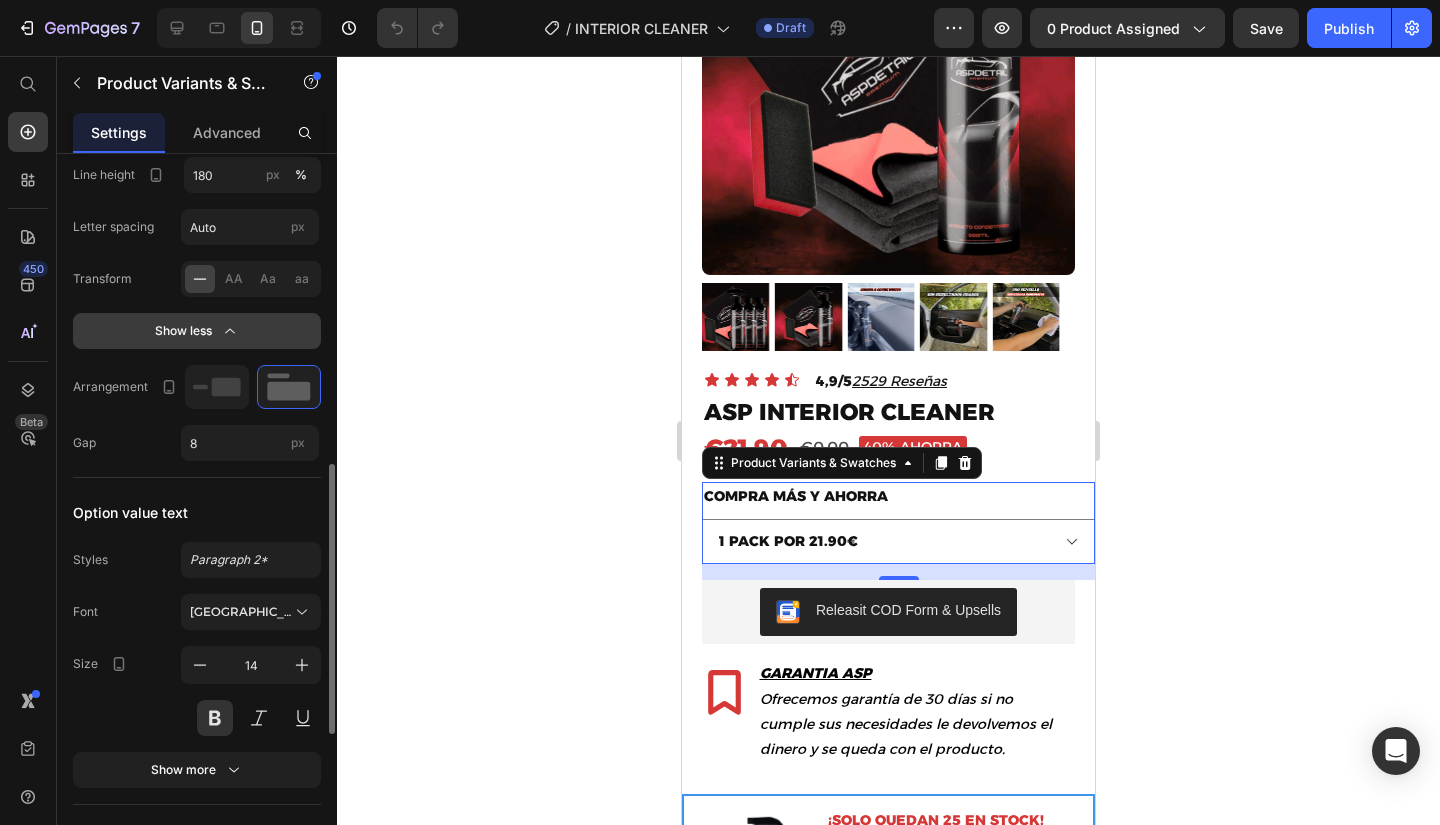 click on "Show less" 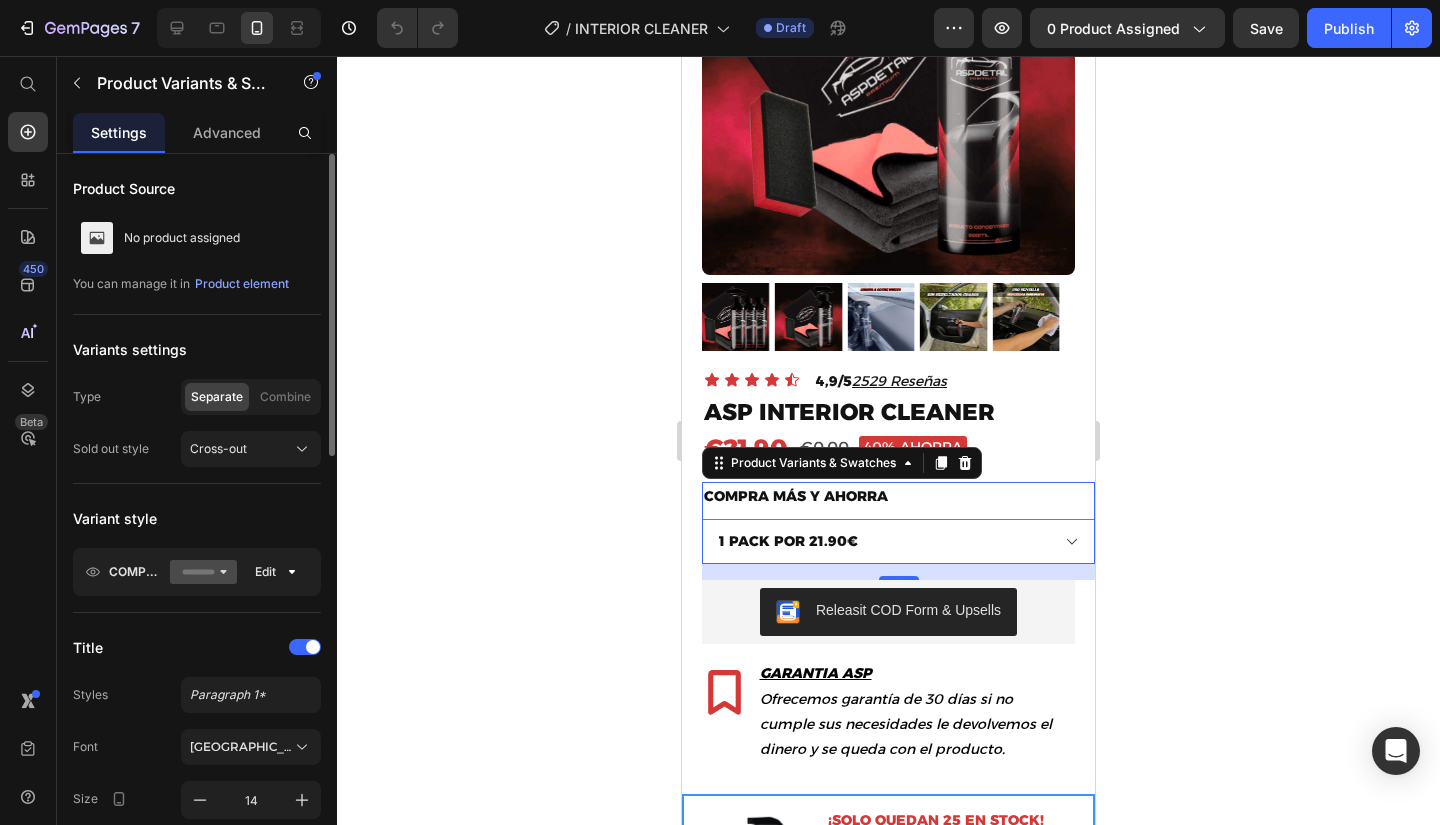 scroll, scrollTop: 200, scrollLeft: 0, axis: vertical 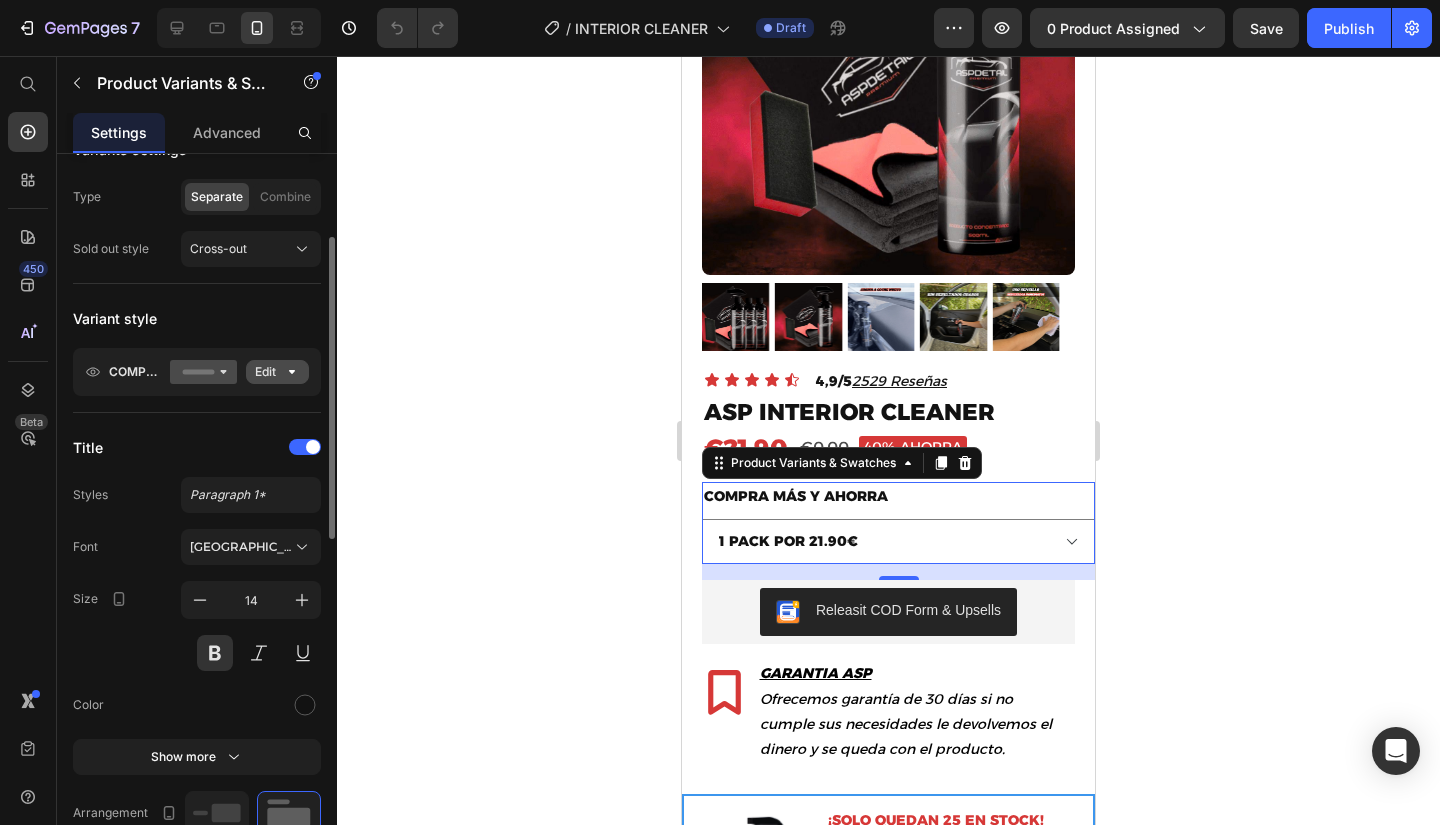 click on "Edit" 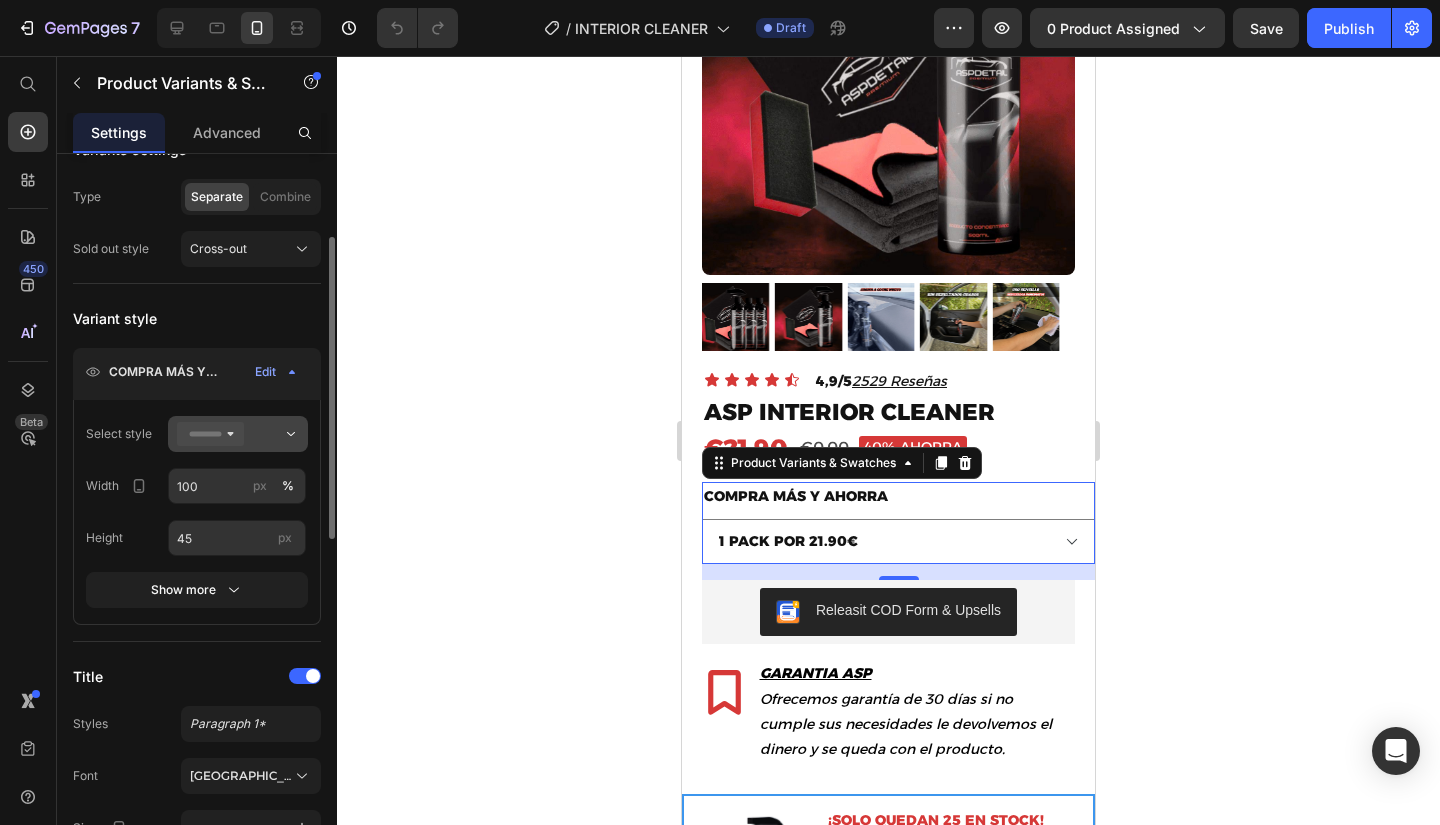 click at bounding box center [238, 434] 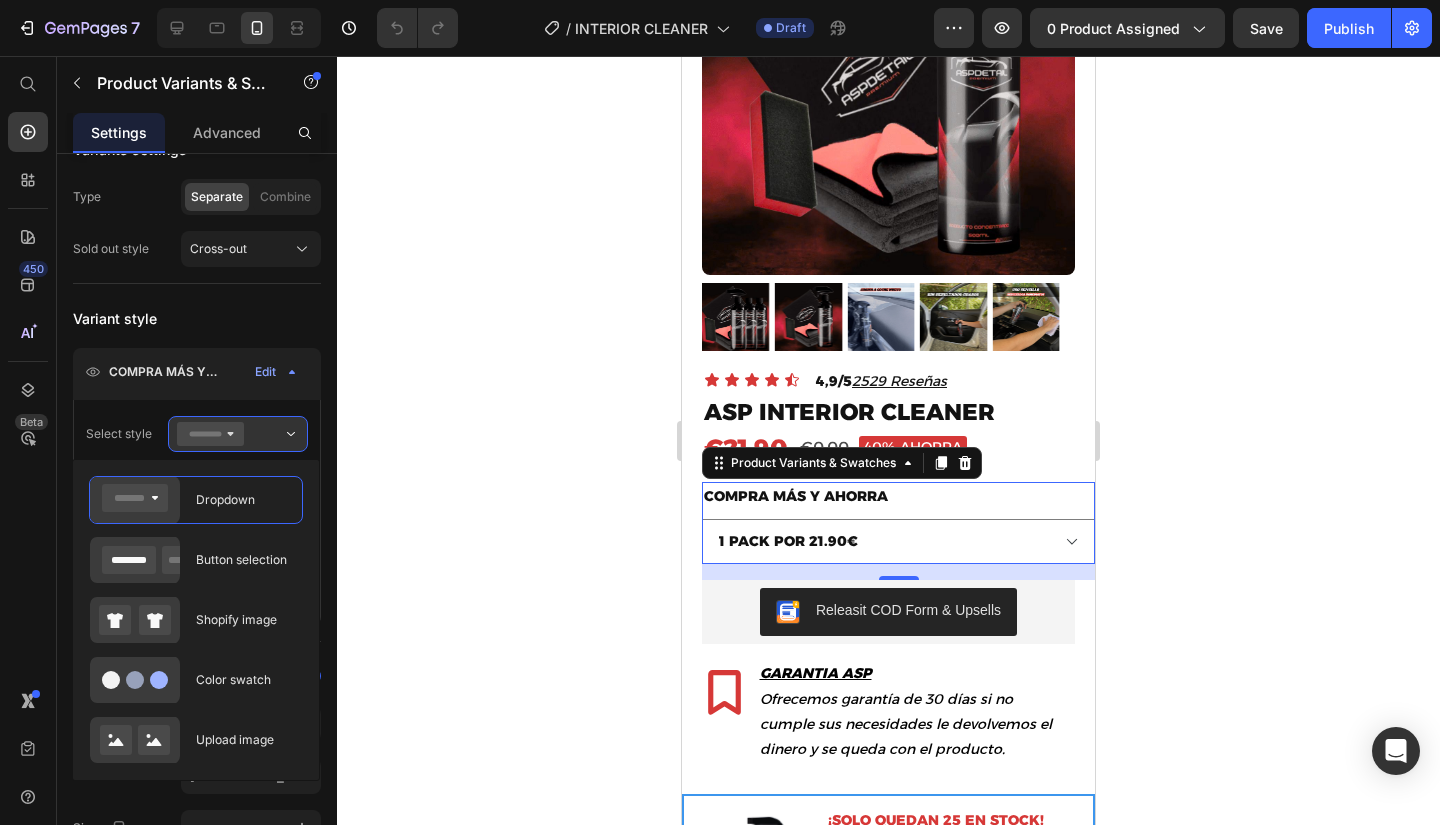 drag, startPoint x: 221, startPoint y: 565, endPoint x: 341, endPoint y: 565, distance: 120 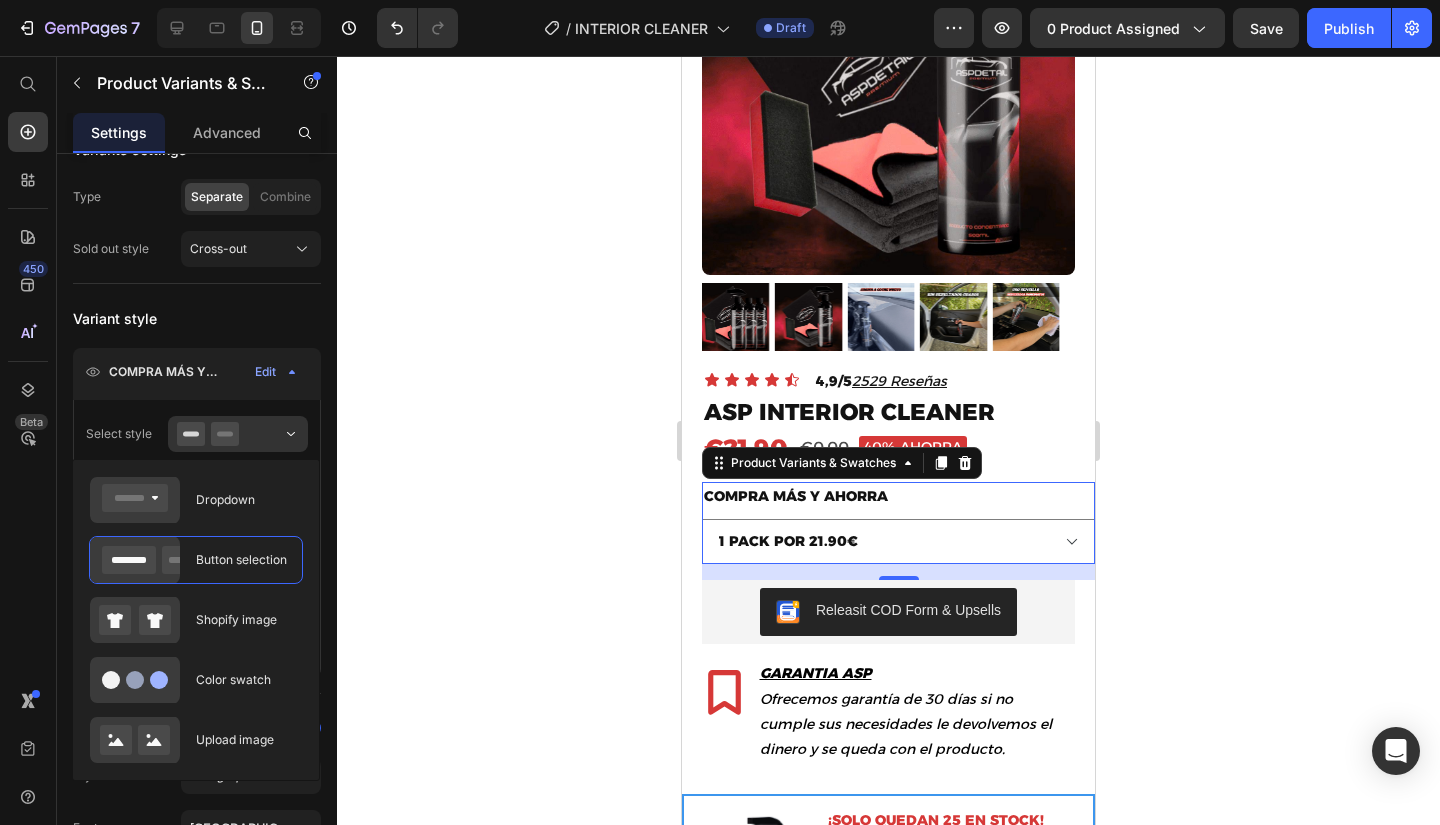 type 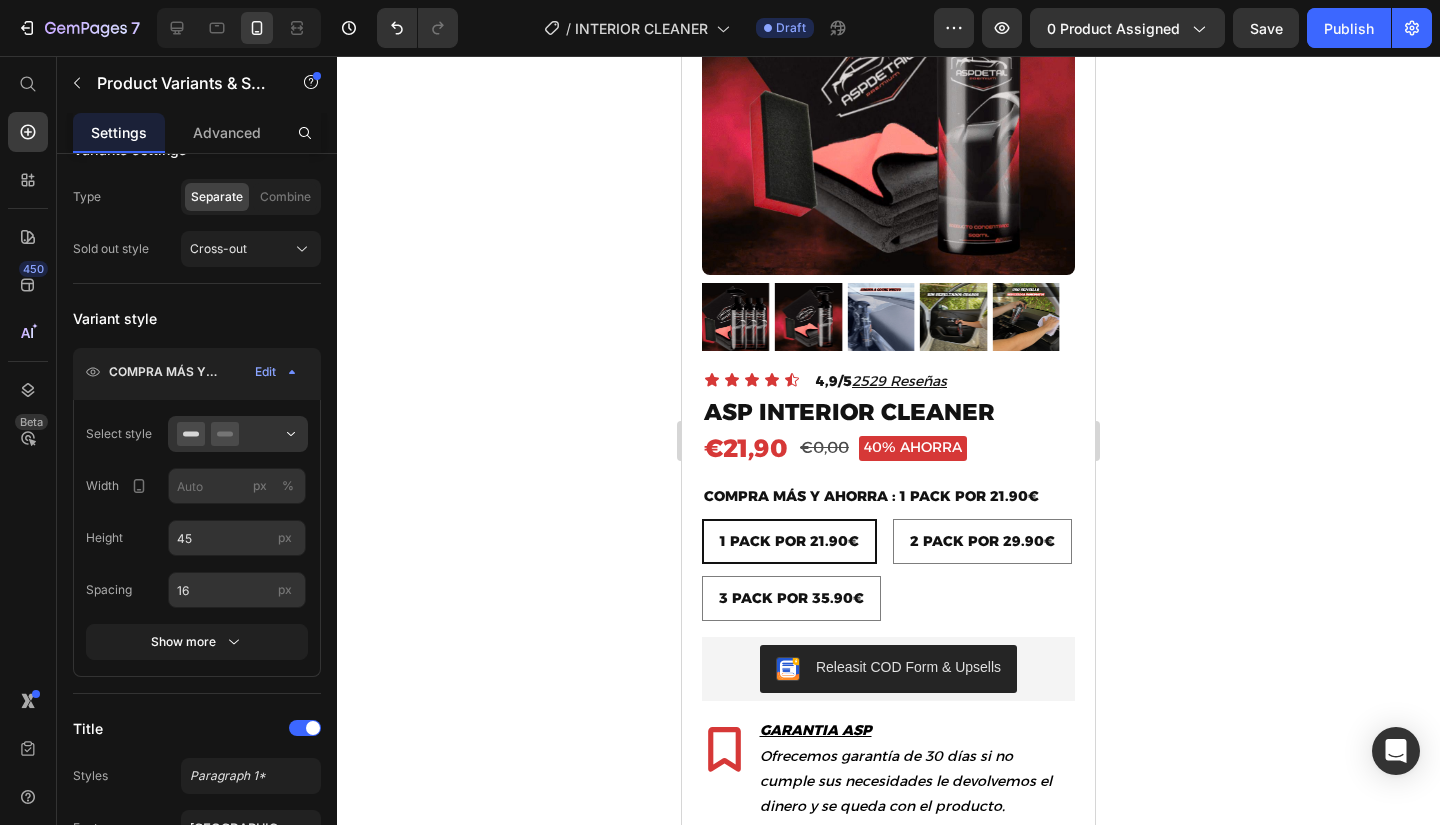 click on "COMPRA MÁS Y AHORRA : 1 PACK POR 21.90€" at bounding box center (871, 496) 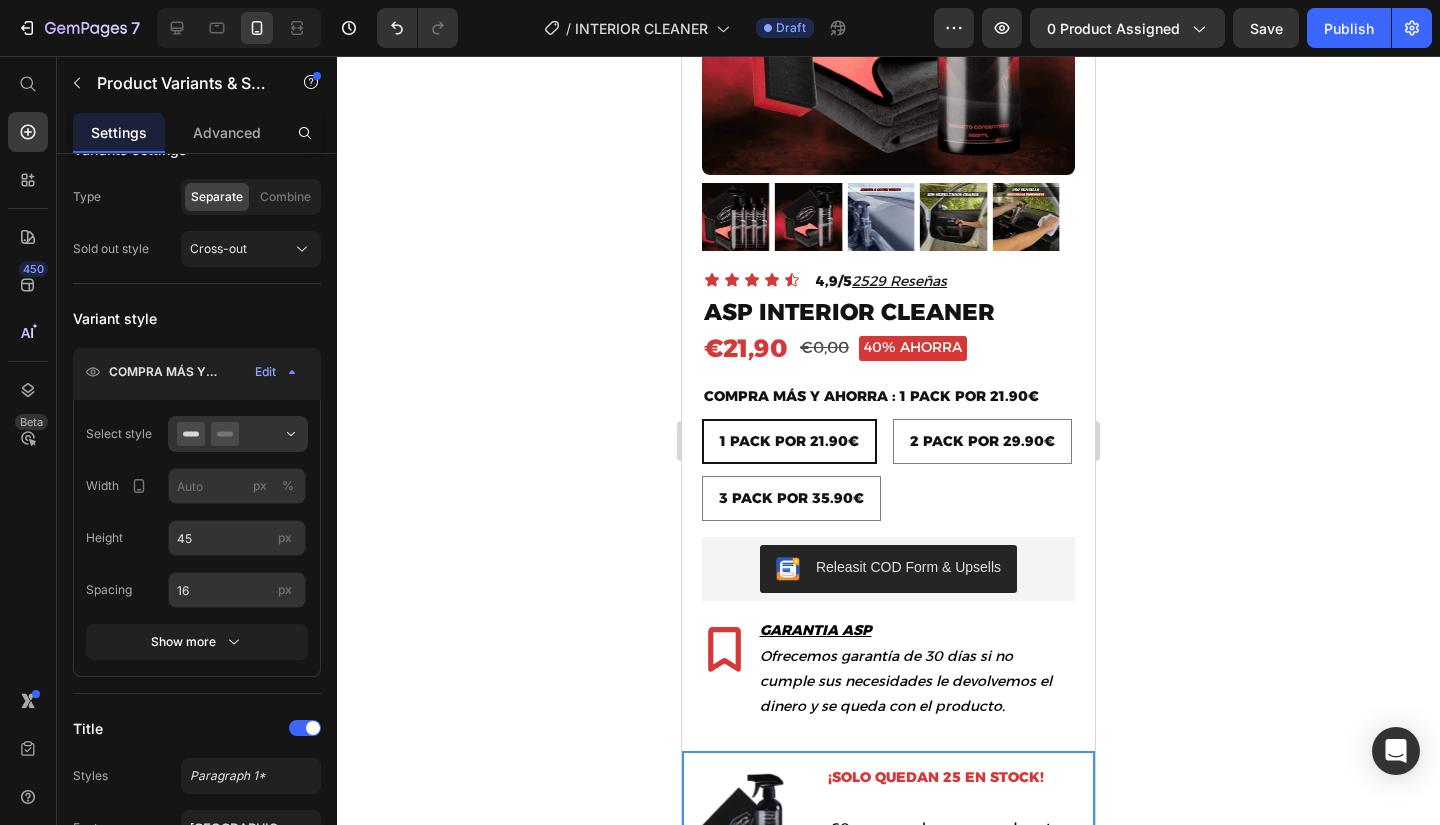 click on "1 PACK POR 21.90€ 1 PACK POR 21.90€ 1 PACK POR 21.90€ 2 PACK POR 29.90€ 2 PACK POR 29.90€ 2 PACK POR 29.90€ 3 PACK POR 35.90€ 3 PACK POR 35.90€ 3 PACK POR 35.90€" at bounding box center (898, 470) 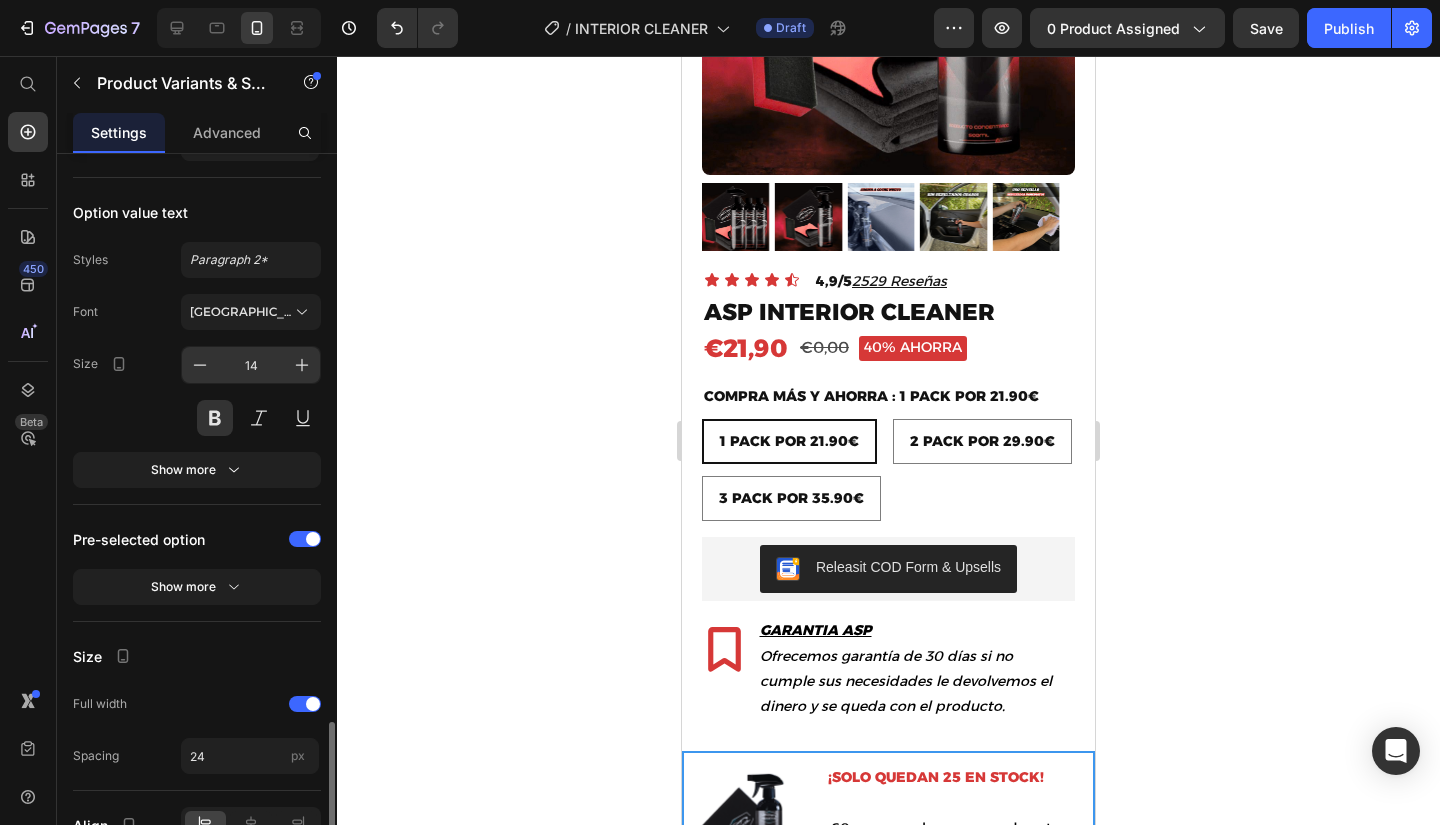 scroll, scrollTop: 1307, scrollLeft: 0, axis: vertical 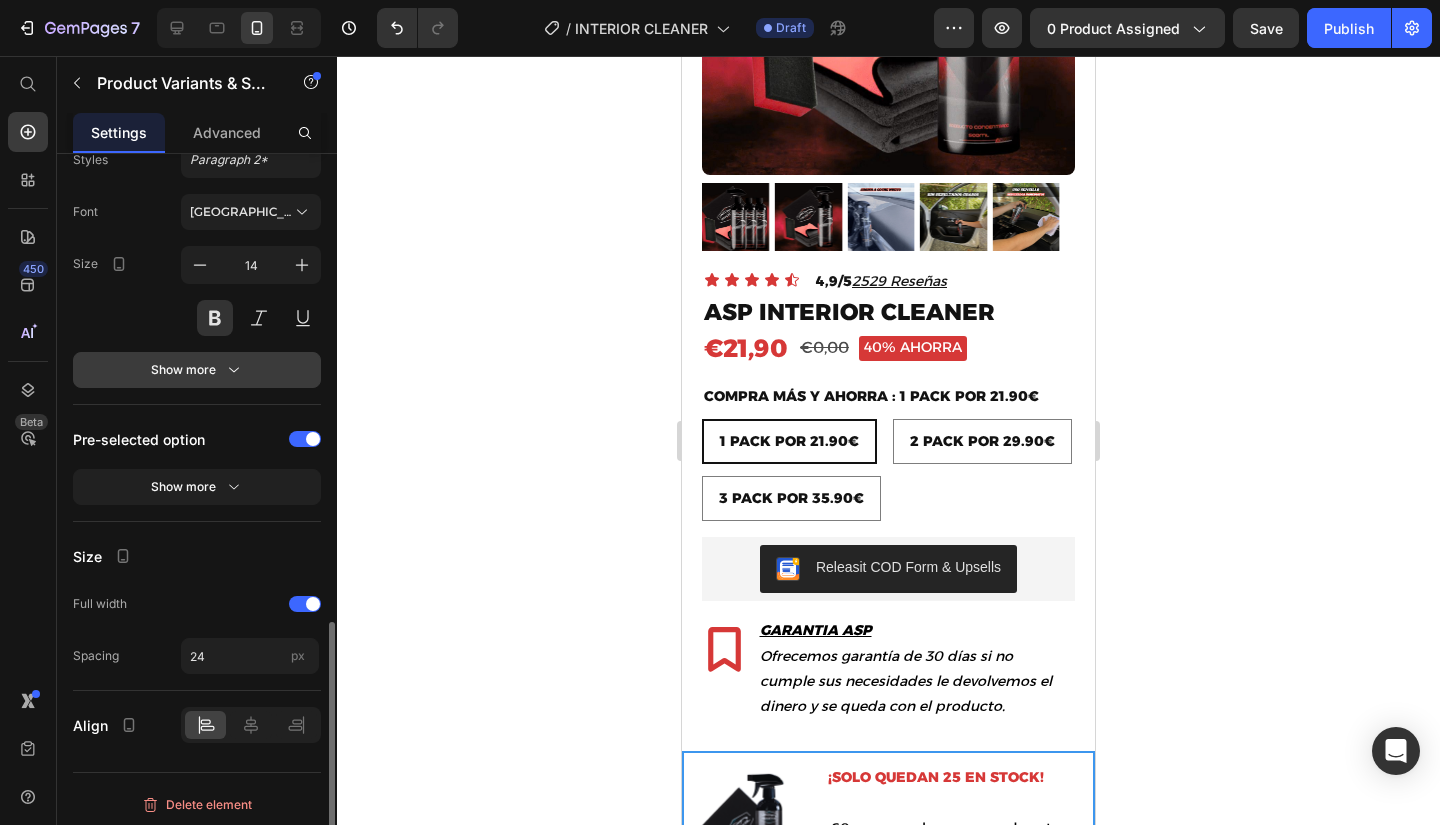 click on "Show more" at bounding box center (197, 370) 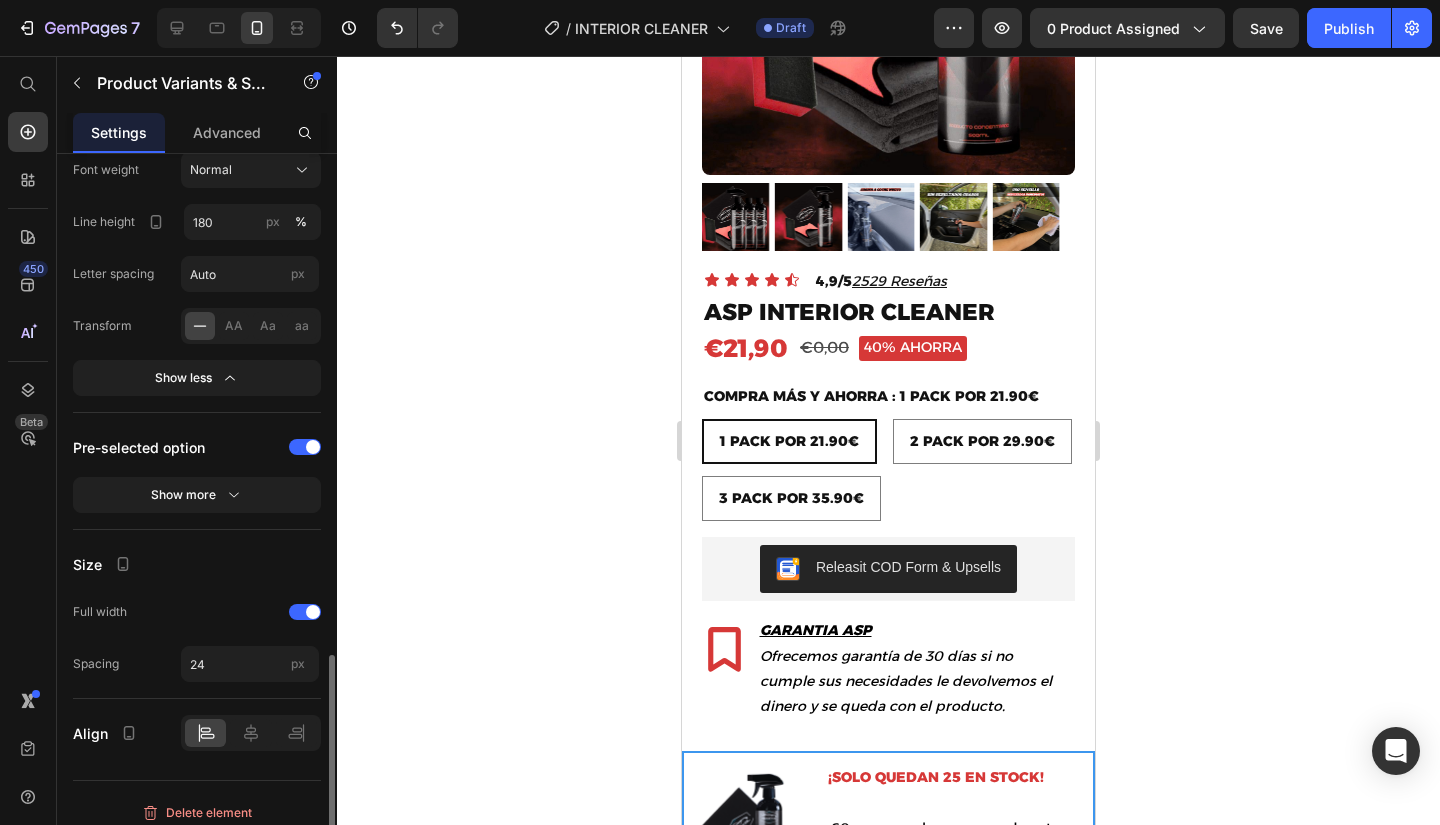 scroll, scrollTop: 1515, scrollLeft: 0, axis: vertical 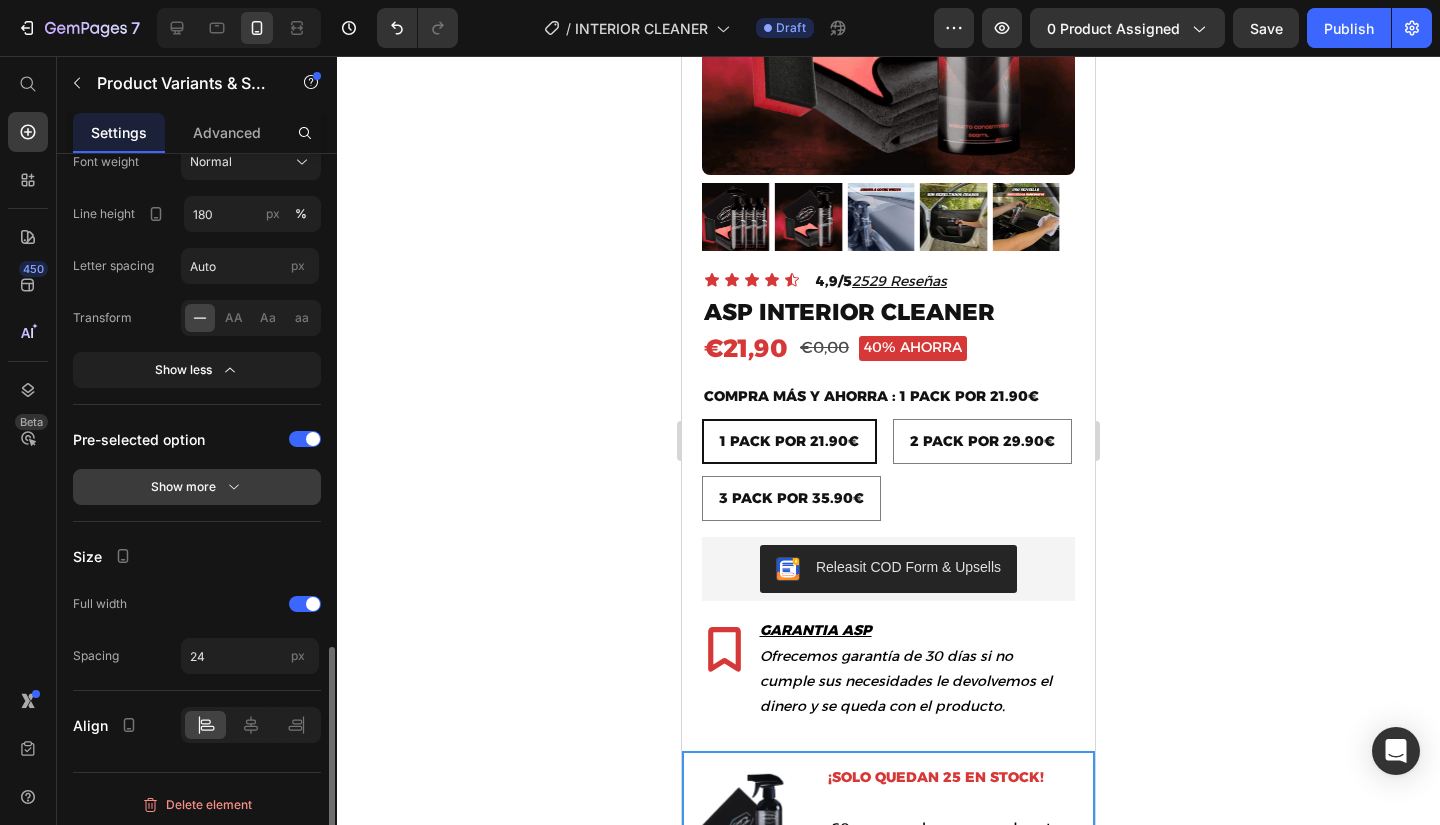 click on "Show more" at bounding box center (197, 487) 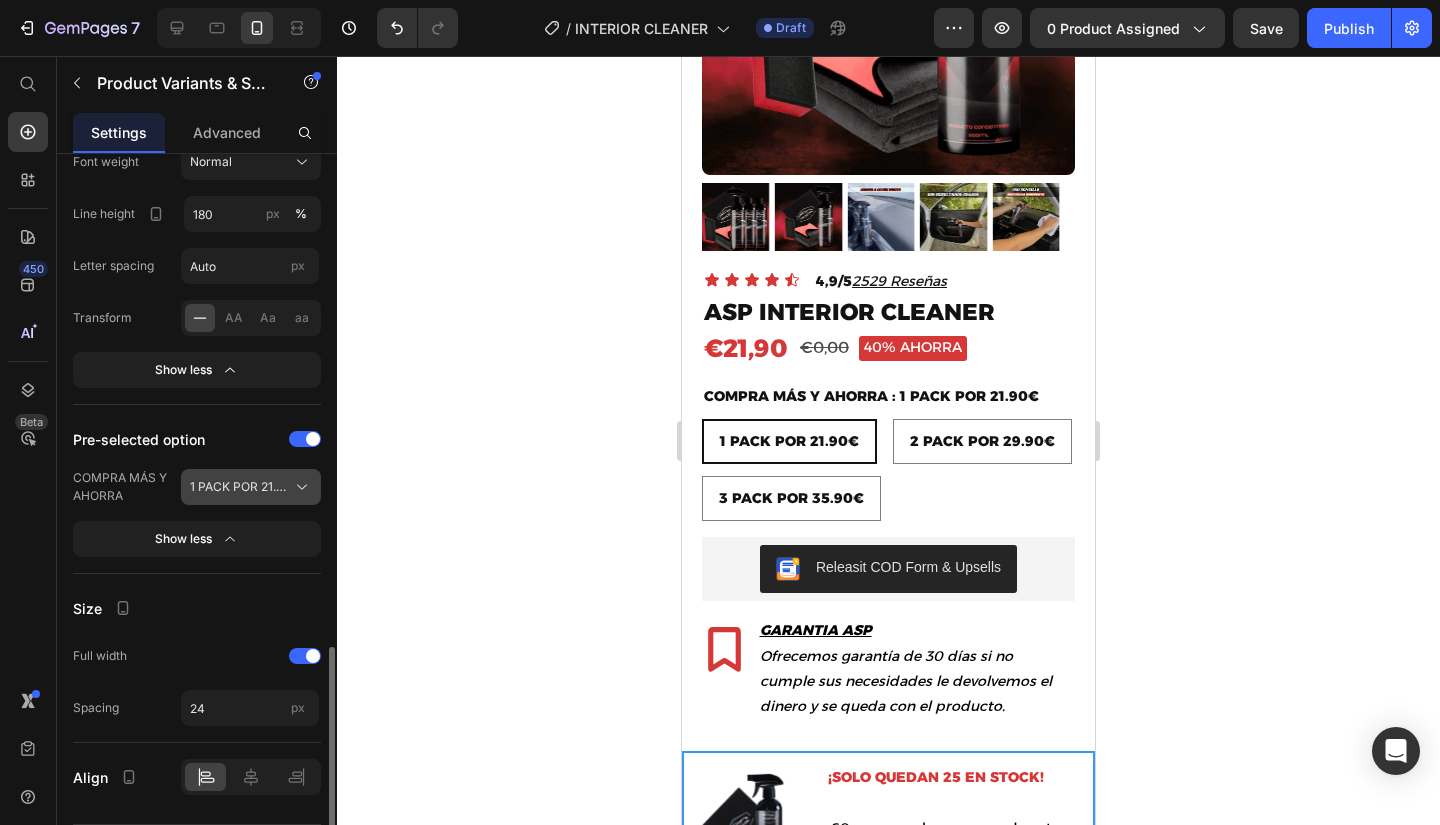 scroll, scrollTop: 1567, scrollLeft: 0, axis: vertical 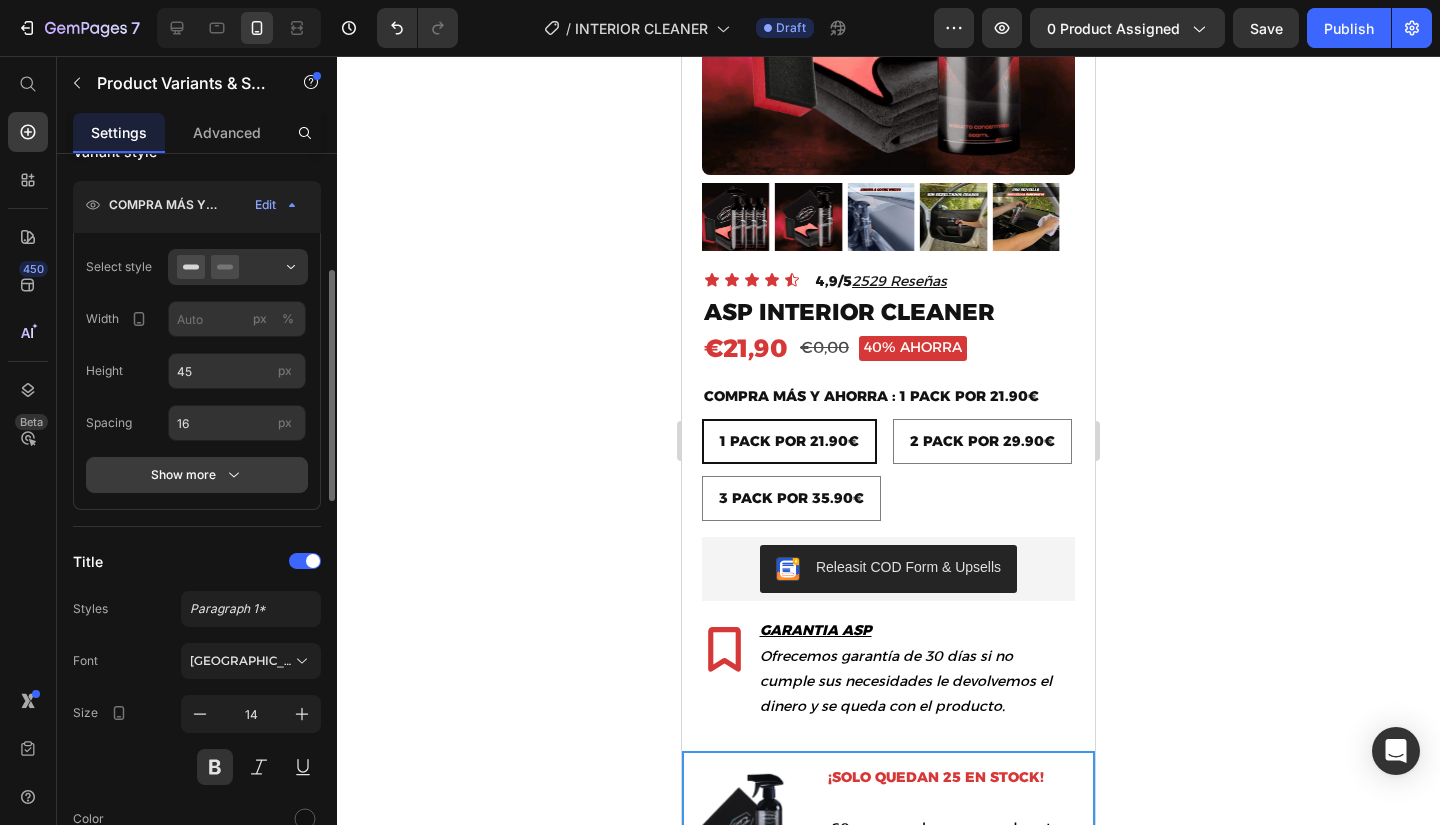 click on "Show more" at bounding box center (197, 475) 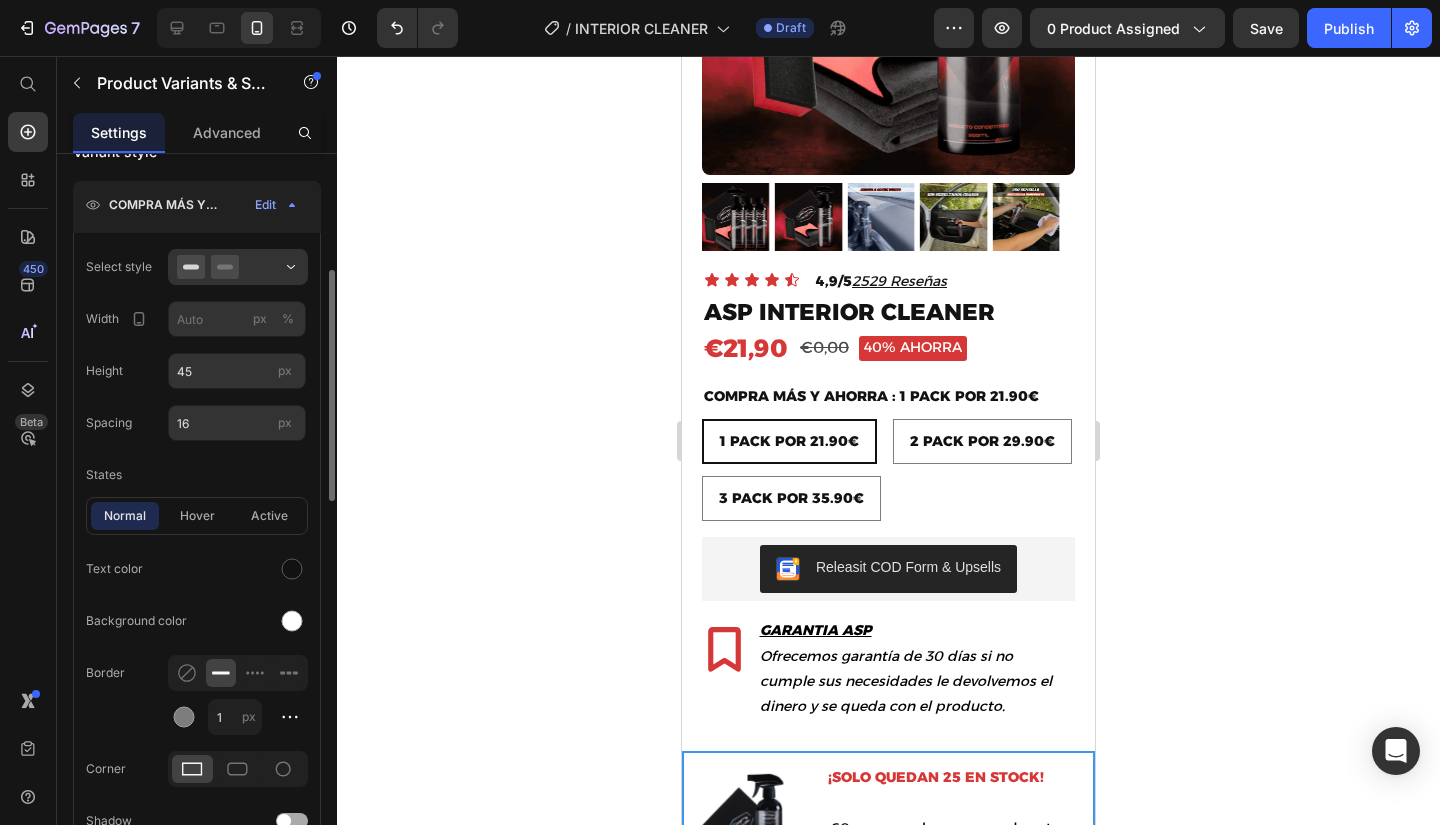 scroll, scrollTop: 767, scrollLeft: 0, axis: vertical 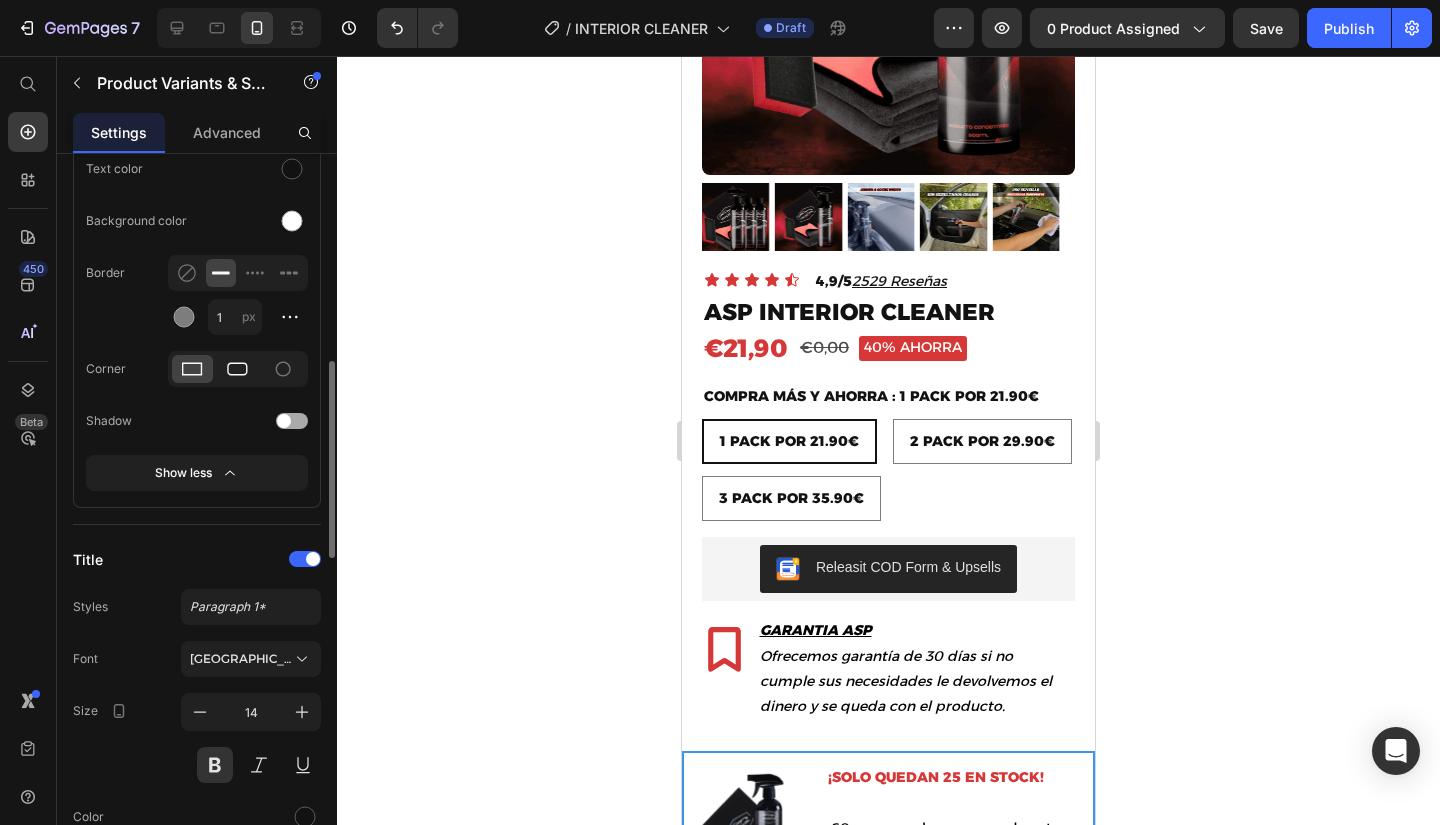 click 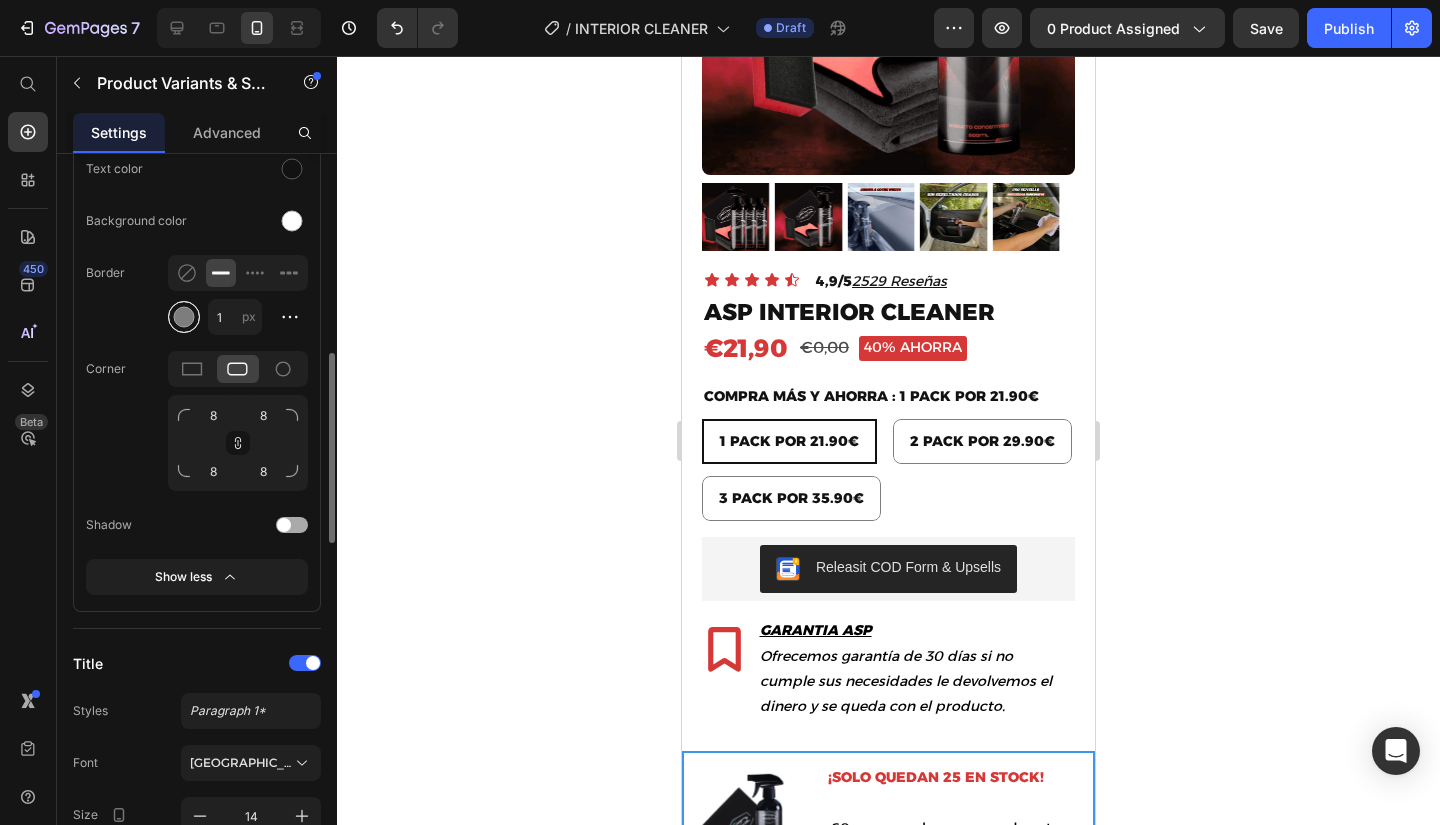 click at bounding box center (184, 317) 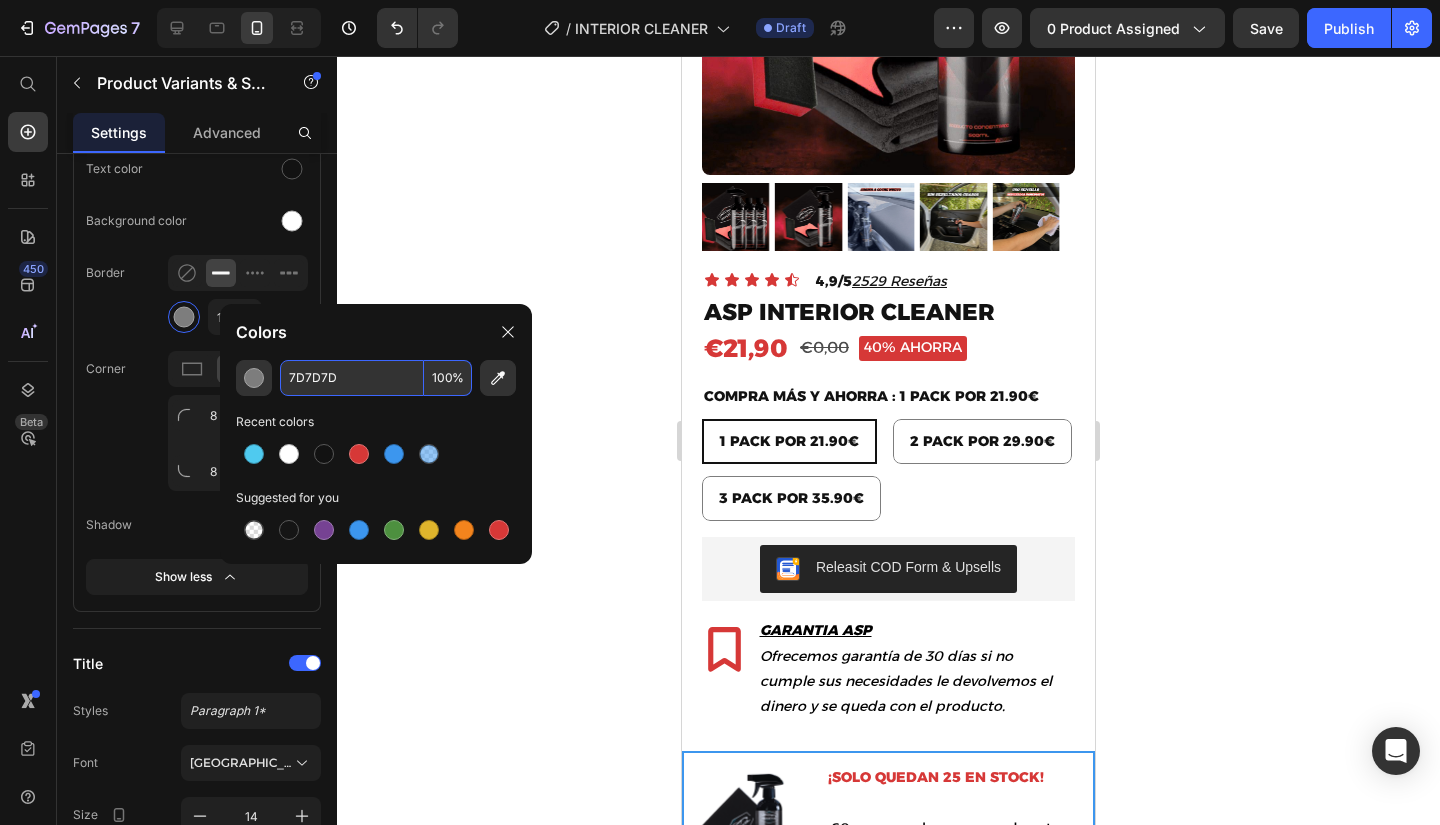 click on "7D7D7D" at bounding box center (352, 378) 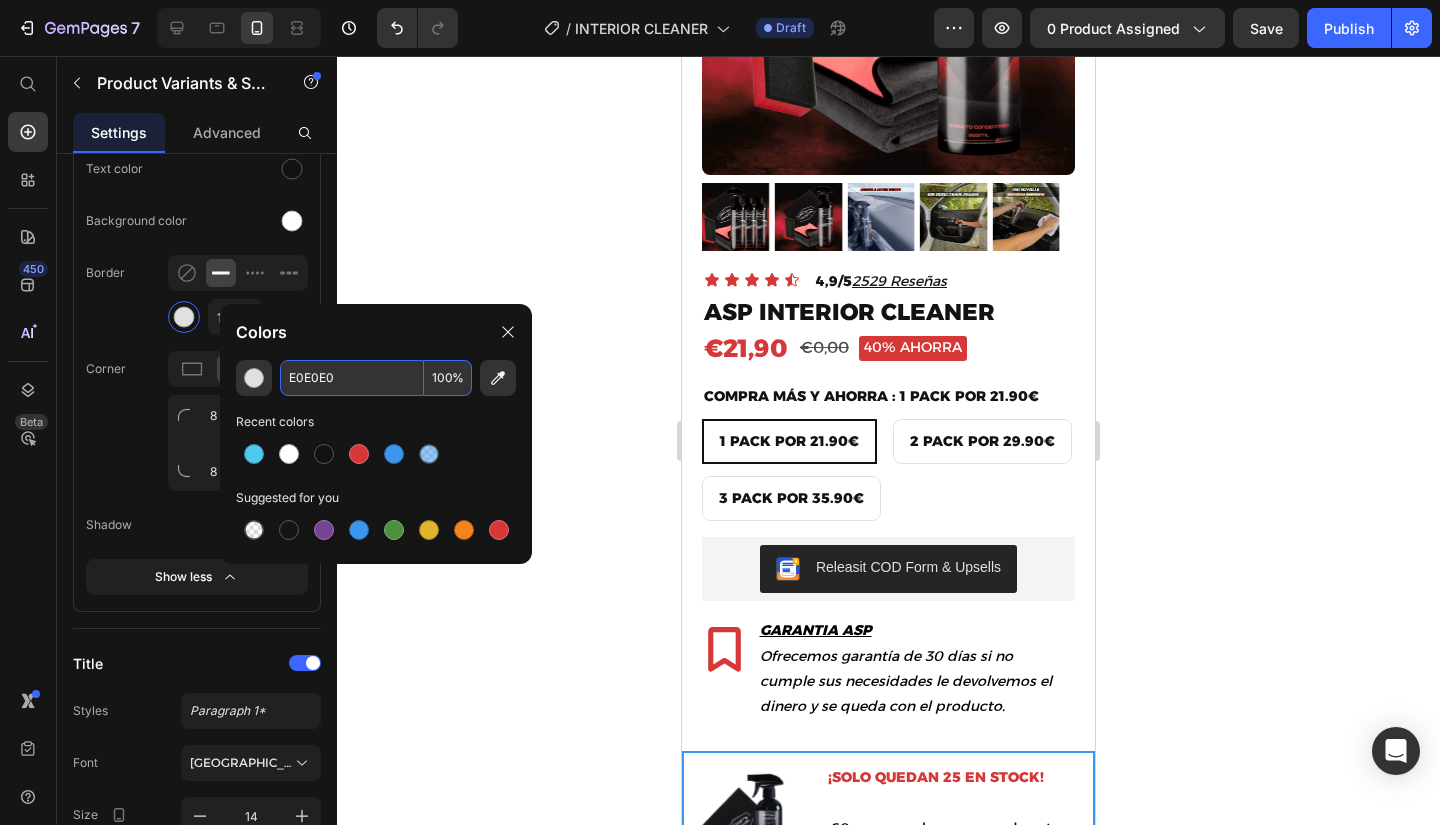 type on "E0E0E0" 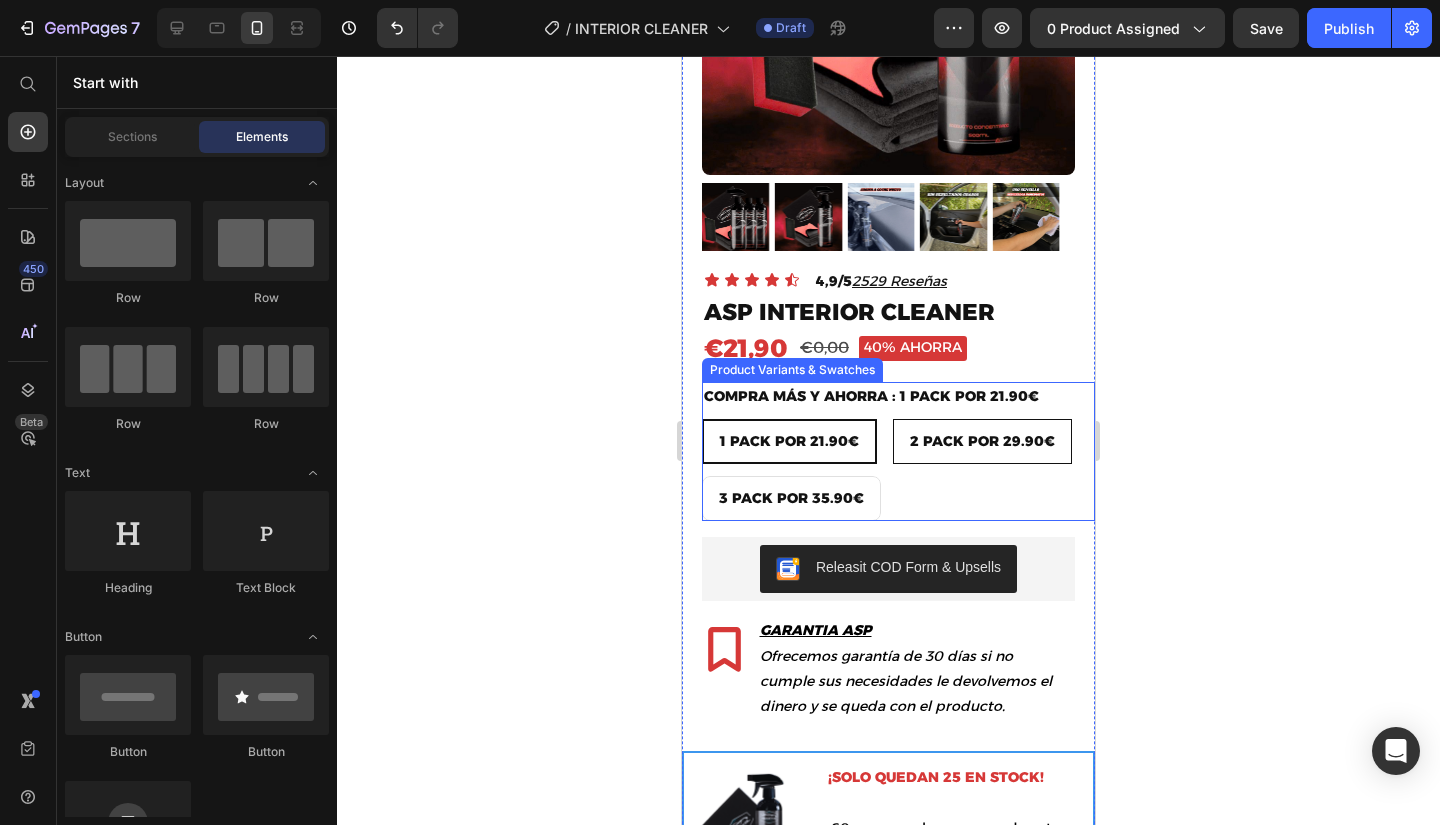 click on "2 PACK POR 29.90€" at bounding box center [982, 441] 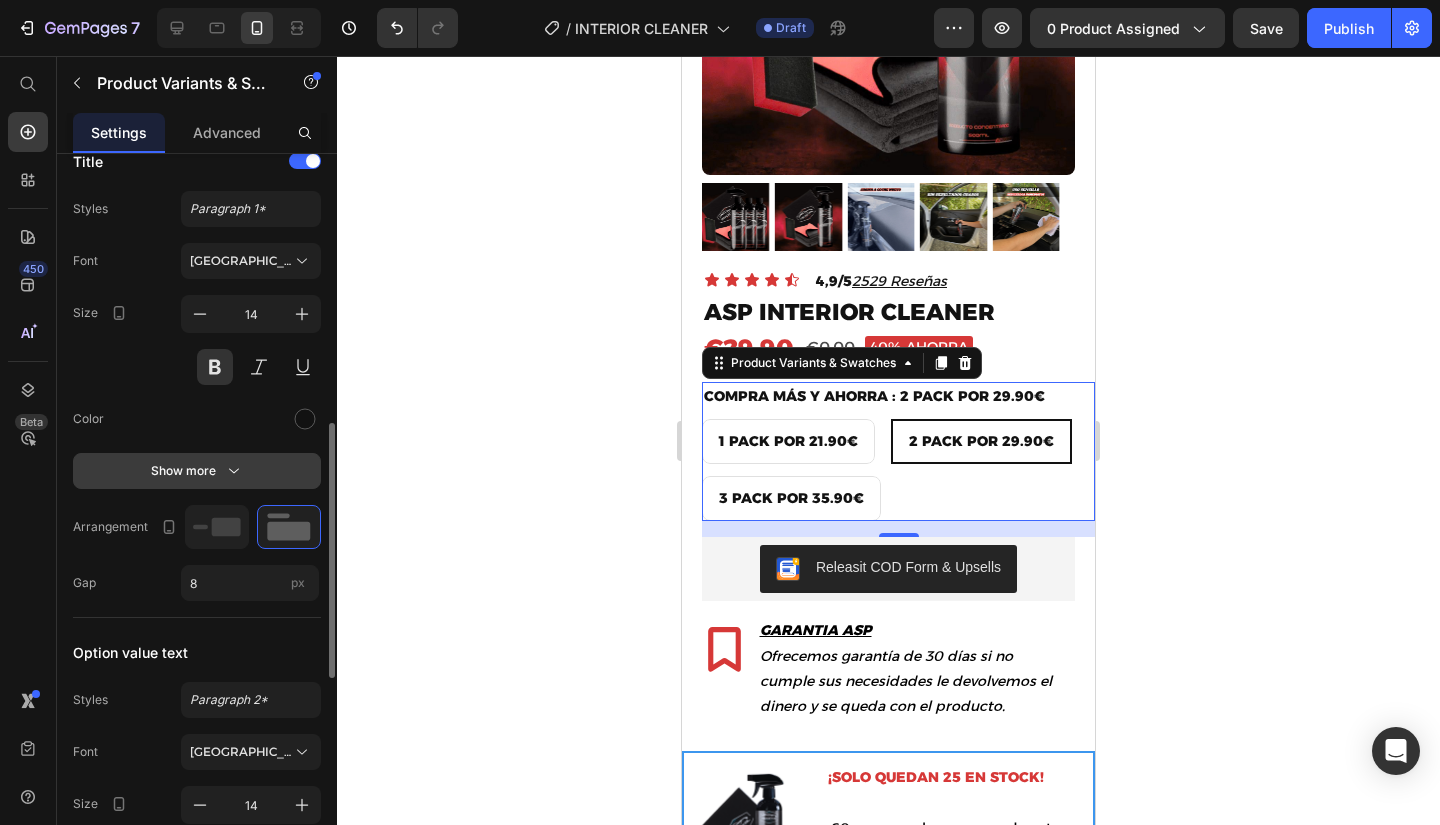 click on "Show more" at bounding box center (197, 471) 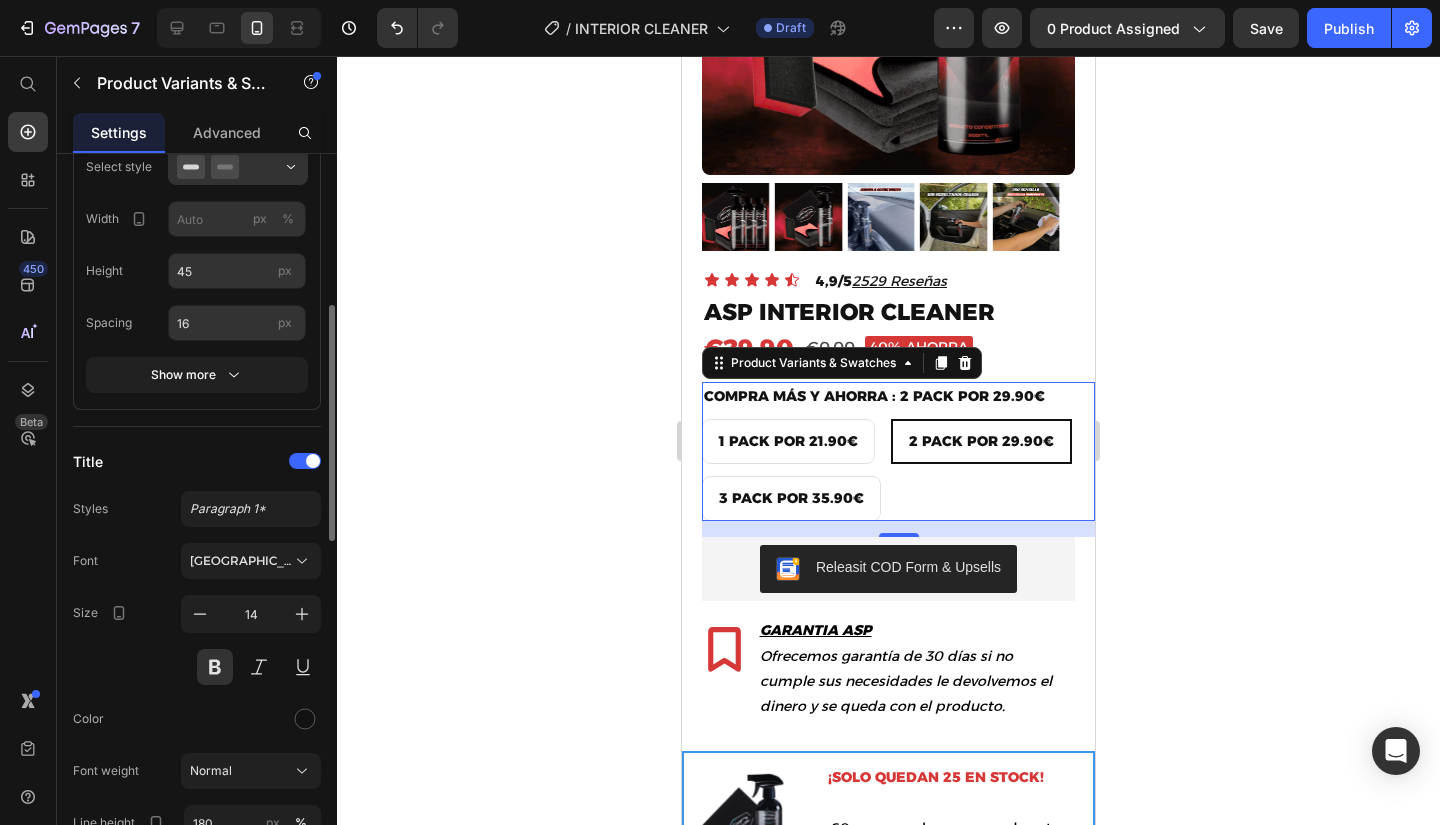 scroll, scrollTop: 267, scrollLeft: 0, axis: vertical 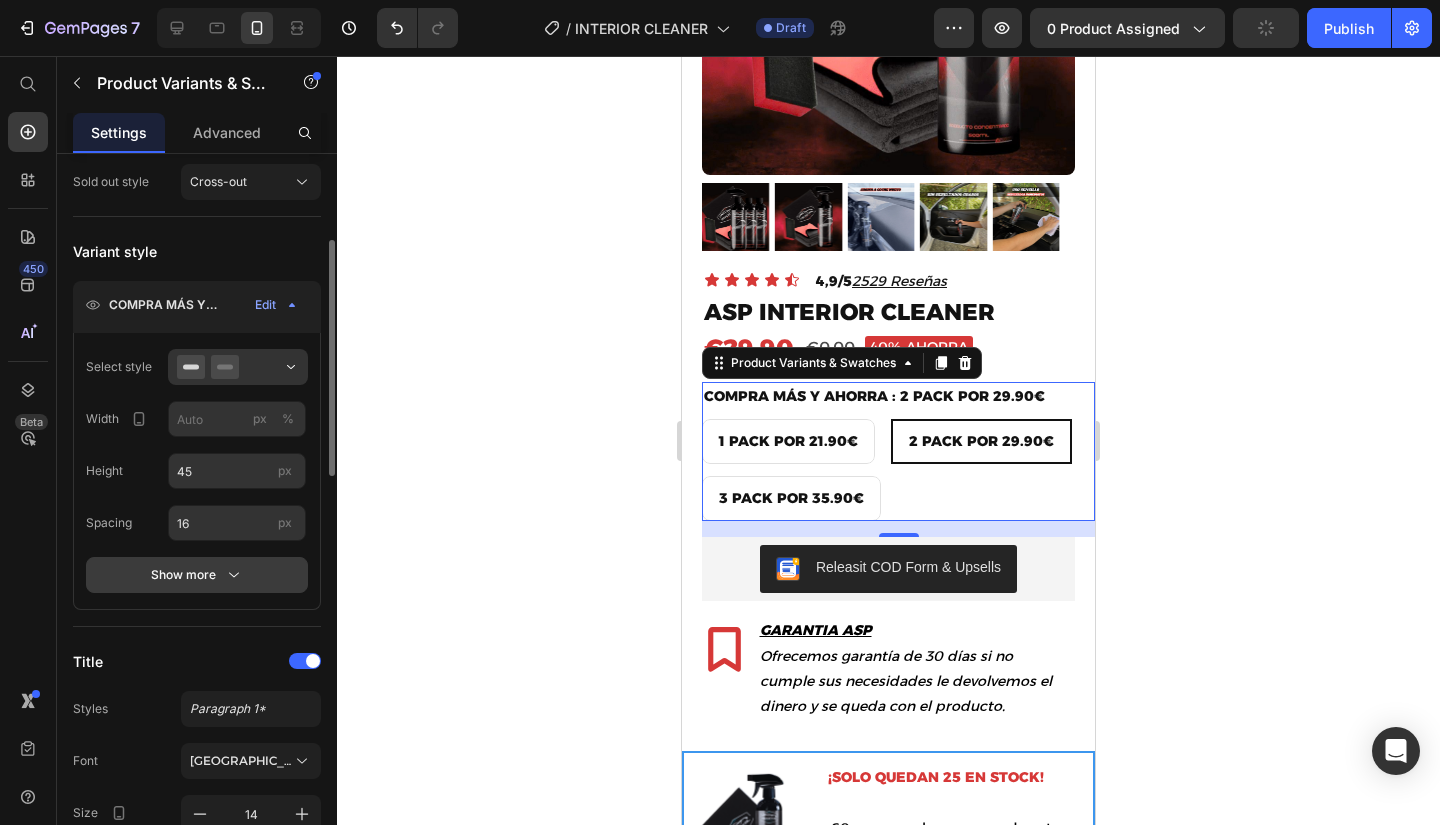 click on "Show more" at bounding box center (197, 575) 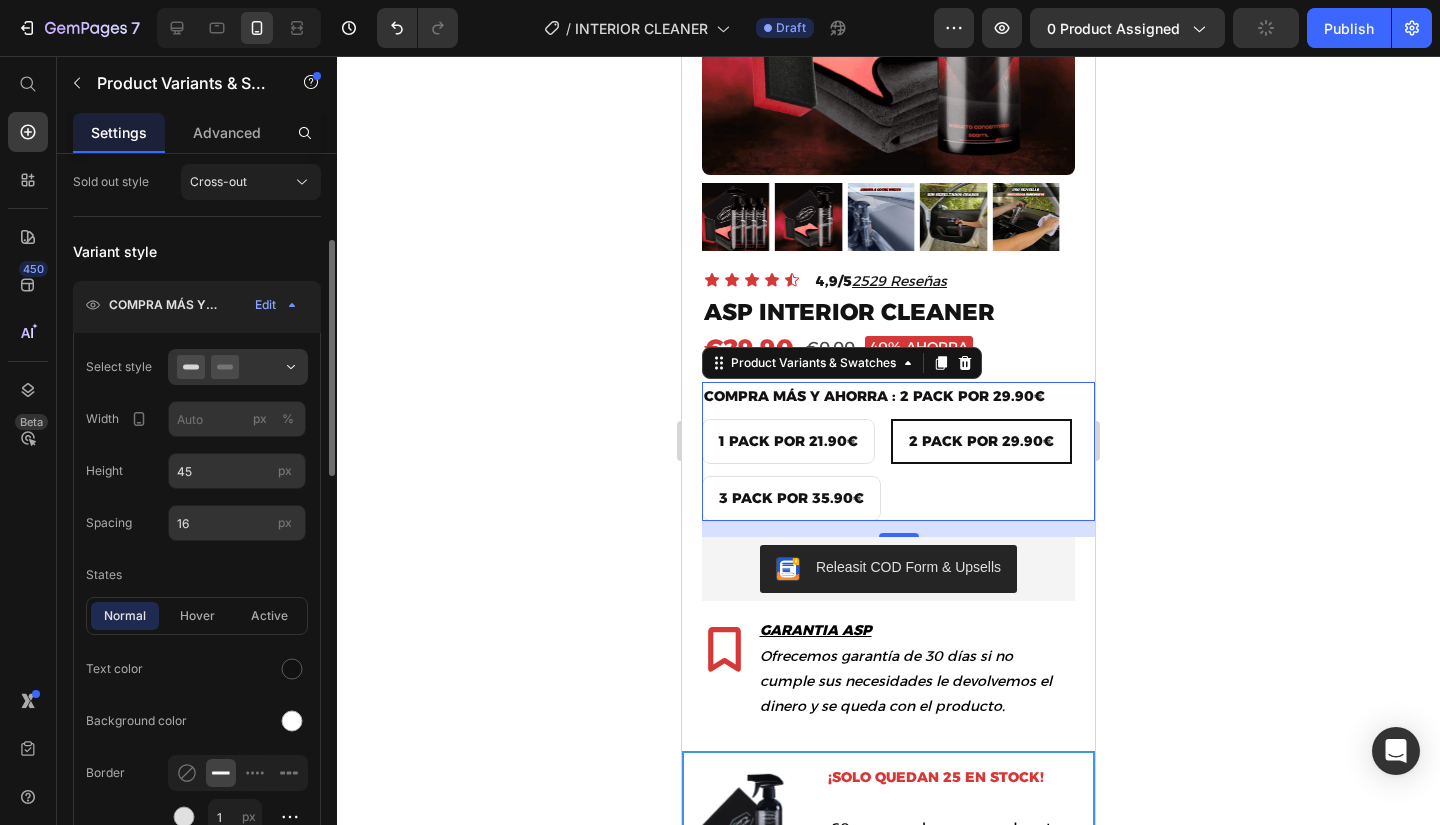 scroll, scrollTop: 567, scrollLeft: 0, axis: vertical 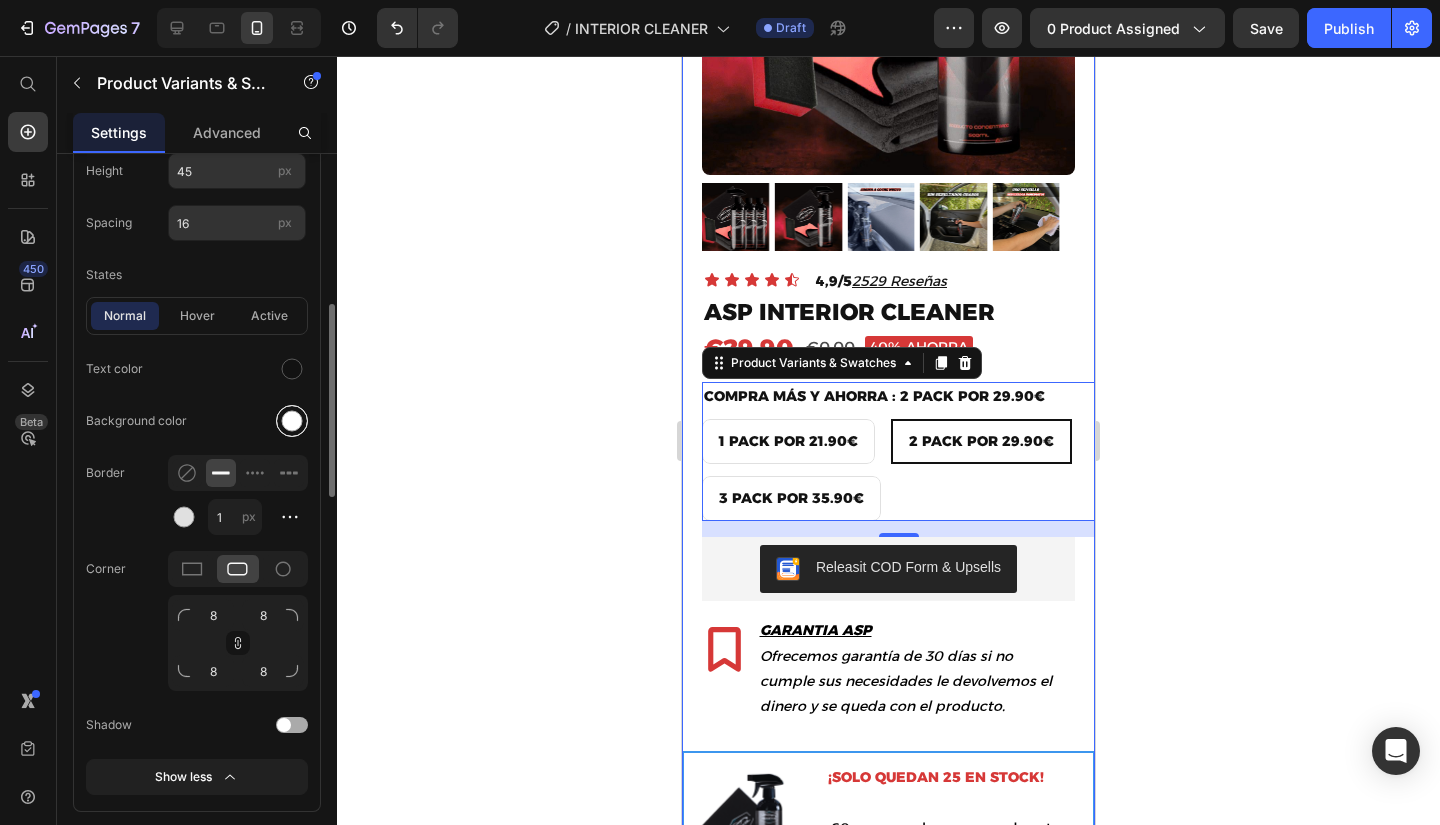 click at bounding box center (292, 421) 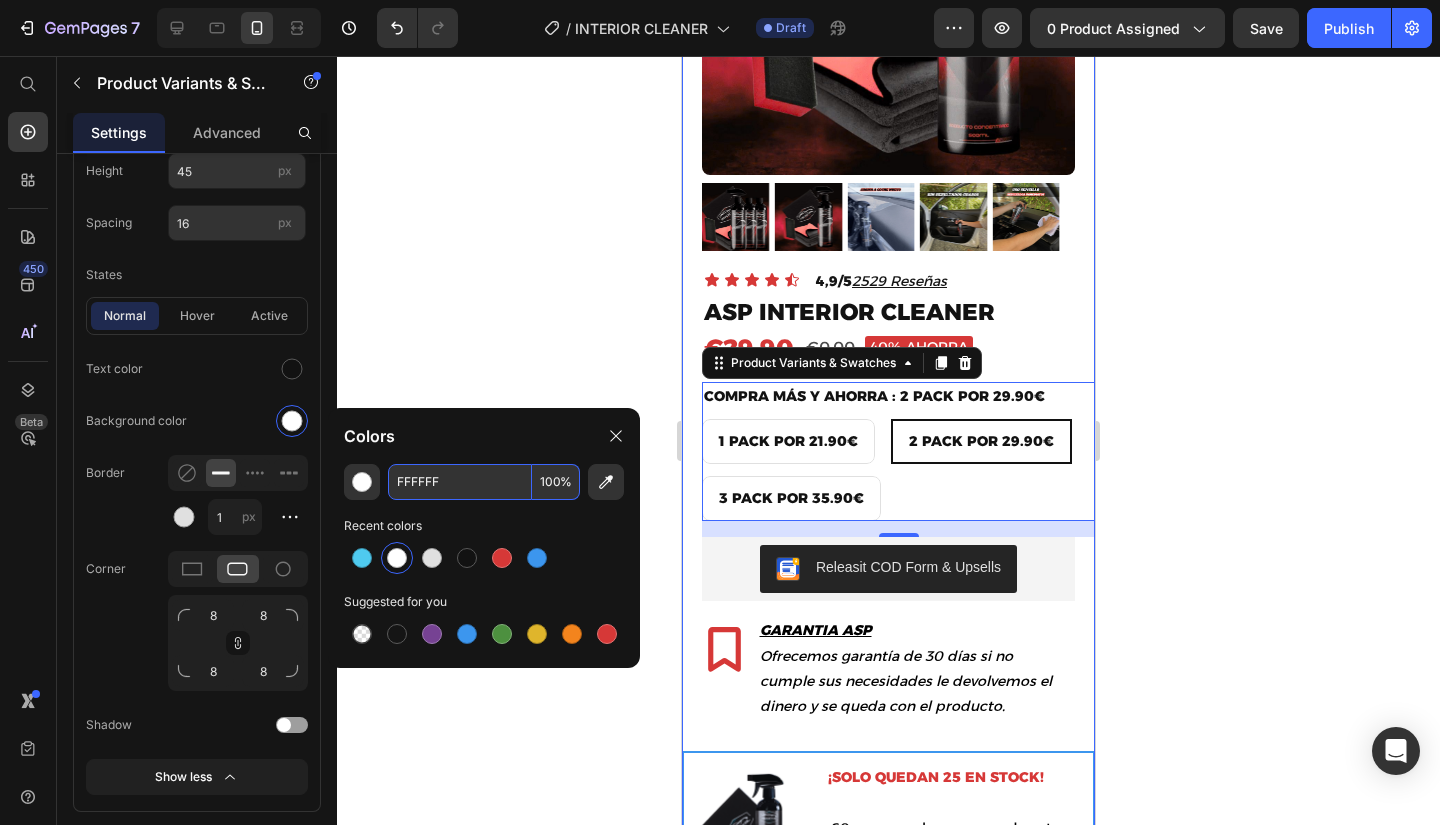 click on "FFFFFF" at bounding box center (460, 482) 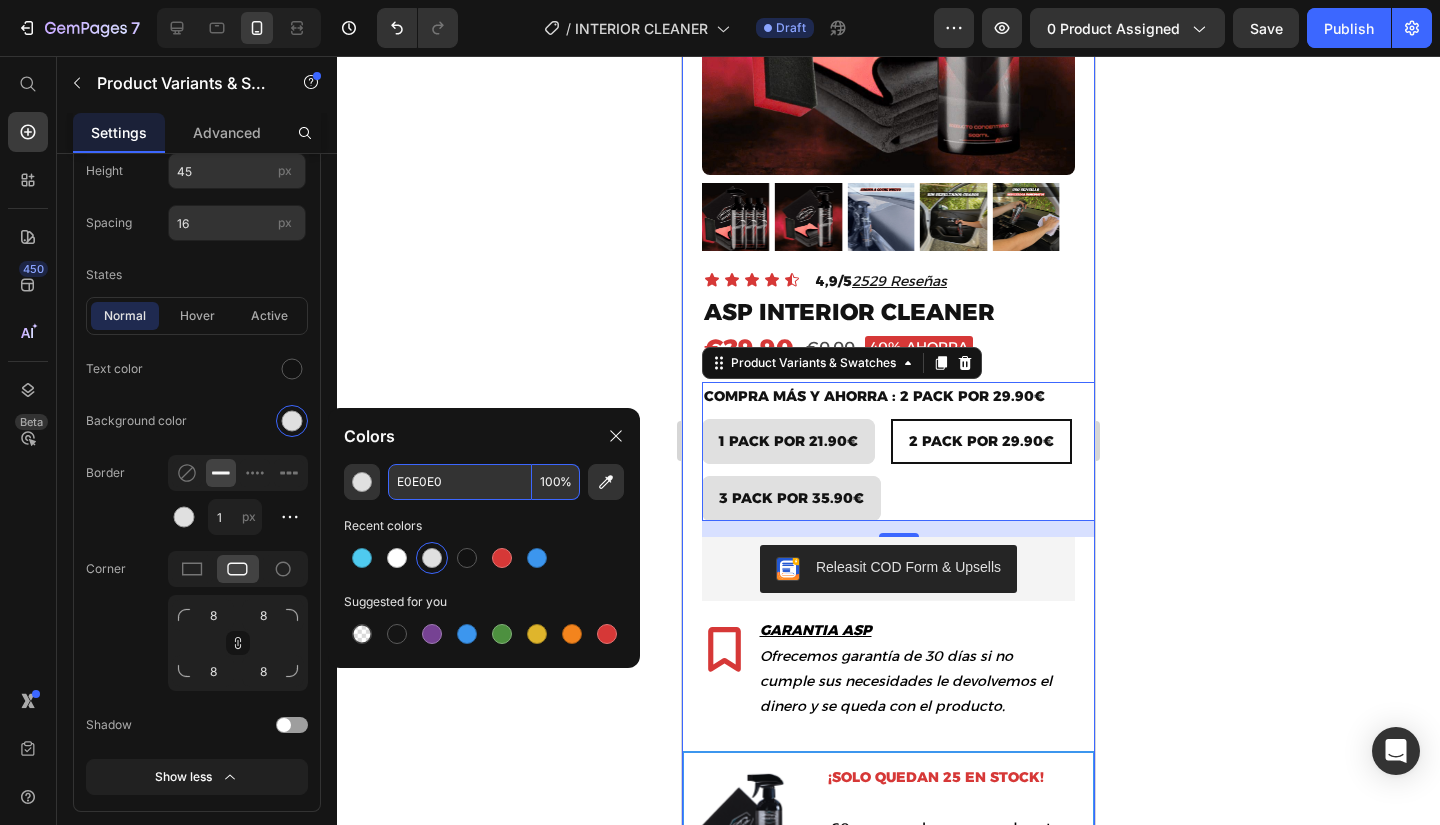 type on "E0E0E0" 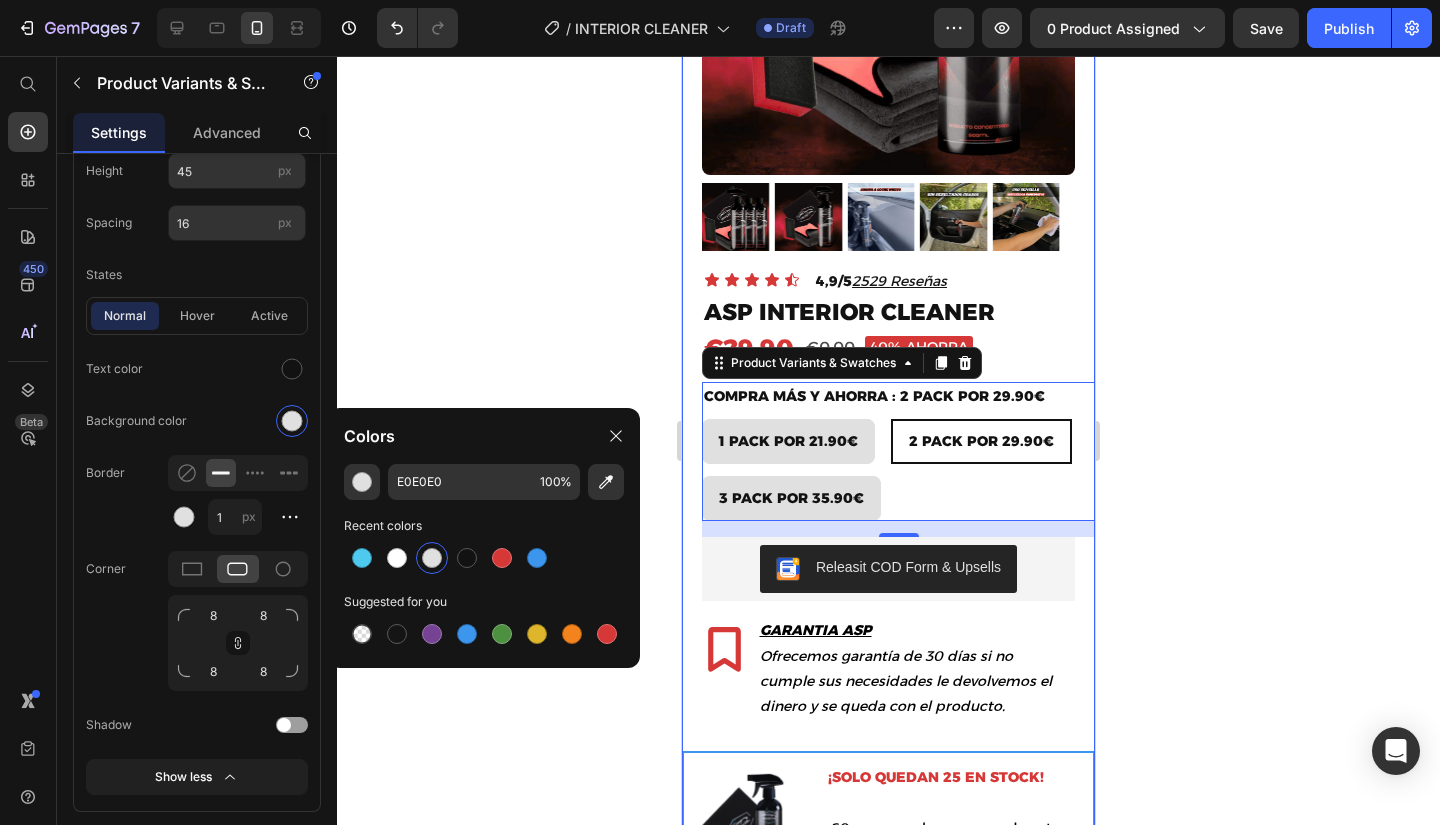 click 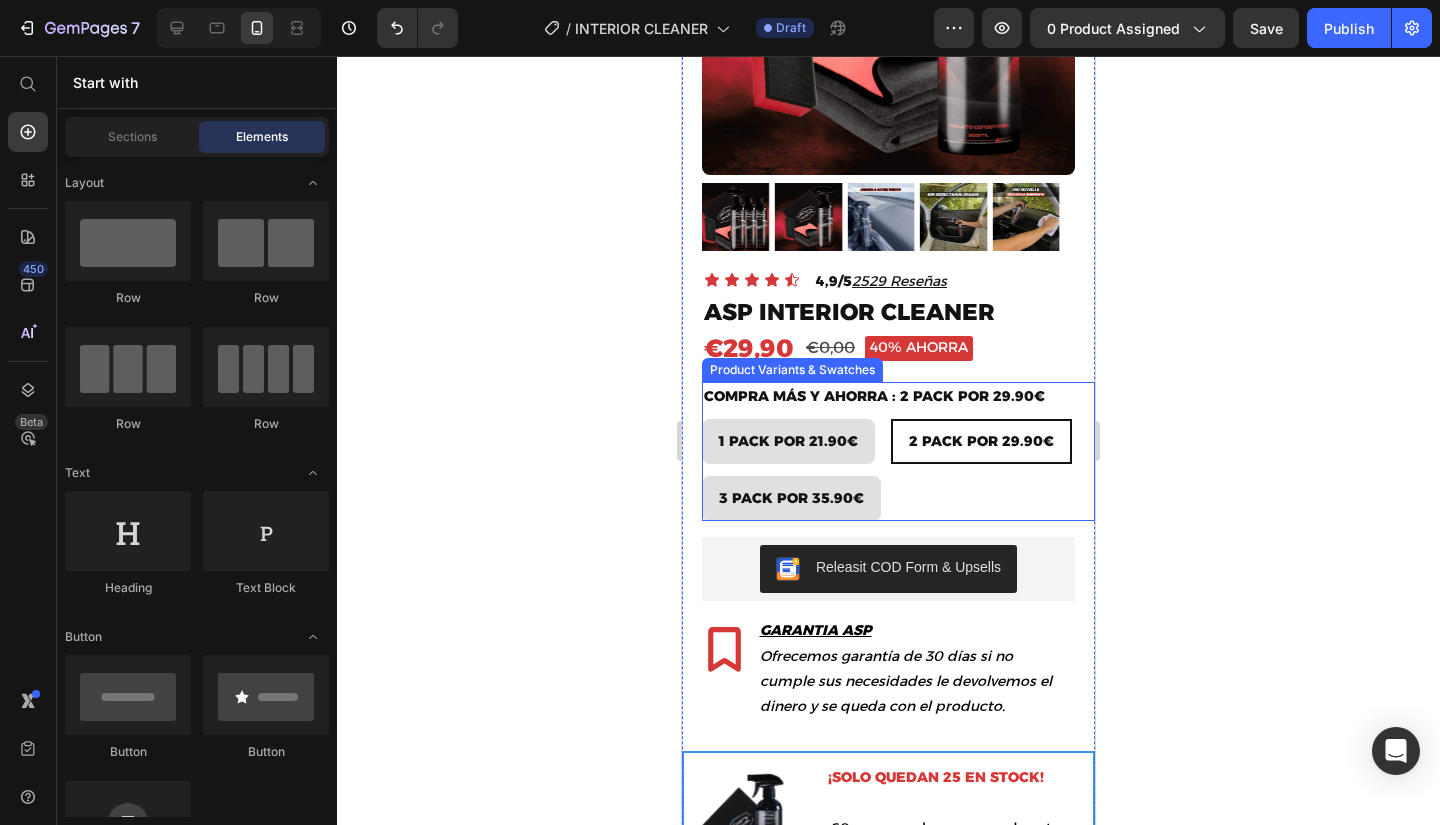 click on "1 PACK POR 21.90€ 1 PACK POR 21.90€ 1 PACK POR 21.90€ 2 PACK POR 29.90€ 2 PACK POR 29.90€ 2 PACK POR 29.90€ 3 PACK POR 35.90€ 3 PACK POR 35.90€ 3 PACK POR 35.90€" at bounding box center [898, 470] 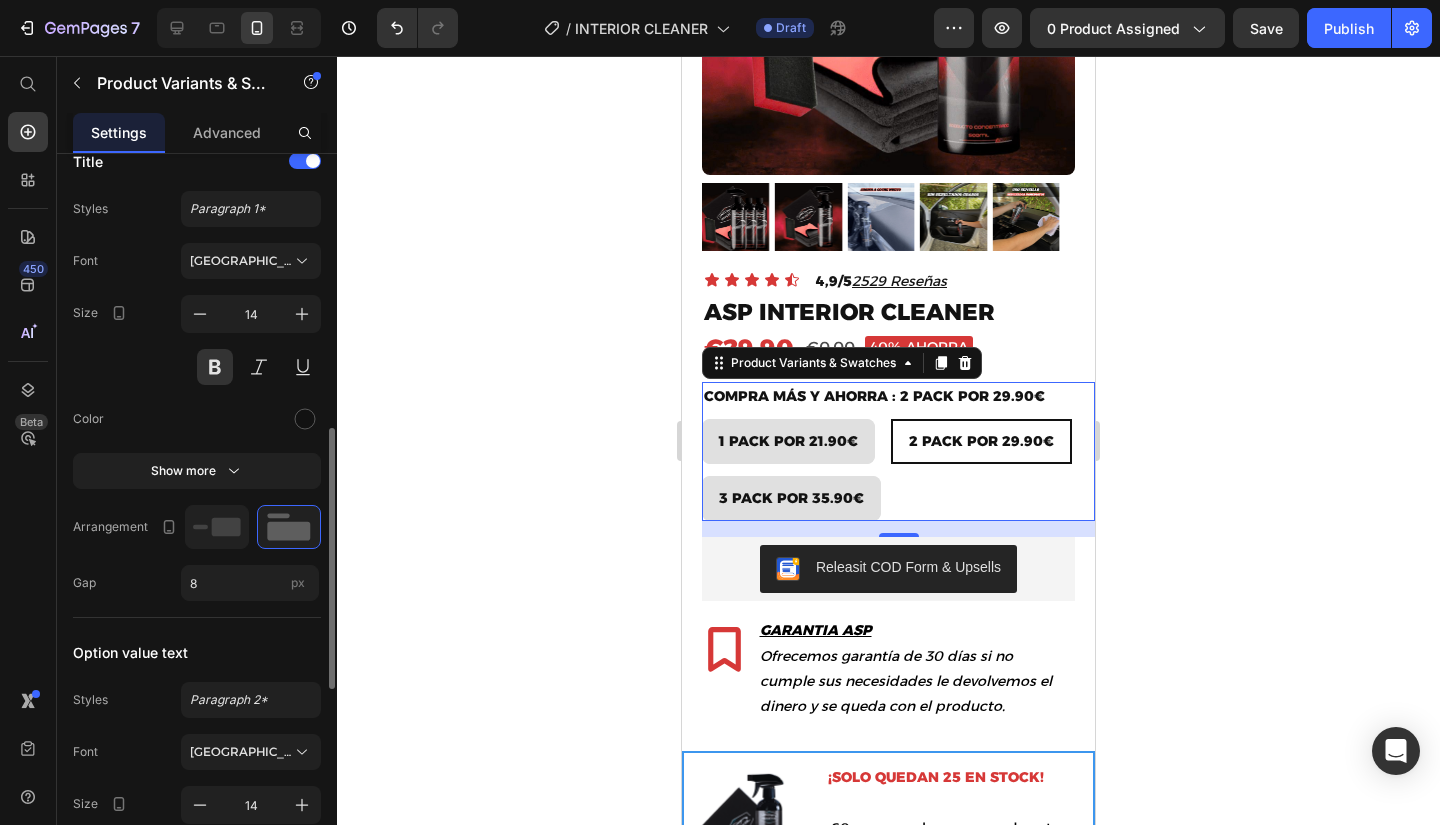 scroll, scrollTop: 367, scrollLeft: 0, axis: vertical 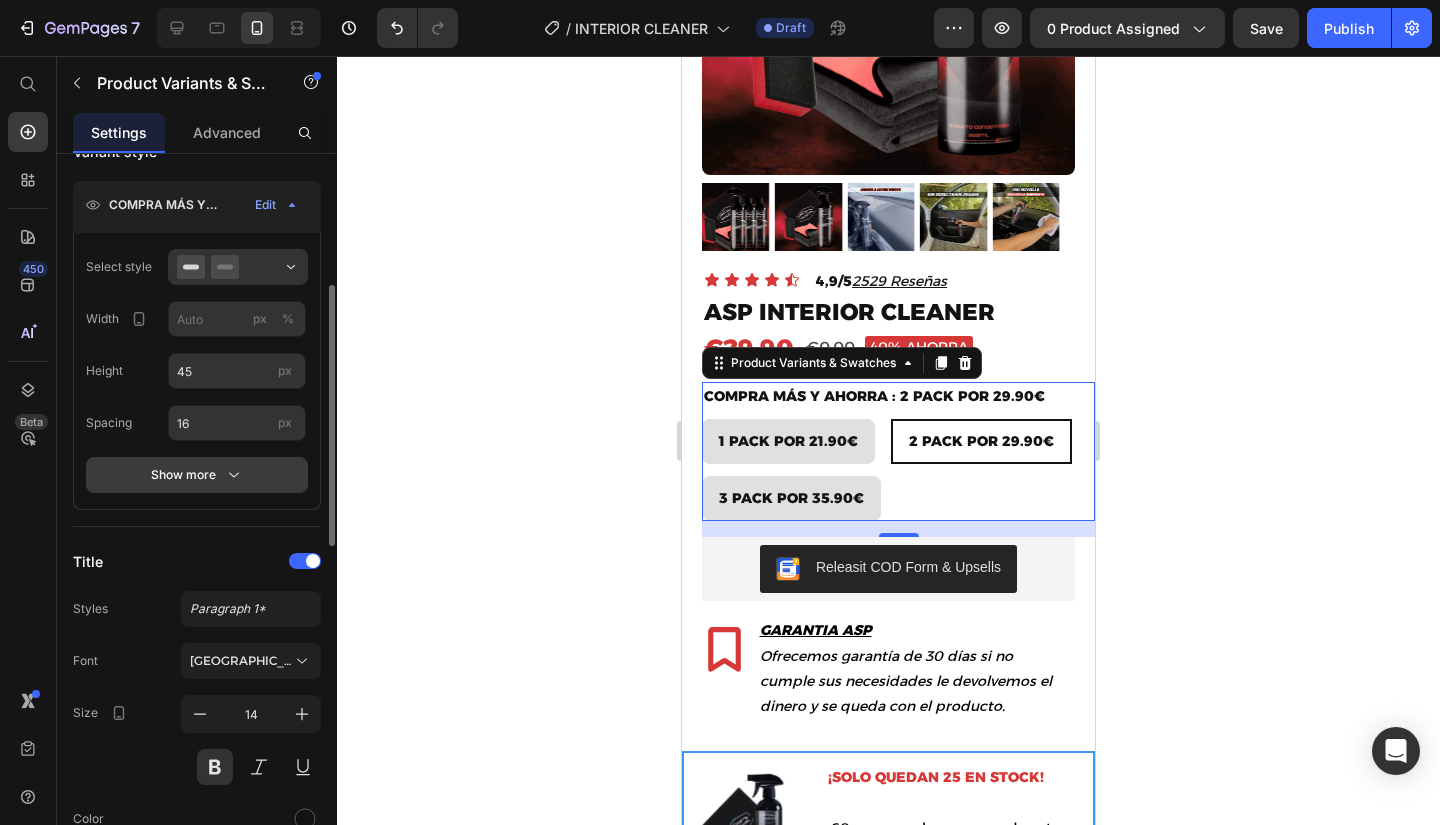 click on "Show more" at bounding box center (197, 475) 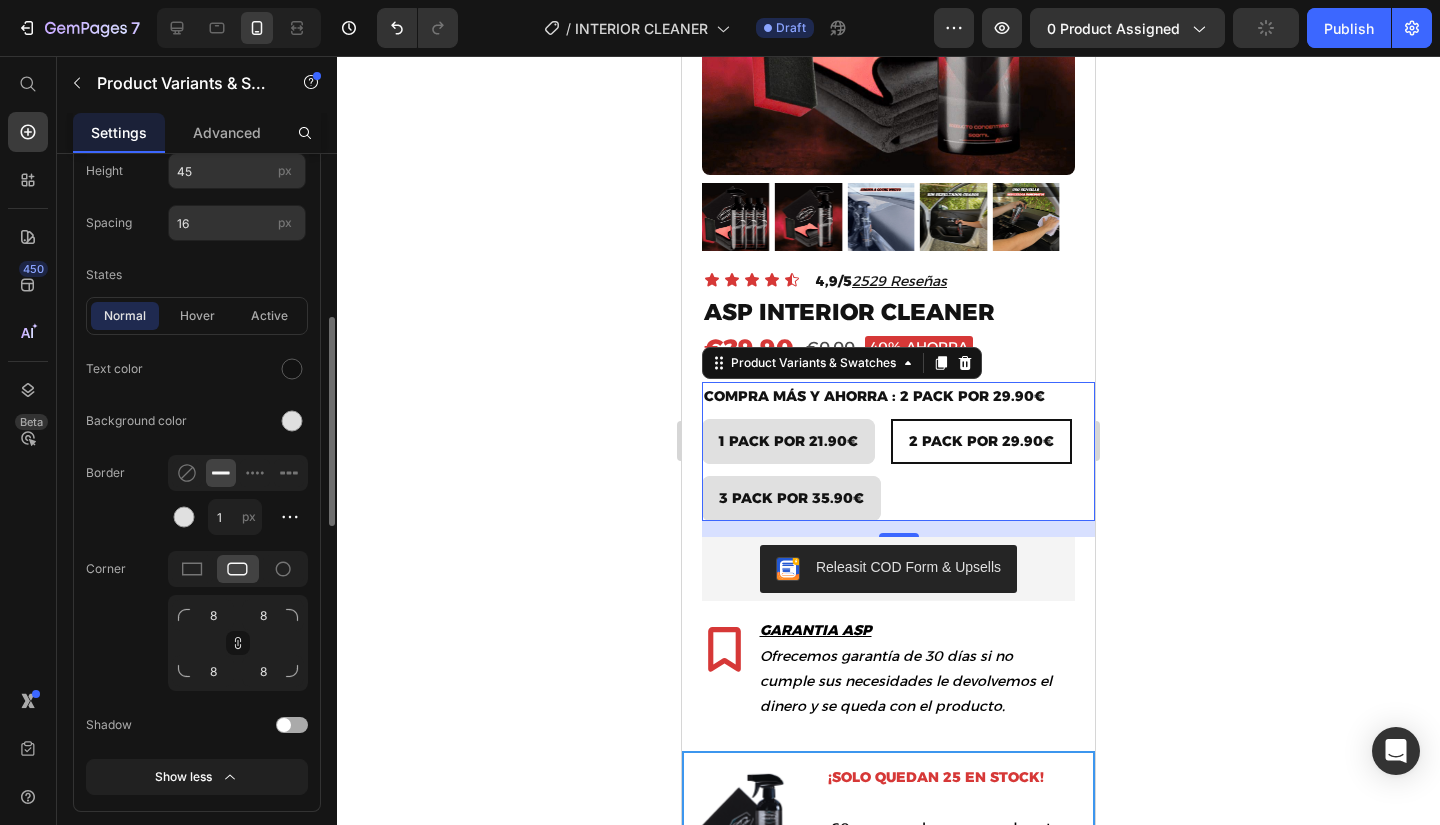 scroll, scrollTop: 667, scrollLeft: 0, axis: vertical 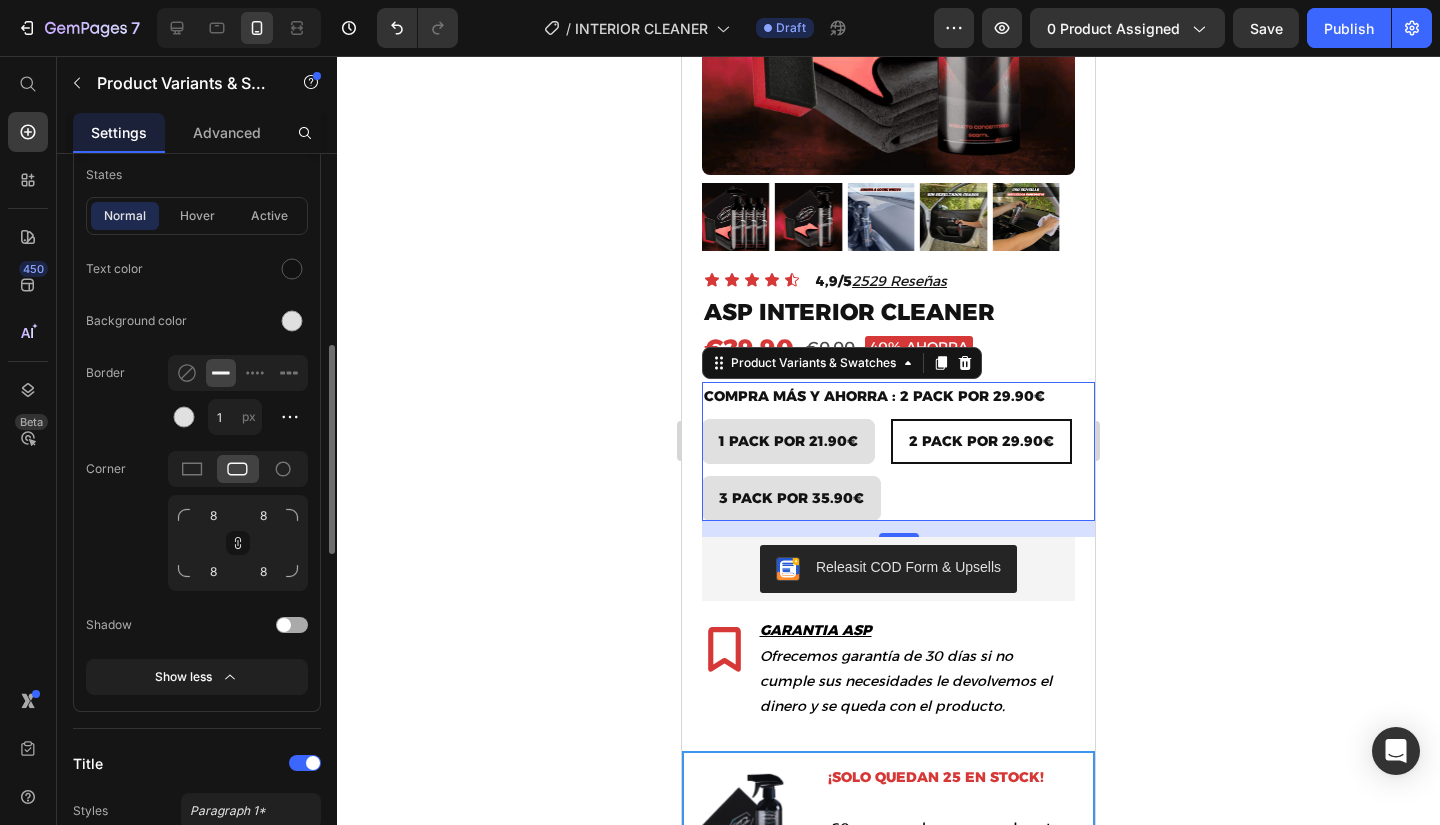drag, startPoint x: 187, startPoint y: 215, endPoint x: 190, endPoint y: 231, distance: 16.27882 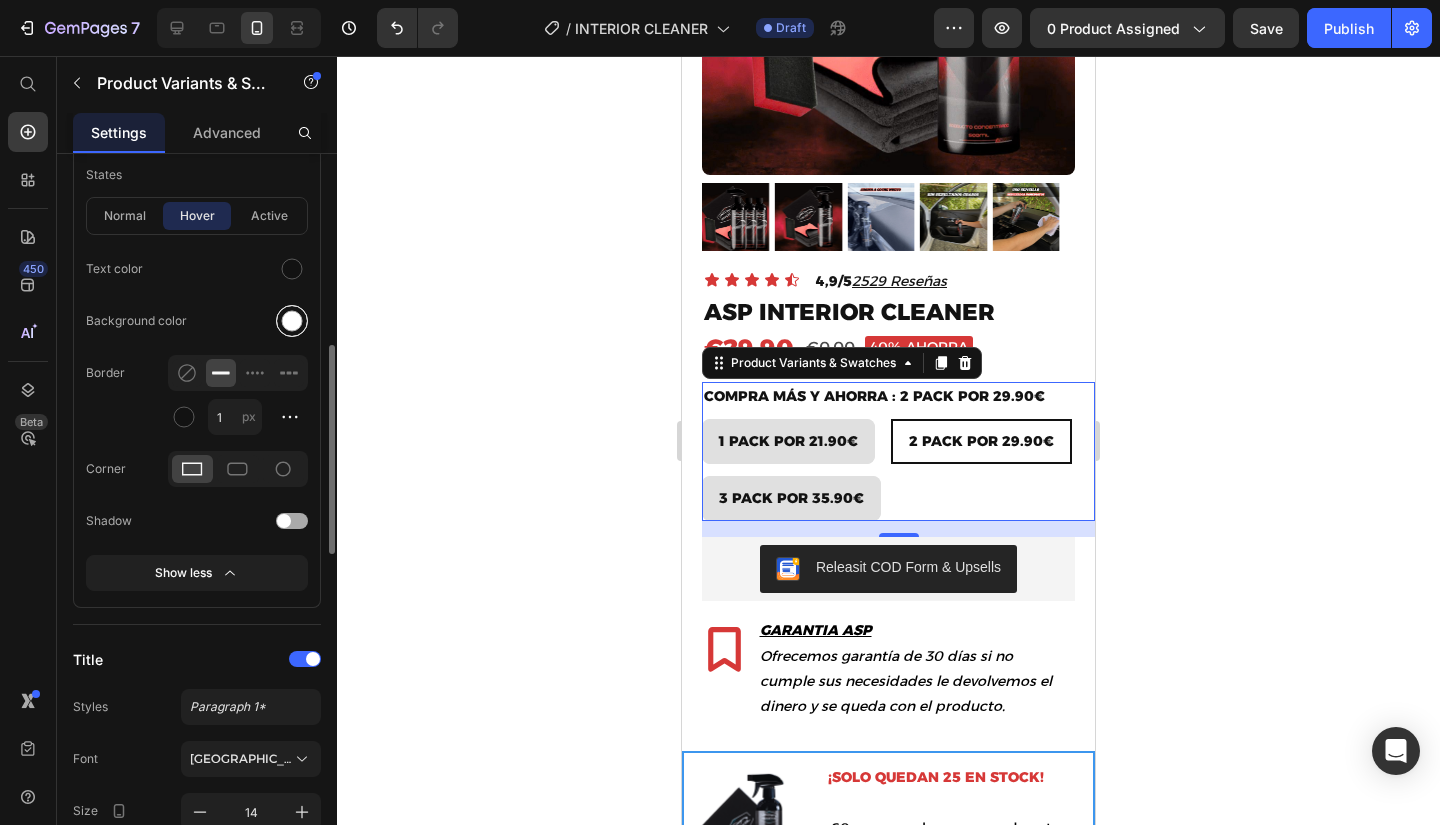 click at bounding box center [292, 321] 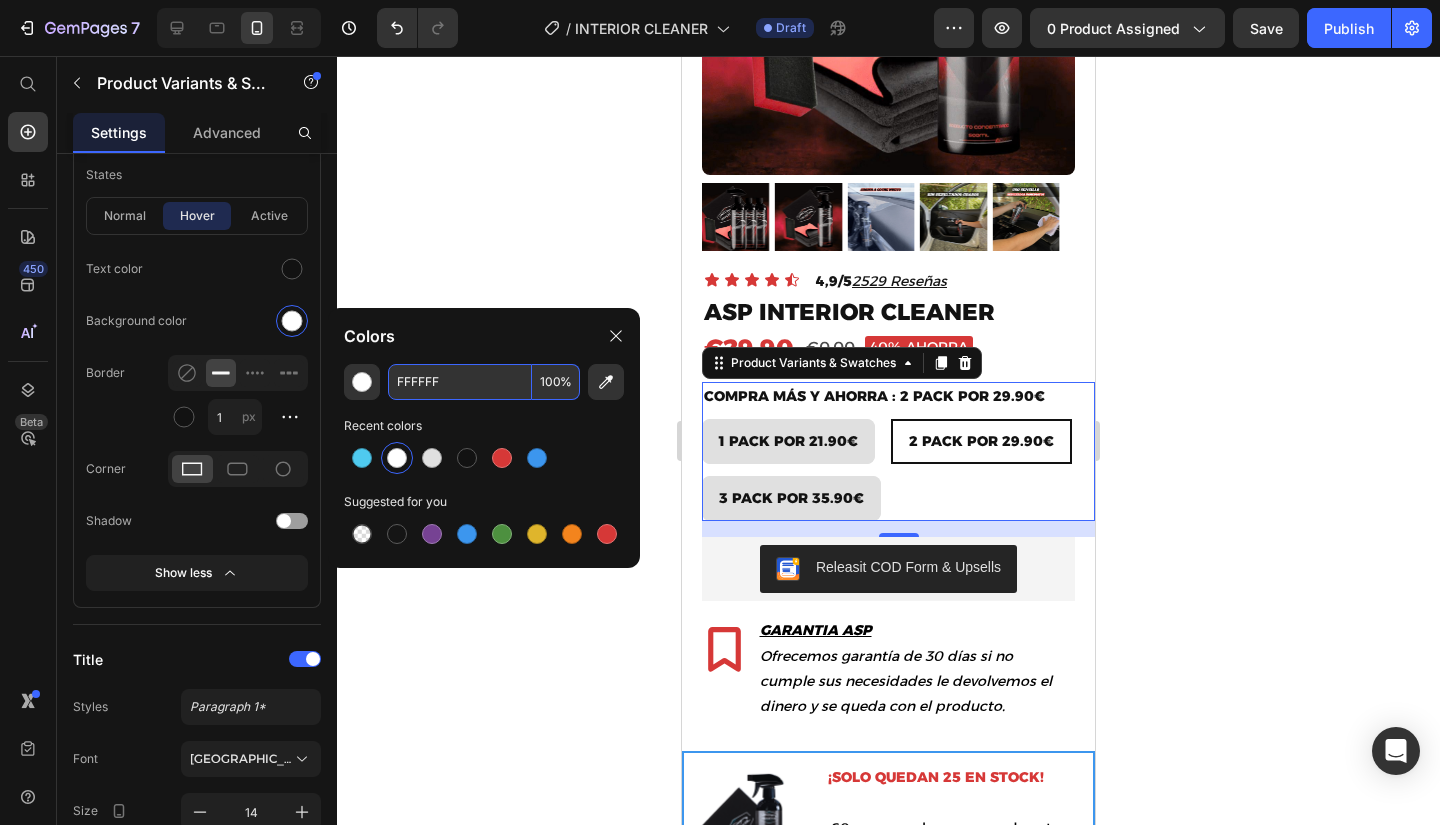 click on "FFFFFF" at bounding box center [460, 382] 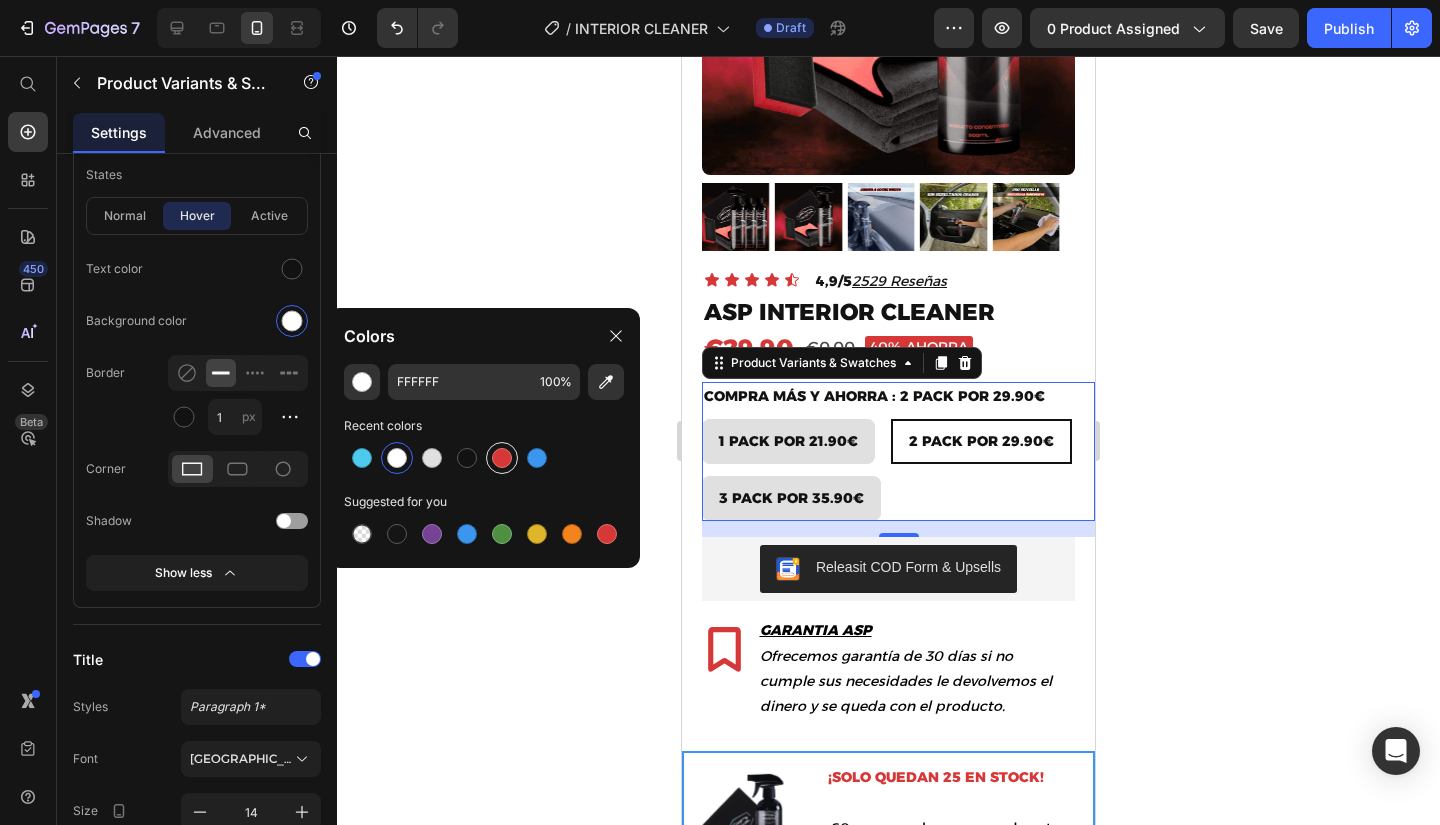click at bounding box center [502, 458] 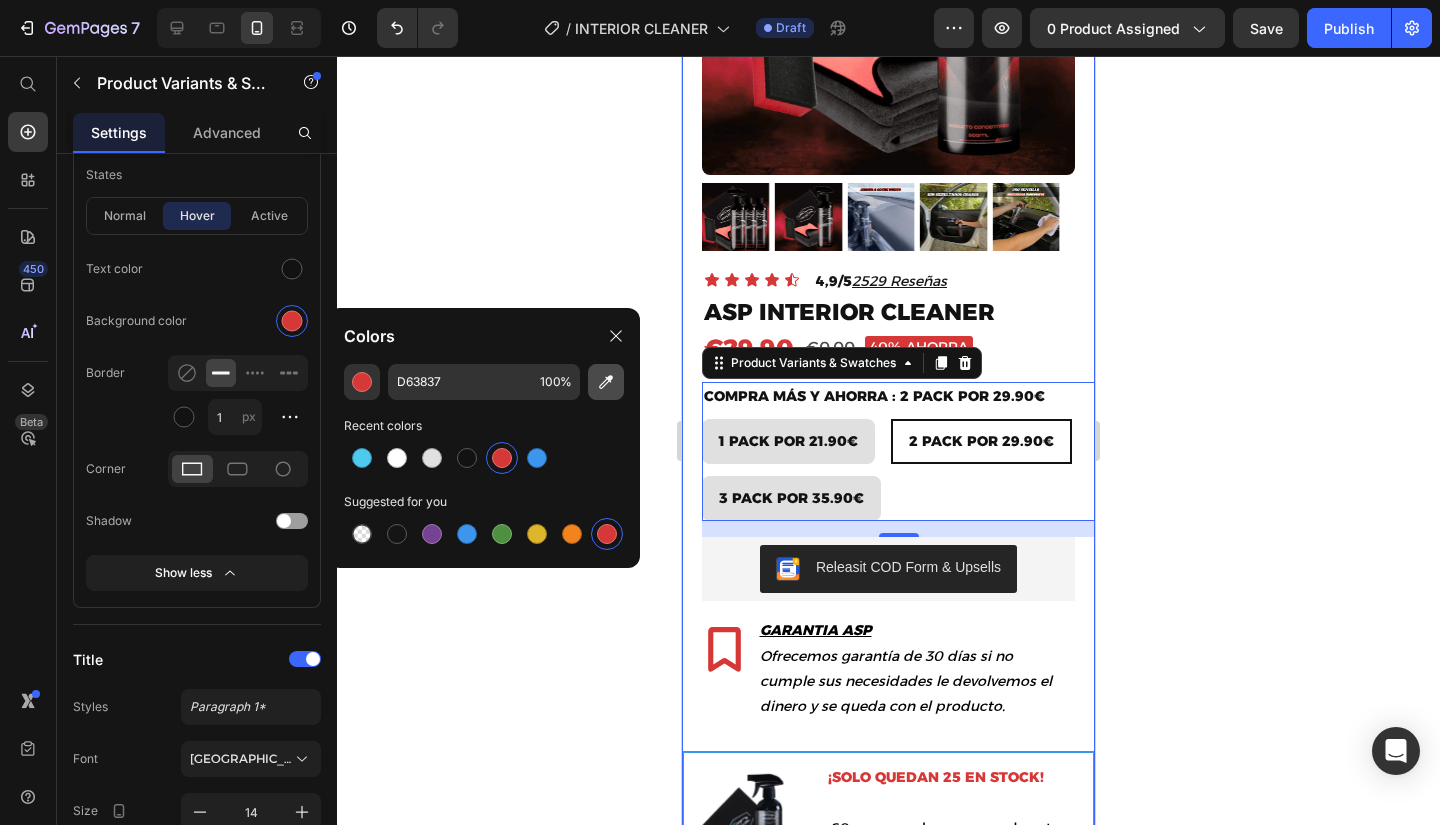 click at bounding box center (606, 382) 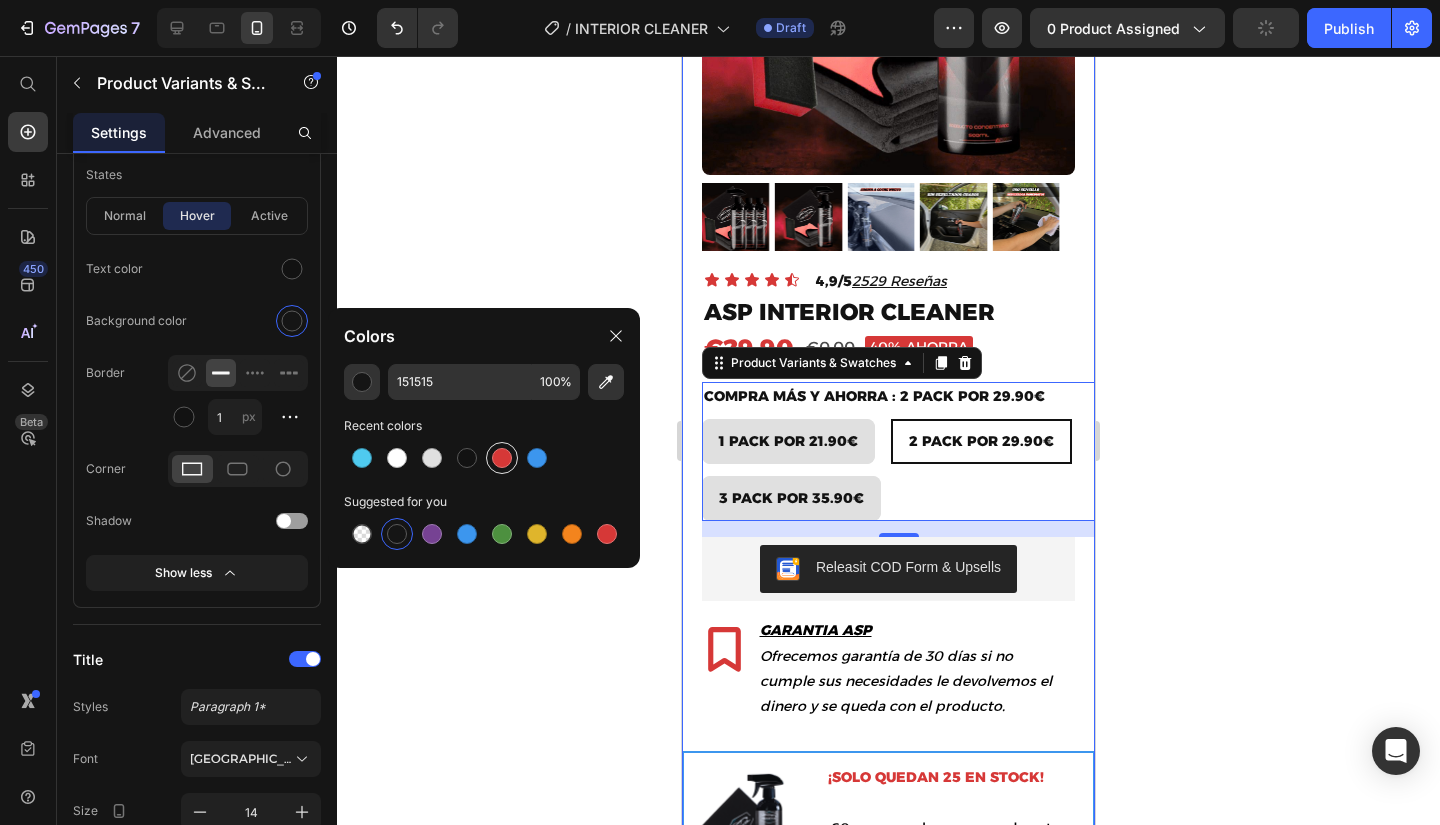 click at bounding box center [502, 458] 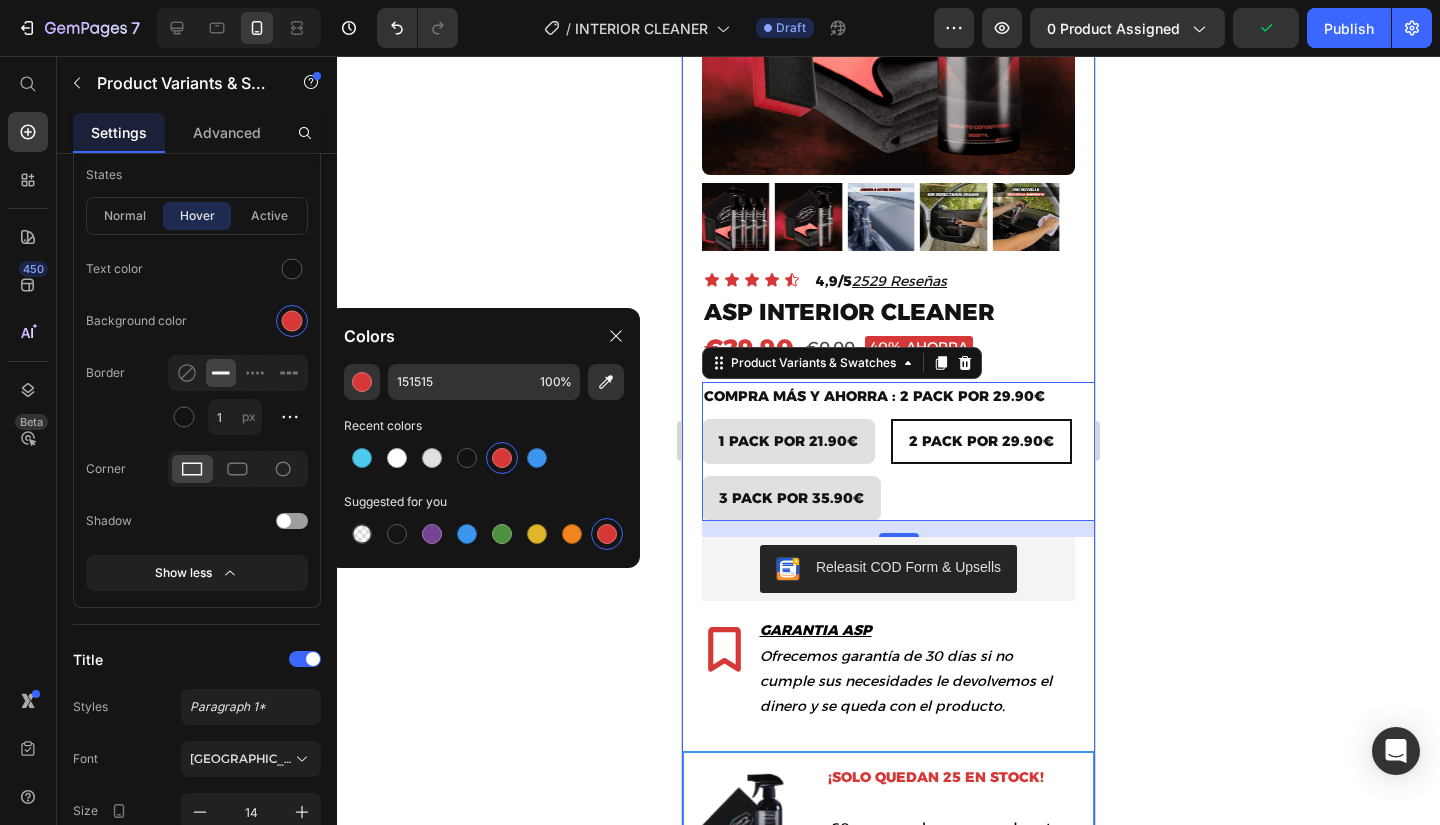 type on "D63837" 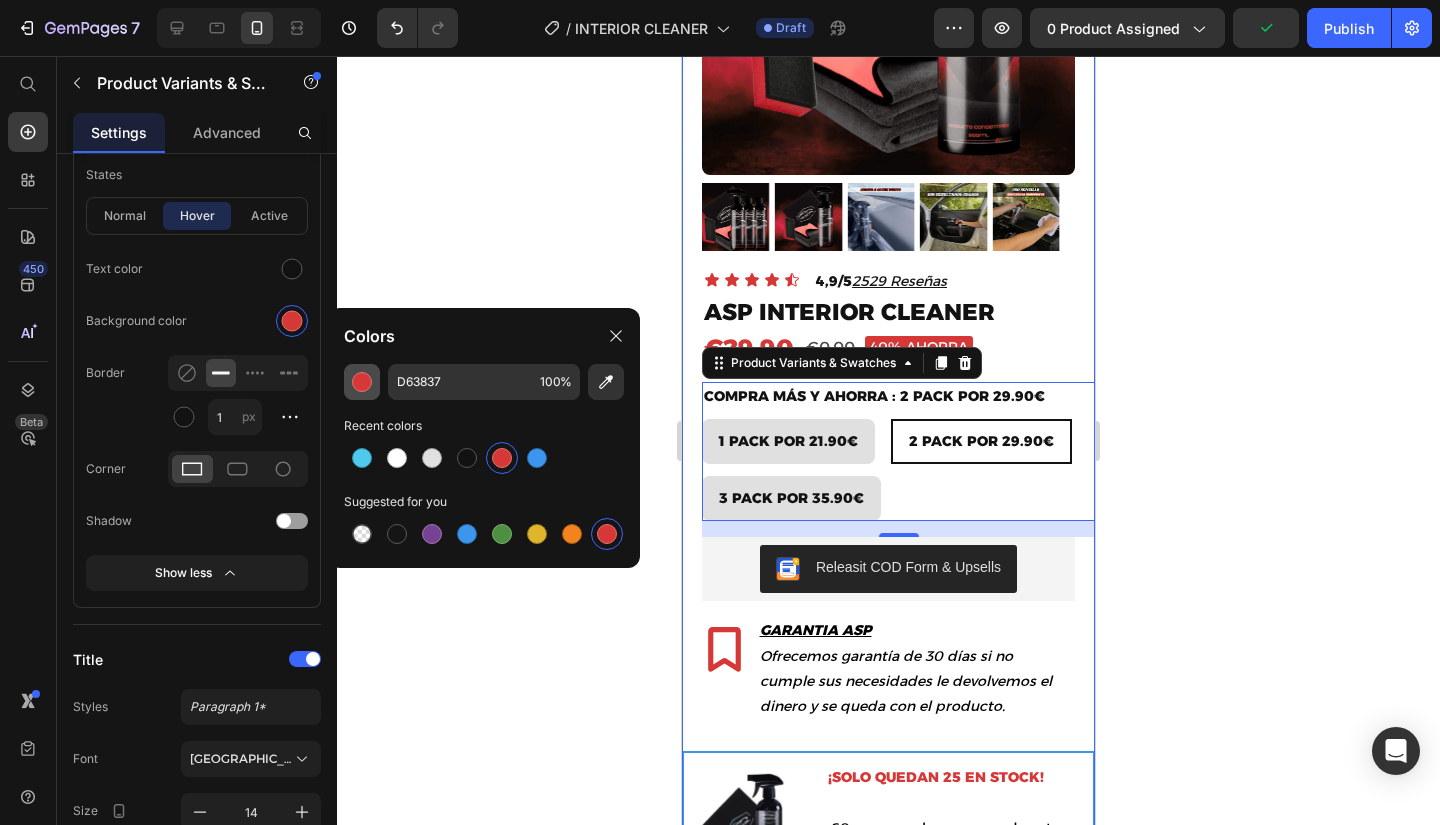 click at bounding box center [362, 382] 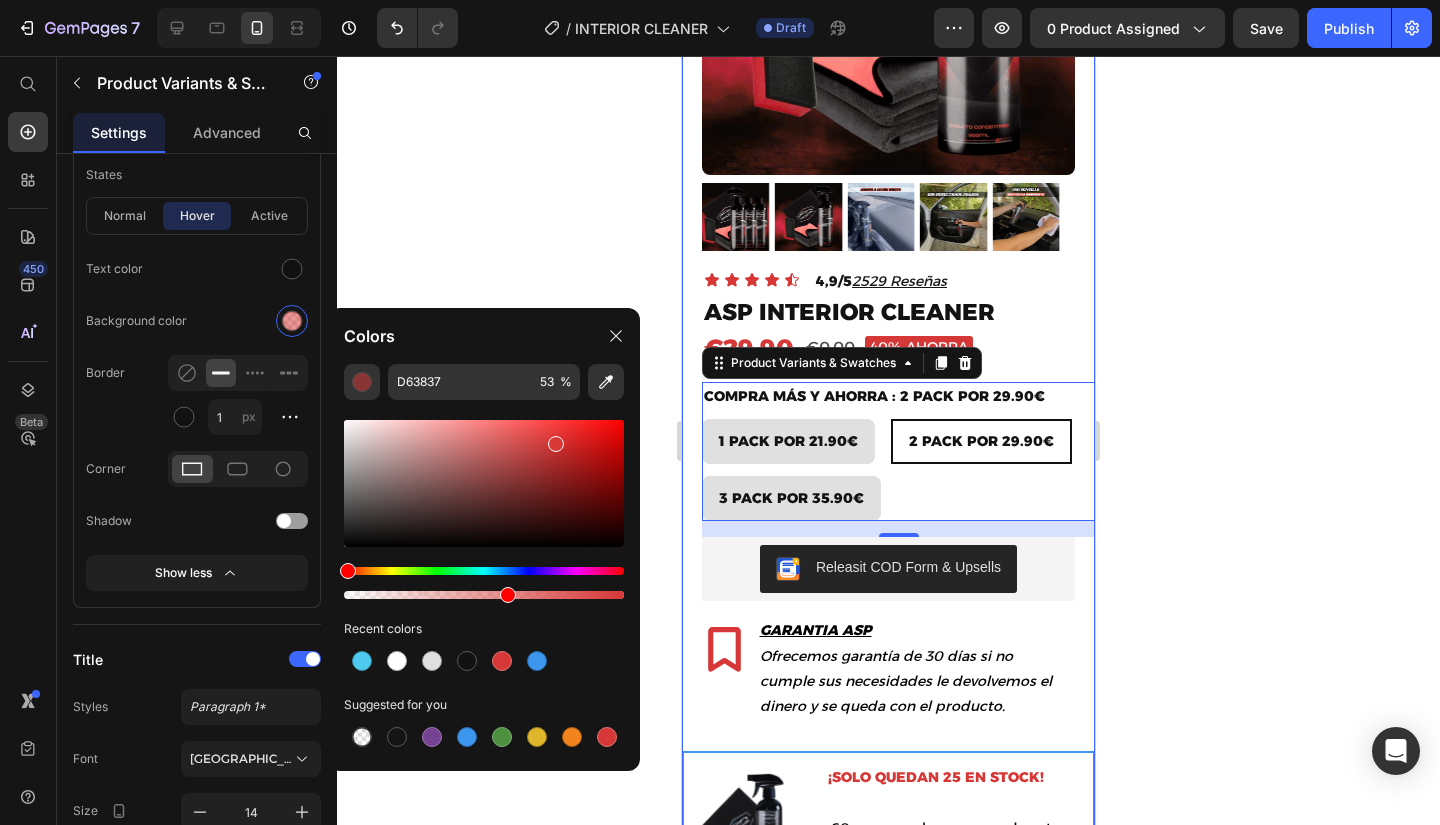 drag, startPoint x: 622, startPoint y: 599, endPoint x: 504, endPoint y: 599, distance: 118 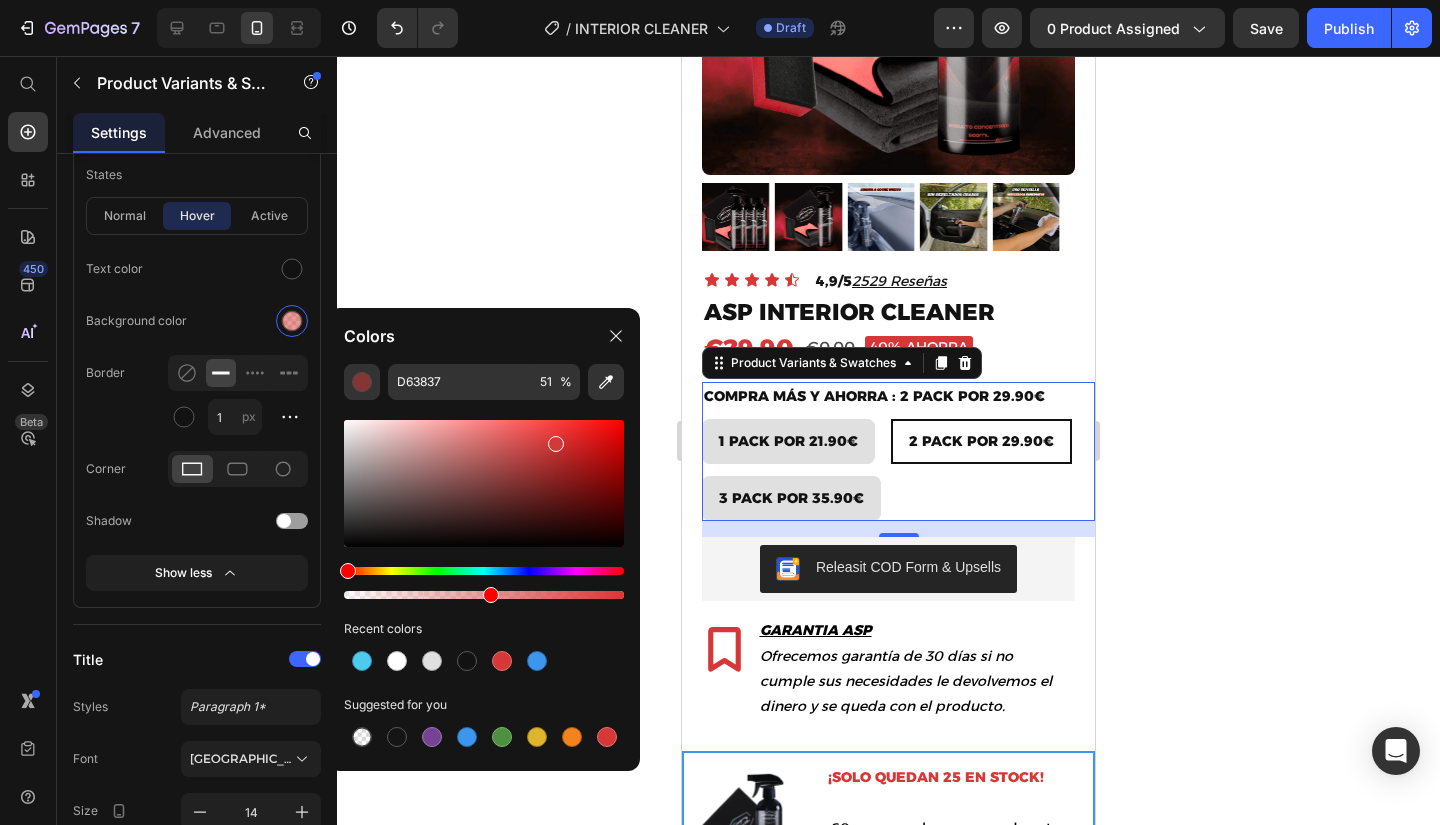 drag, startPoint x: 513, startPoint y: 593, endPoint x: 487, endPoint y: 592, distance: 26.019224 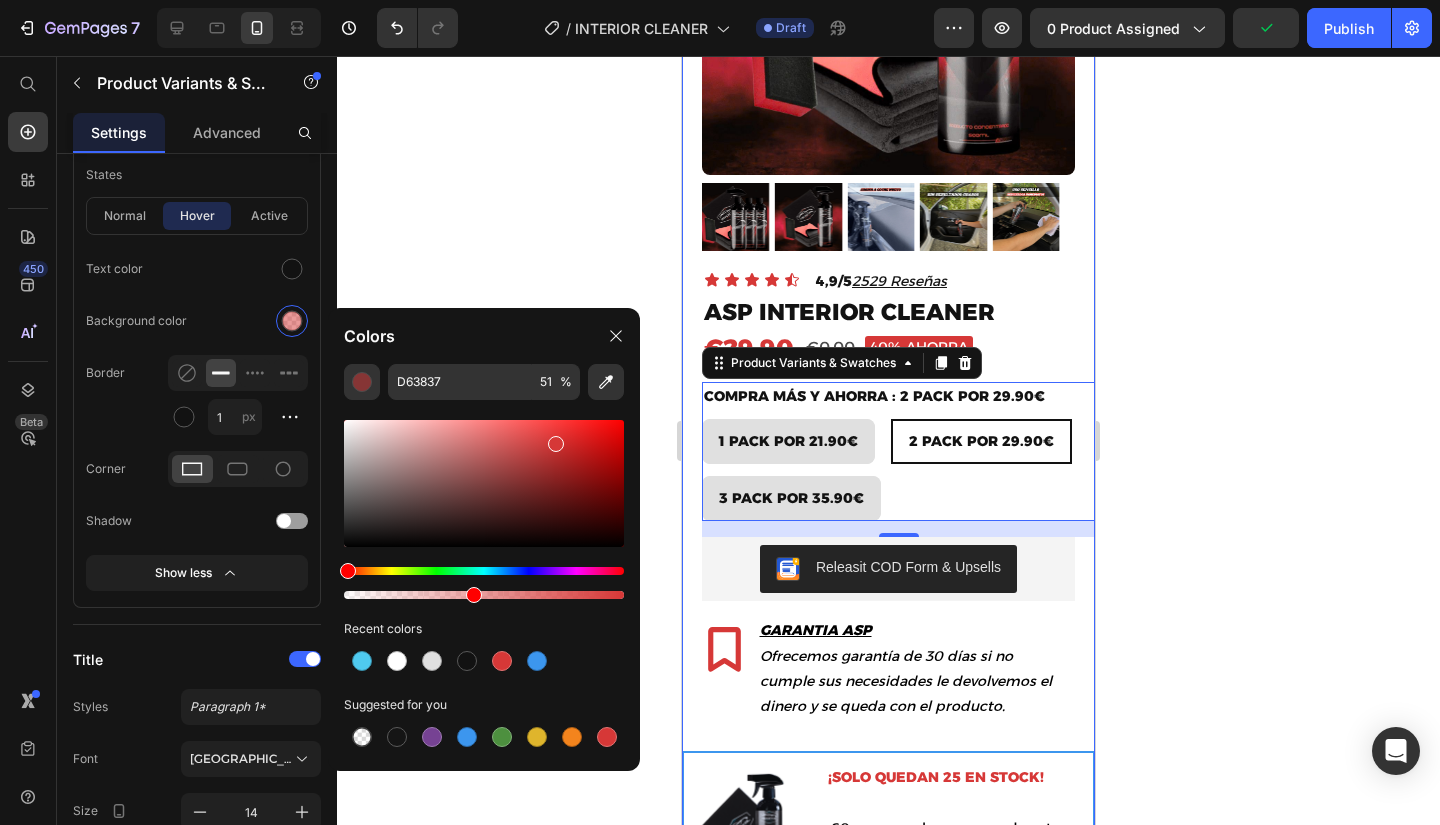 type on "45" 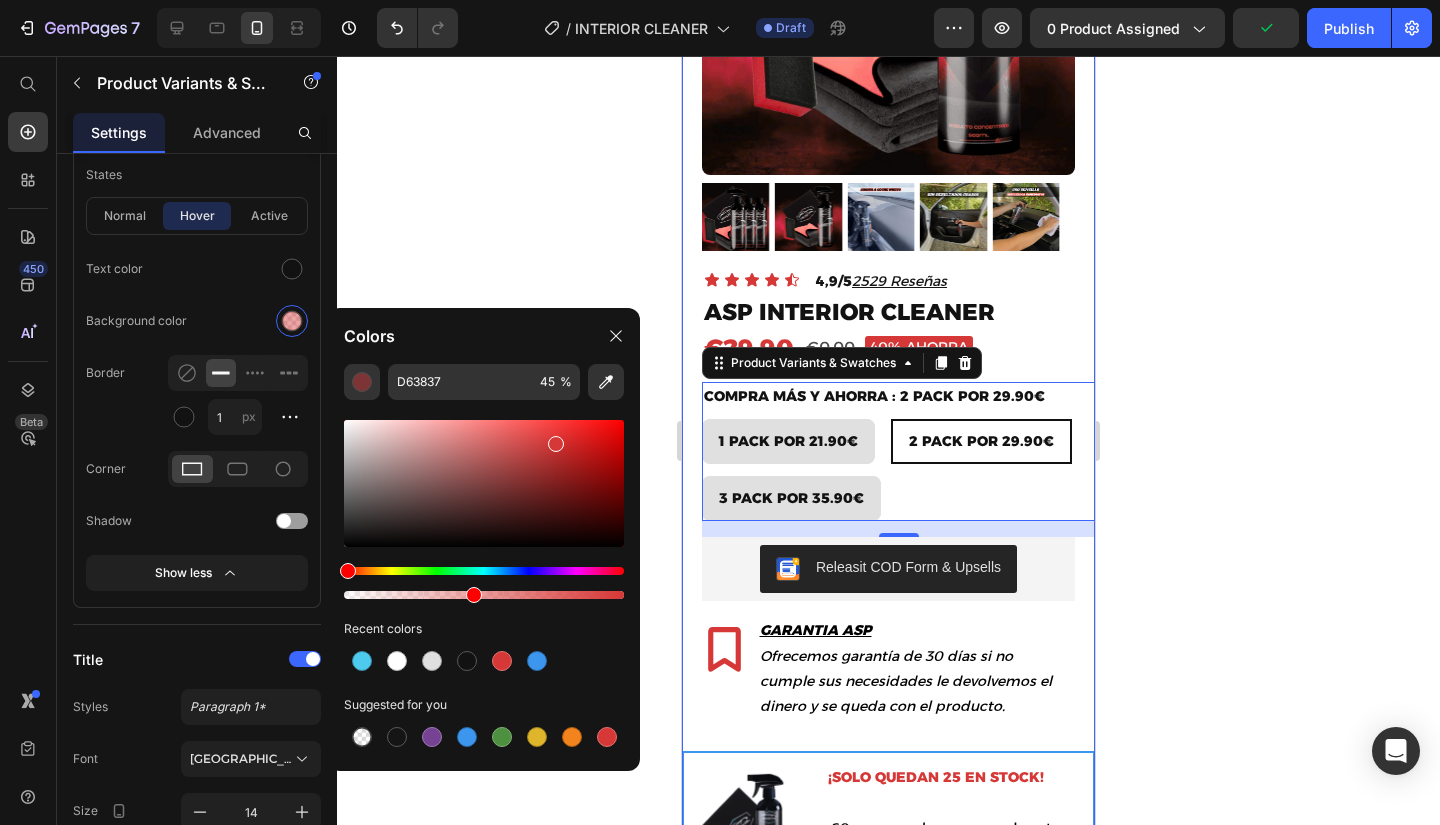 drag, startPoint x: 491, startPoint y: 592, endPoint x: 471, endPoint y: 591, distance: 20.024984 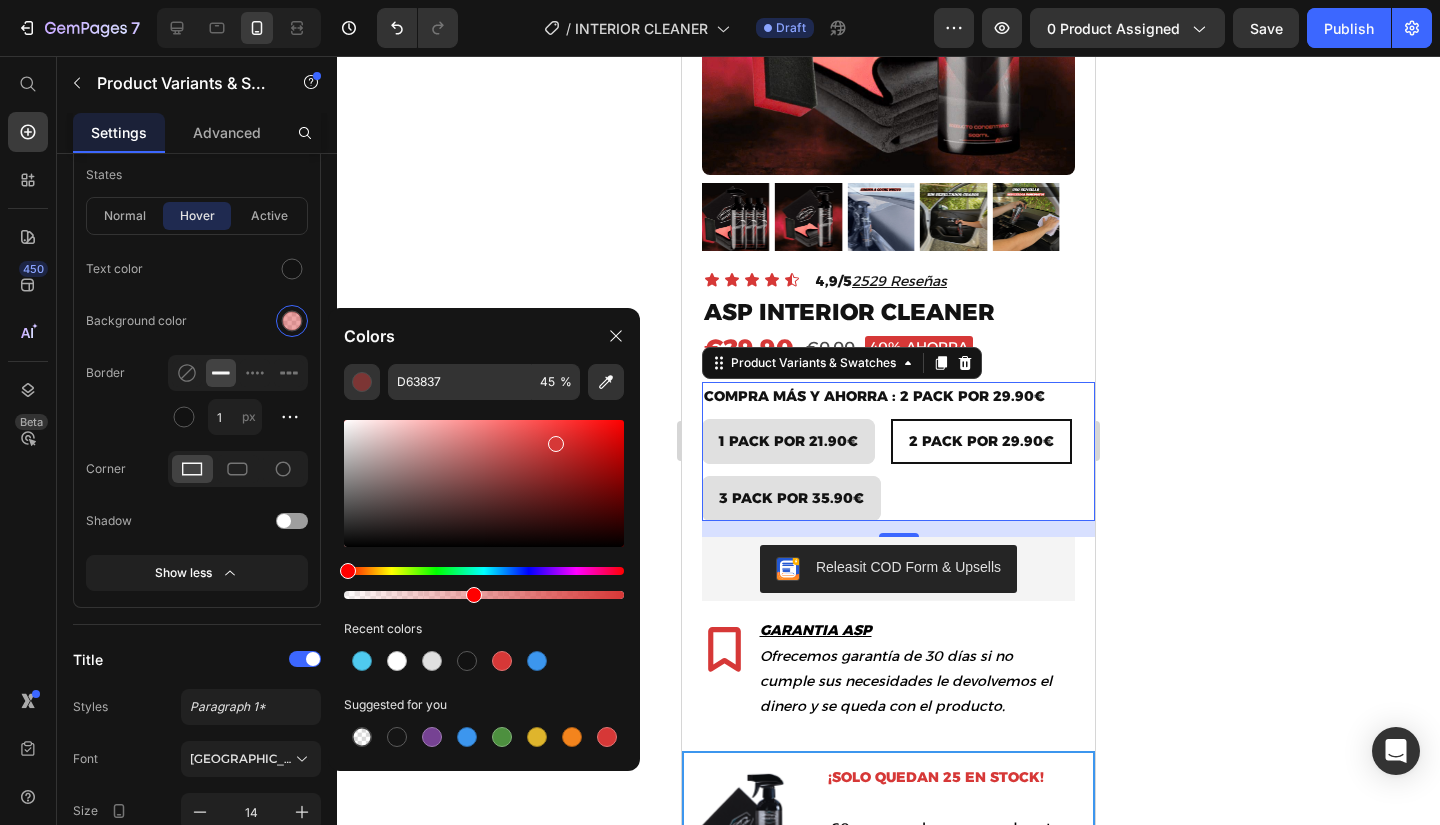 drag, startPoint x: 615, startPoint y: 336, endPoint x: 560, endPoint y: 373, distance: 66.287254 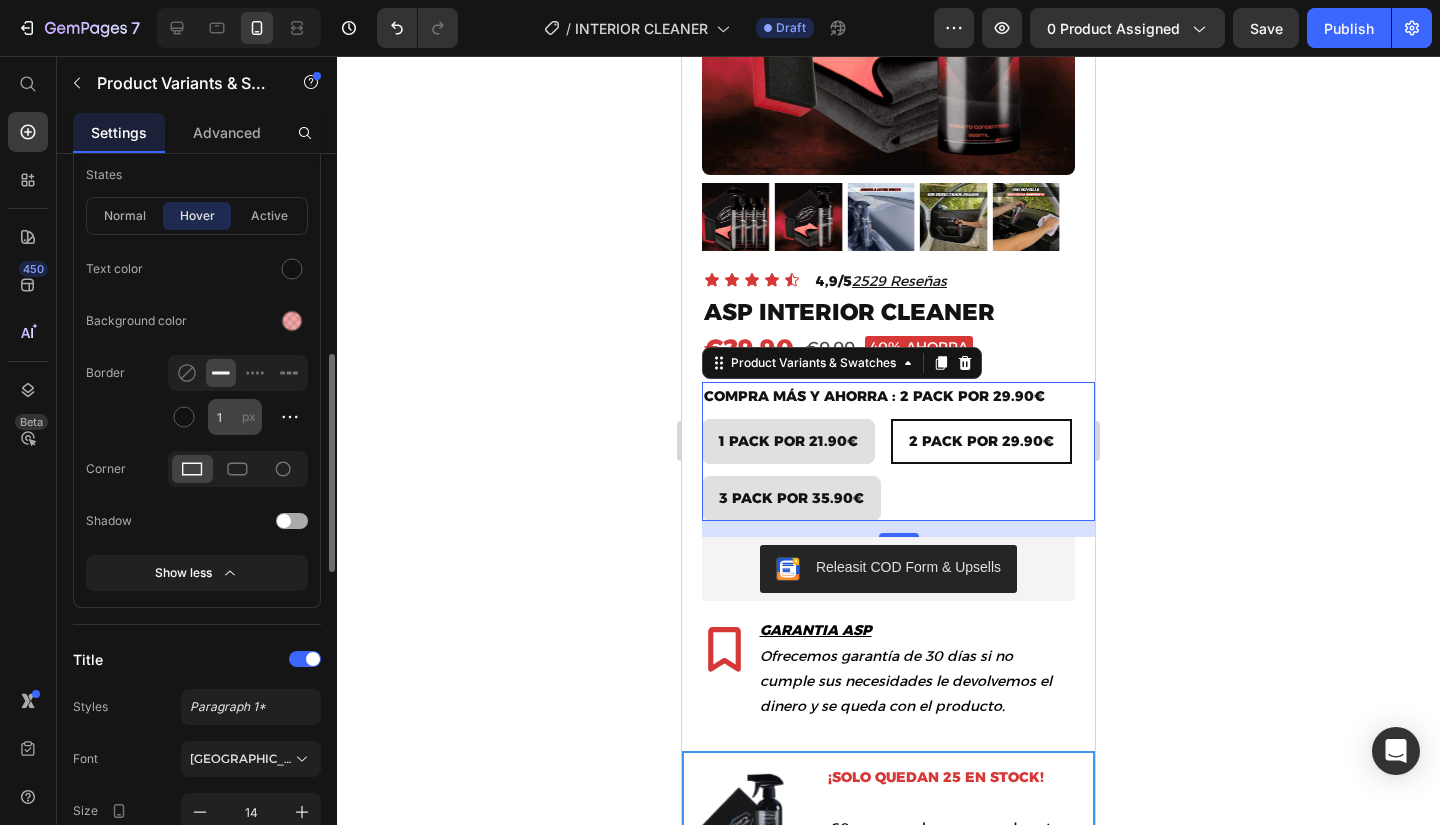 drag, startPoint x: 250, startPoint y: 470, endPoint x: 231, endPoint y: 425, distance: 48.8467 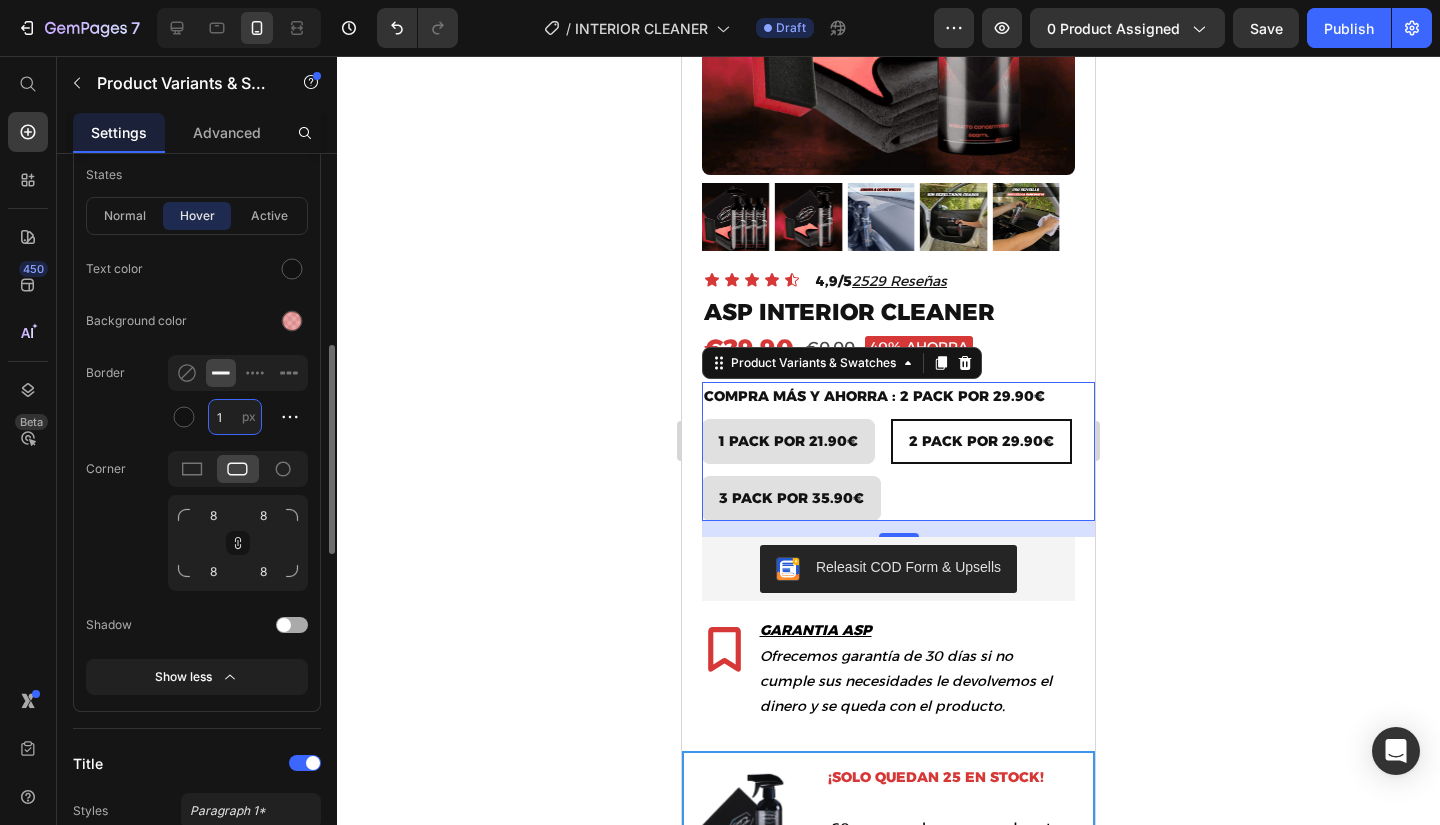 click on "1" at bounding box center (235, 417) 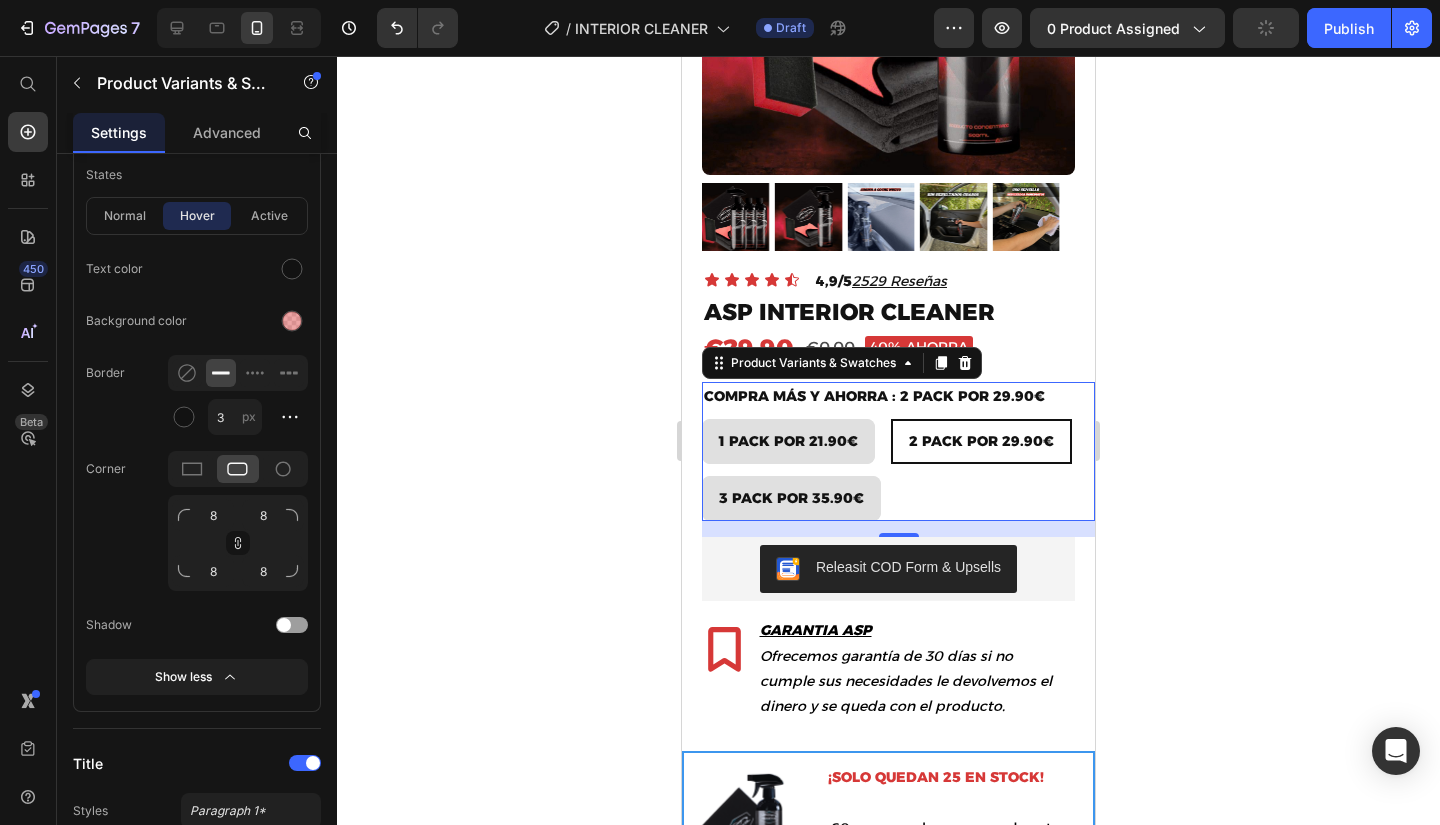 type on "1" 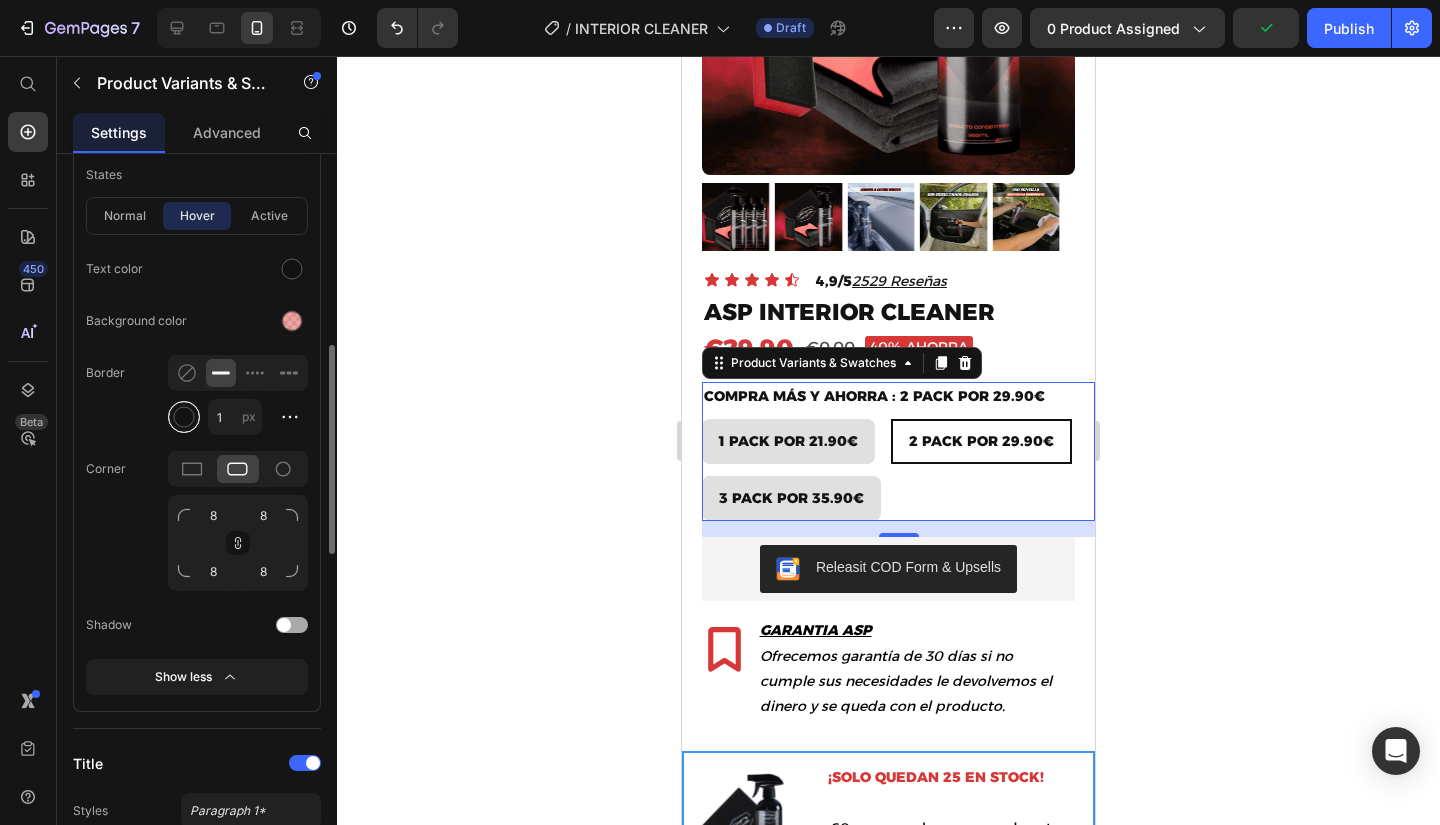 click at bounding box center [184, 417] 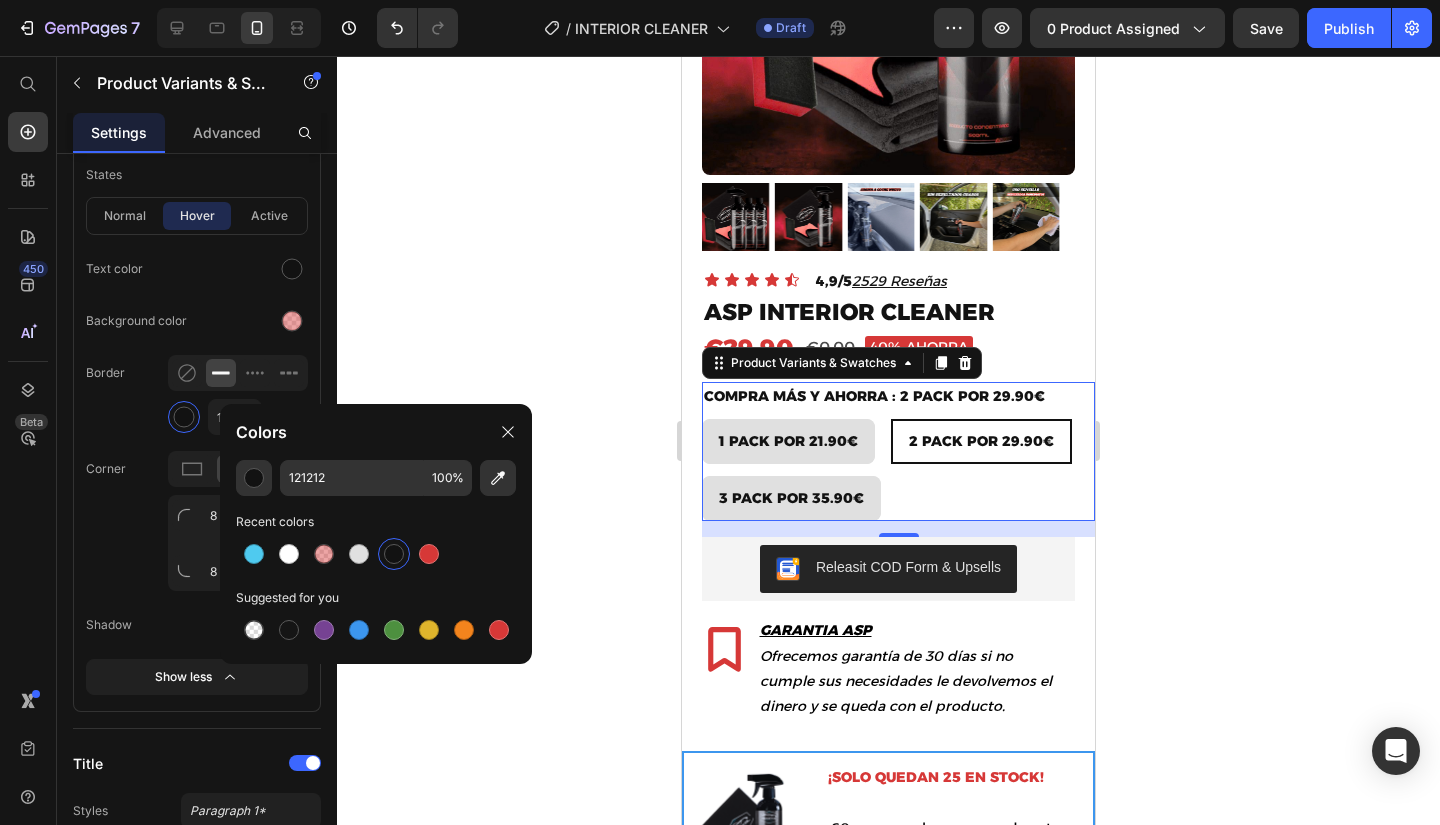 click at bounding box center [429, 554] 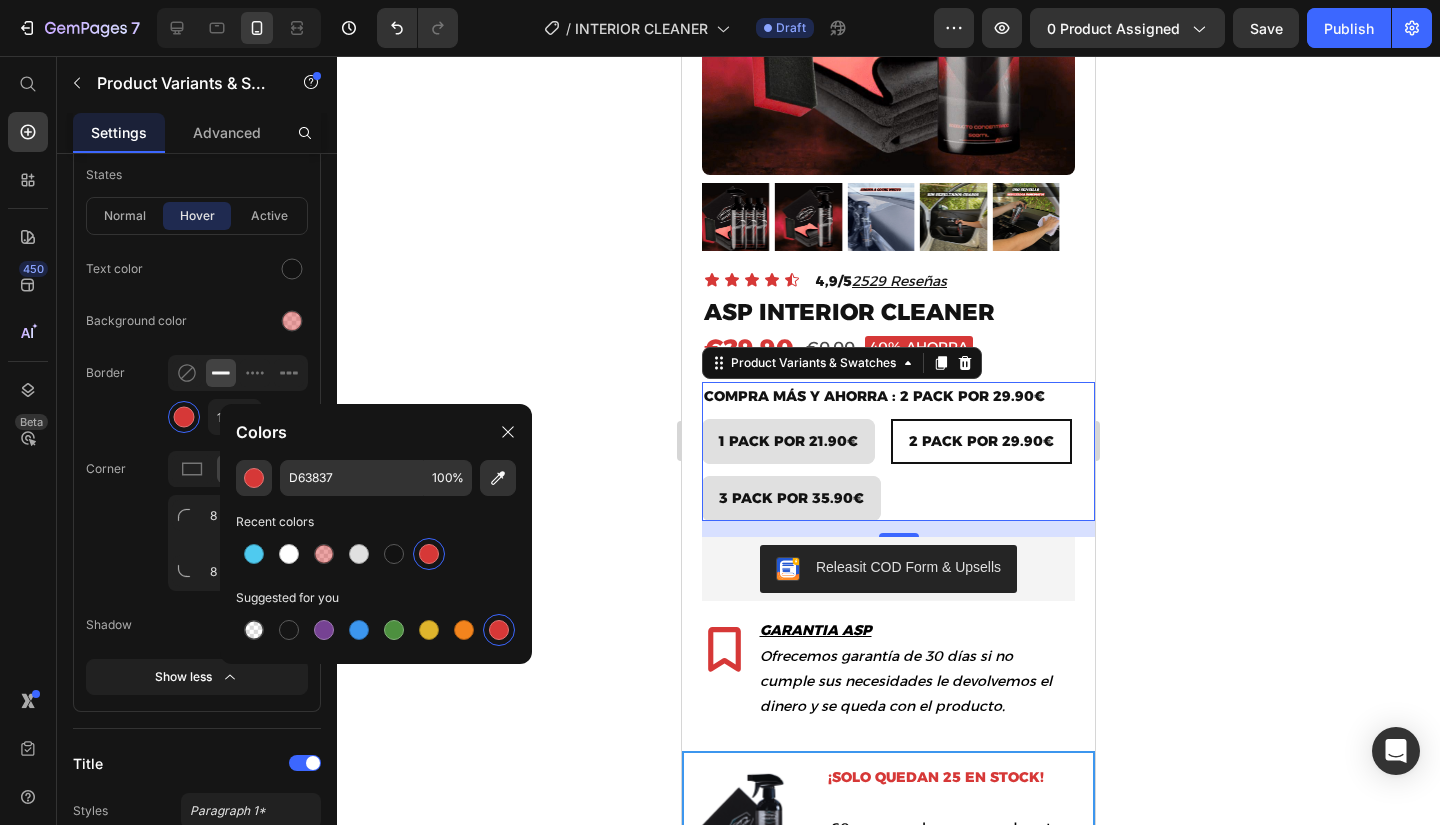 click on "Colors" 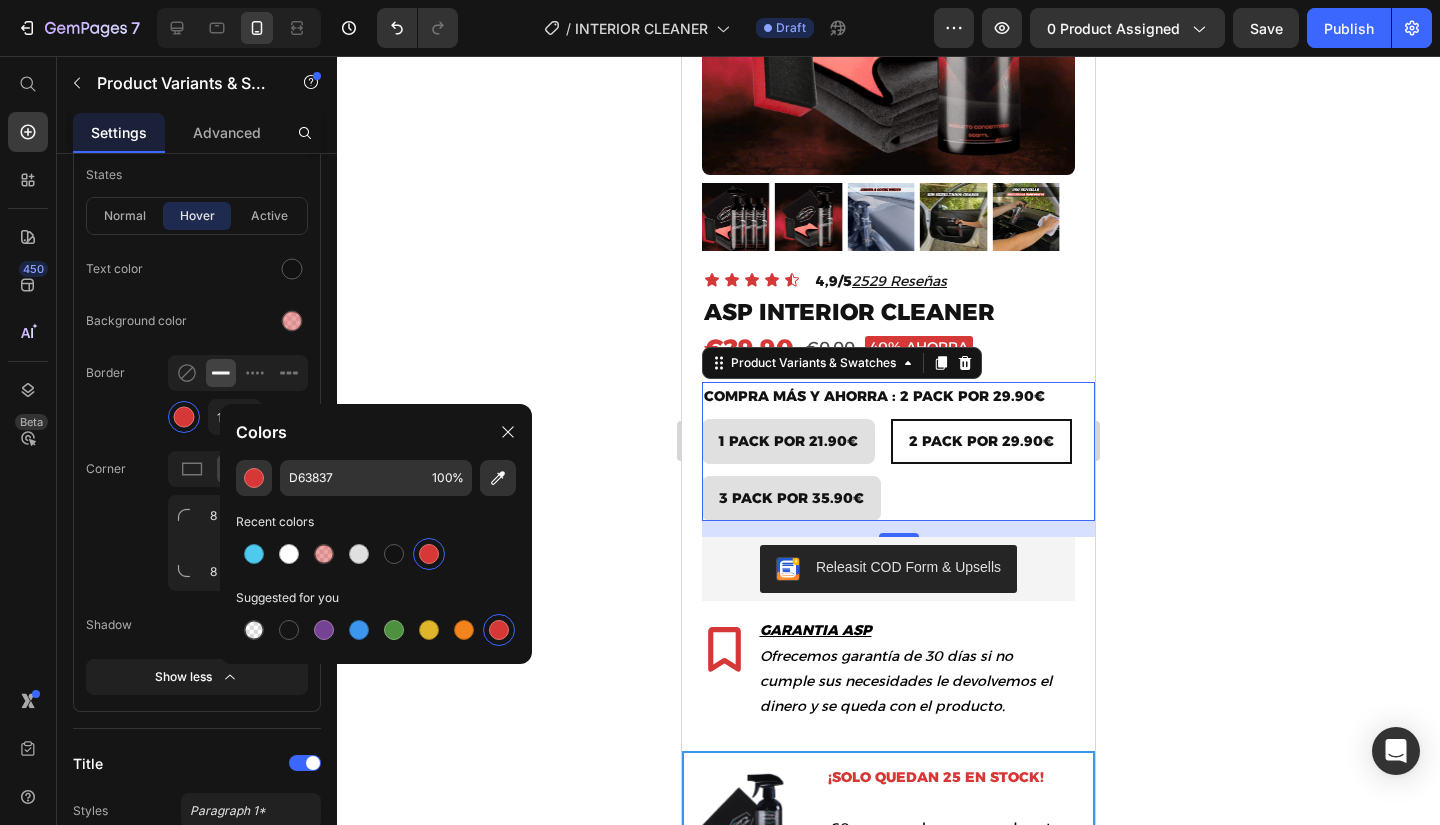 click 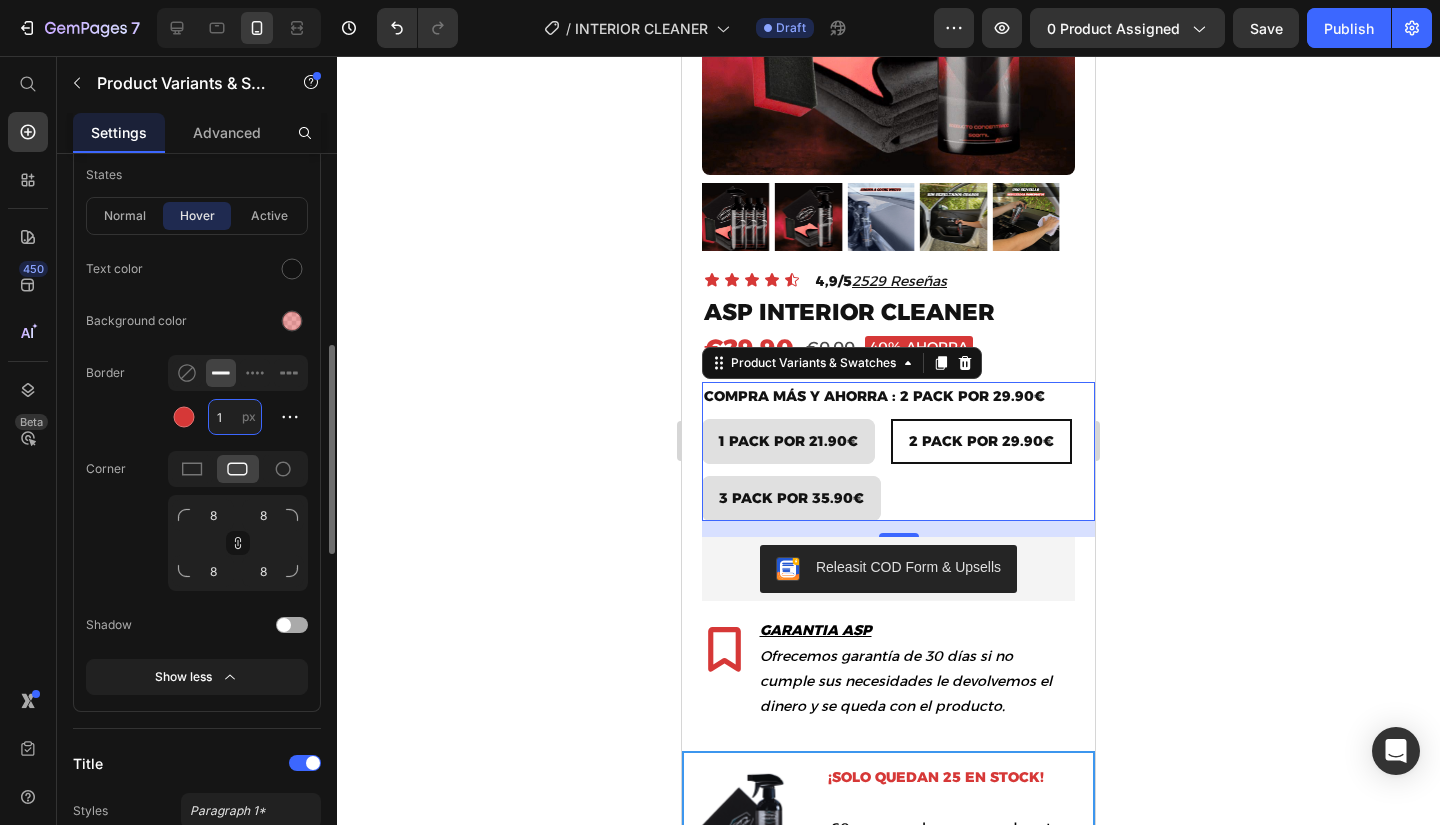 click on "1" at bounding box center (235, 417) 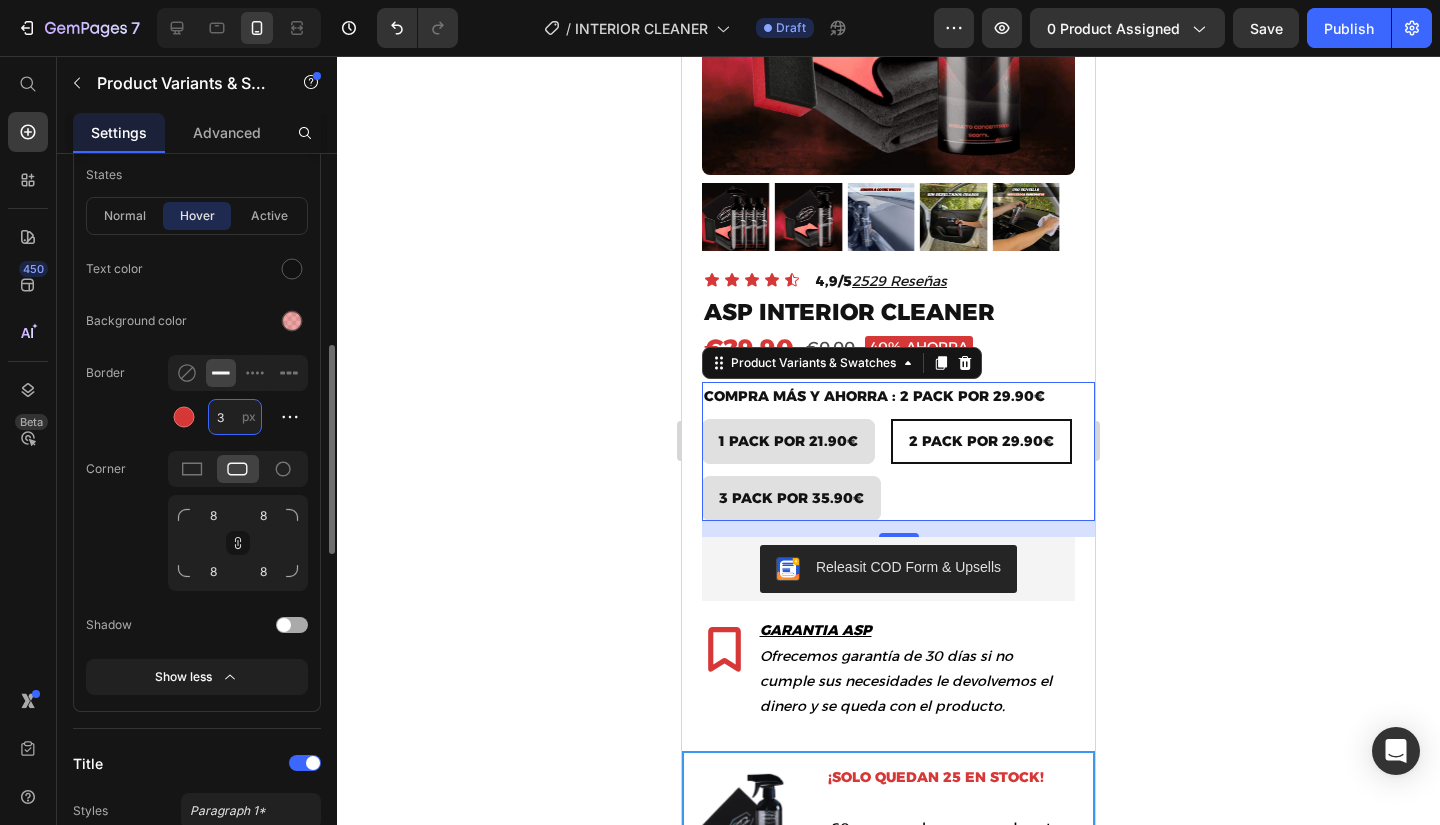 type on "3" 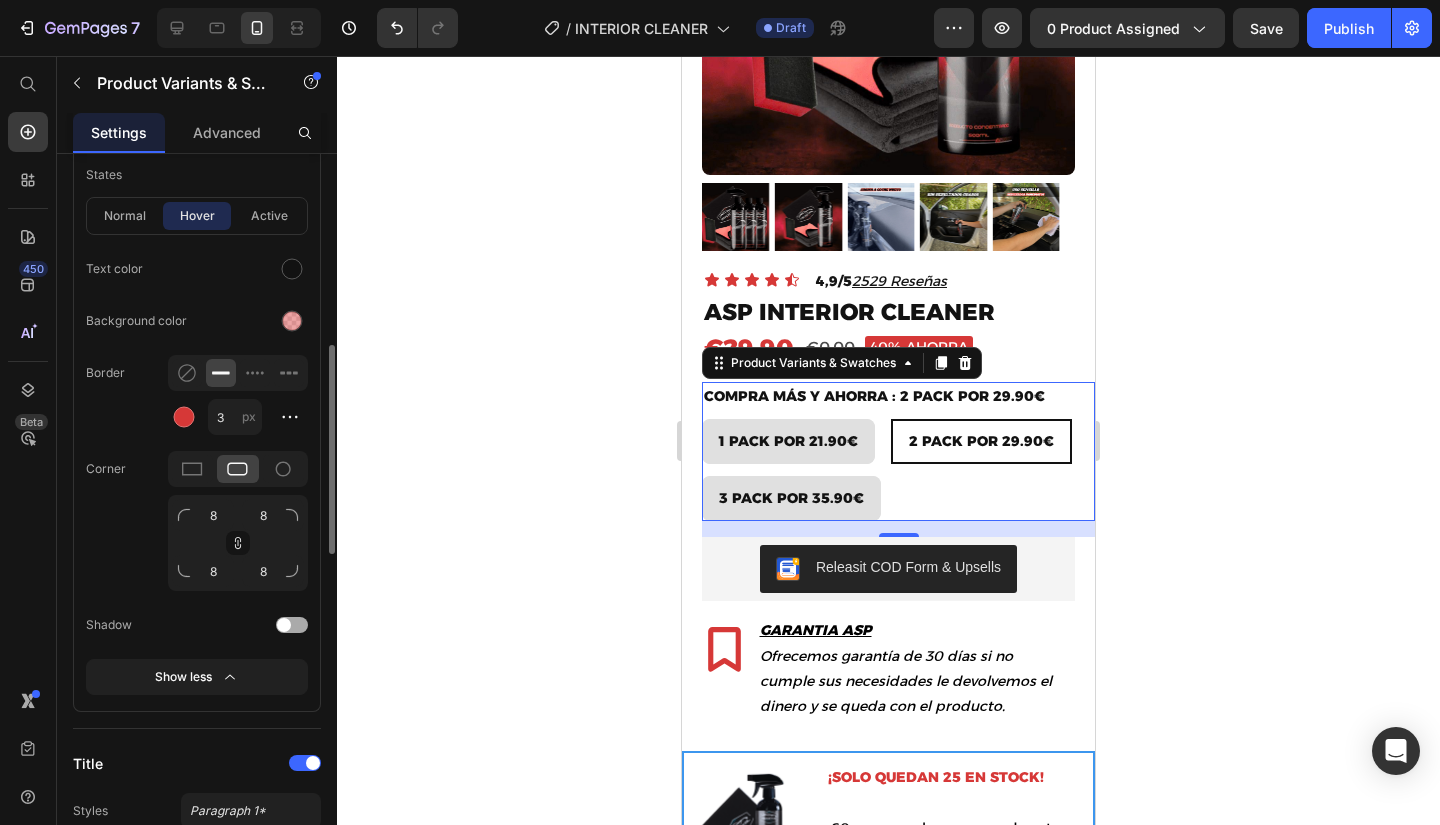 click on "Background color" at bounding box center (197, 321) 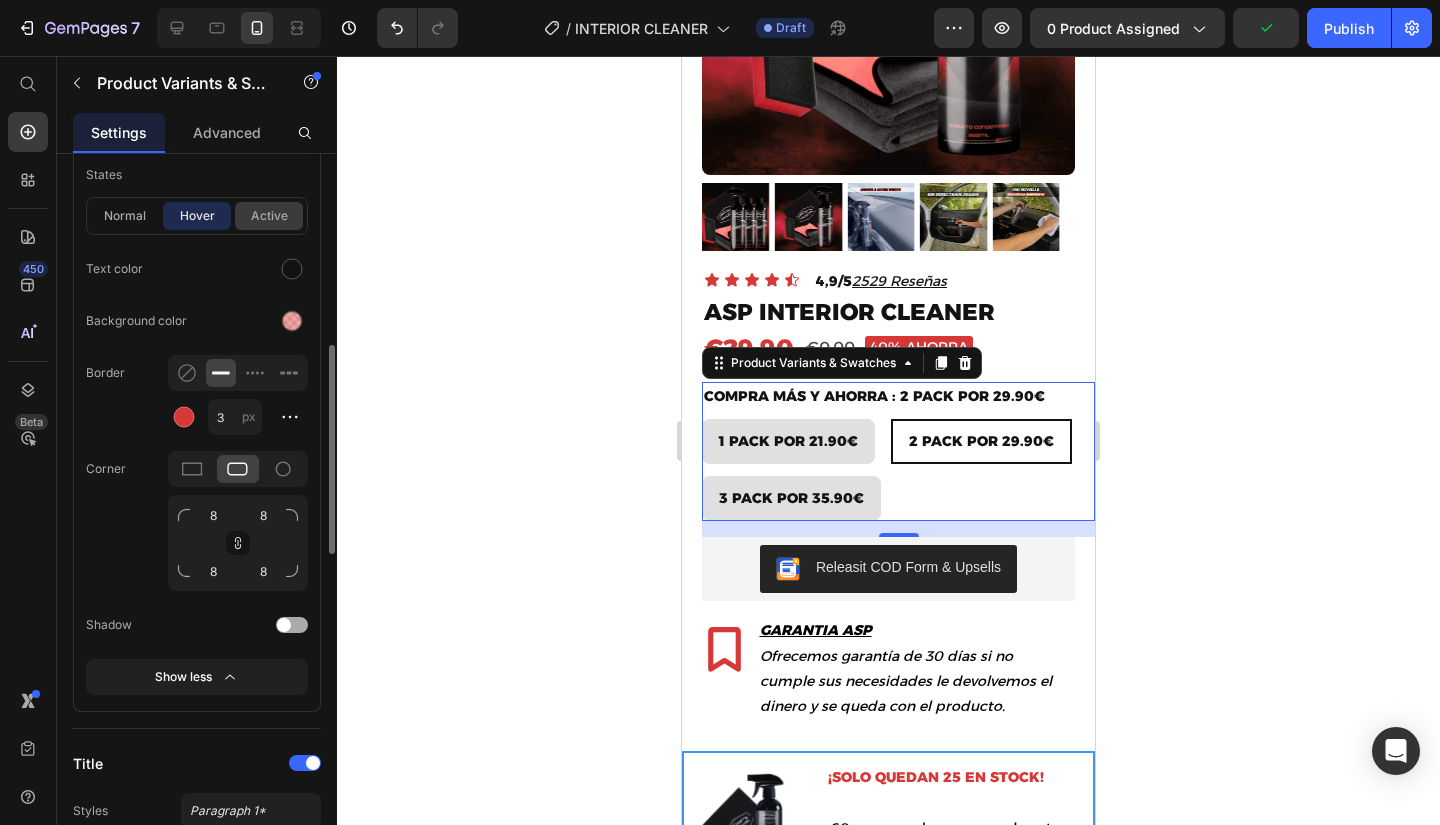 click on "active" at bounding box center [269, 216] 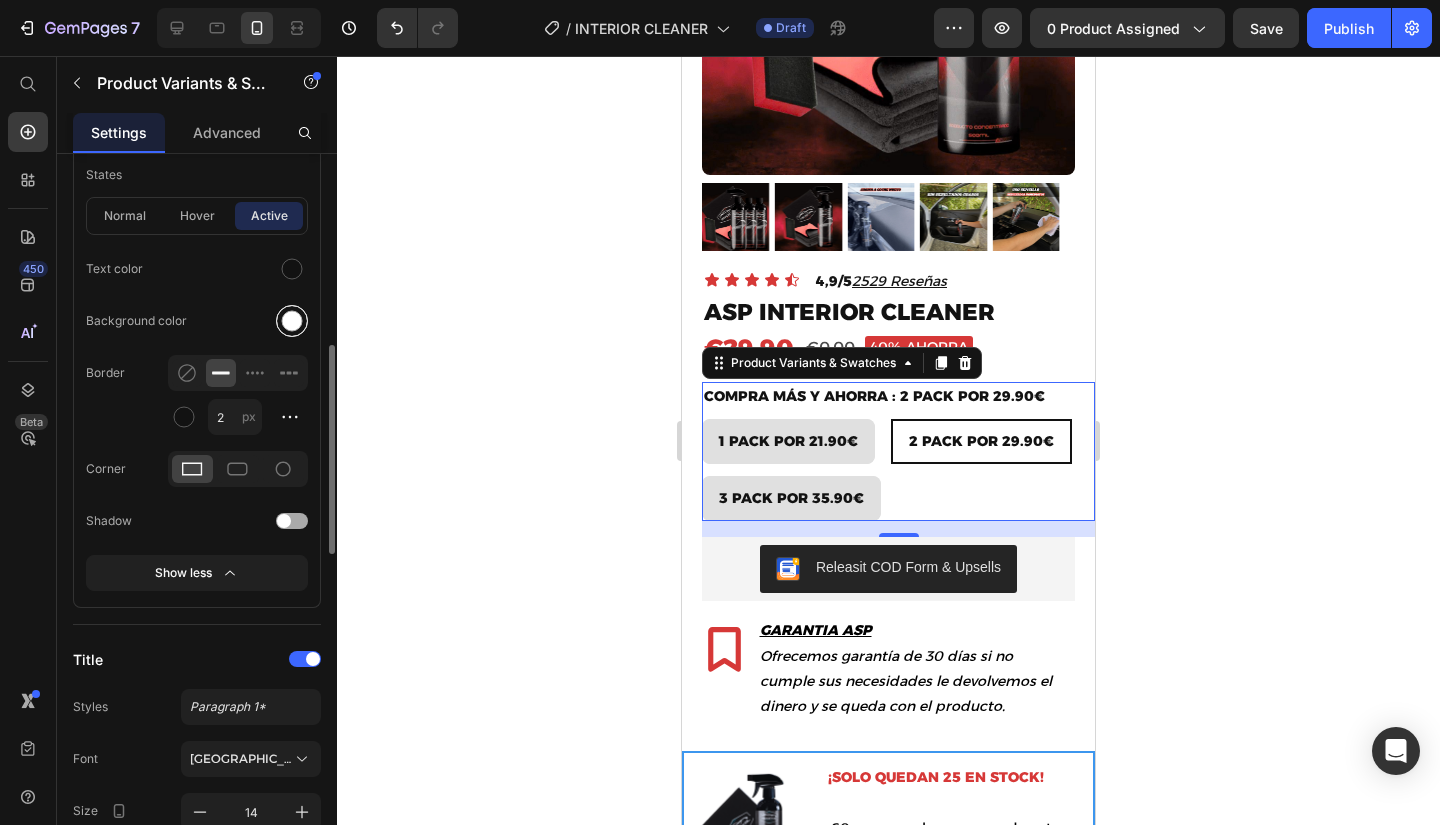 click at bounding box center (292, 321) 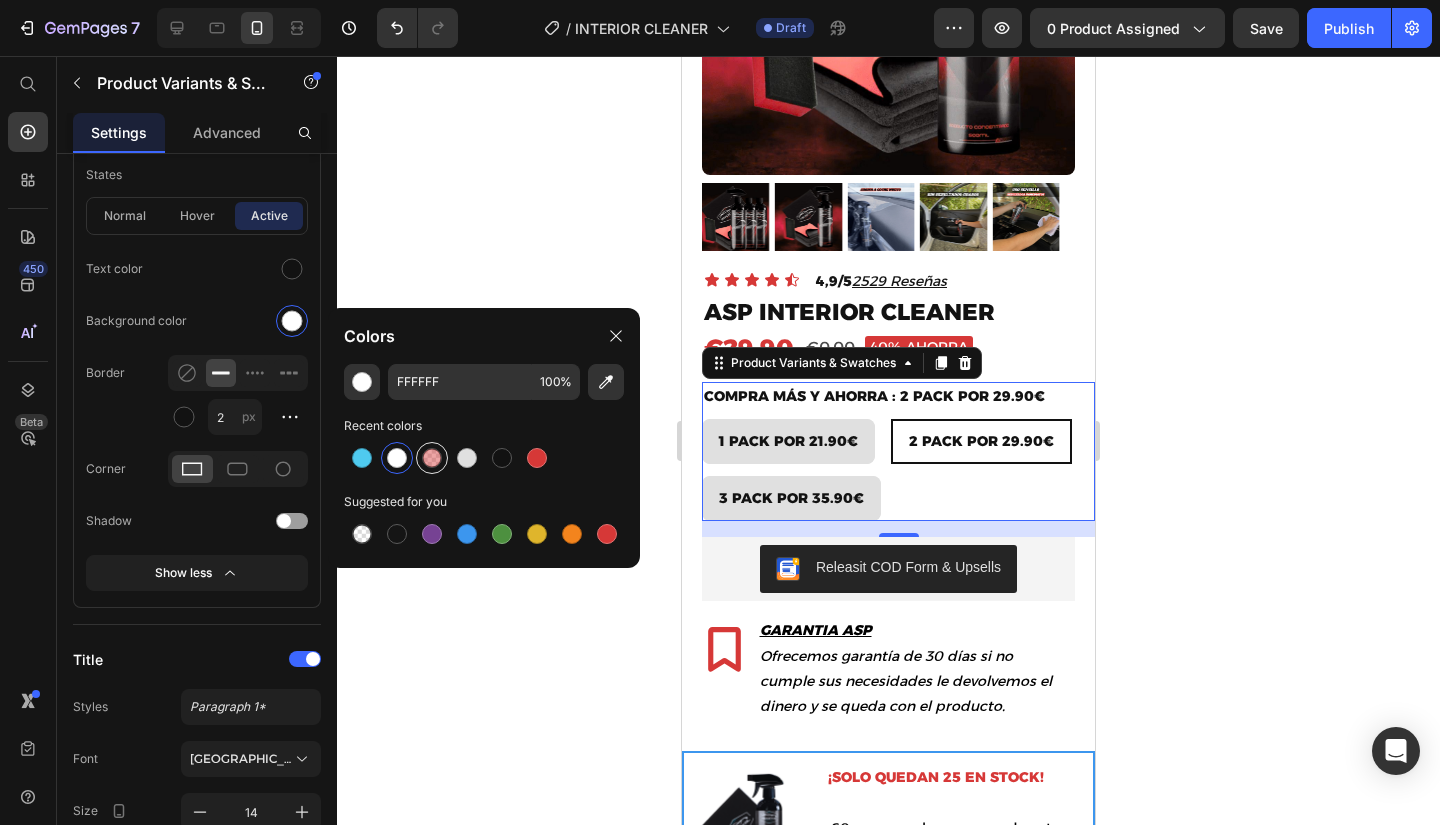click at bounding box center (432, 458) 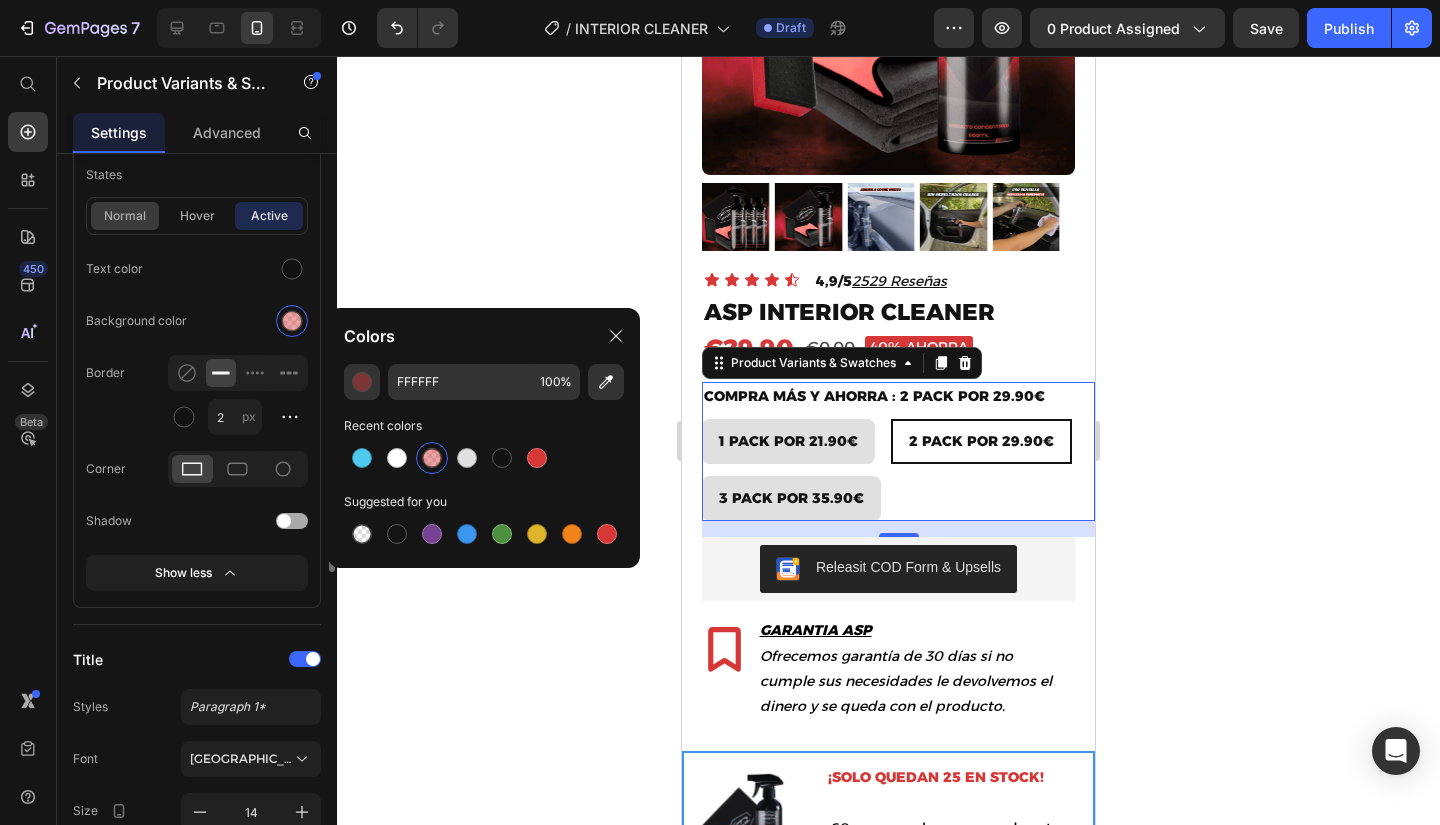 type on "D63837" 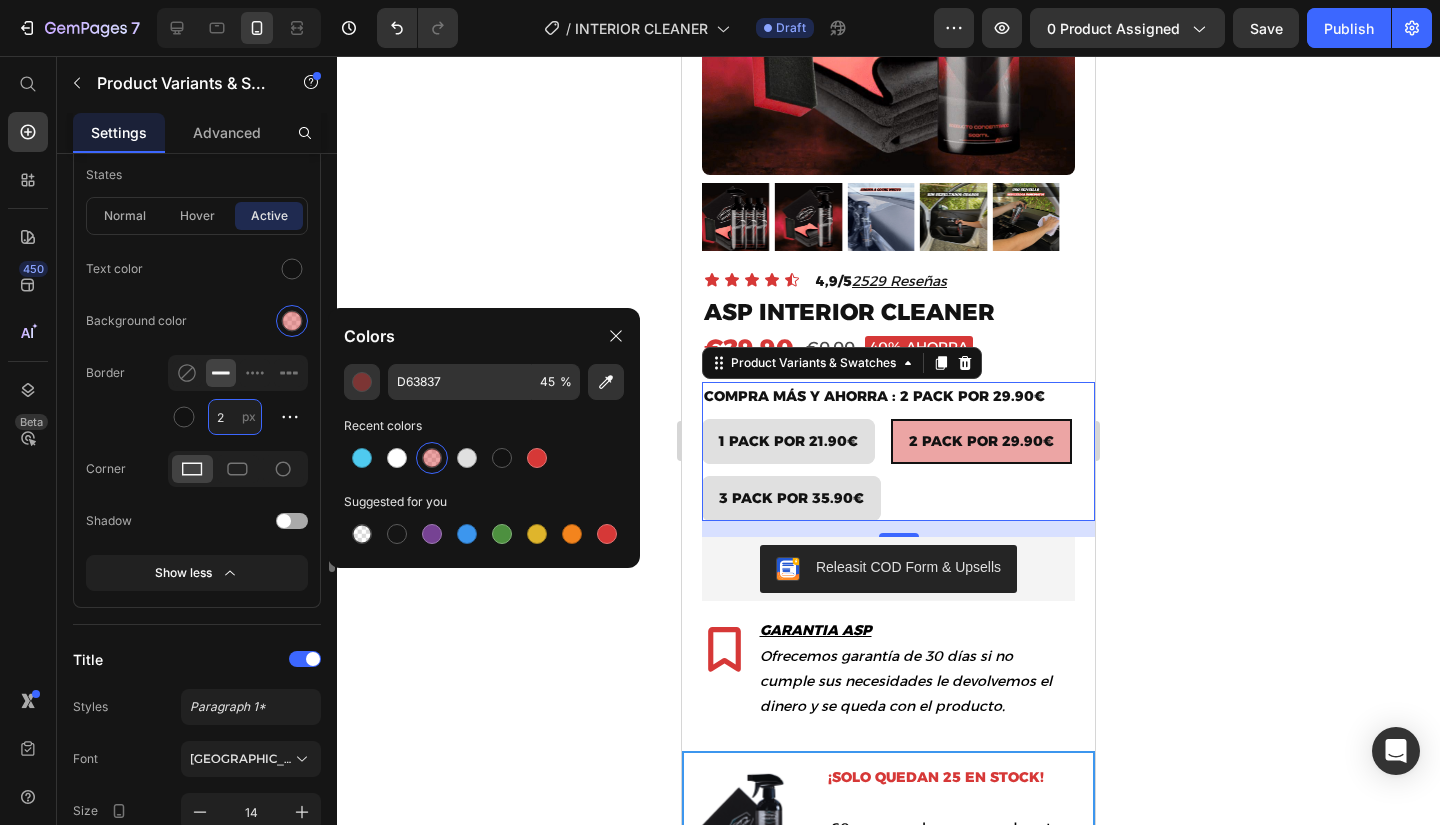 click on "2" at bounding box center [235, 417] 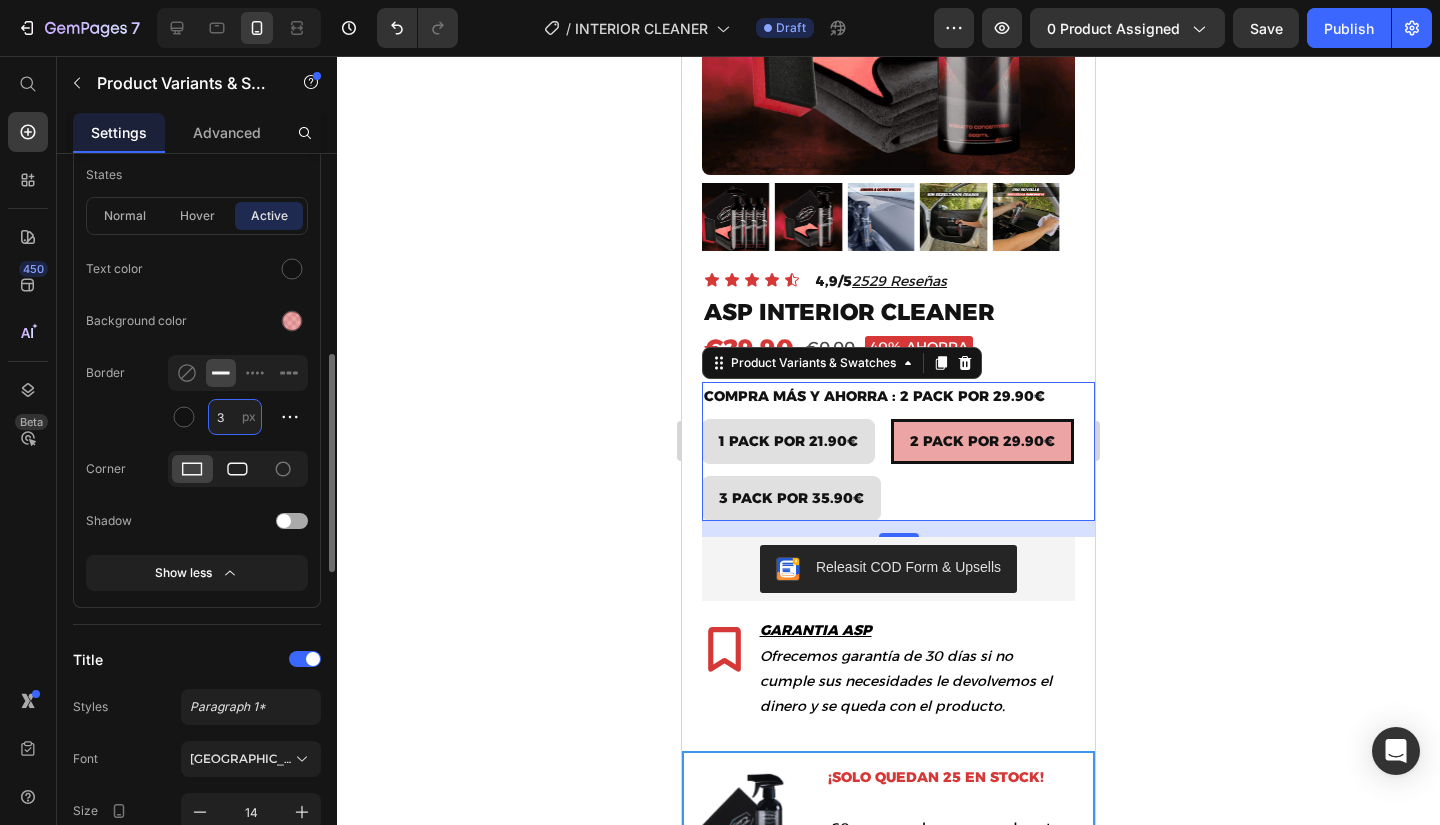 type on "3" 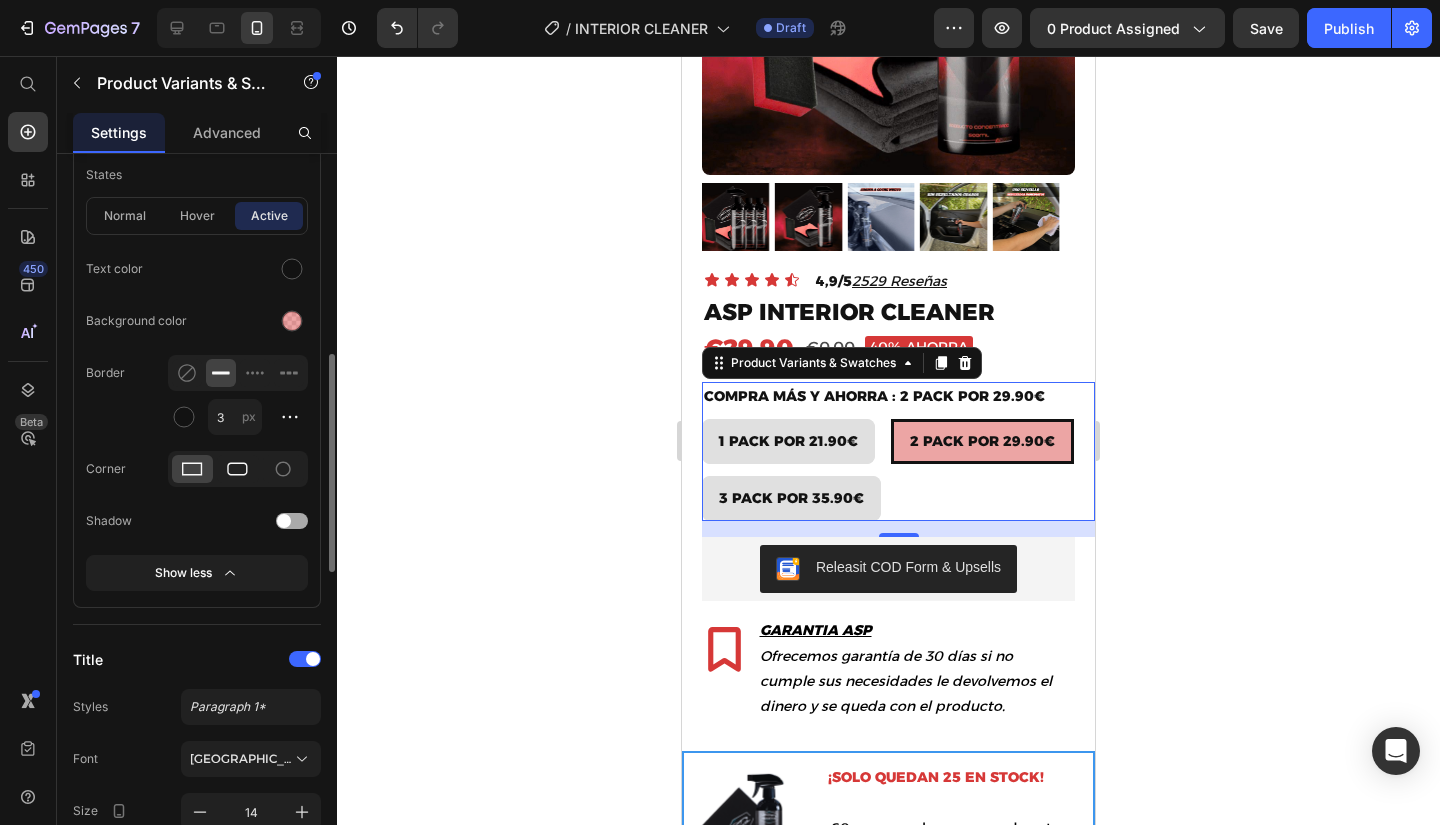click 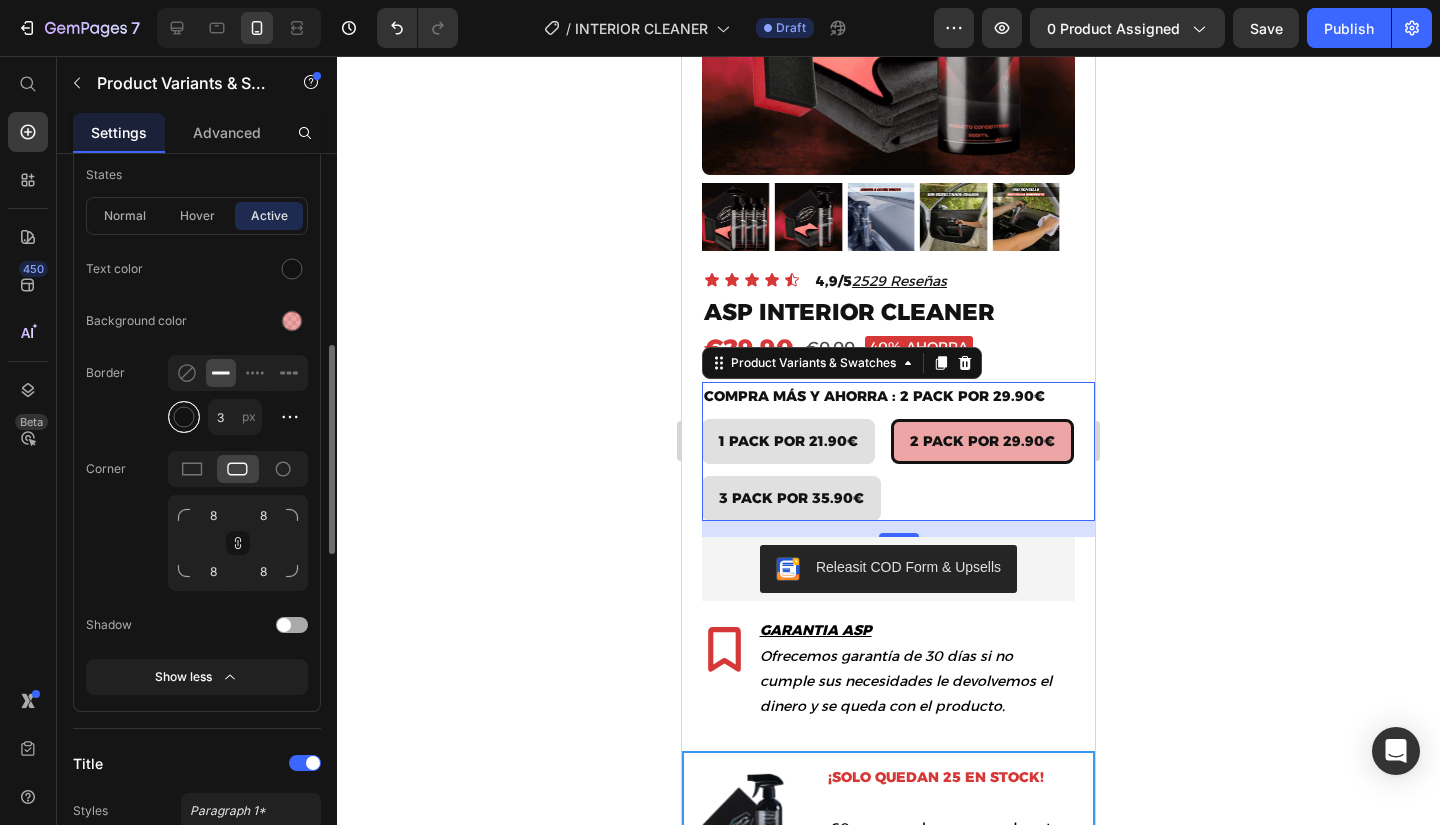 click at bounding box center [184, 417] 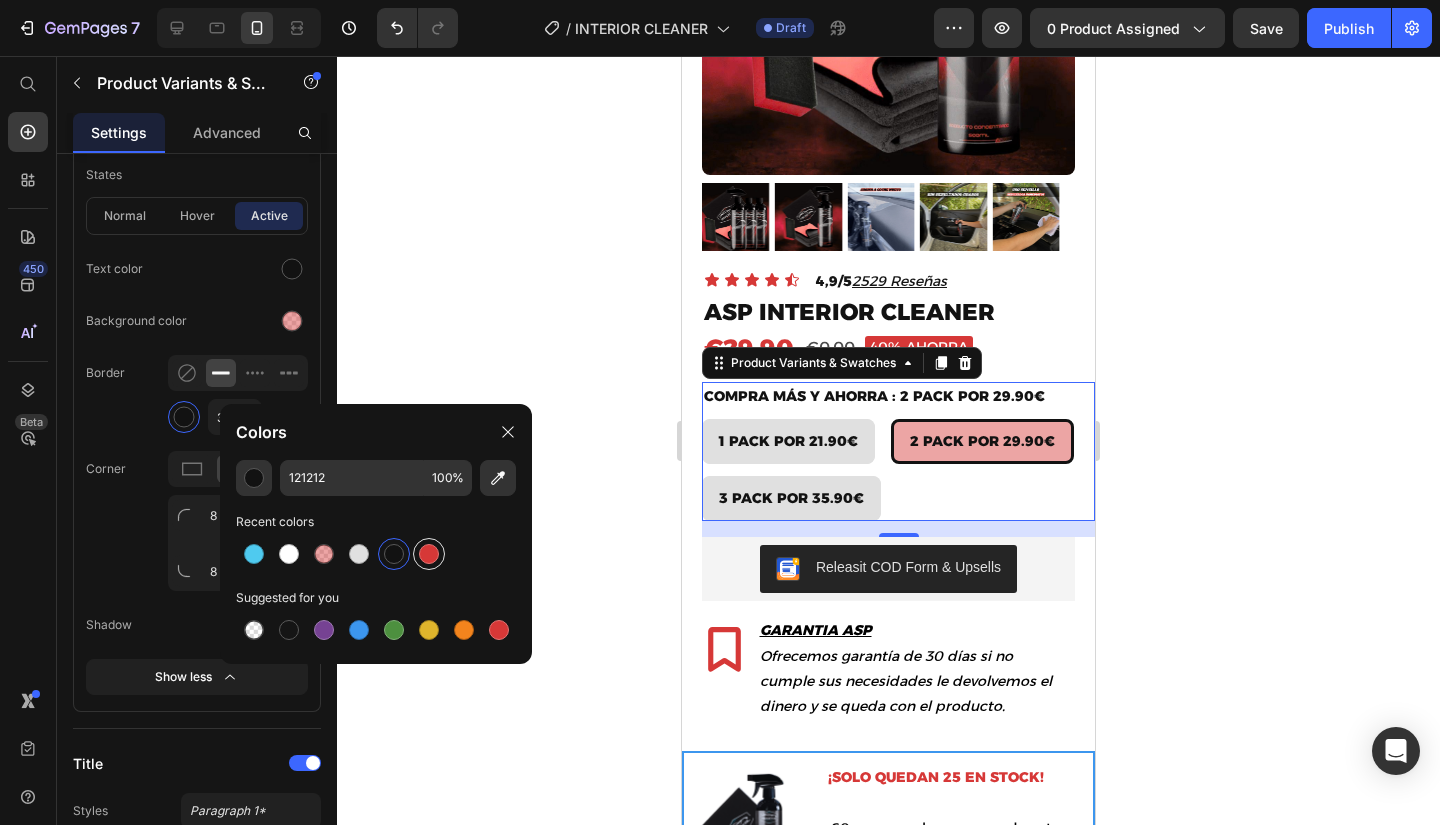 click at bounding box center [429, 554] 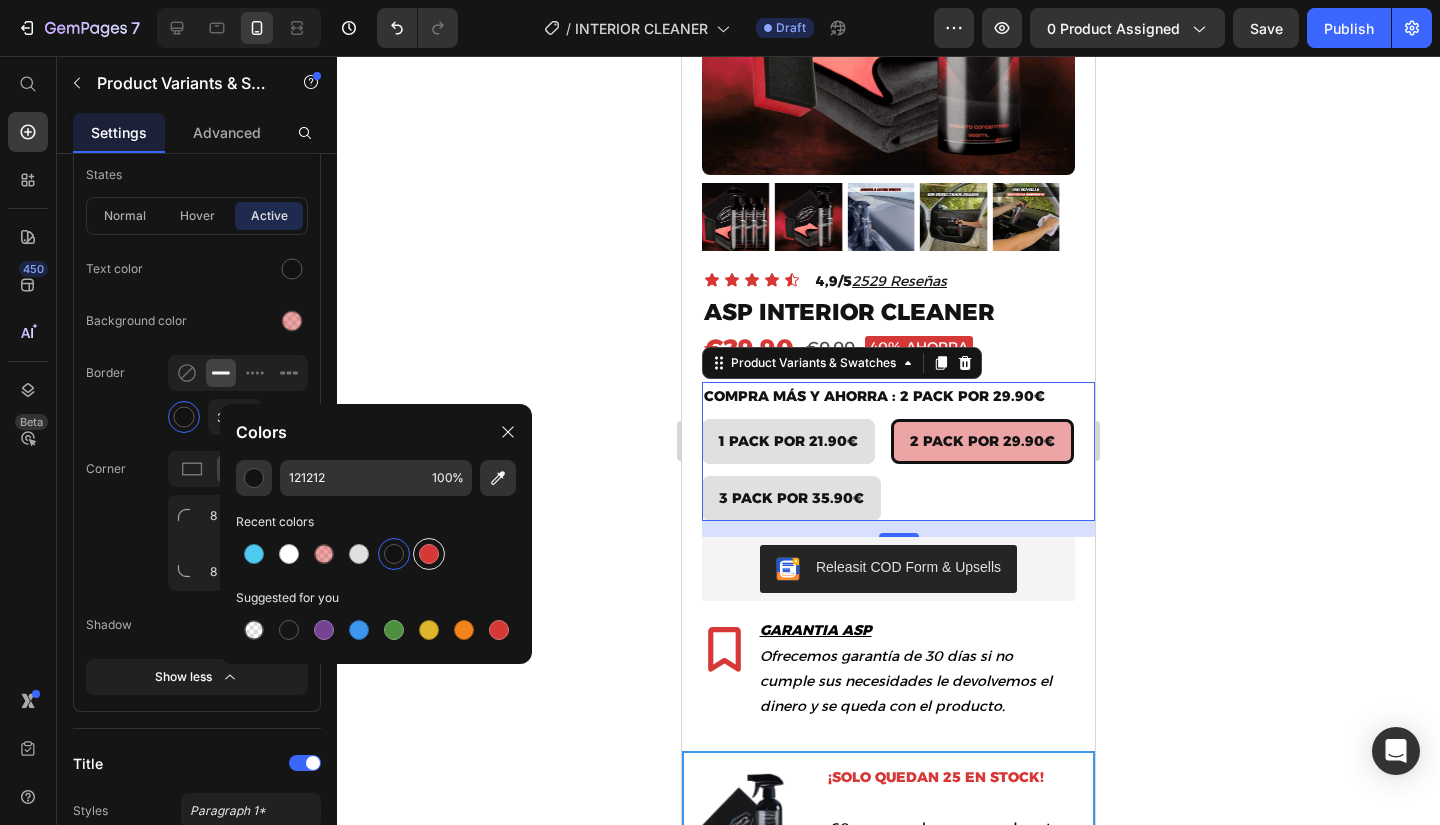 type on "D63837" 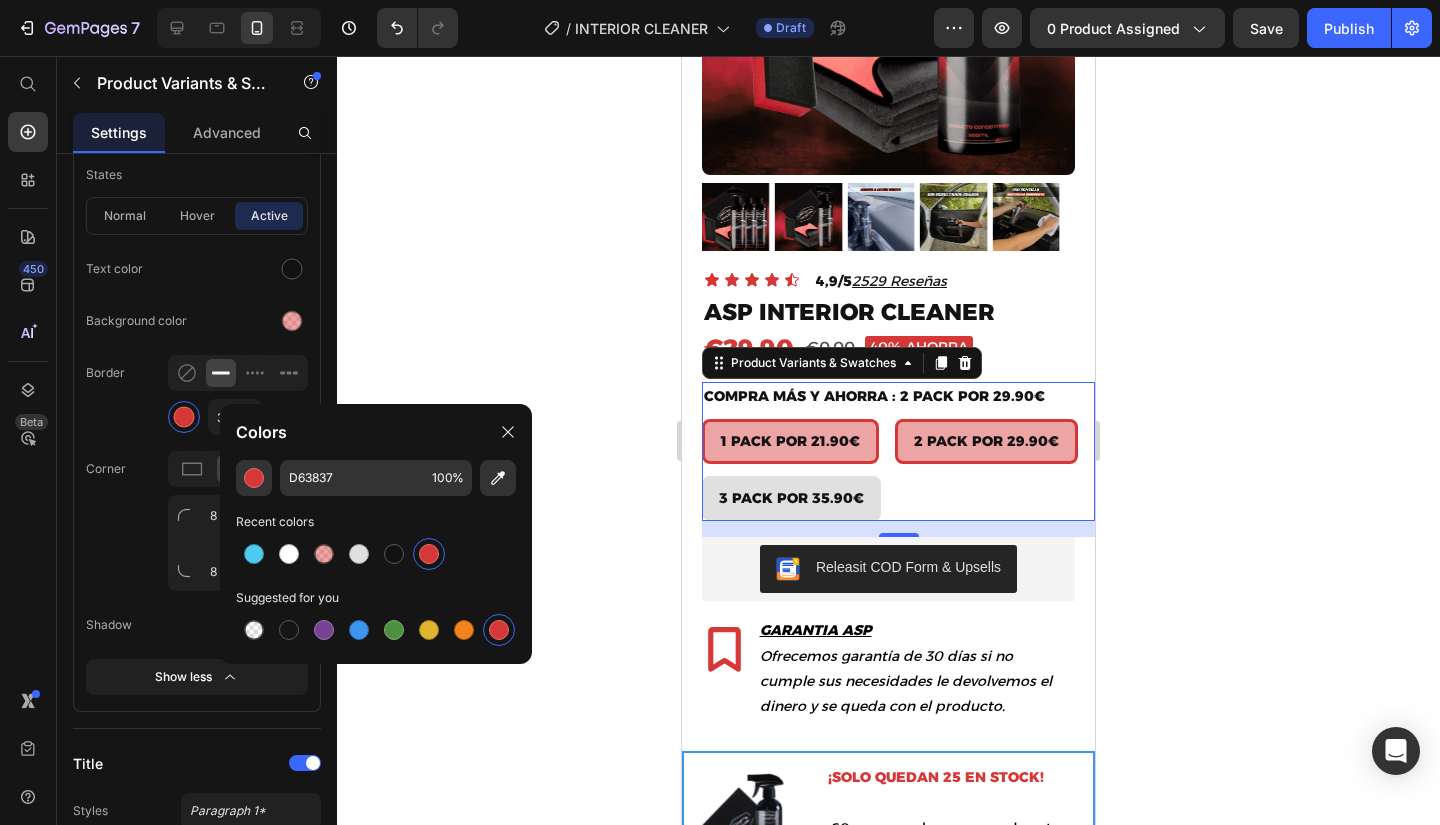 click on "1 PACK POR 21.90€" at bounding box center (790, 441) 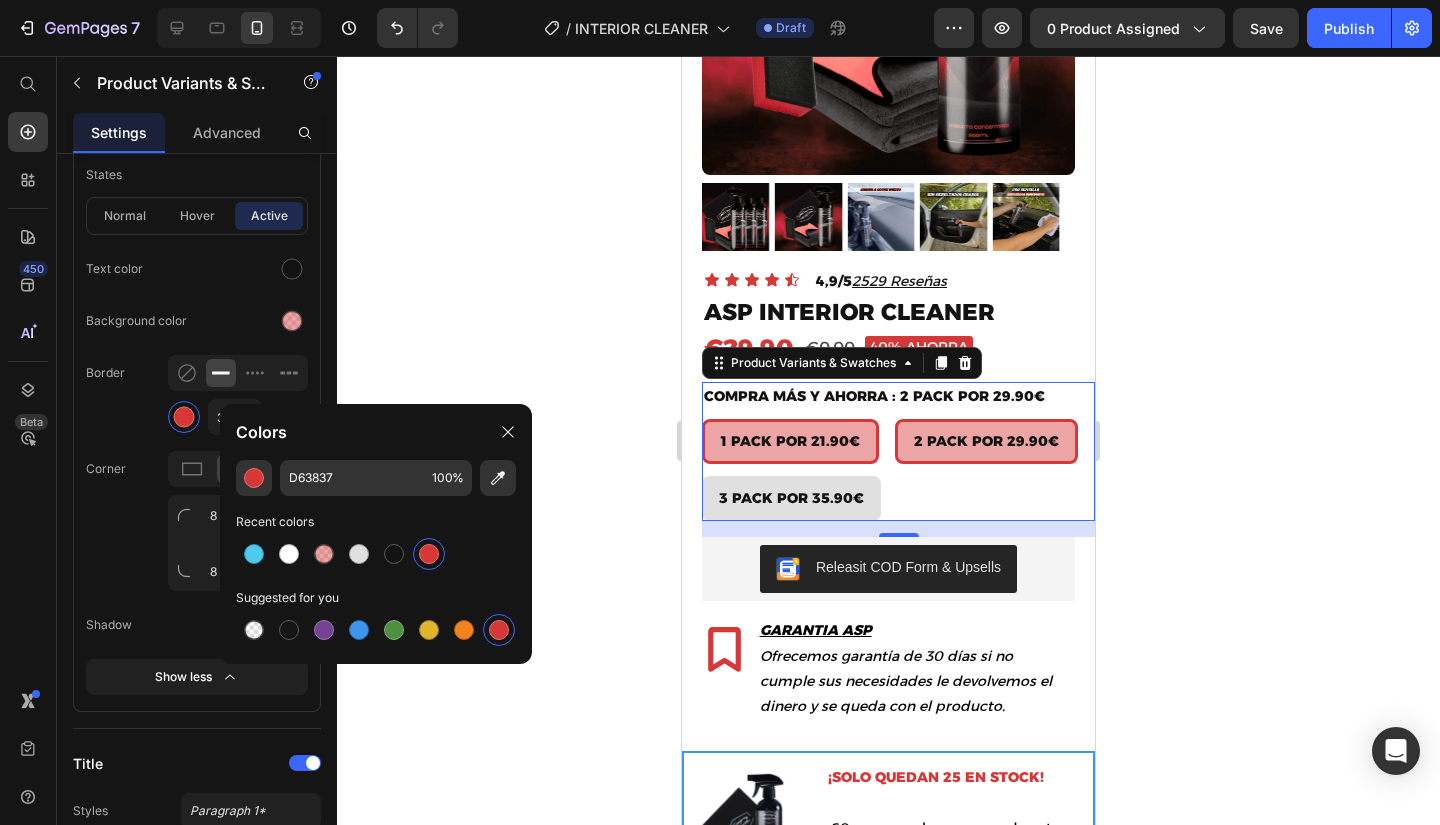 click on "1 PACK POR 21.90€ 1 PACK POR 21.90€ 1 PACK POR 21.90€" at bounding box center [701, 418] 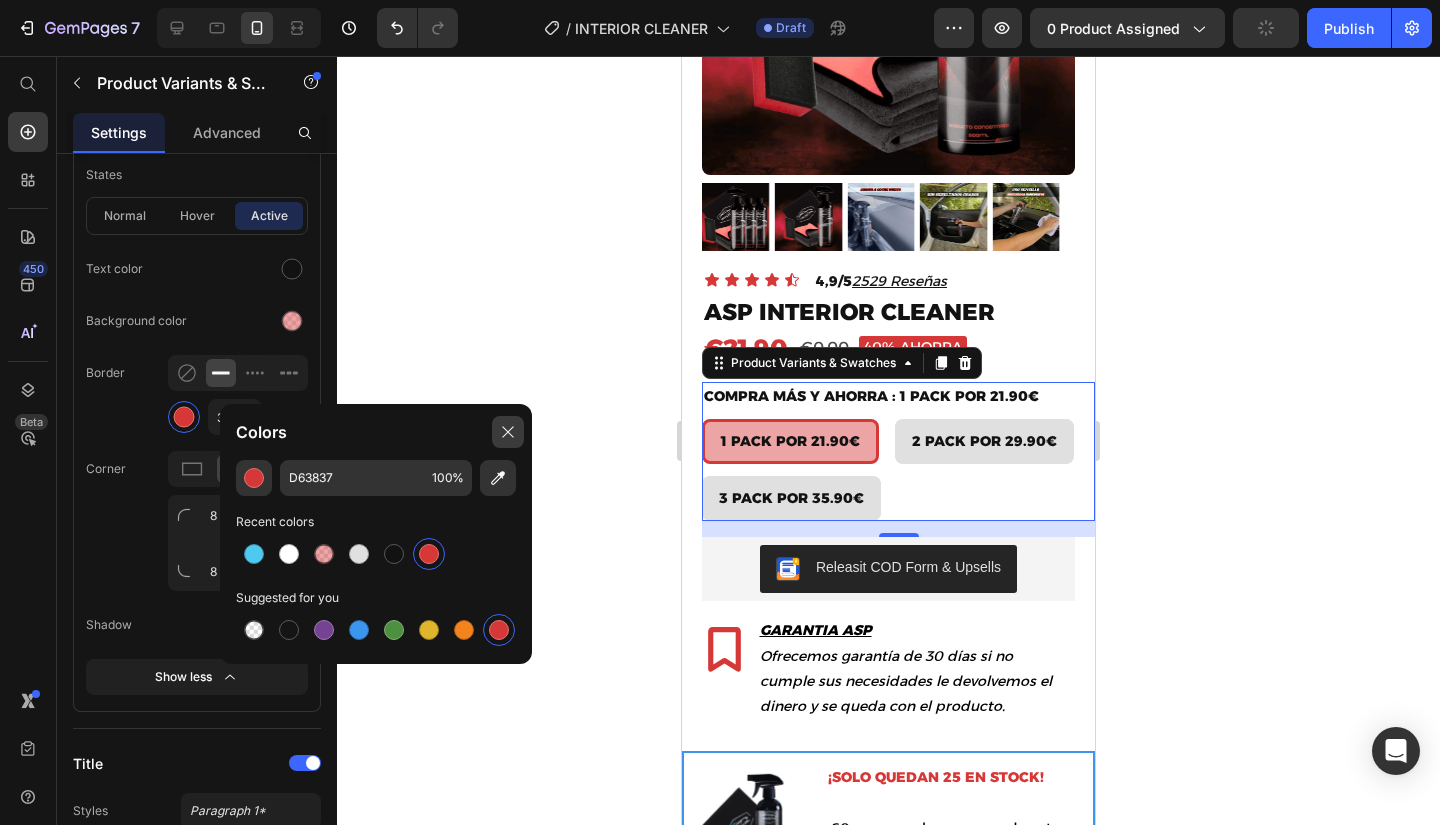 click 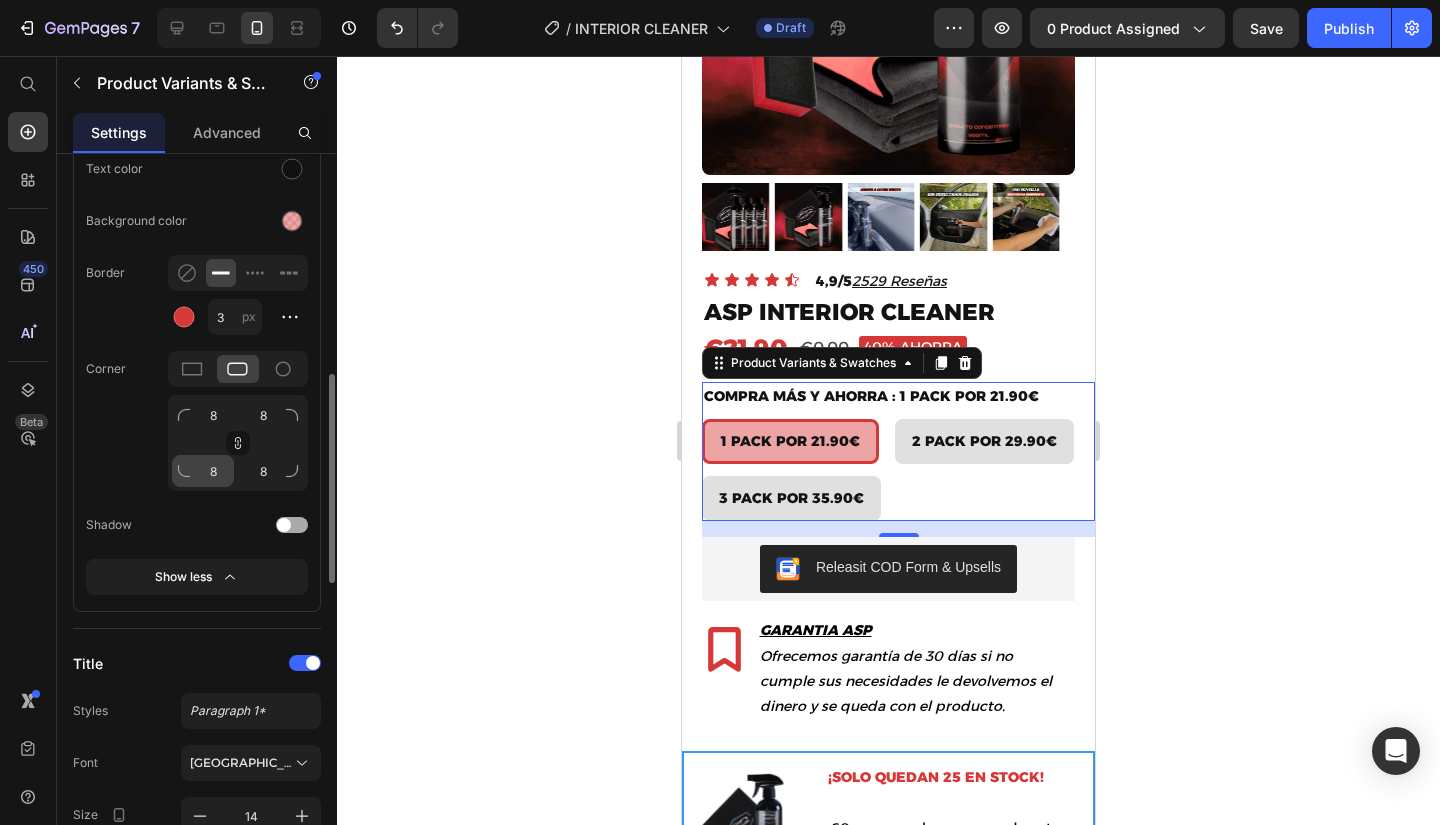 scroll, scrollTop: 967, scrollLeft: 0, axis: vertical 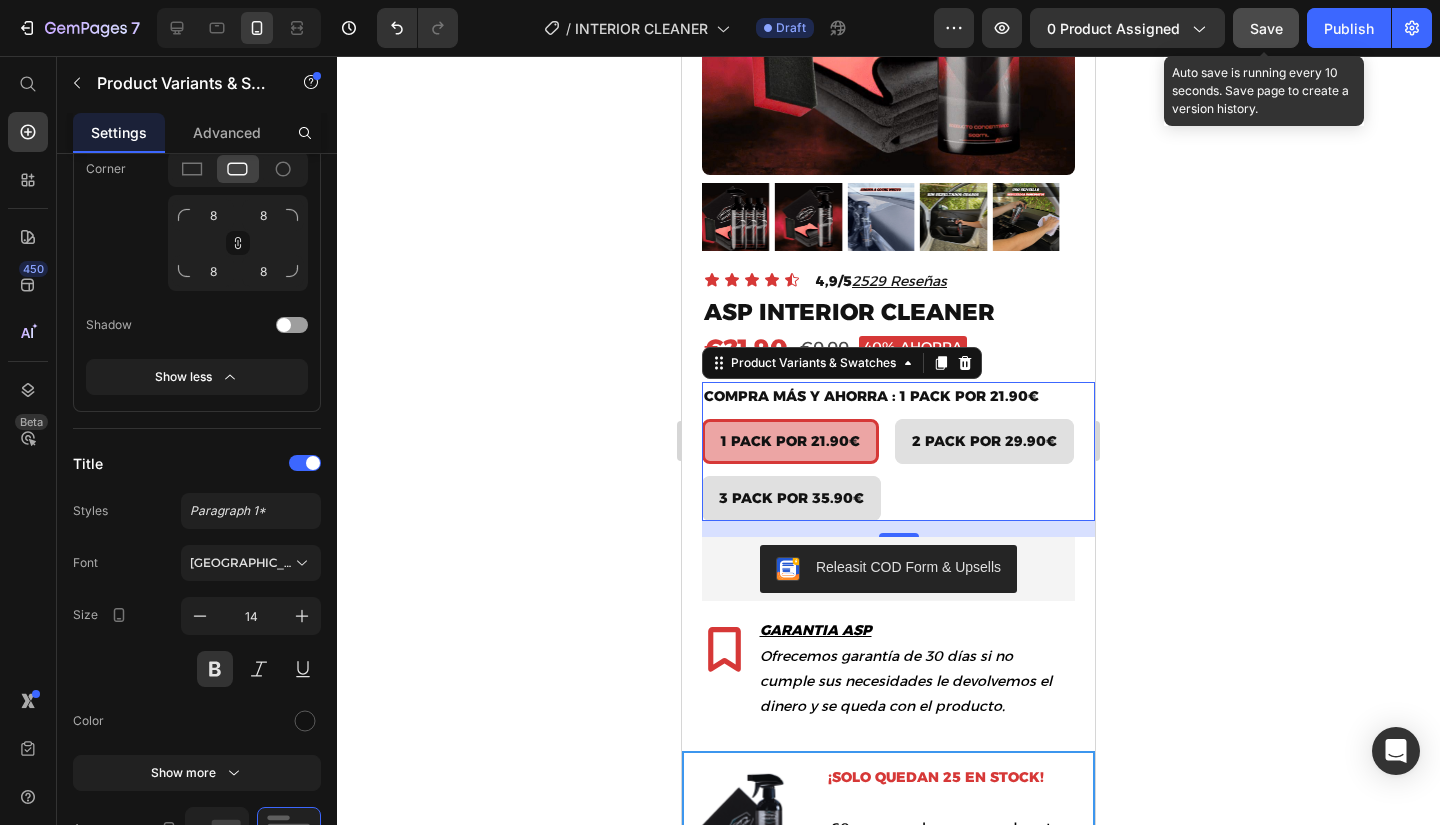 click on "Save" 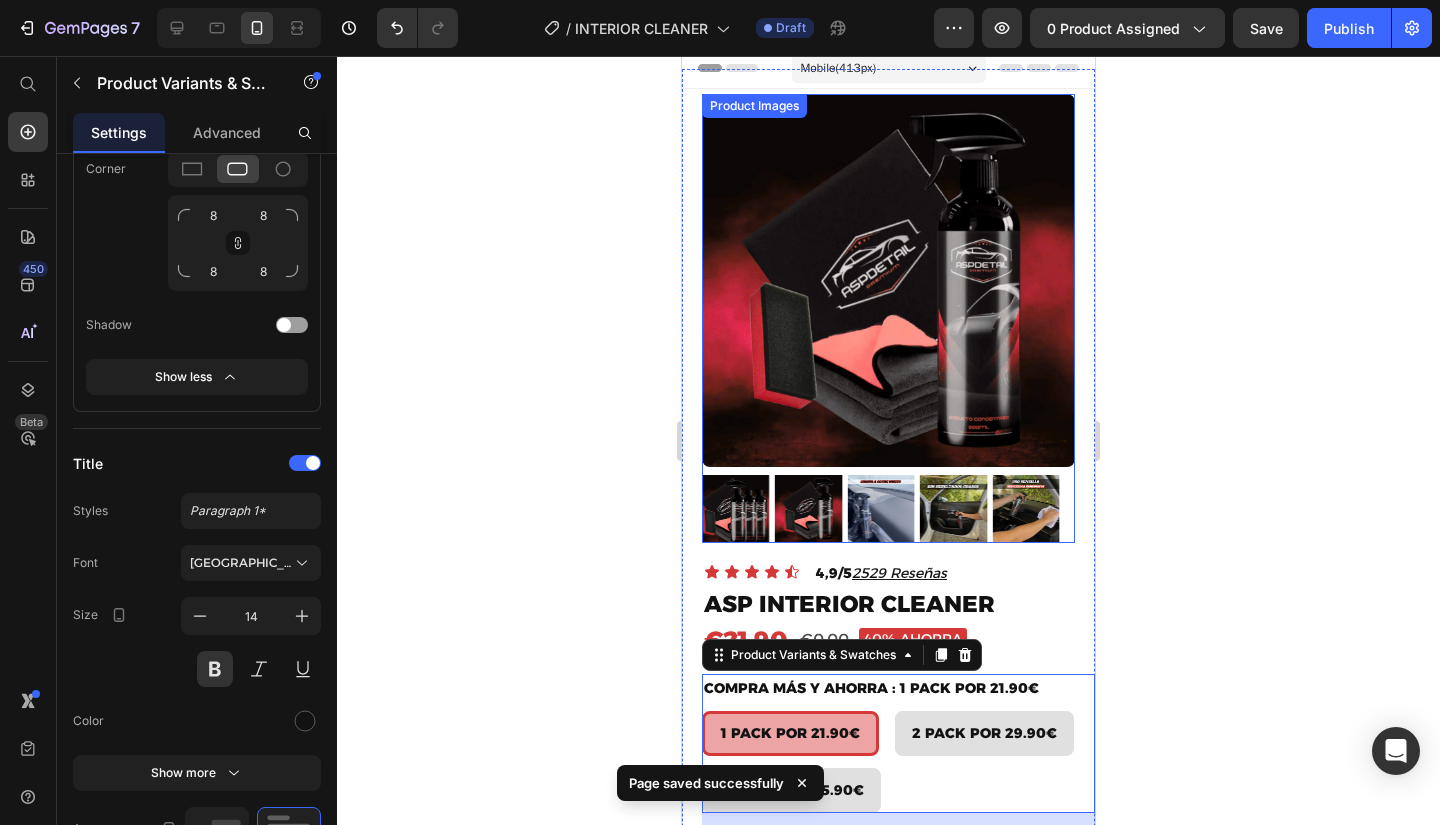 scroll, scrollTop: 0, scrollLeft: 0, axis: both 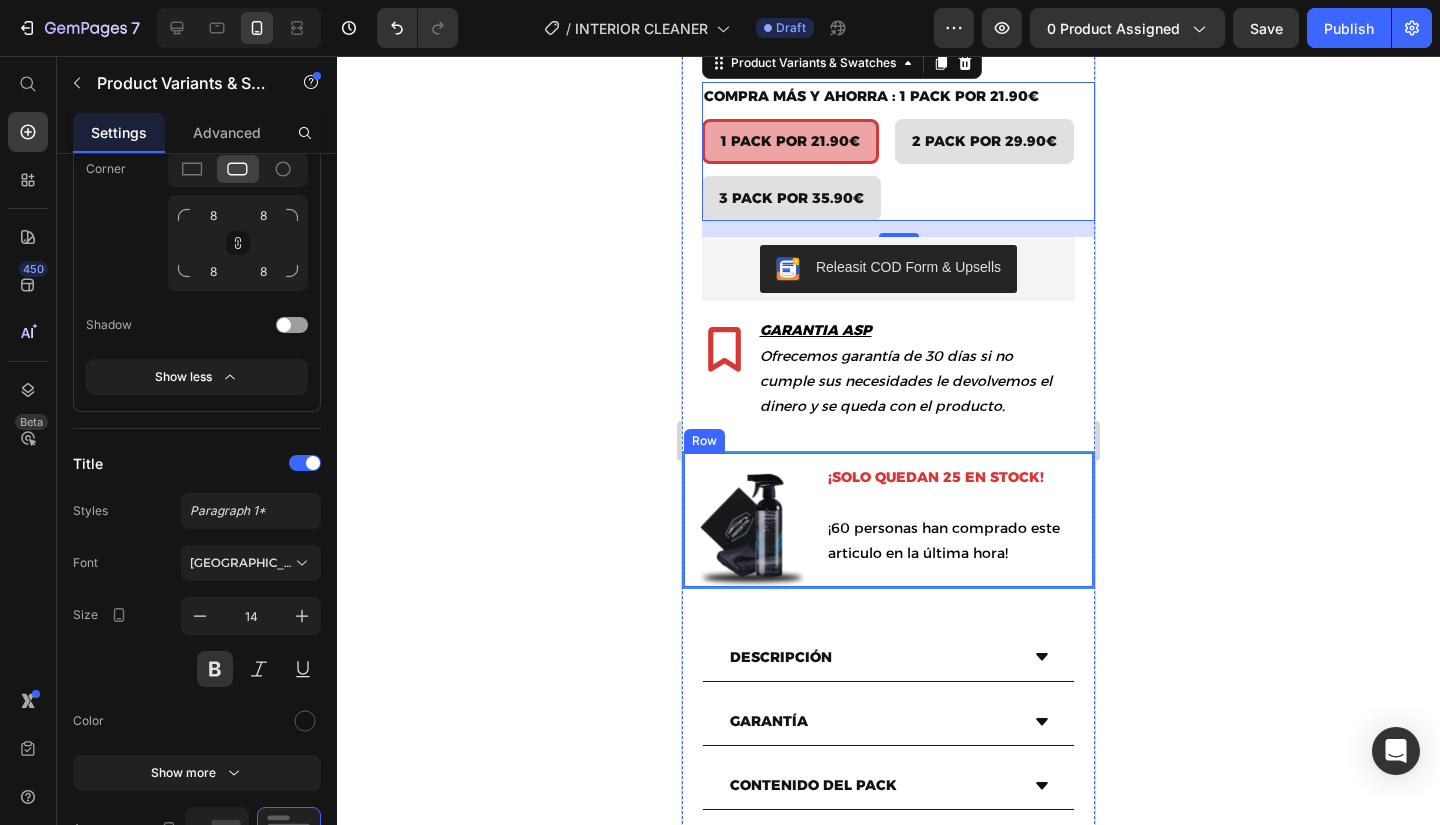 click on "Image ¡SOLO QUEDAN 25 EN STOCK!   ¡60 personas han comprado este articulo en la última hora! Text Block Row" at bounding box center (888, 520) 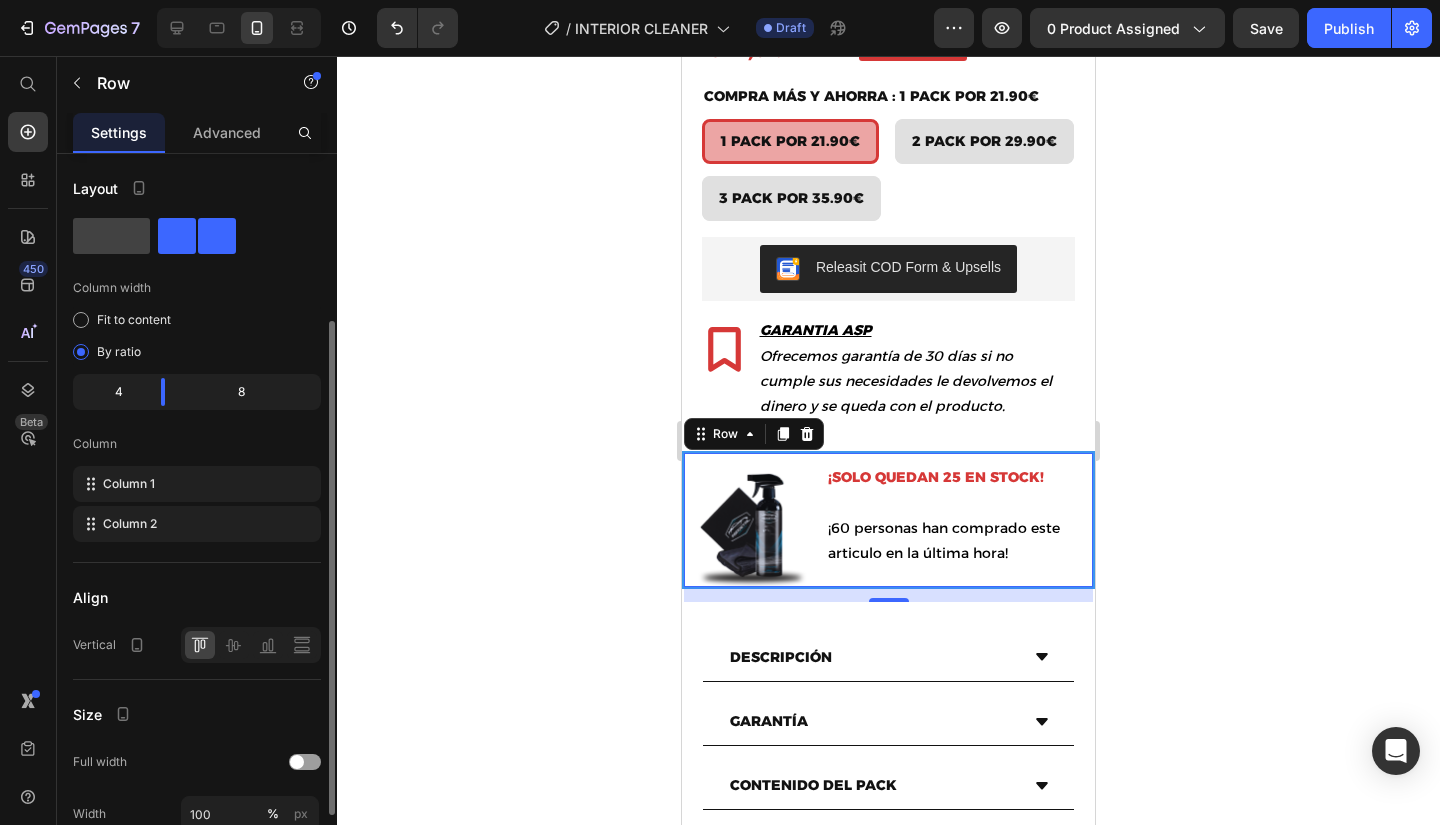 scroll, scrollTop: 100, scrollLeft: 0, axis: vertical 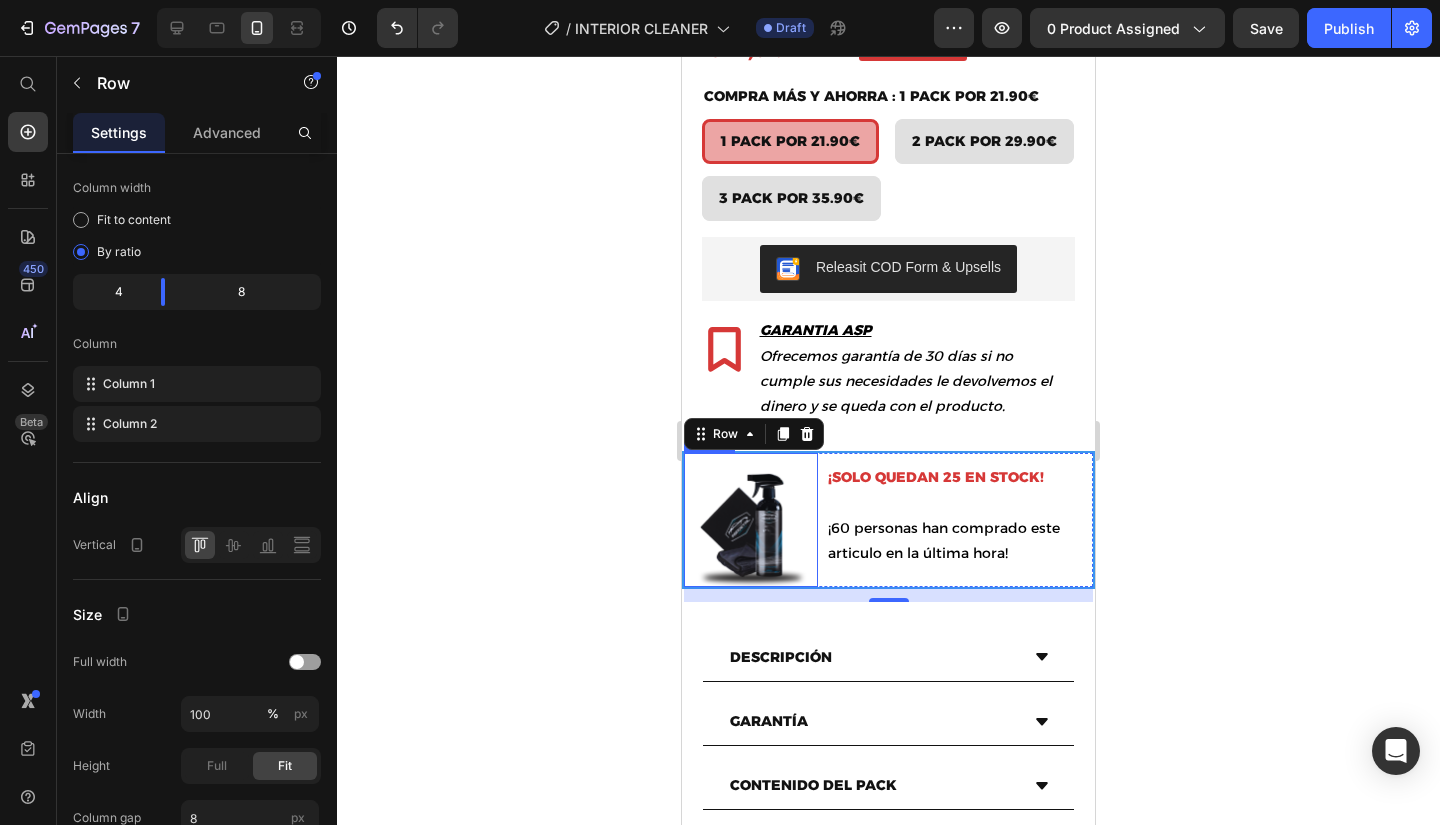 click at bounding box center (751, 520) 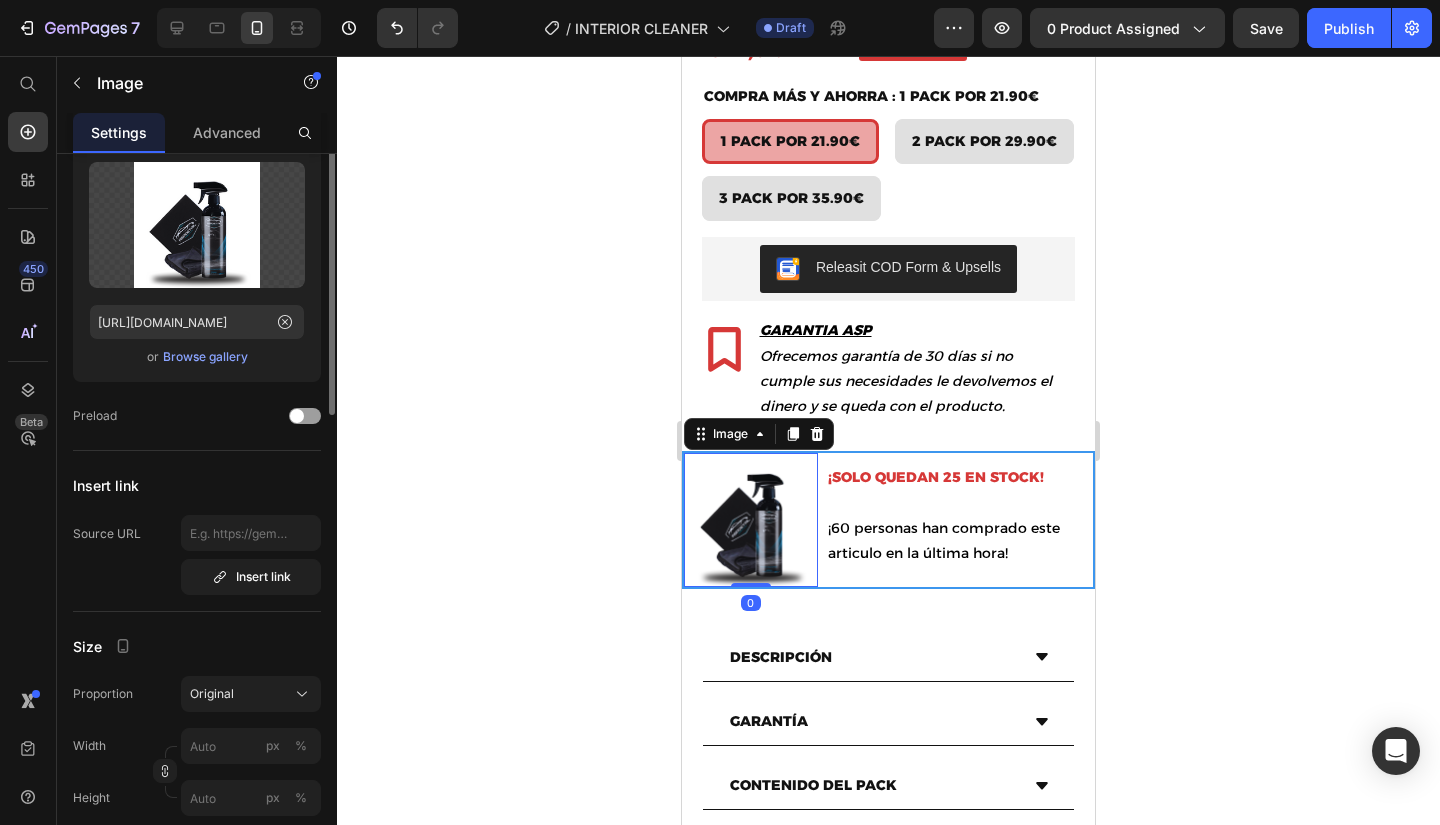 scroll, scrollTop: 0, scrollLeft: 0, axis: both 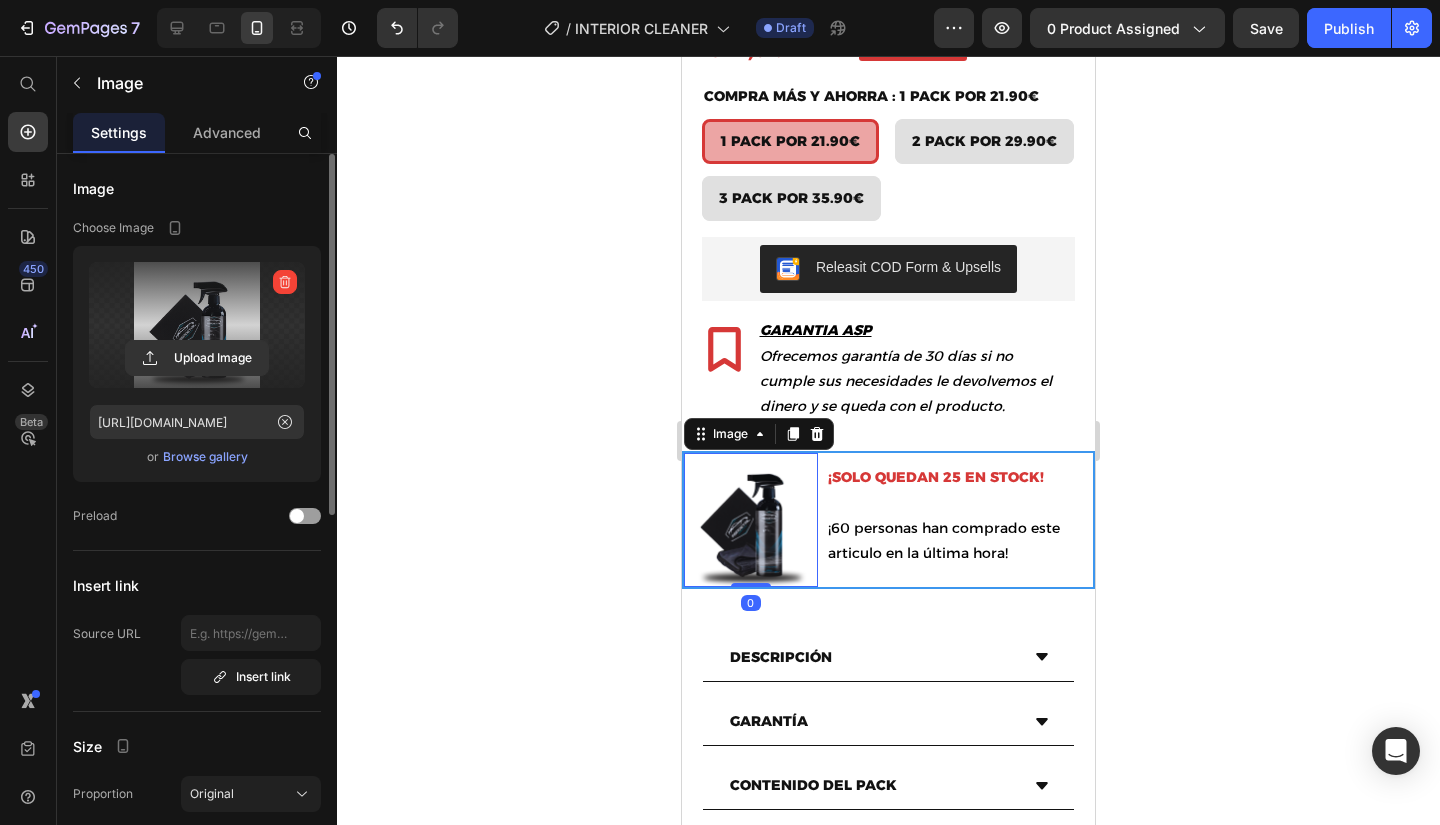 click at bounding box center [197, 325] 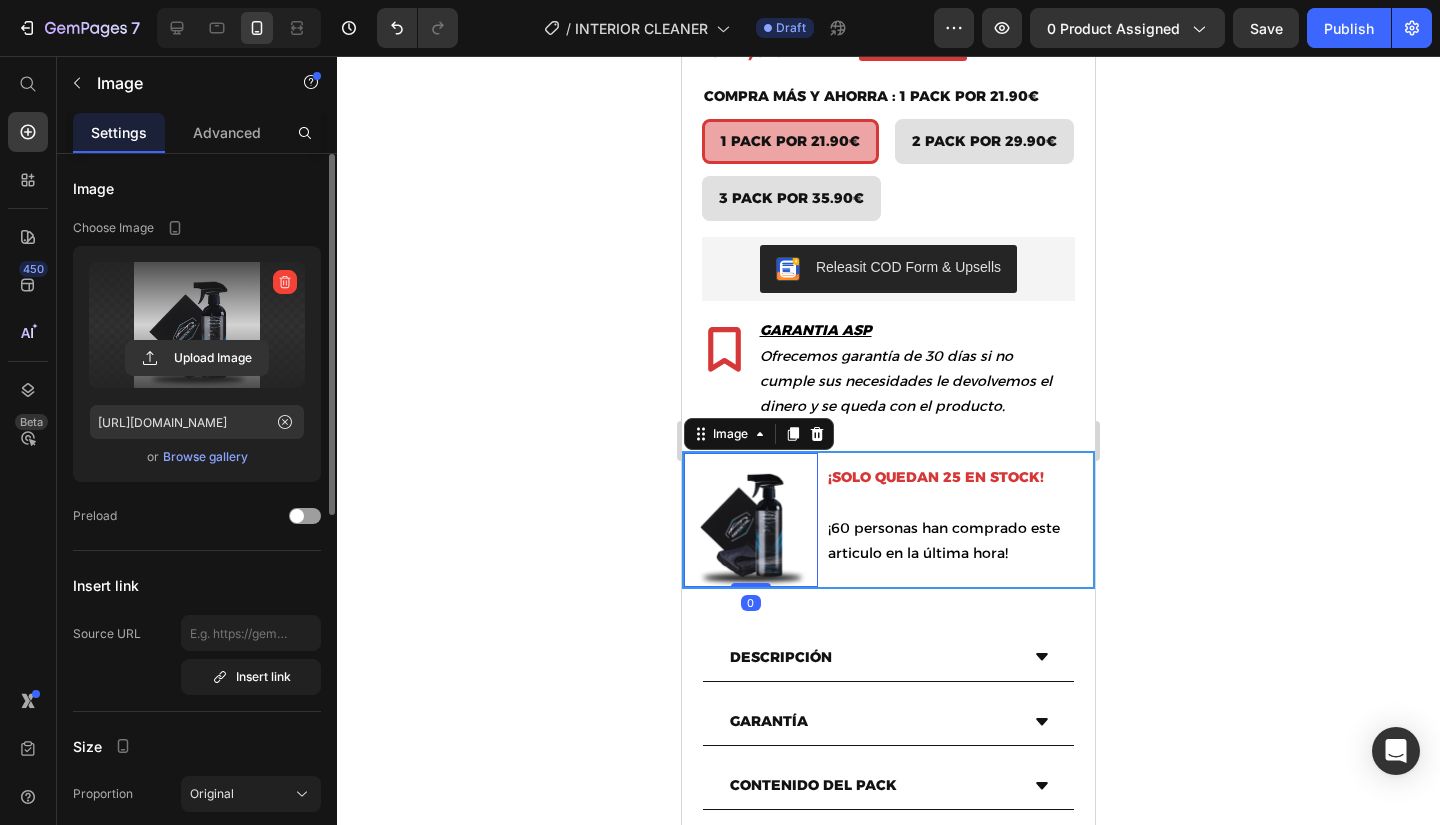 click 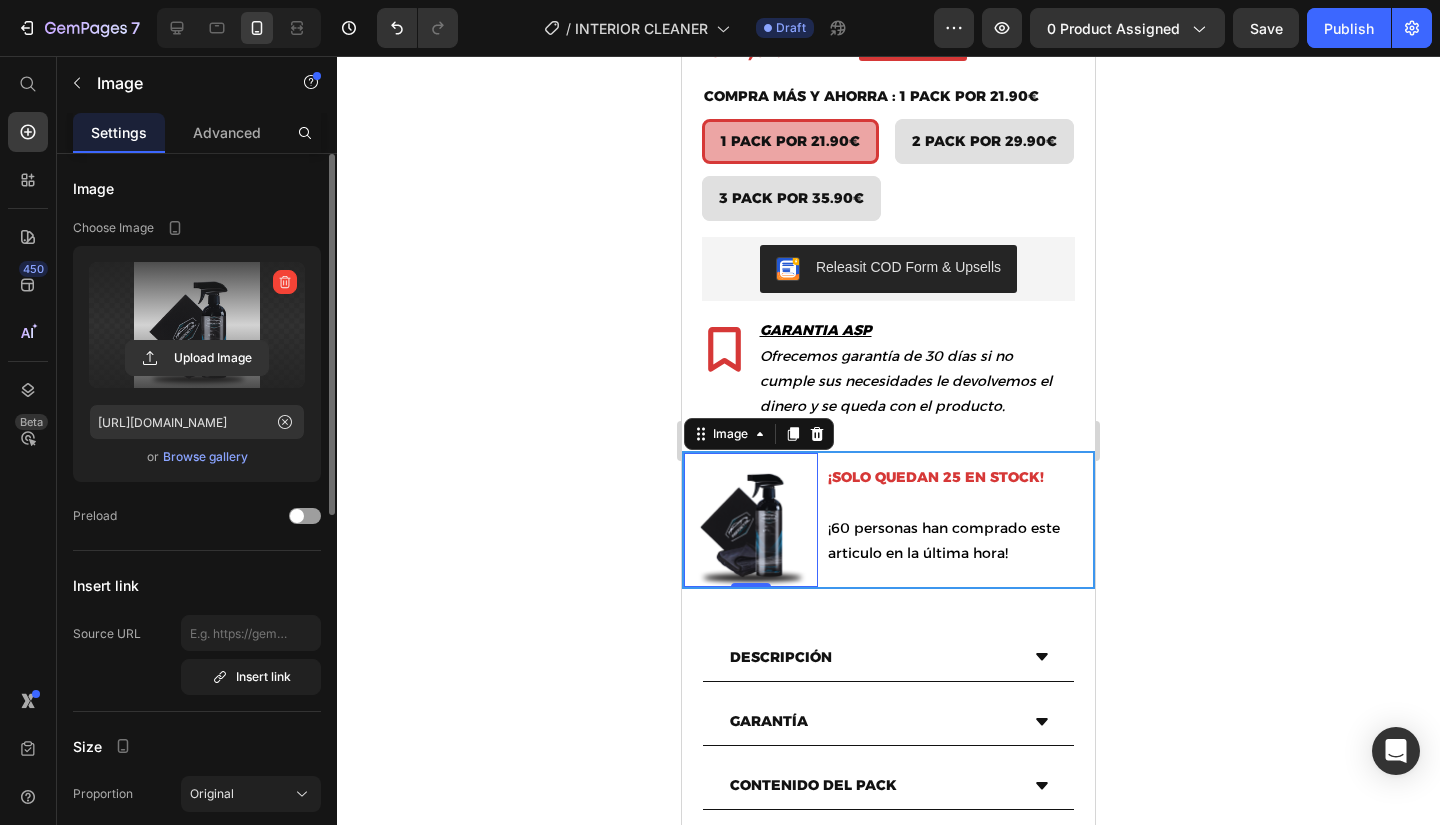 drag, startPoint x: 228, startPoint y: 310, endPoint x: 211, endPoint y: 307, distance: 17.262676 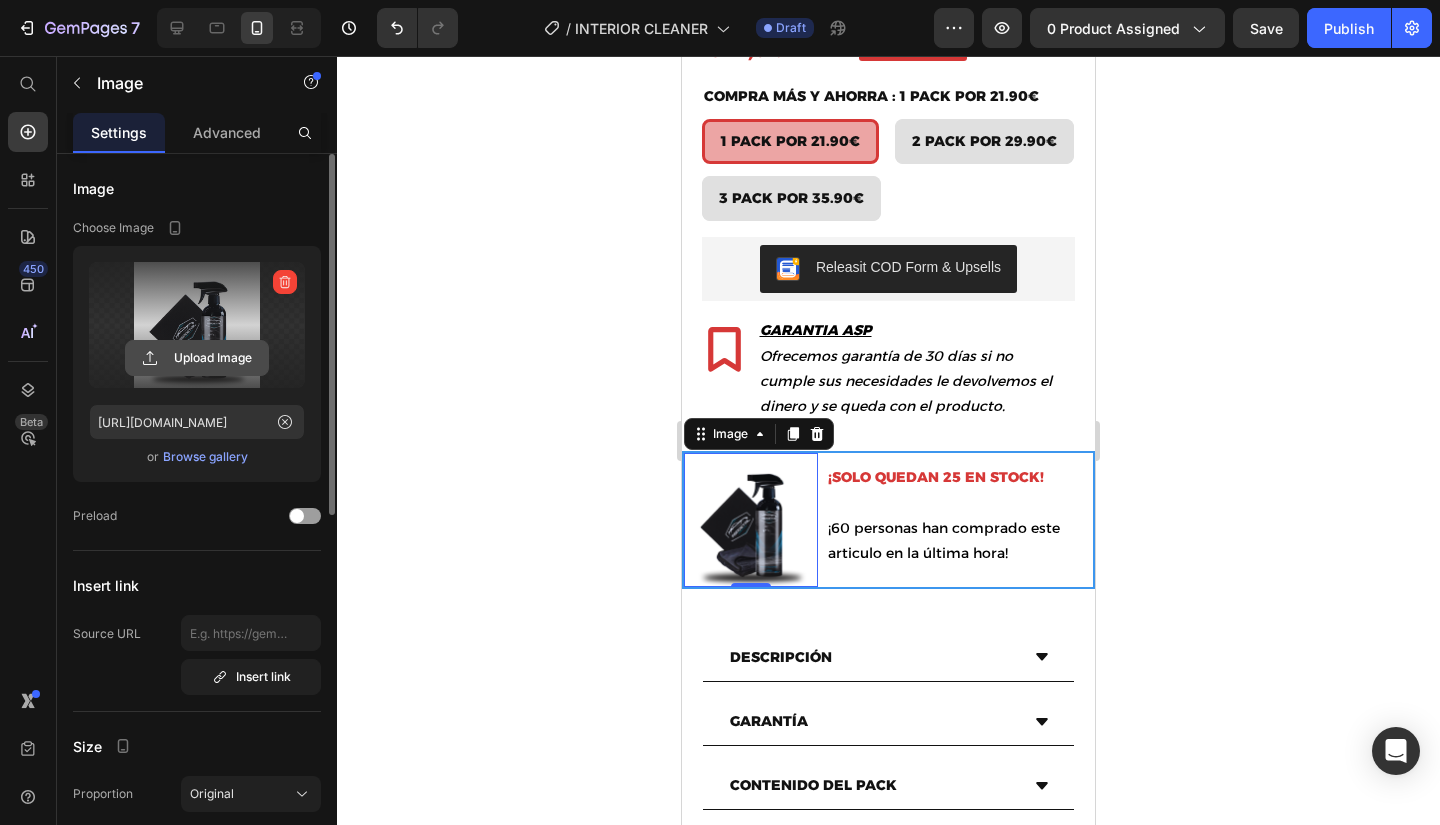 click 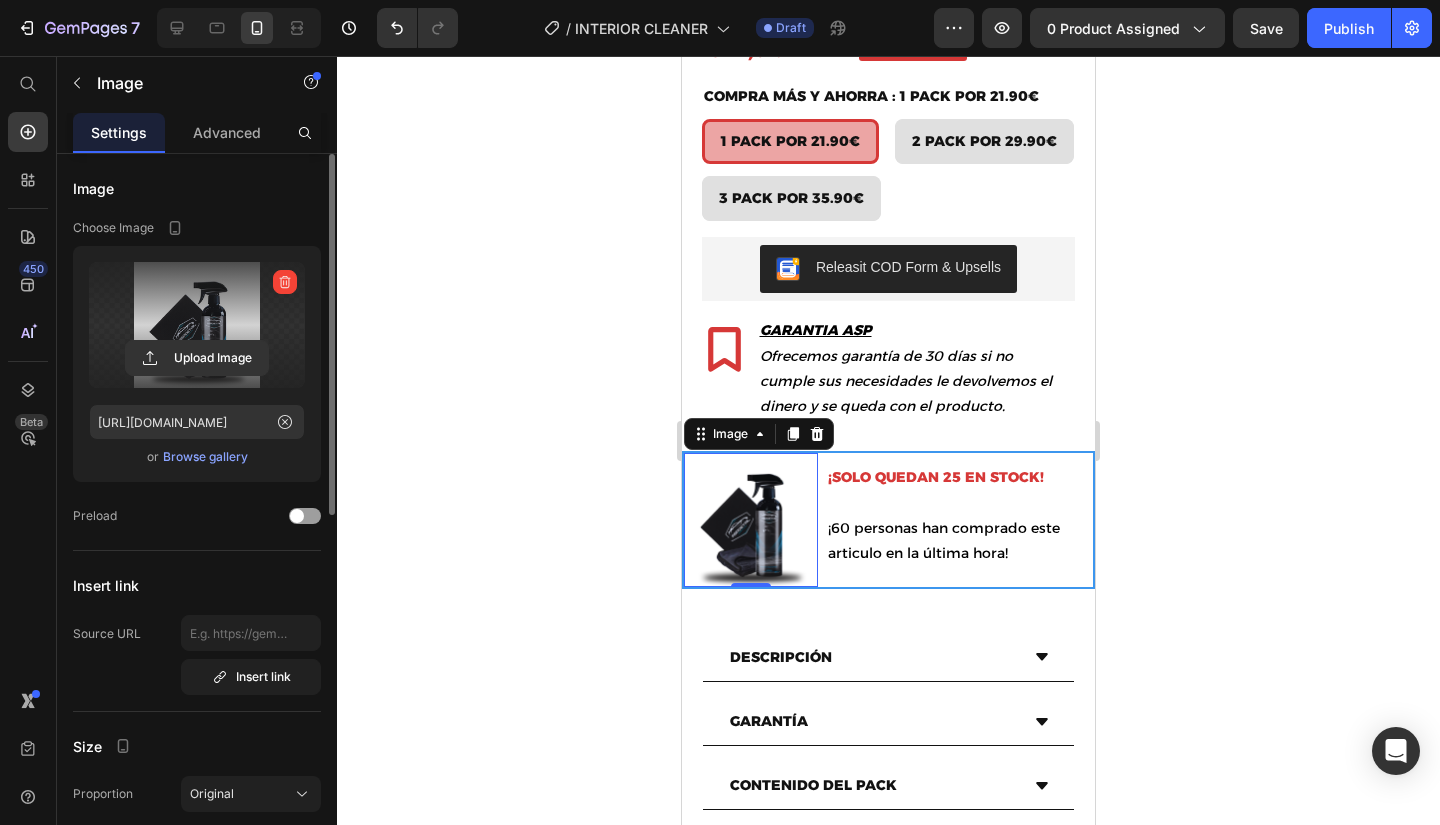click at bounding box center (197, 325) 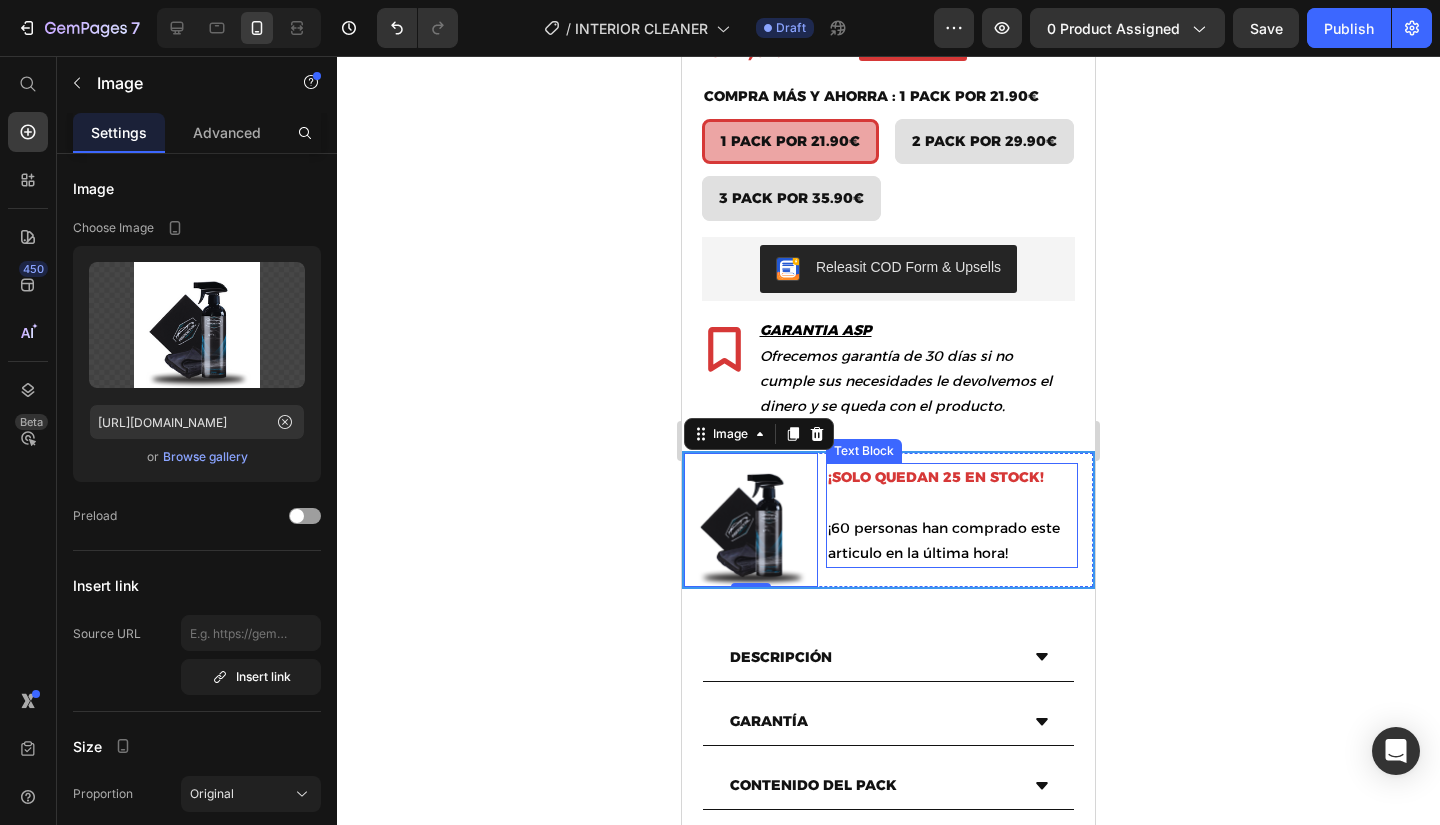 click on "¡SOLO QUEDAN 25 EN STOCK!   ¡60 personas han comprado este articulo en la última hora!" at bounding box center [952, 515] 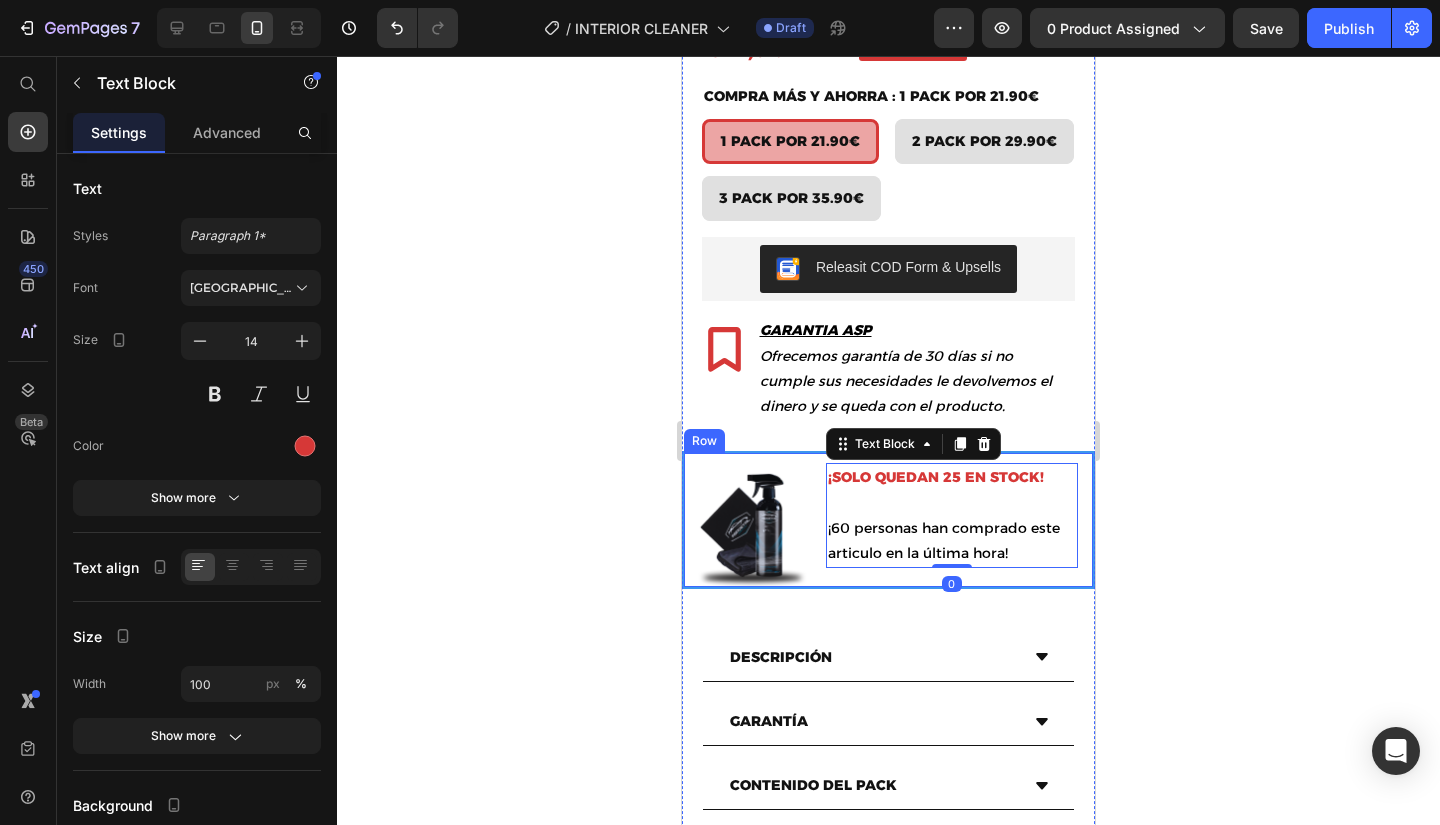 click at bounding box center (751, 520) 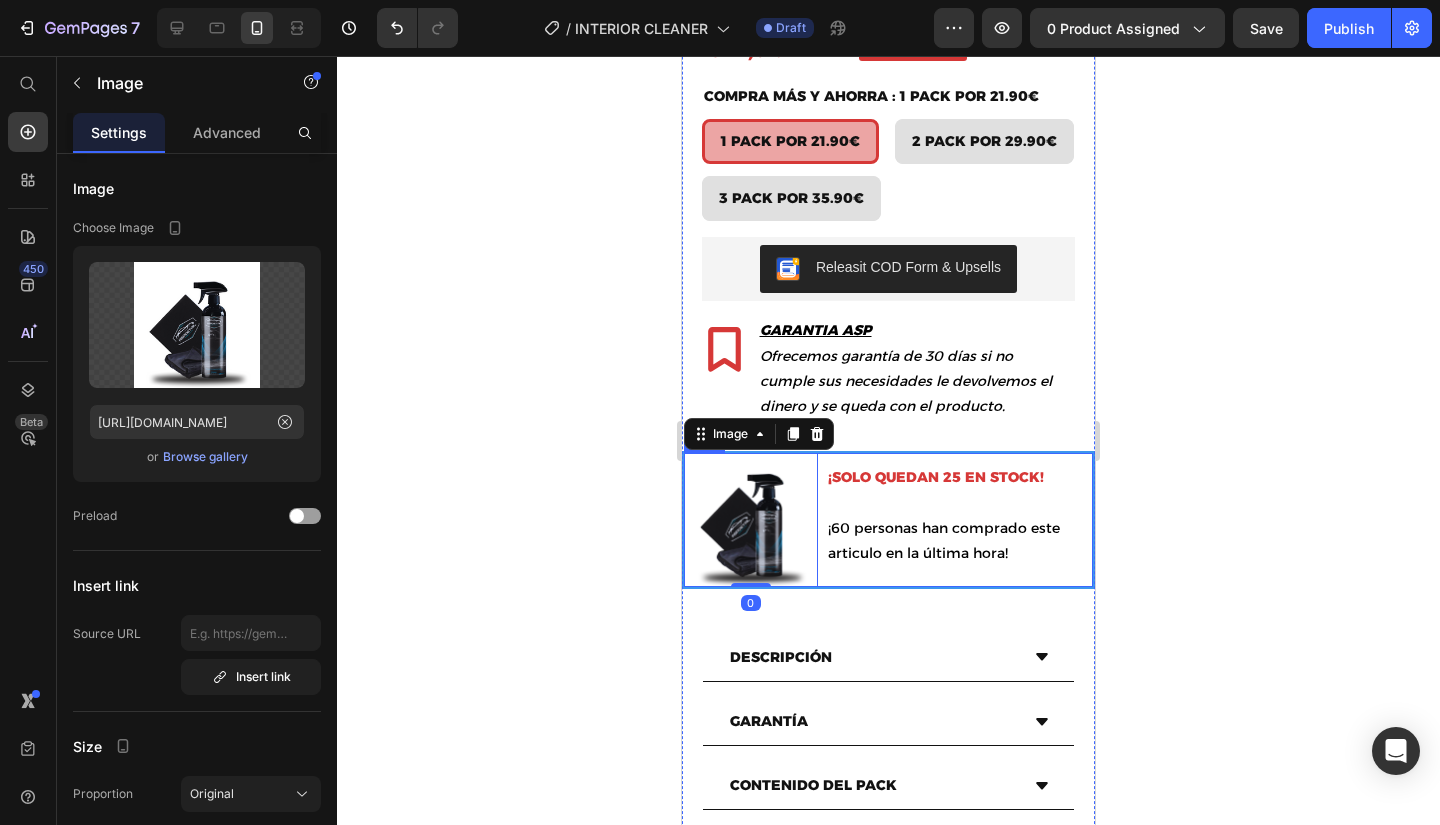 click on "Image   0 ¡SOLO QUEDAN 25 EN STOCK!   ¡60 personas han comprado este articulo en la última hora! Text Block Row" at bounding box center [888, 520] 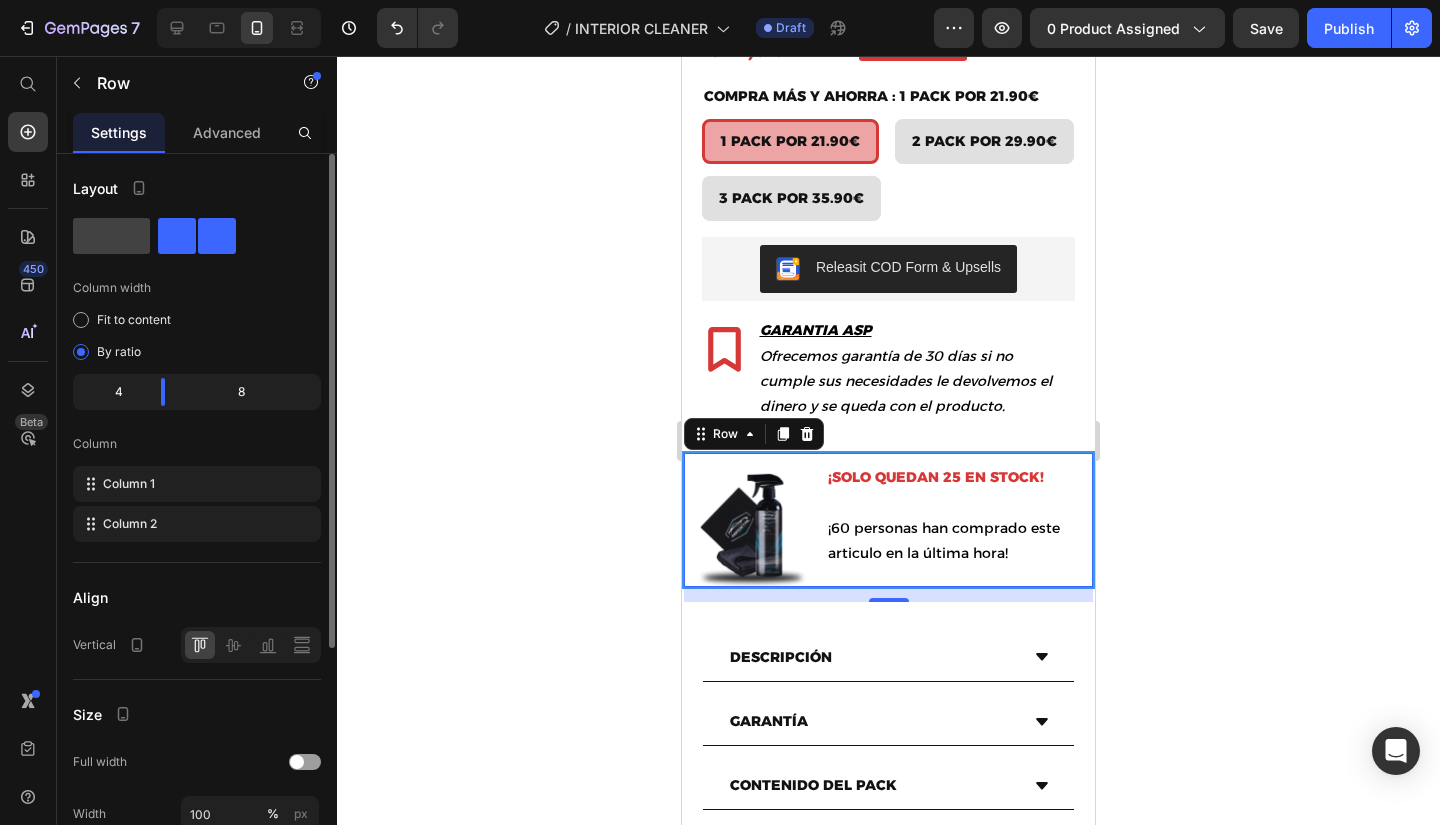 scroll, scrollTop: 346, scrollLeft: 0, axis: vertical 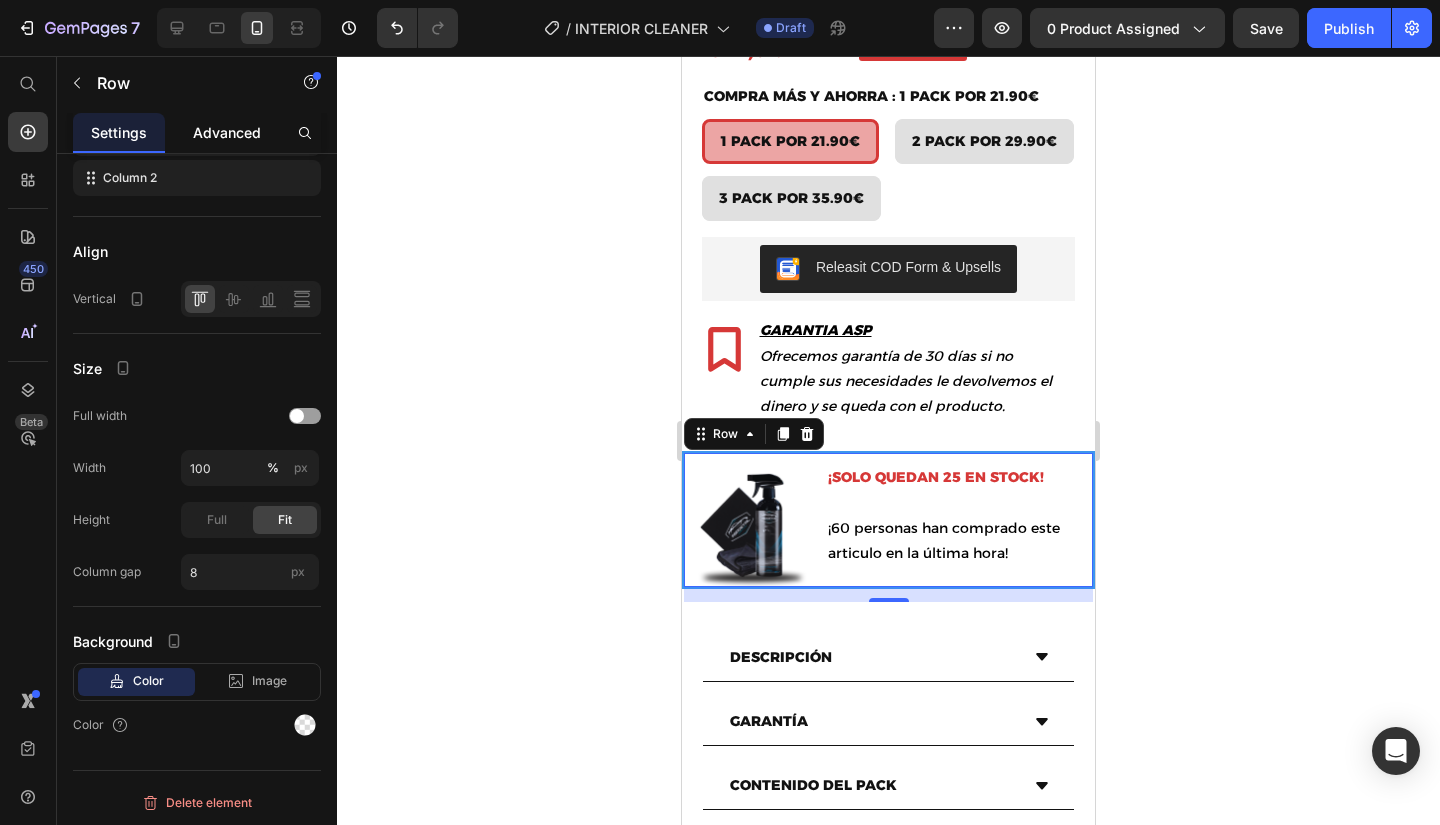click on "Advanced" at bounding box center [227, 132] 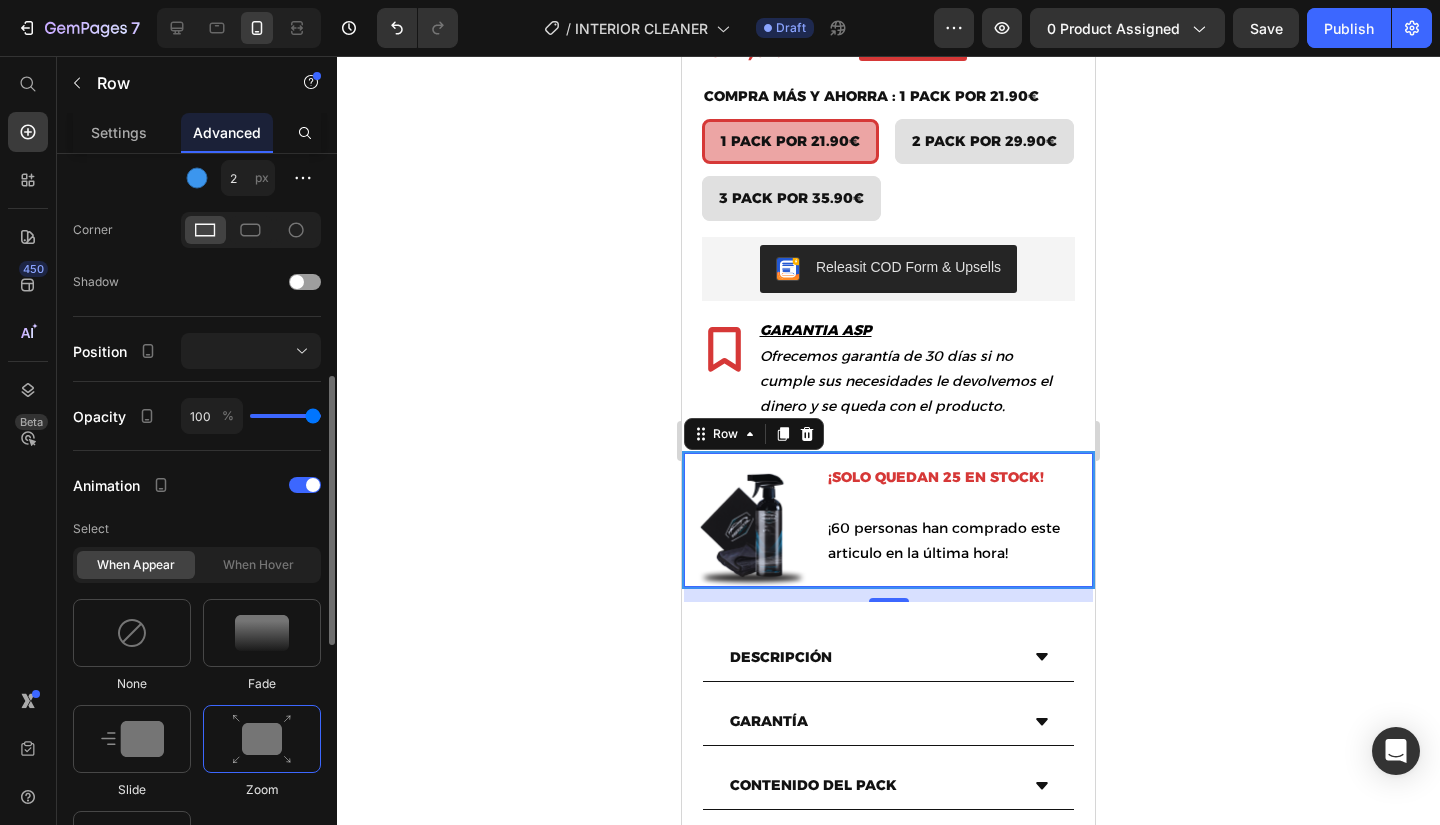 scroll, scrollTop: 400, scrollLeft: 0, axis: vertical 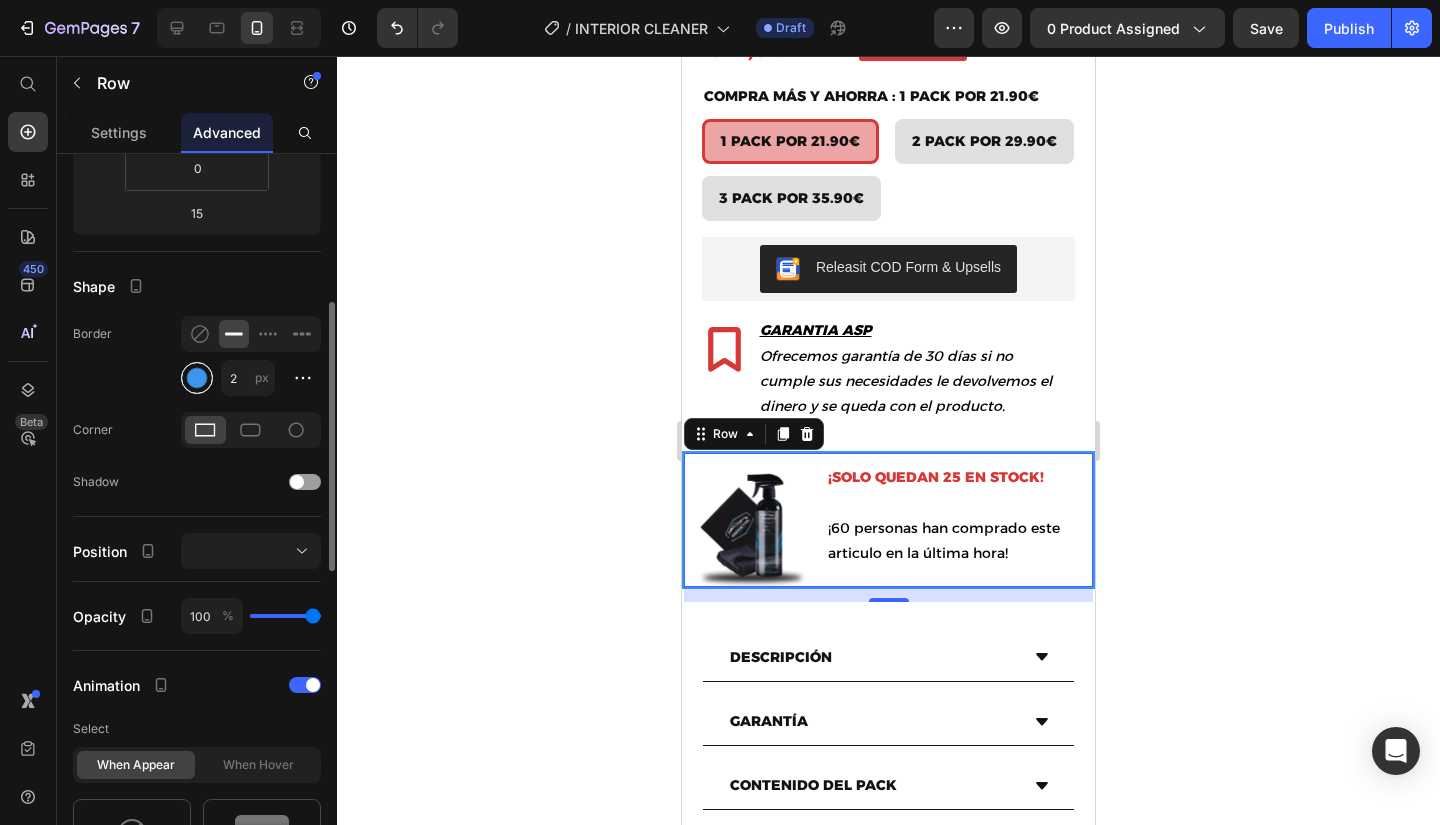 click at bounding box center (197, 378) 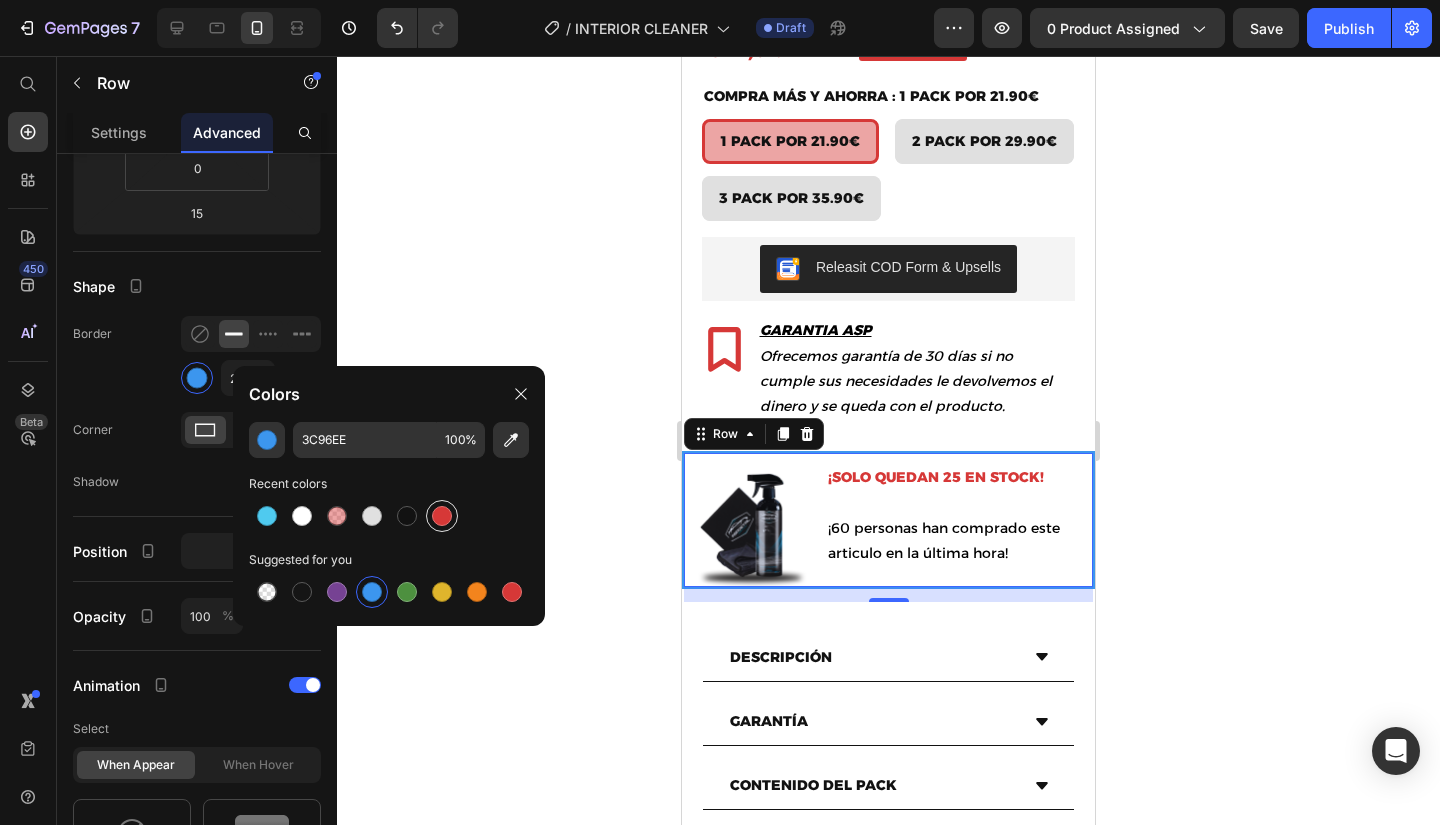click at bounding box center (442, 516) 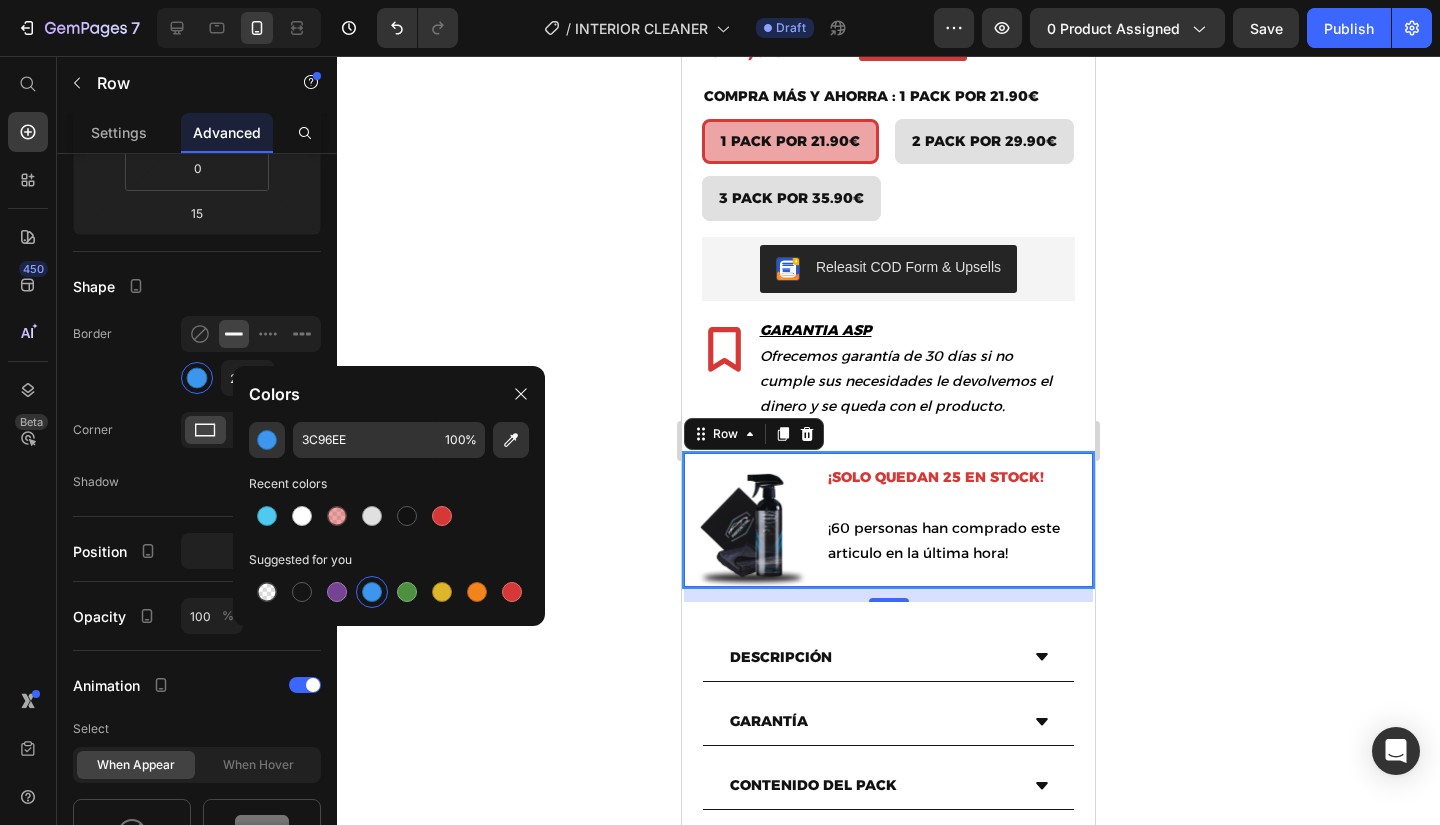 type on "D63837" 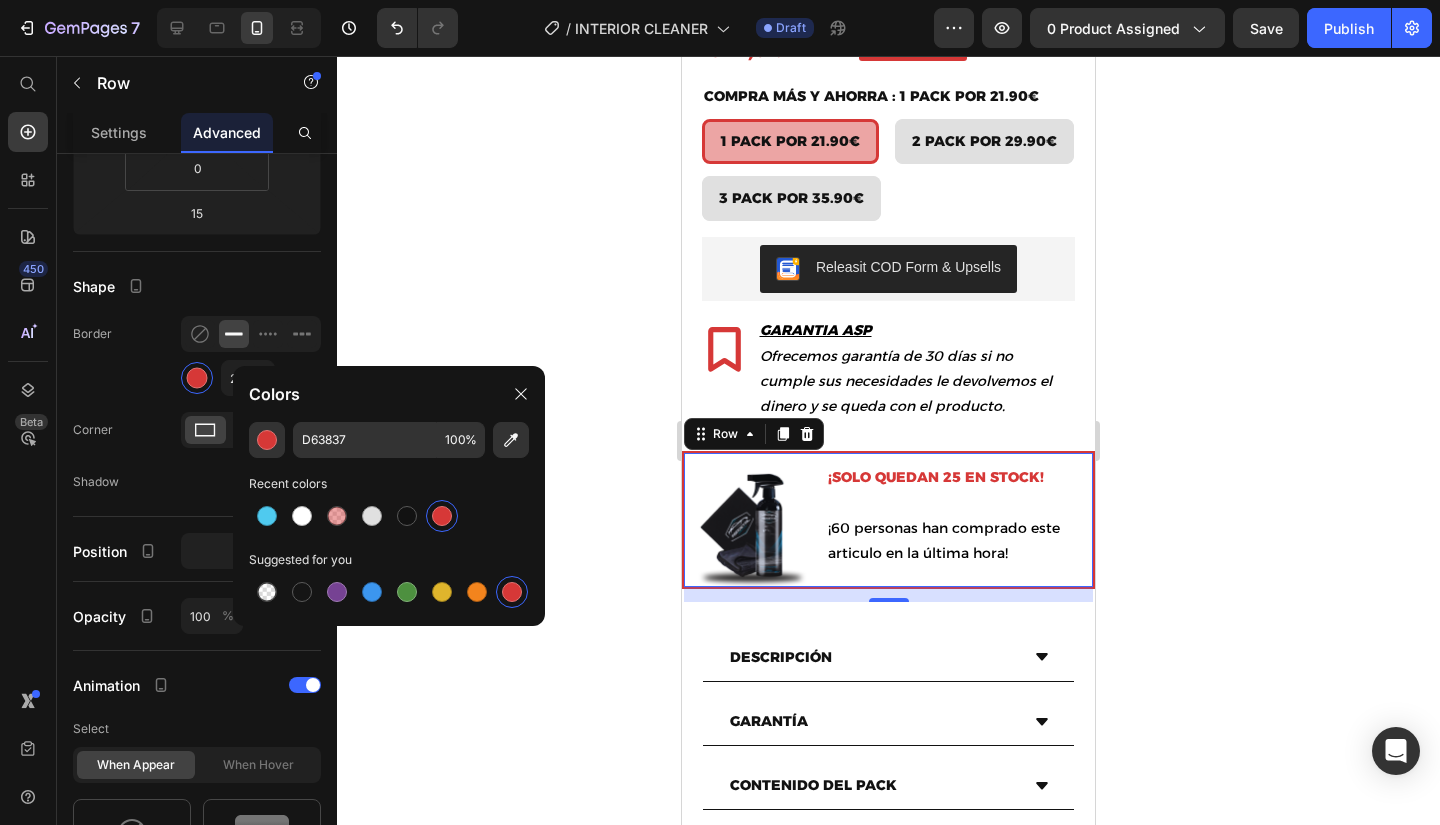 click 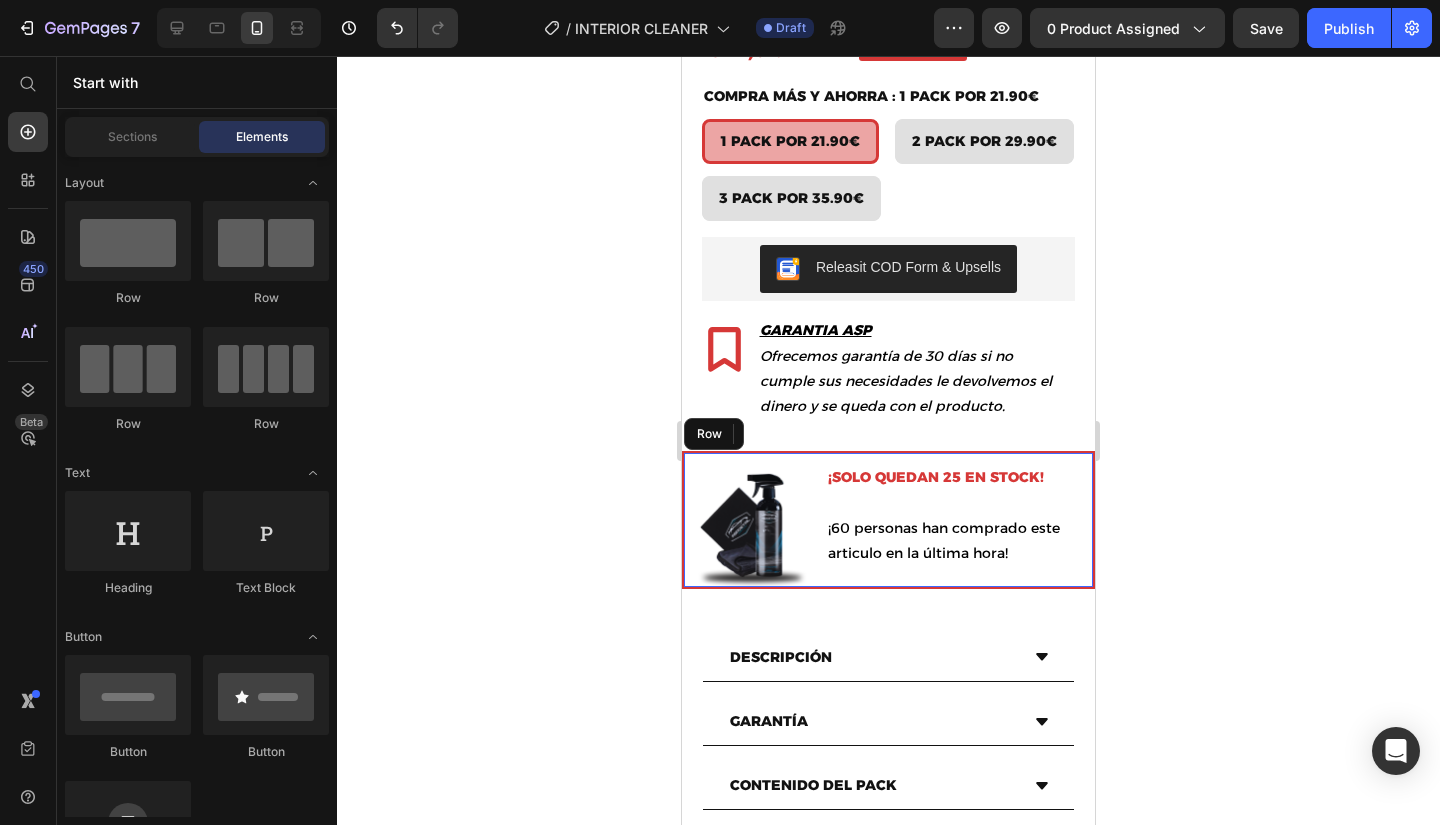 click 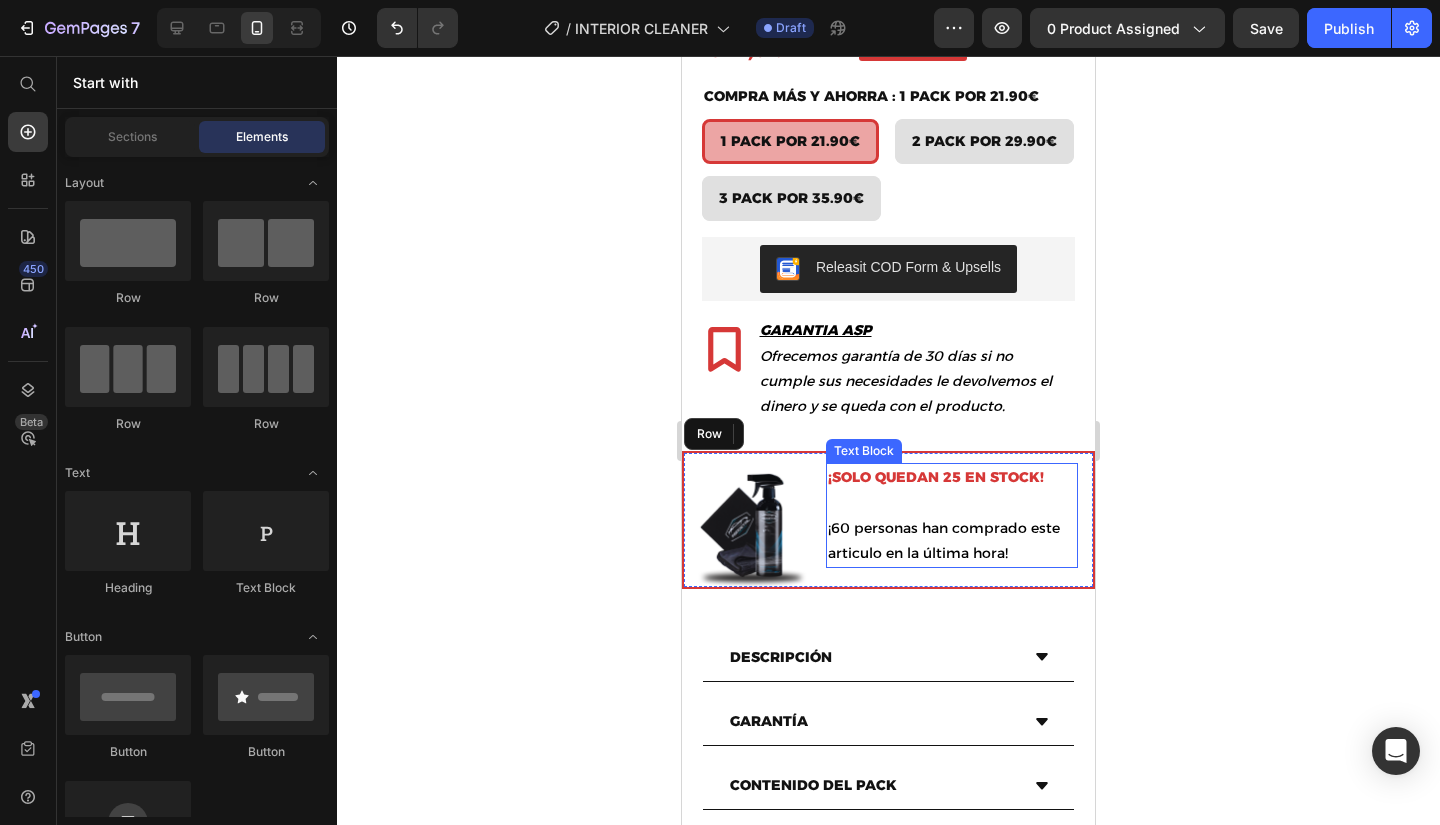 click on "¡SOLO QUEDAN 25 EN STOCK!" at bounding box center [936, 477] 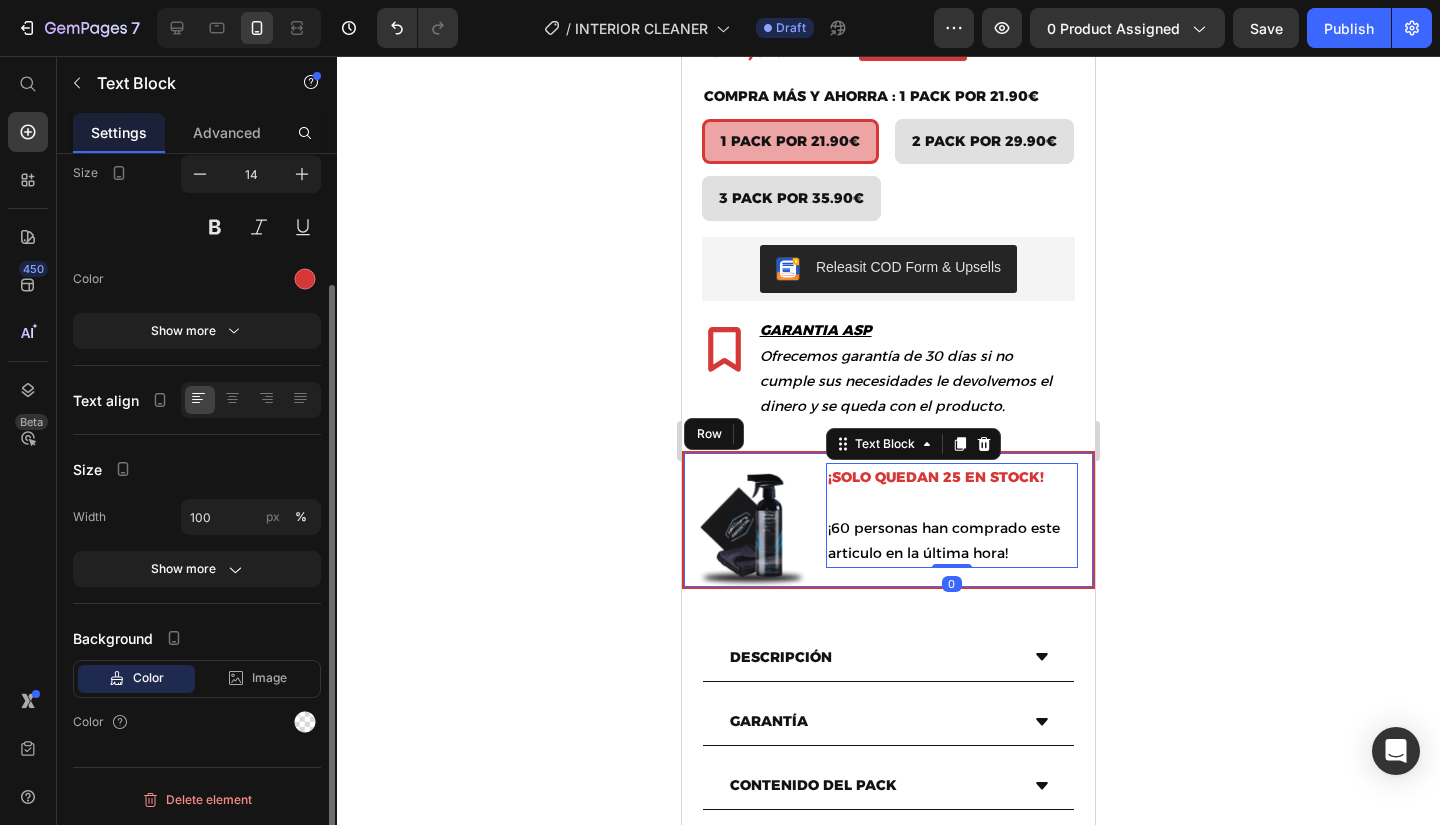 scroll, scrollTop: 0, scrollLeft: 0, axis: both 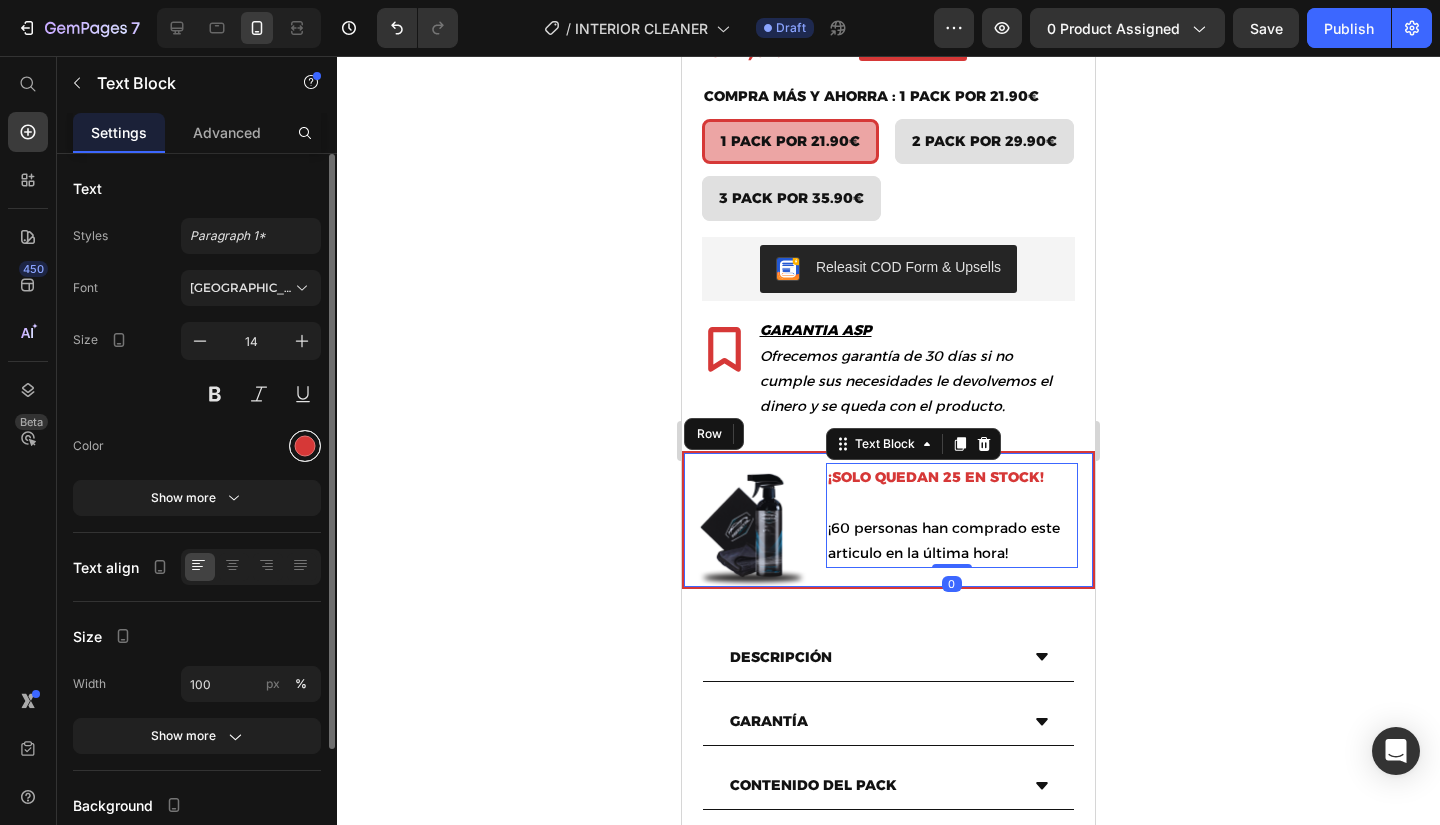 click at bounding box center (305, 446) 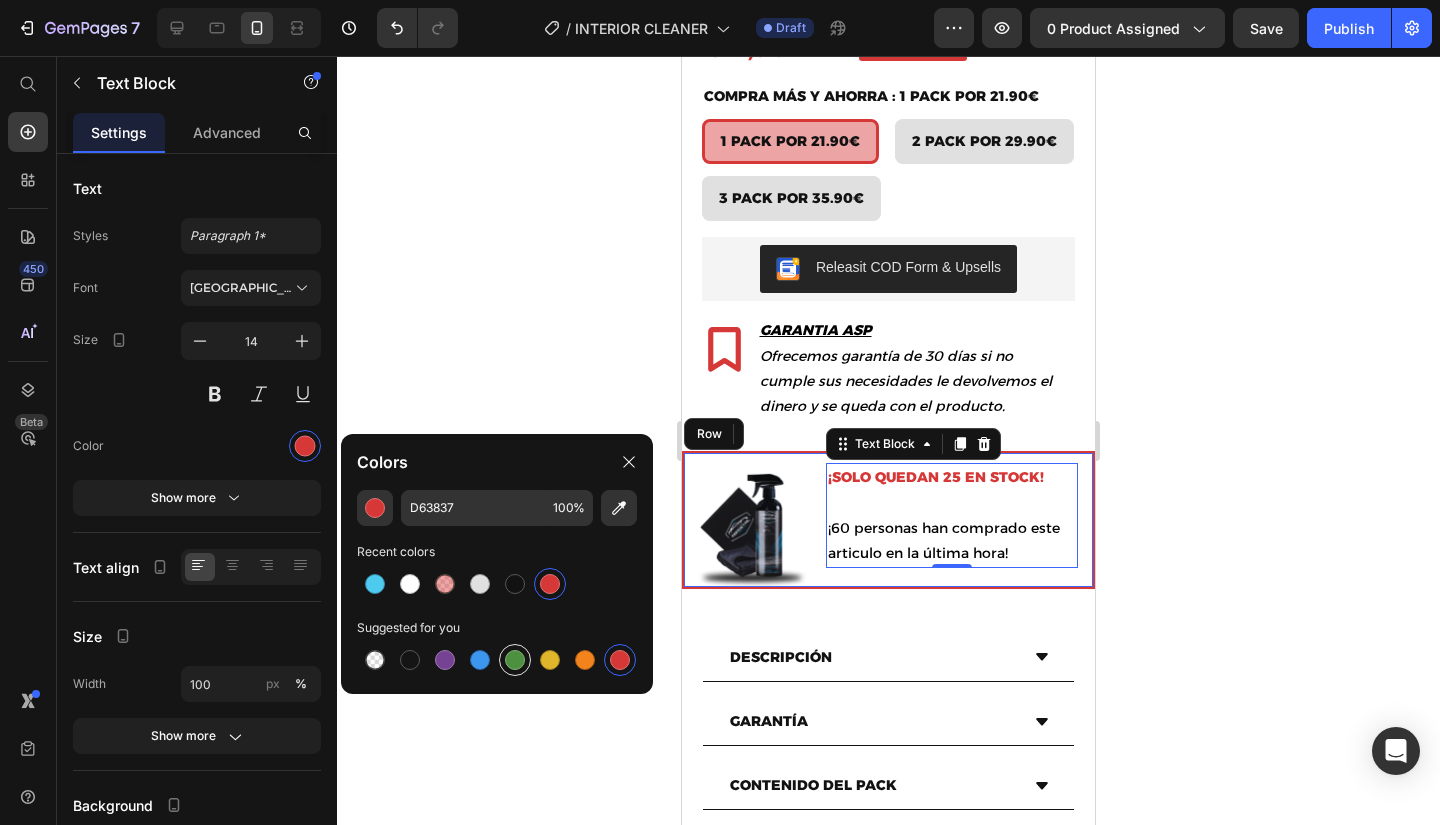 click at bounding box center [515, 660] 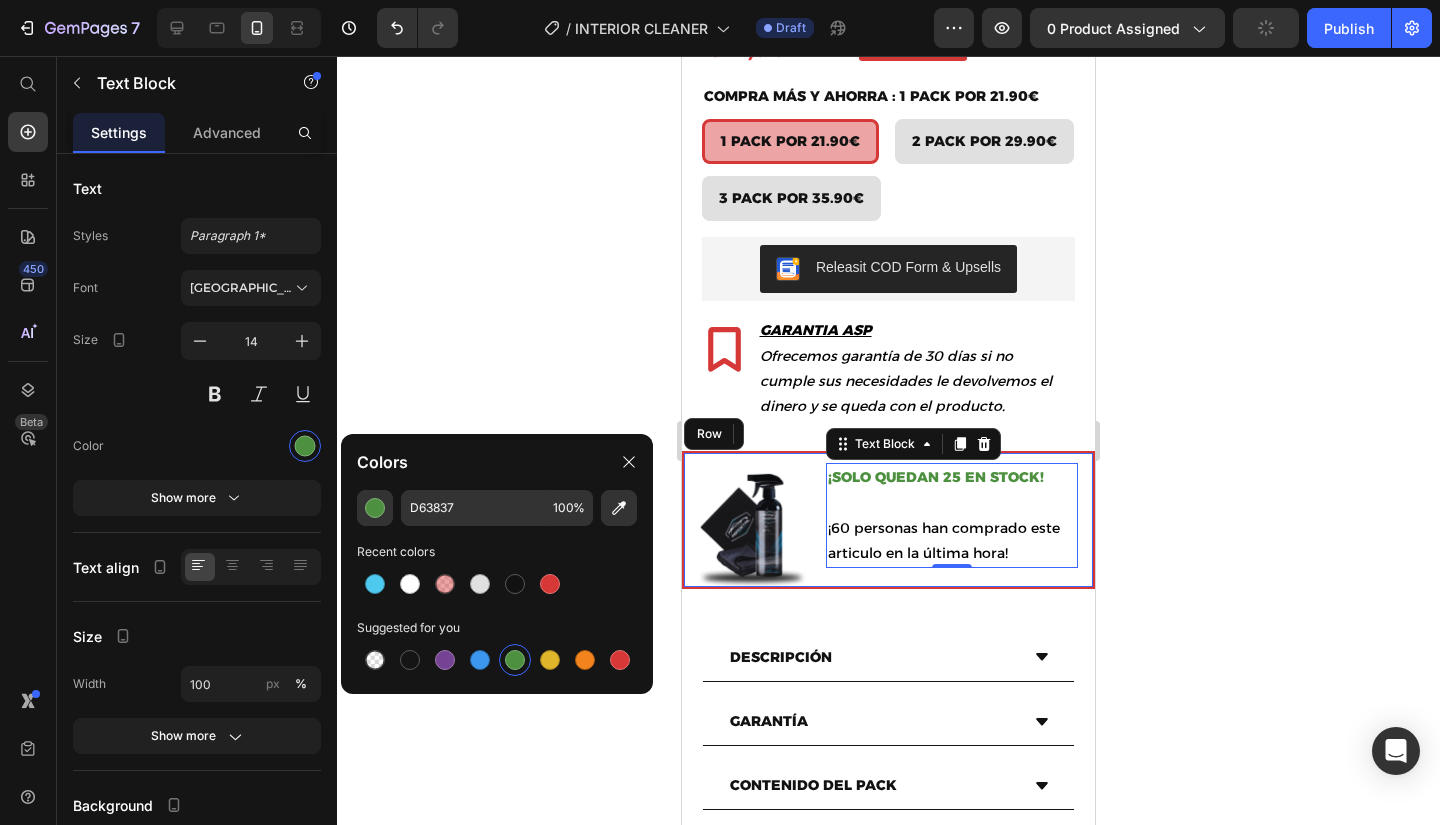 type on "4D903F" 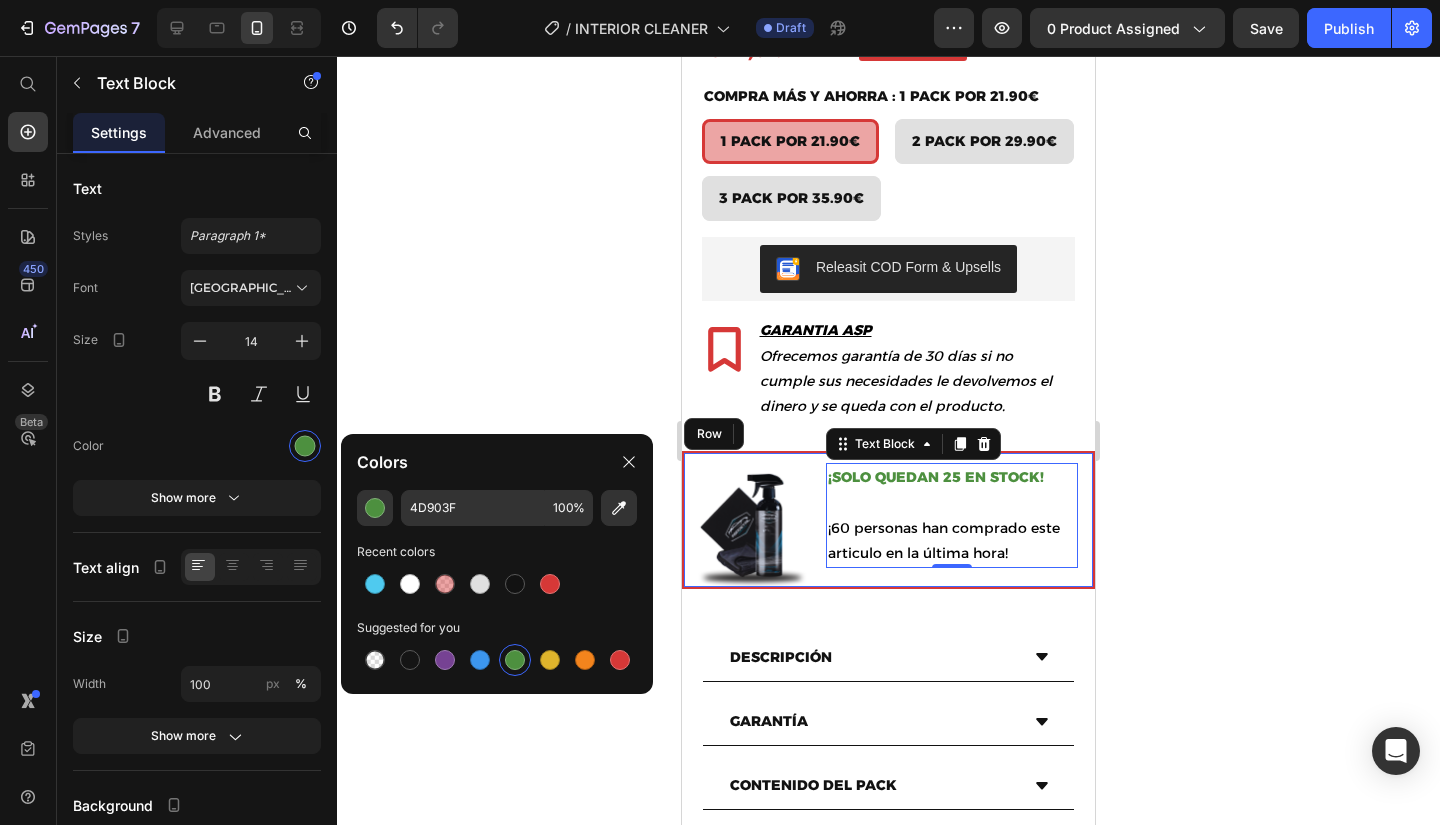 click 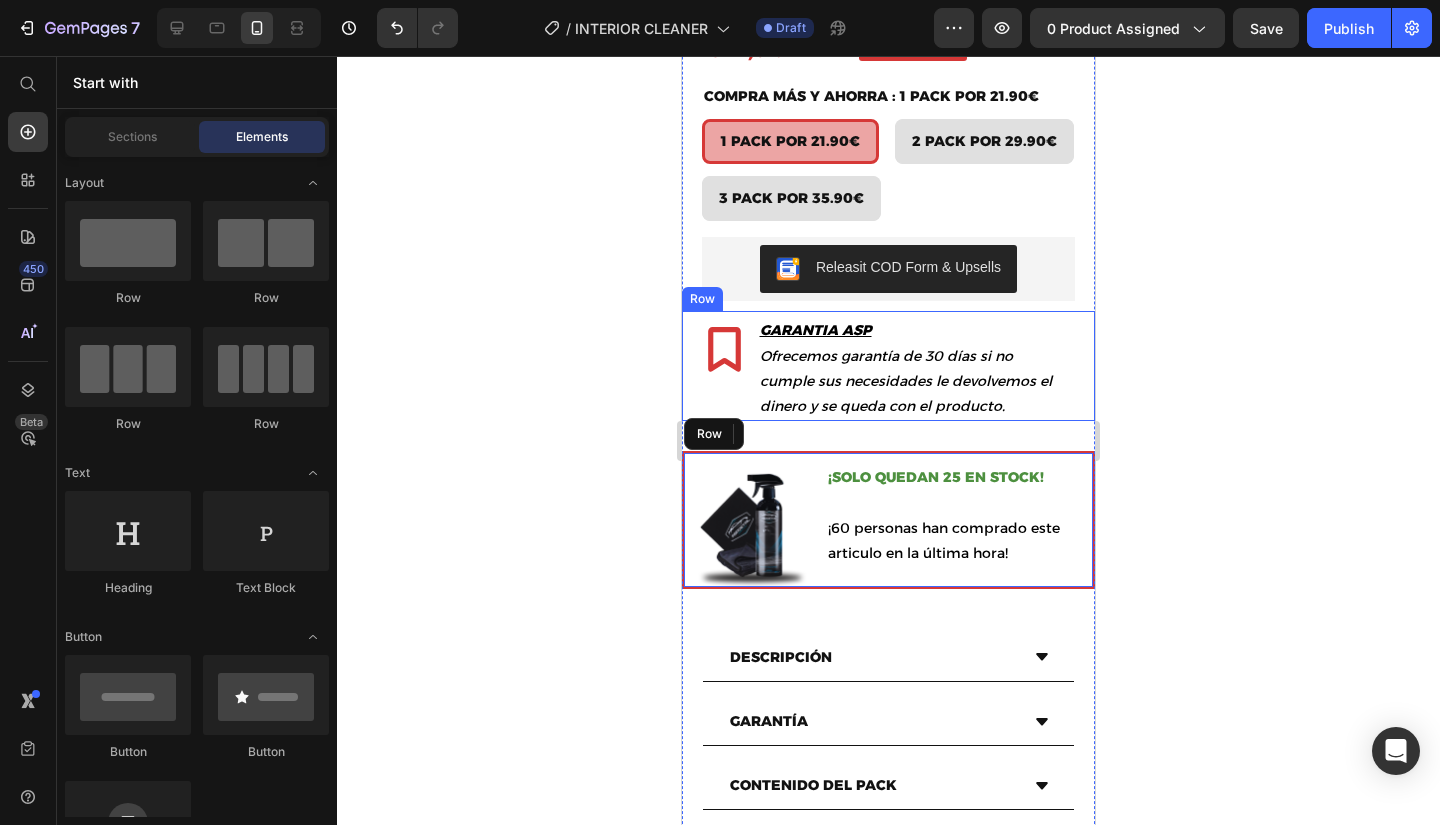 scroll, scrollTop: 700, scrollLeft: 0, axis: vertical 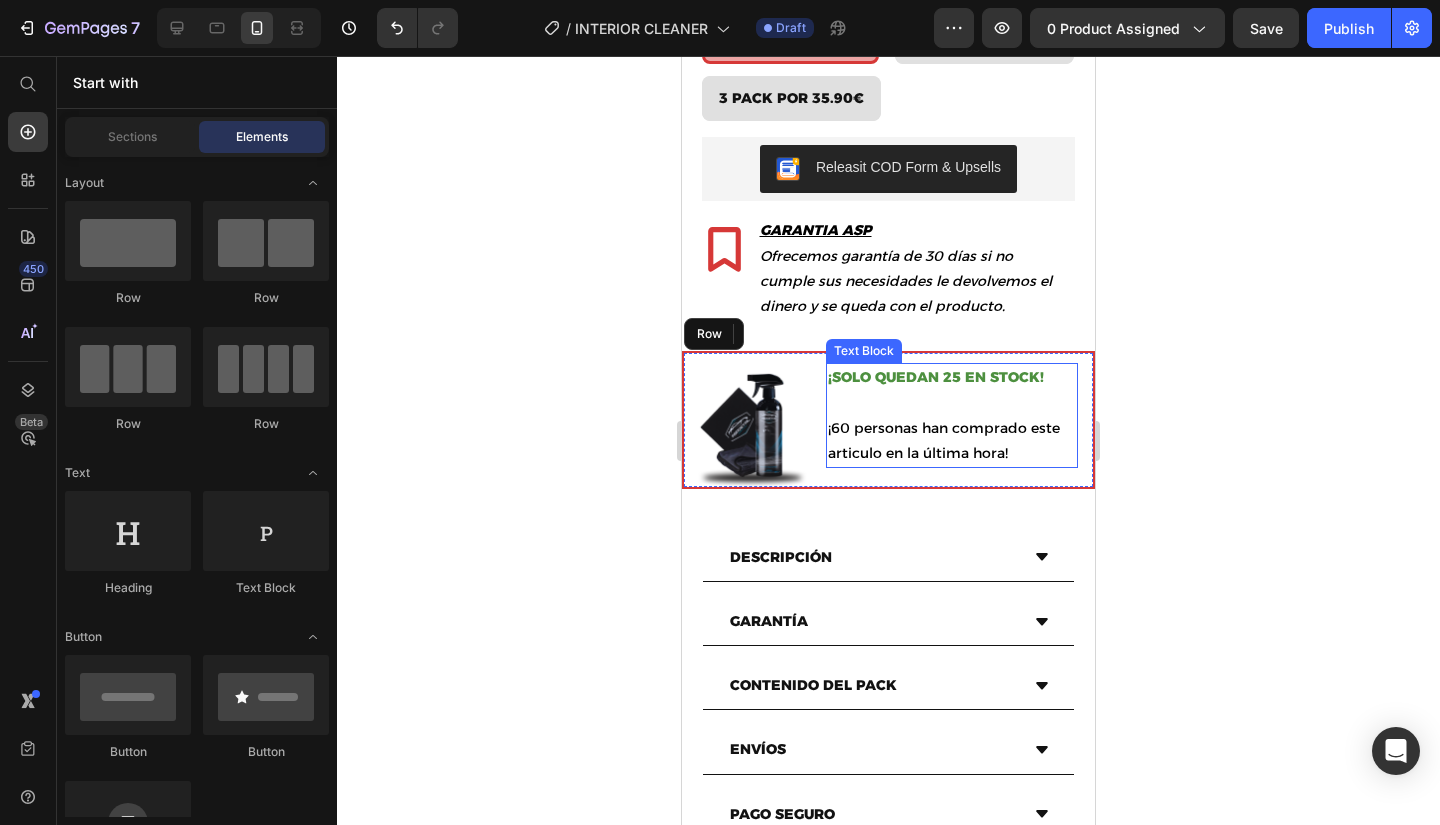 click on "¡SOLO QUEDAN 25 EN STOCK!" at bounding box center (936, 377) 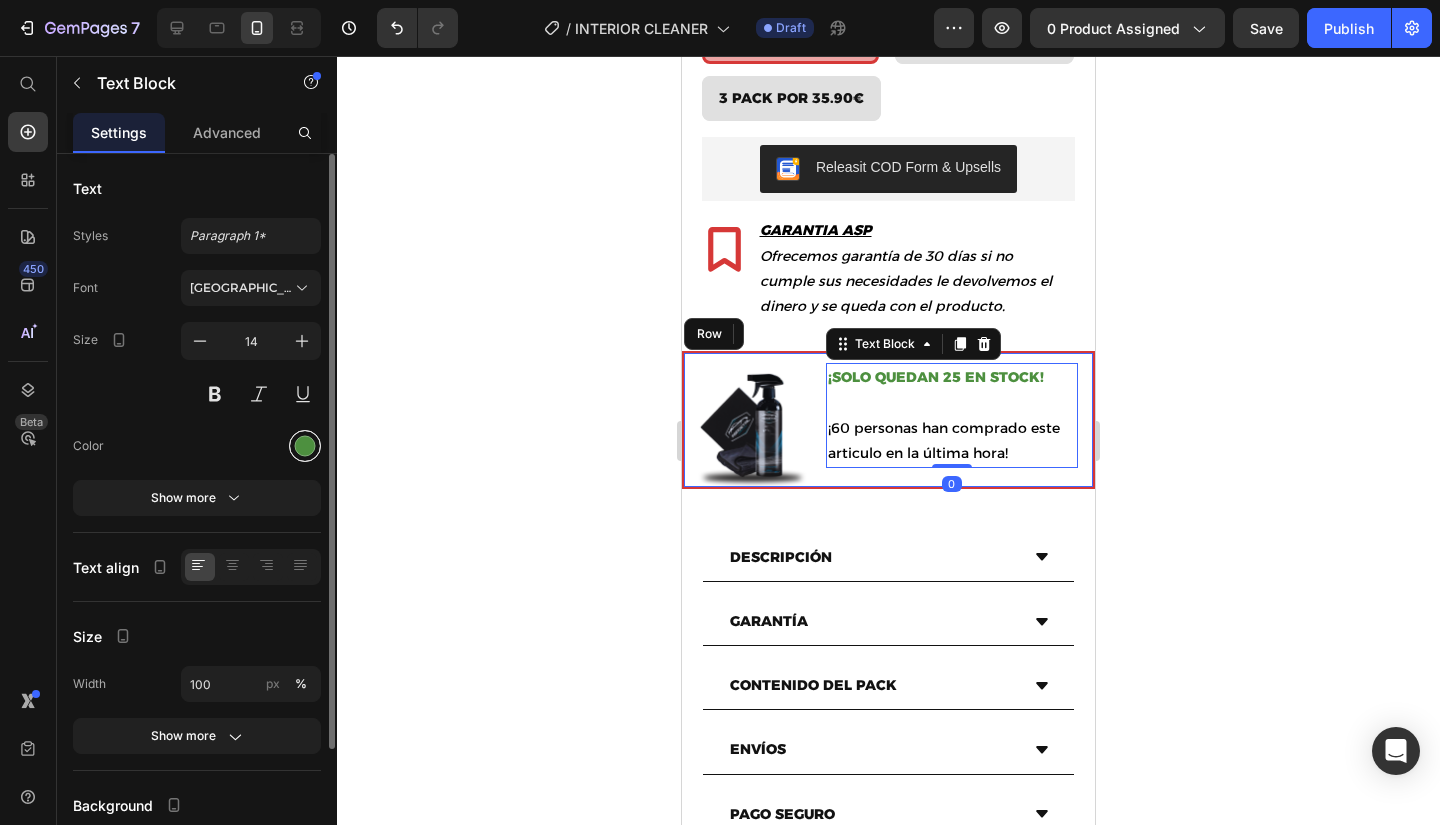 click at bounding box center [305, 446] 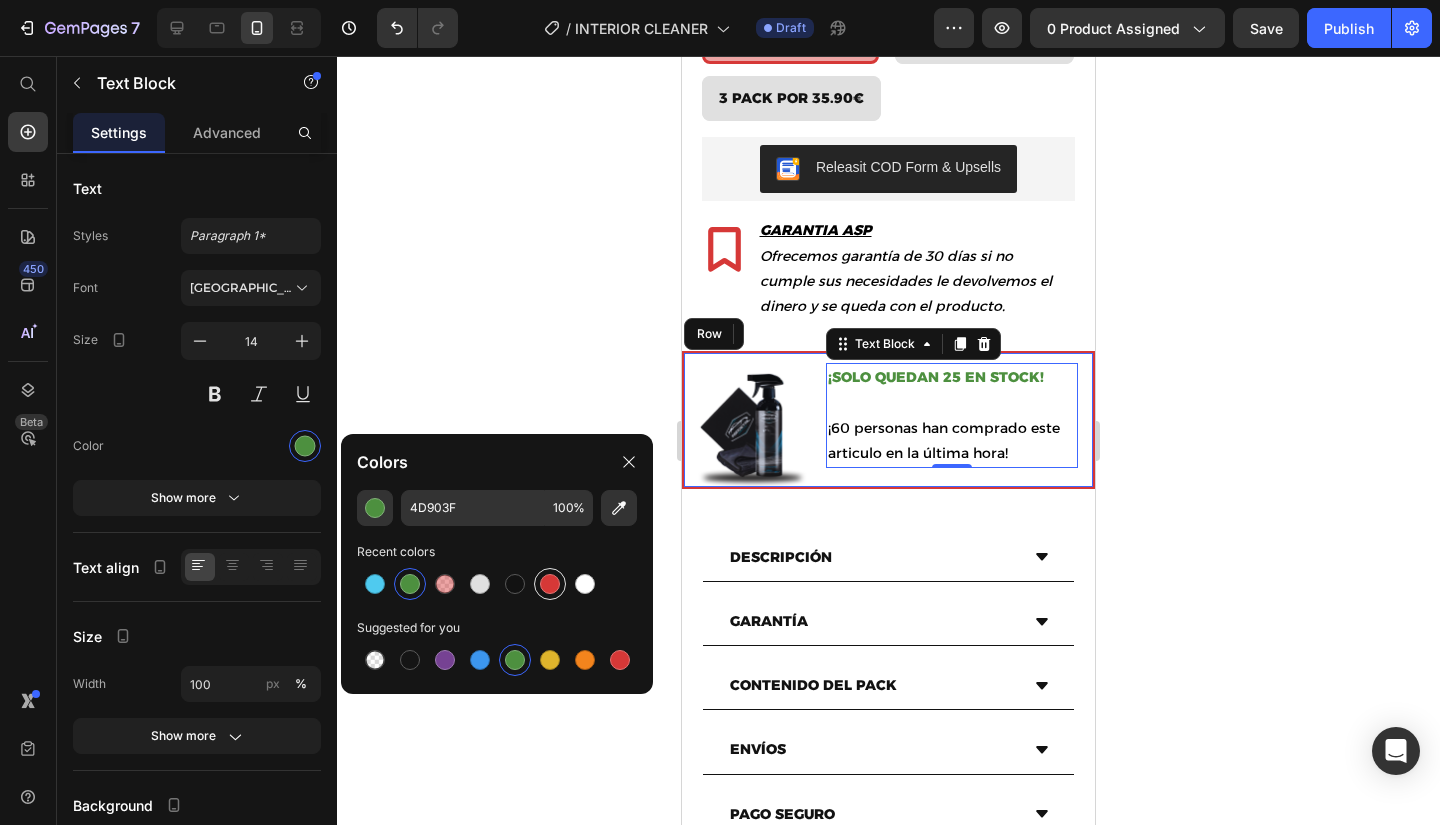 click at bounding box center (550, 584) 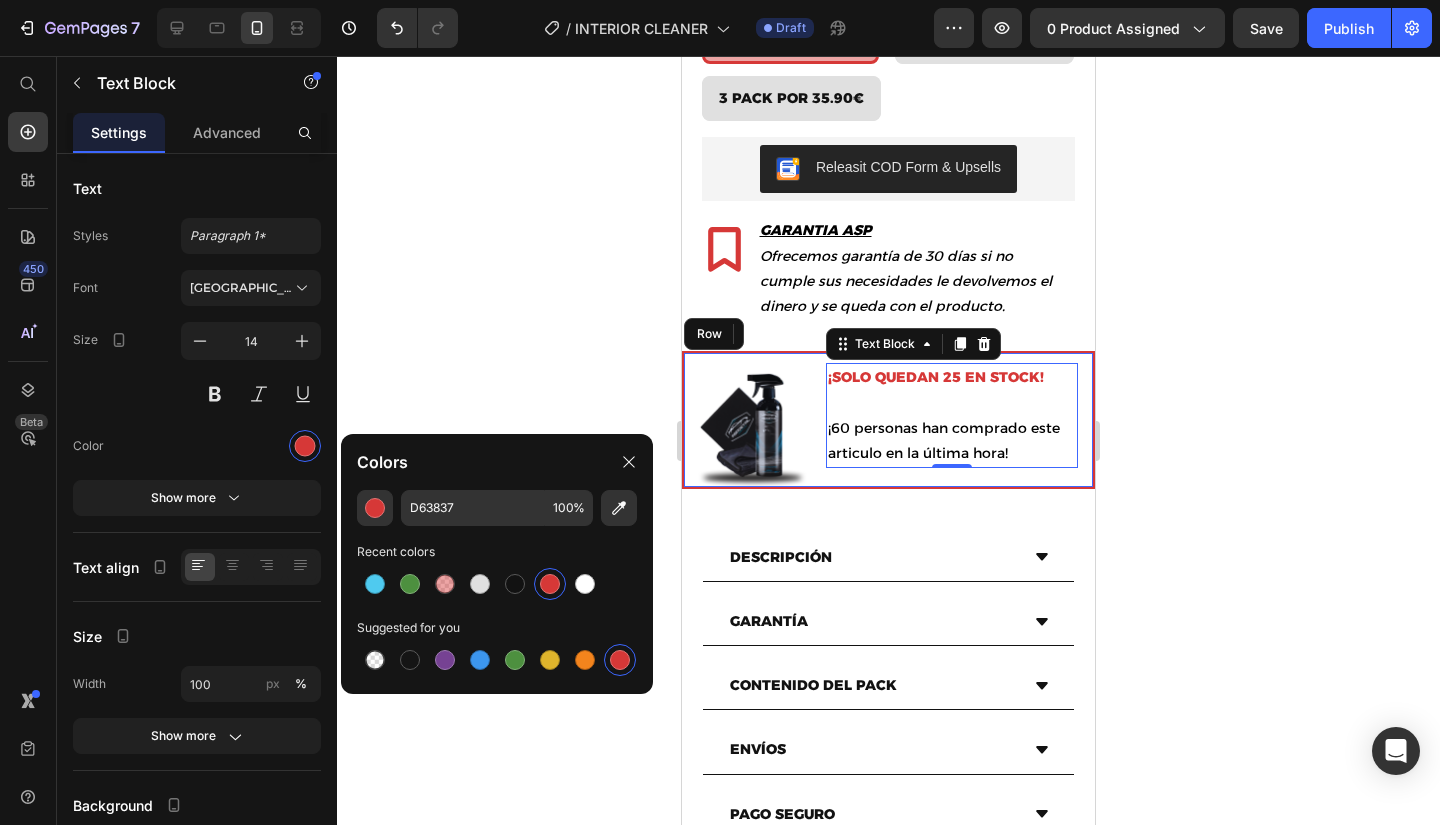 drag, startPoint x: 414, startPoint y: 377, endPoint x: 531, endPoint y: 391, distance: 117.83463 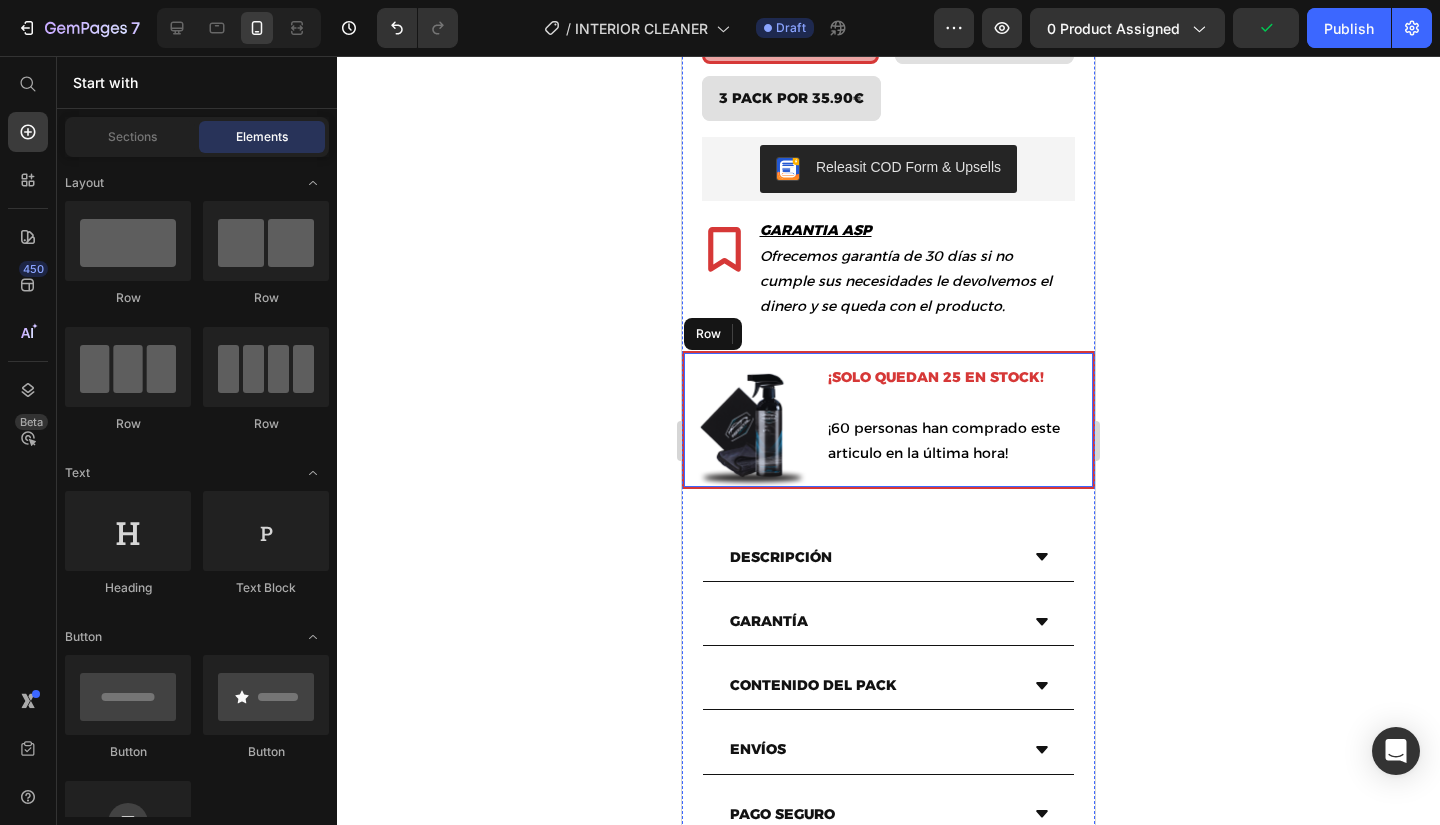 click on "Image ¡SOLO QUEDAN 25 EN STOCK!   ¡60 personas han comprado este articulo en la última hora! Text Block Row" at bounding box center (888, 420) 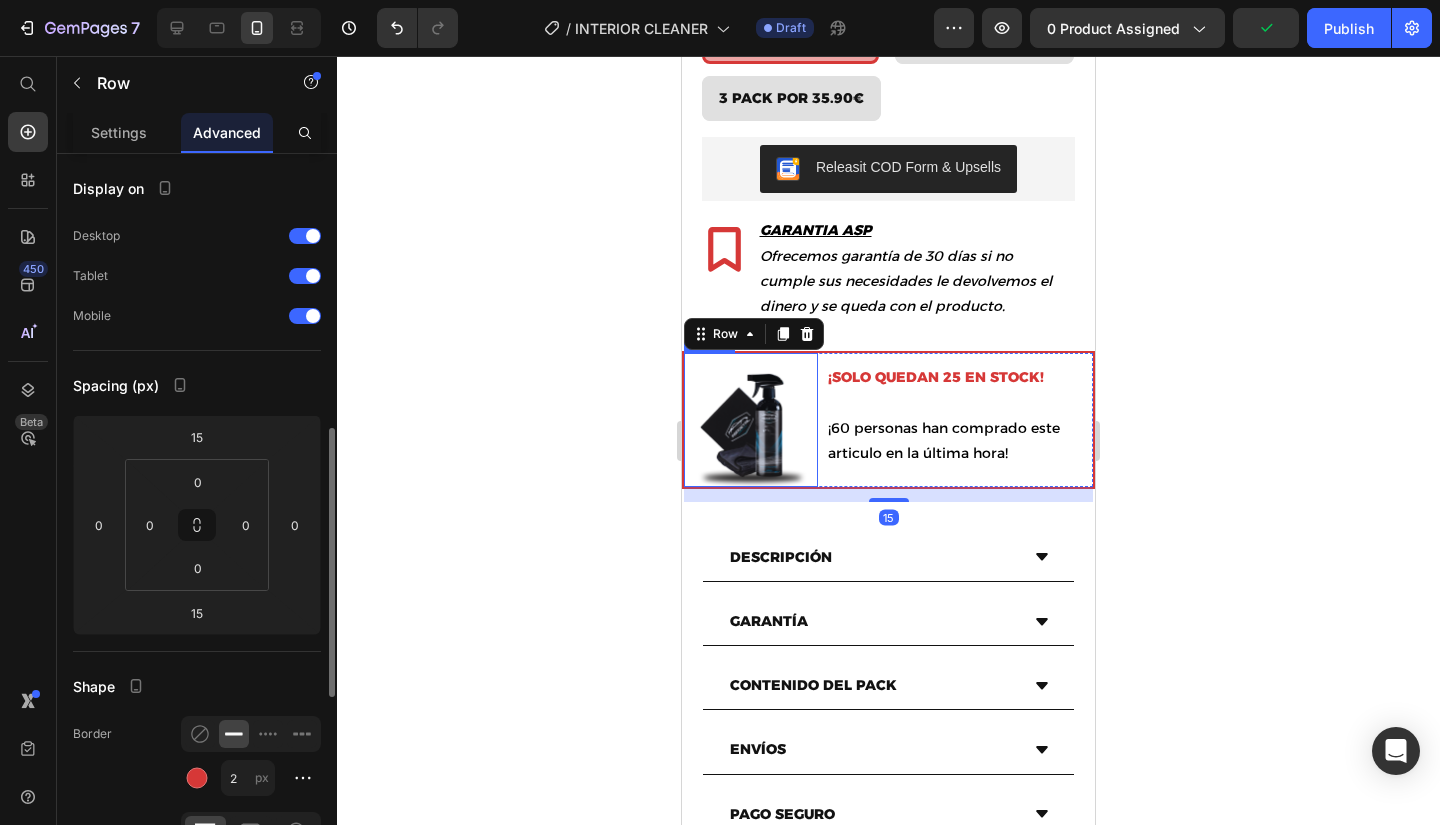 scroll, scrollTop: 300, scrollLeft: 0, axis: vertical 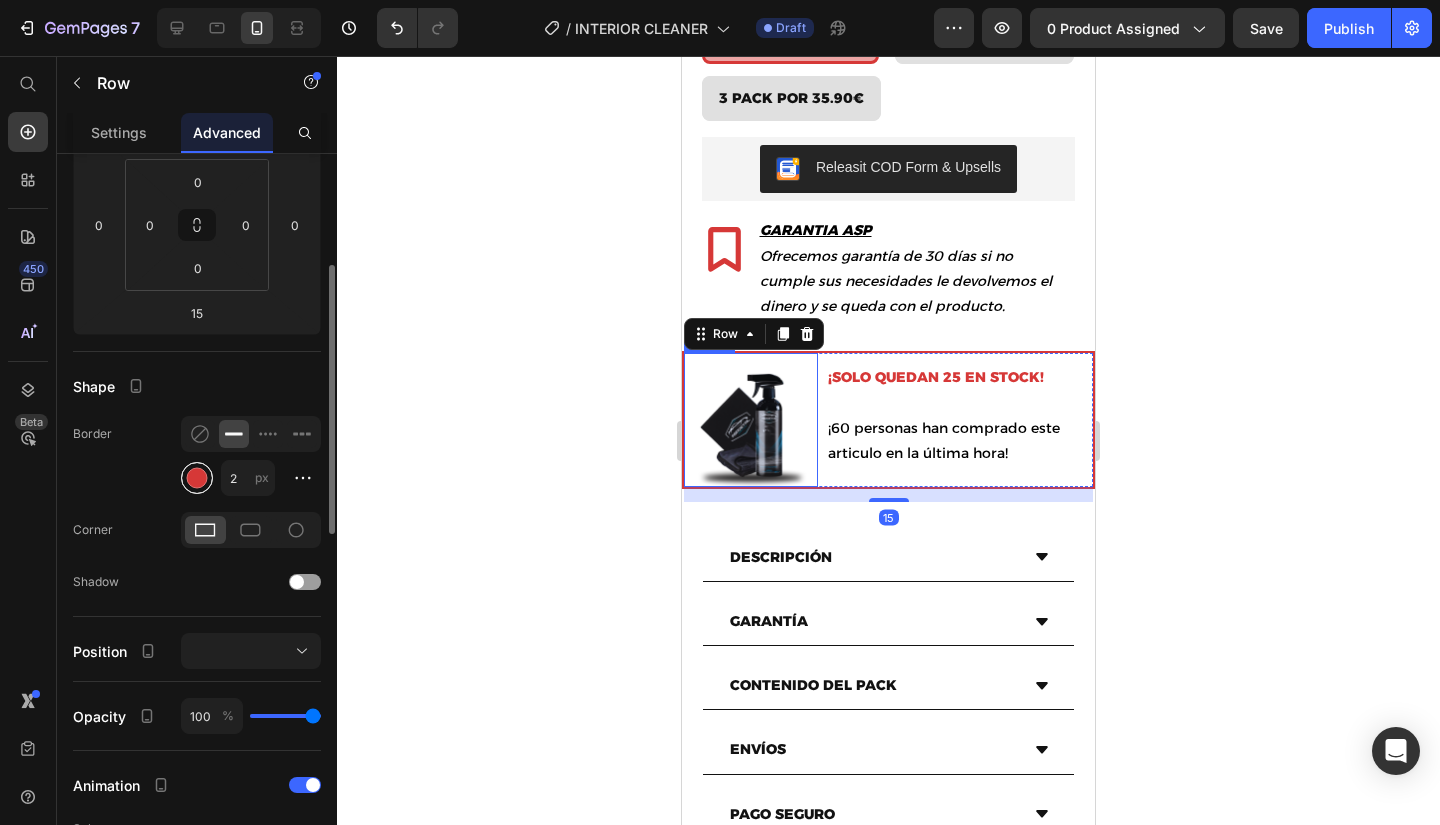 click at bounding box center [197, 478] 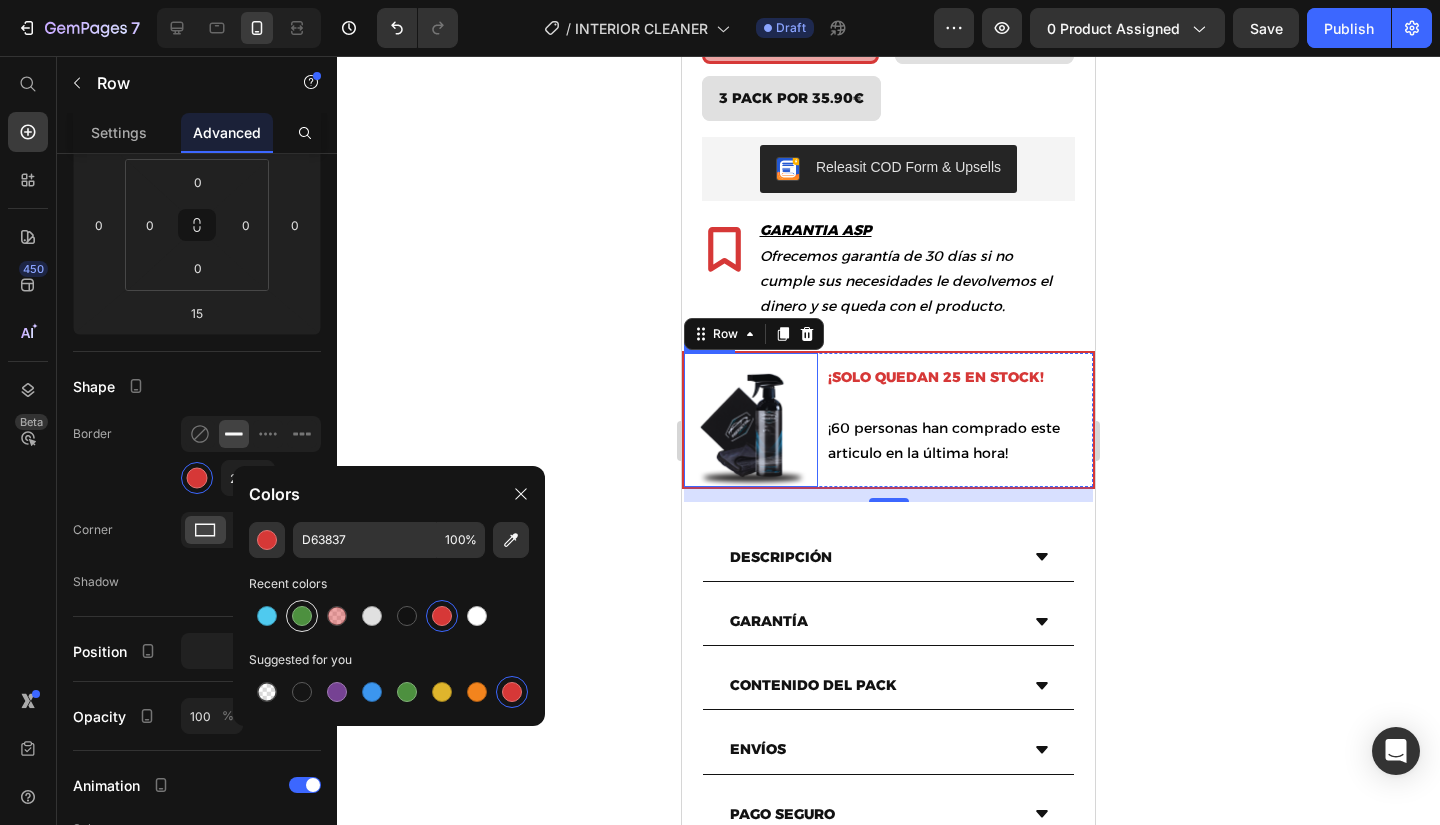 click at bounding box center (302, 616) 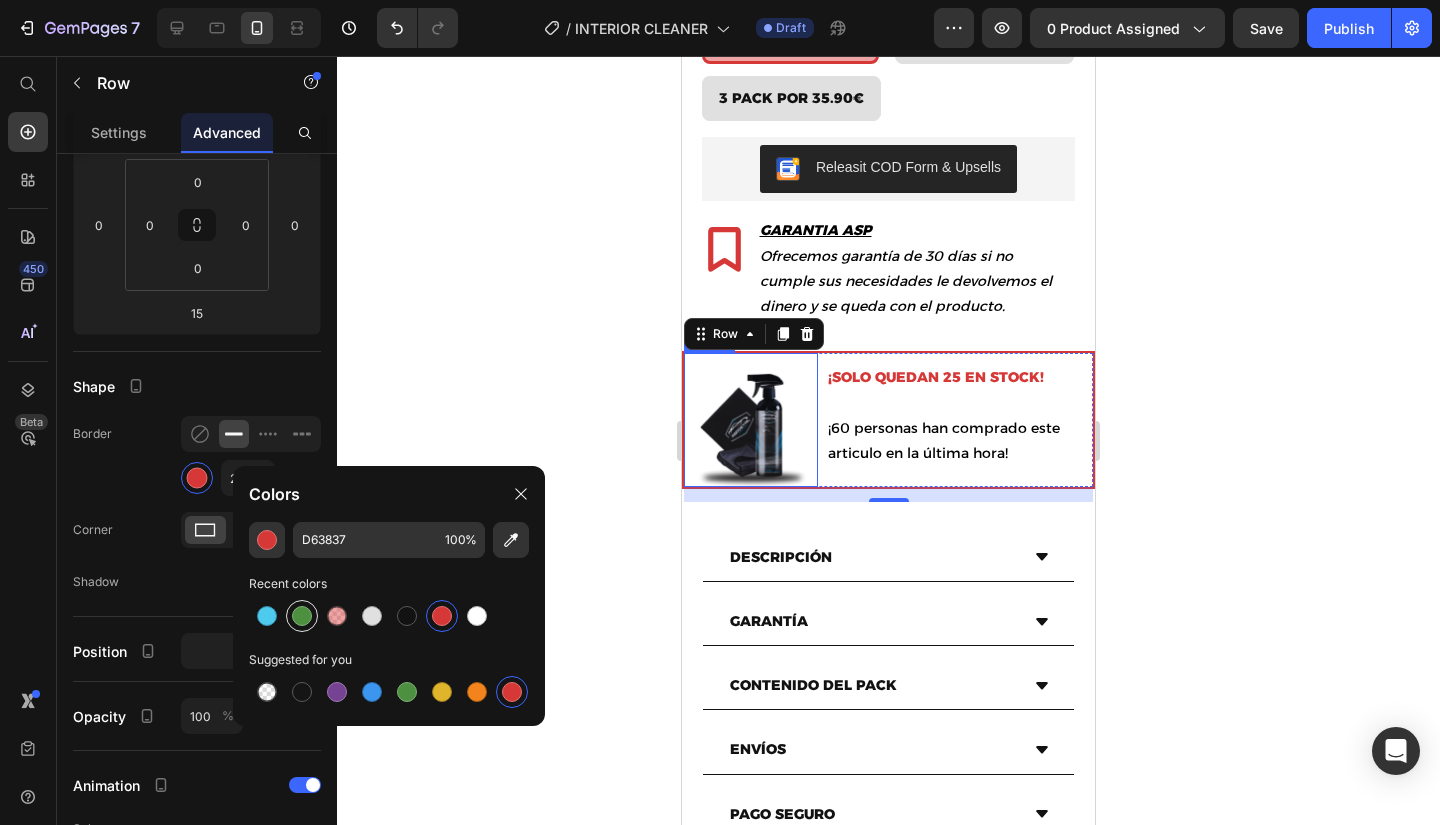 type on "4D903F" 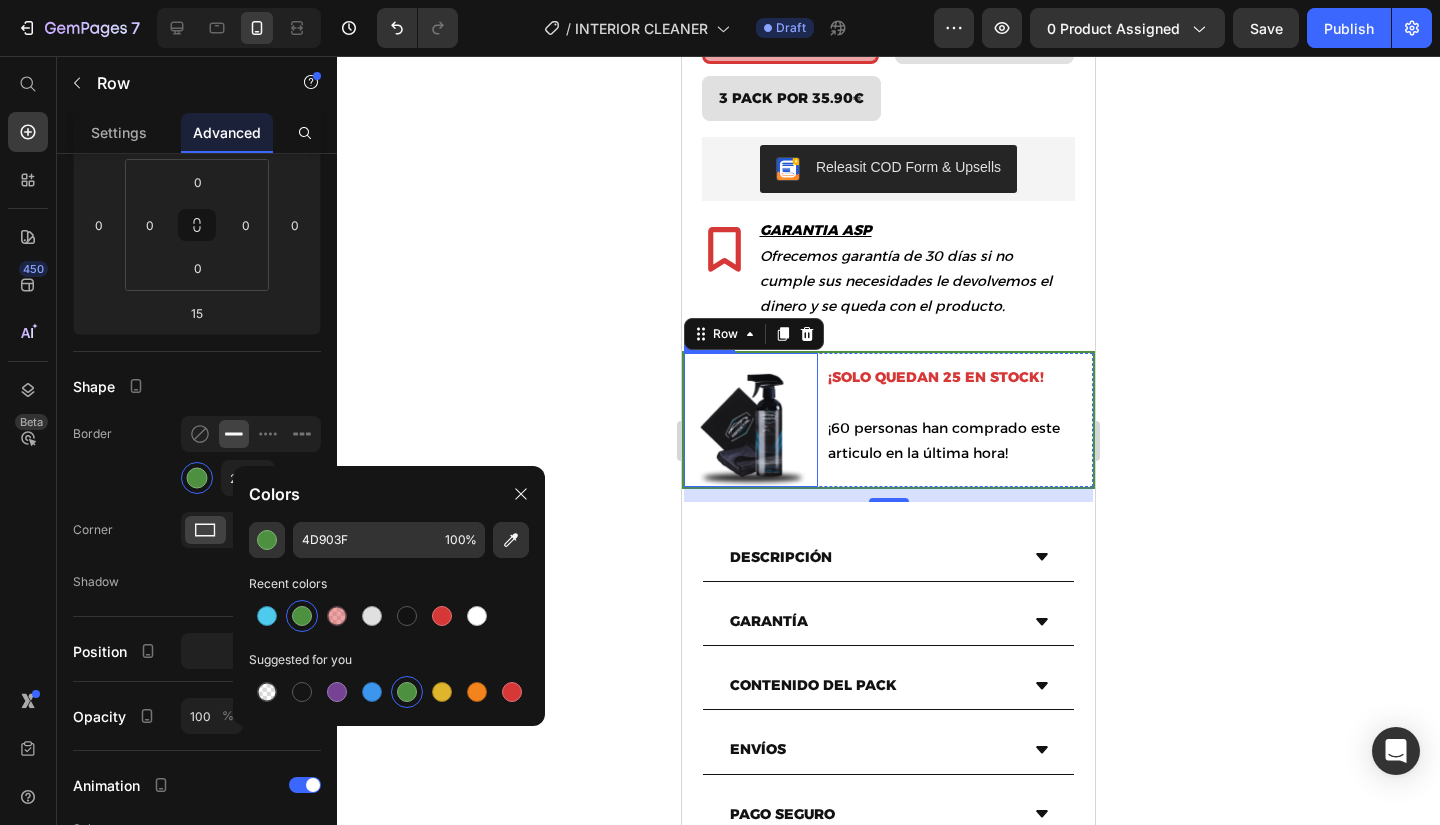 click 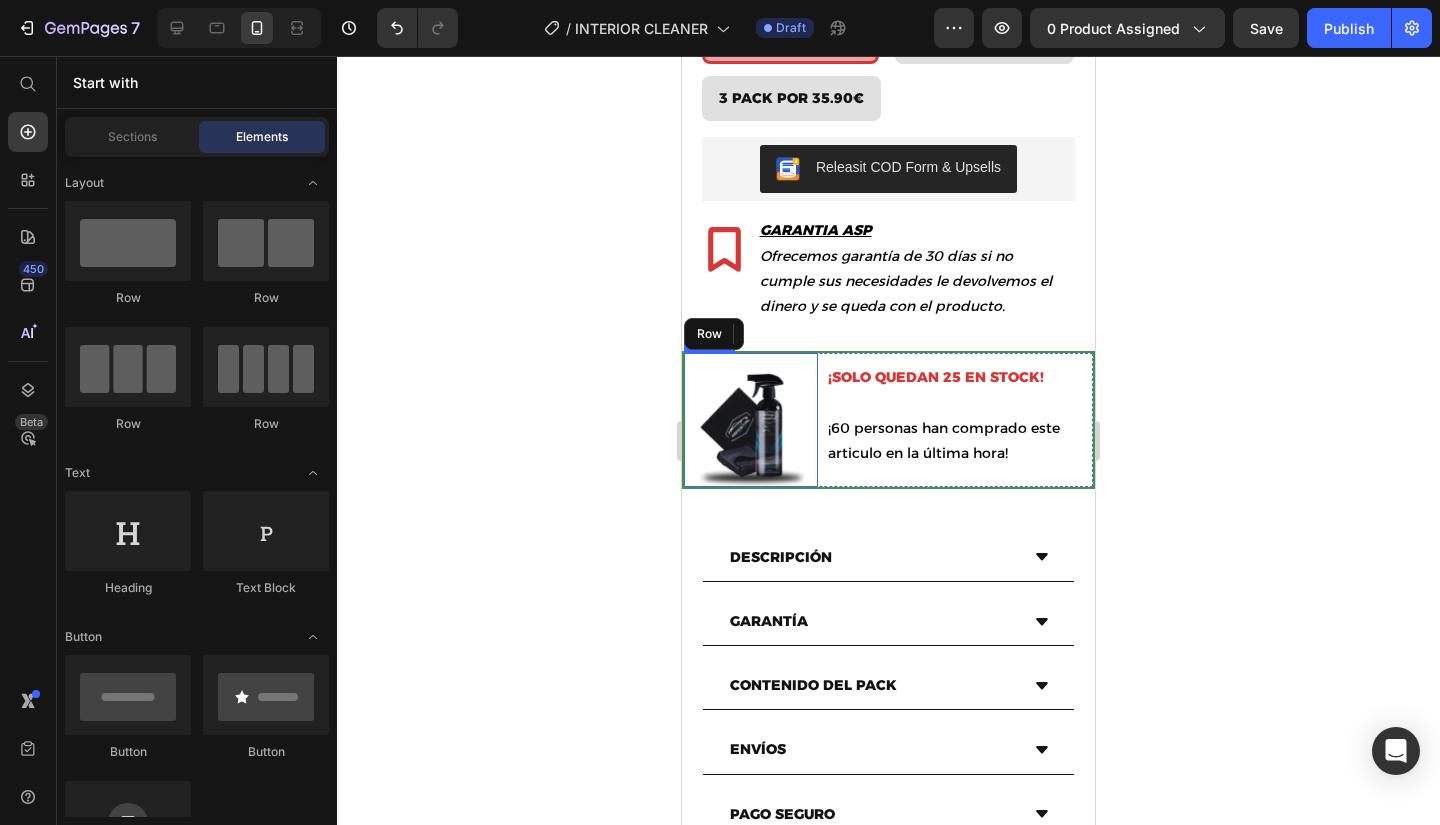 click 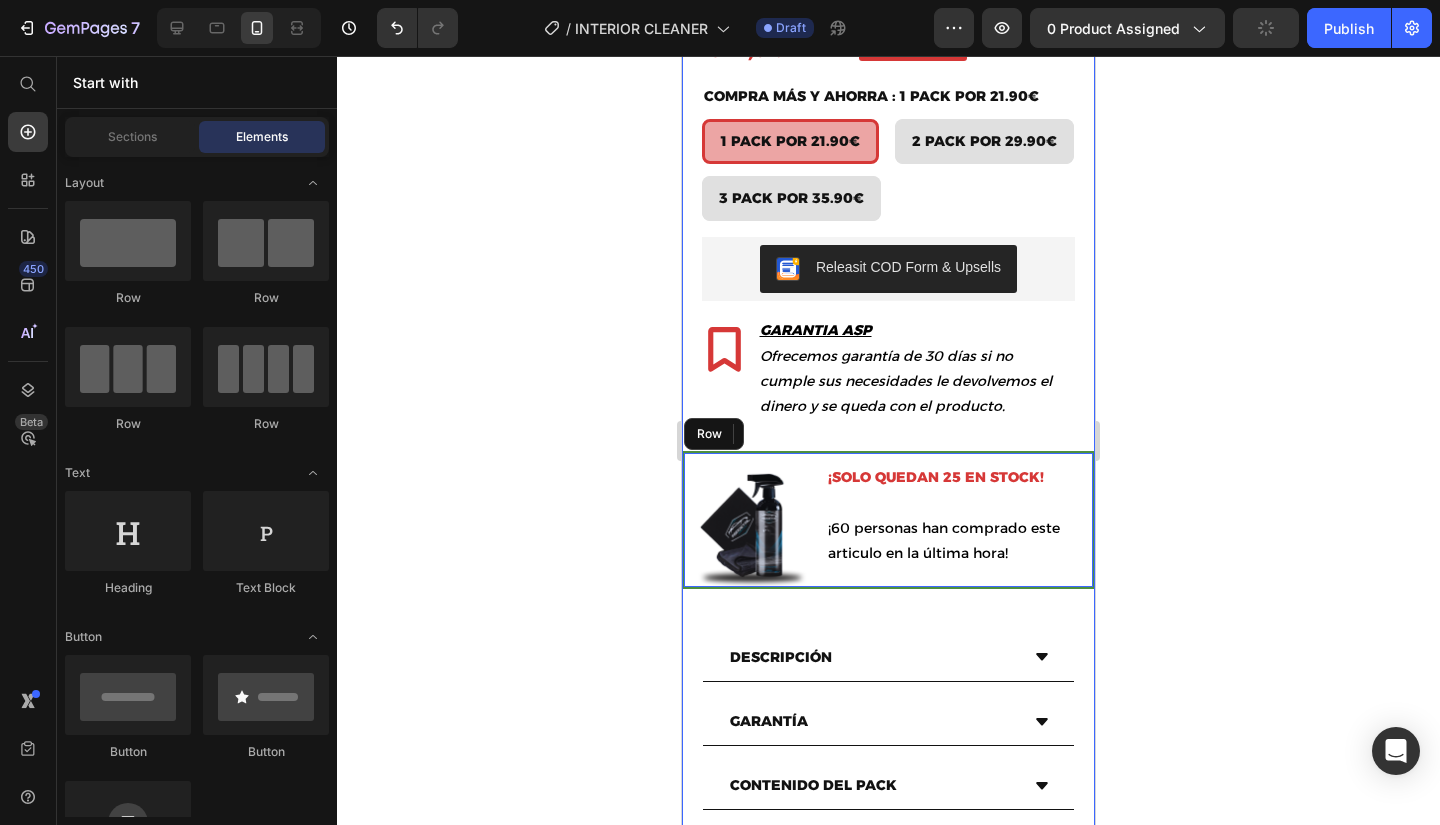 scroll, scrollTop: 1100, scrollLeft: 0, axis: vertical 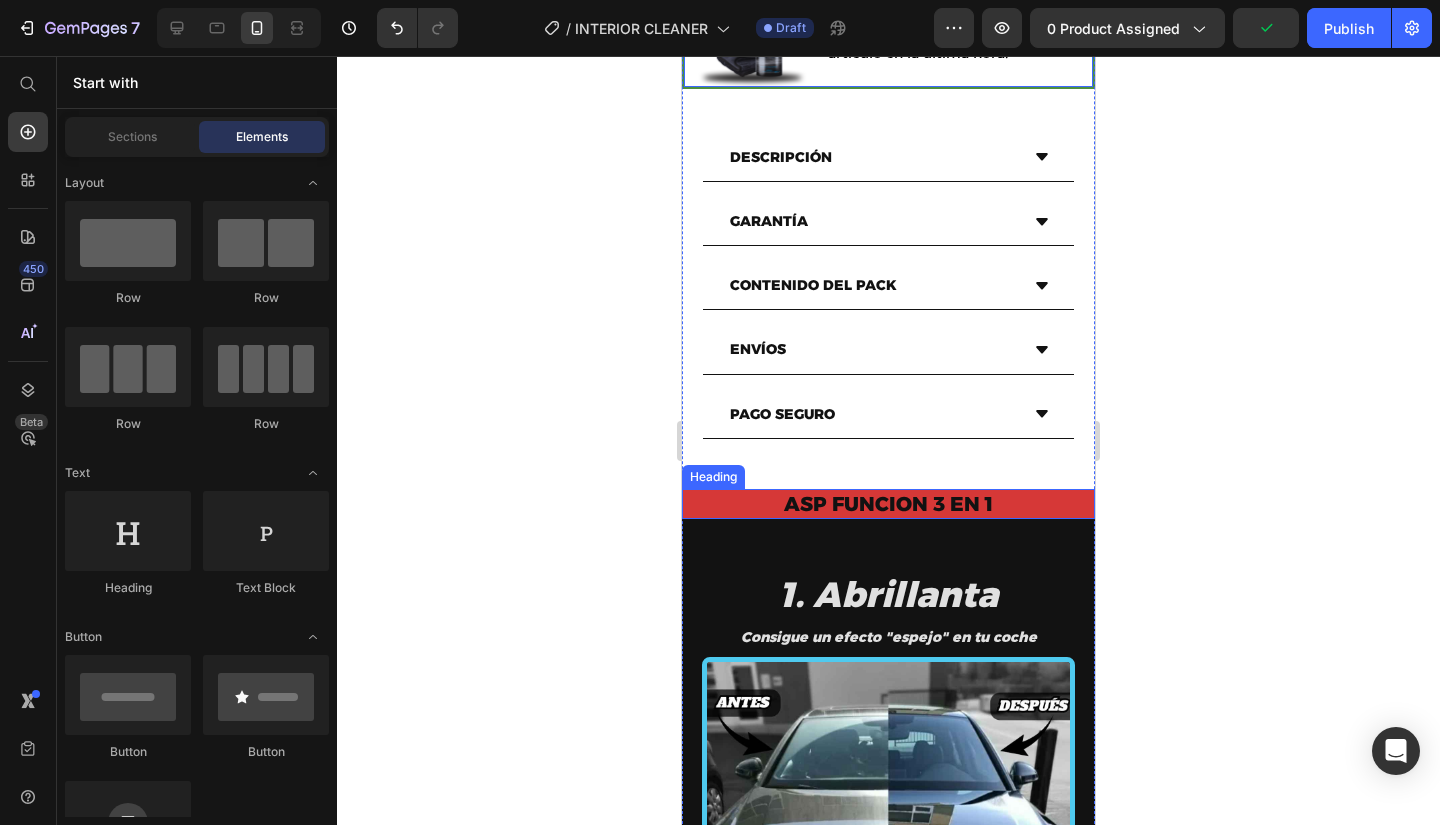 click on "ASP FUNCION 3 EN 1" at bounding box center (888, 504) 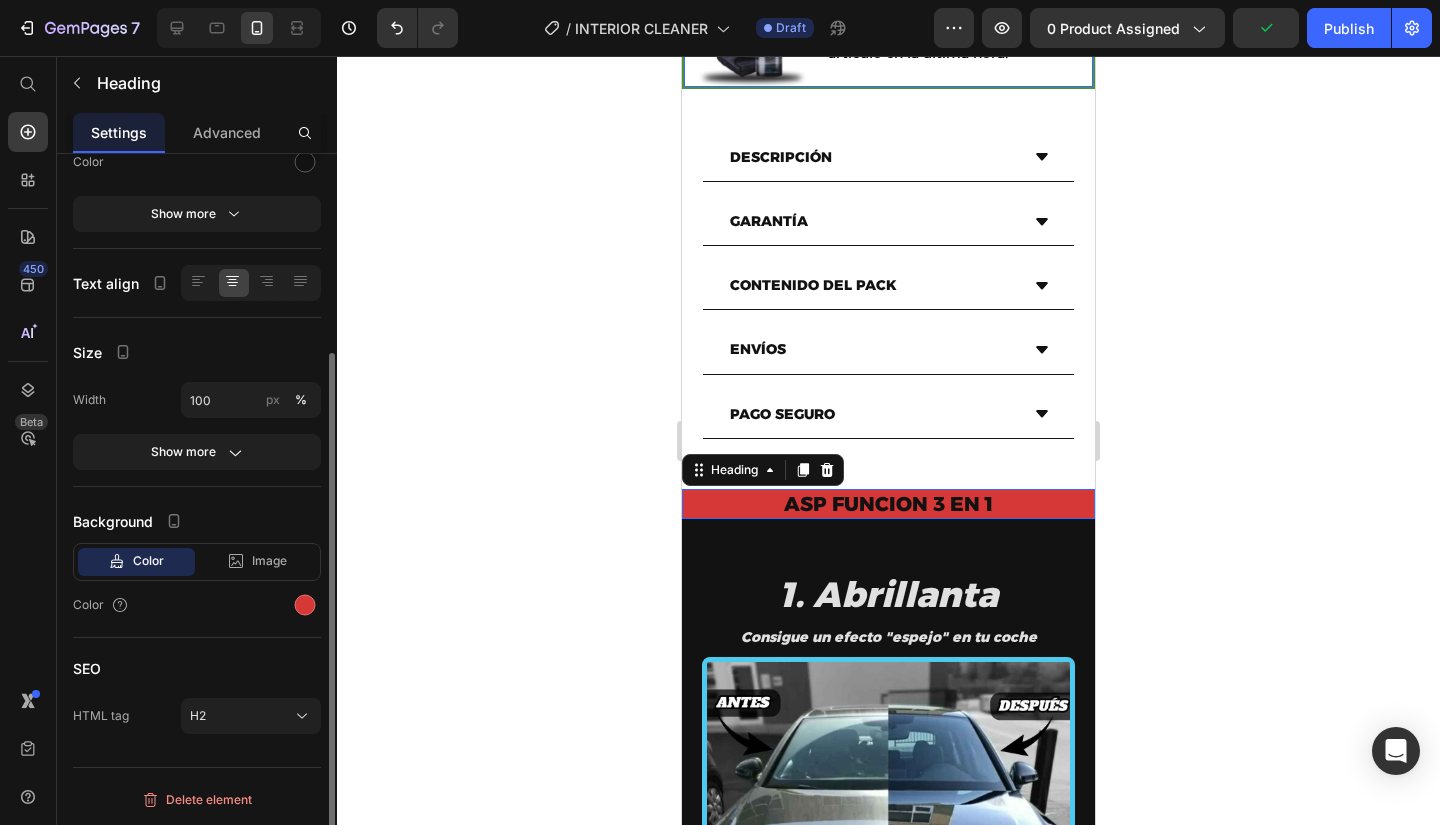 scroll, scrollTop: 0, scrollLeft: 0, axis: both 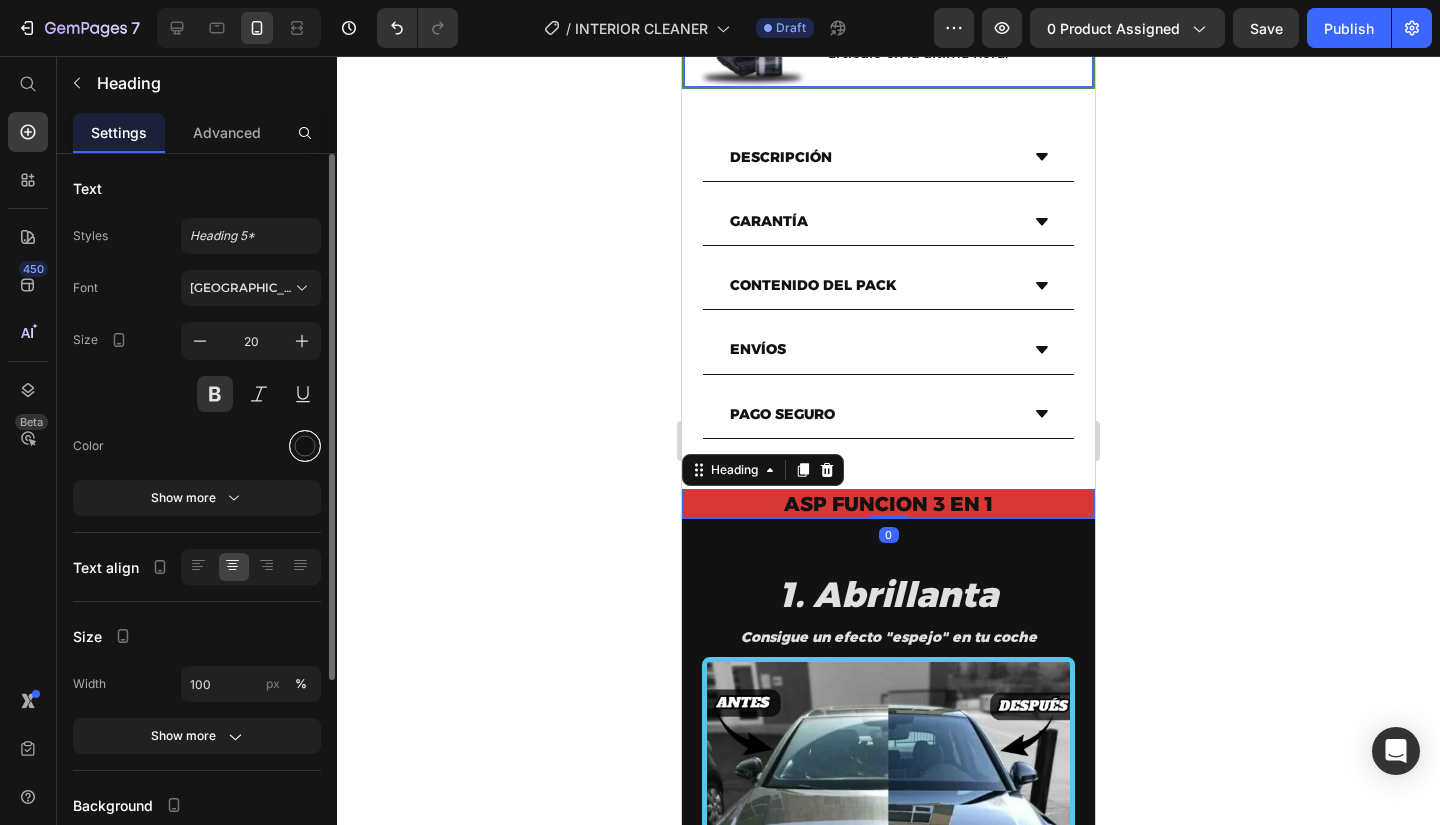 click at bounding box center [305, 446] 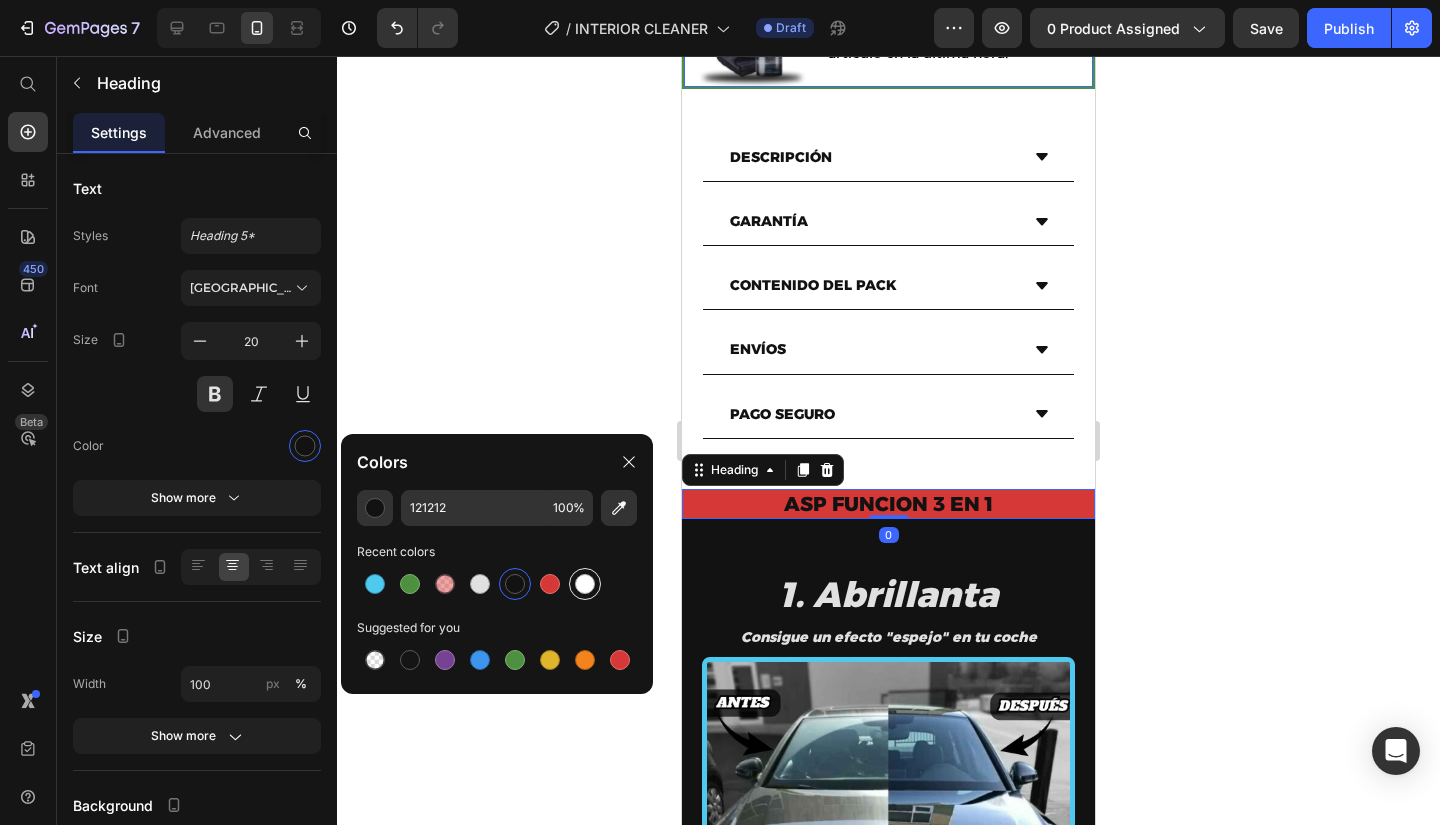 click at bounding box center (585, 584) 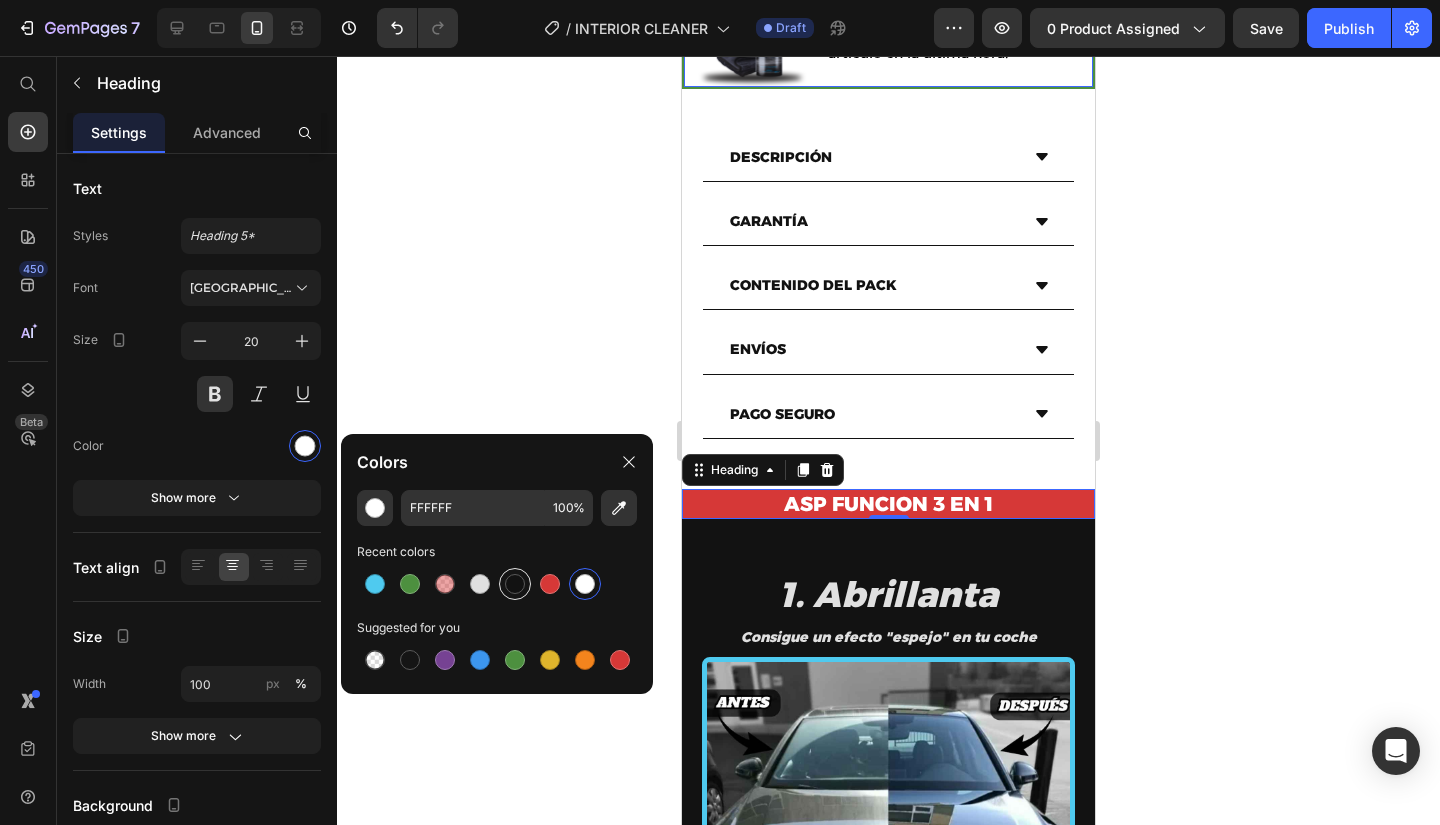 click at bounding box center (515, 584) 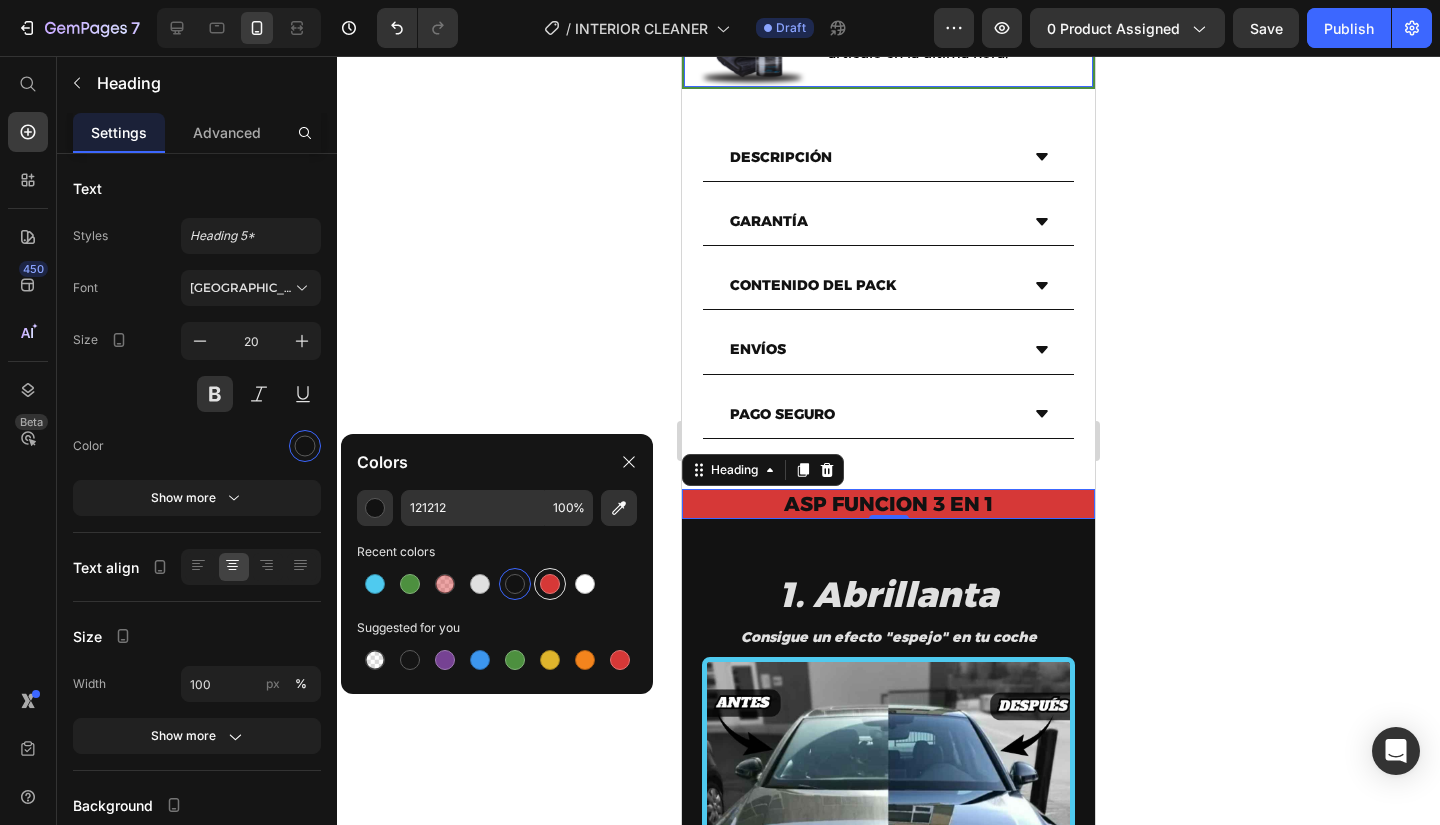 click at bounding box center [550, 584] 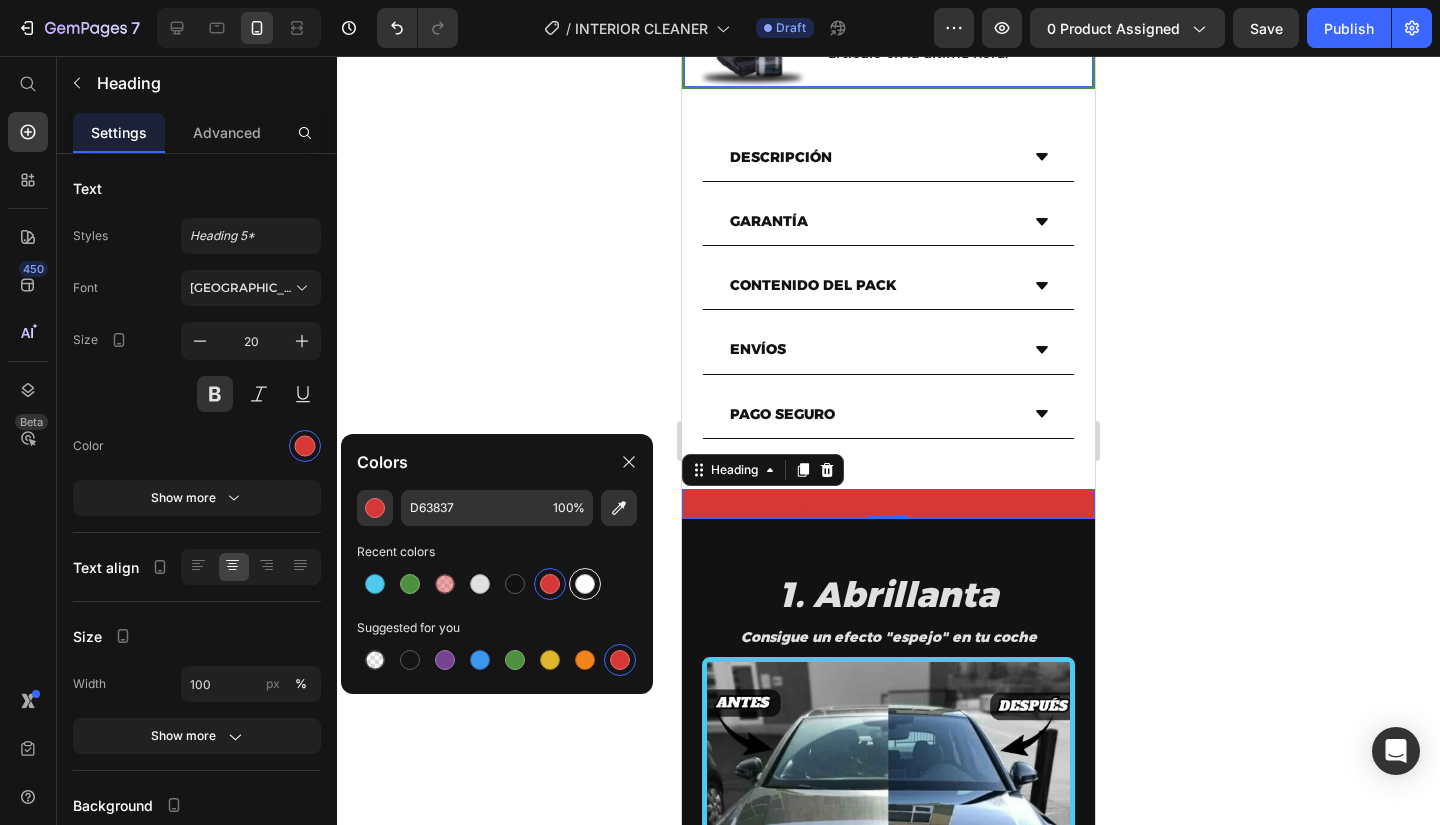 click at bounding box center [585, 584] 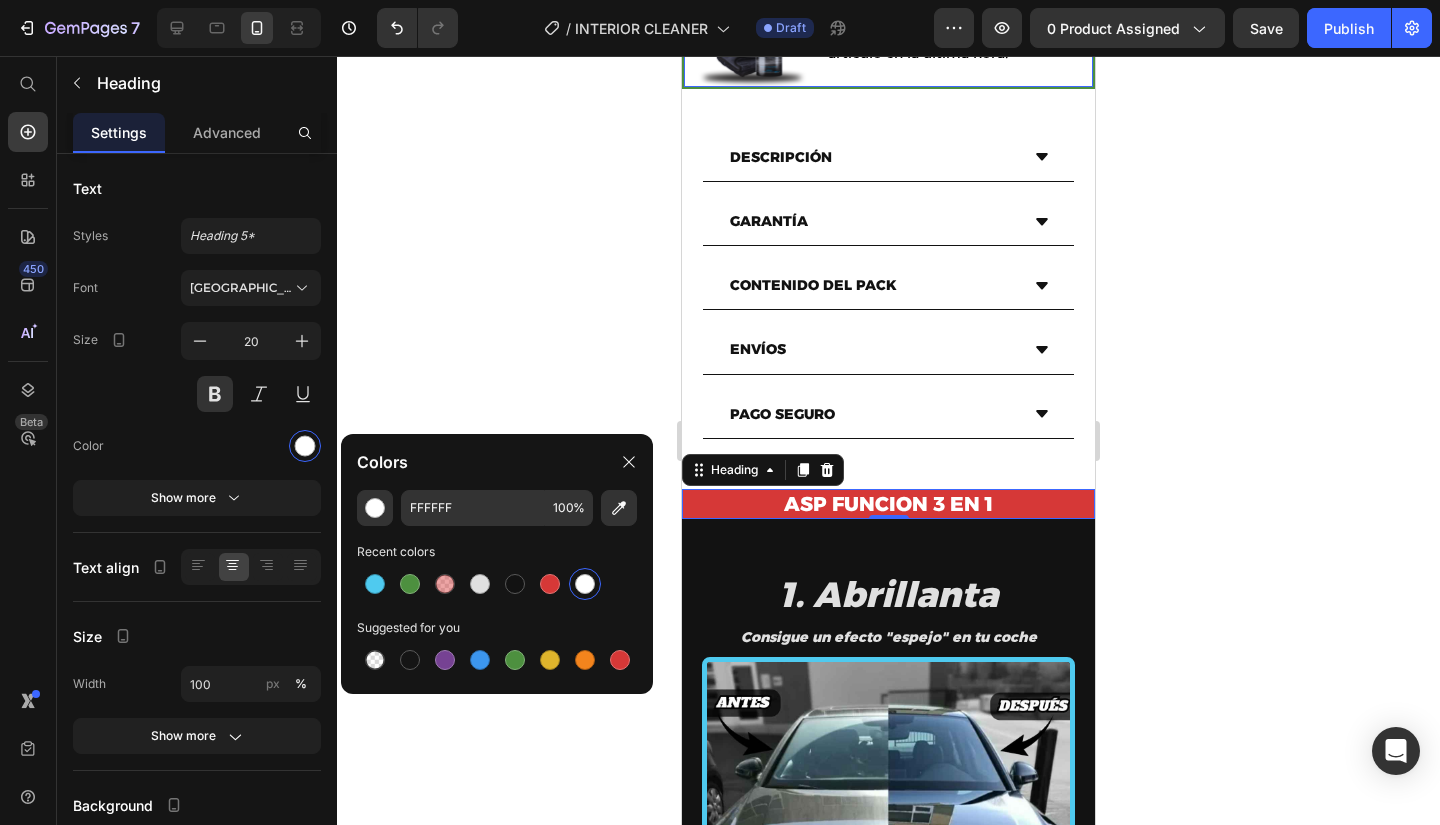 click 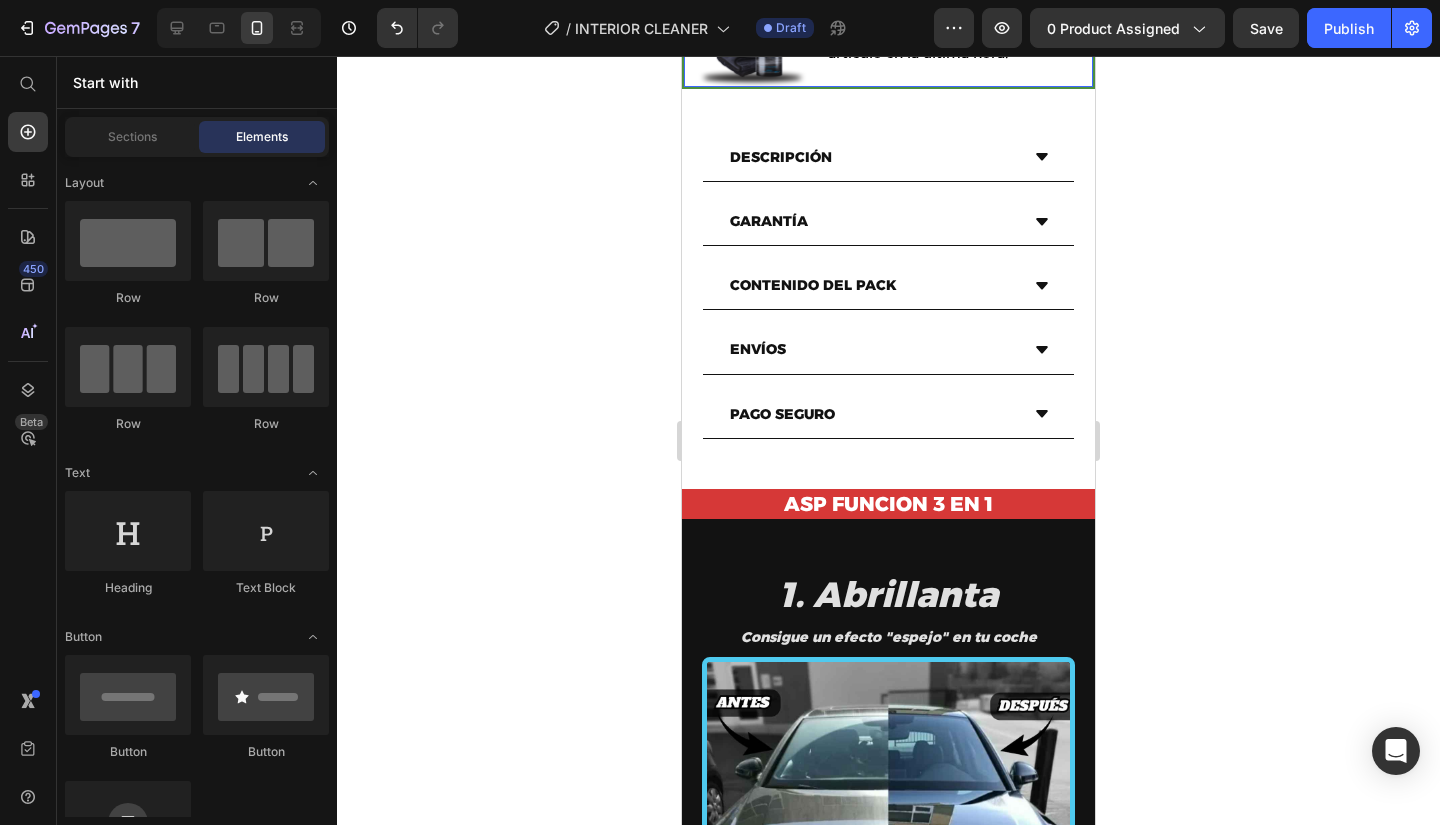 click 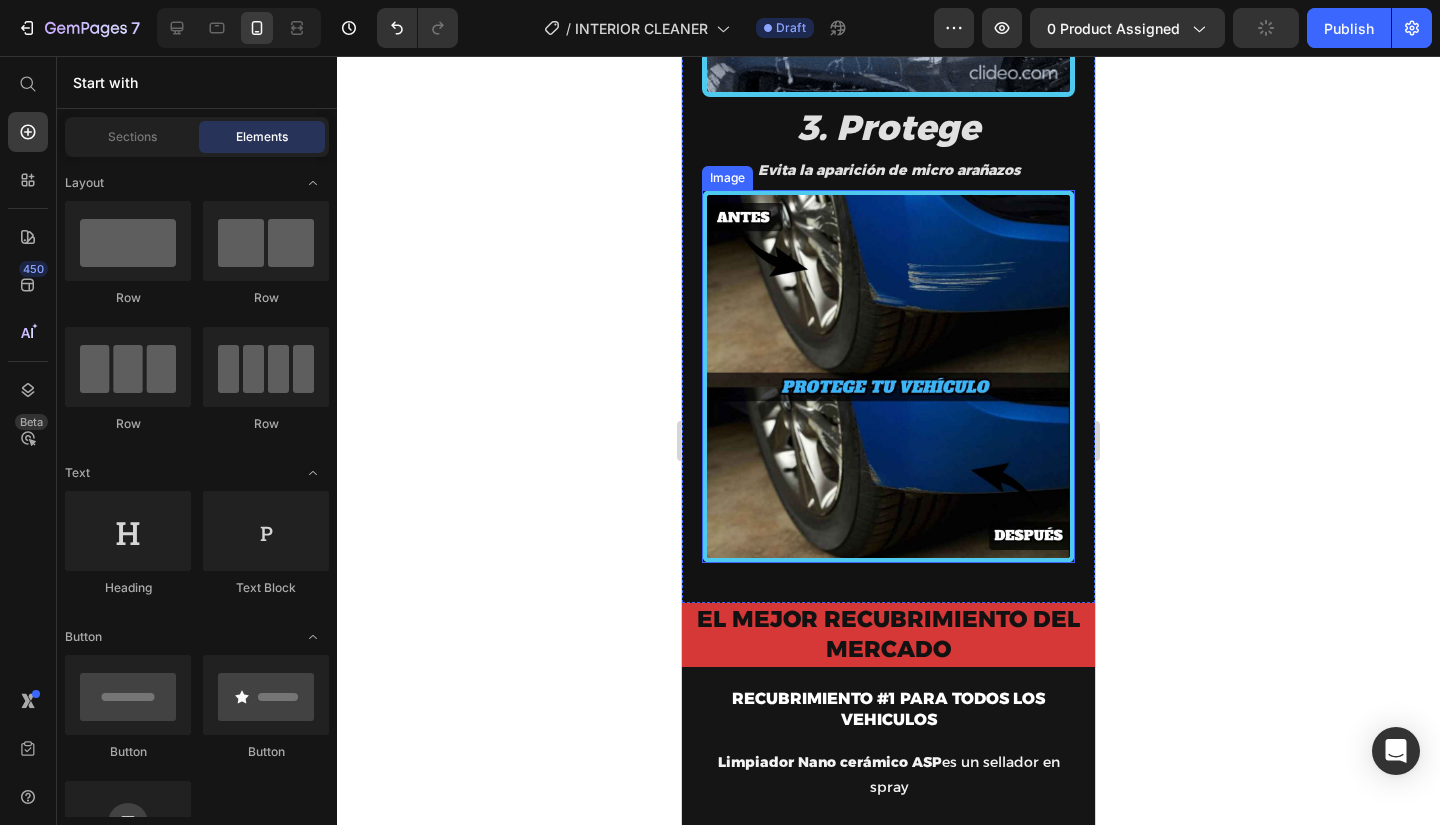 scroll, scrollTop: 2700, scrollLeft: 0, axis: vertical 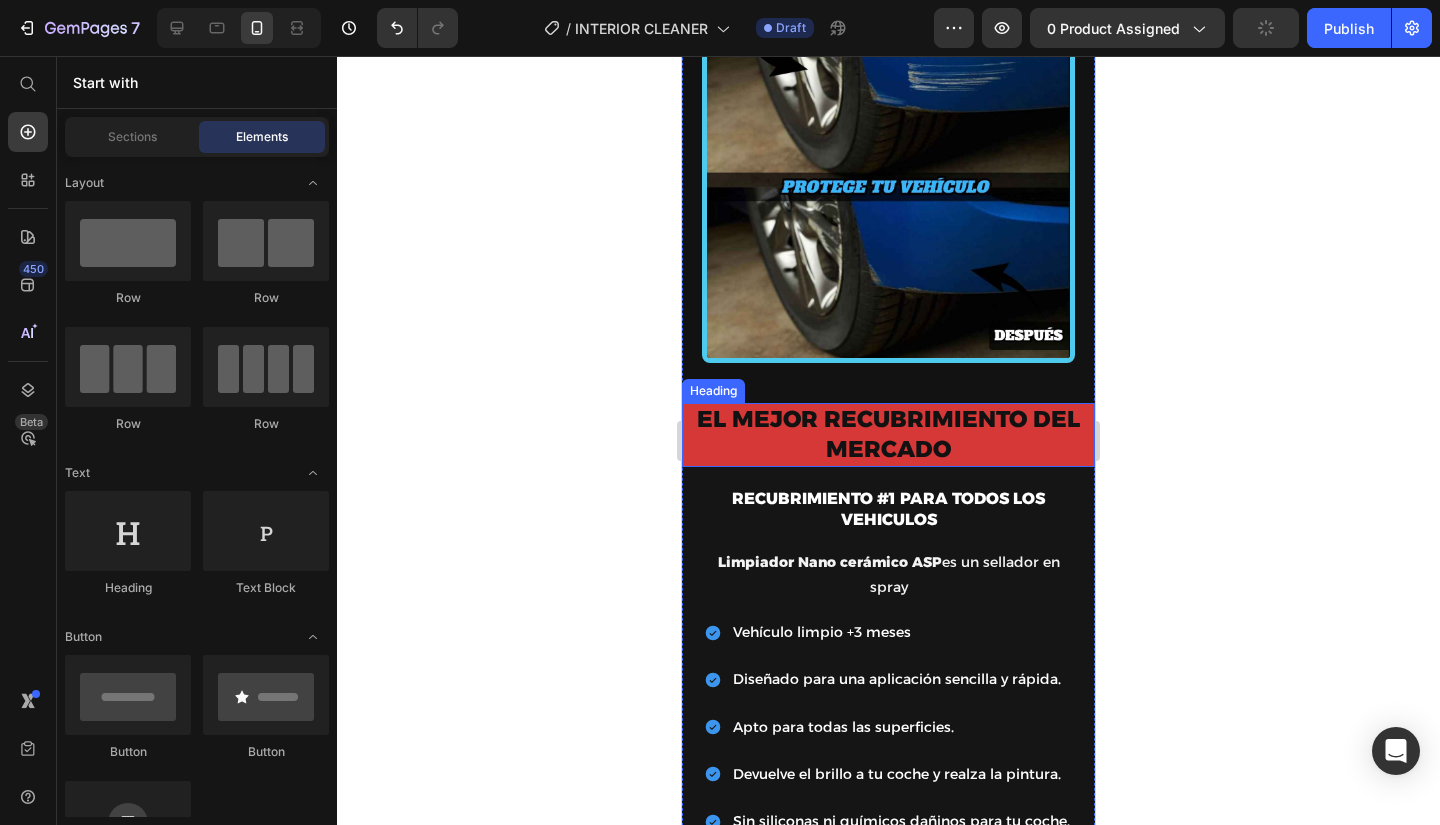 click on "EL MEJOR RECUBRIMIENTO DEL MERCADO" at bounding box center [888, 435] 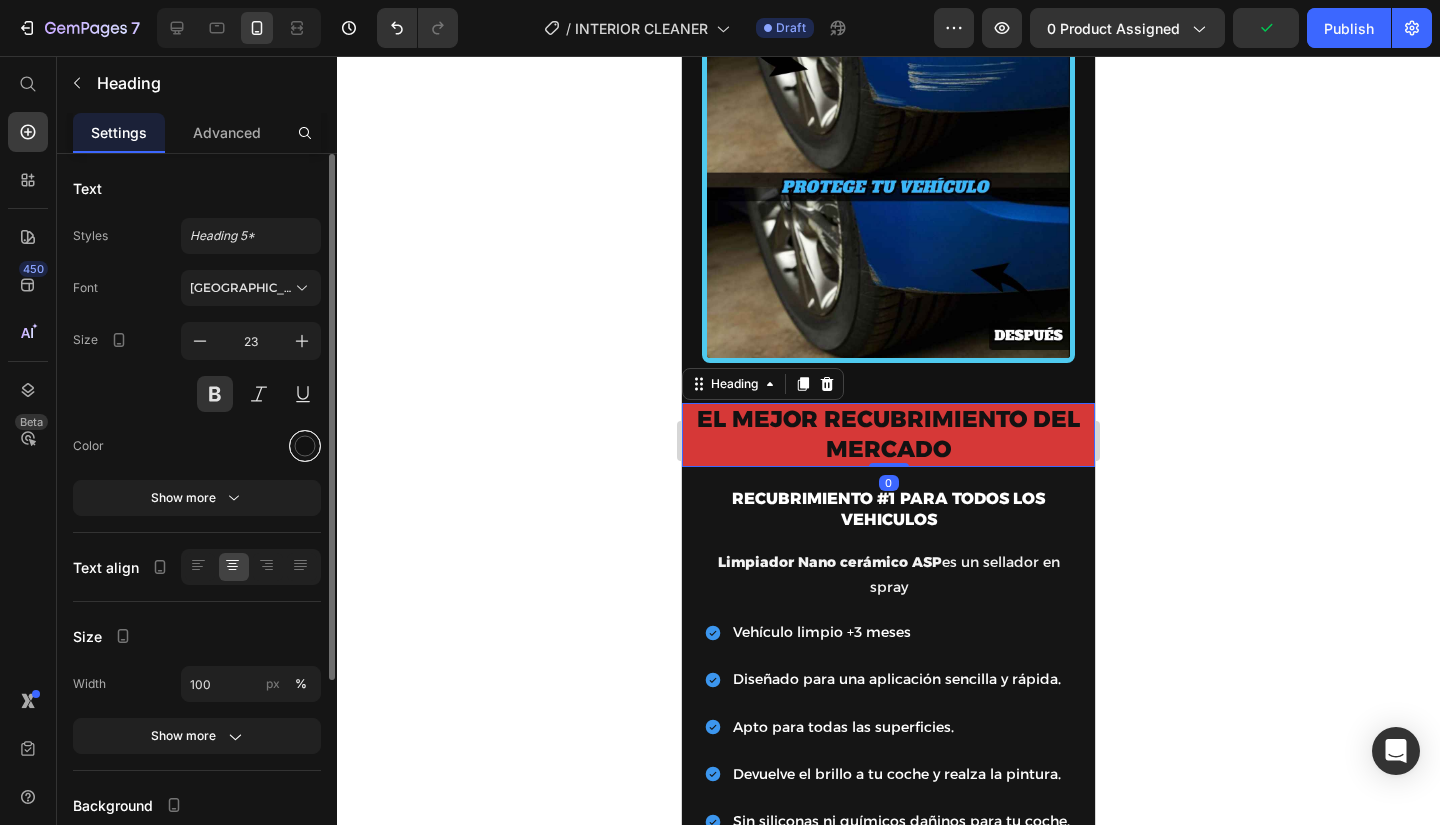 click at bounding box center (305, 446) 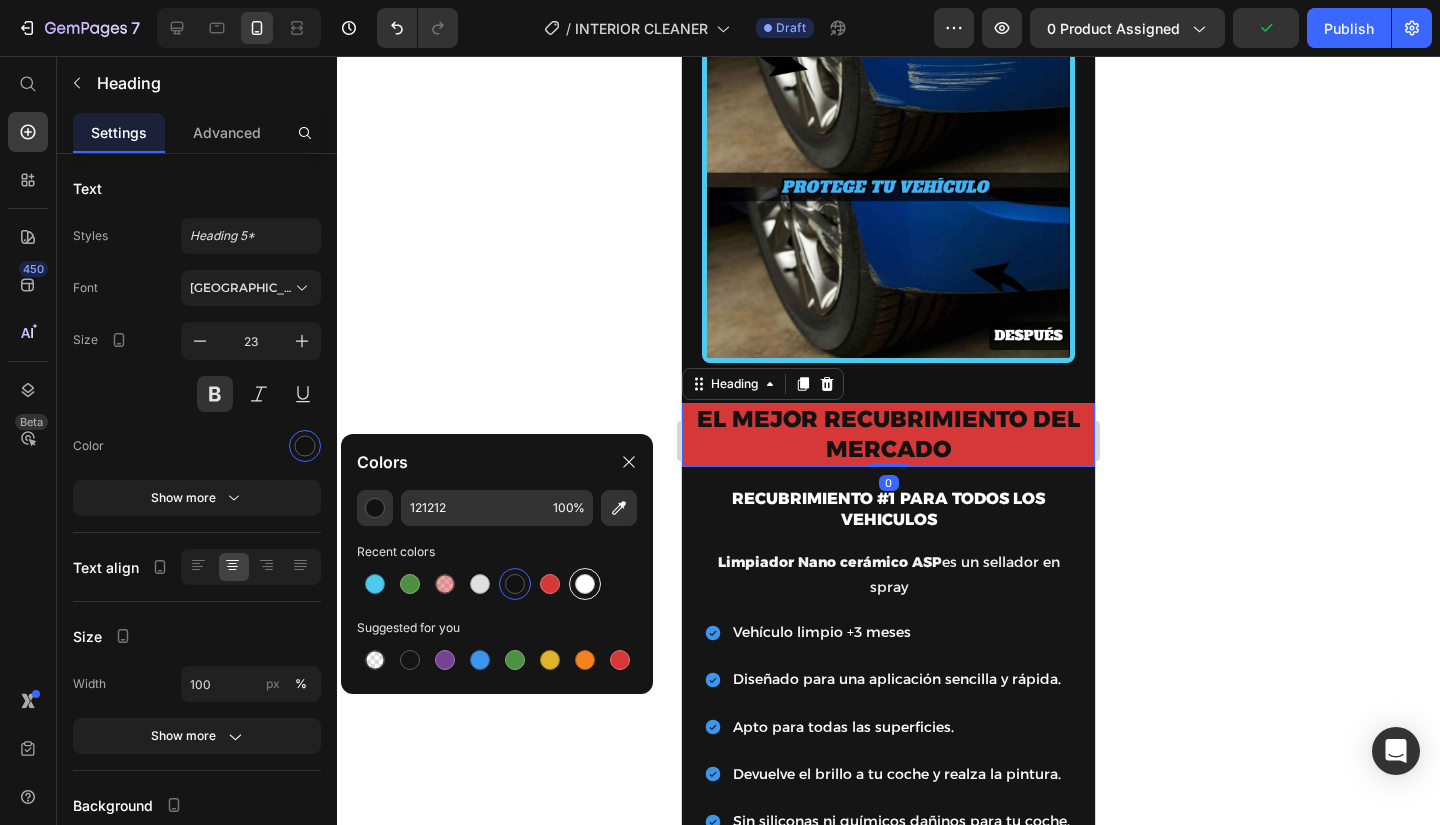 click at bounding box center (585, 584) 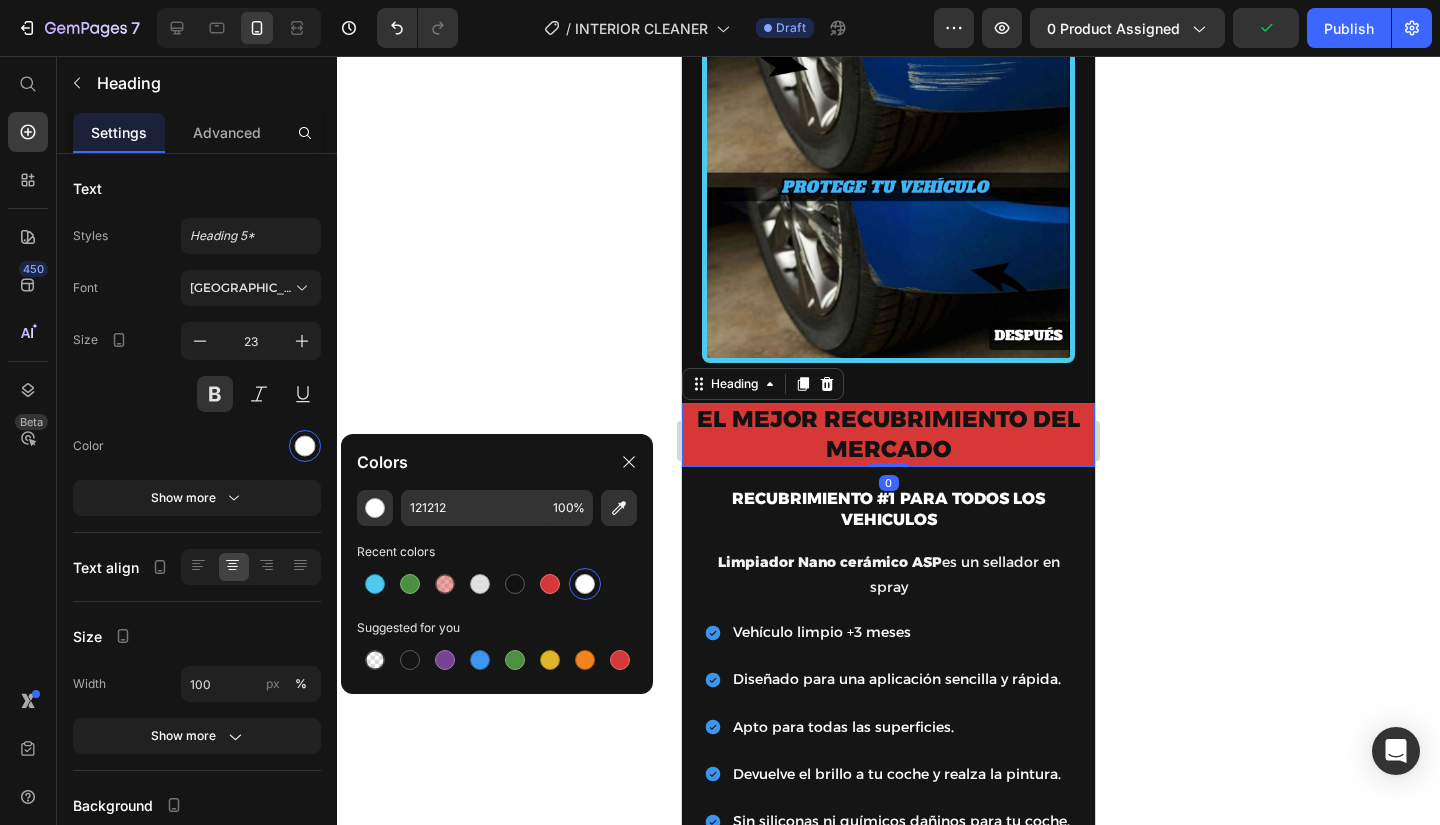 type on "FFFFFF" 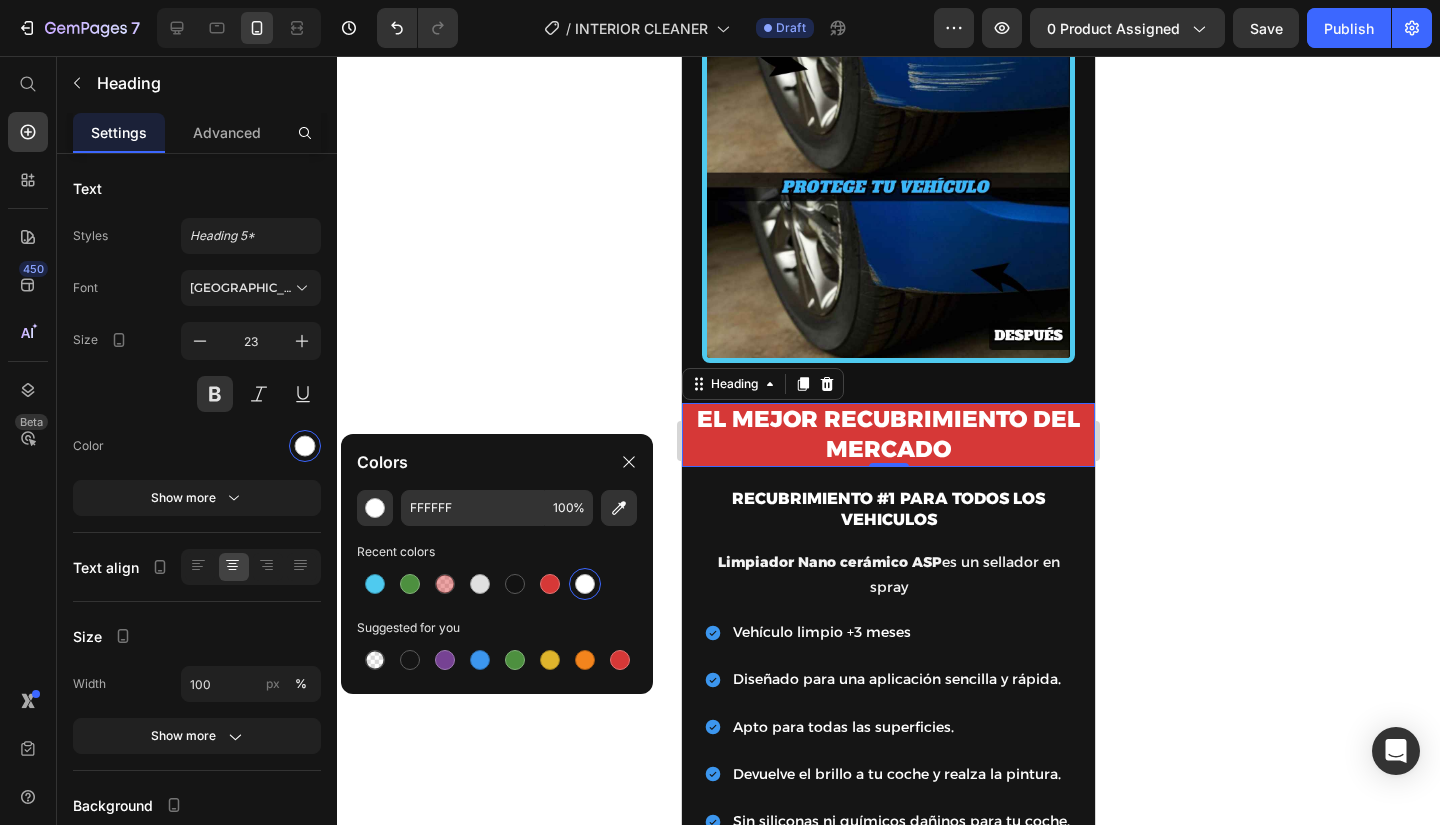 click 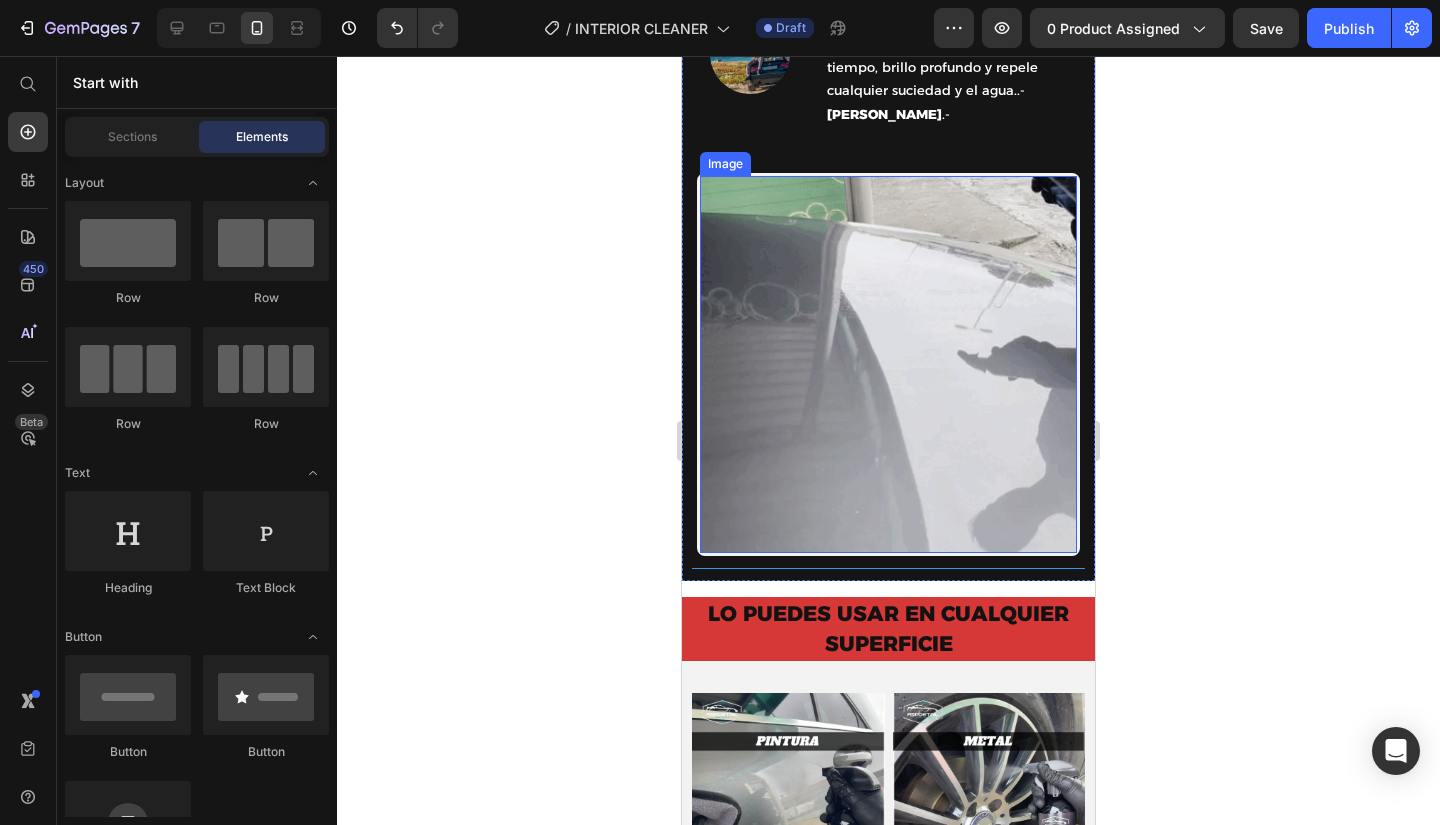 scroll, scrollTop: 3900, scrollLeft: 0, axis: vertical 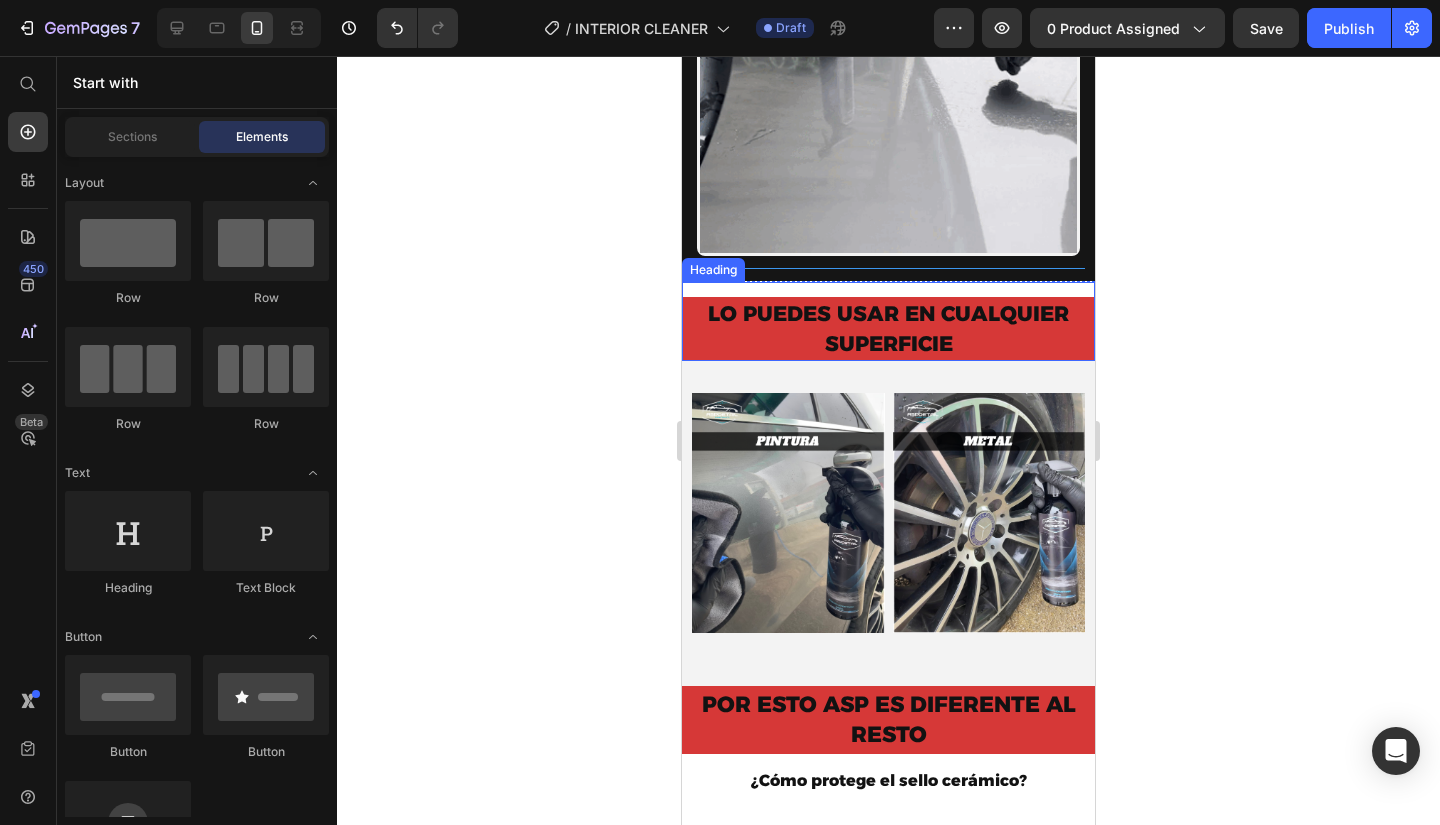 click on "LO PUEDES USAR EN CUALQUIER SUPERFICIE" at bounding box center (888, 328) 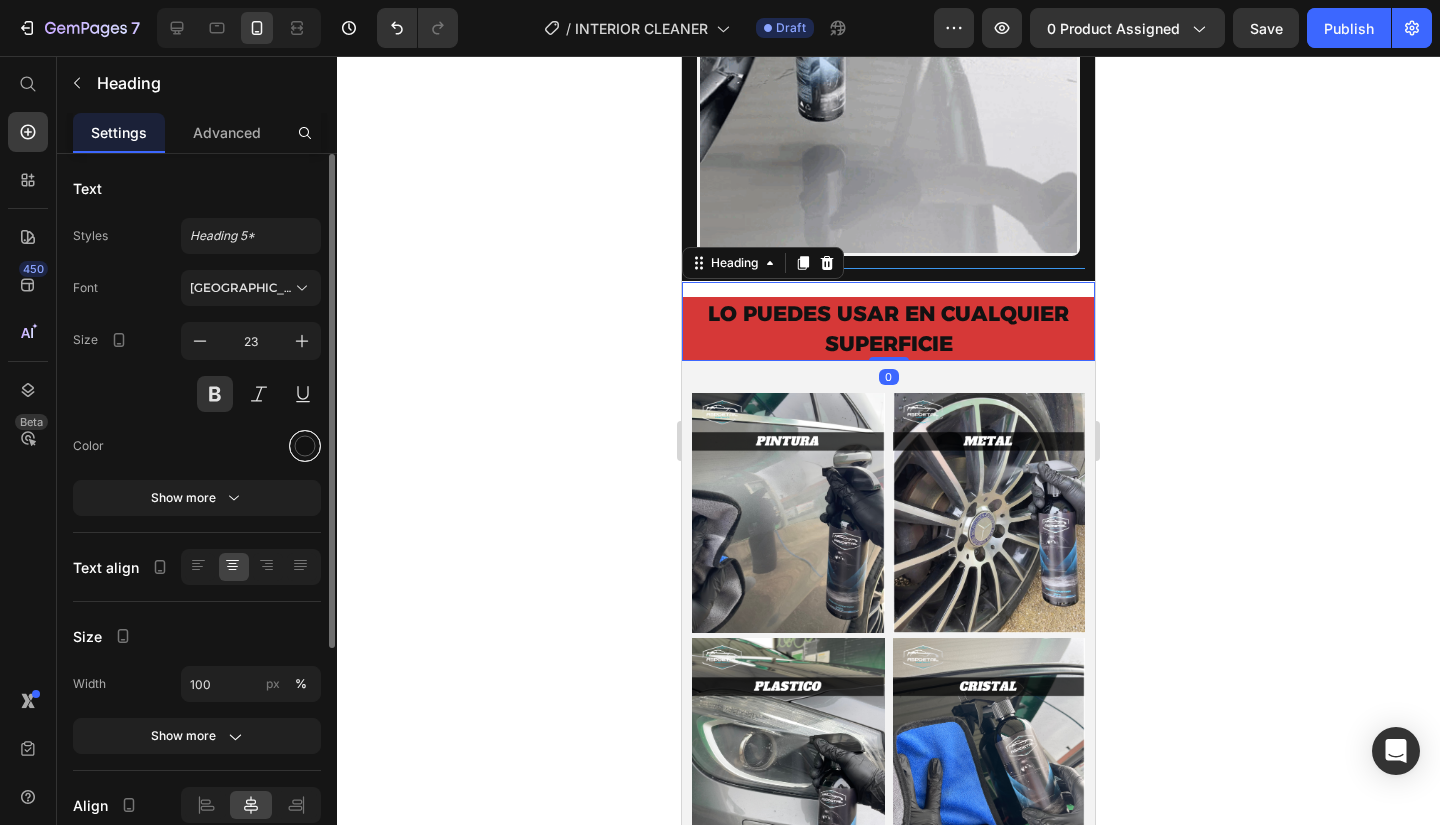 click at bounding box center [305, 446] 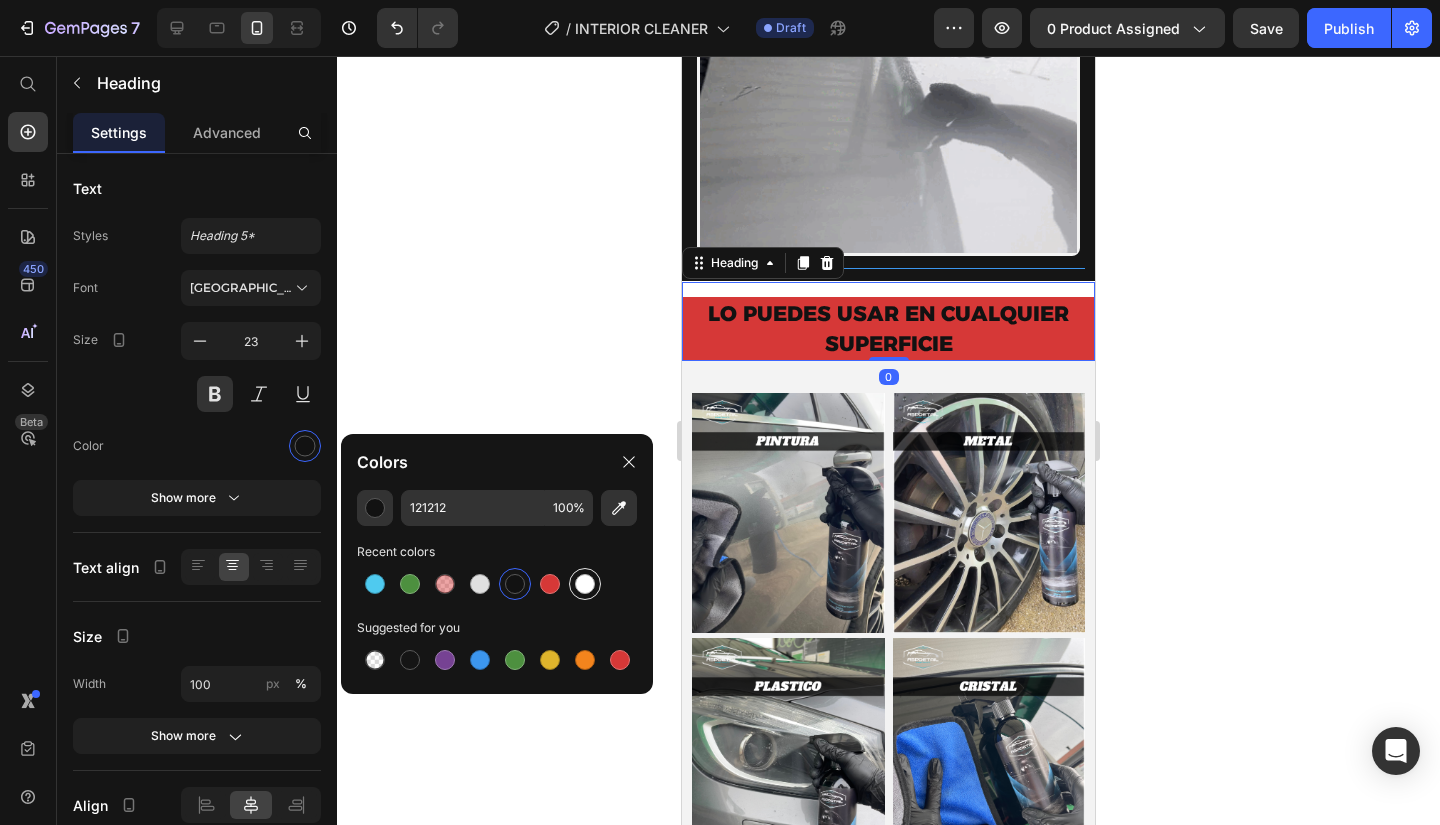 click at bounding box center (585, 584) 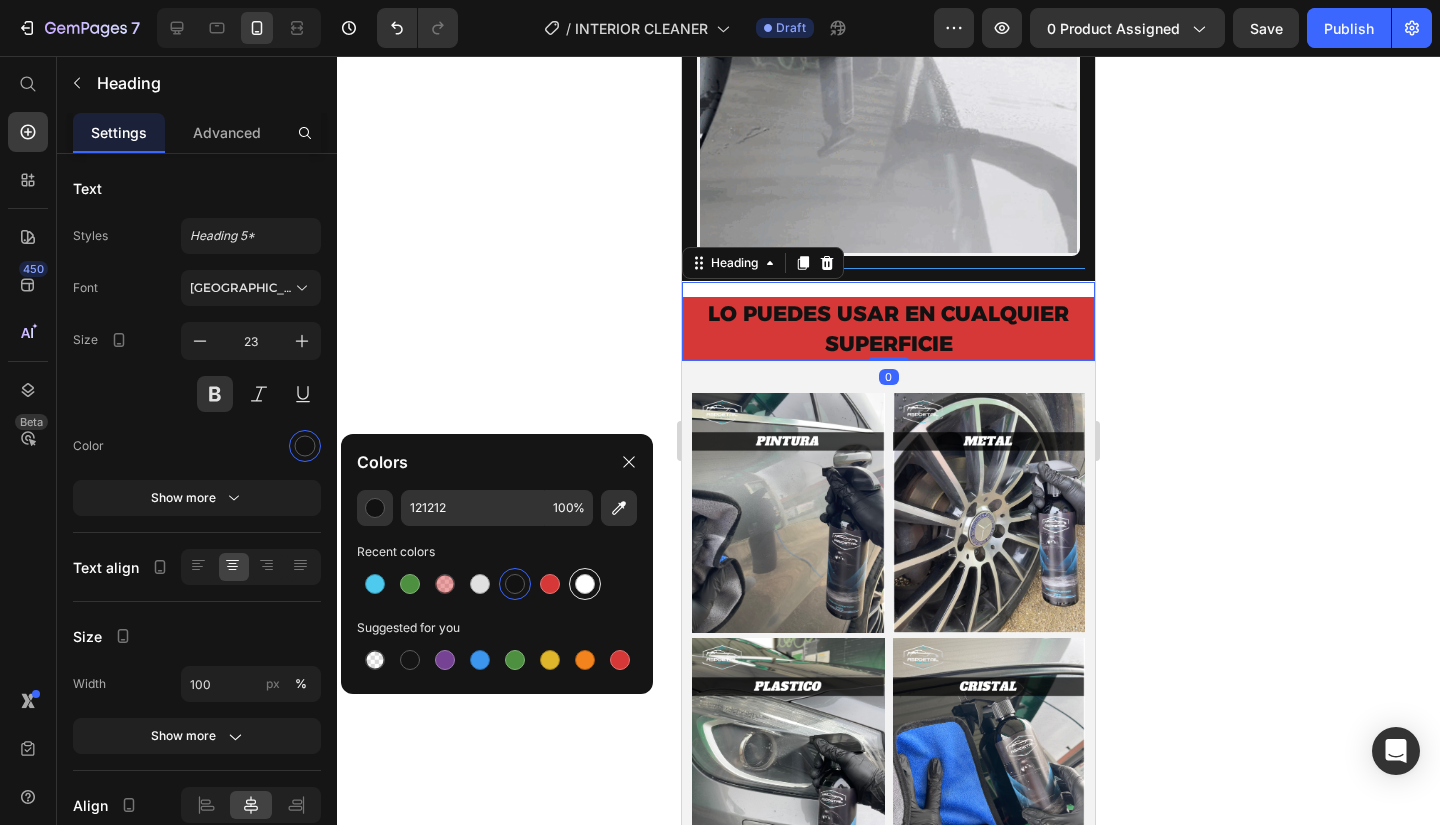 type on "FFFFFF" 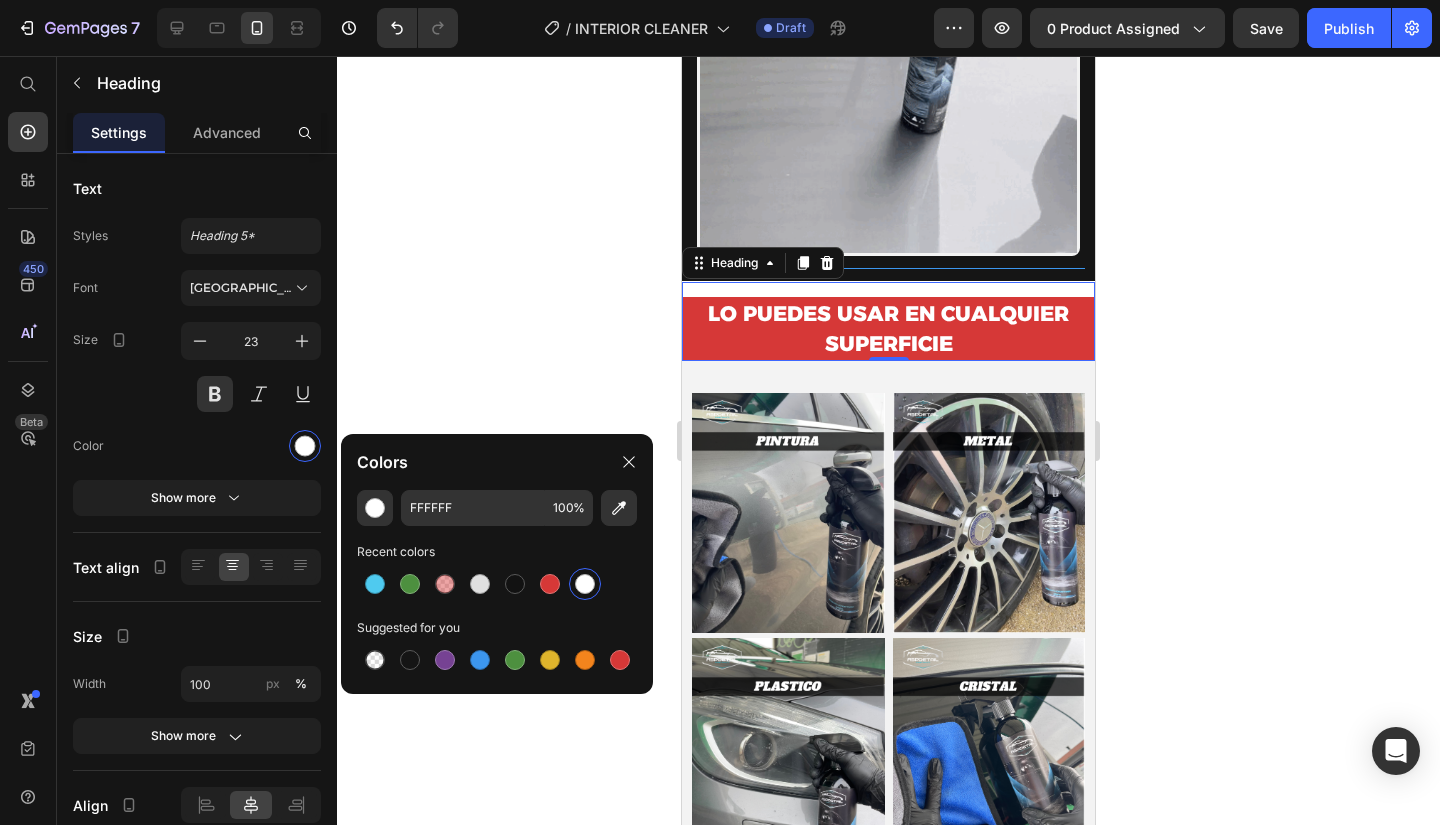 click 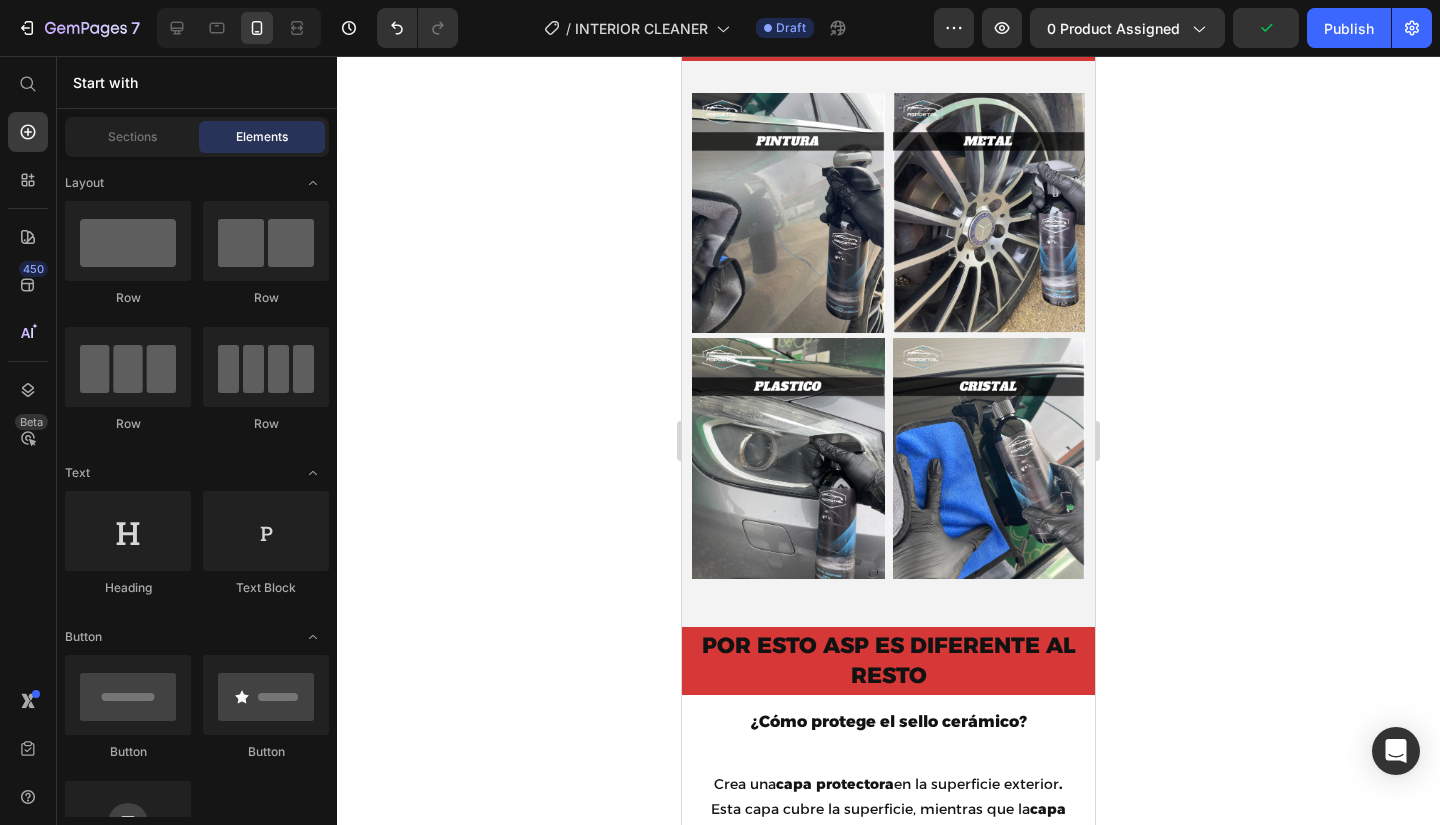scroll, scrollTop: 4372, scrollLeft: 0, axis: vertical 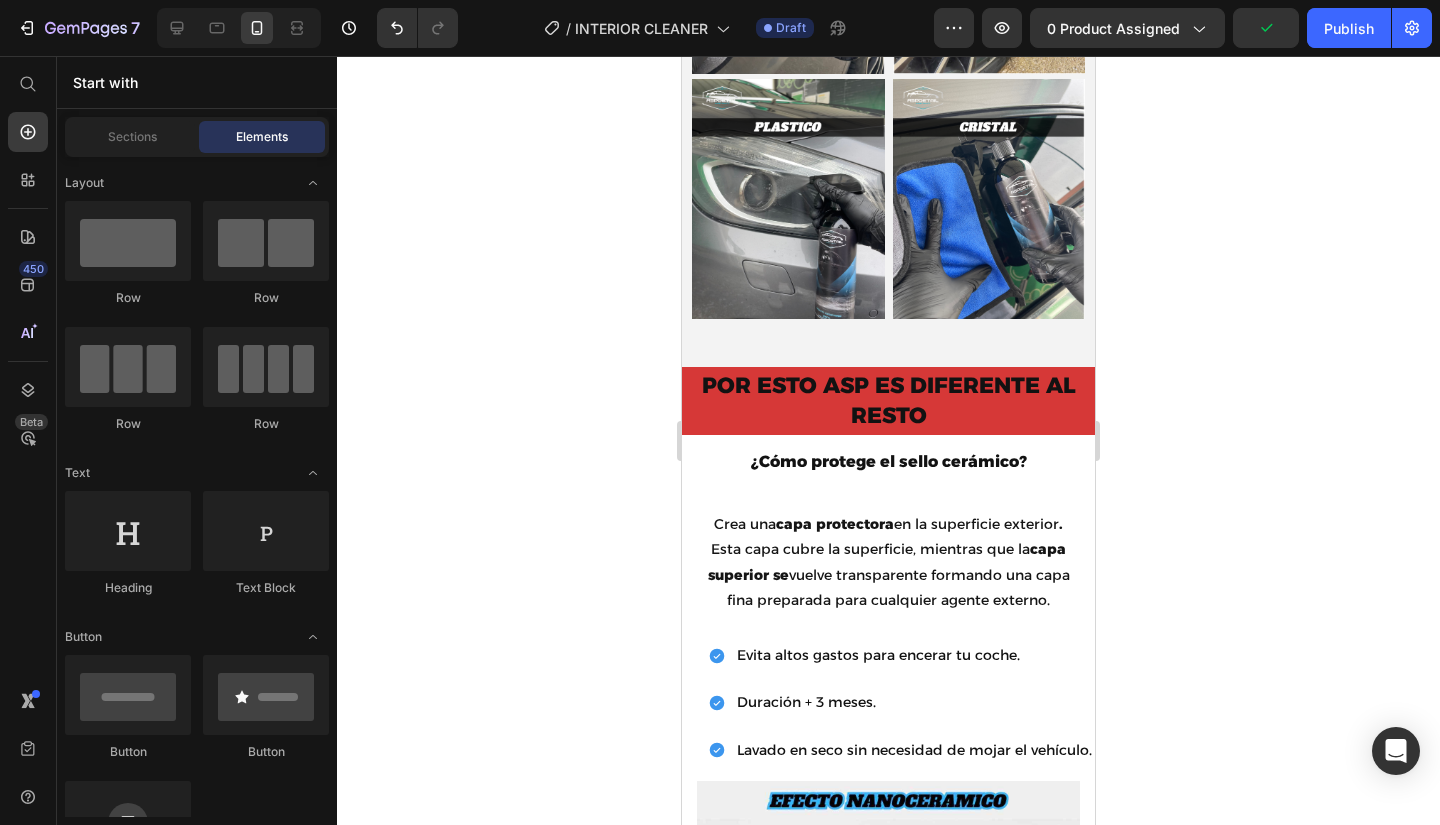 click on "POR ESTO ASP ES DIFERENTE AL RESTO" at bounding box center (888, 401) 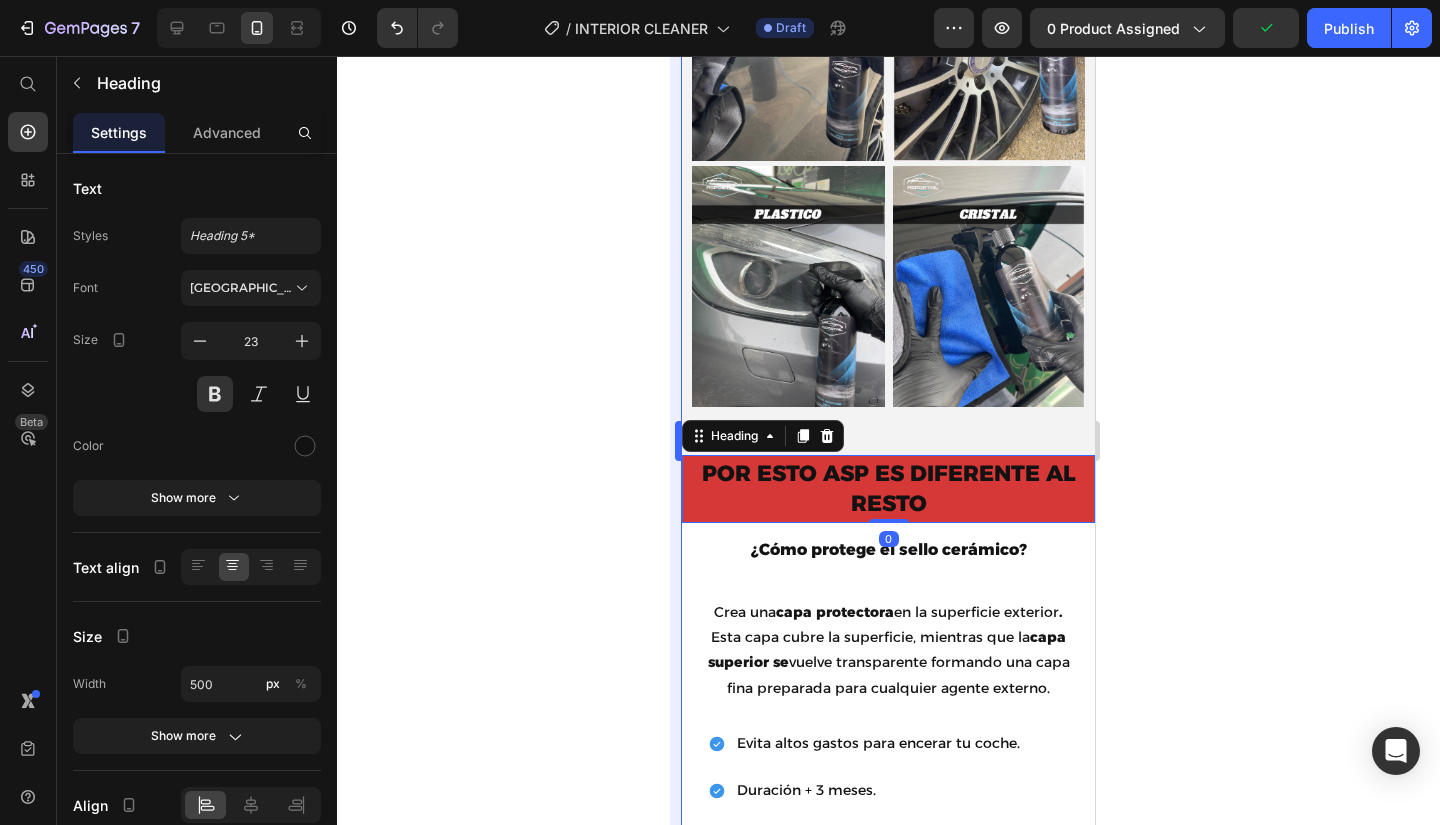 scroll, scrollTop: 4300, scrollLeft: 0, axis: vertical 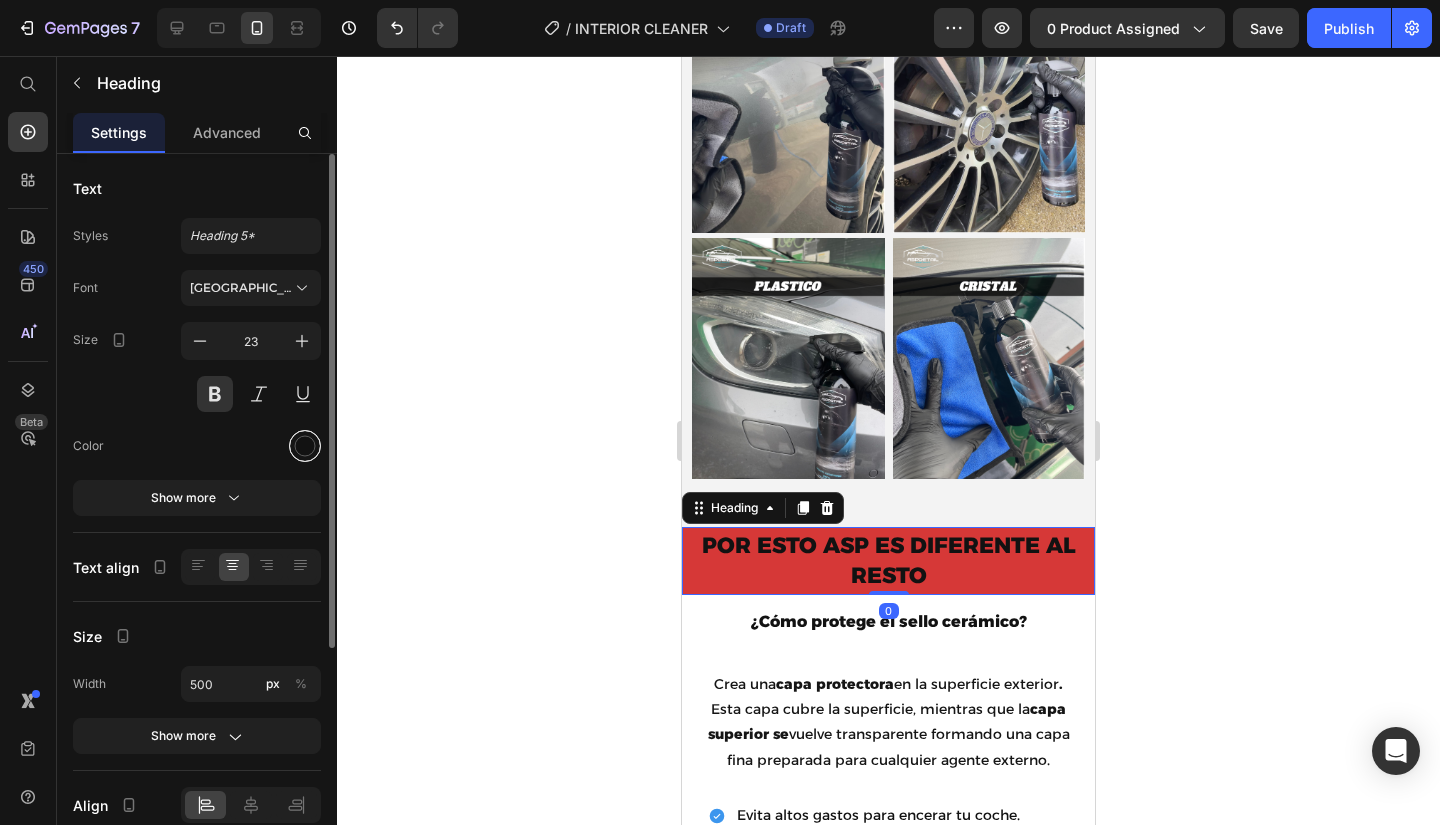 click at bounding box center (305, 446) 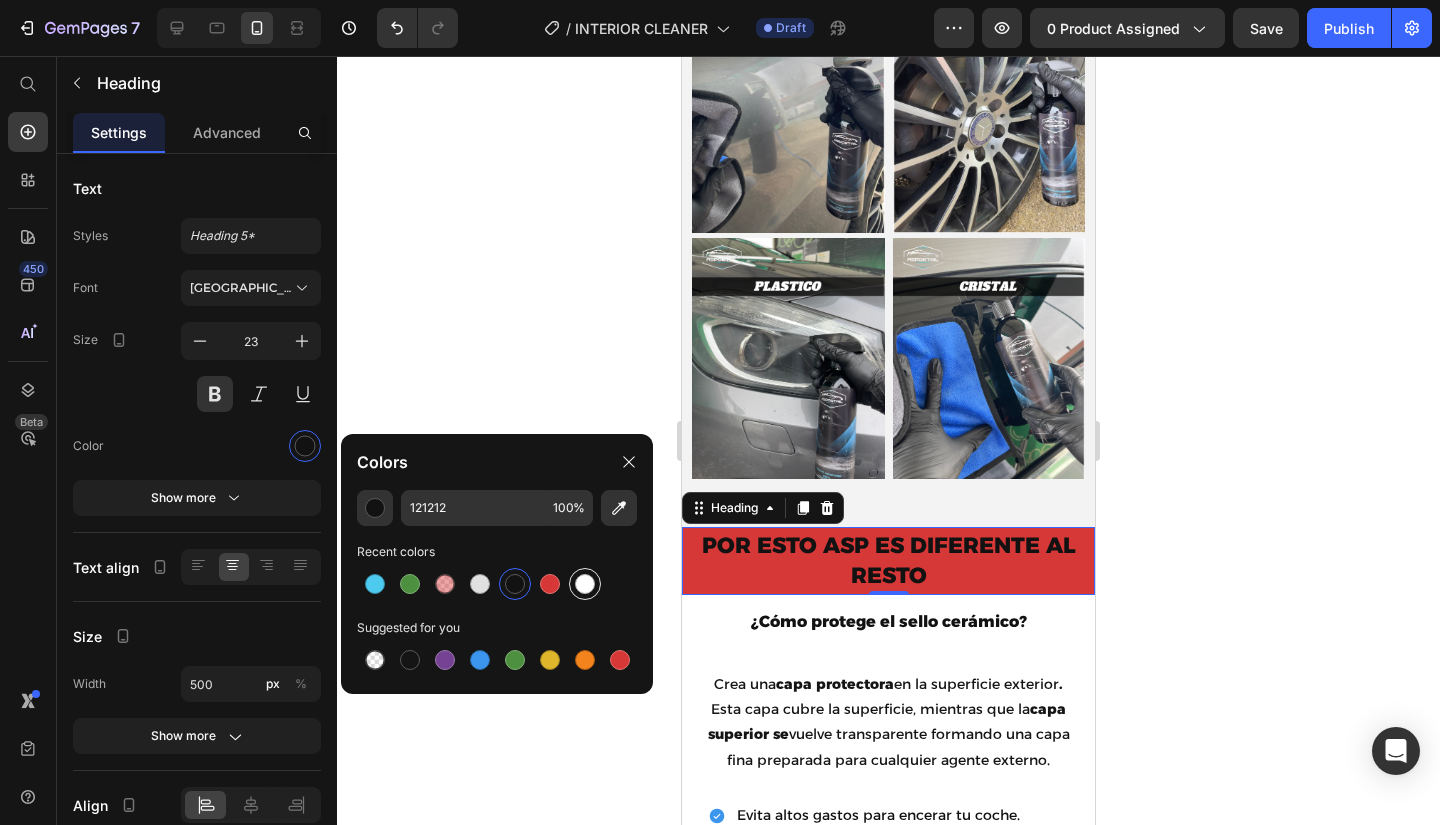 click at bounding box center [585, 584] 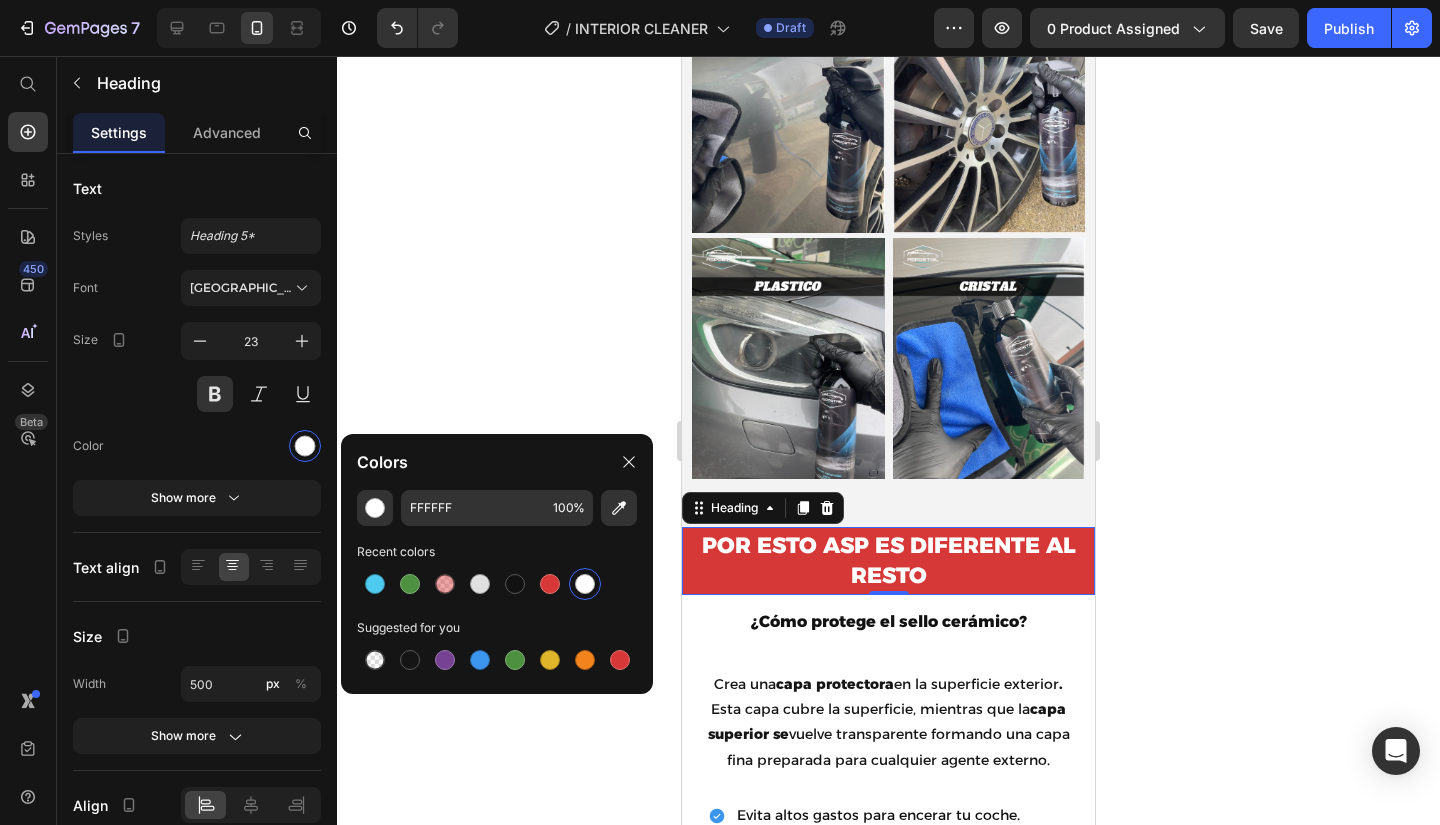 drag, startPoint x: 472, startPoint y: 339, endPoint x: 500, endPoint y: 347, distance: 29.12044 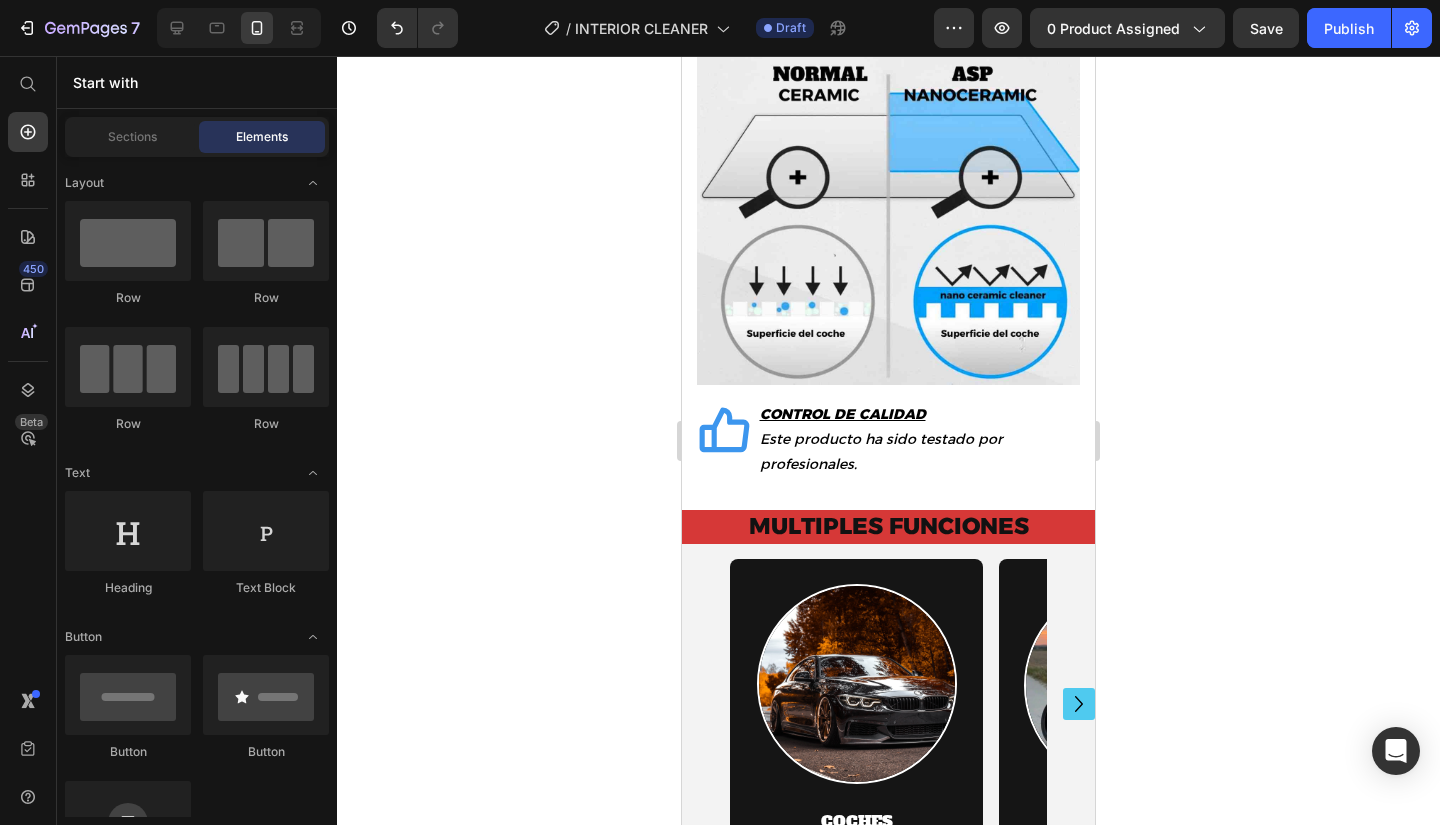 scroll, scrollTop: 5300, scrollLeft: 0, axis: vertical 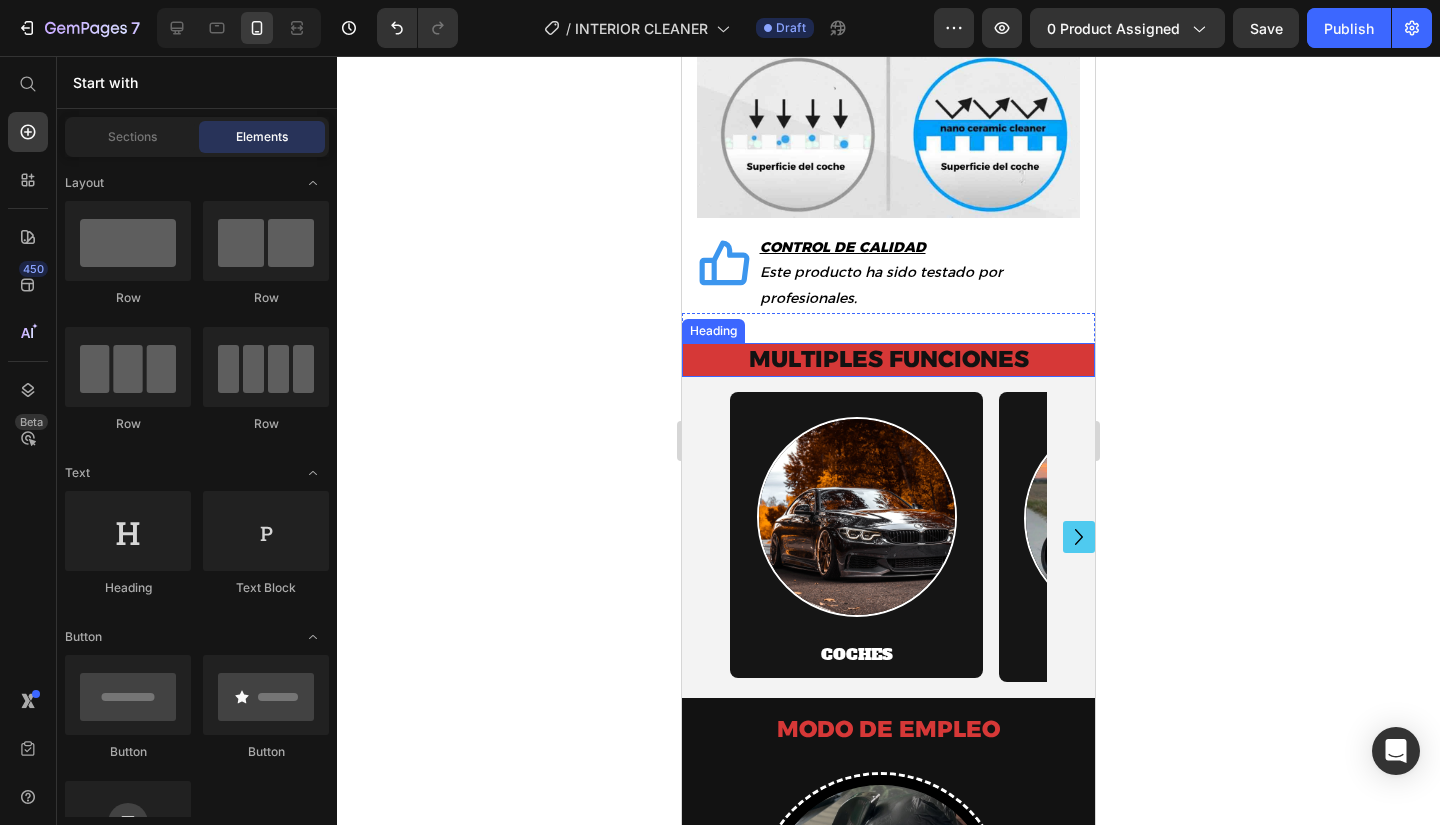 click on "MULTIPLES FUNCIONES" at bounding box center (888, 360) 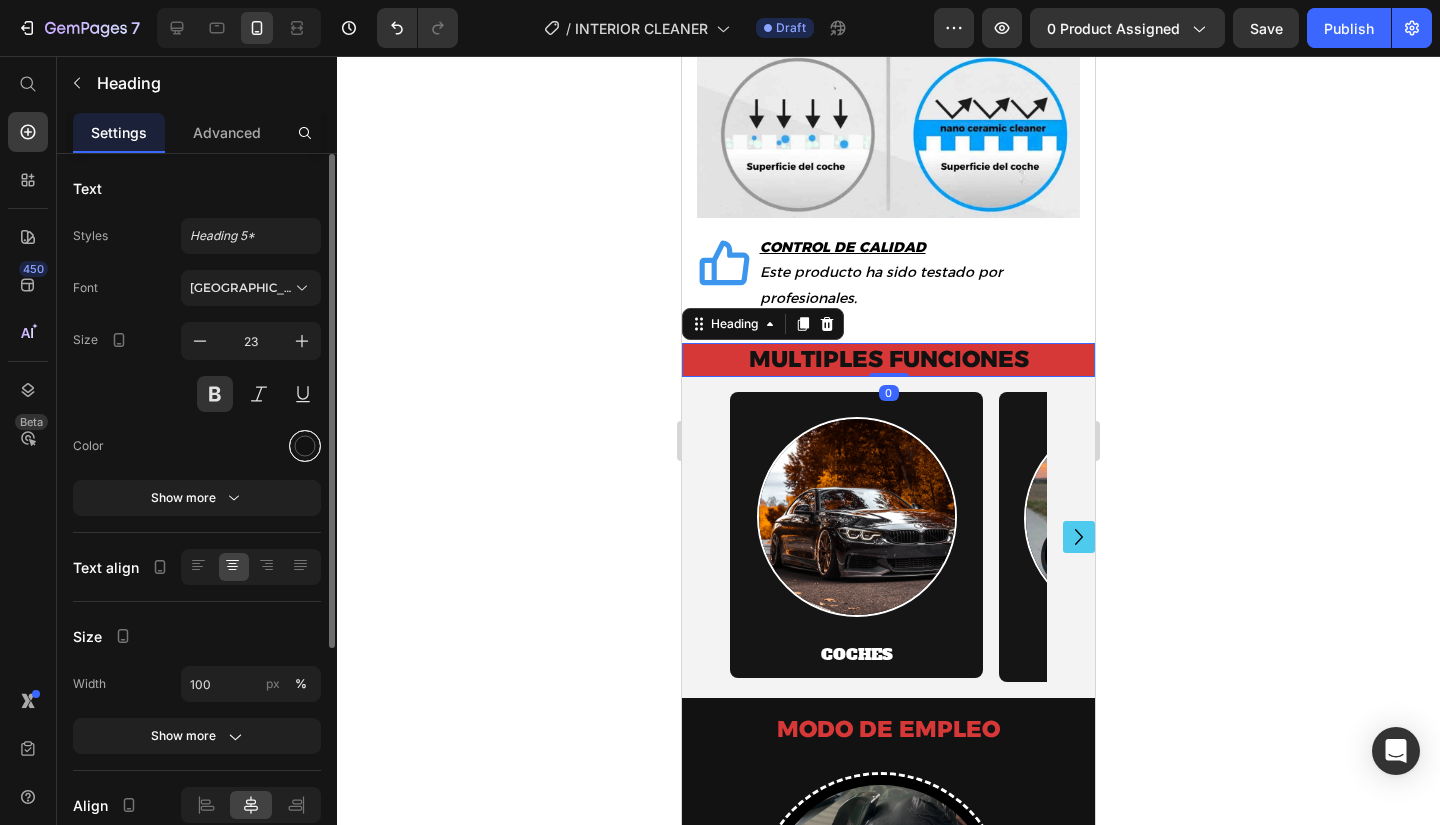 click at bounding box center (305, 446) 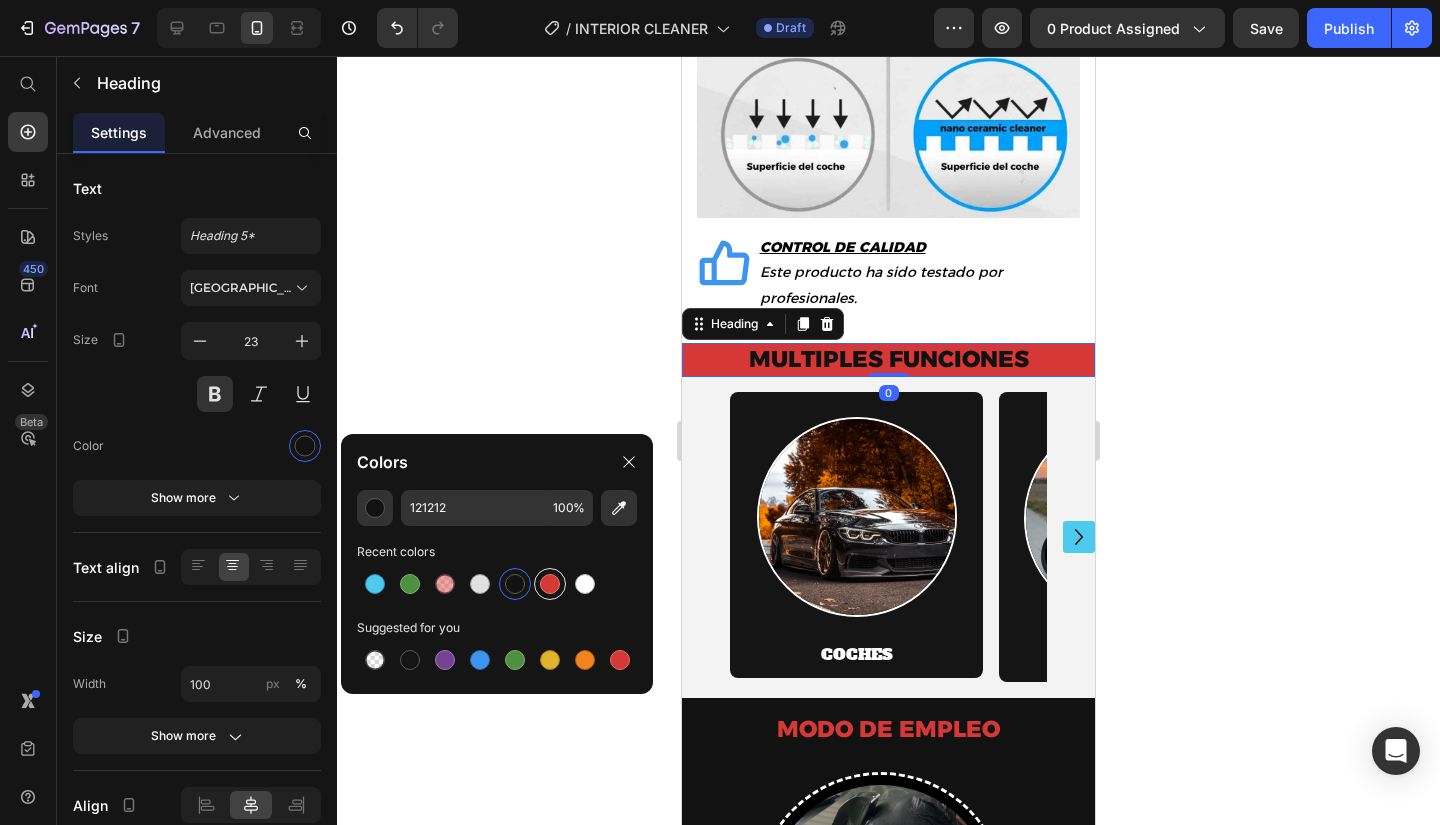 click at bounding box center (550, 584) 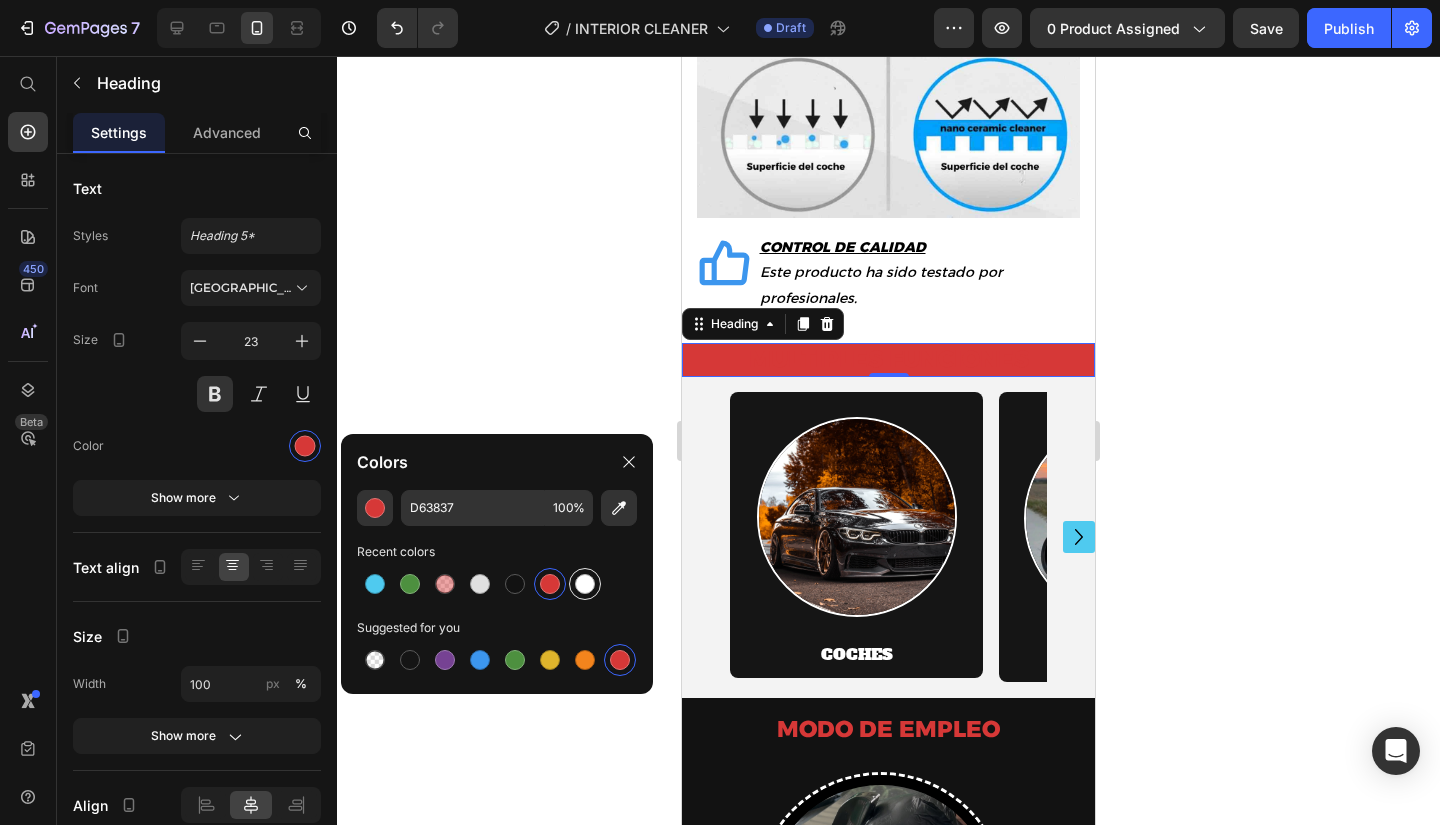 click at bounding box center (585, 584) 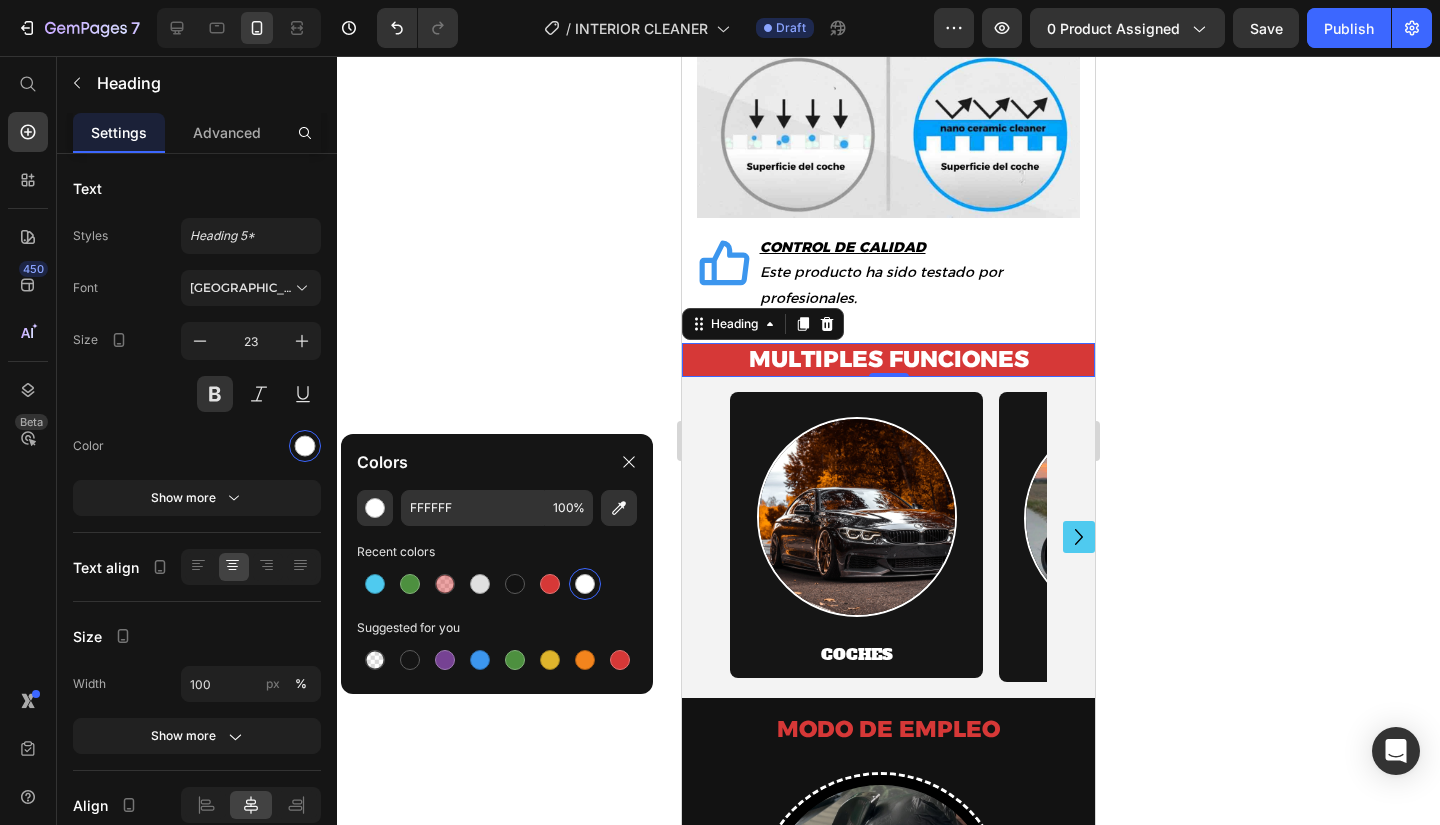 click 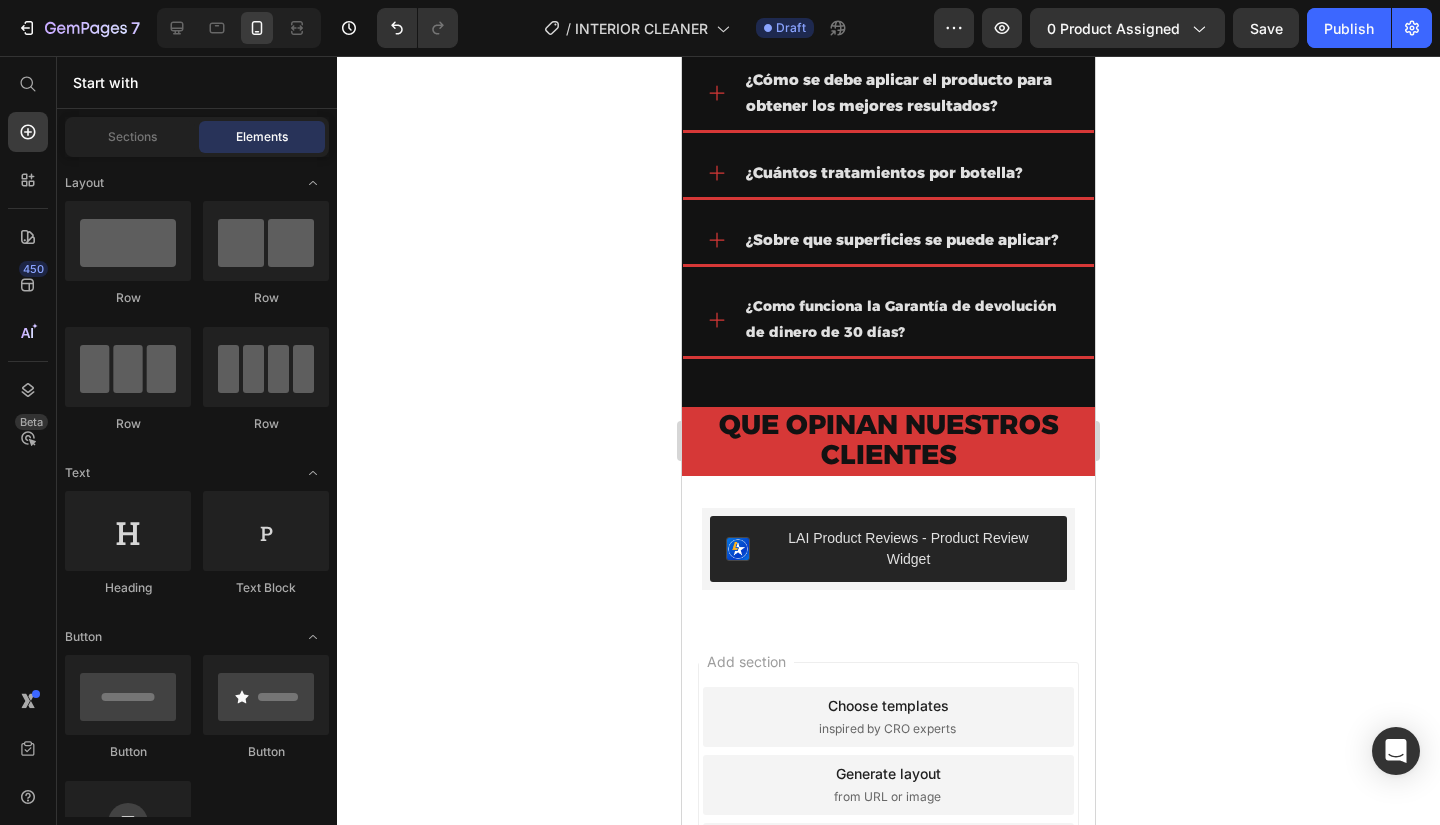 scroll, scrollTop: 6600, scrollLeft: 0, axis: vertical 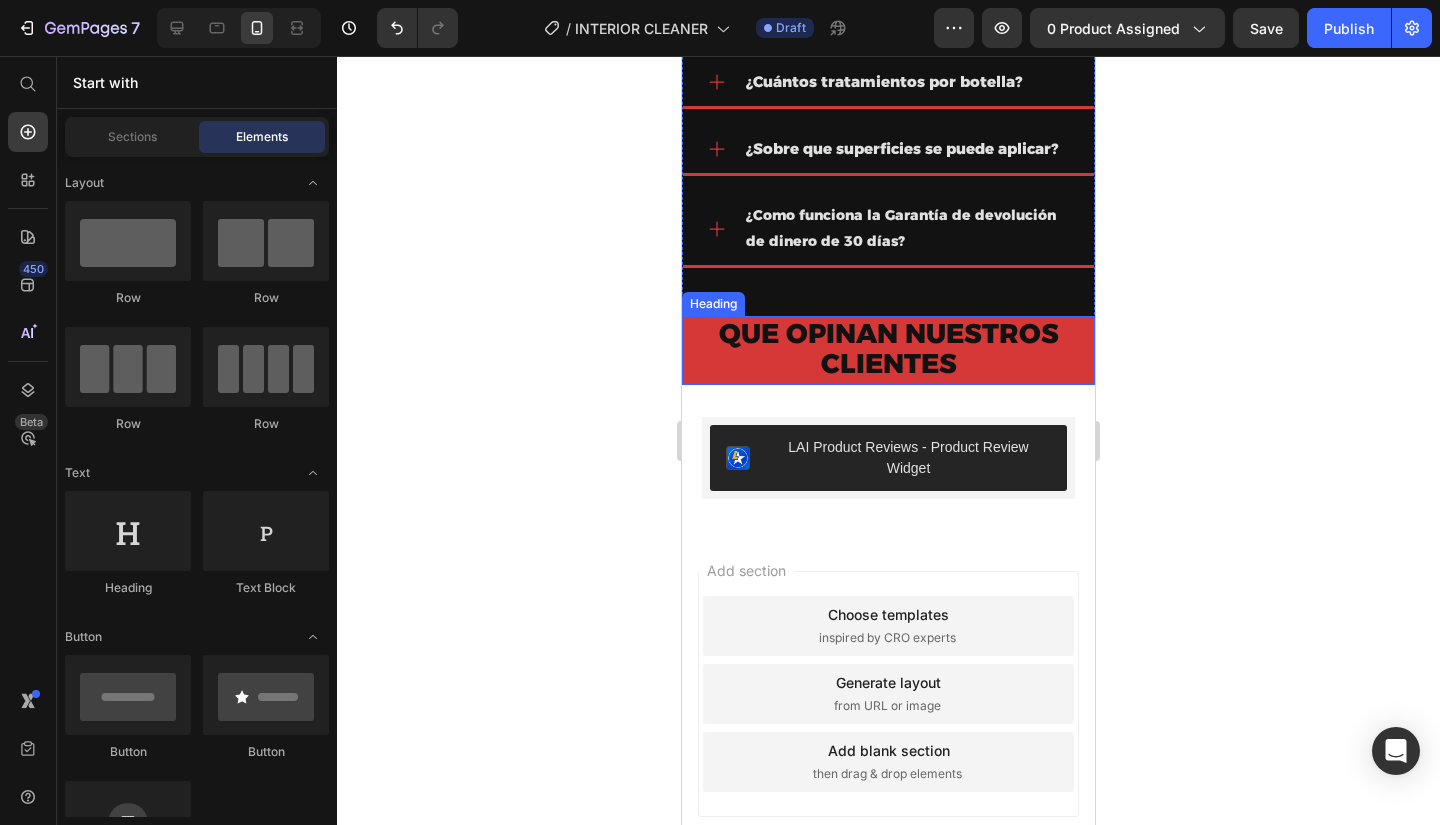 click on "QUE OPINAN NUESTROS CLIENTES" at bounding box center [889, 349] 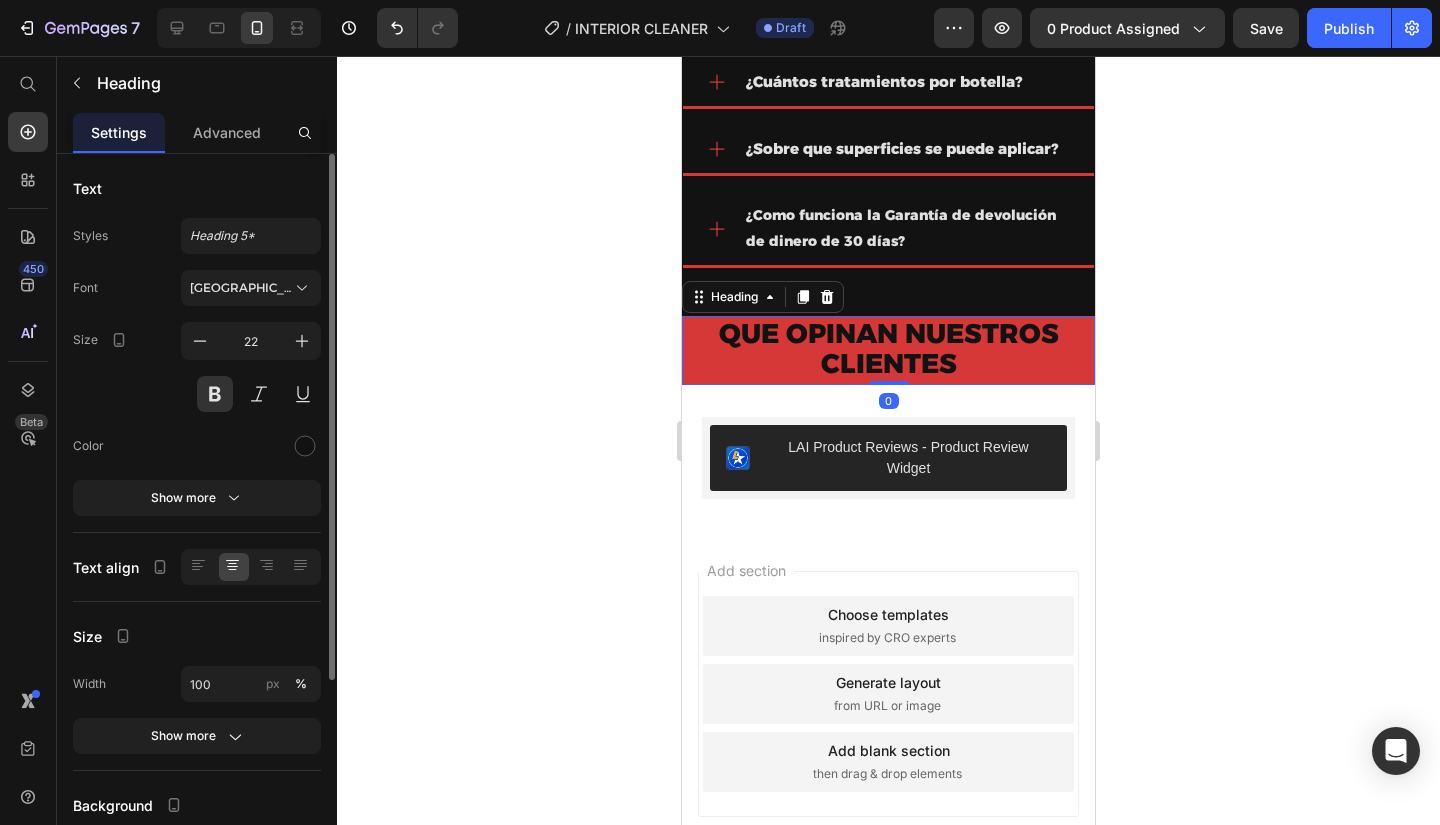 click at bounding box center (305, 446) 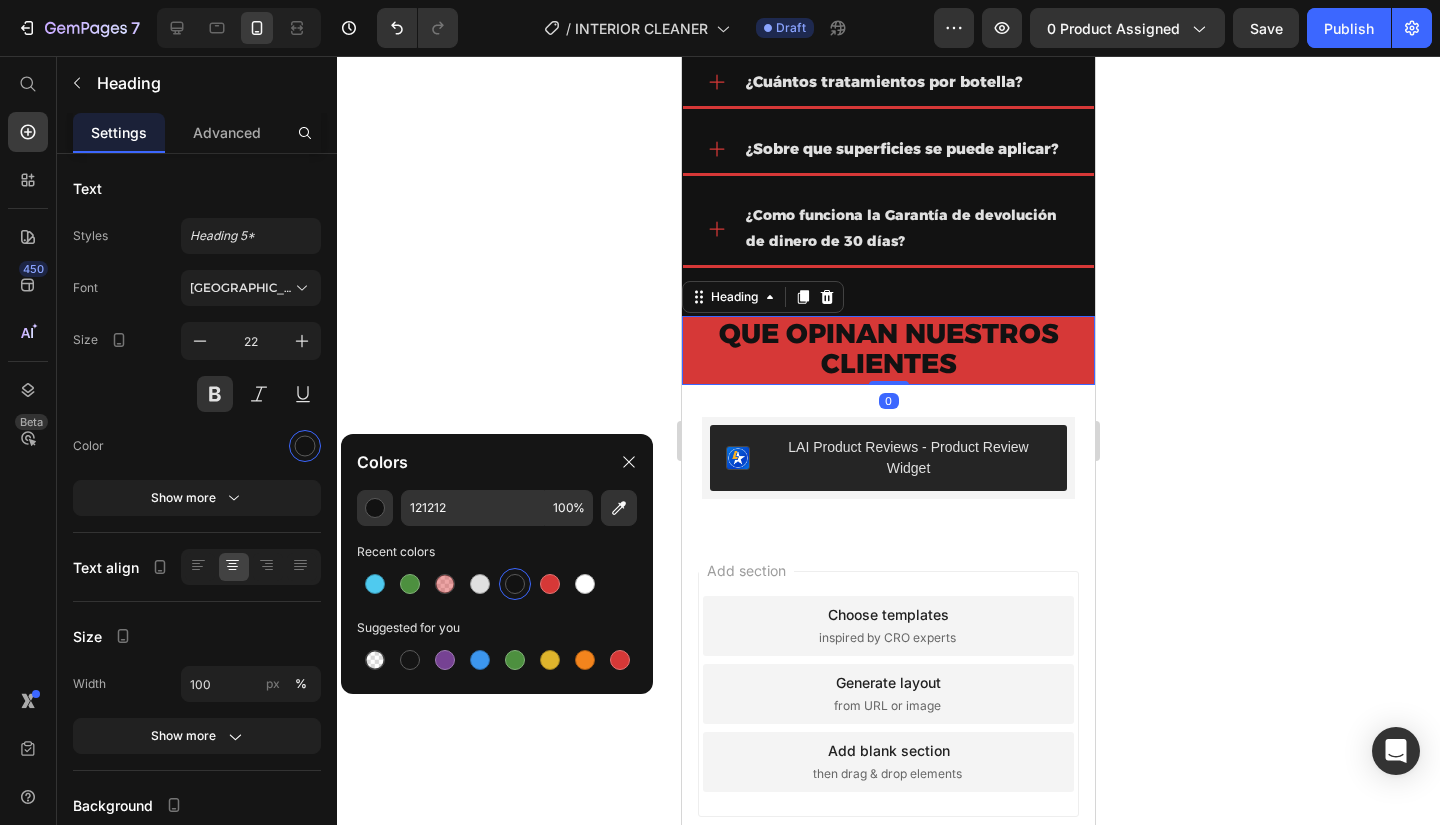drag, startPoint x: 582, startPoint y: 575, endPoint x: 562, endPoint y: 488, distance: 89.26926 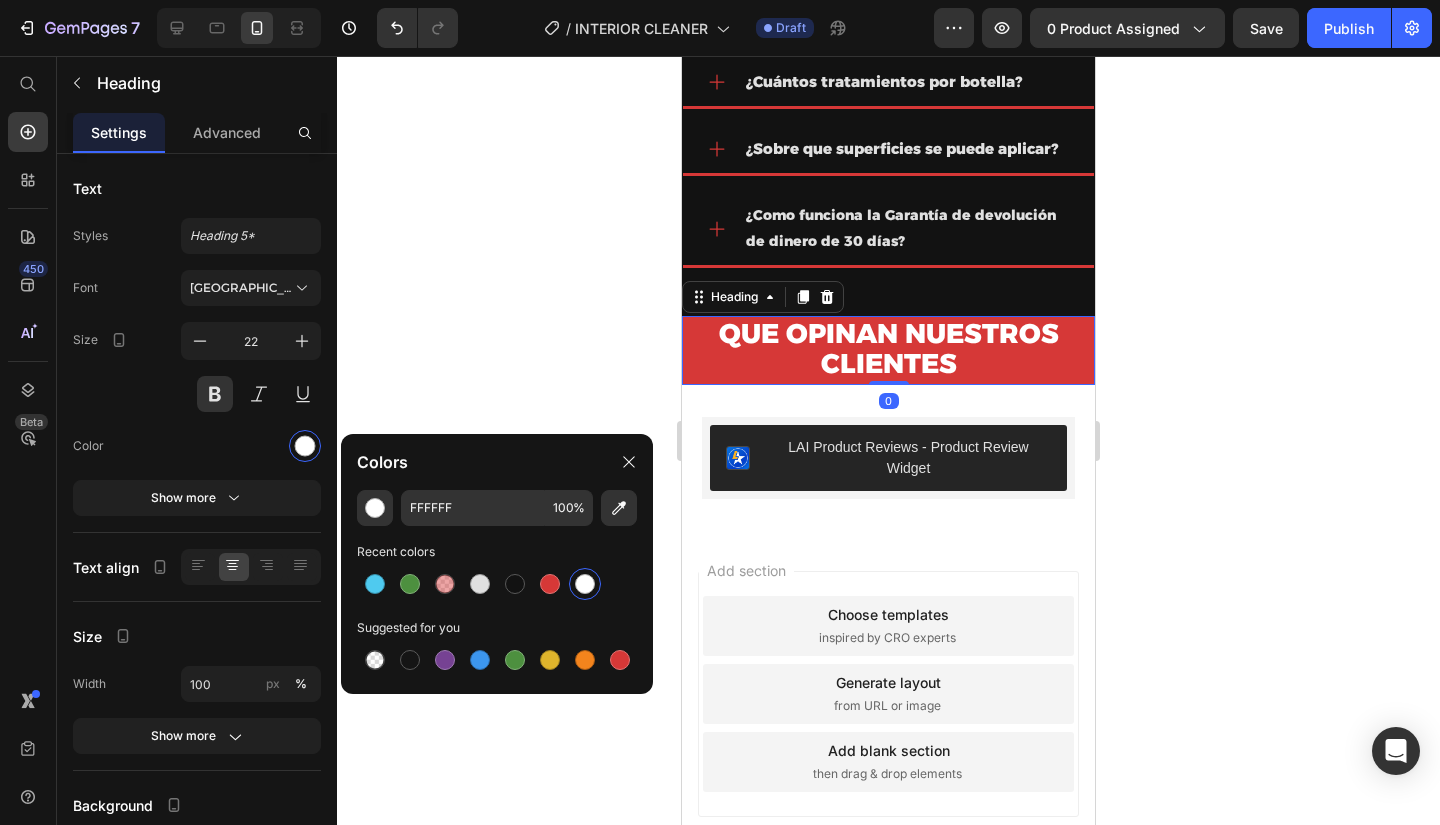 click 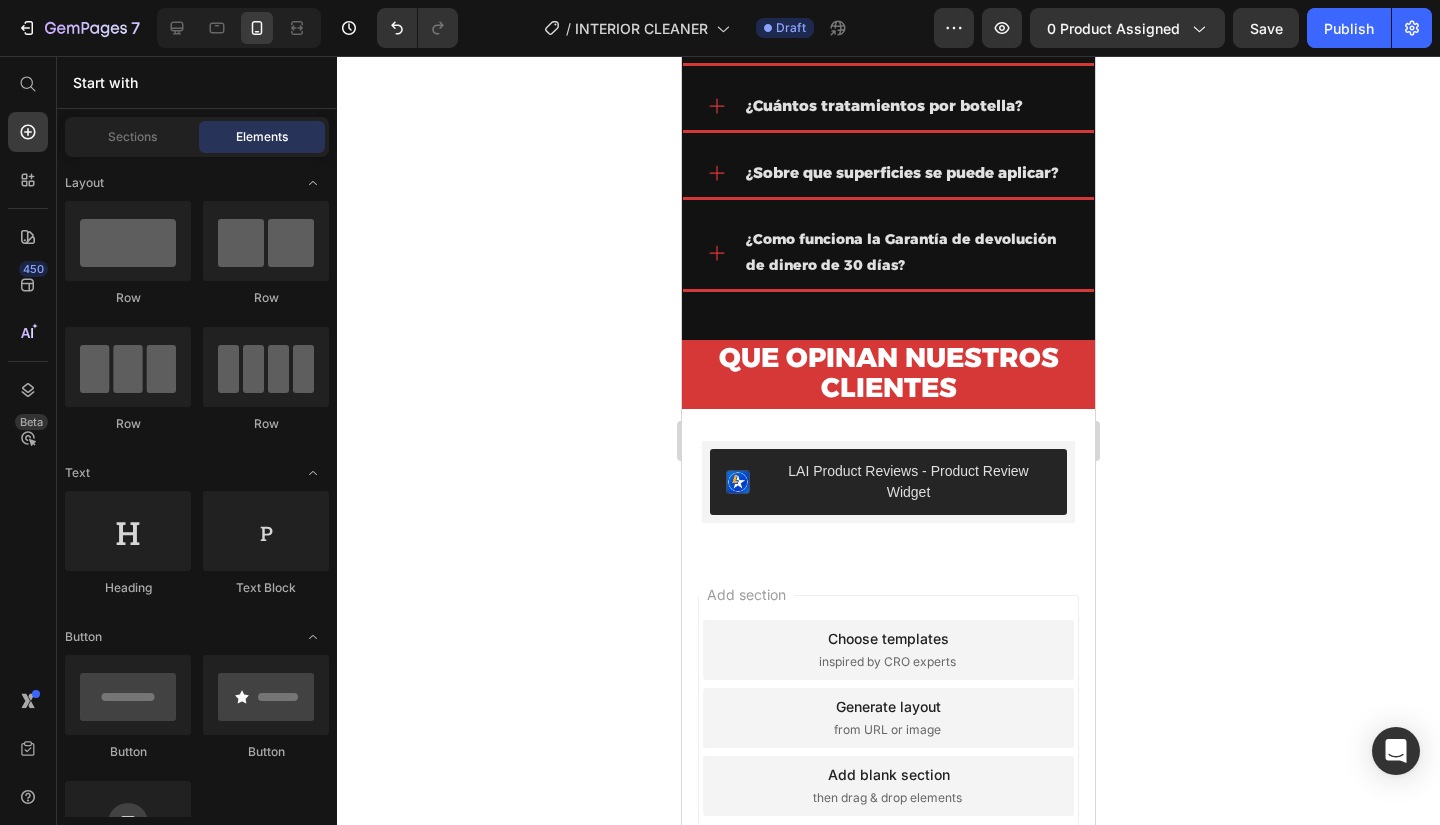 scroll, scrollTop: 6594, scrollLeft: 0, axis: vertical 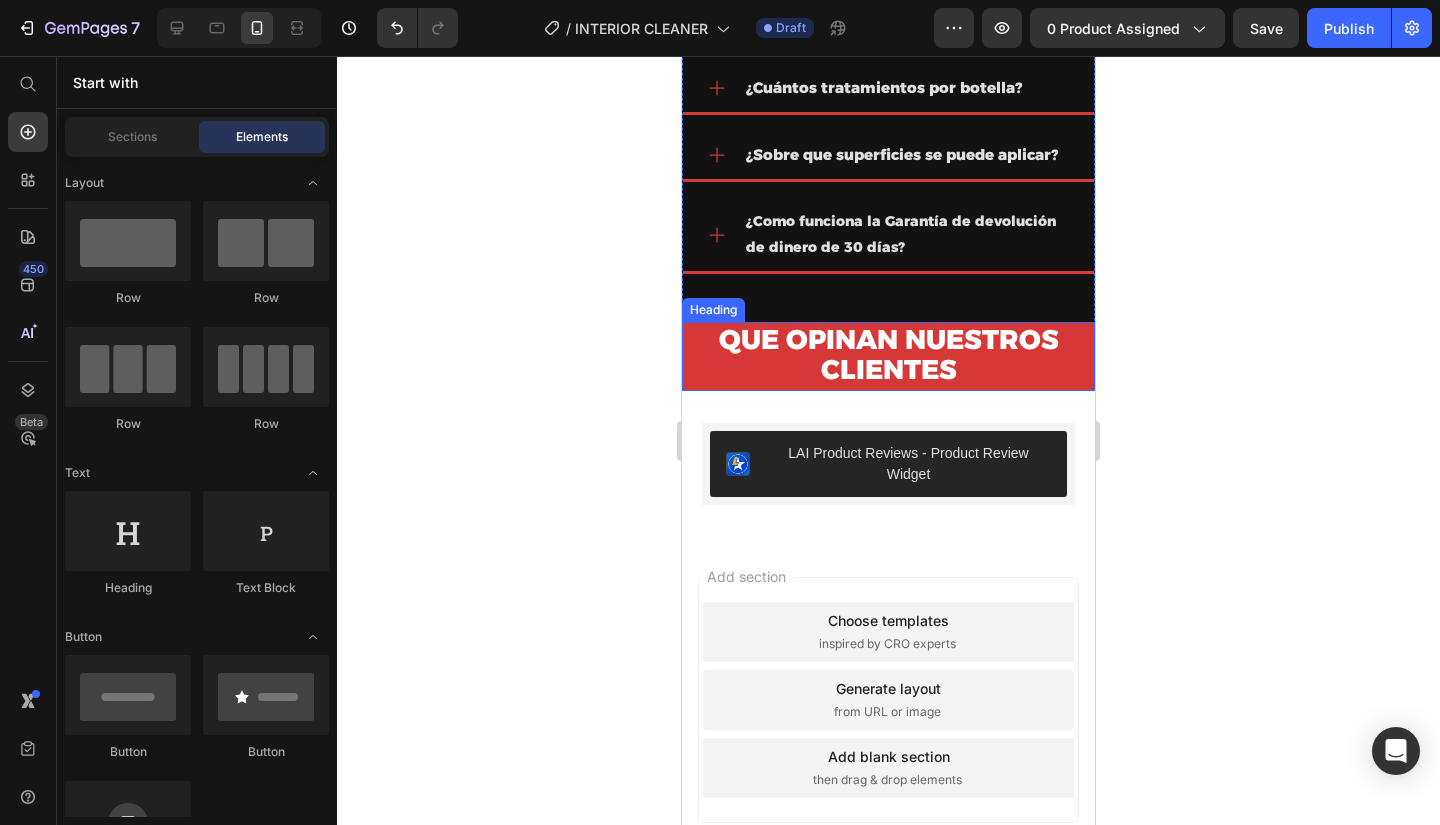 click on "QUE OPINAN NUESTROS CLIENTES" at bounding box center [889, 355] 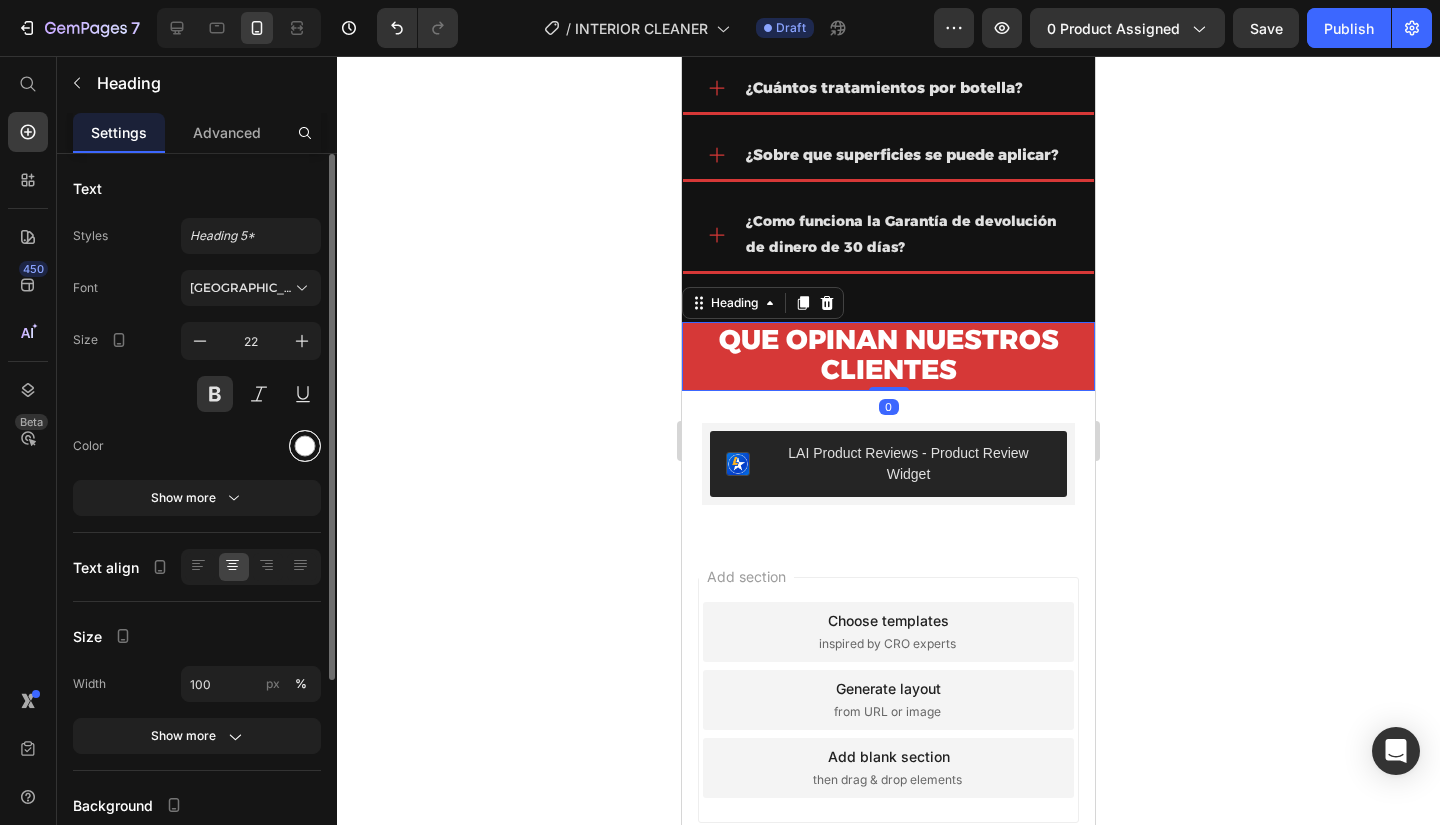 click at bounding box center [305, 446] 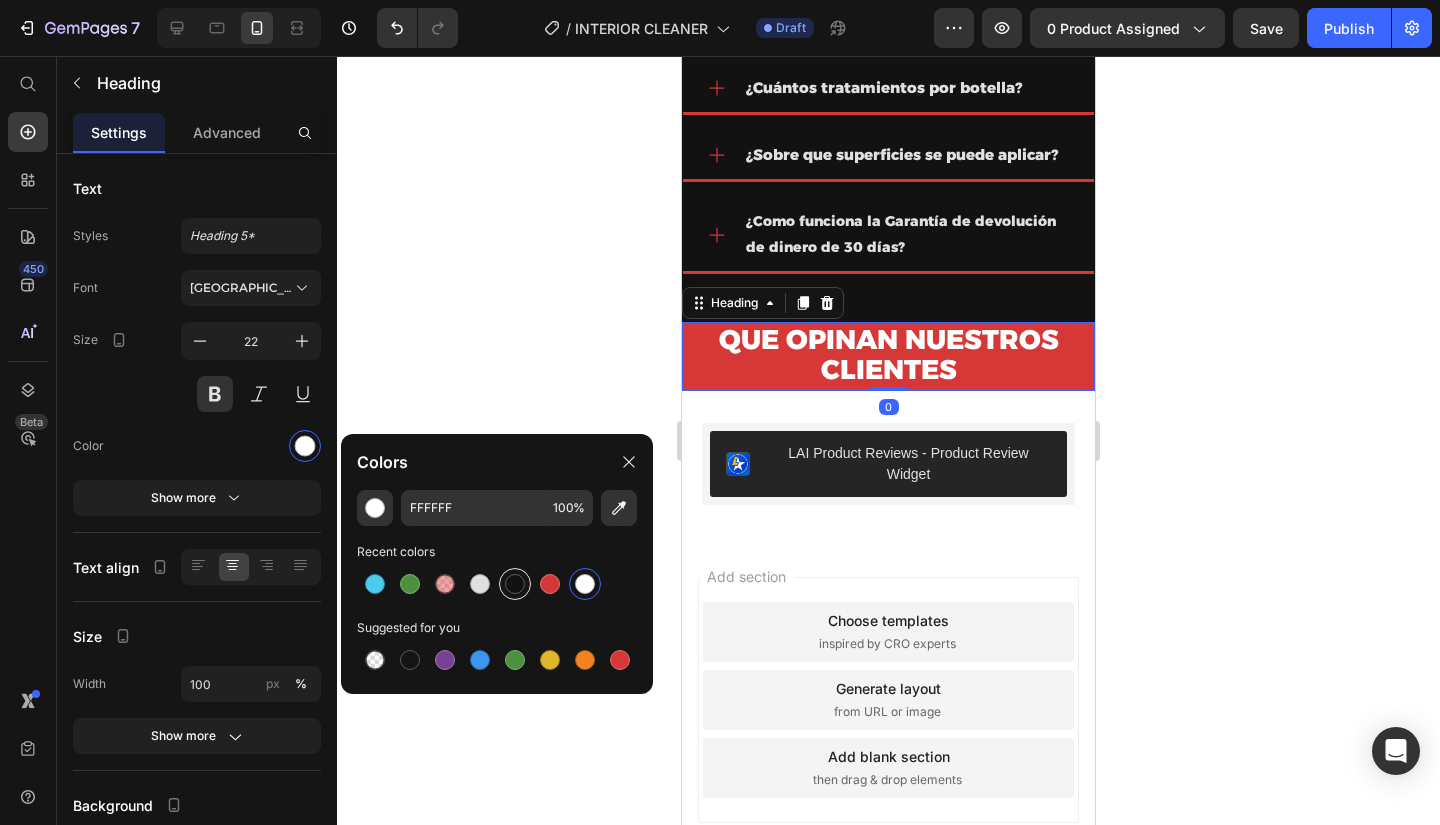 click at bounding box center (515, 584) 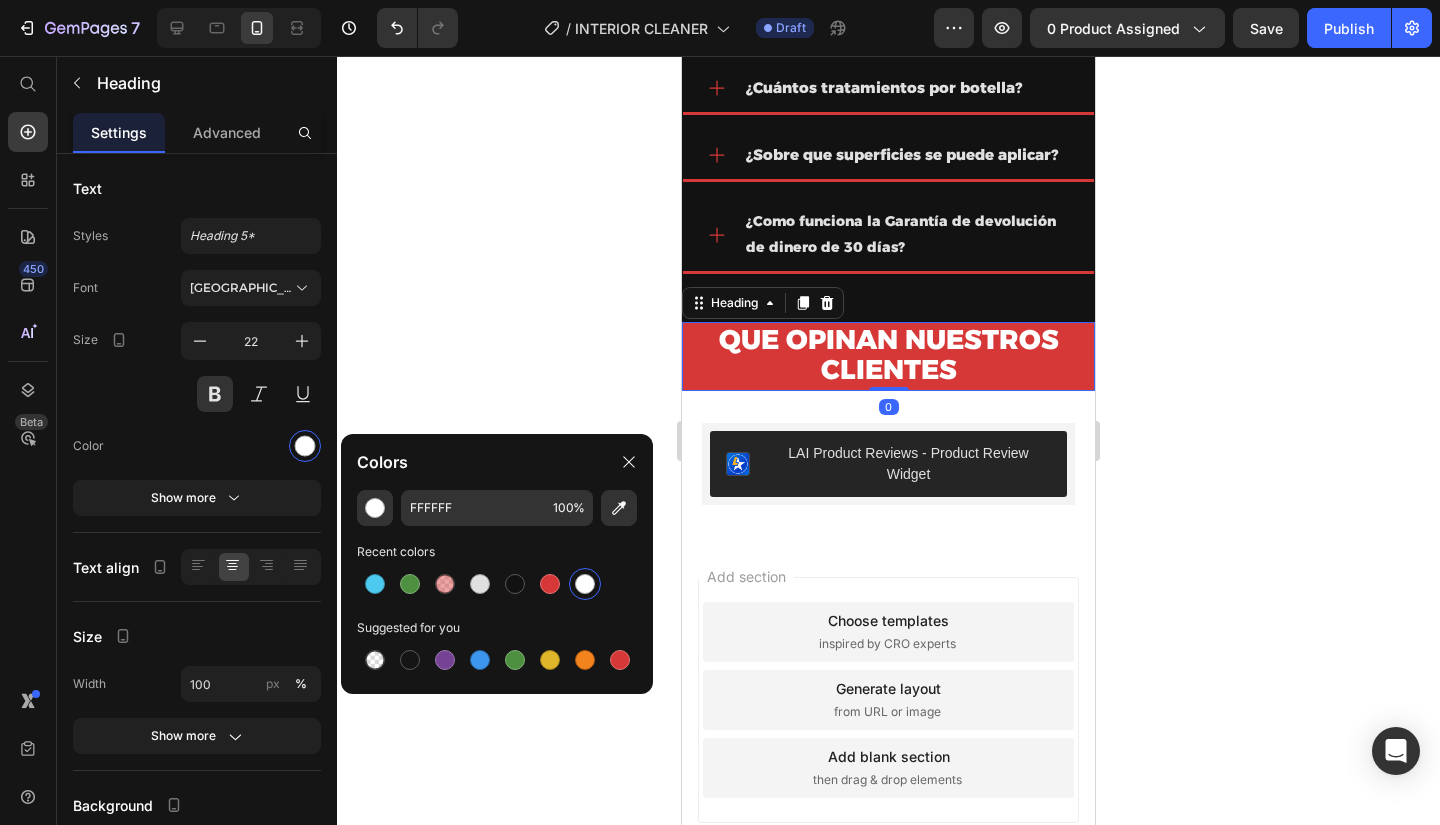 type on "121212" 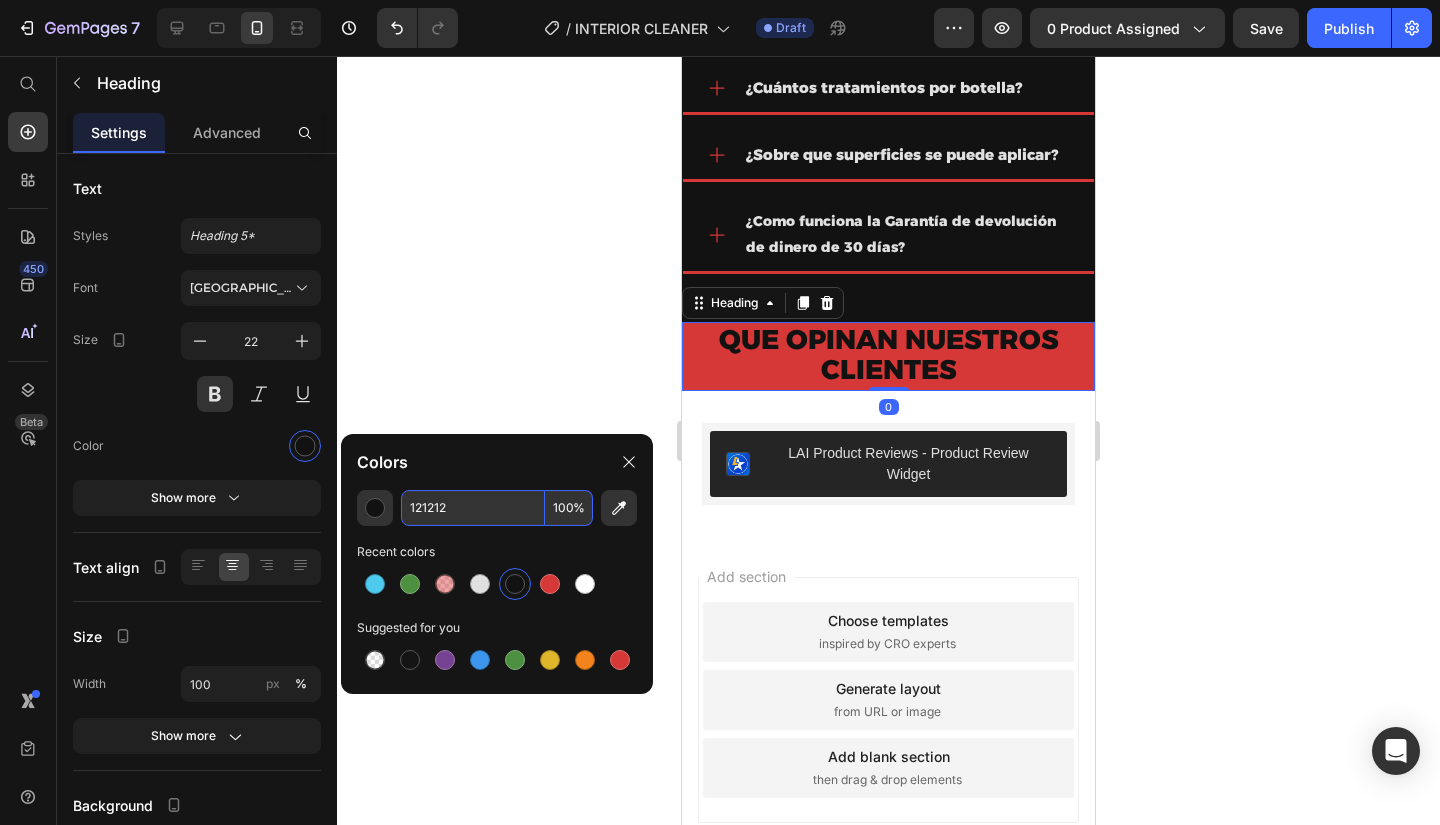 click 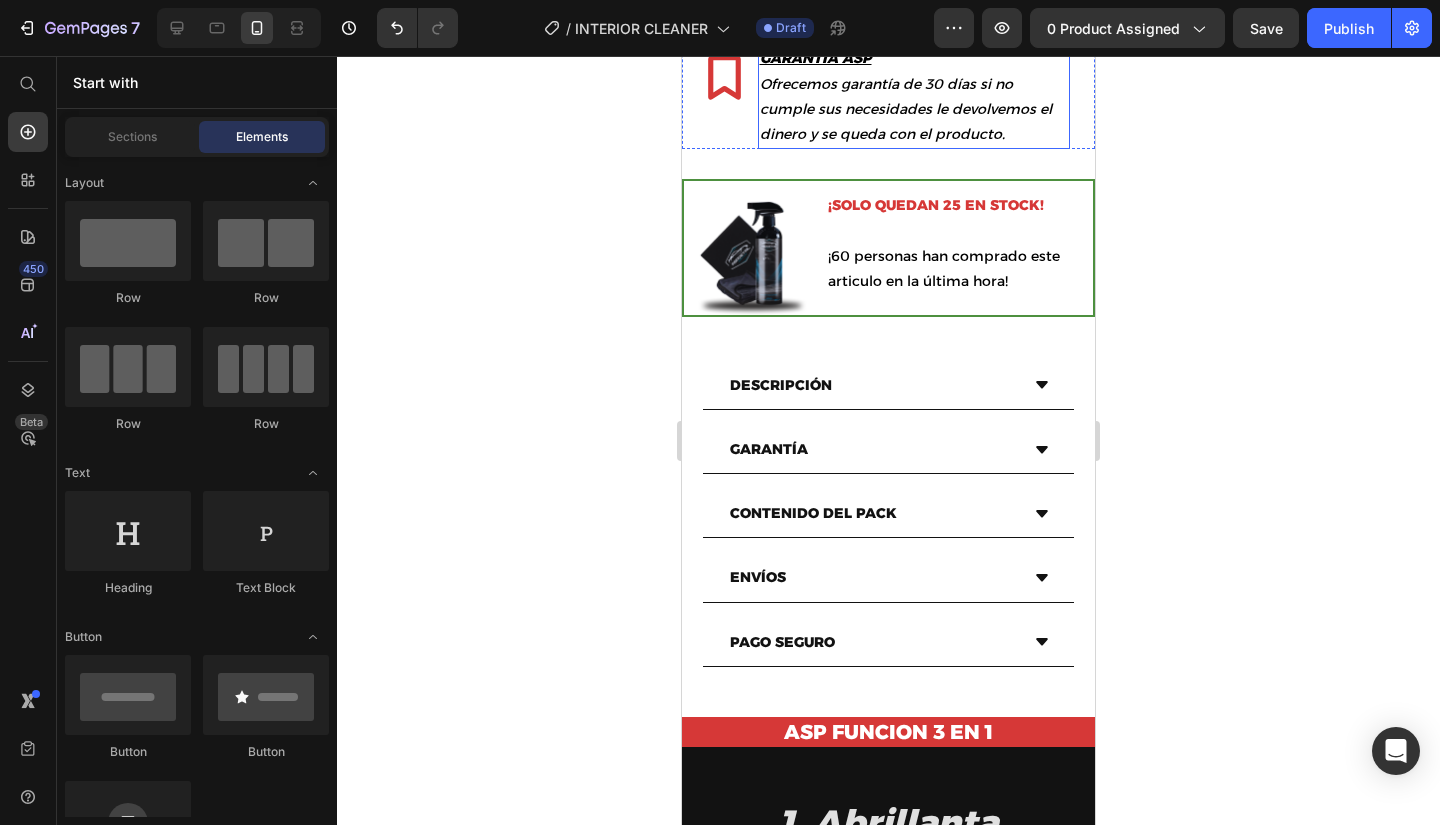 scroll, scrollTop: 994, scrollLeft: 0, axis: vertical 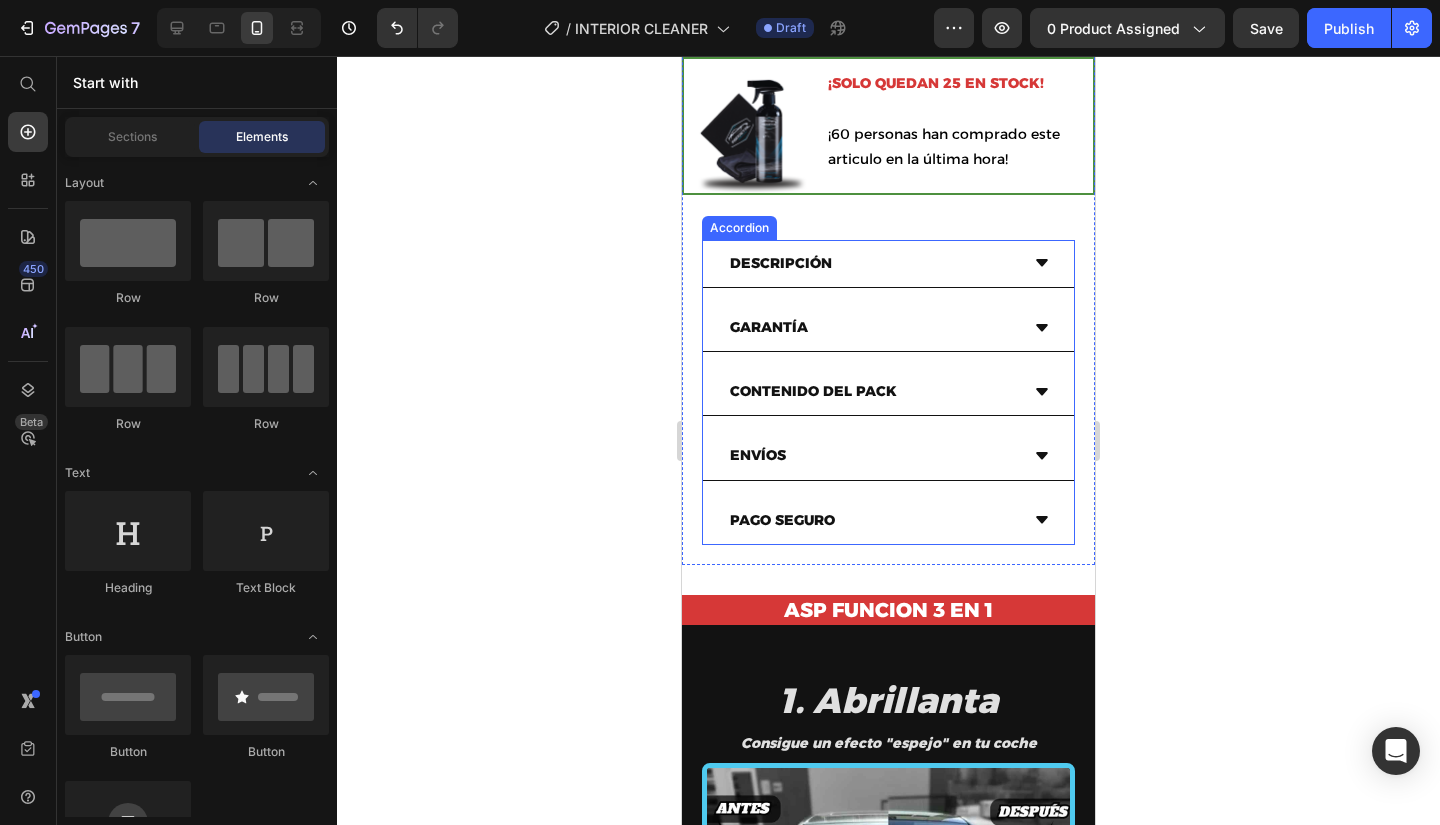 click on "DESCRIPCIÓN" at bounding box center [872, 263] 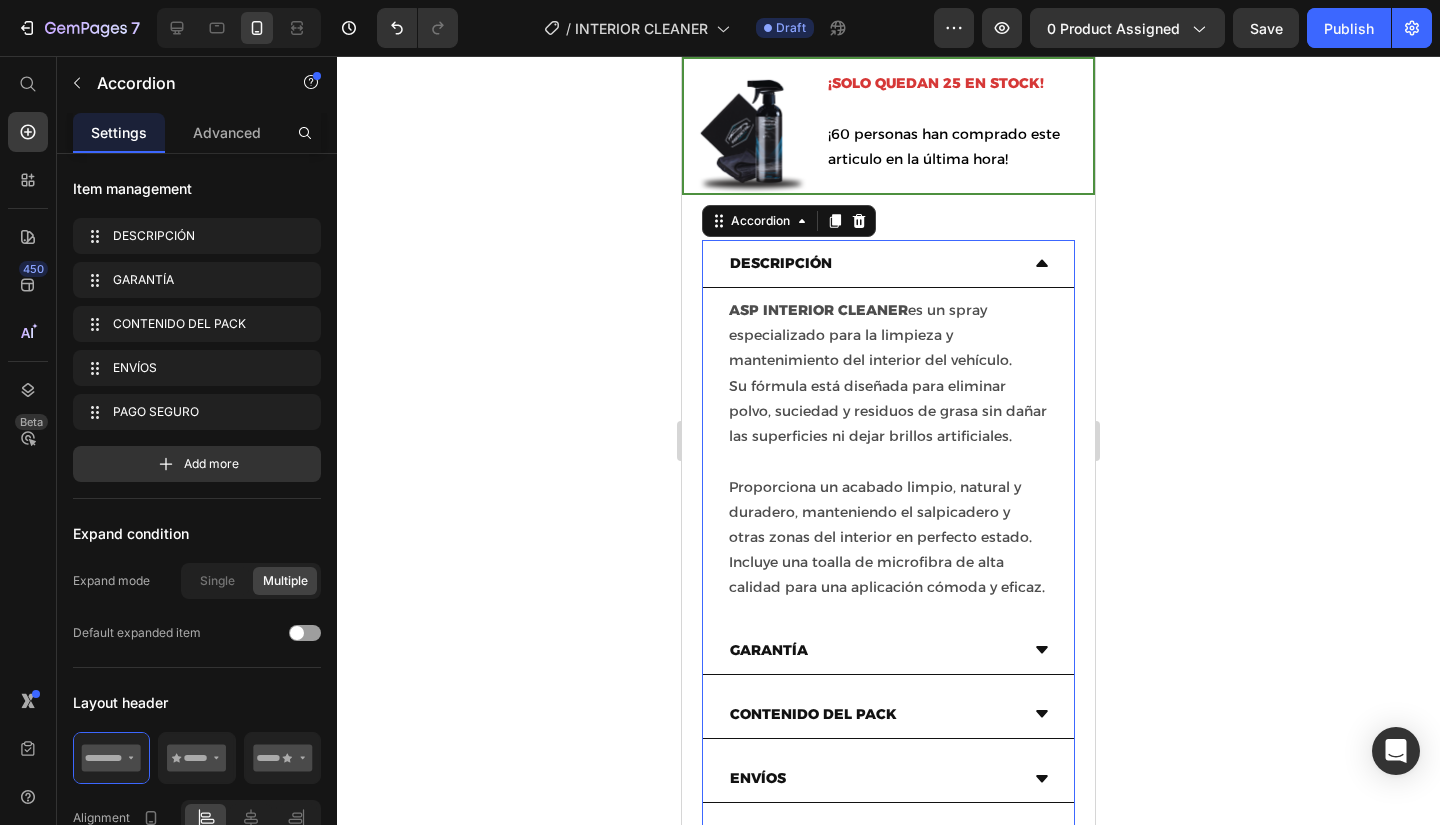 click on "DESCRIPCIÓN" at bounding box center [872, 263] 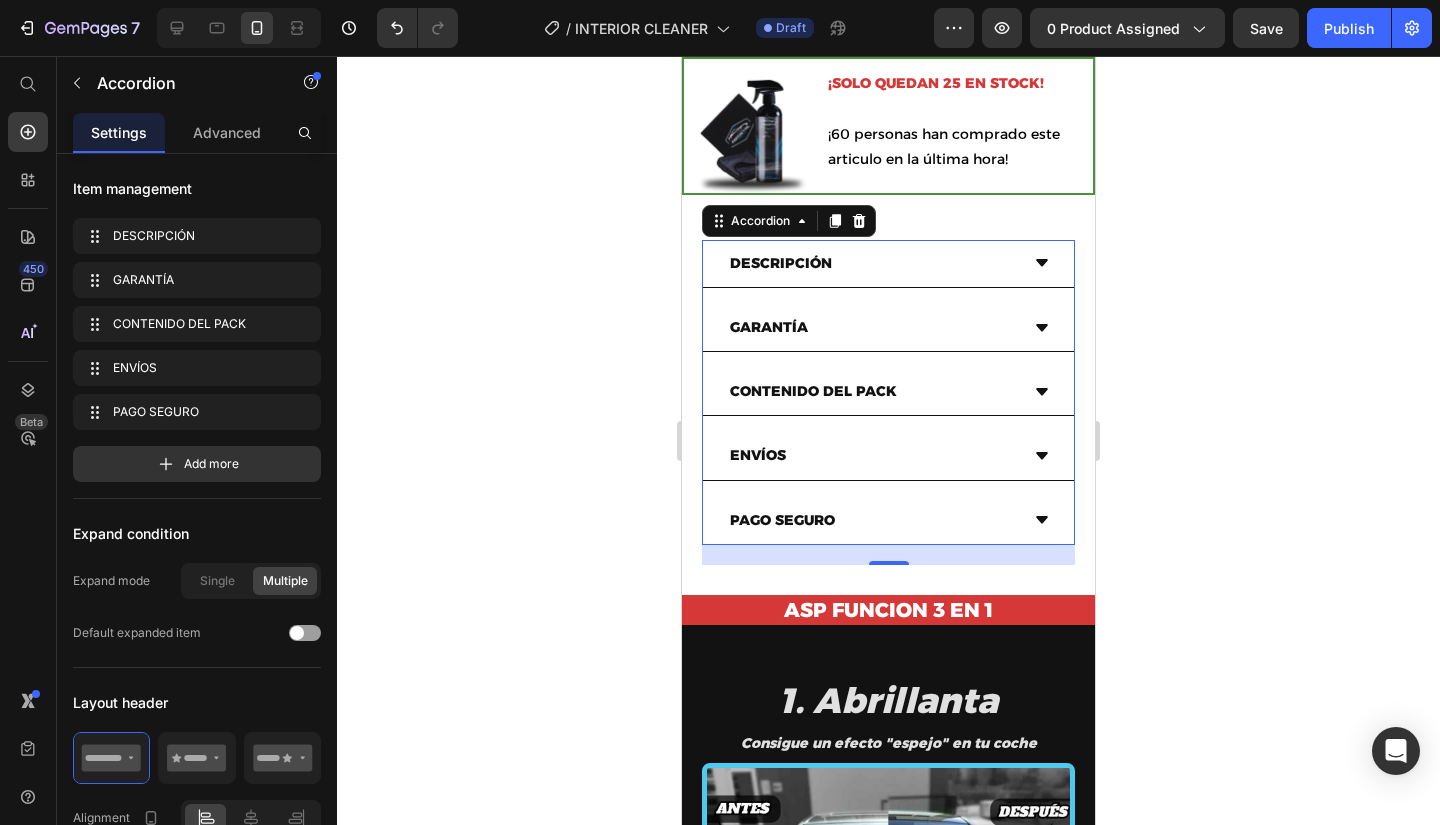 click on "GARANTÍA" at bounding box center [872, 327] 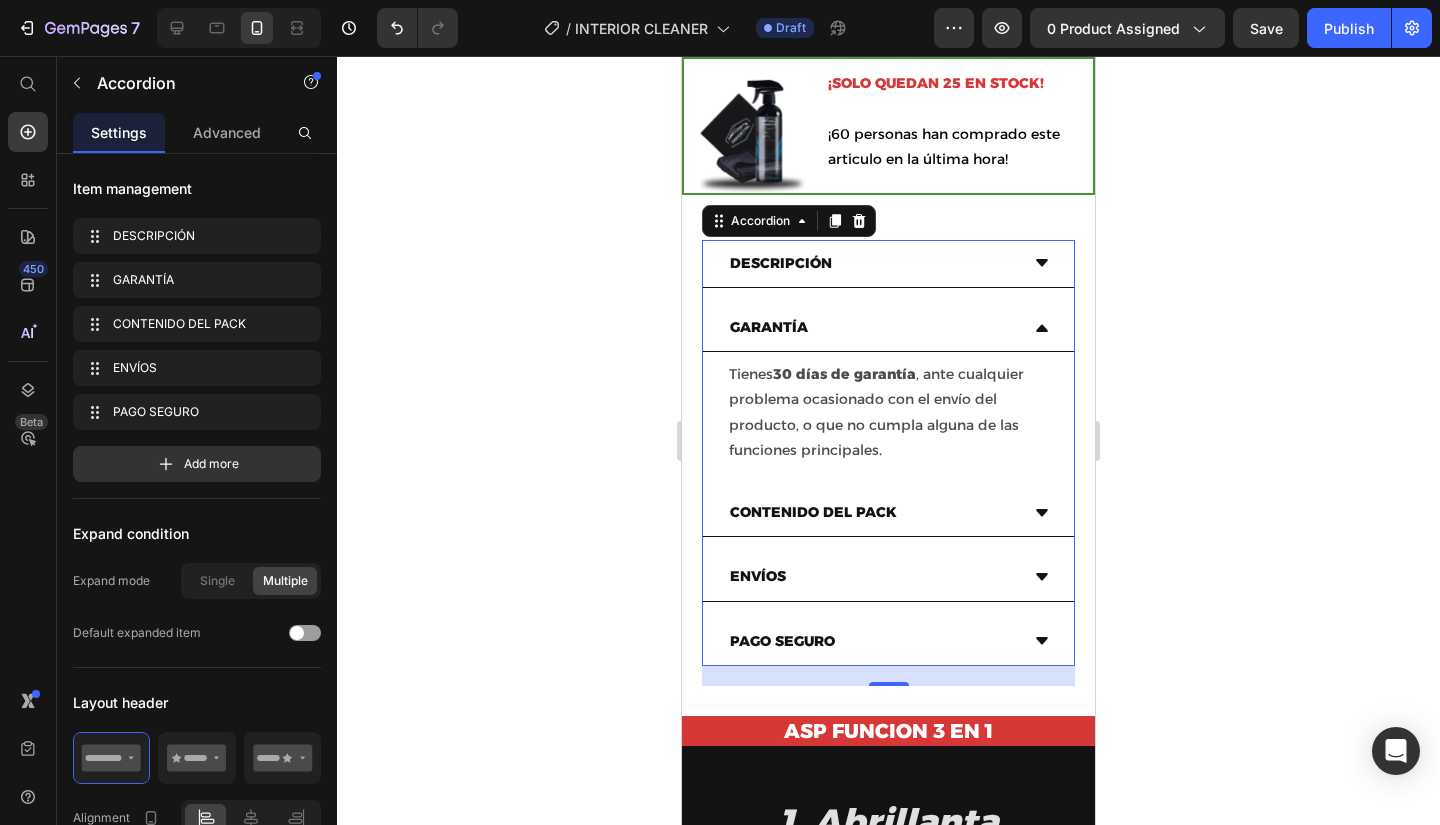 click on "GARANTÍA" at bounding box center (872, 327) 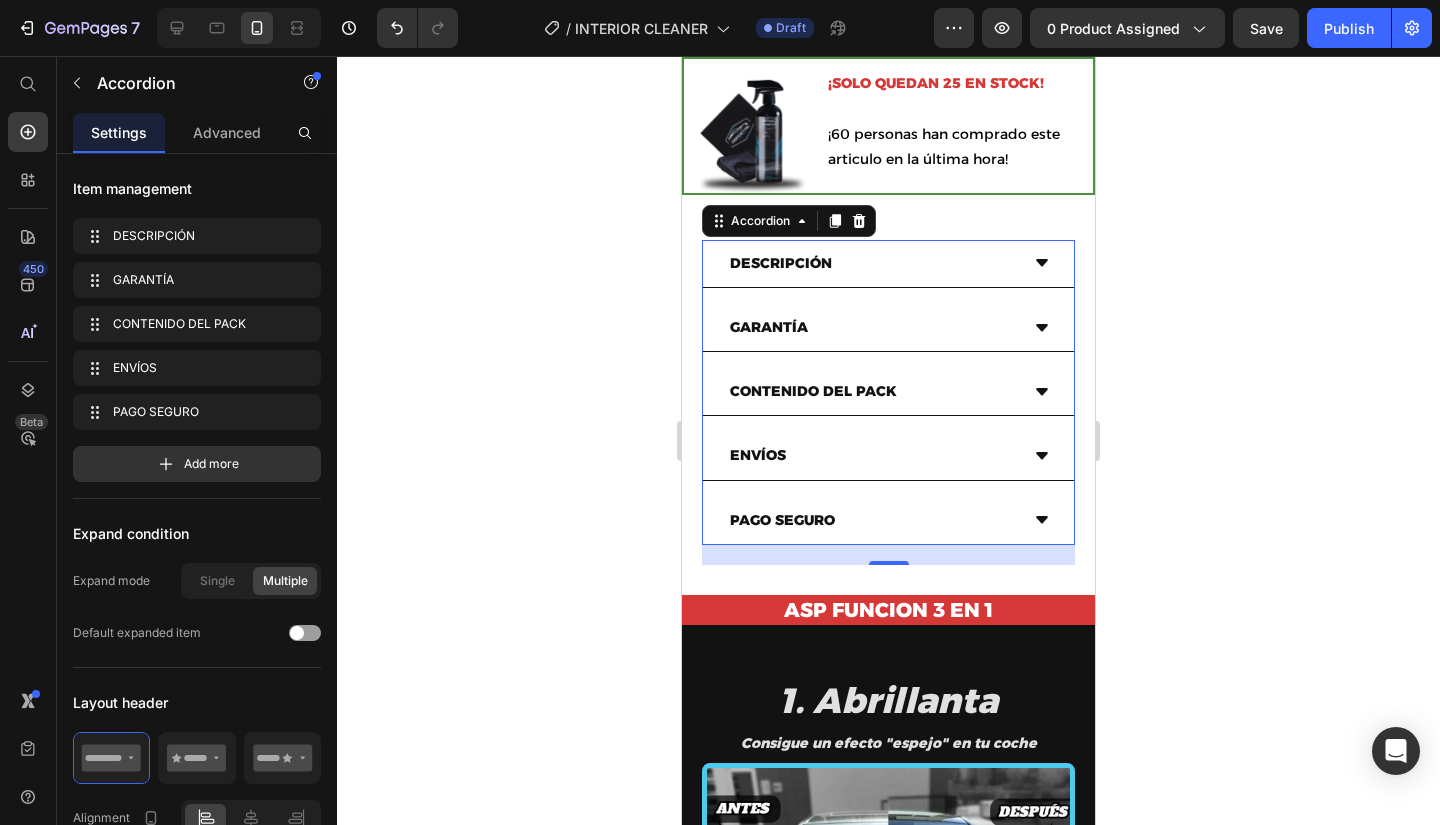 click on "CONTENIDO DEL PACK" at bounding box center [813, 391] 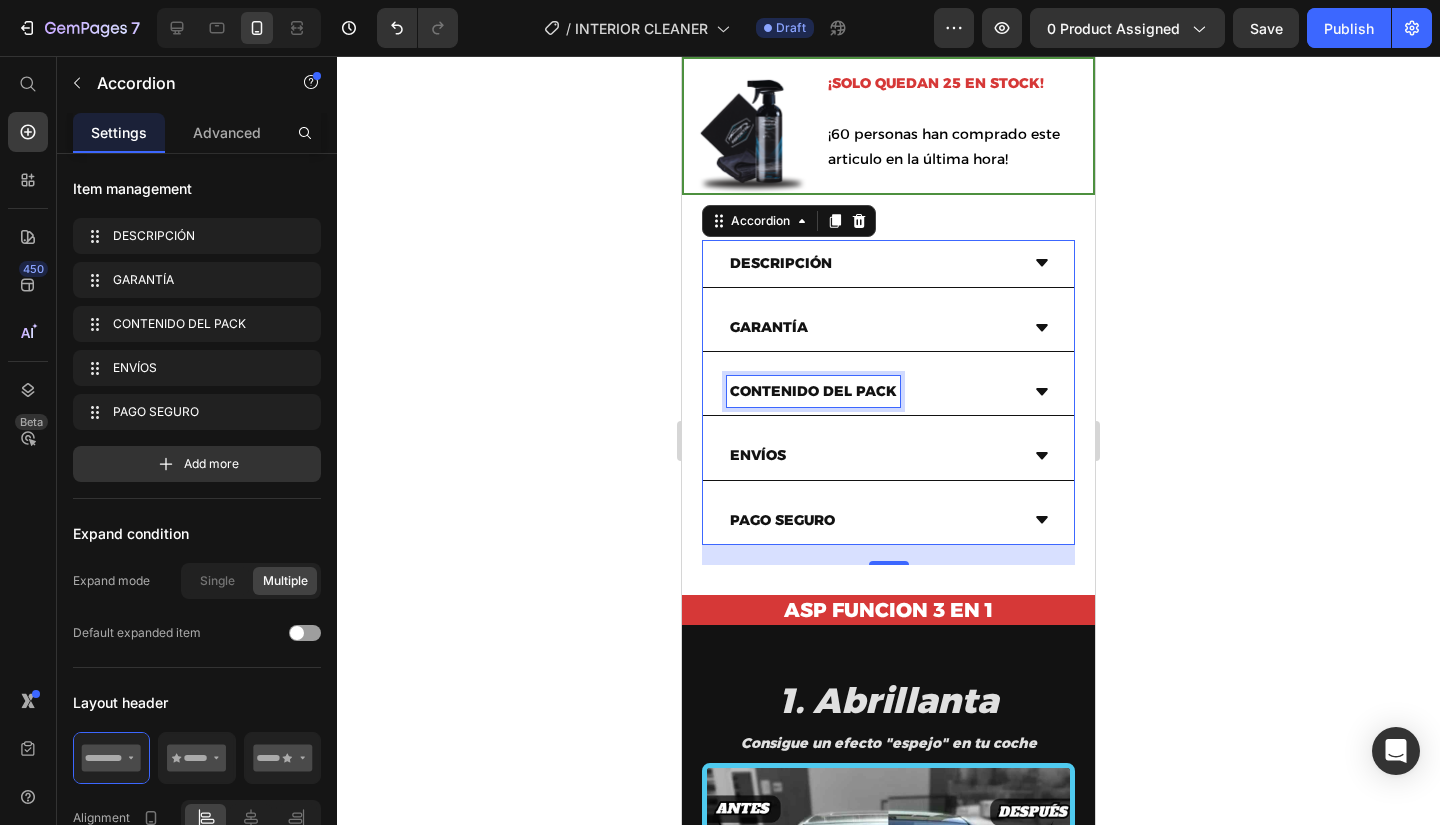 click on "CONTENIDO DEL PACK" at bounding box center (872, 391) 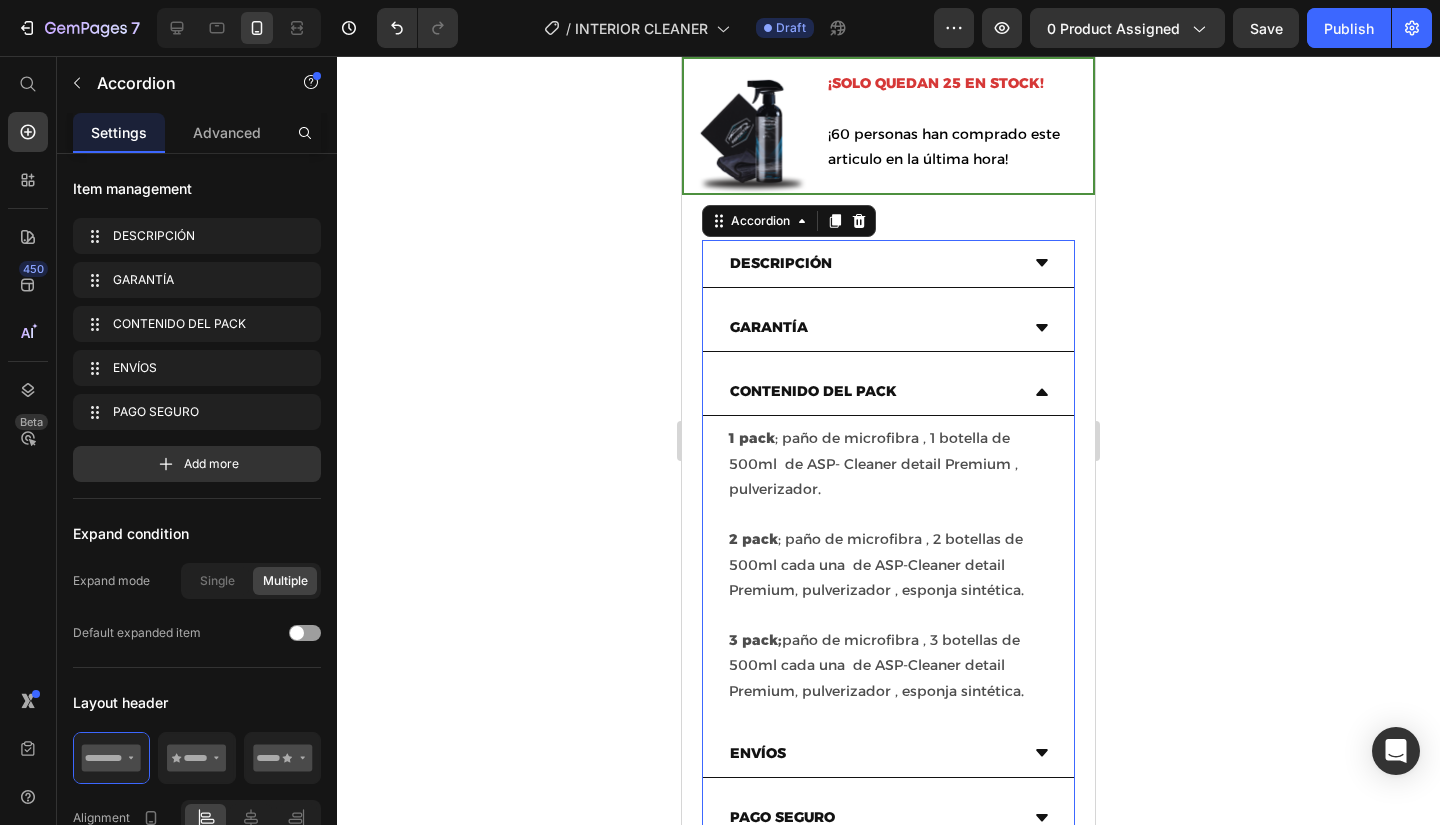 click on "CONTENIDO DEL PACK" at bounding box center (872, 391) 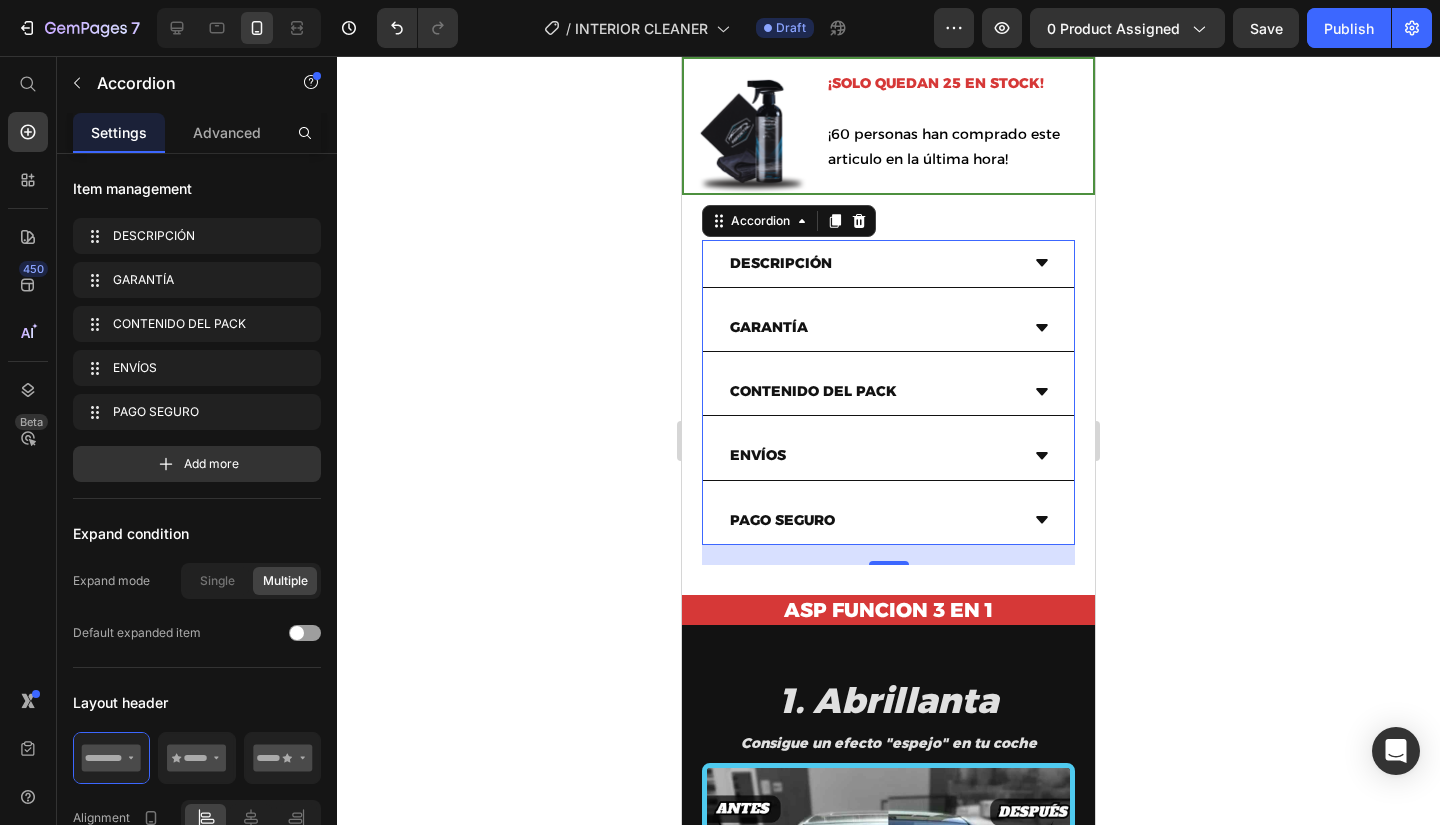 click on "CONTENIDO DEL PACK" at bounding box center (872, 391) 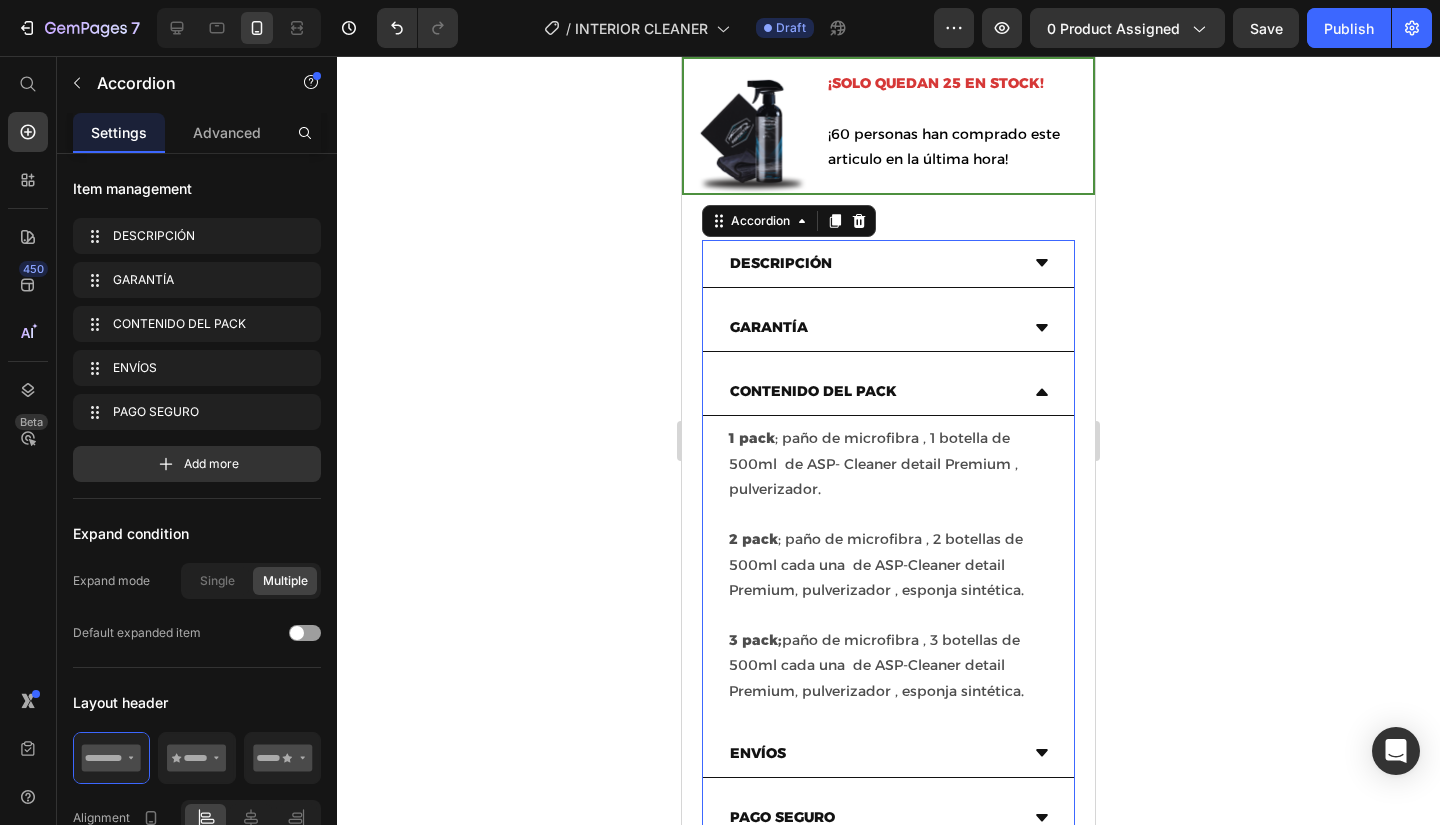 click on "CONTENIDO DEL PACK" at bounding box center [872, 391] 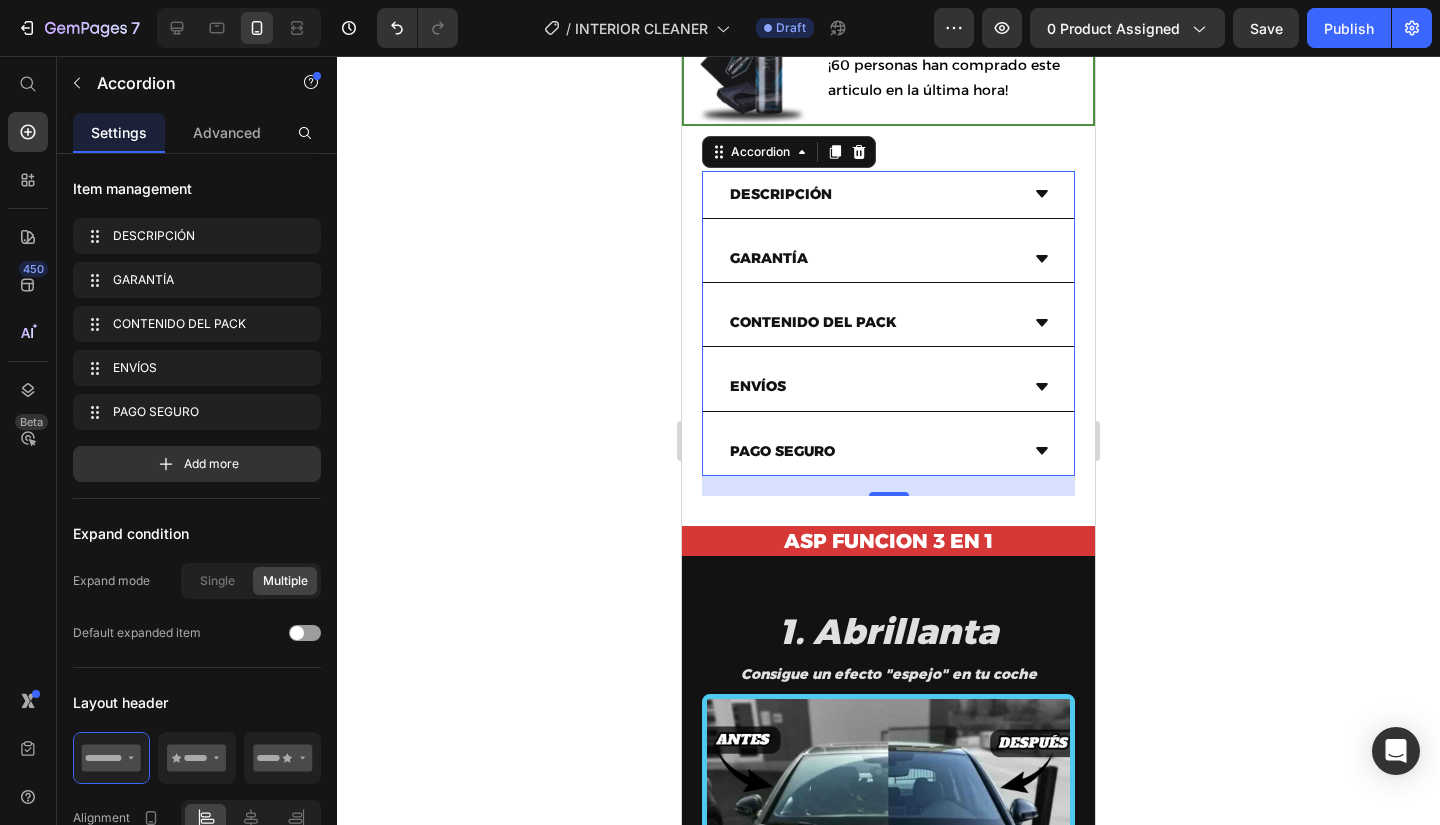 scroll, scrollTop: 1094, scrollLeft: 0, axis: vertical 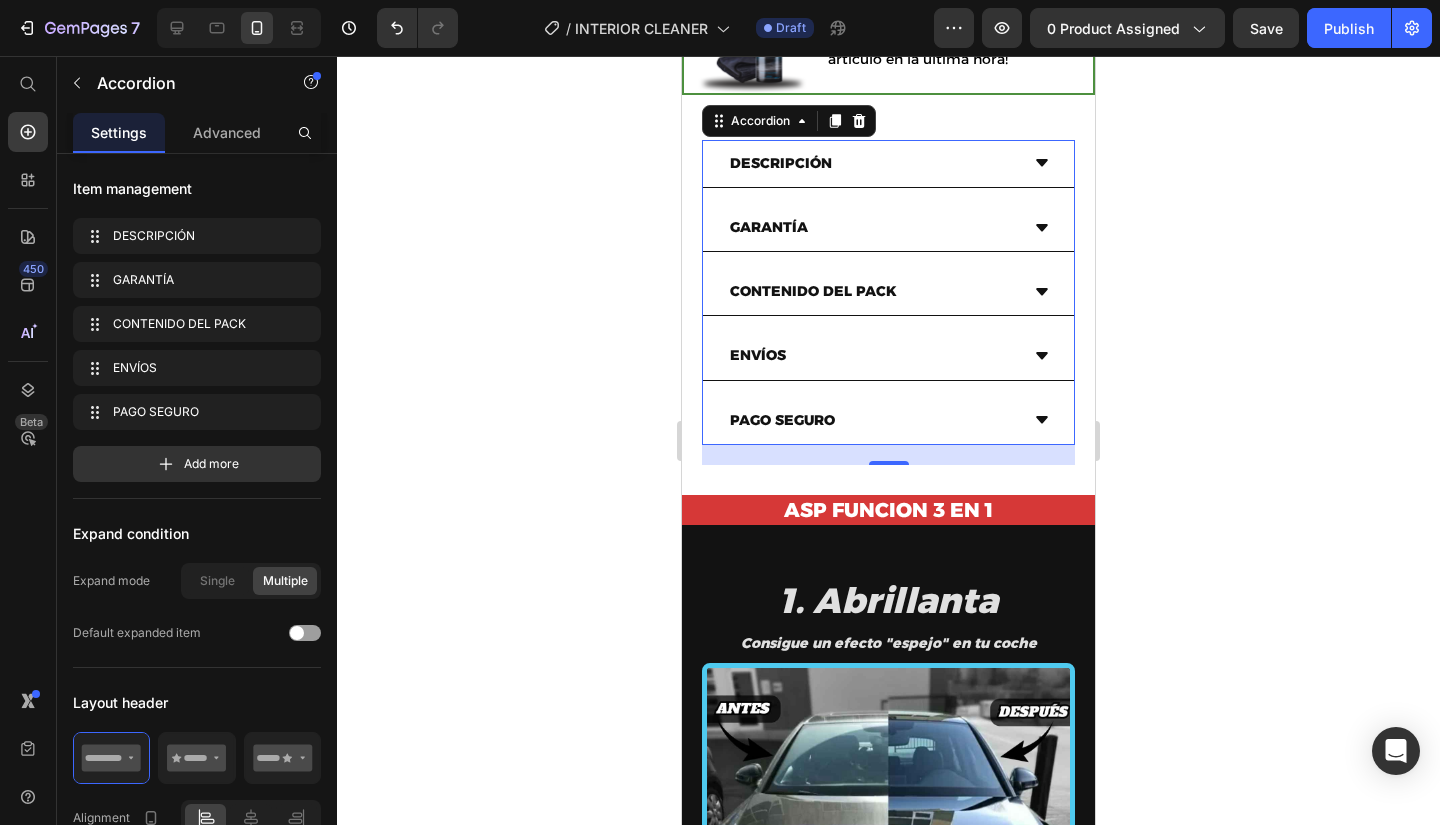 click on "ENVÍOS" at bounding box center (872, 355) 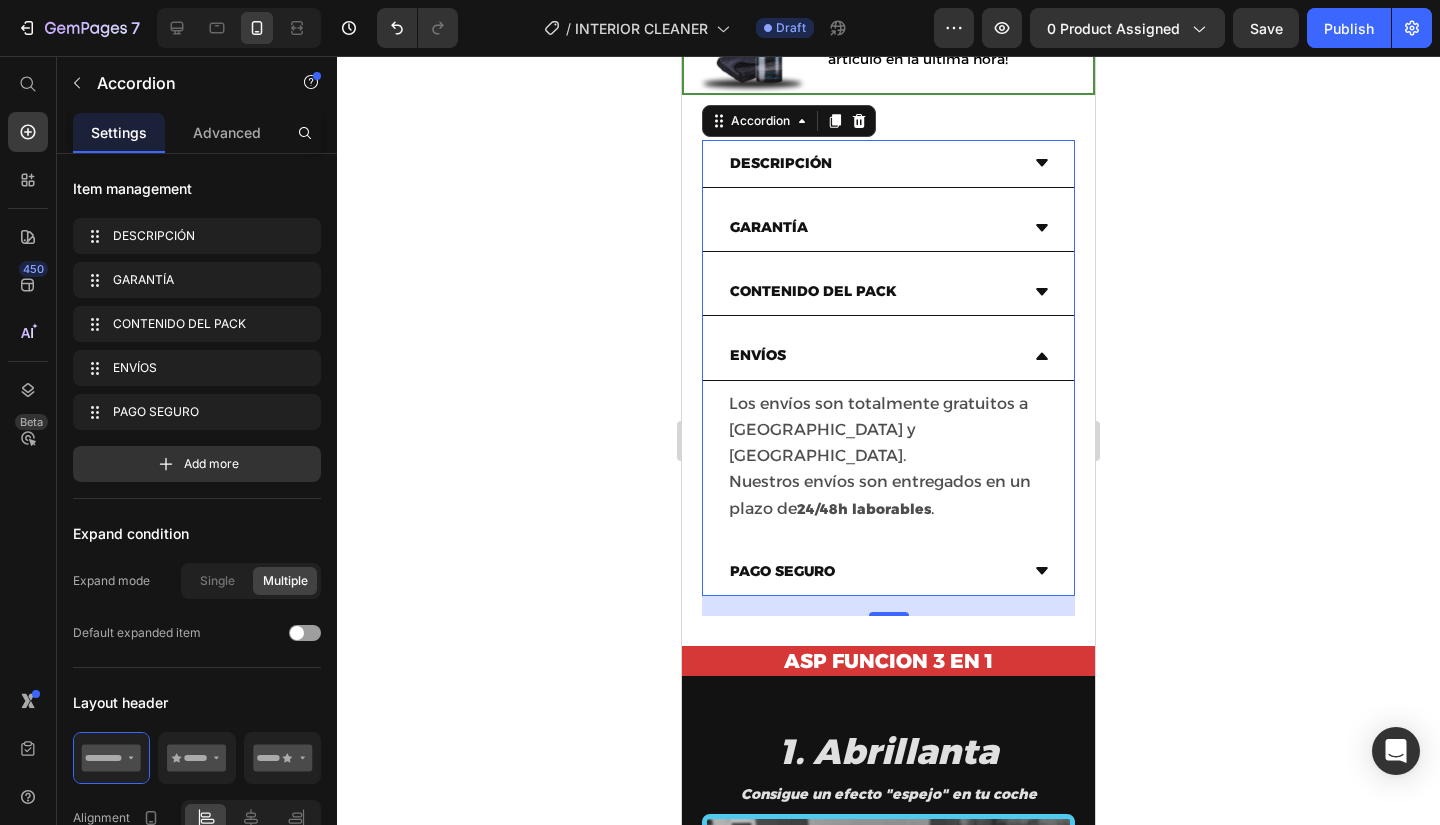 click on "ENVÍOS" at bounding box center (872, 355) 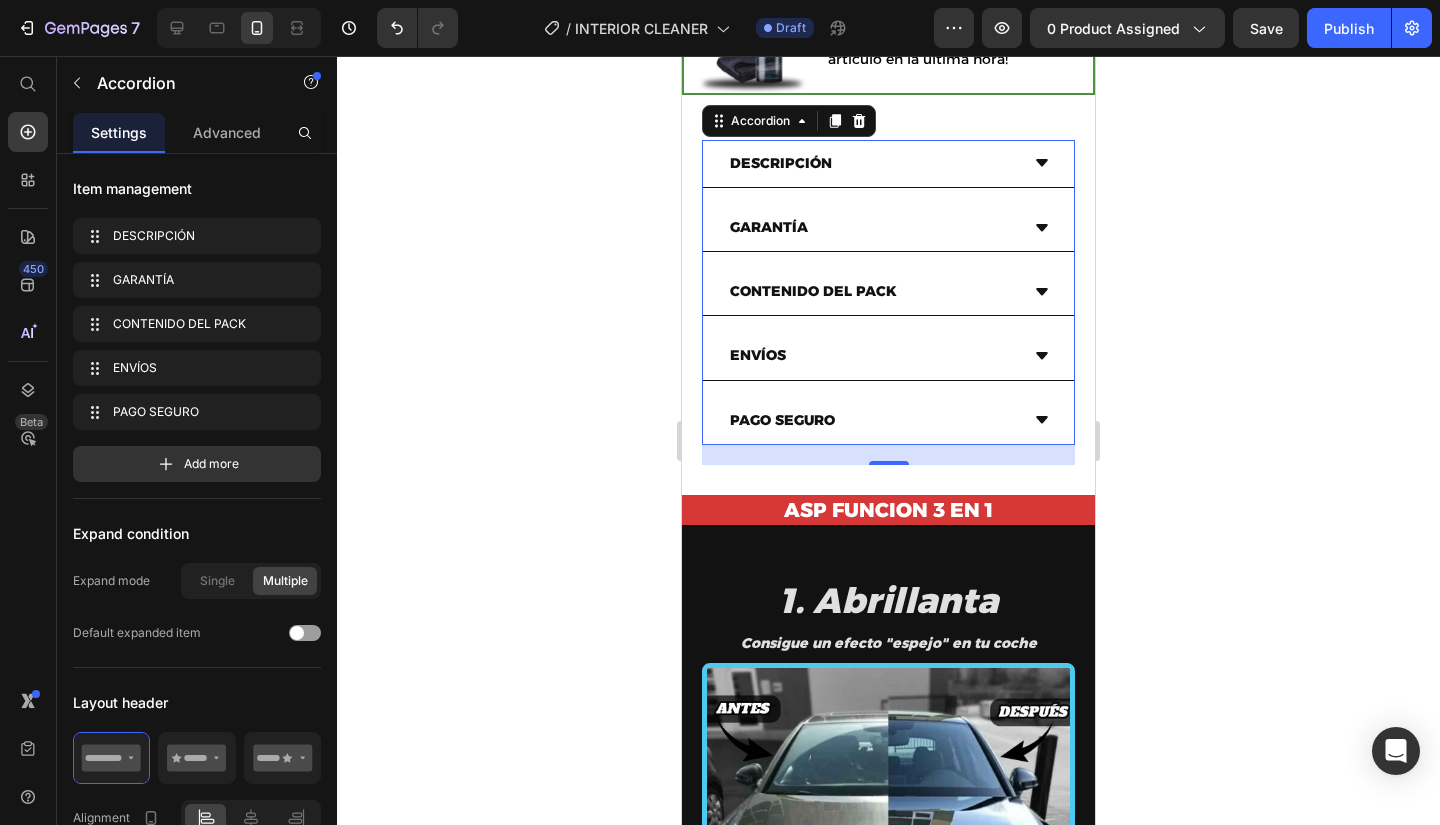 click on "PAGO SEGURO" at bounding box center (872, 420) 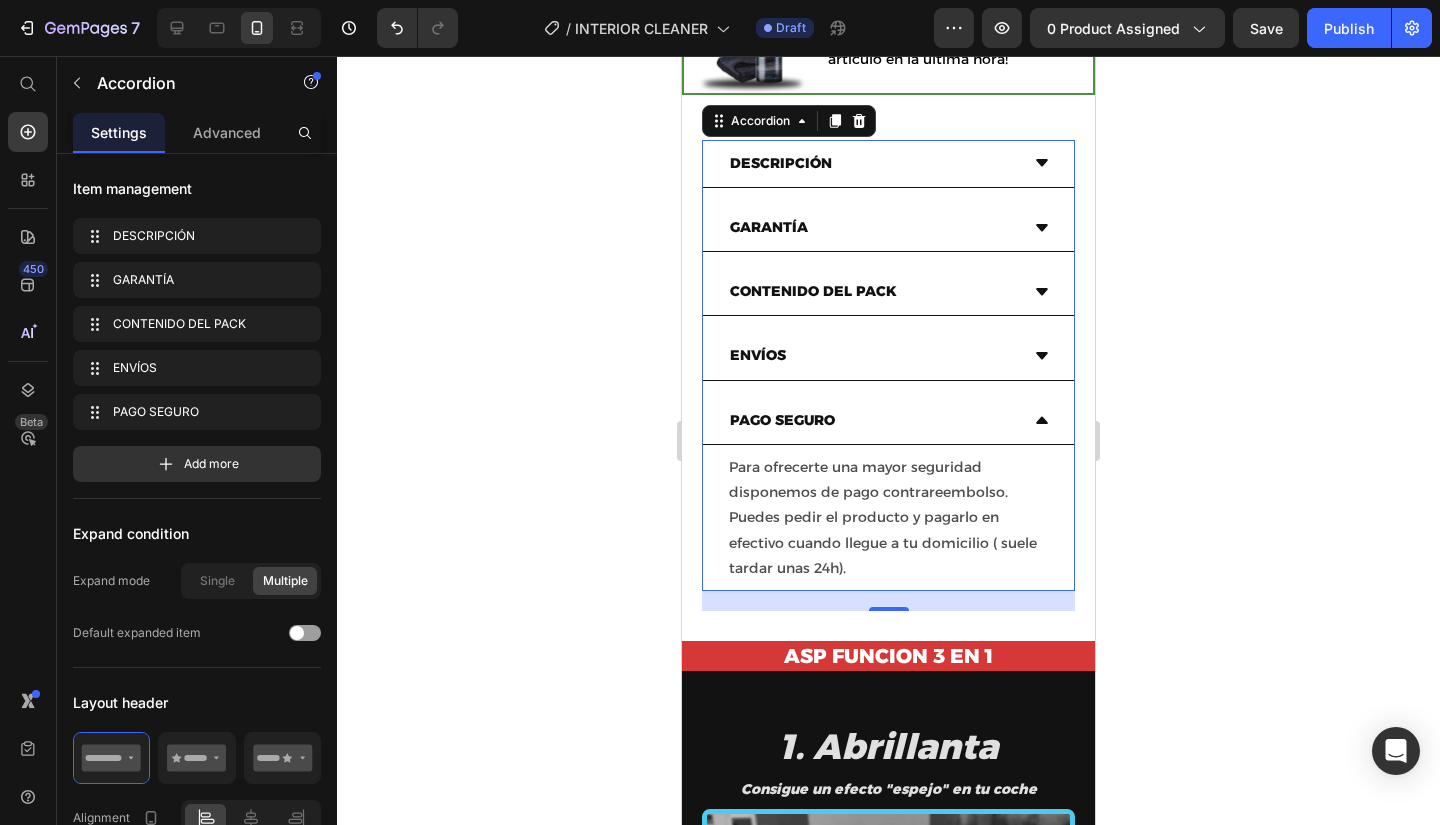 click on "PAGO SEGURO" at bounding box center [872, 420] 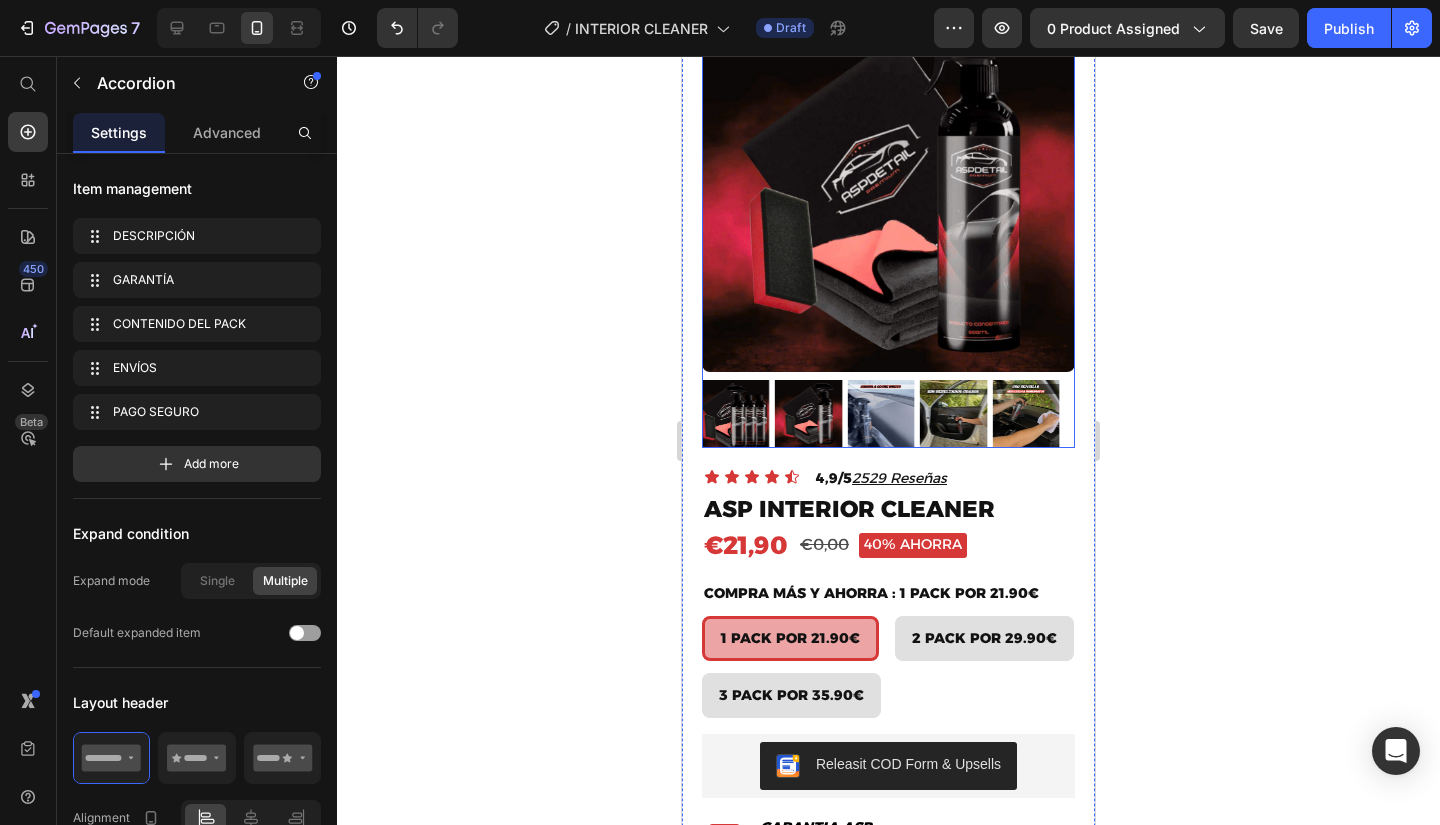 scroll, scrollTop: 200, scrollLeft: 0, axis: vertical 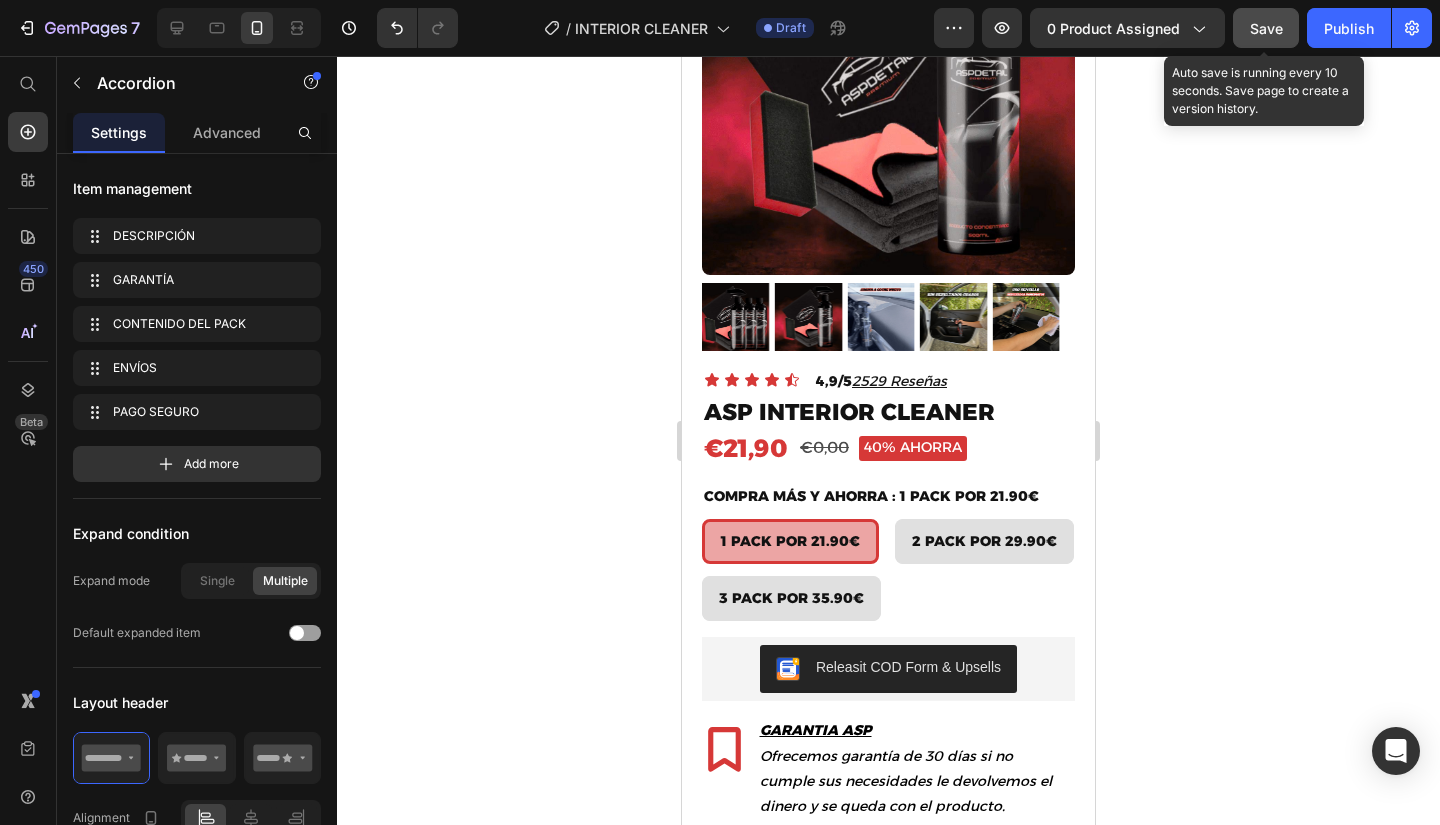 click on "Save" at bounding box center [1266, 28] 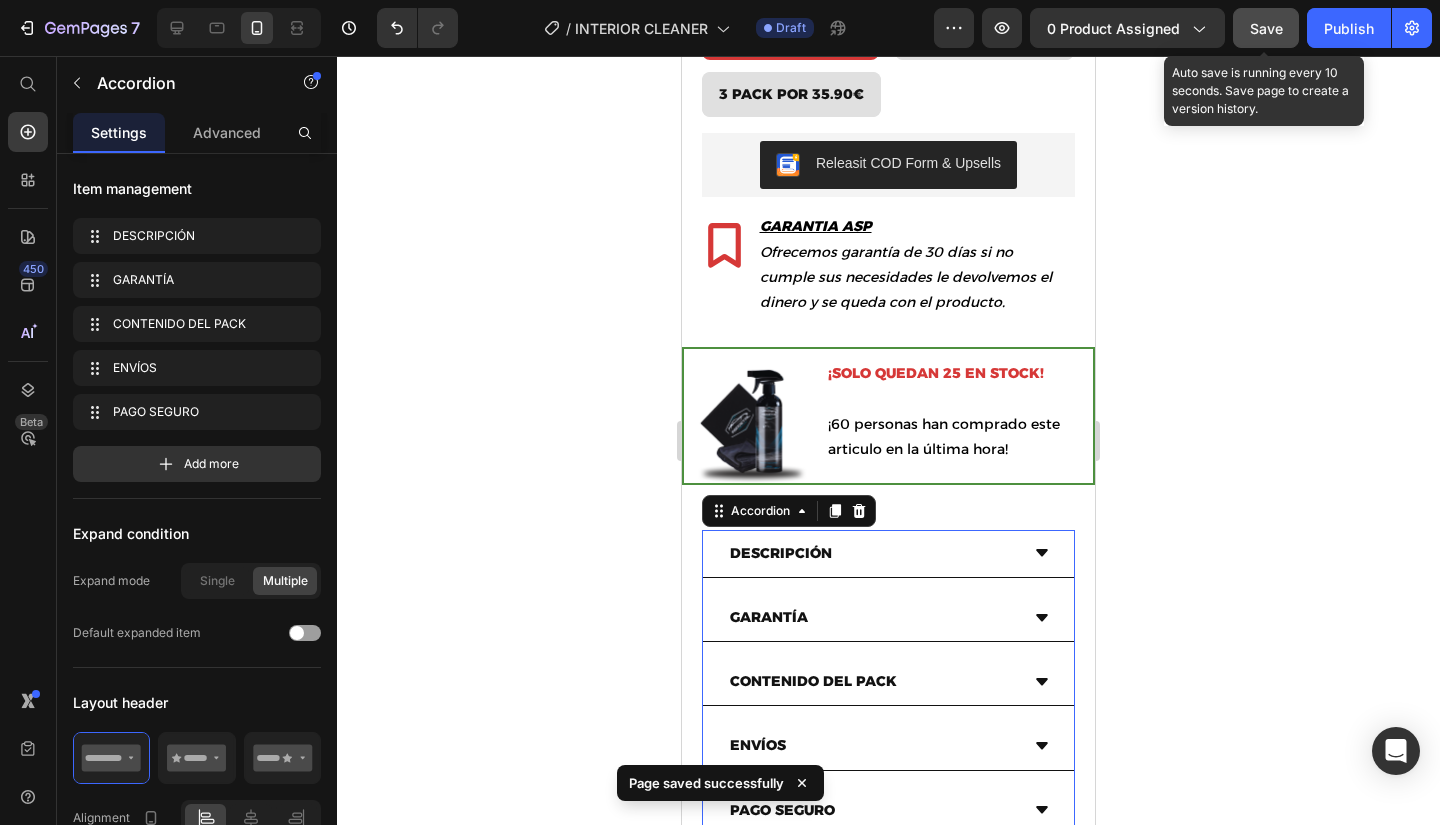 scroll, scrollTop: 800, scrollLeft: 0, axis: vertical 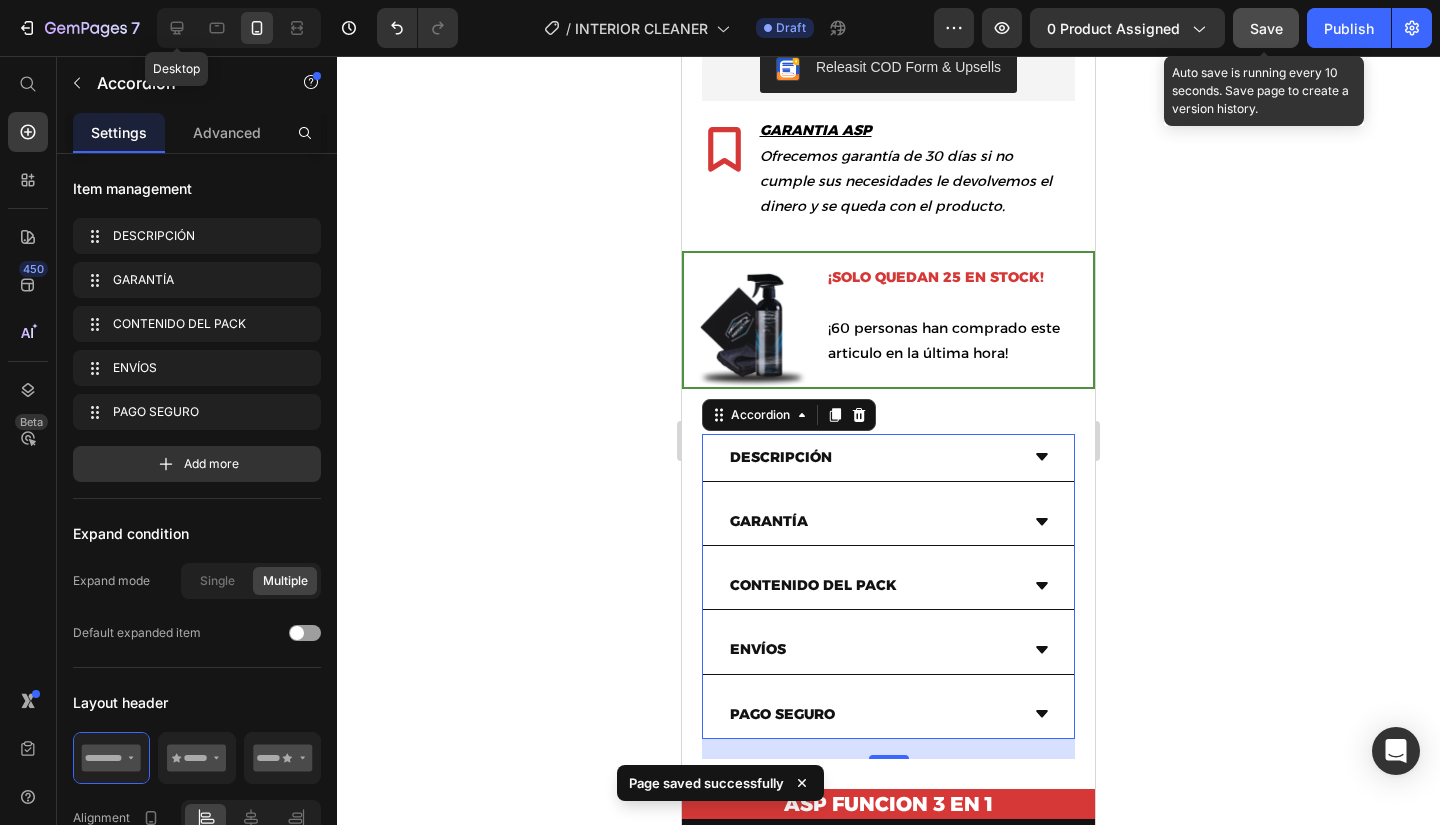 drag, startPoint x: 24, startPoint y: 101, endPoint x: 490, endPoint y: 105, distance: 466.01718 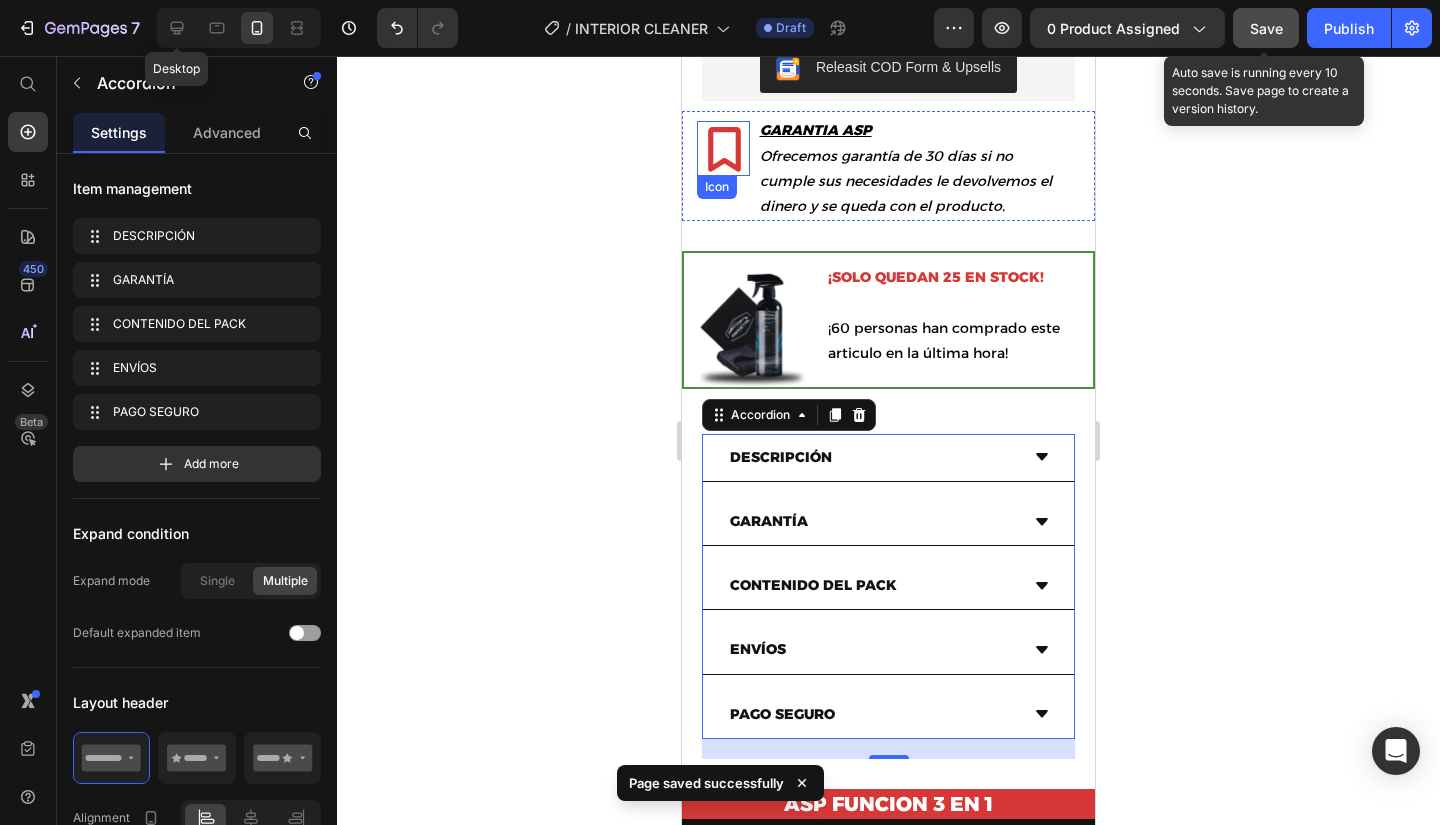 type on "16" 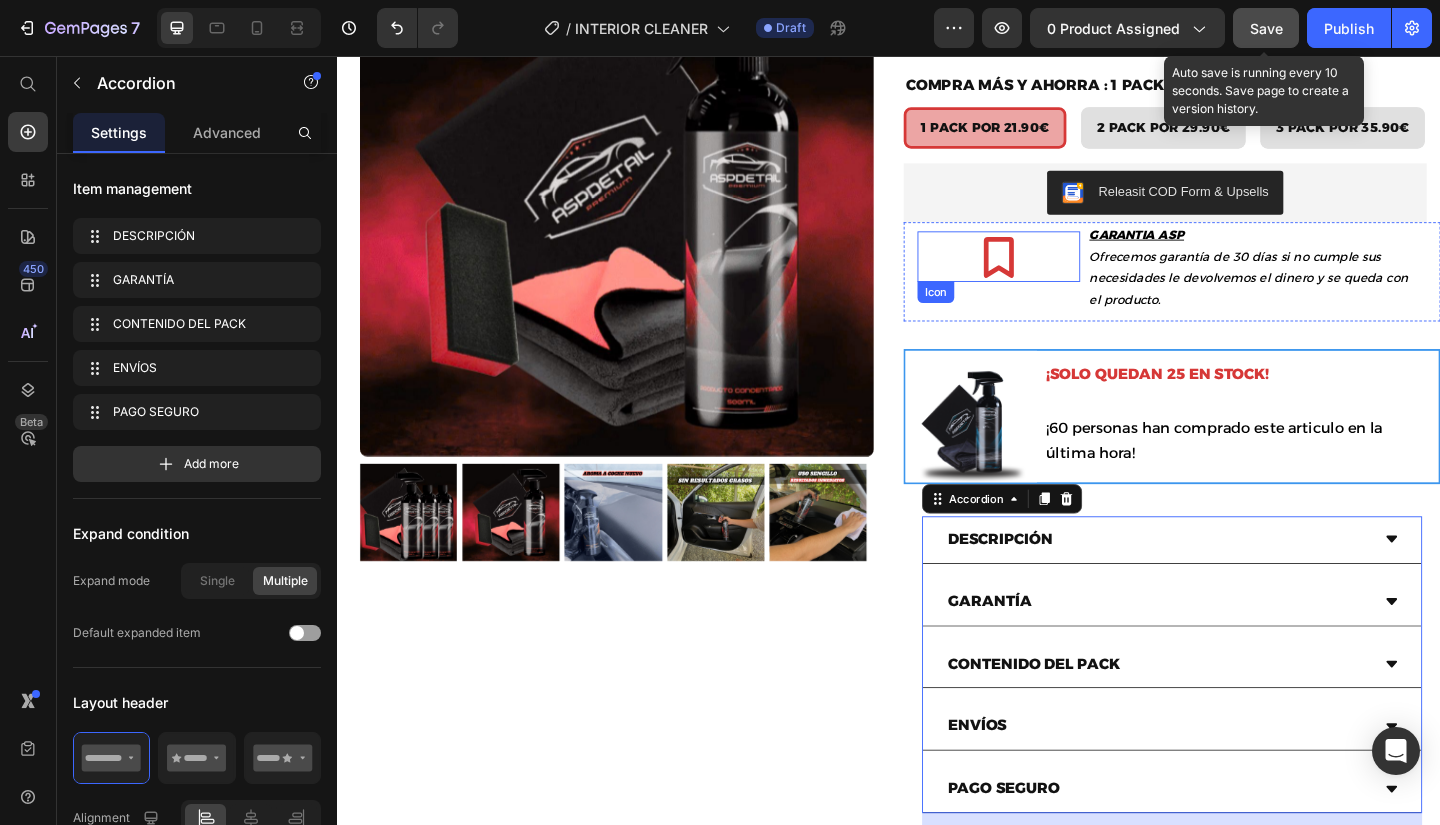 scroll, scrollTop: 218, scrollLeft: 0, axis: vertical 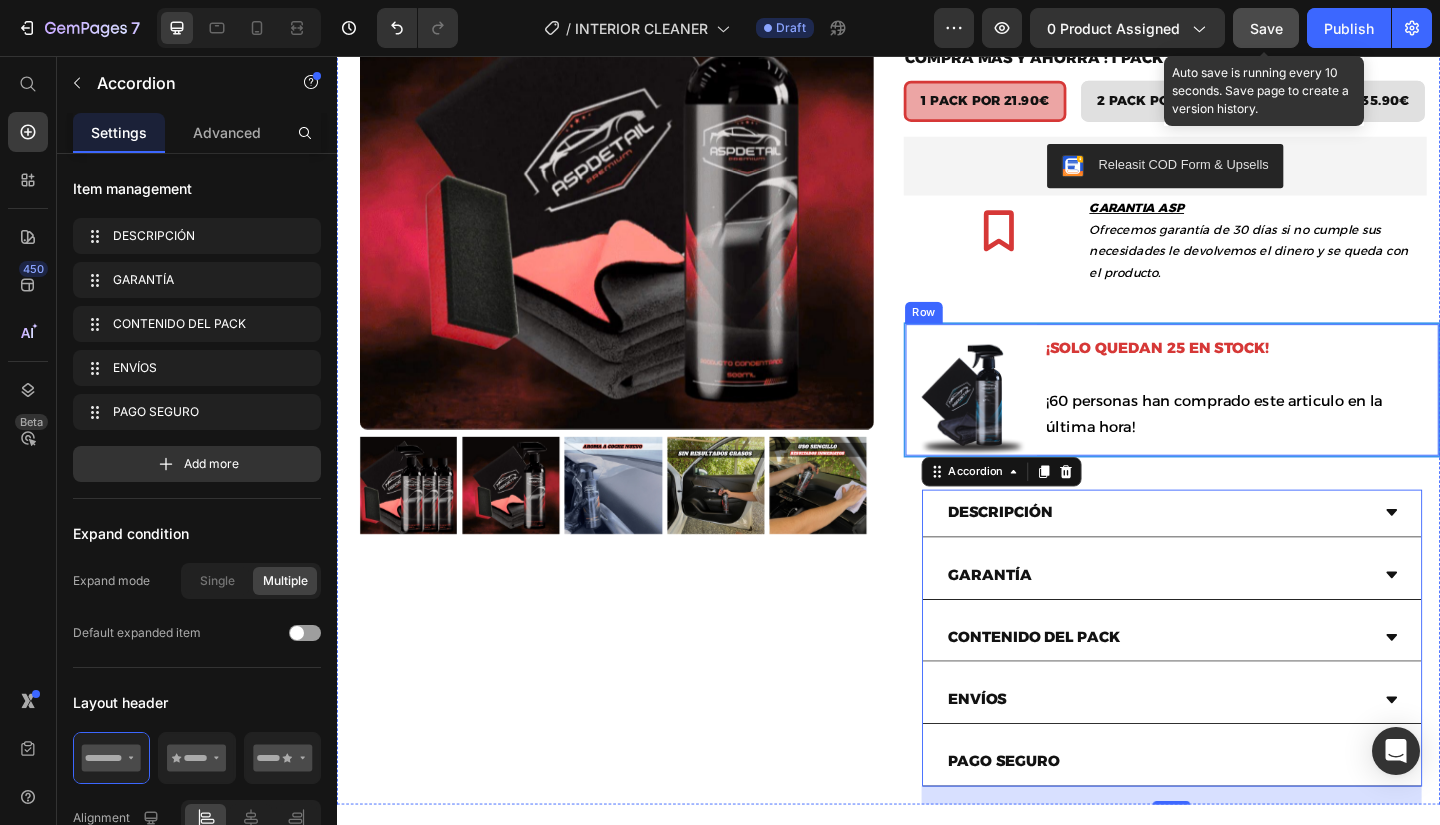 click on "Image ¡SOLO QUEDAN 25 EN STOCK!   ¡60 personas han comprado este articulo en la última hora! Text Block Row" at bounding box center [1245, 419] 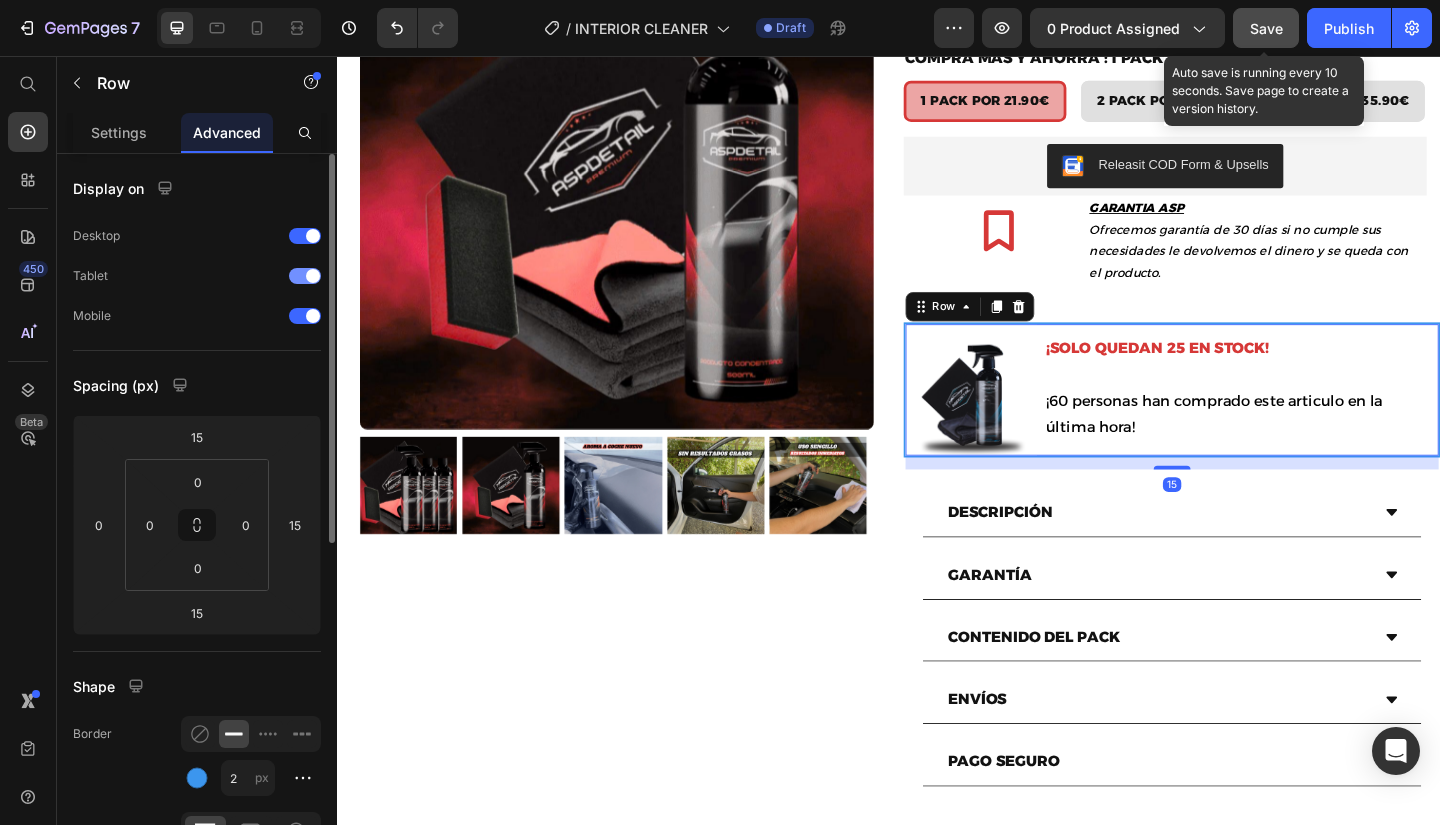 scroll, scrollTop: 400, scrollLeft: 0, axis: vertical 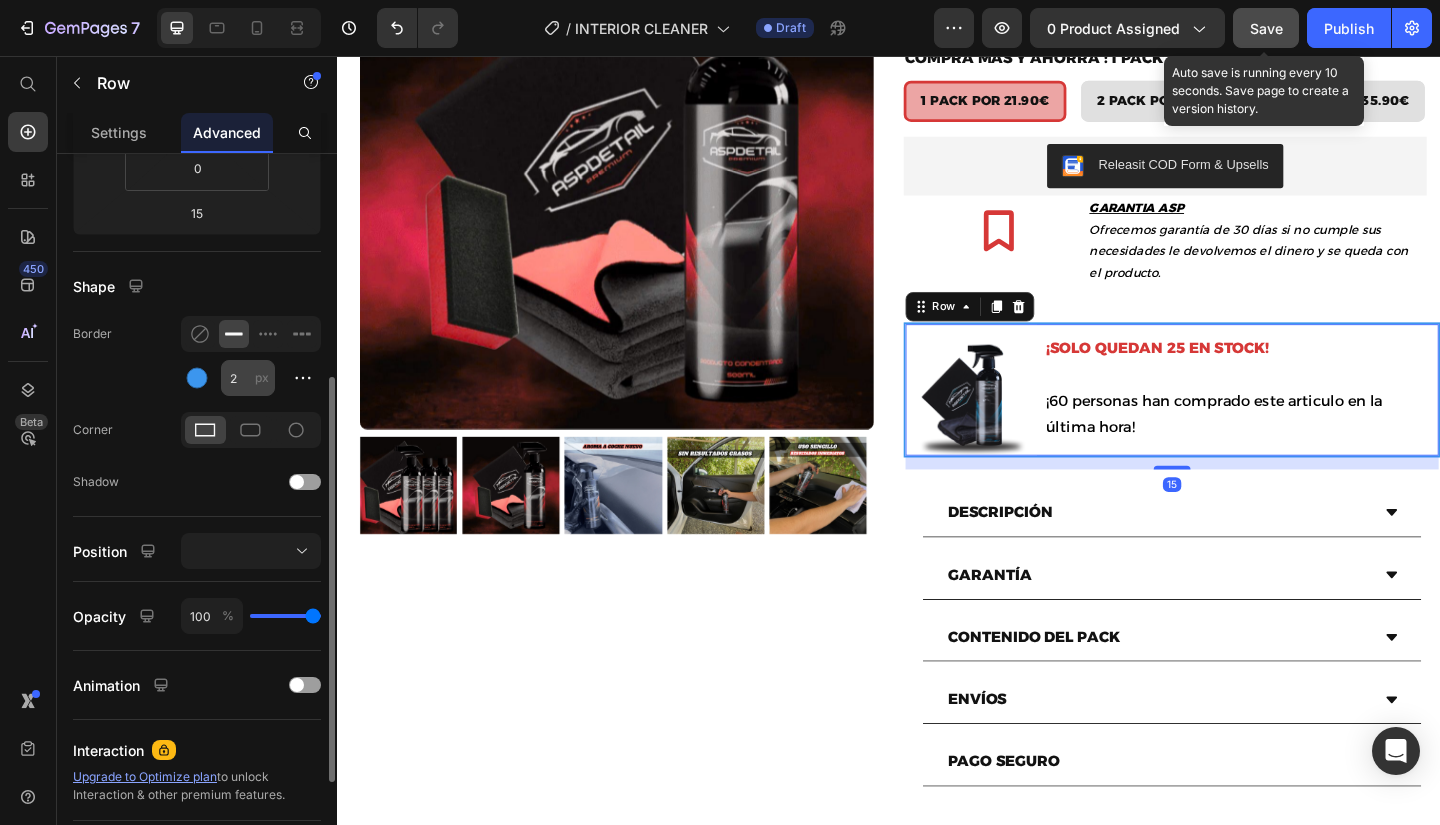 click on "2 px" at bounding box center [267, 378] 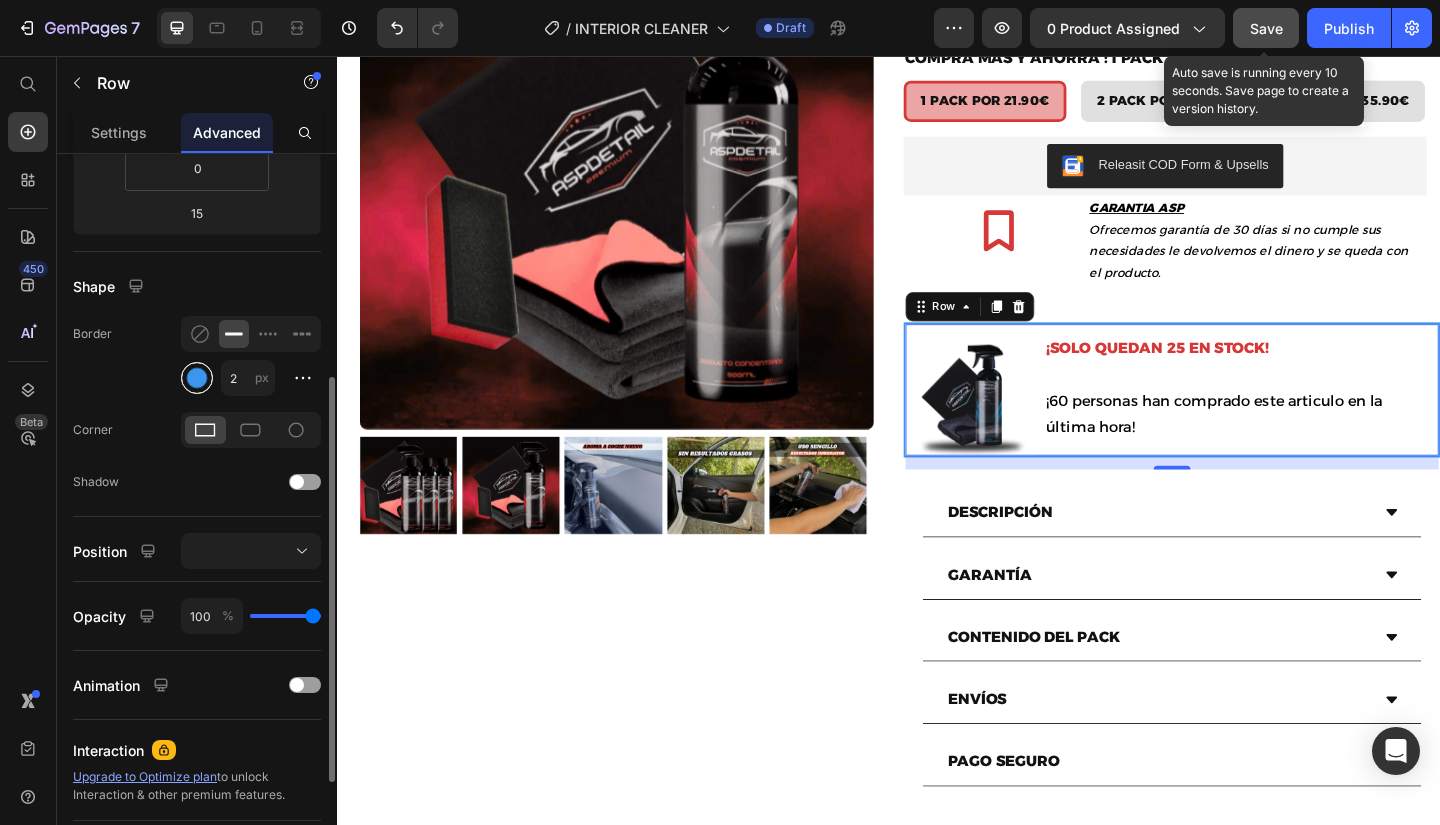 click at bounding box center [197, 378] 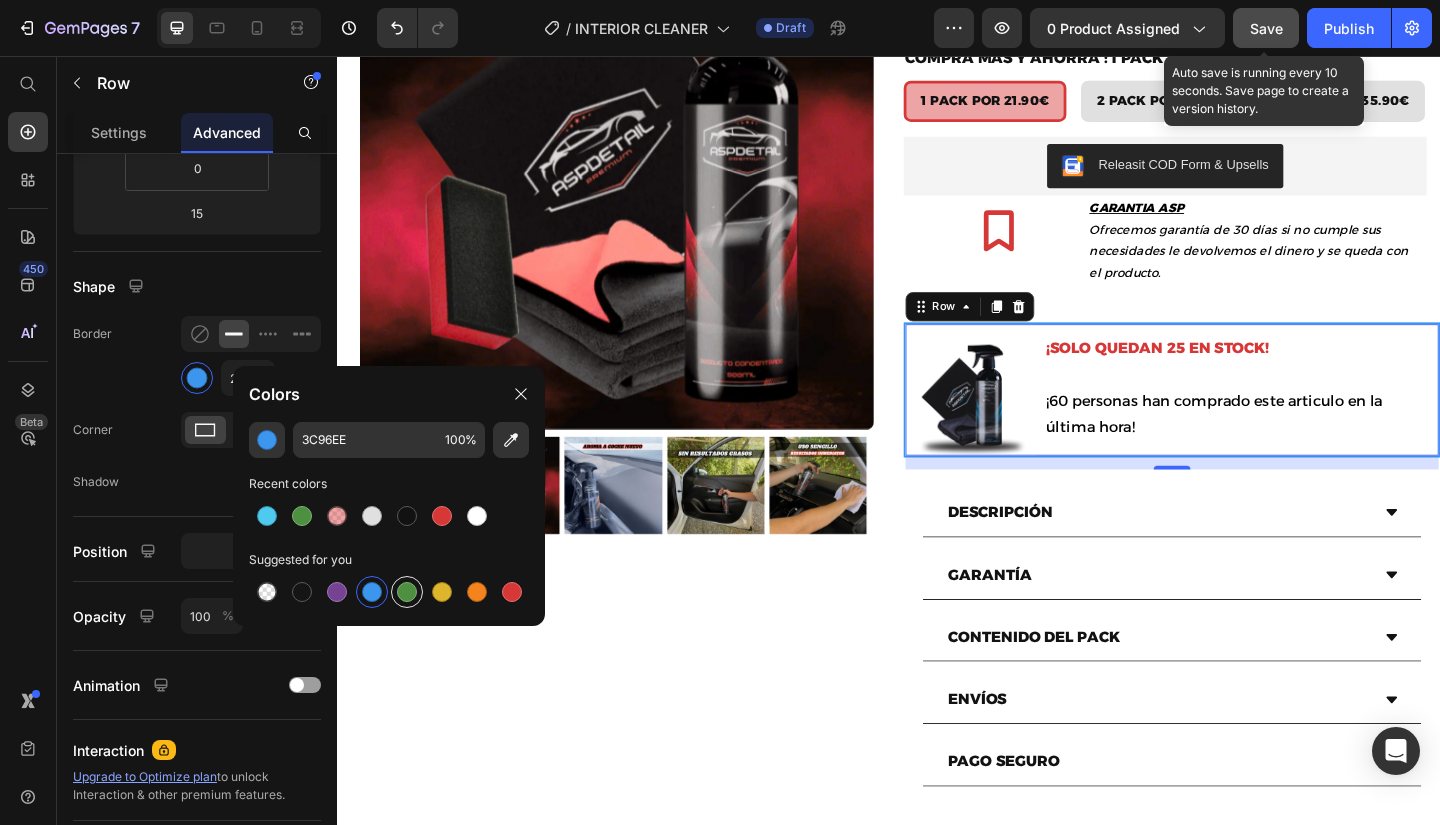 drag, startPoint x: 312, startPoint y: 524, endPoint x: 414, endPoint y: 589, distance: 120.9504 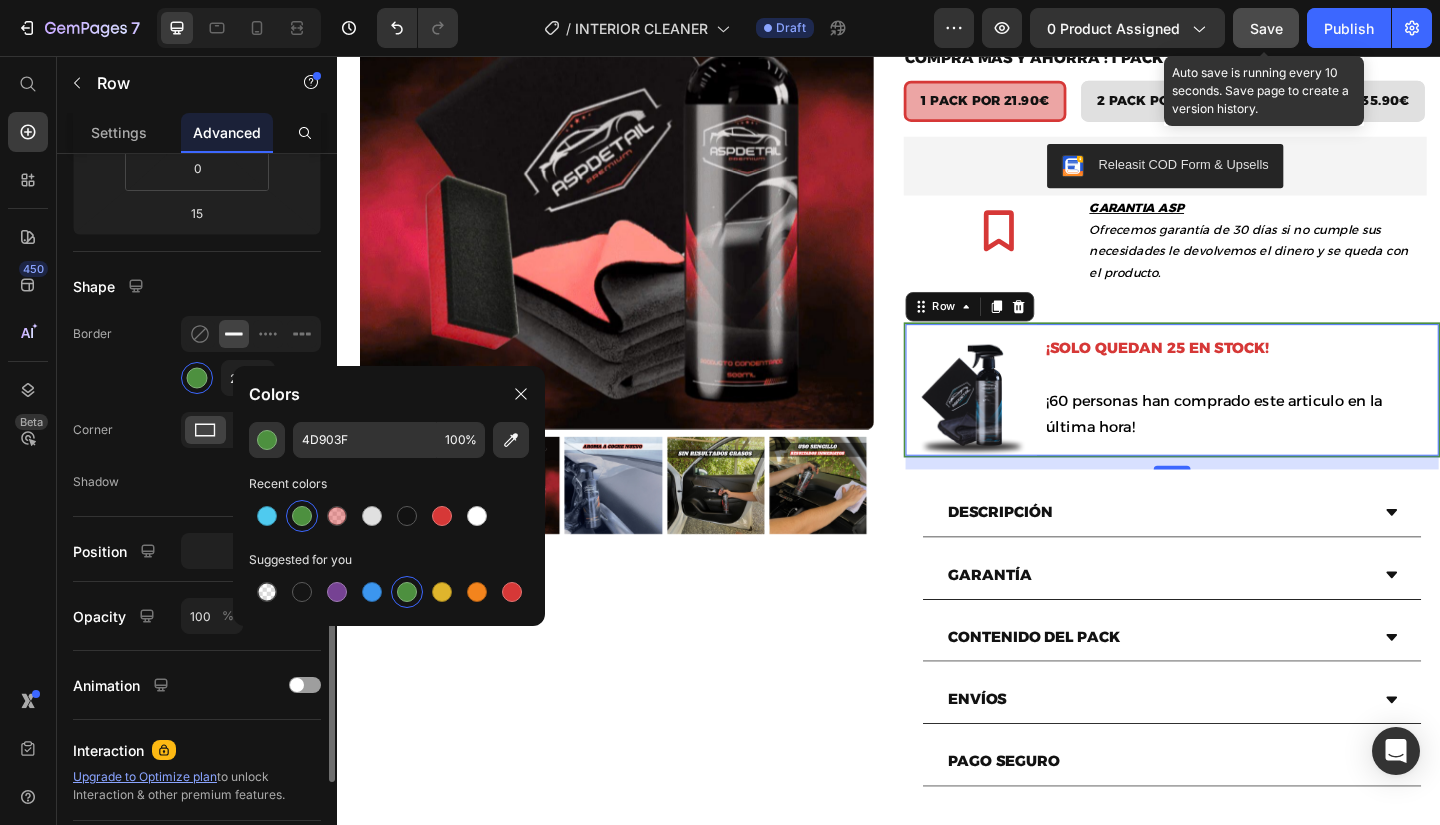 click on "Shape" at bounding box center (197, 286) 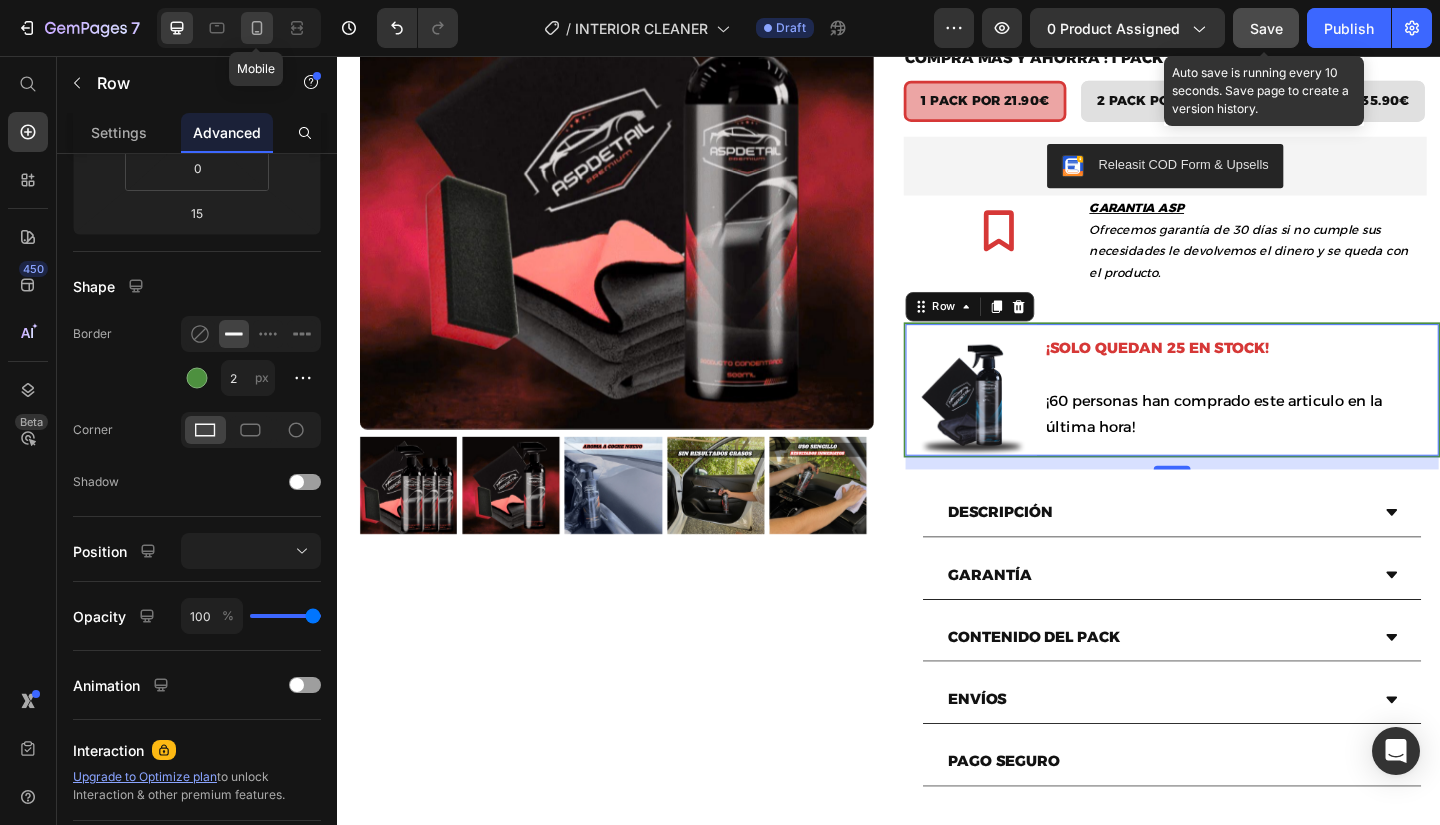 click 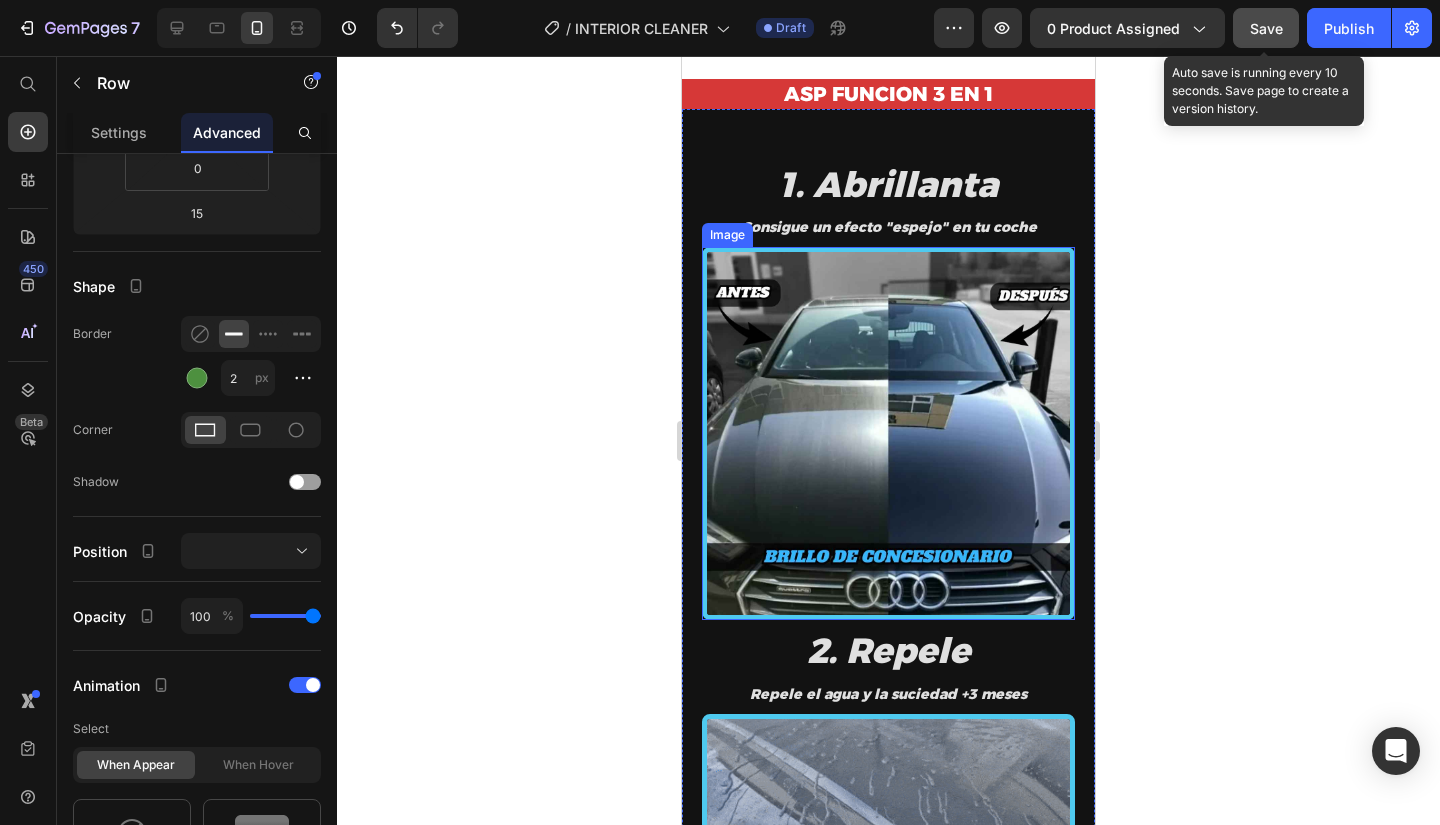 scroll, scrollTop: 1410, scrollLeft: 0, axis: vertical 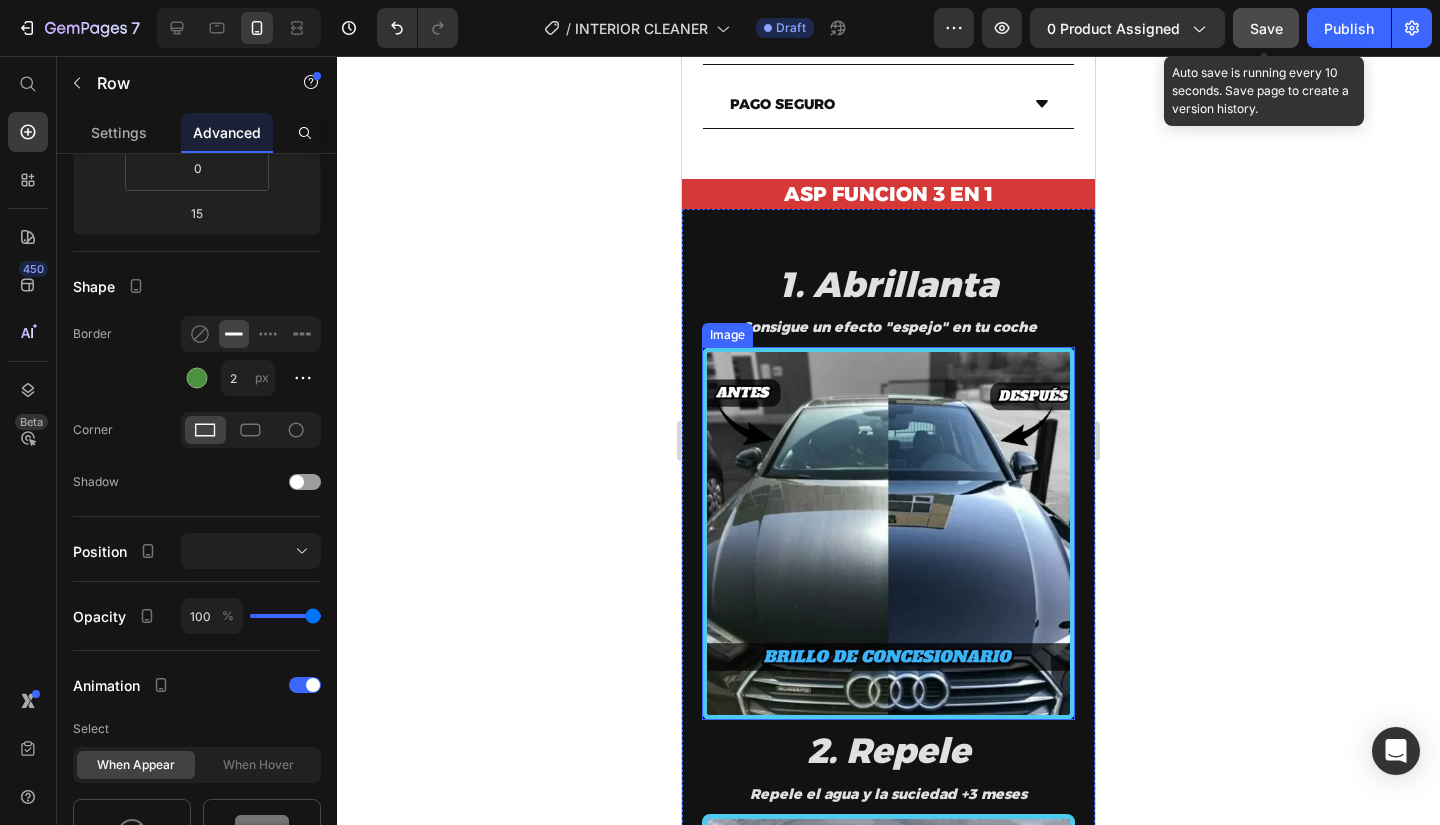click at bounding box center (888, 533) 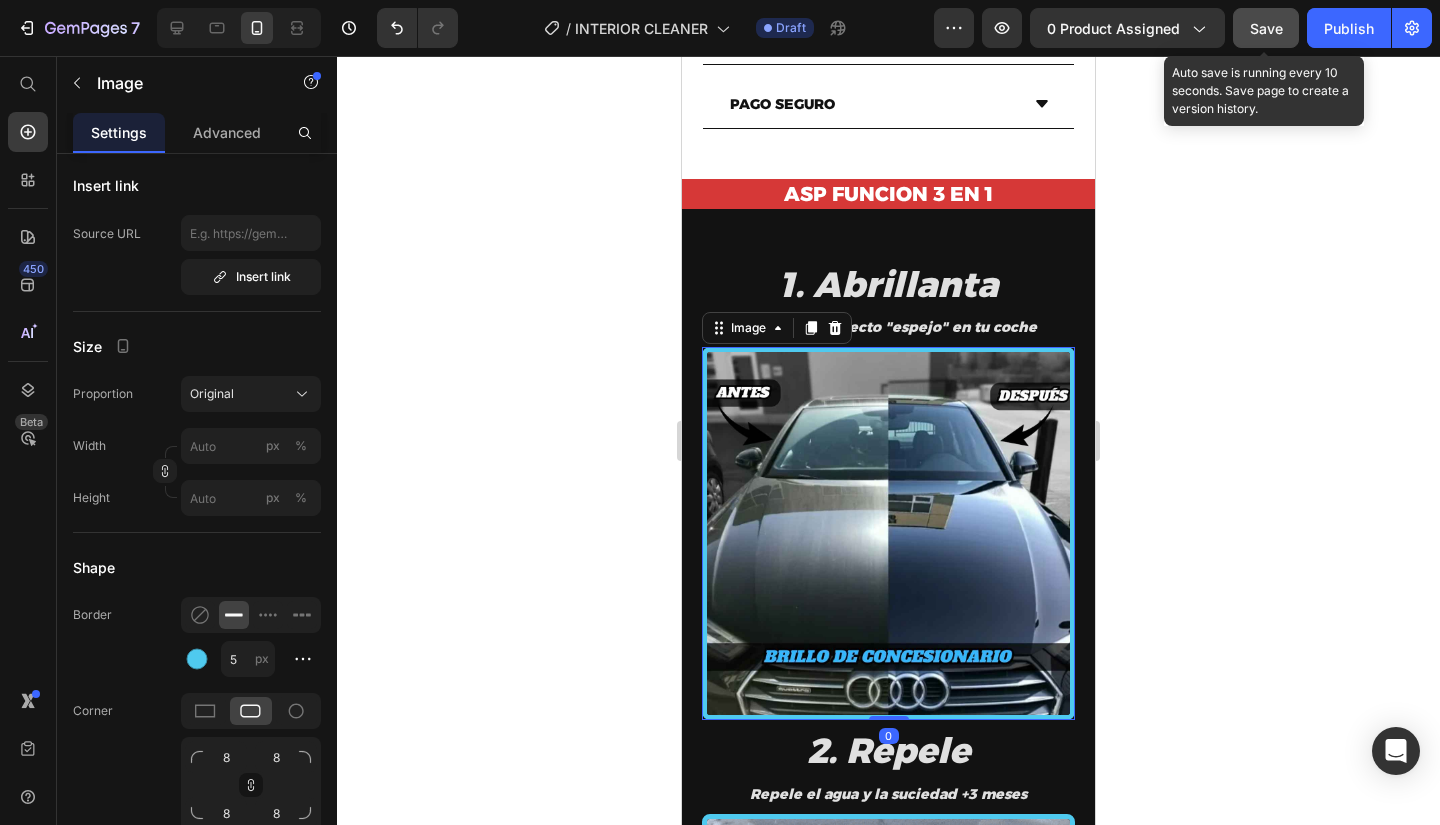 scroll, scrollTop: 0, scrollLeft: 0, axis: both 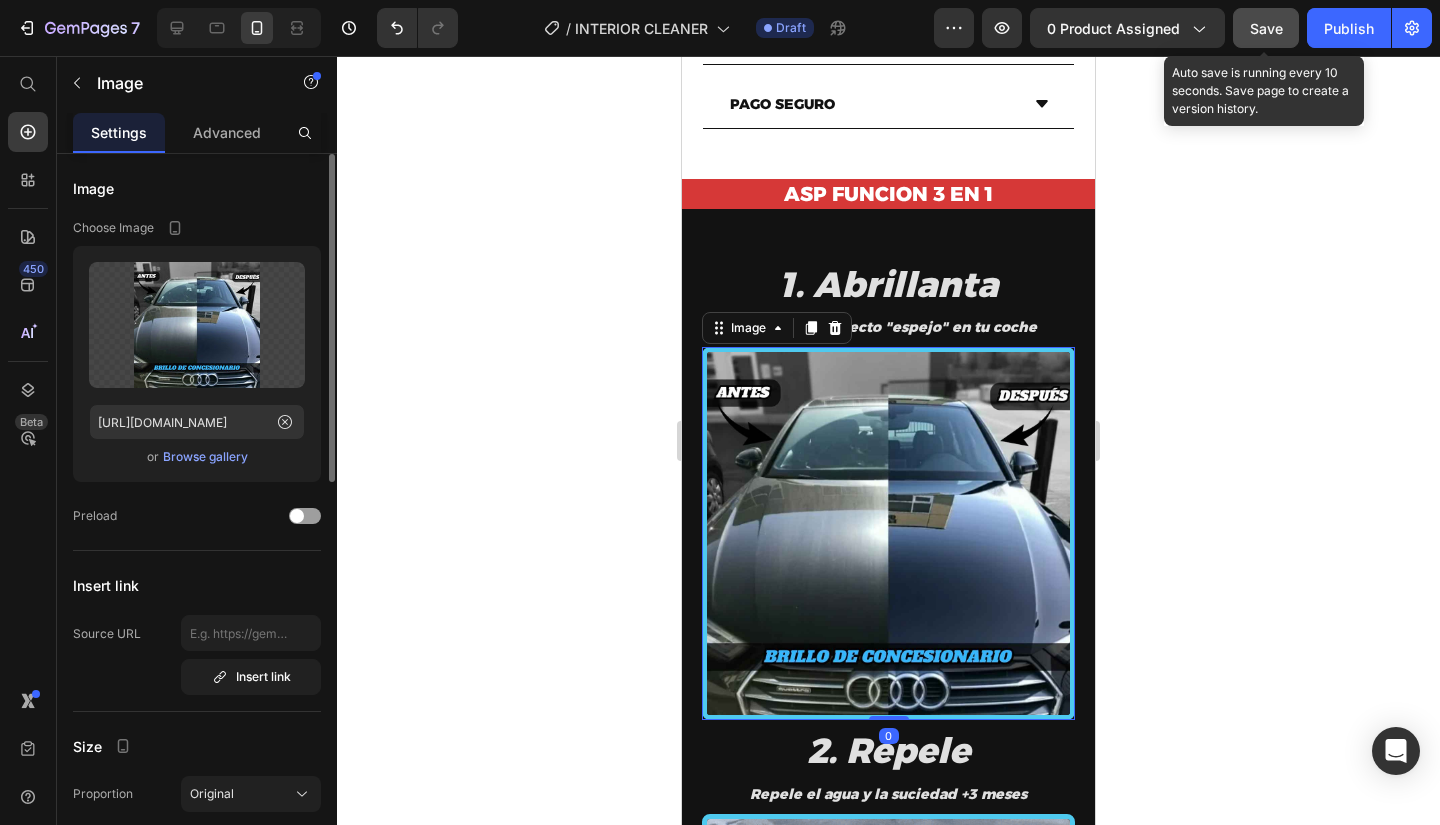 click on "Advanced" at bounding box center (227, 132) 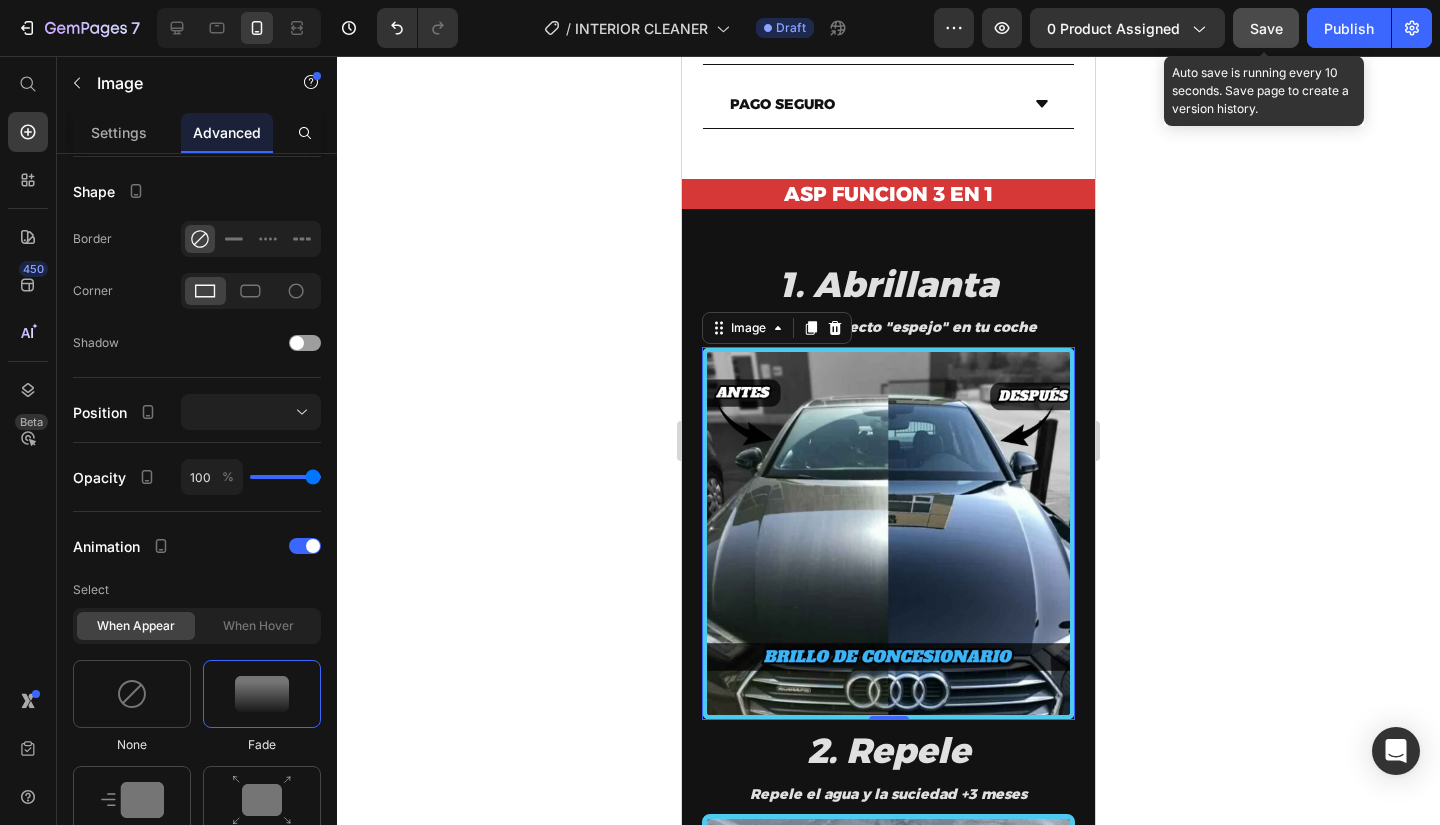 scroll, scrollTop: 0, scrollLeft: 0, axis: both 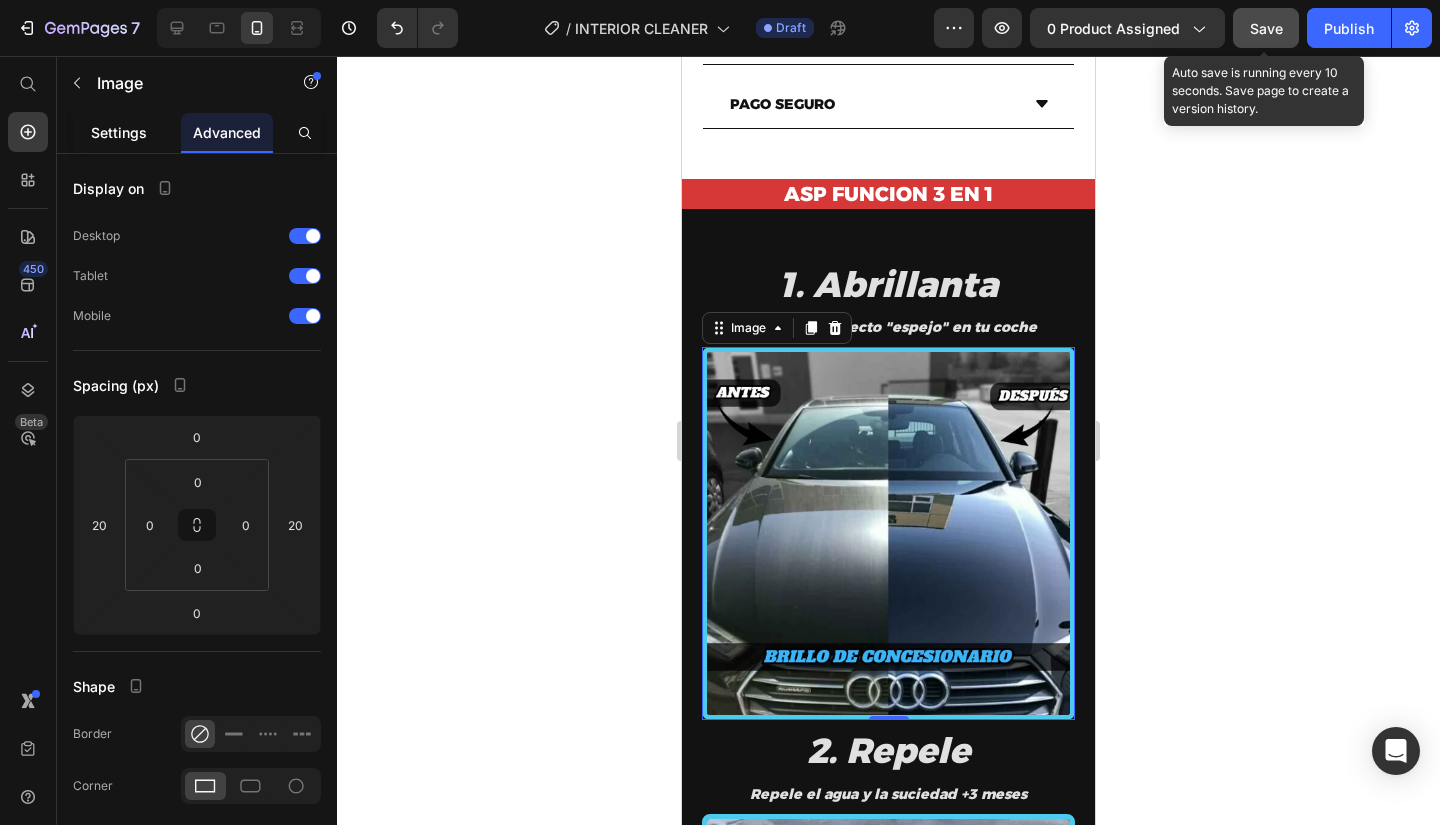 click on "Settings" at bounding box center (119, 132) 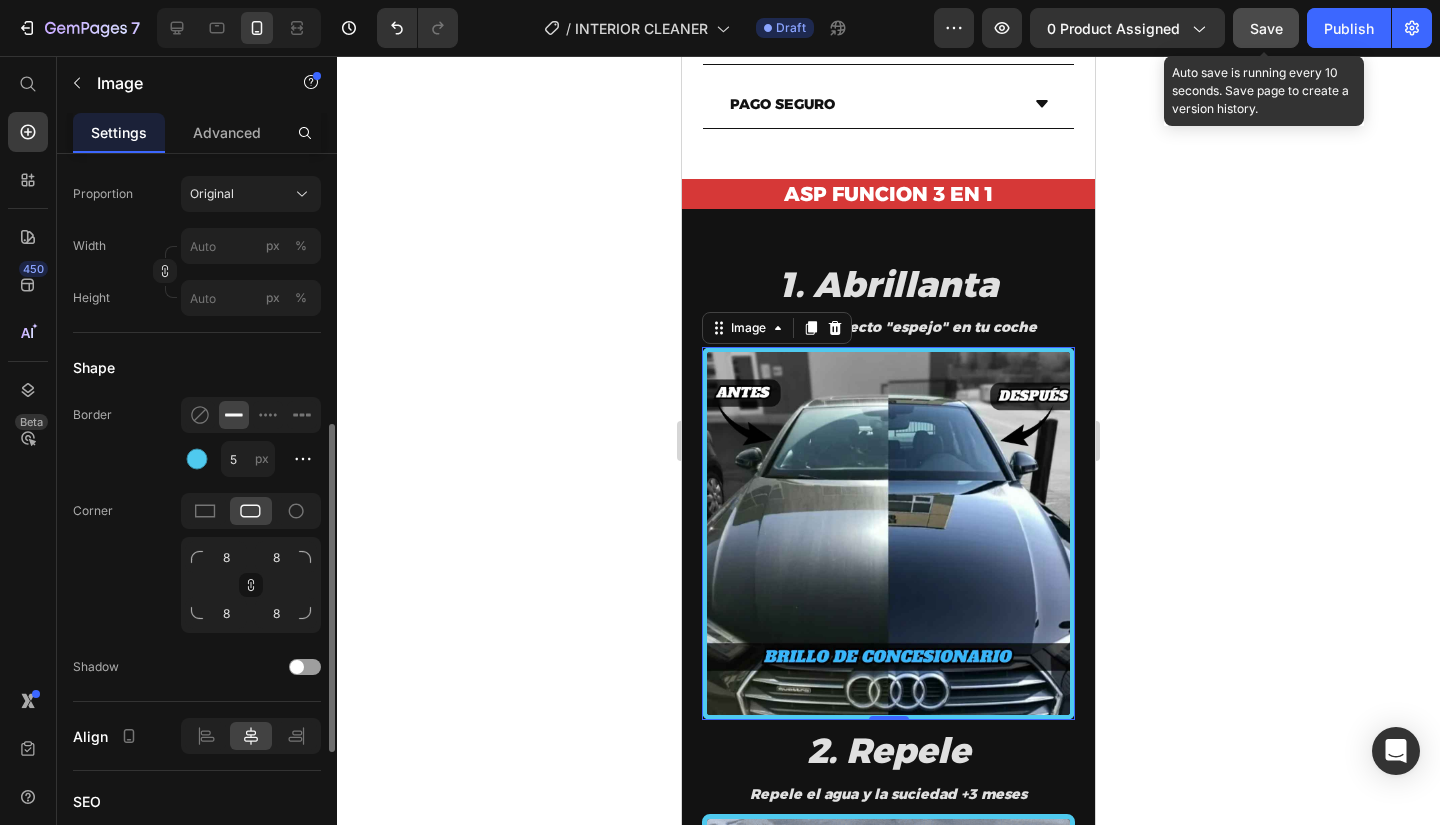 scroll, scrollTop: 700, scrollLeft: 0, axis: vertical 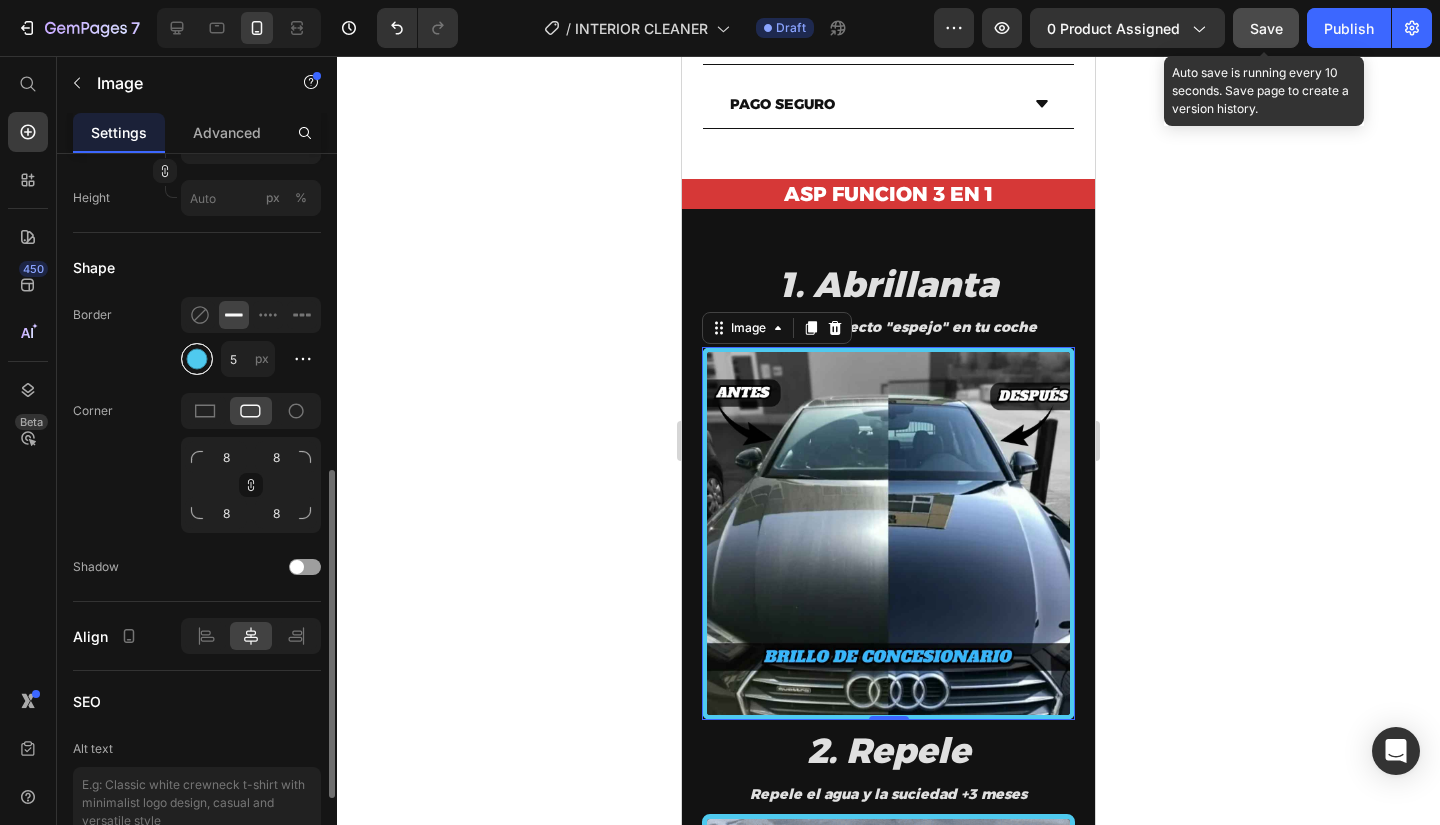 click at bounding box center [197, 359] 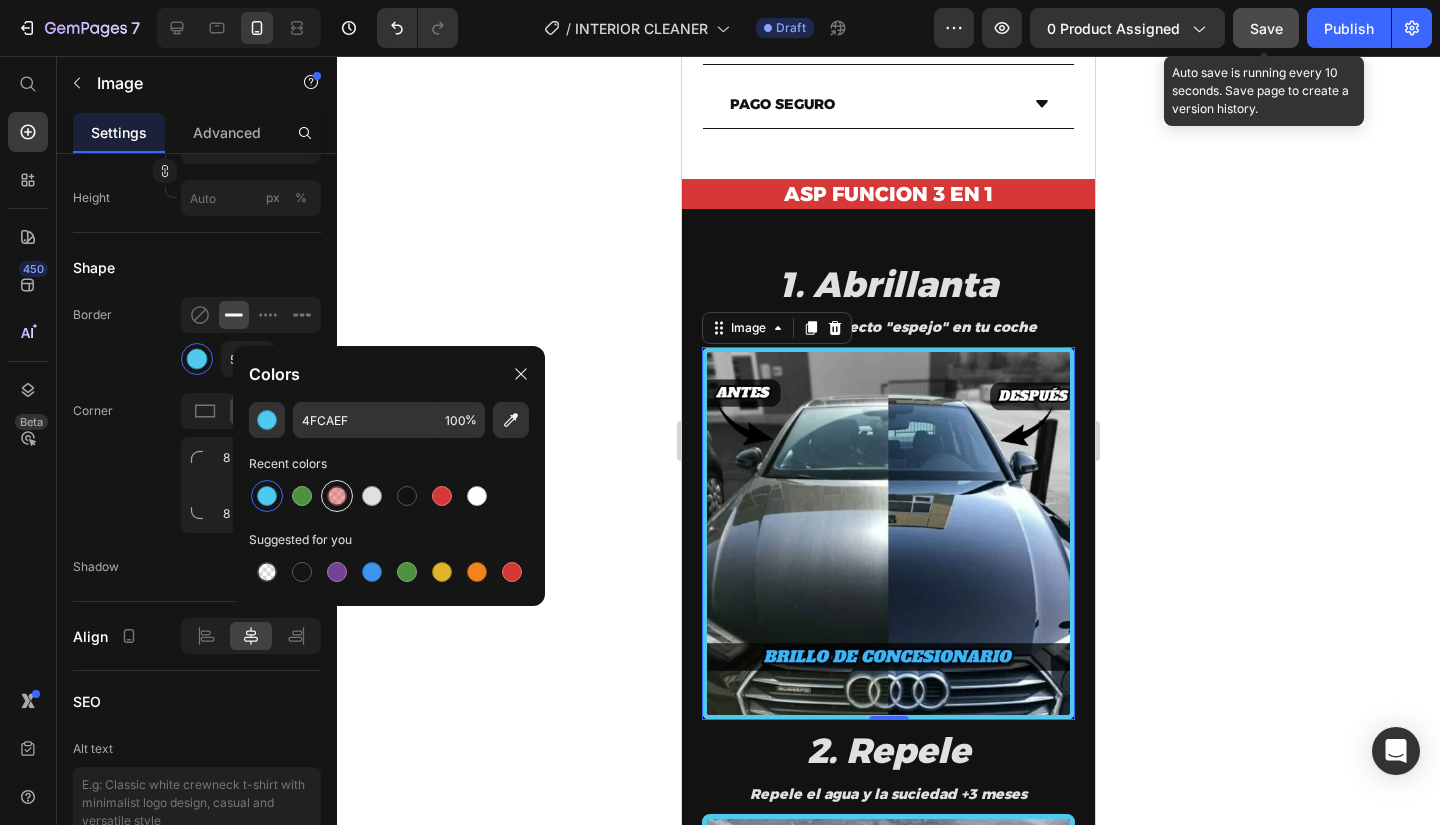 click at bounding box center (337, 496) 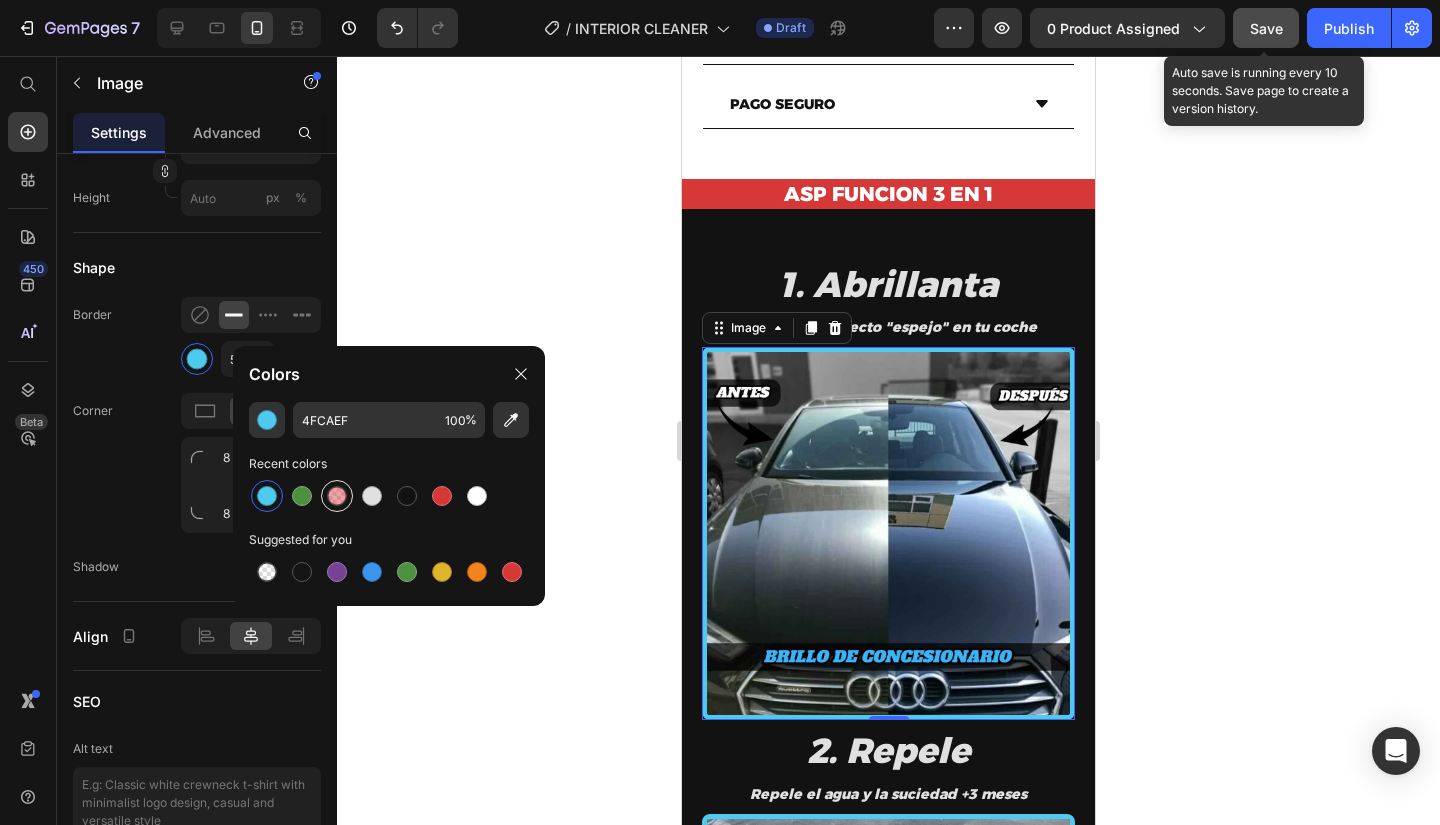 type on "D63837" 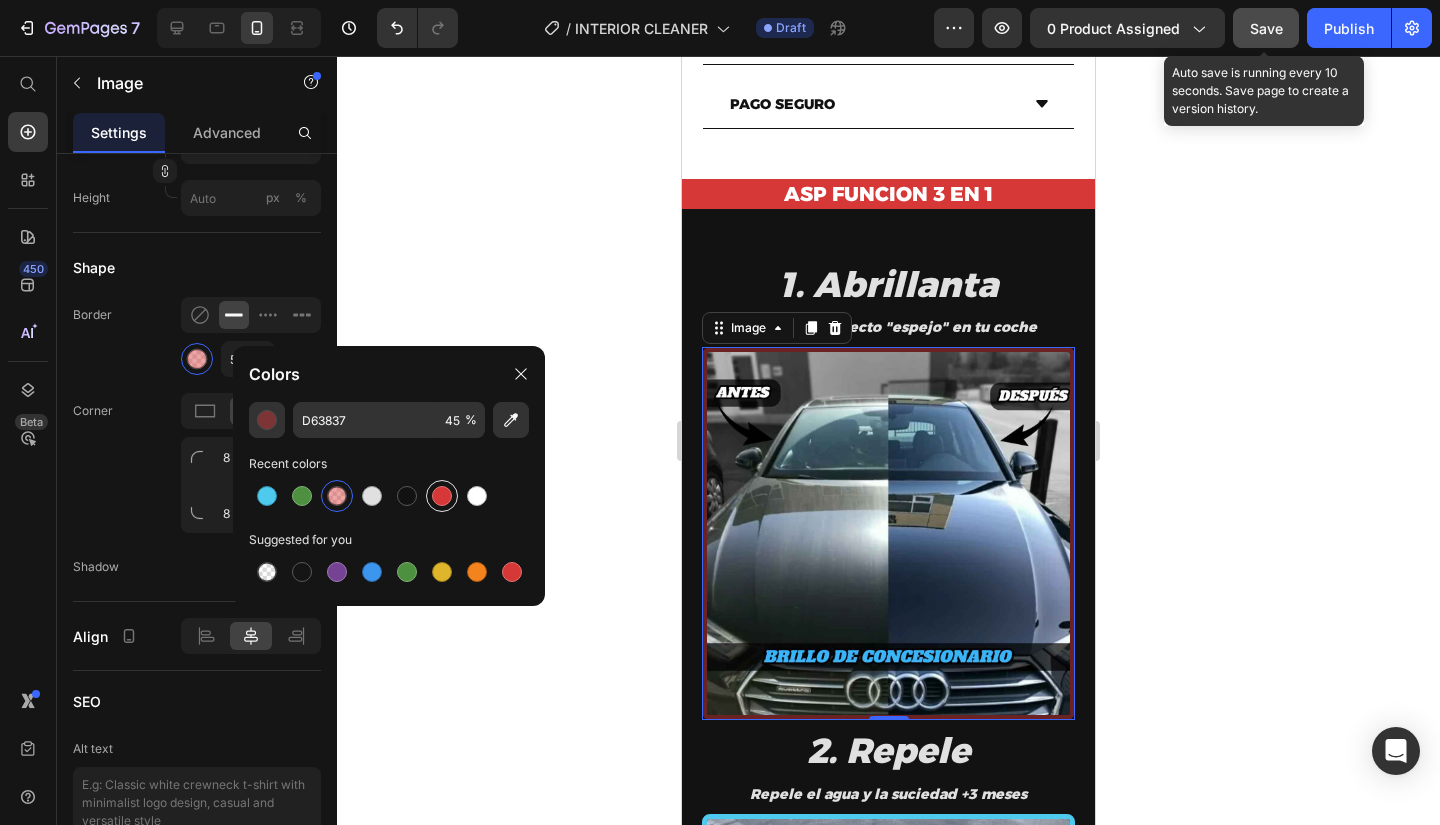 click at bounding box center (442, 496) 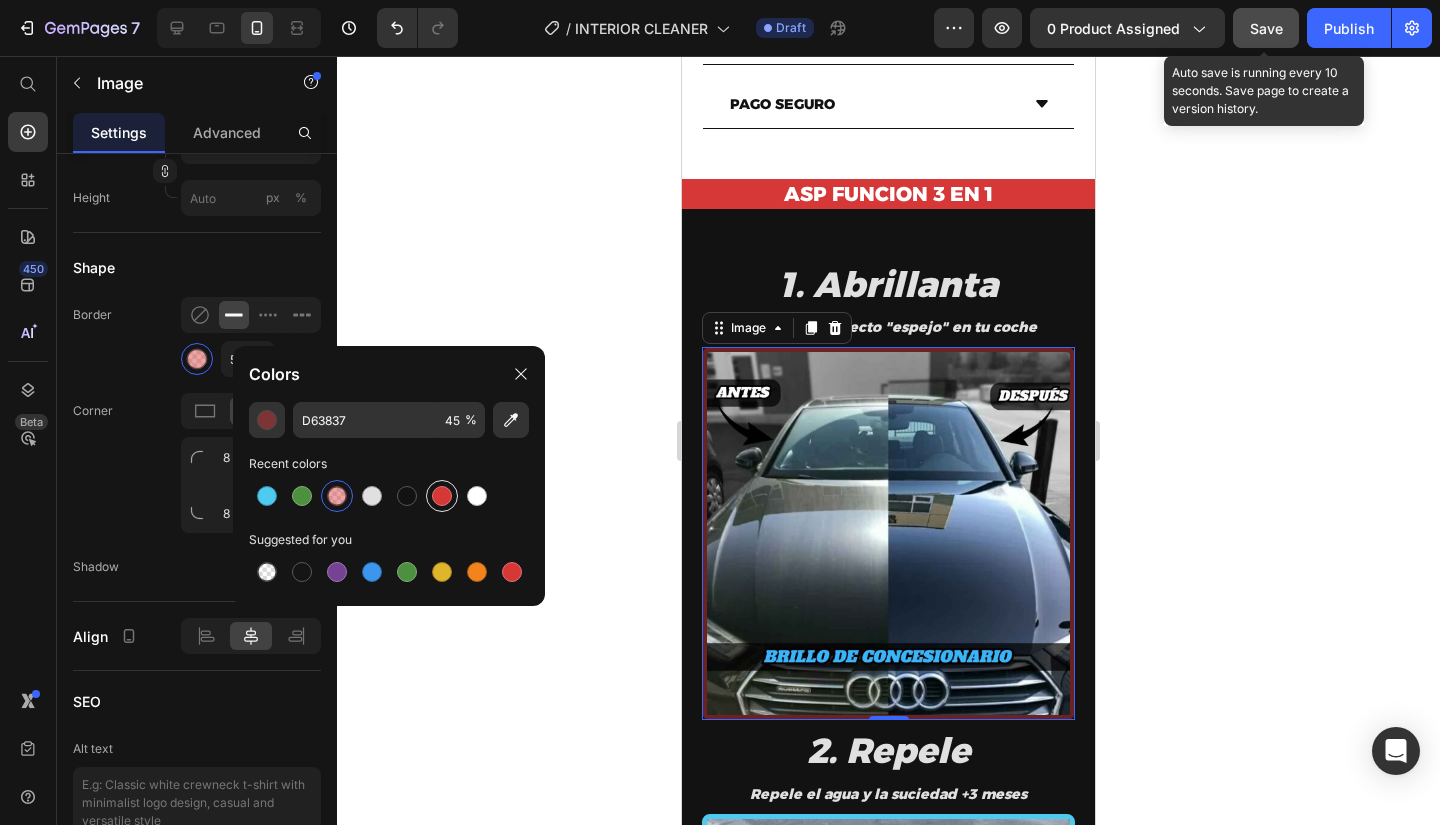type on "100" 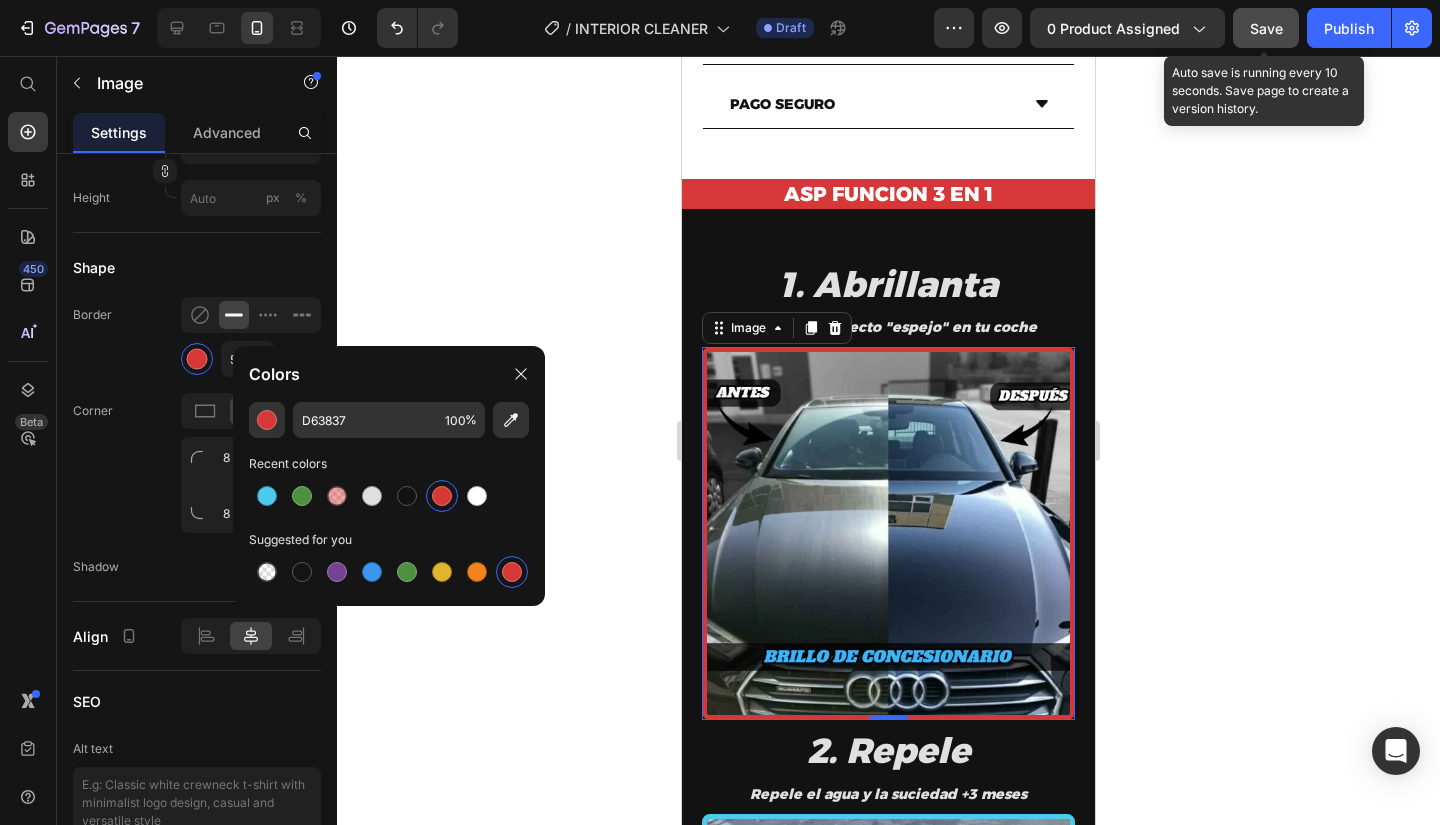 click 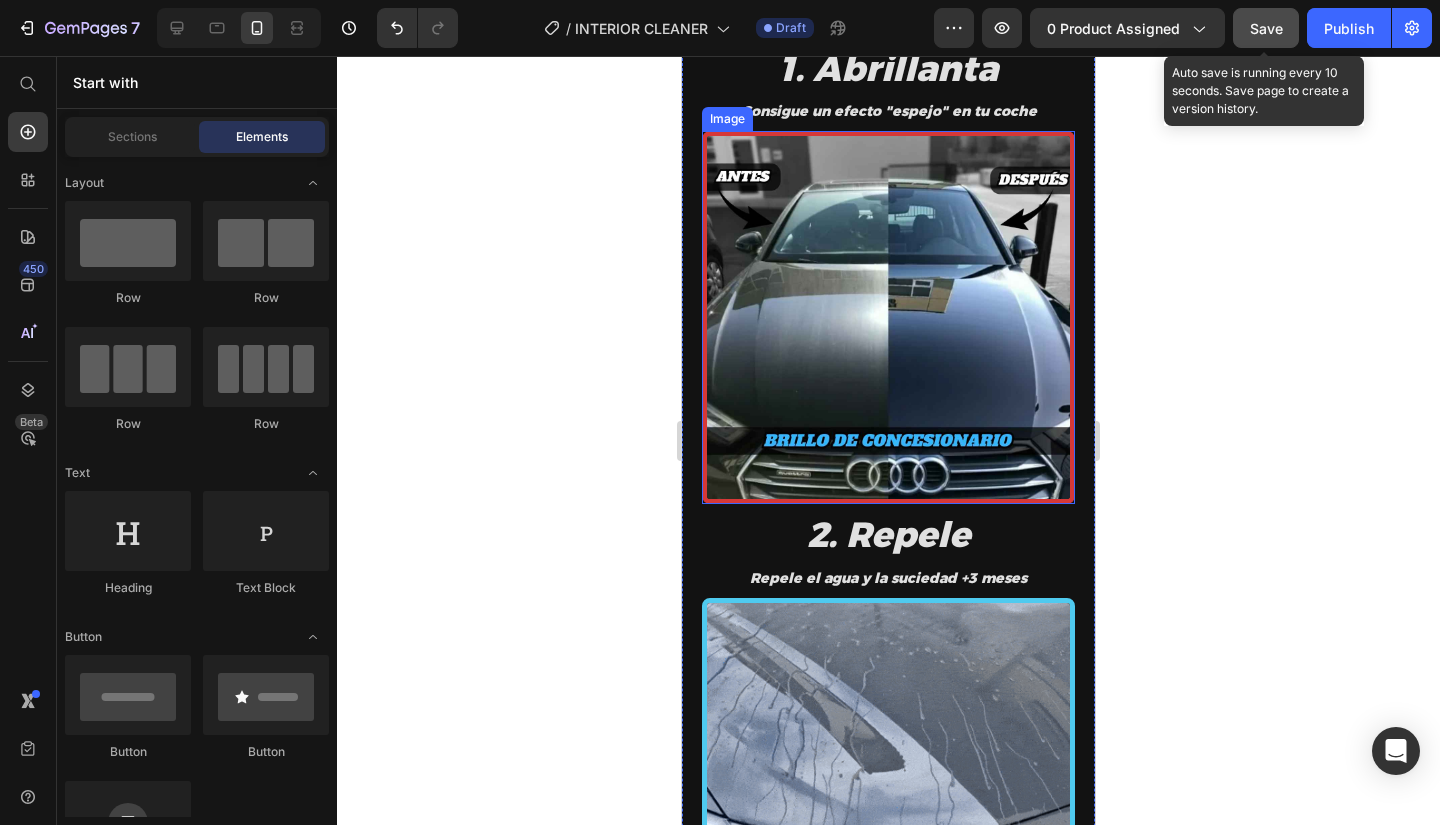 scroll, scrollTop: 1710, scrollLeft: 0, axis: vertical 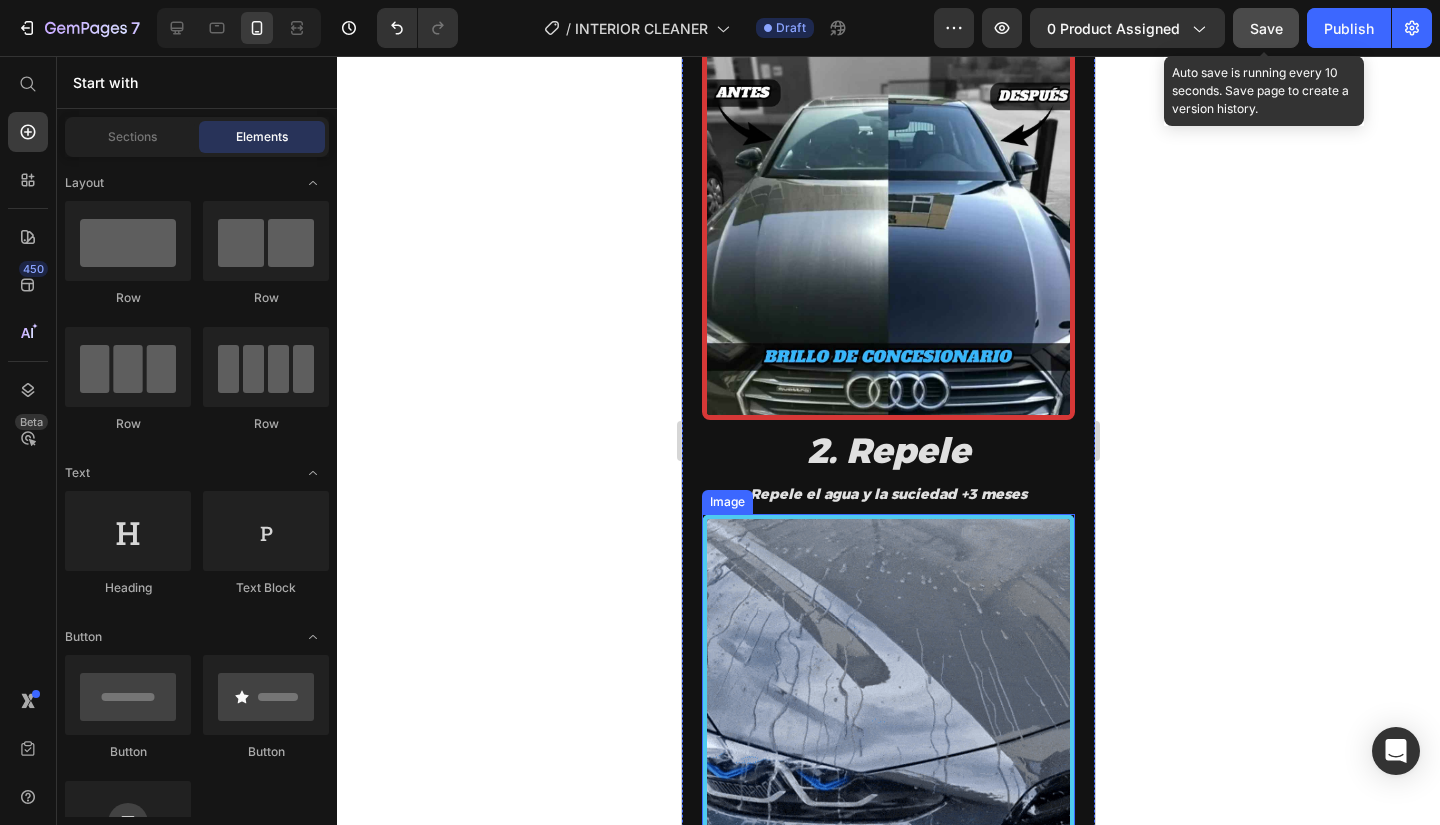 click at bounding box center [888, 700] 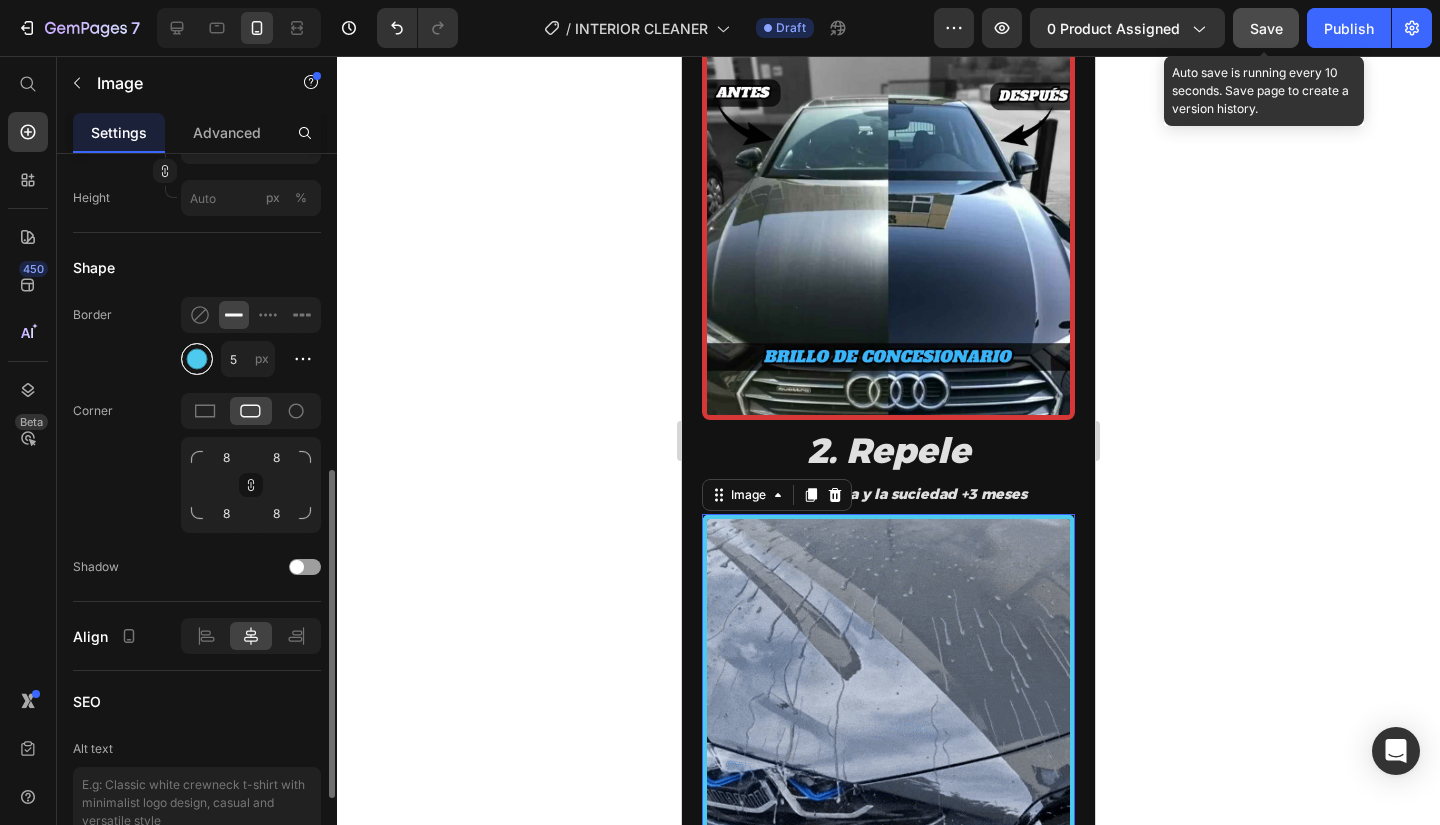 click at bounding box center (197, 359) 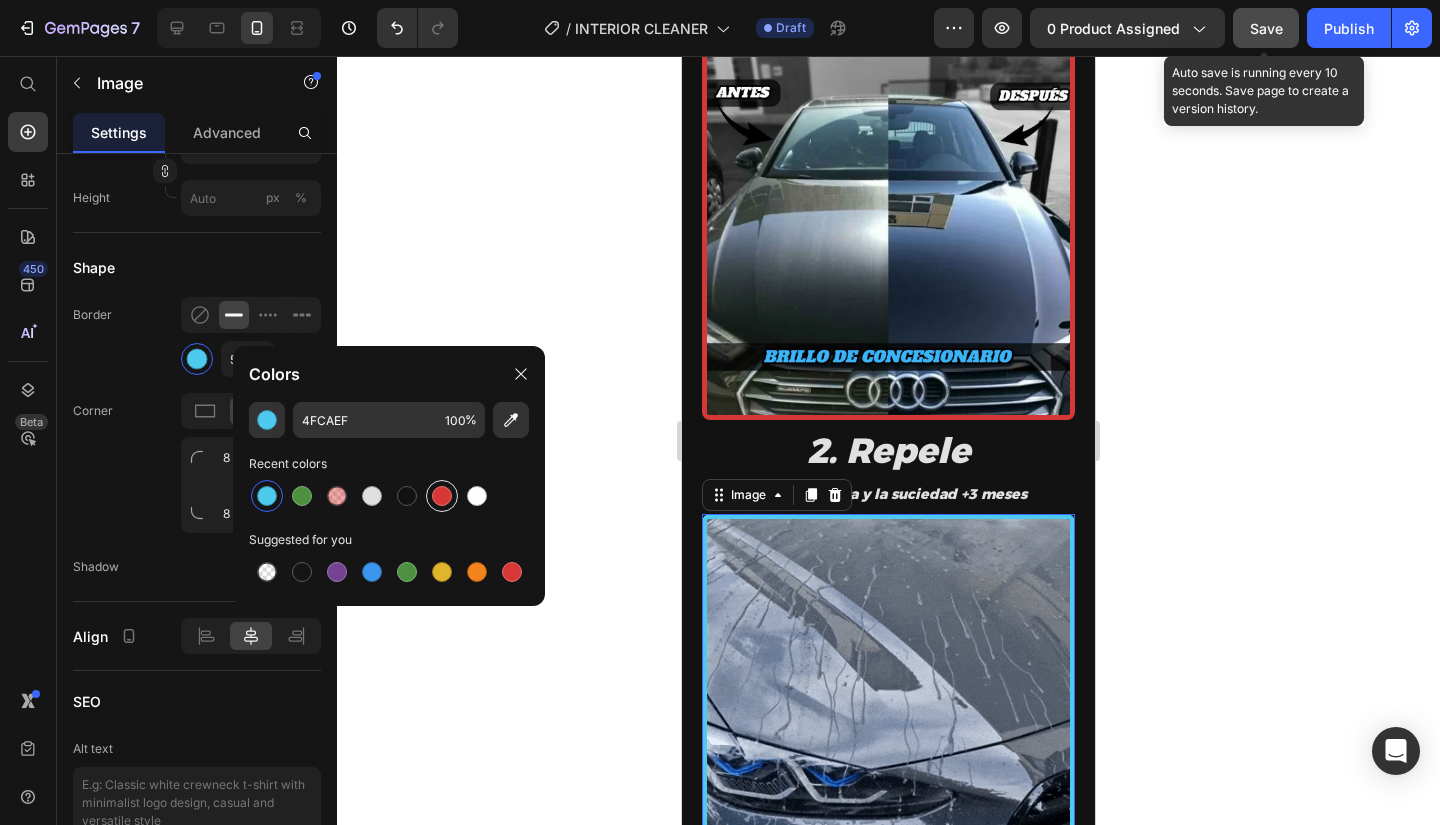 click at bounding box center (442, 496) 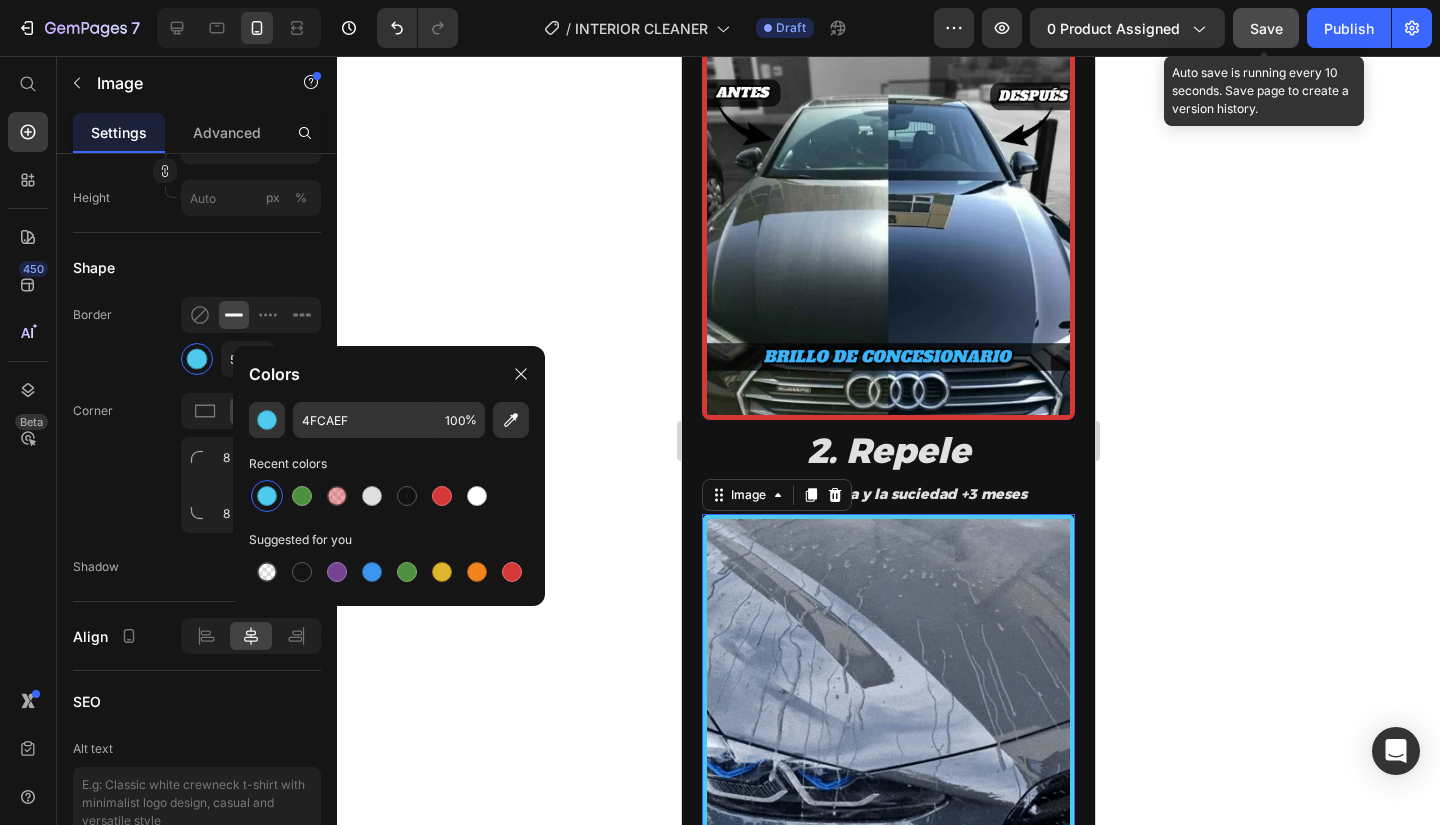 type on "D63837" 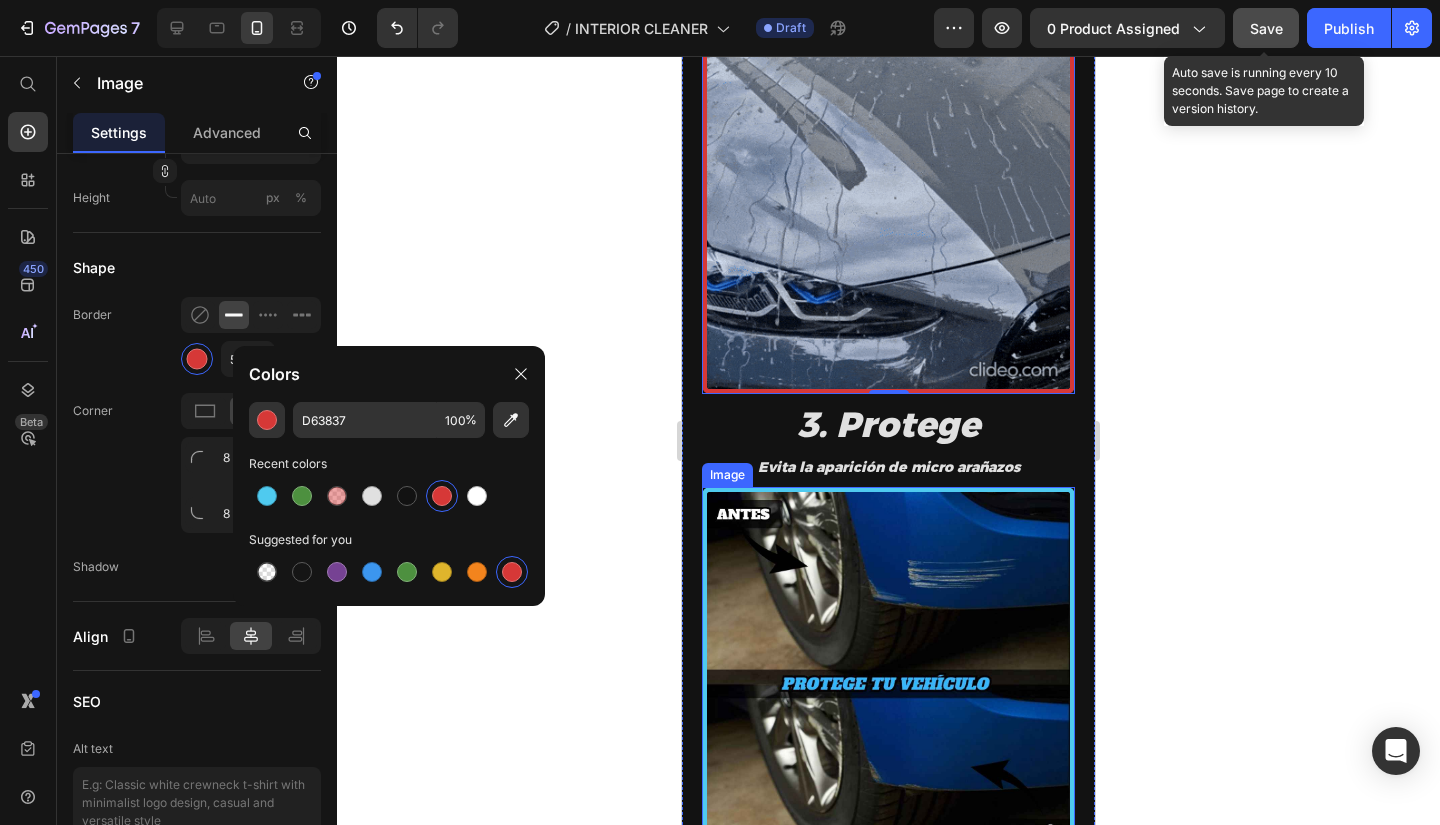scroll, scrollTop: 2210, scrollLeft: 0, axis: vertical 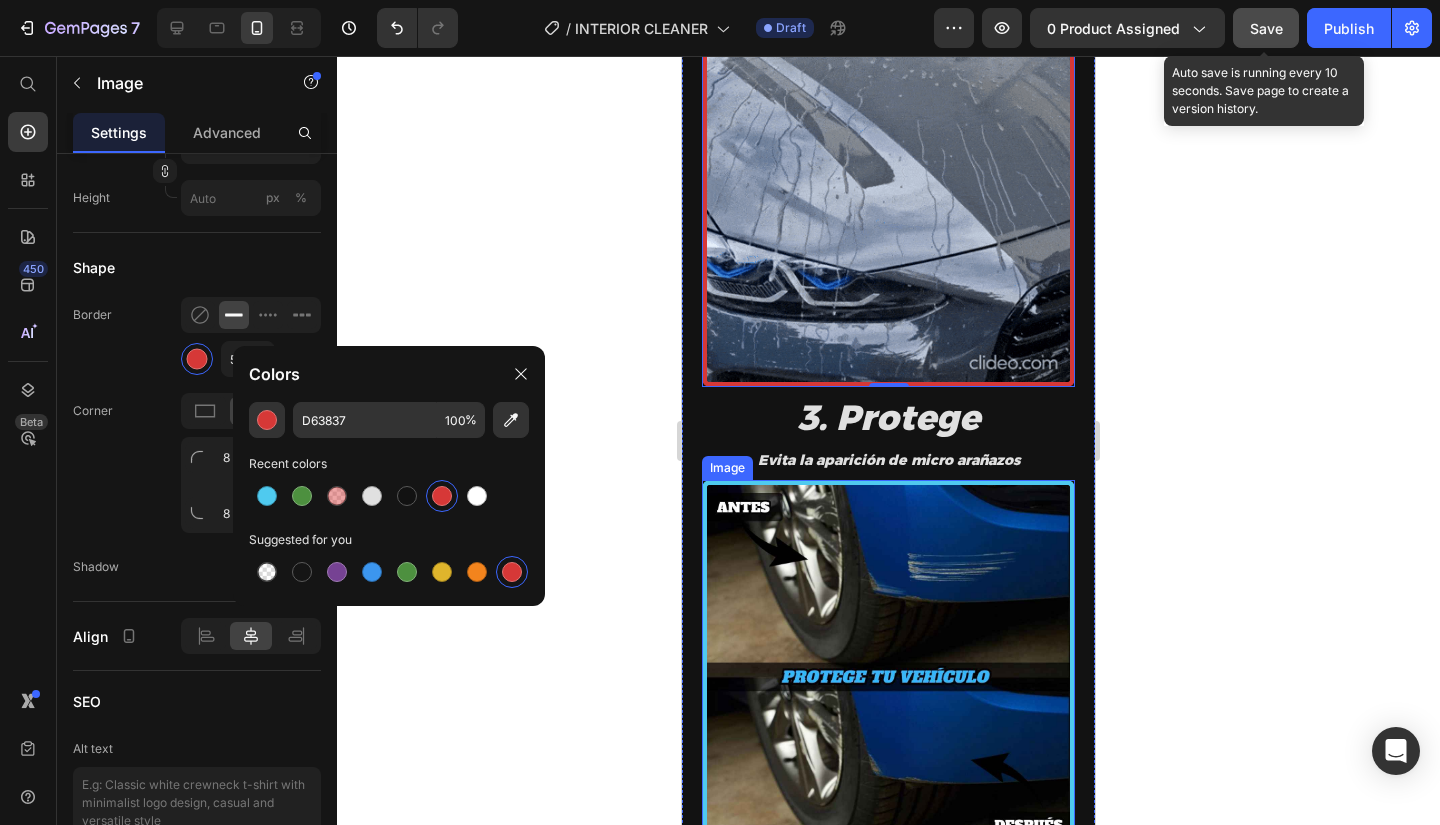click at bounding box center [888, 666] 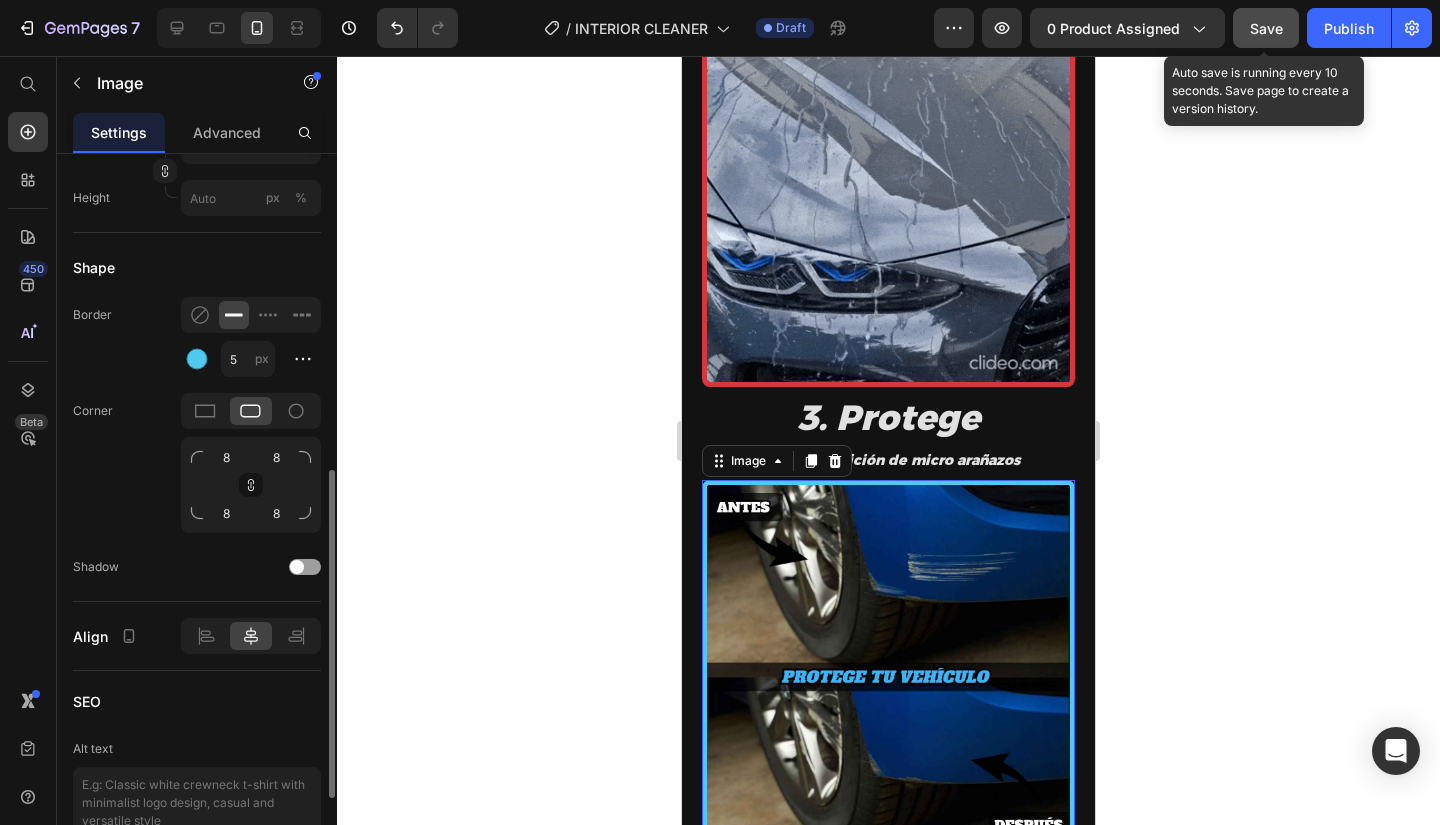 click on "5 px" at bounding box center [267, 359] 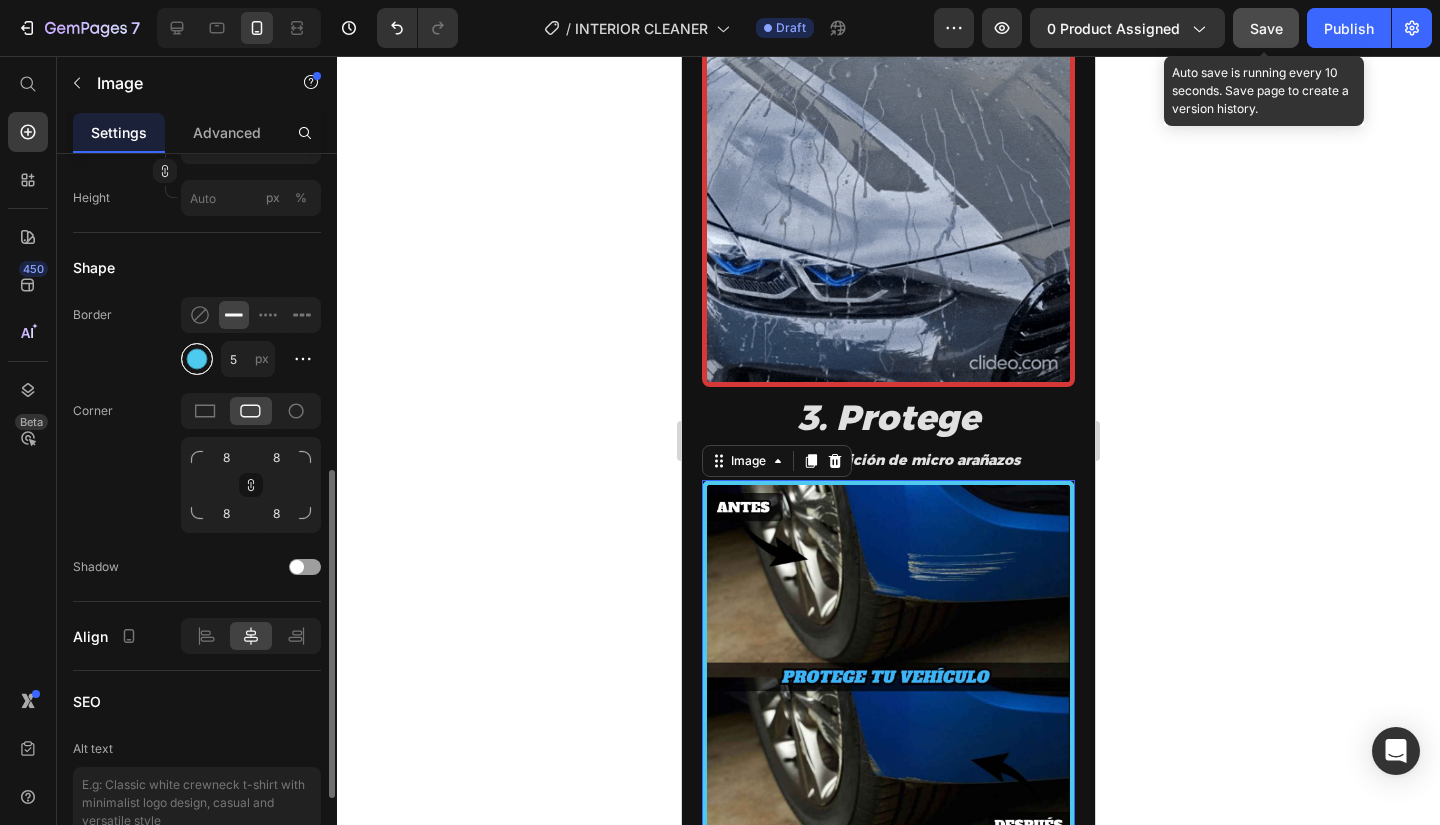 click at bounding box center [197, 359] 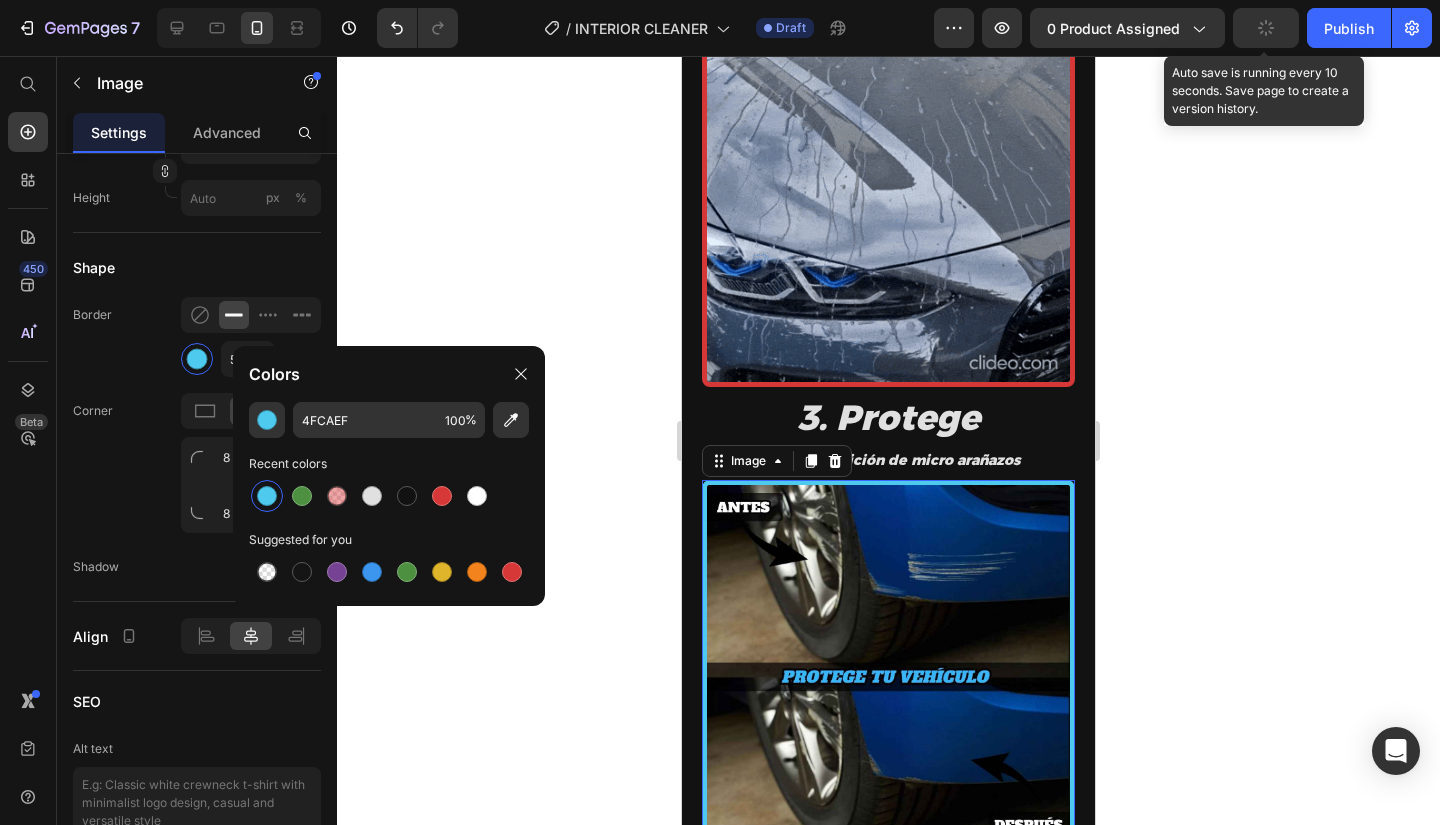 click at bounding box center (442, 496) 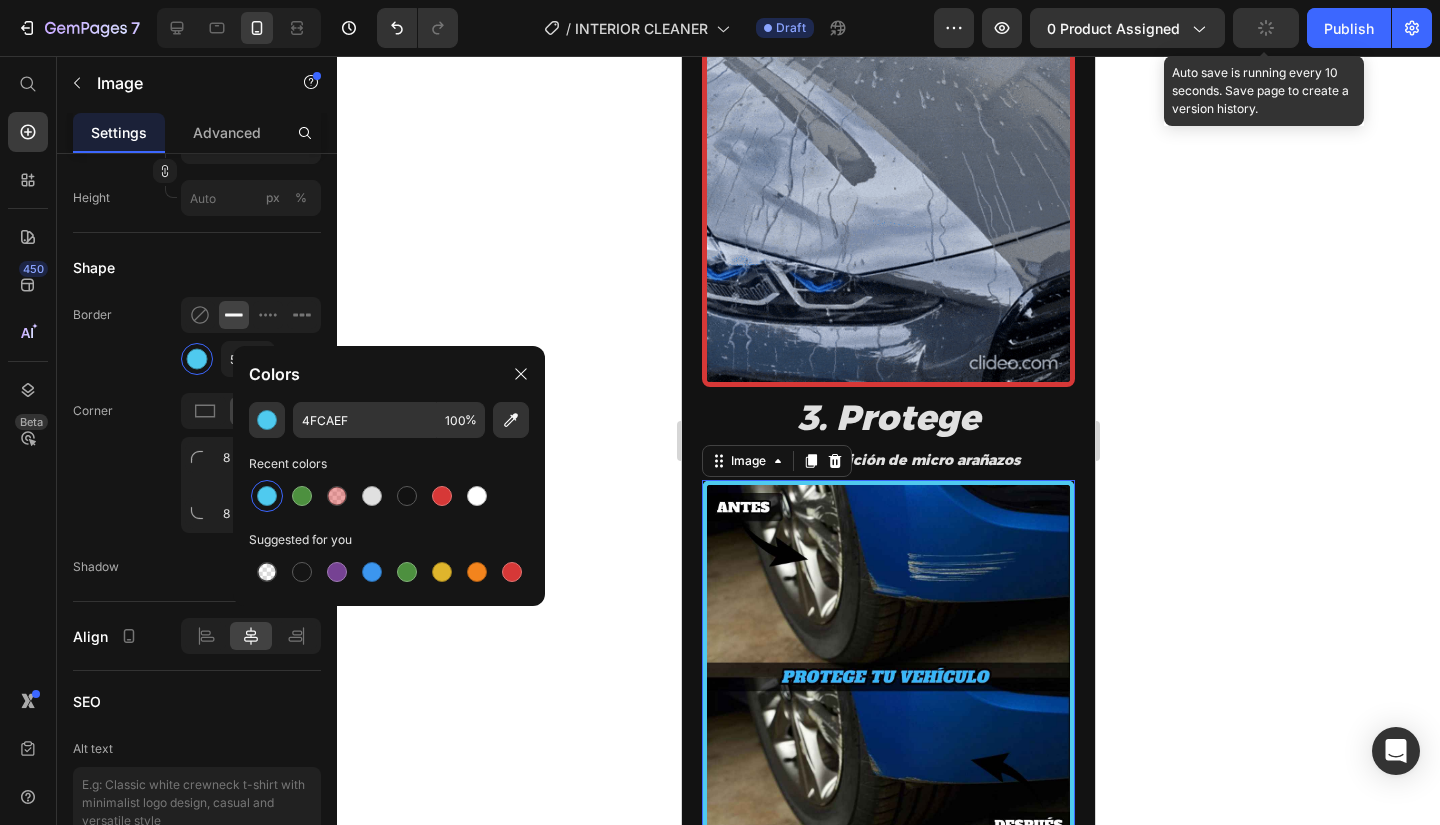 type on "D63837" 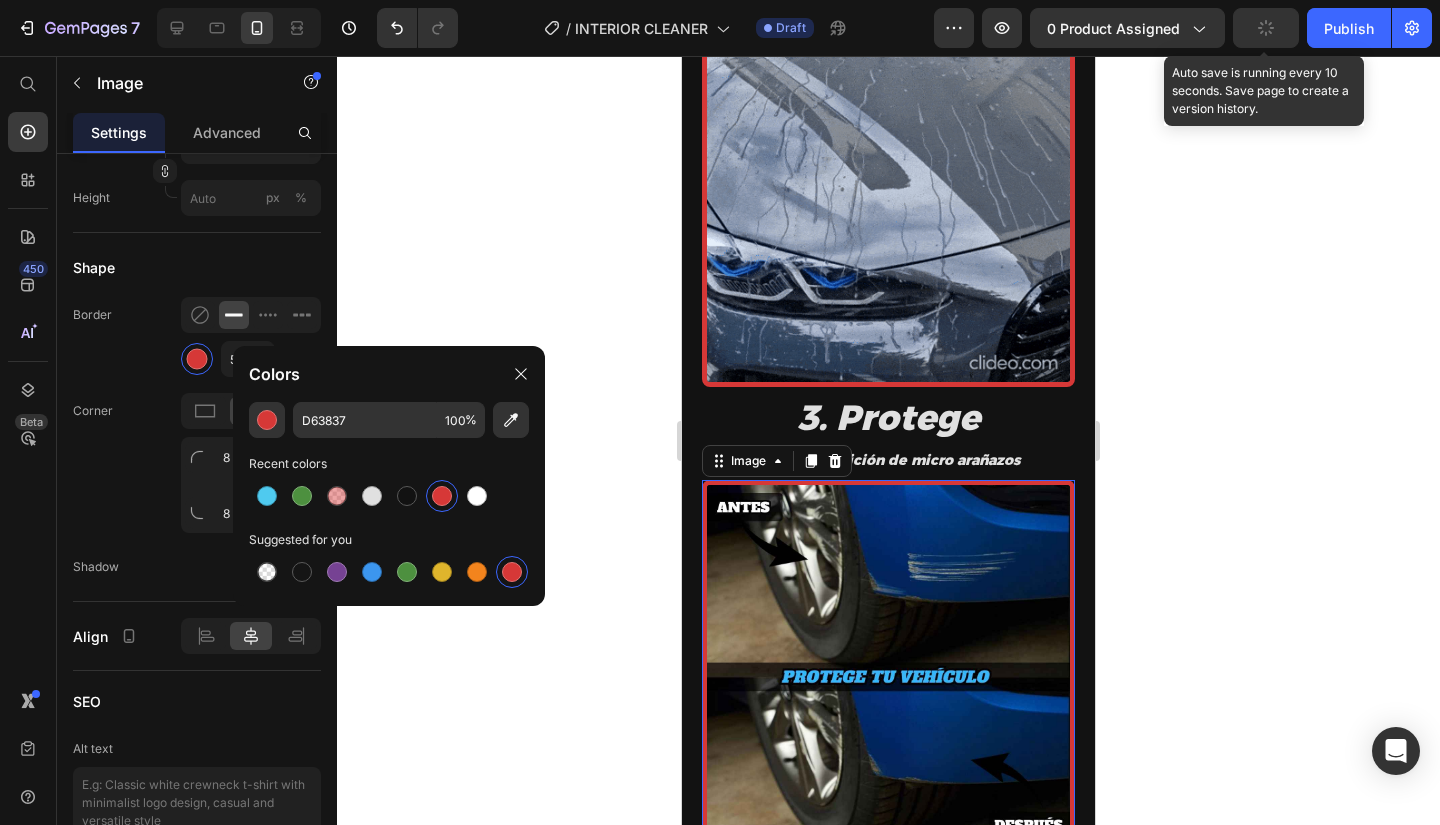 click 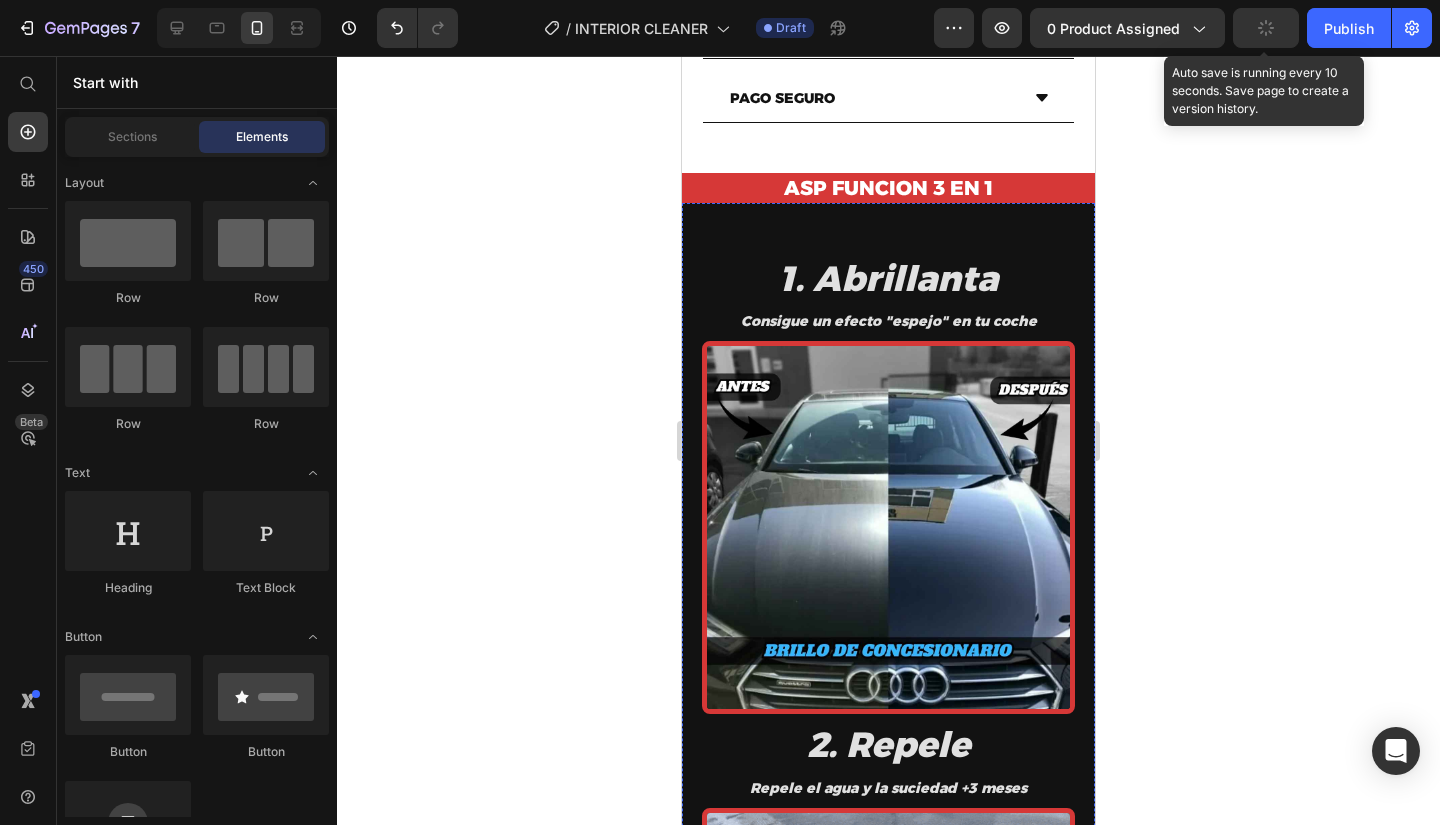 scroll, scrollTop: 1410, scrollLeft: 0, axis: vertical 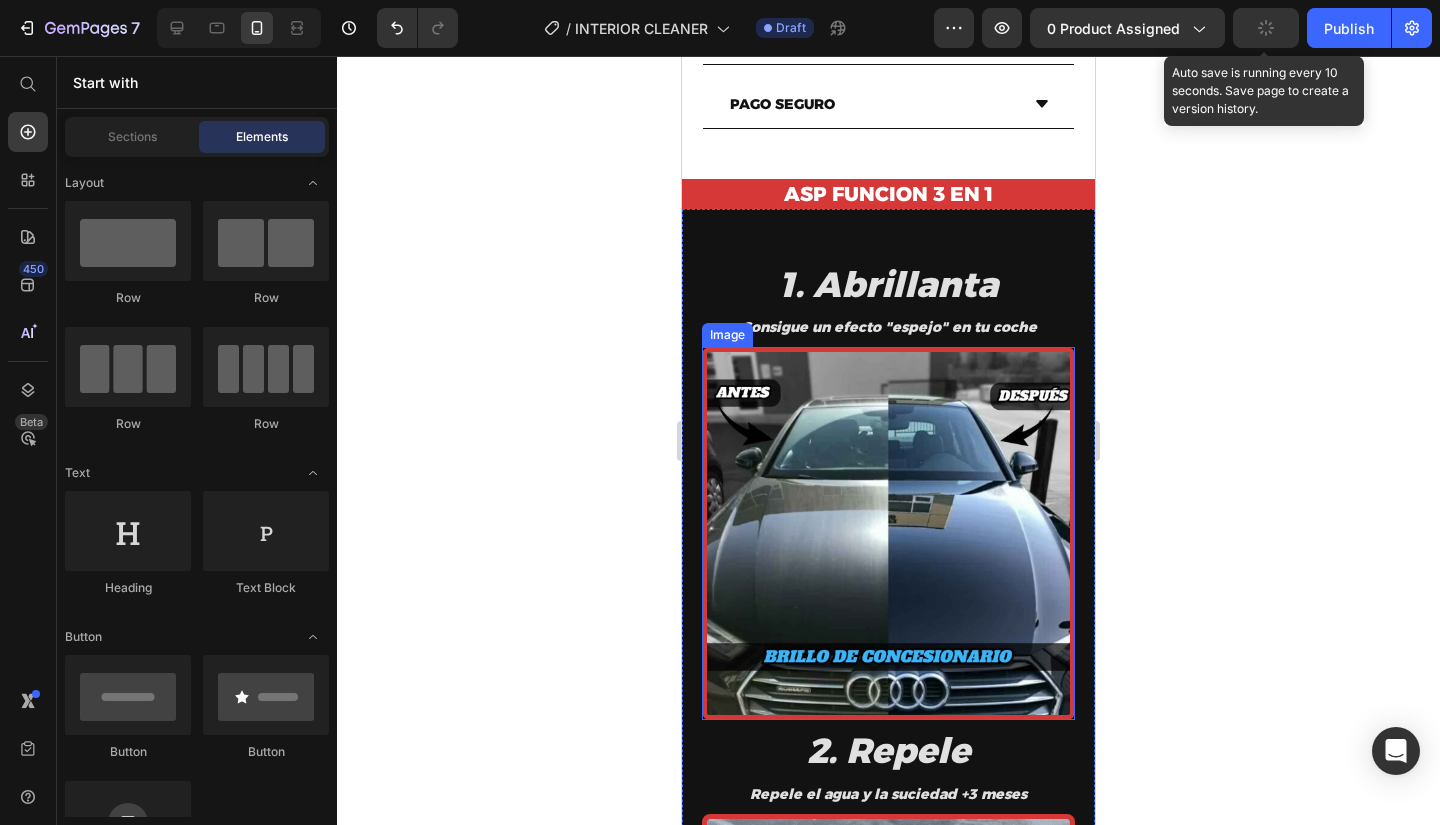 click at bounding box center (888, 533) 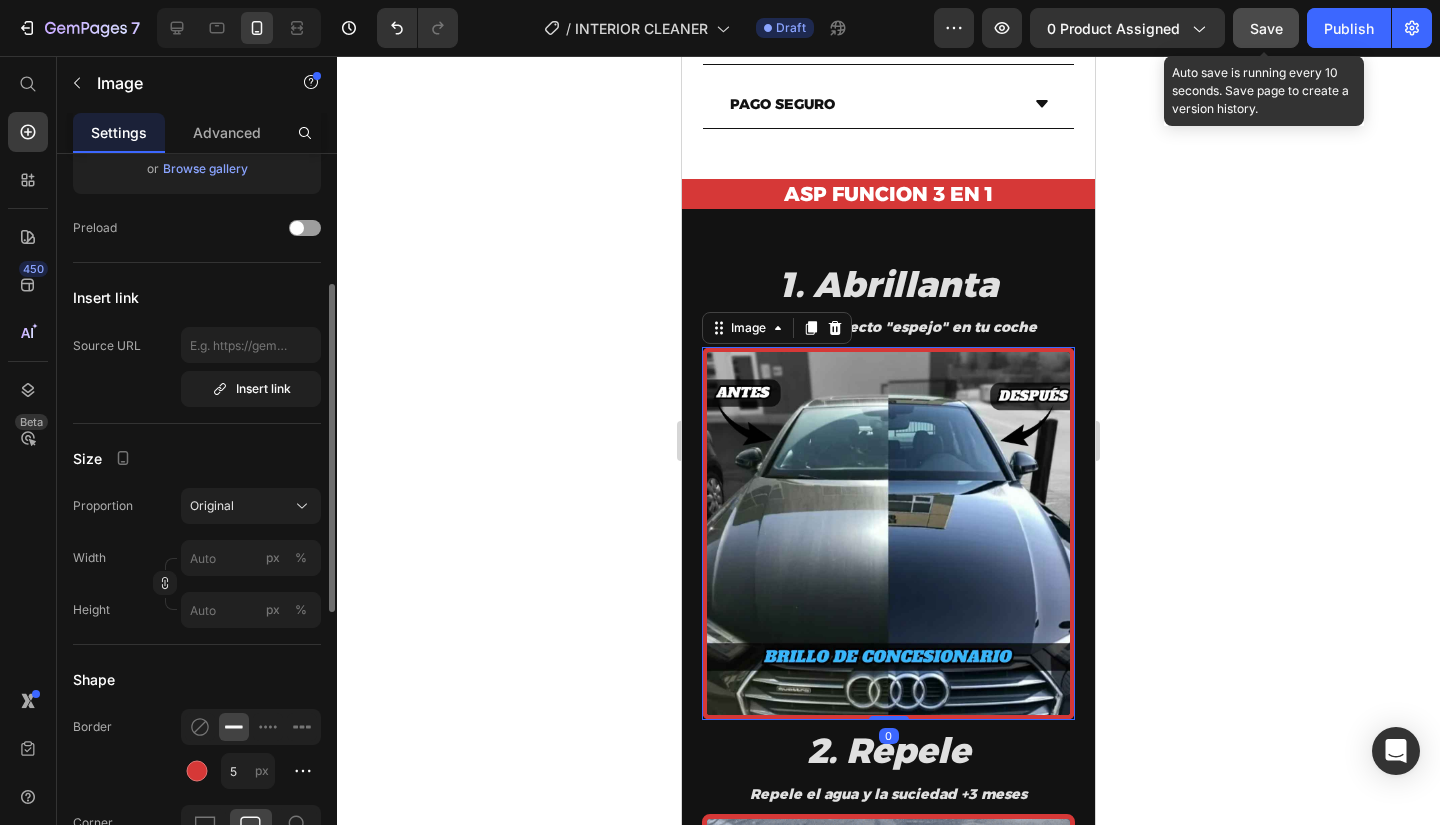 scroll, scrollTop: 0, scrollLeft: 0, axis: both 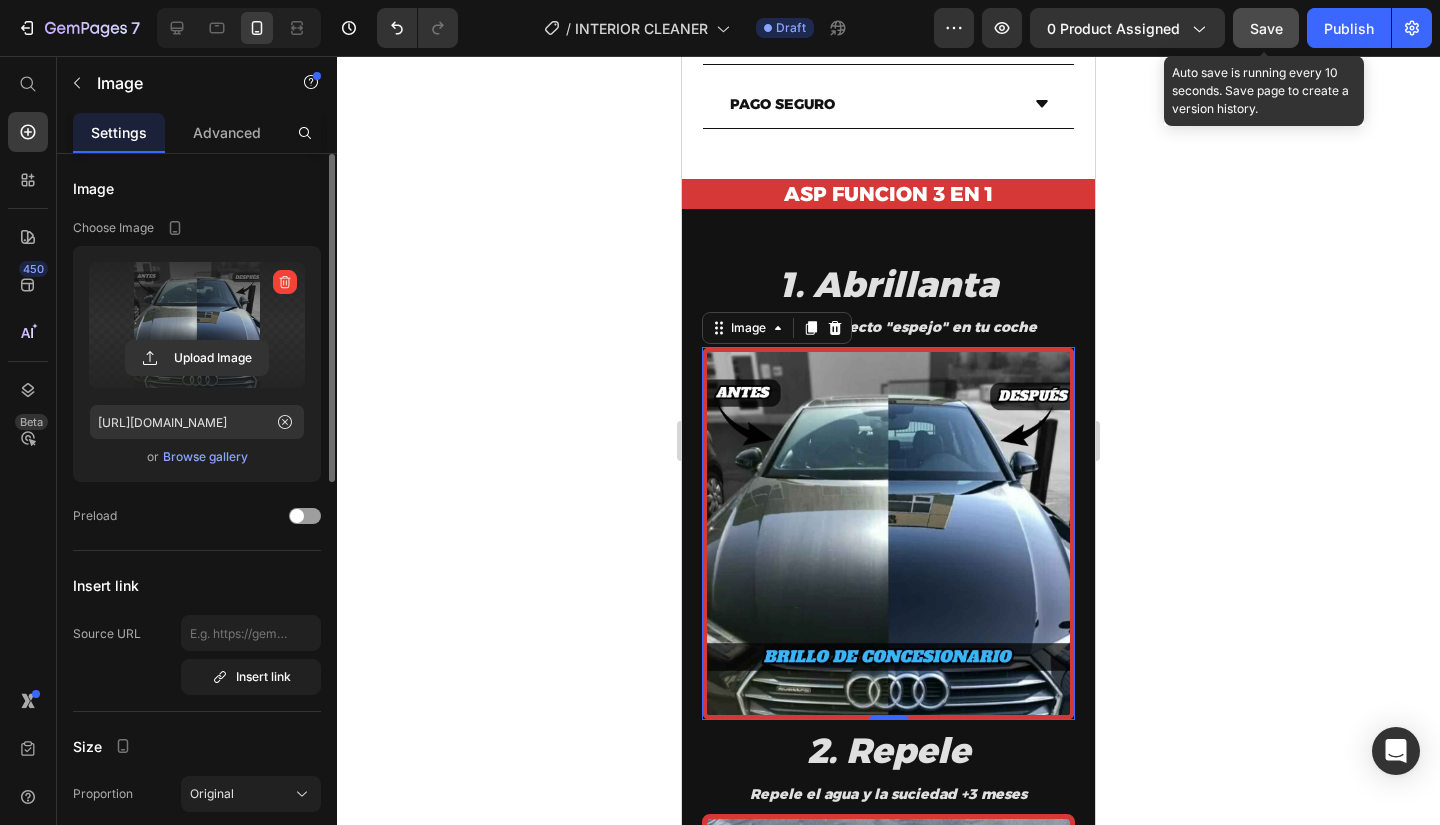 click at bounding box center [197, 325] 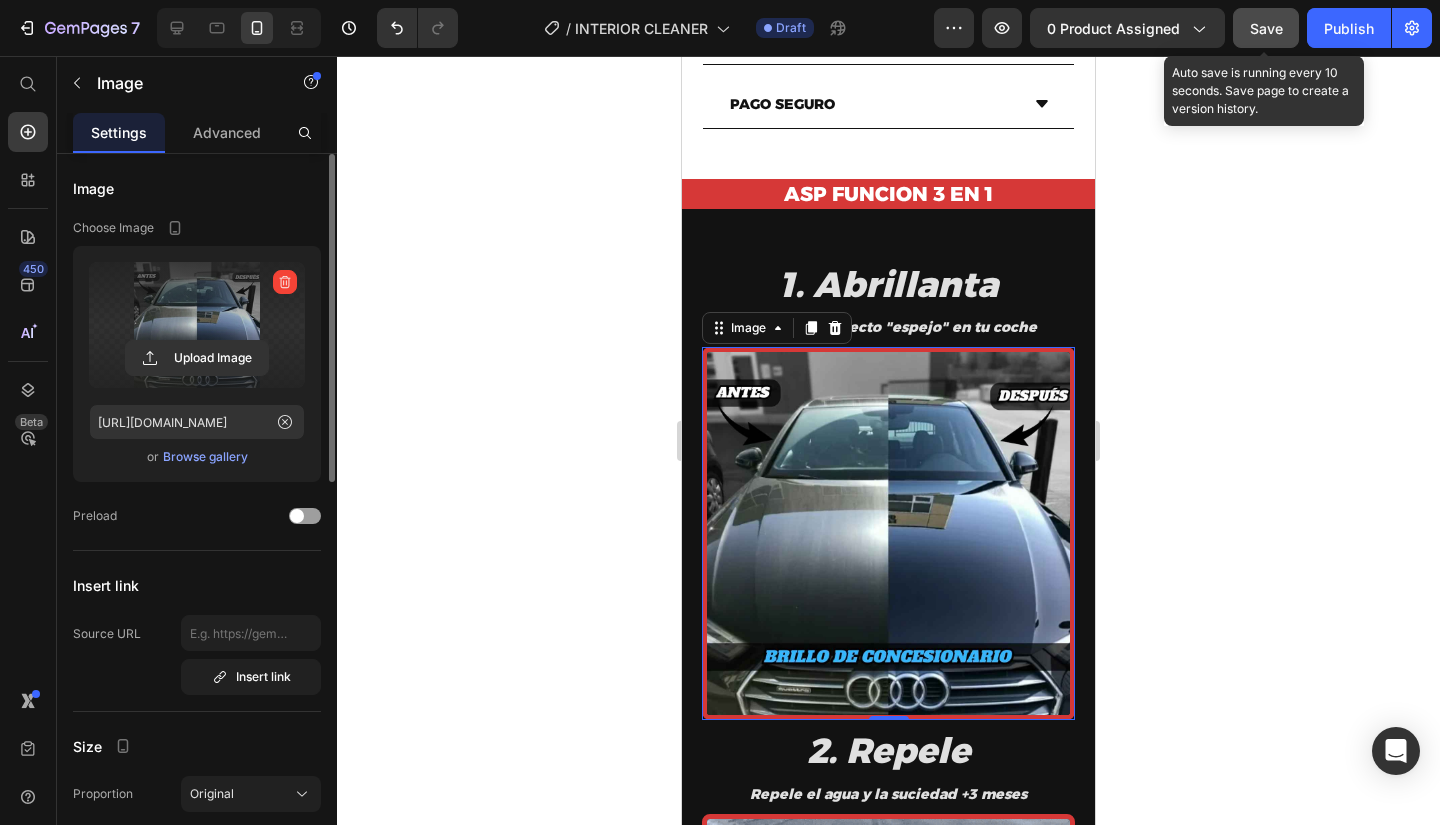 click 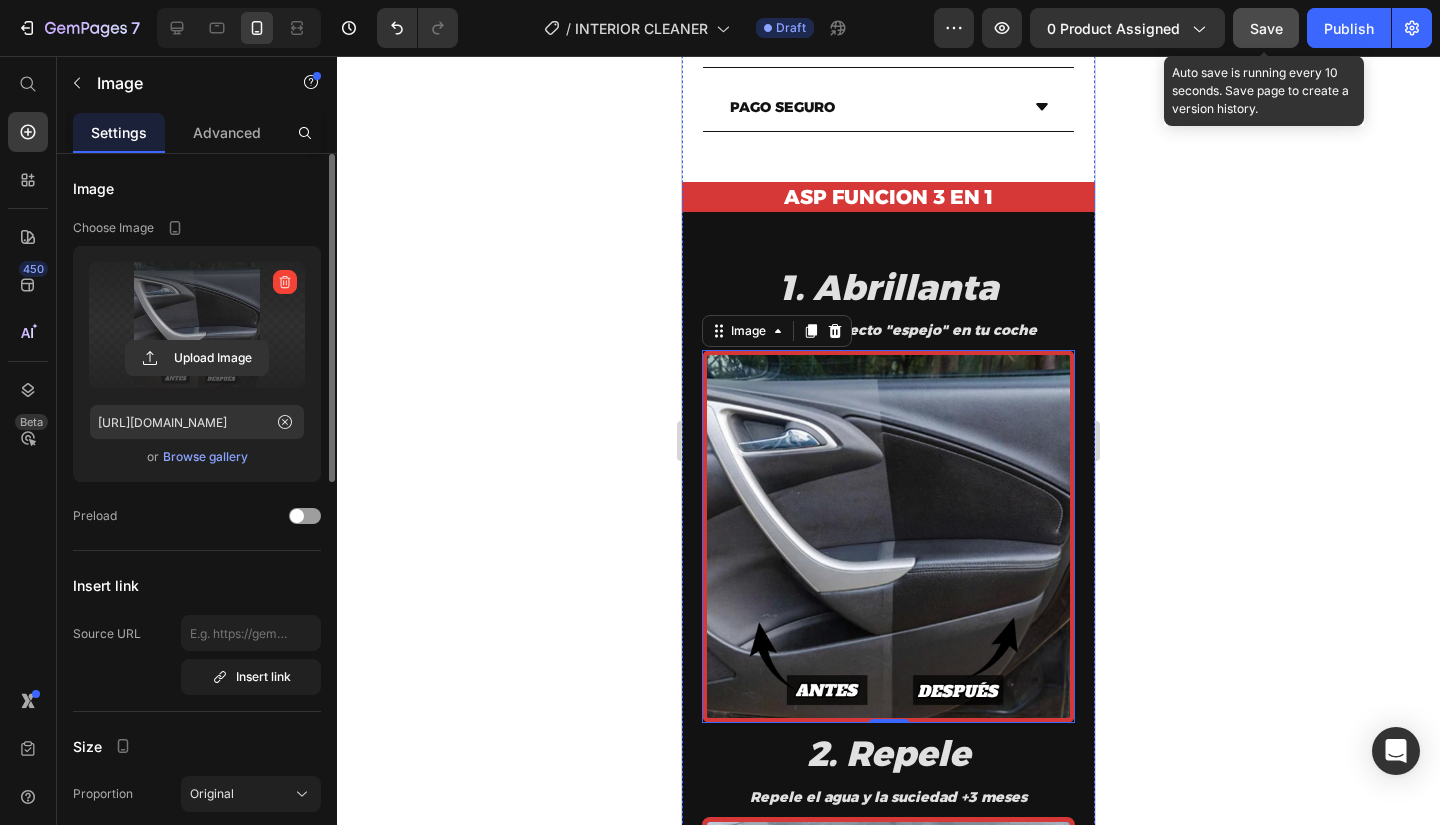 scroll, scrollTop: 1410, scrollLeft: 0, axis: vertical 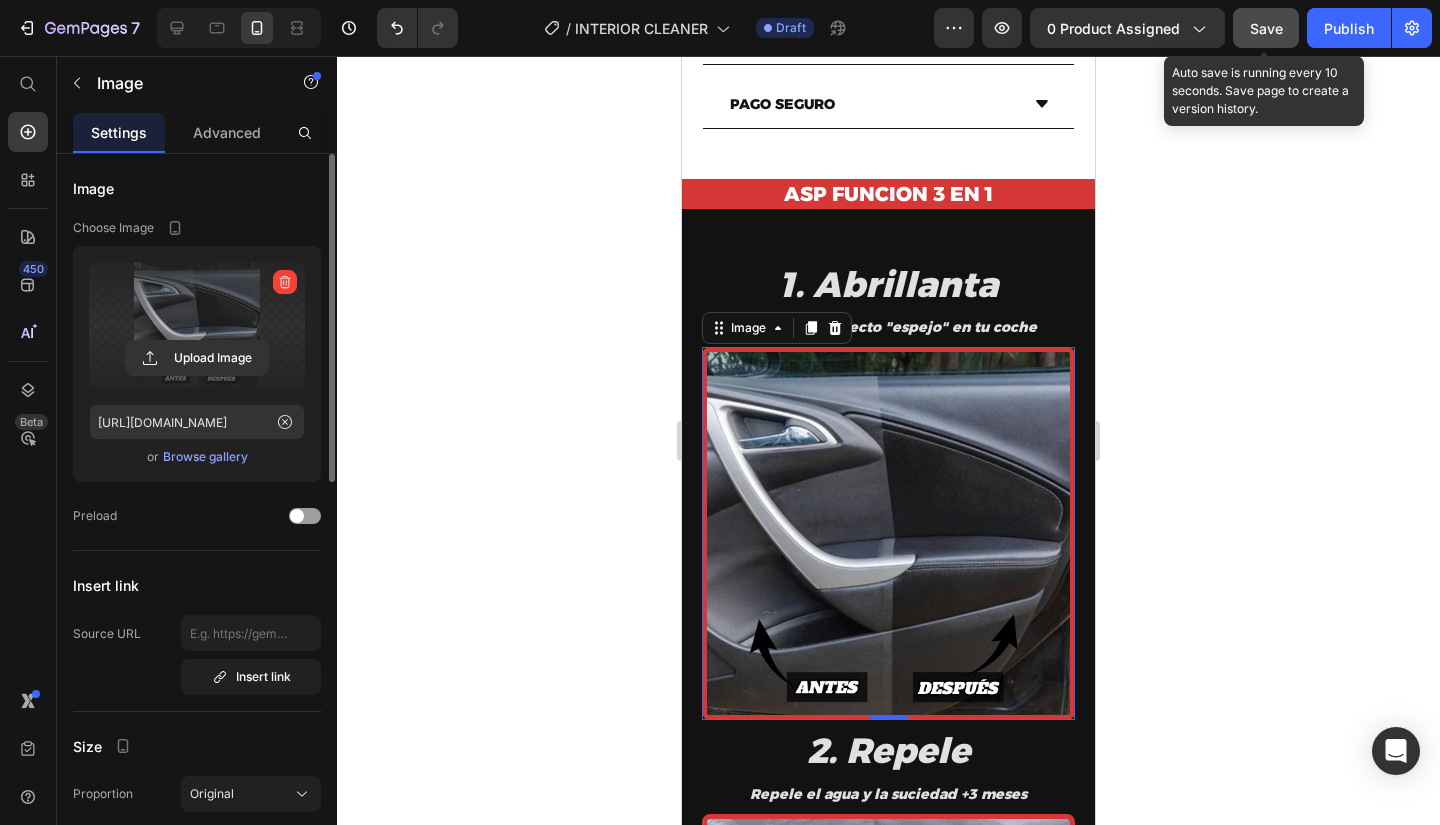 click at bounding box center (888, 533) 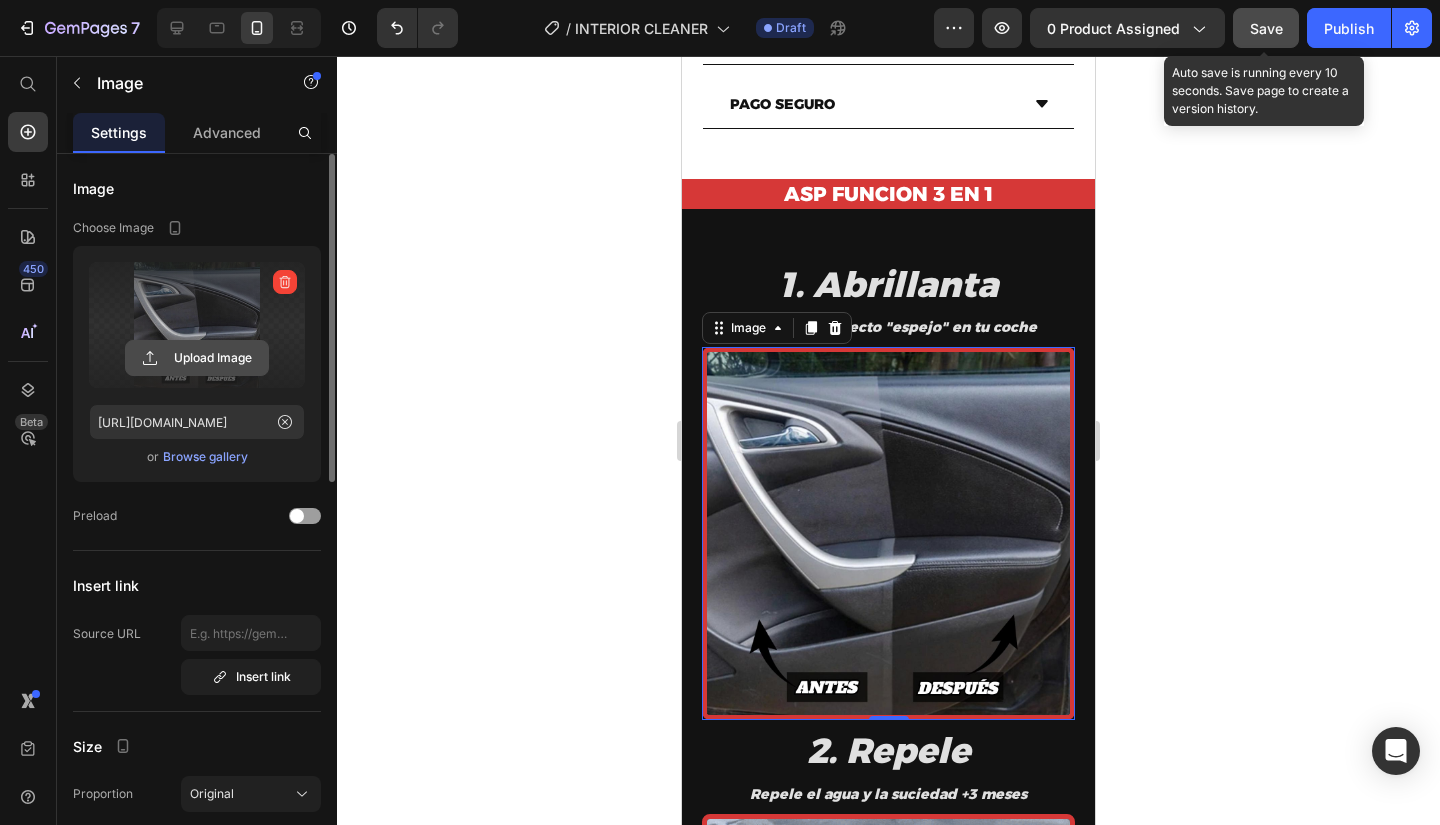 click 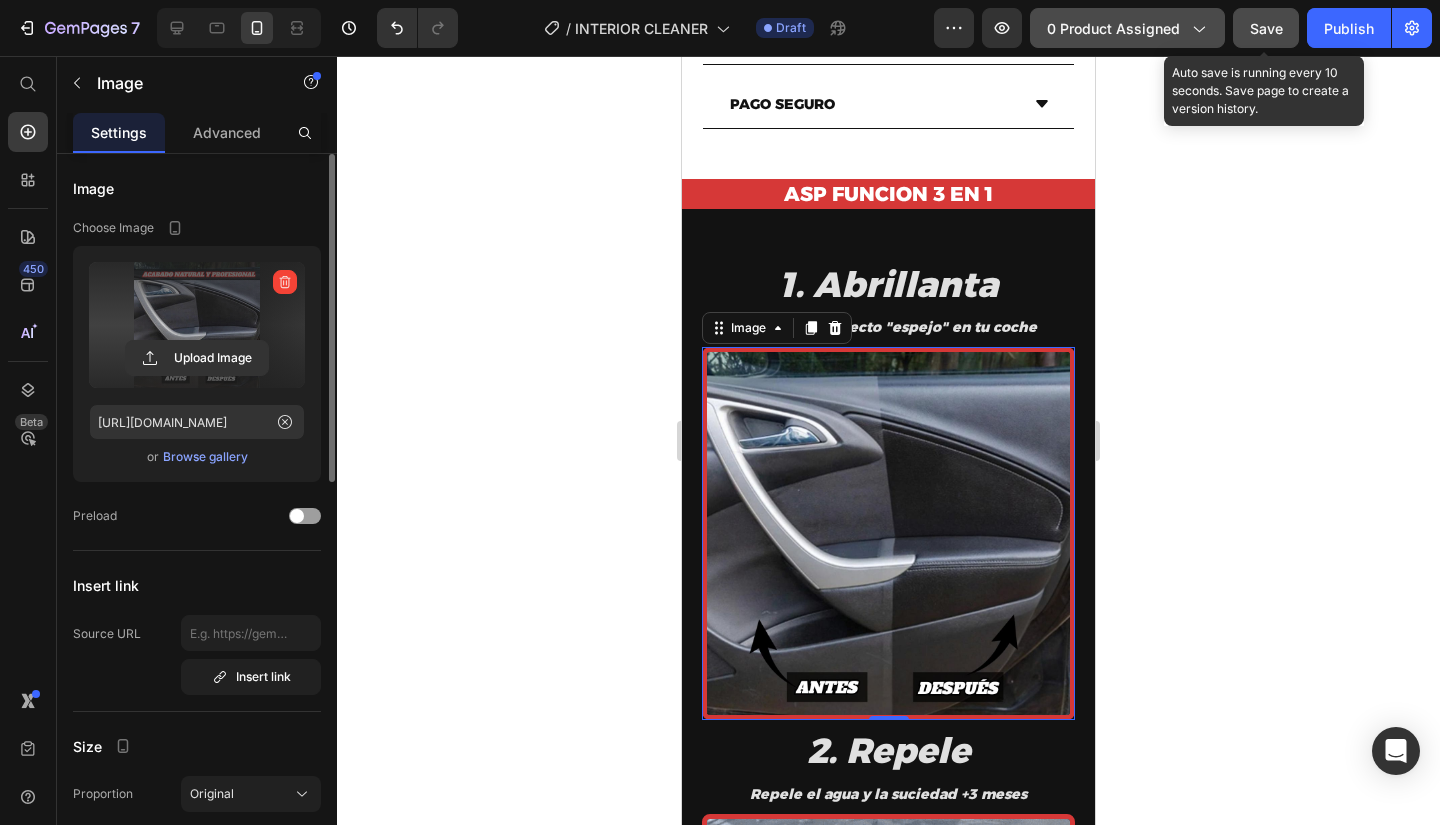 type on "[URL][DOMAIN_NAME]" 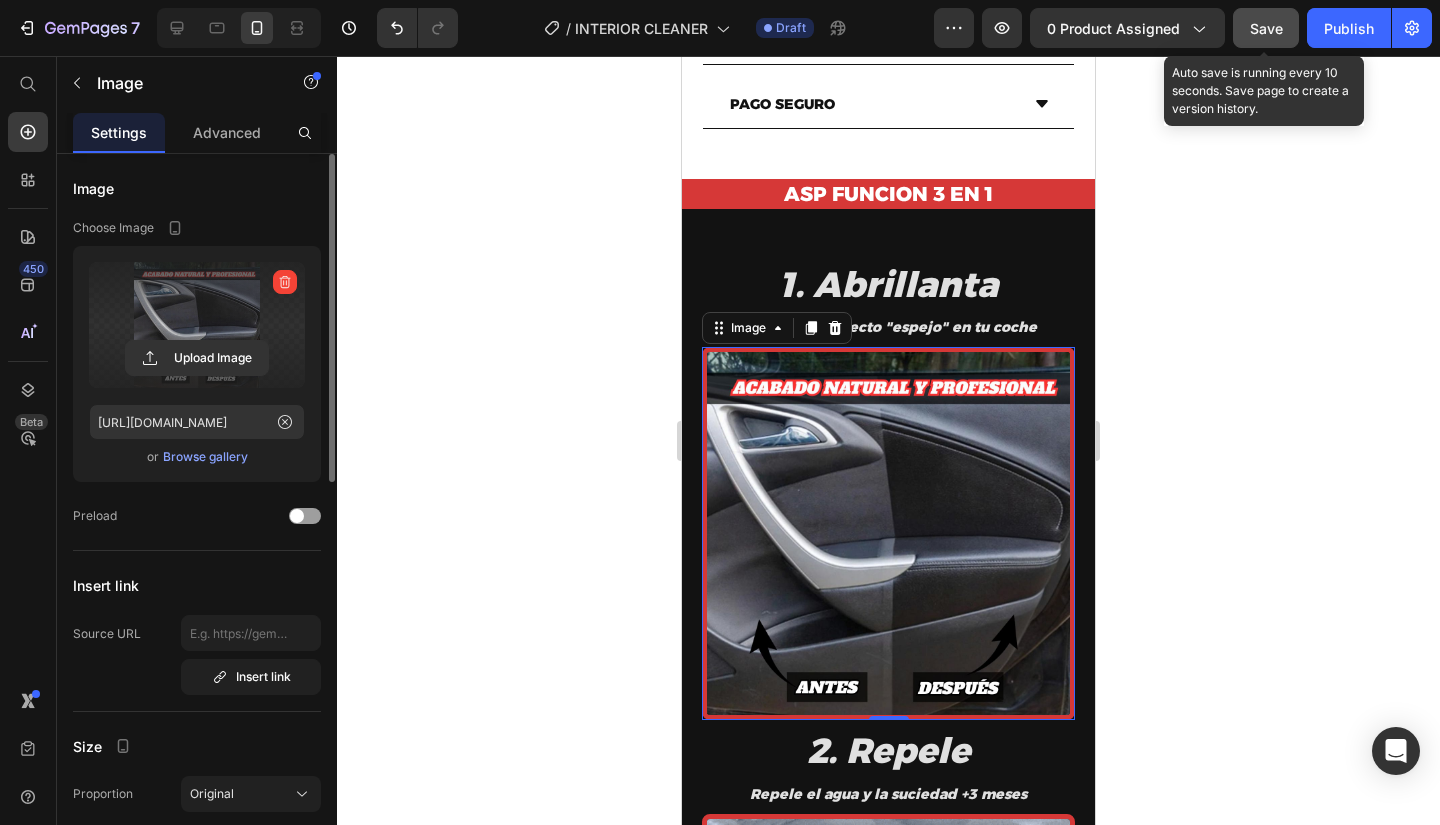 click on "Save" at bounding box center (1266, 28) 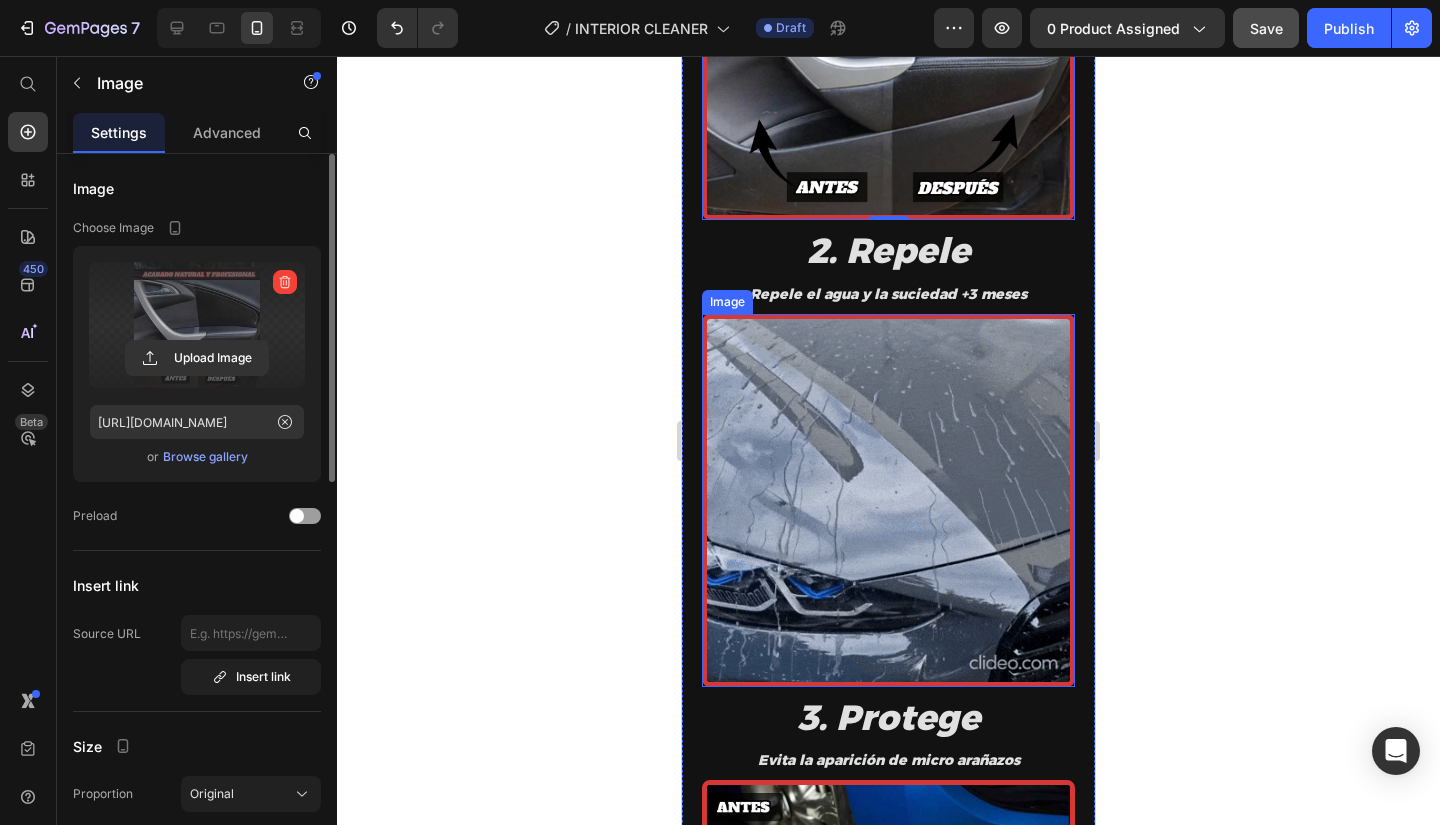scroll, scrollTop: 2010, scrollLeft: 0, axis: vertical 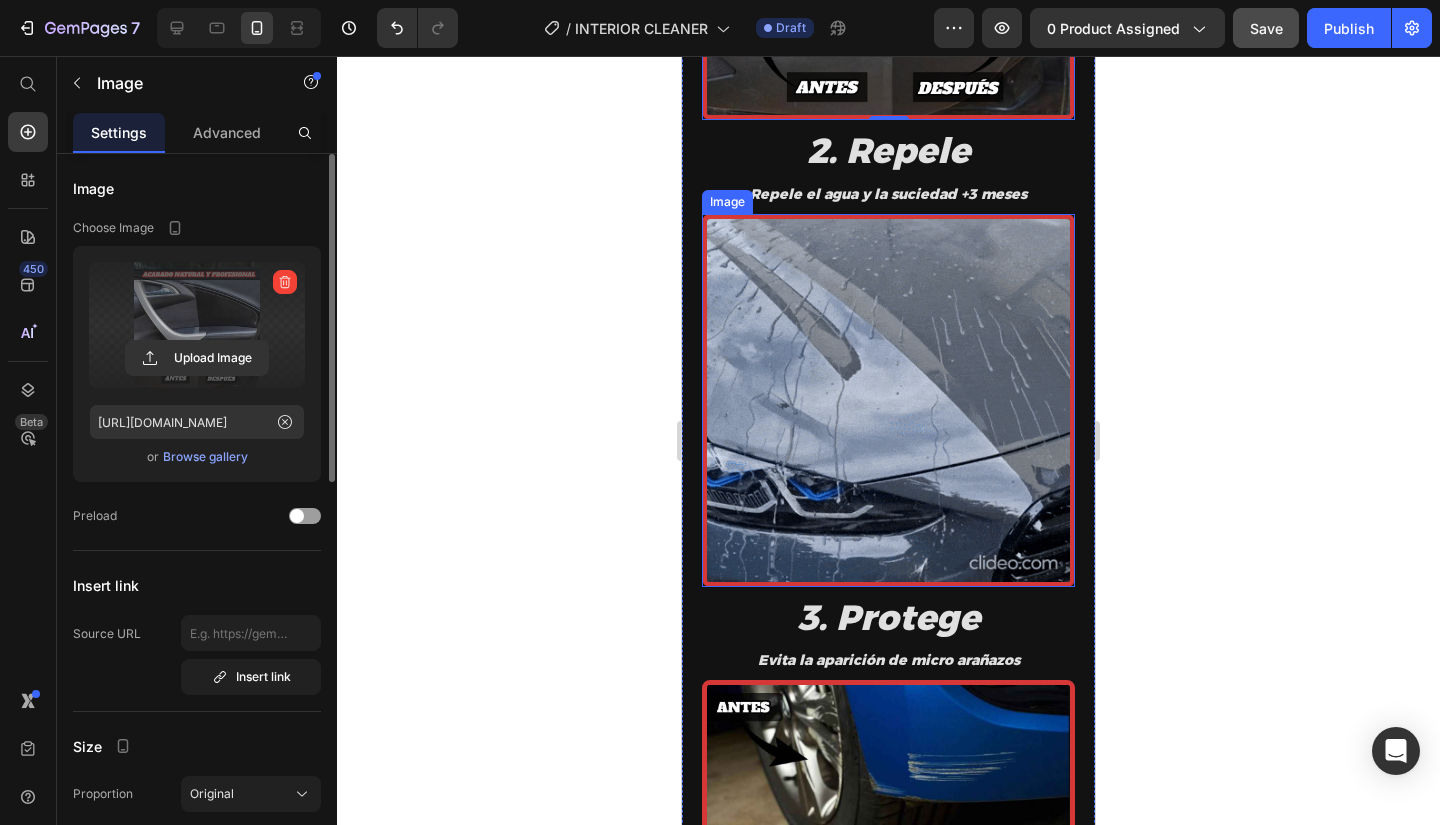 click at bounding box center [888, 400] 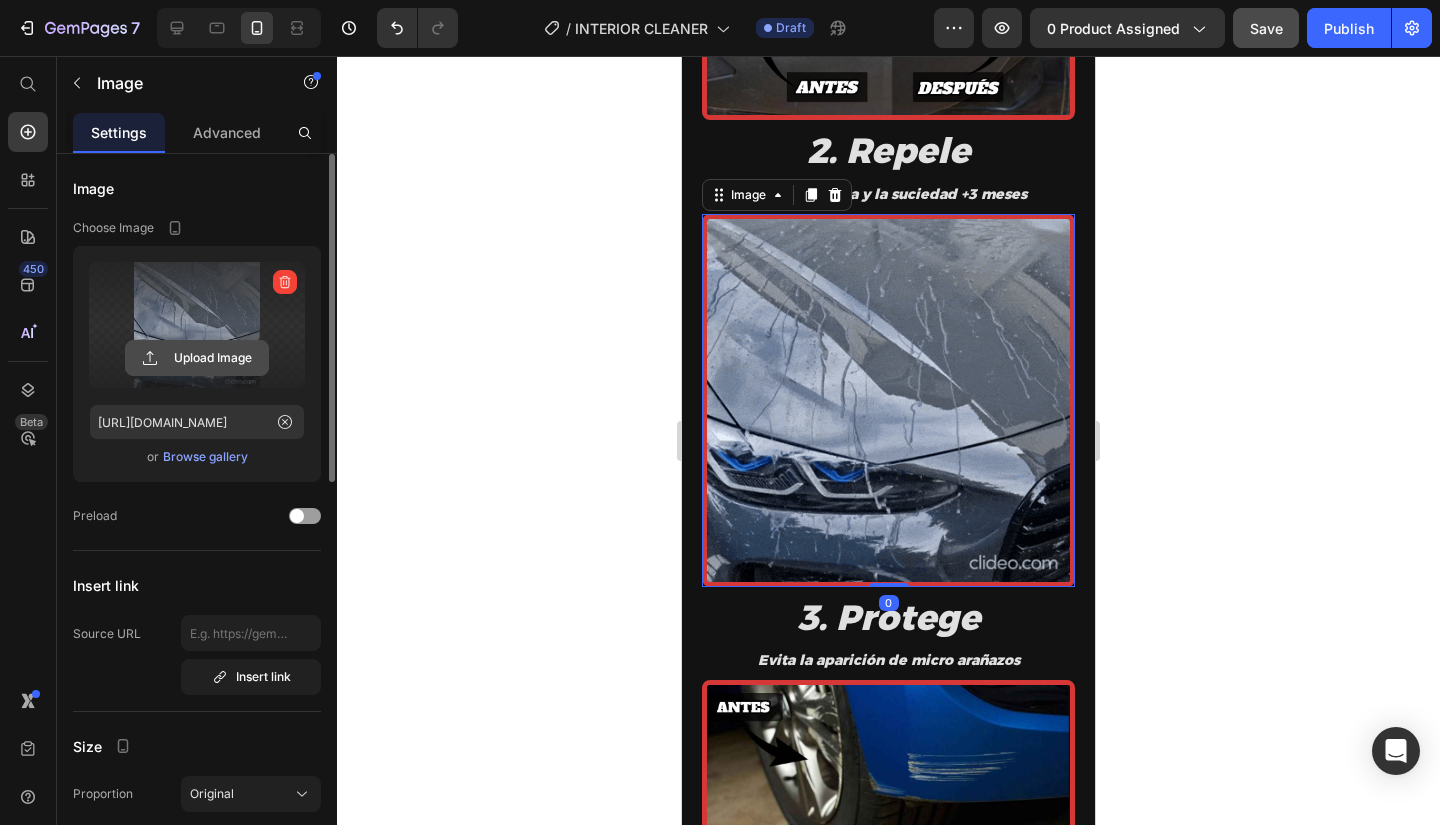 click 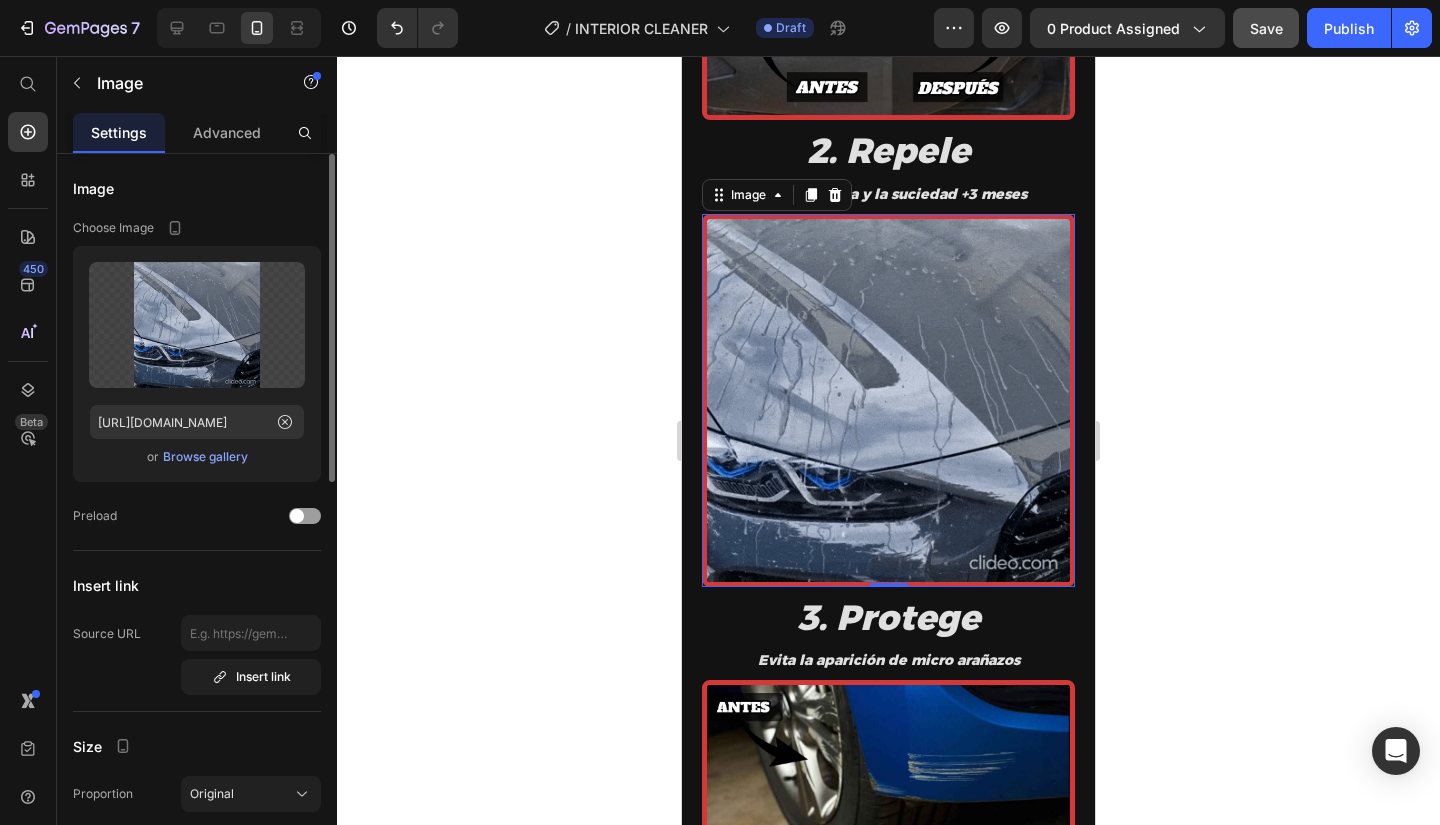 click on "Browse gallery" at bounding box center (205, 457) 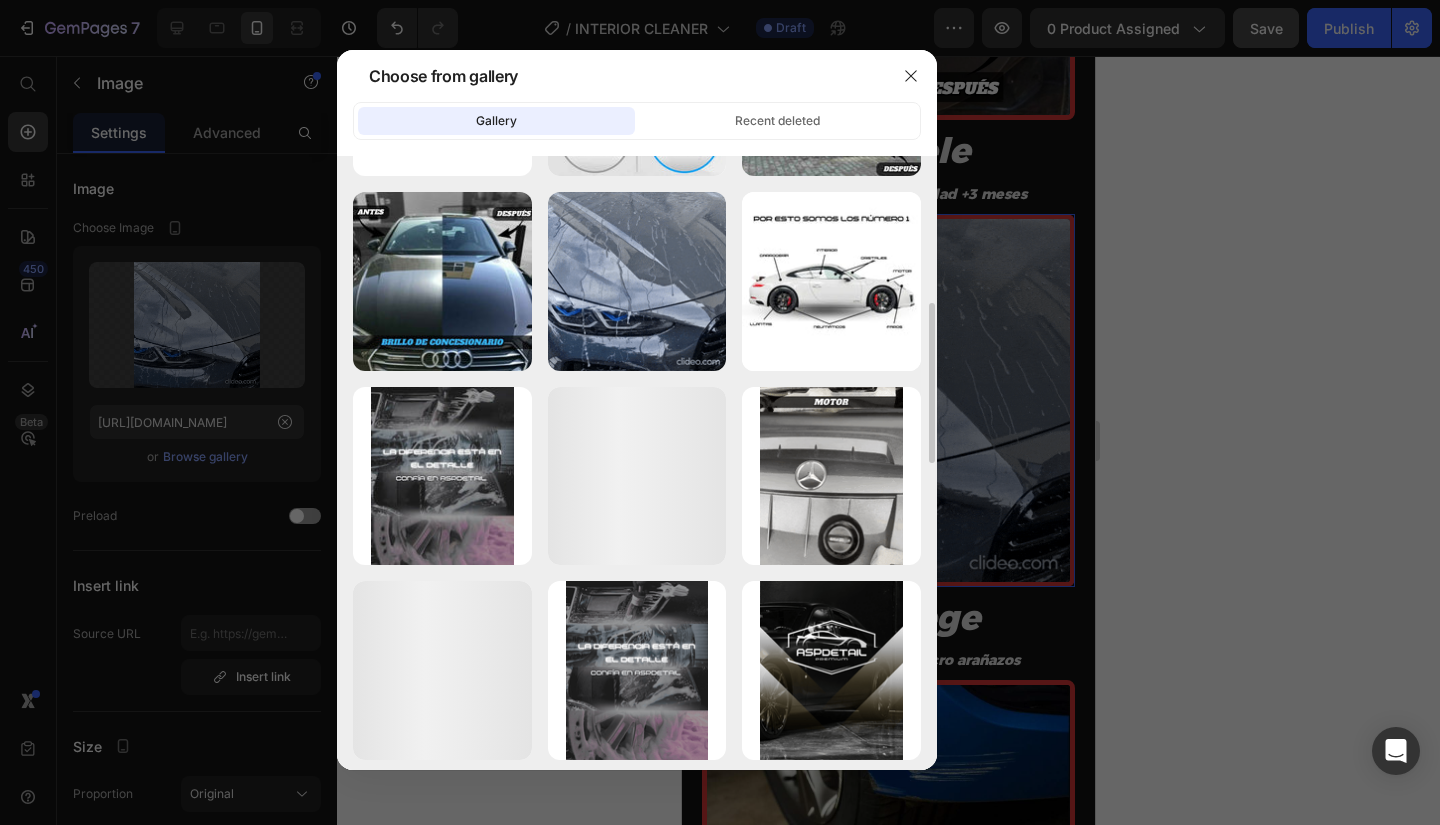 scroll, scrollTop: 0, scrollLeft: 0, axis: both 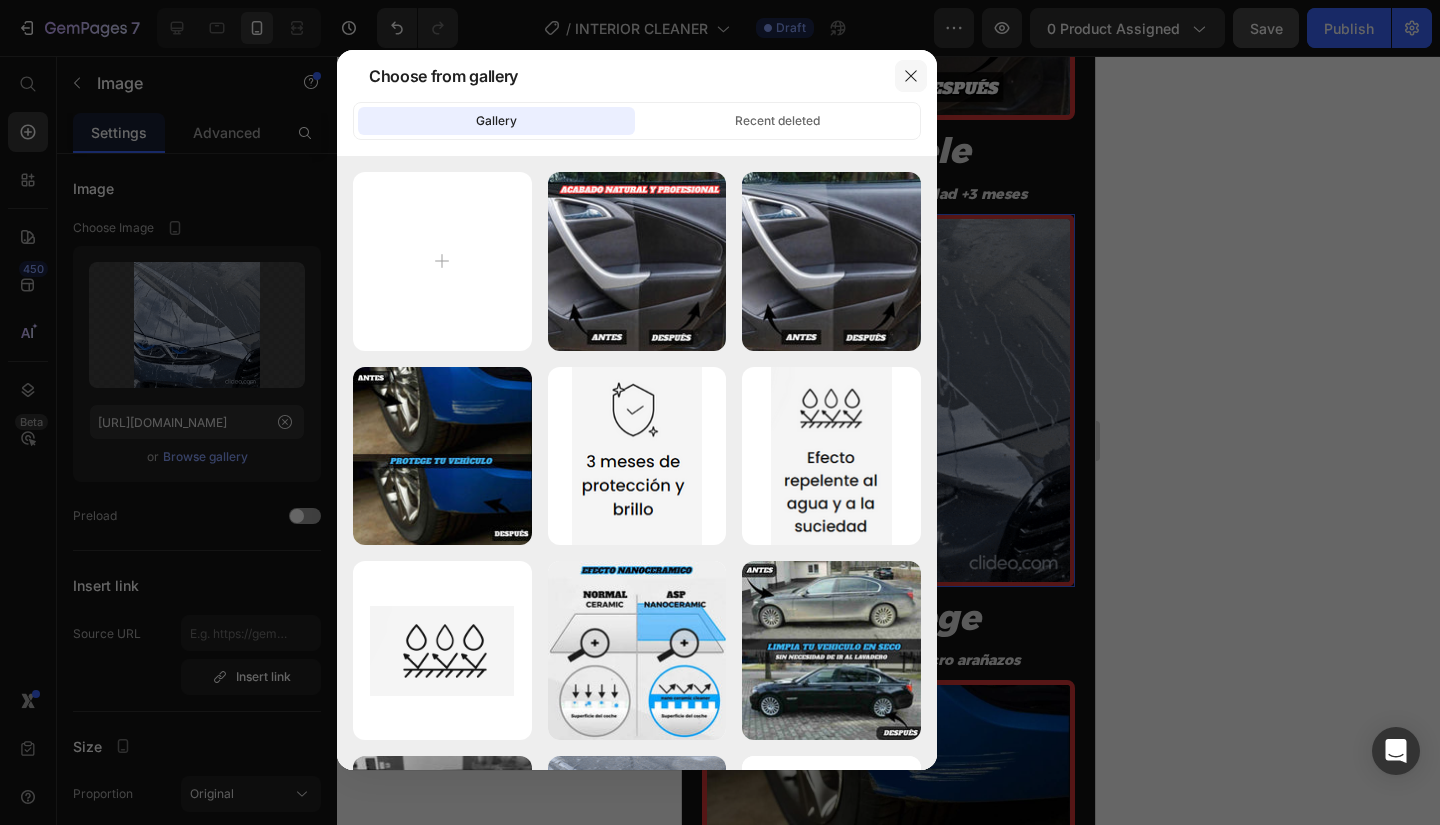 click 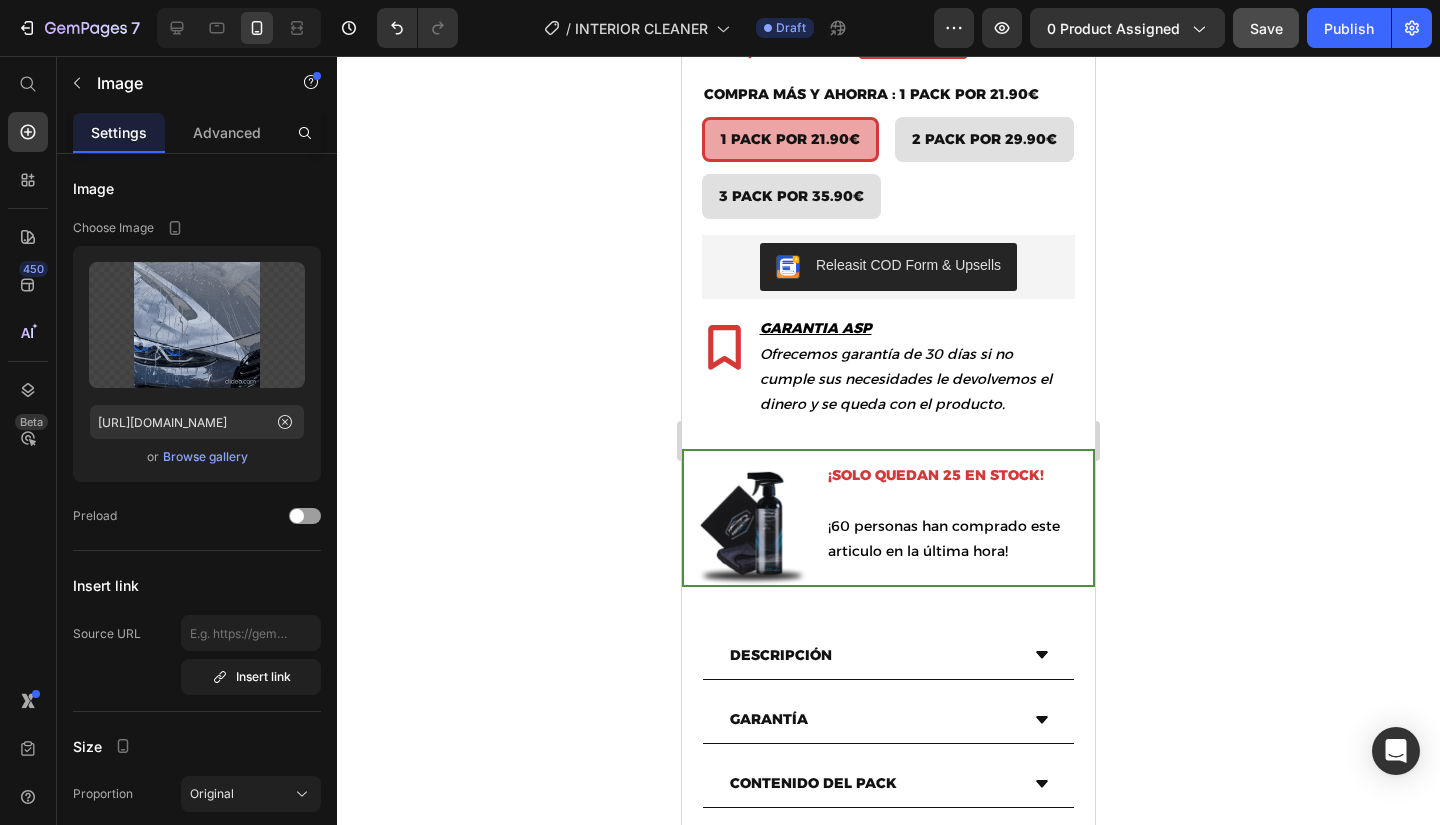 scroll, scrollTop: 209, scrollLeft: 0, axis: vertical 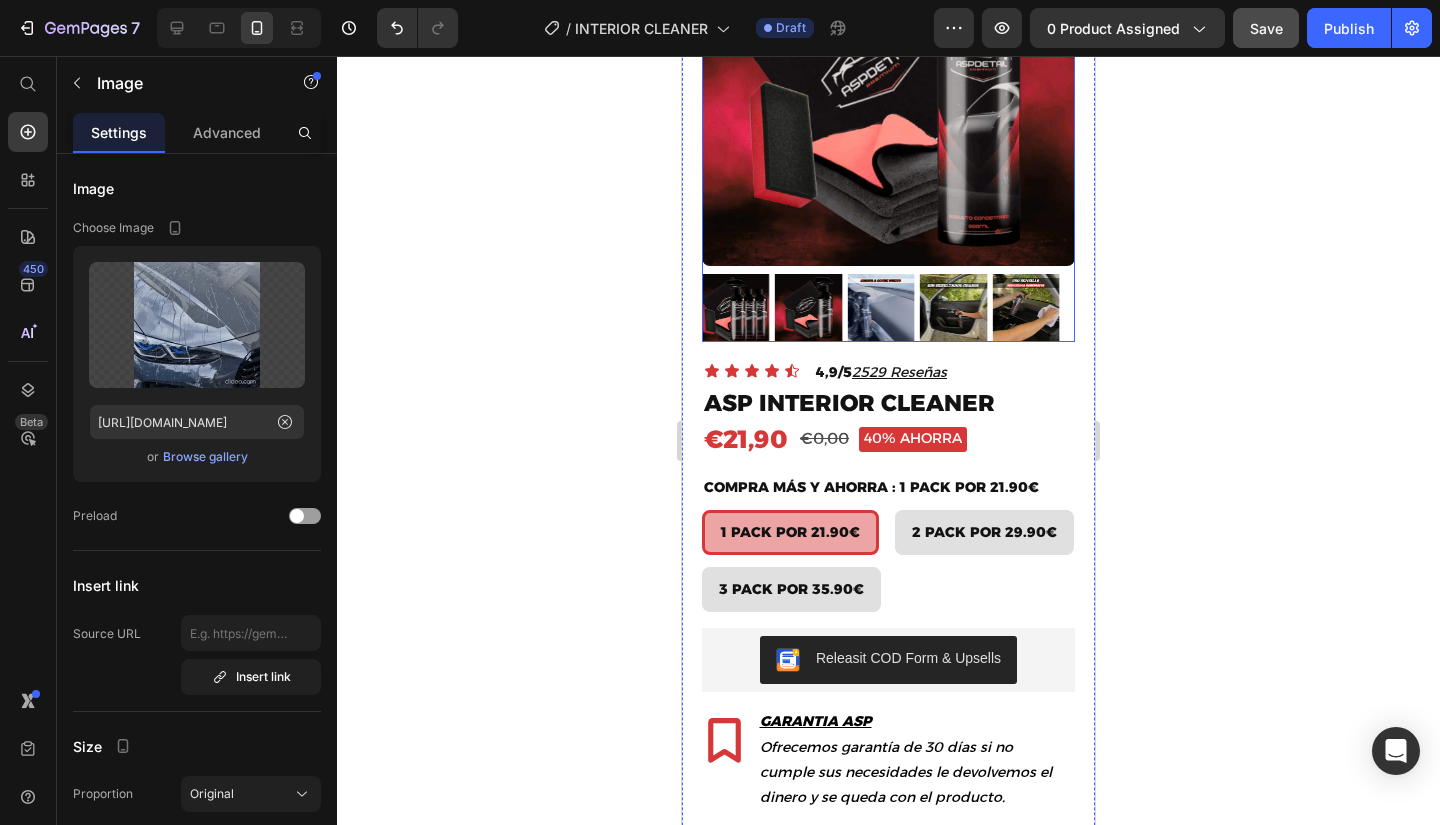 click at bounding box center [954, 308] 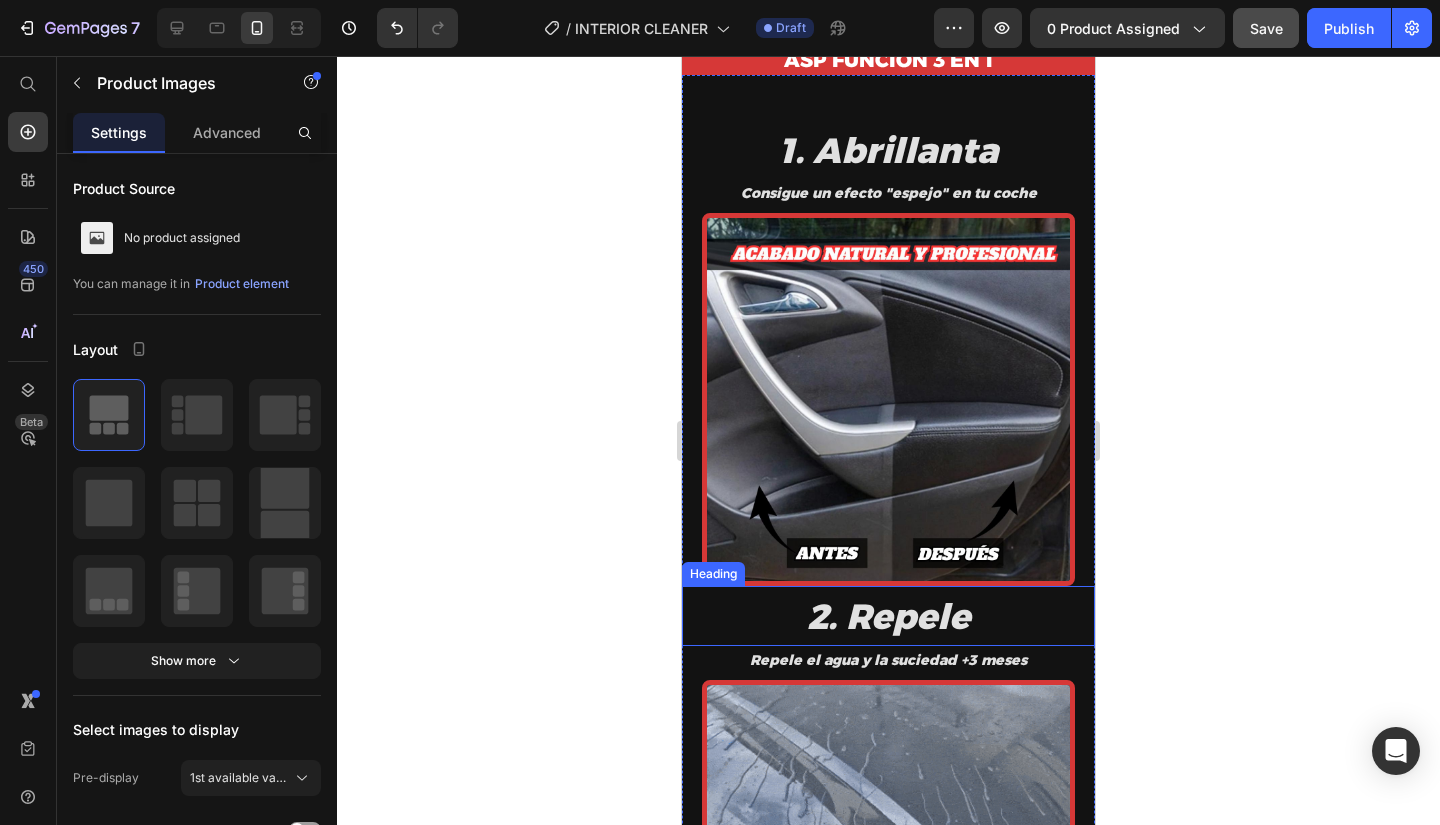 scroll, scrollTop: 1500, scrollLeft: 0, axis: vertical 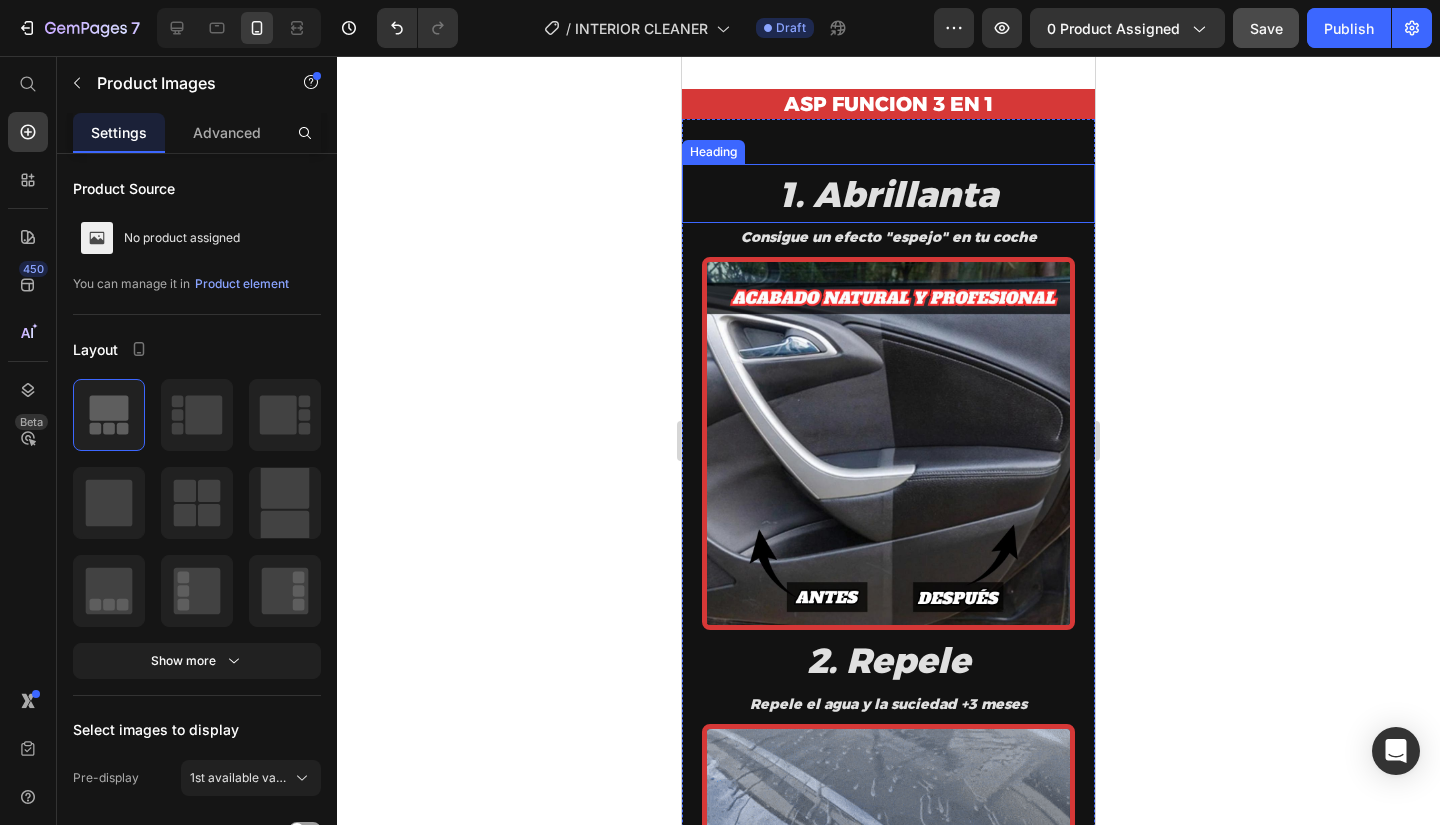 click on "1. Abrillanta" at bounding box center [889, 194] 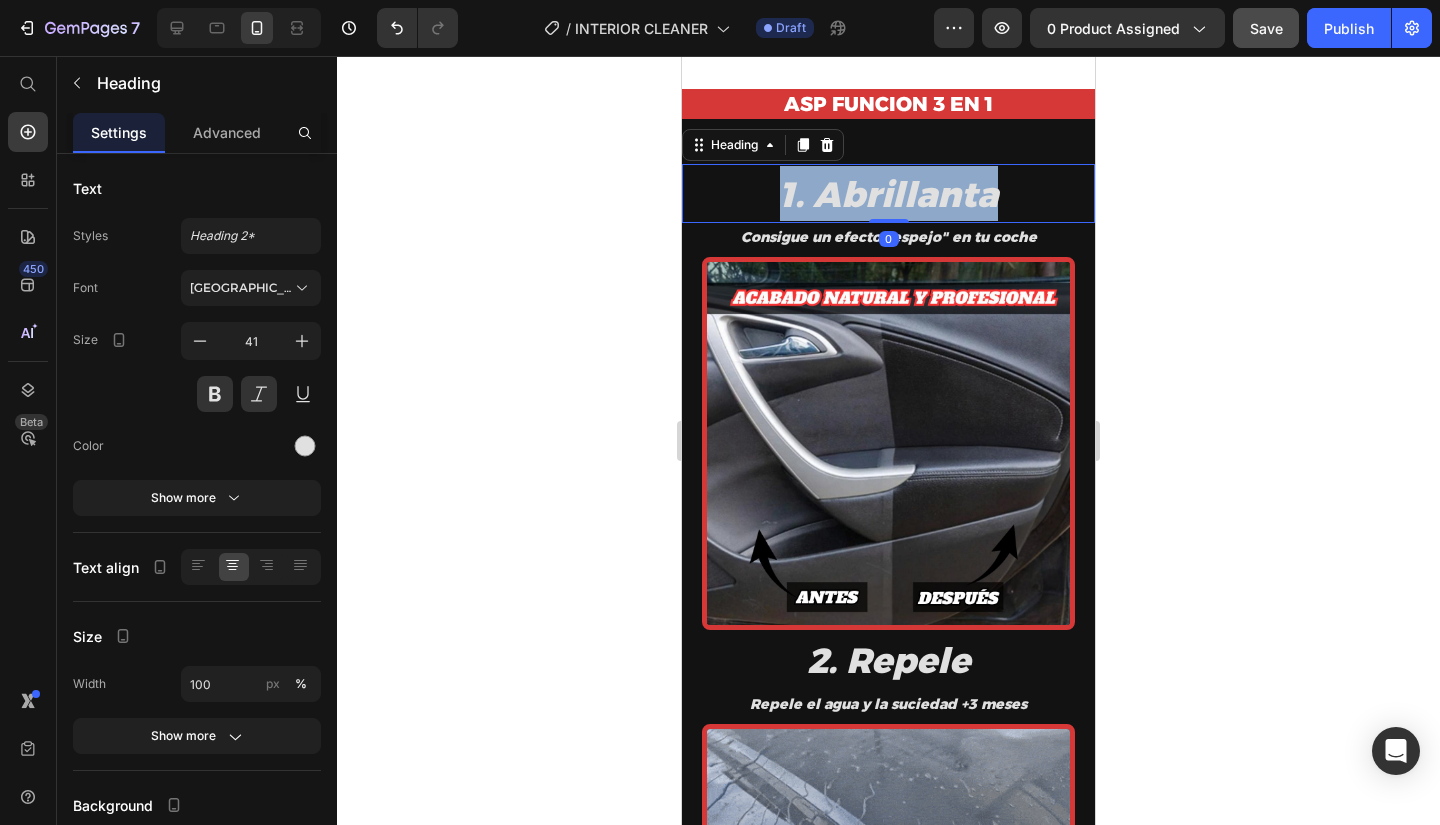 click on "1. Abrillanta" at bounding box center (889, 194) 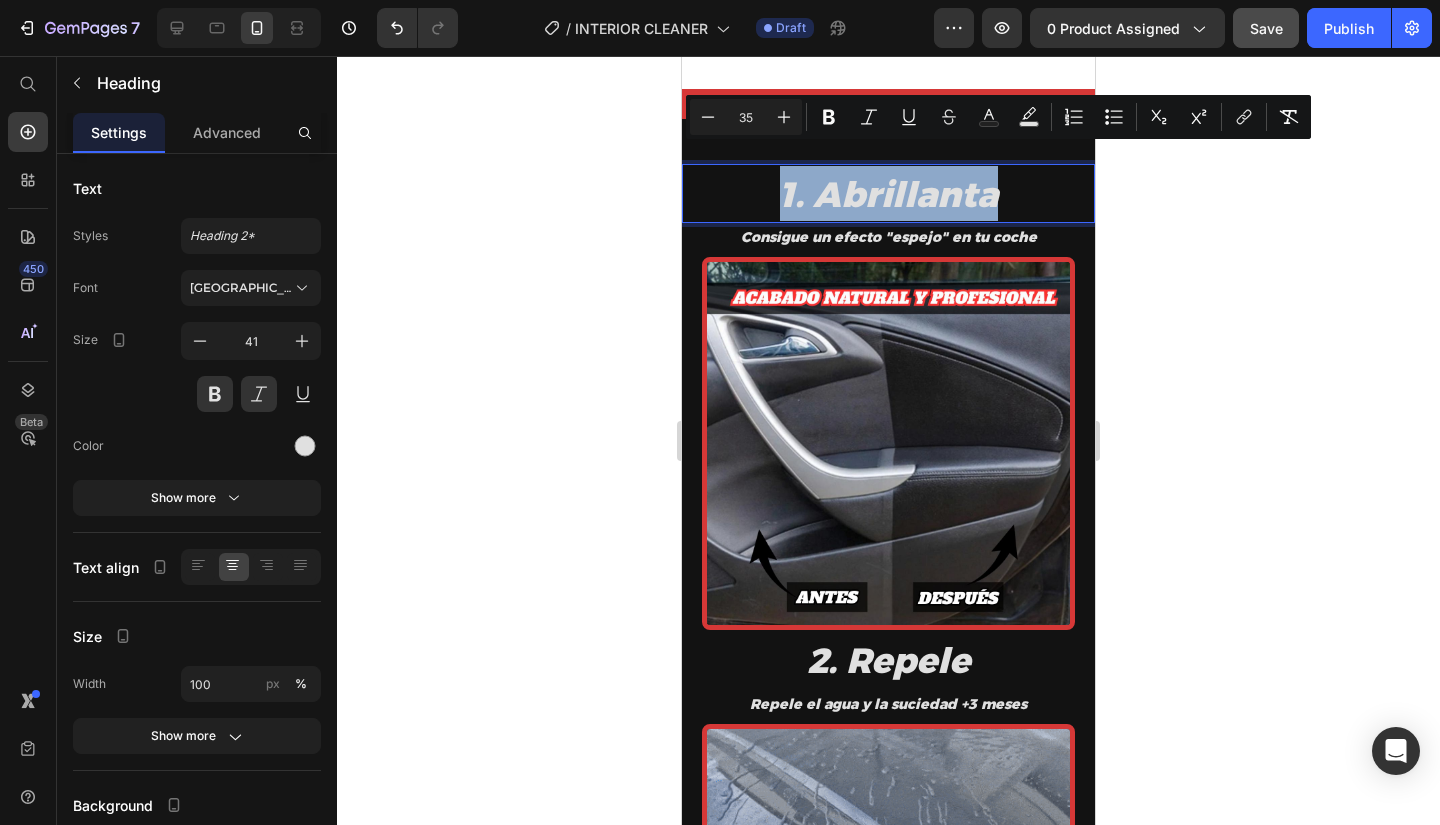 click on "1. Abrillanta" at bounding box center (889, 194) 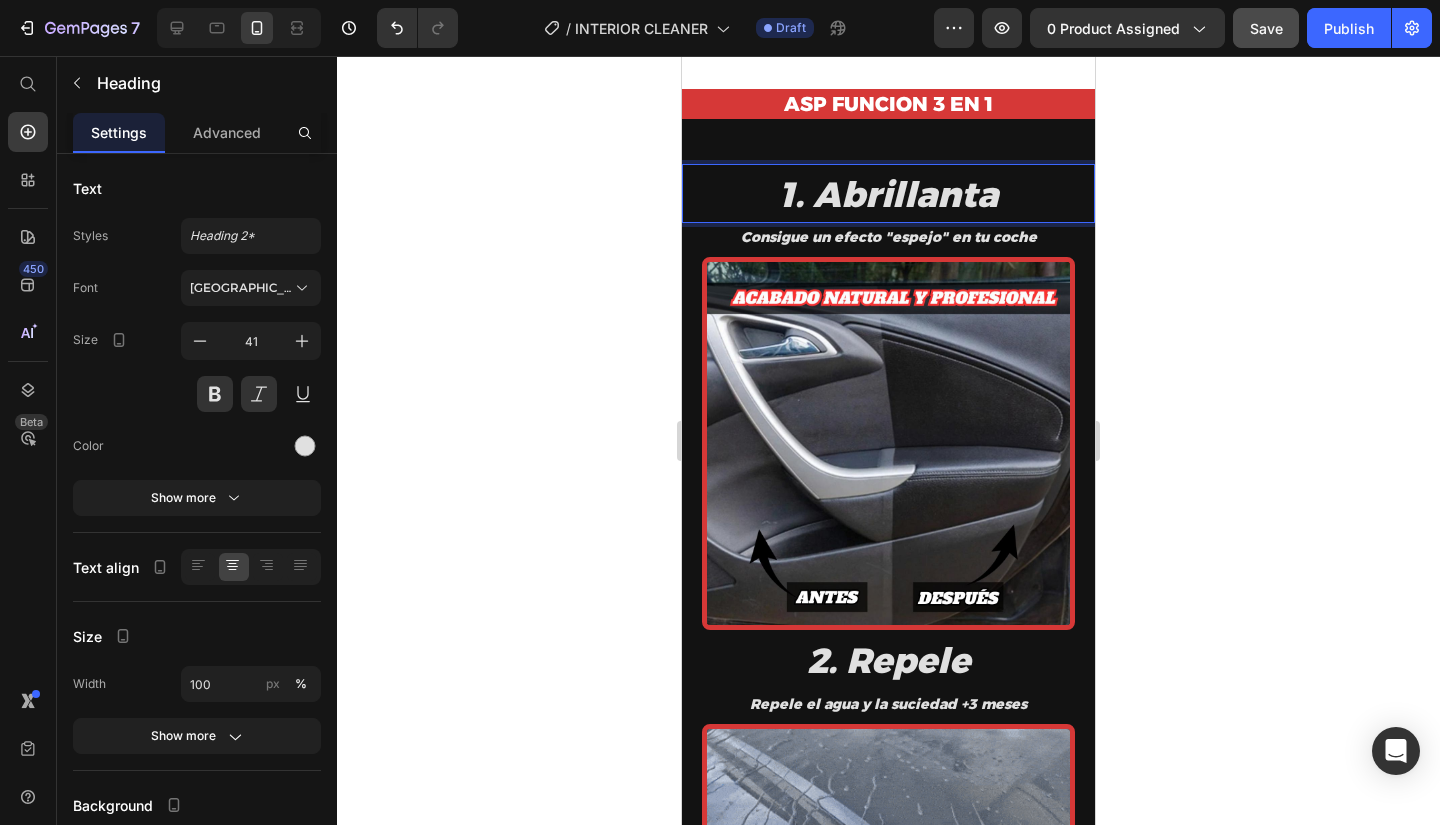 click on "1. Abrillanta" at bounding box center [888, 193] 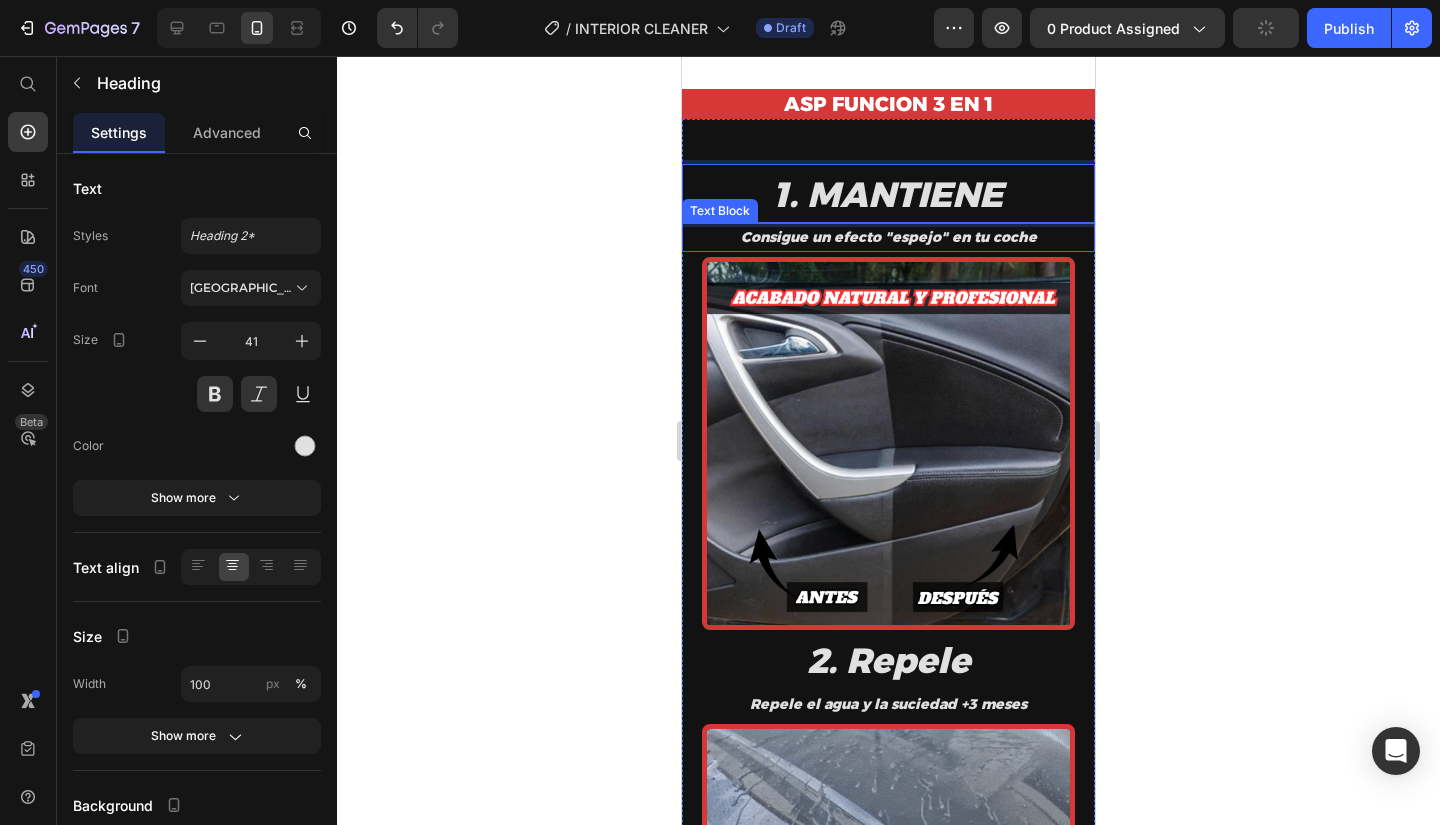 click on "Consigue un efecto "espejo" en tu coche" at bounding box center (888, 237) 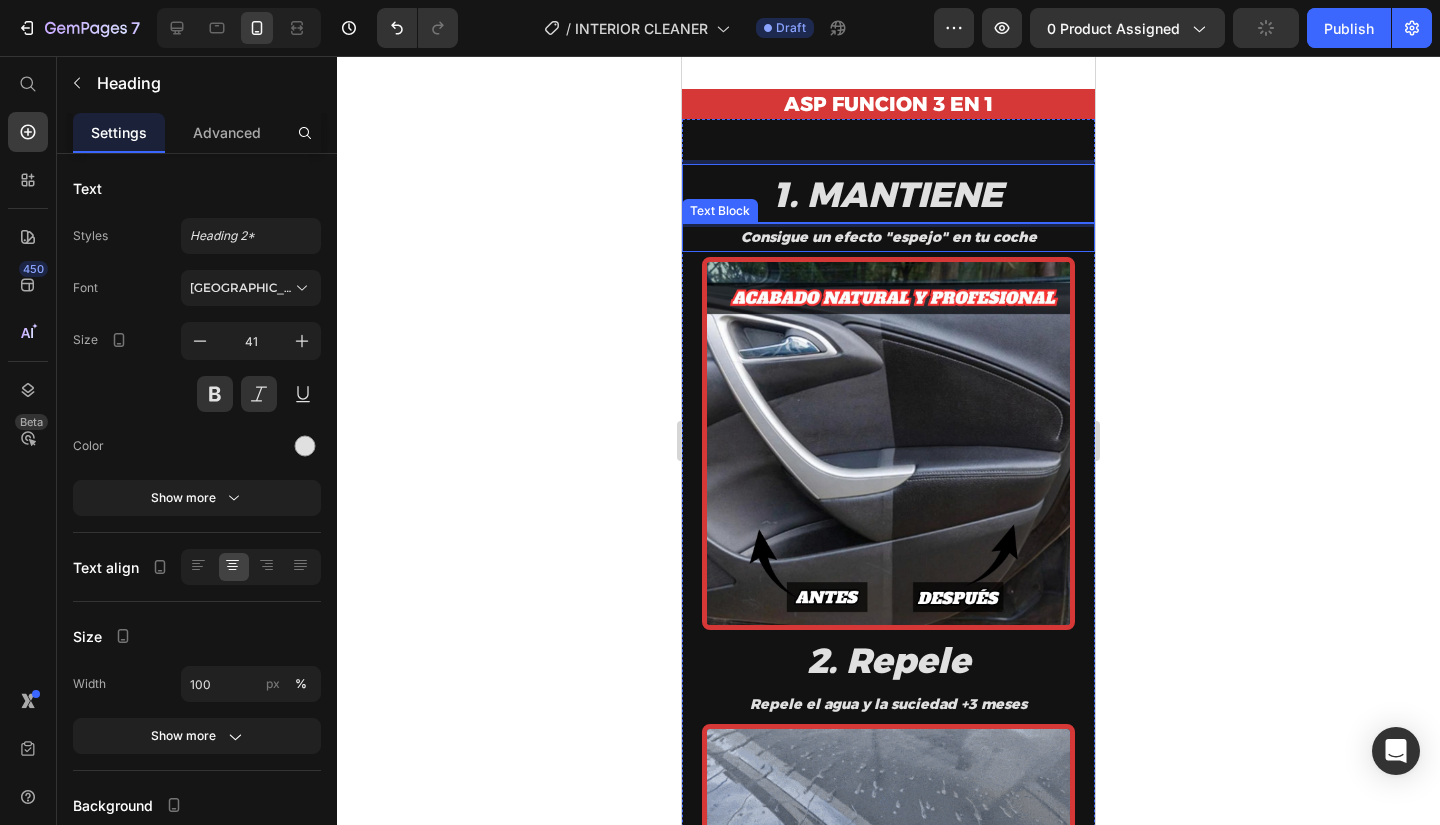 click on "Consigue un efecto "espejo" en tu coche" at bounding box center (888, 237) 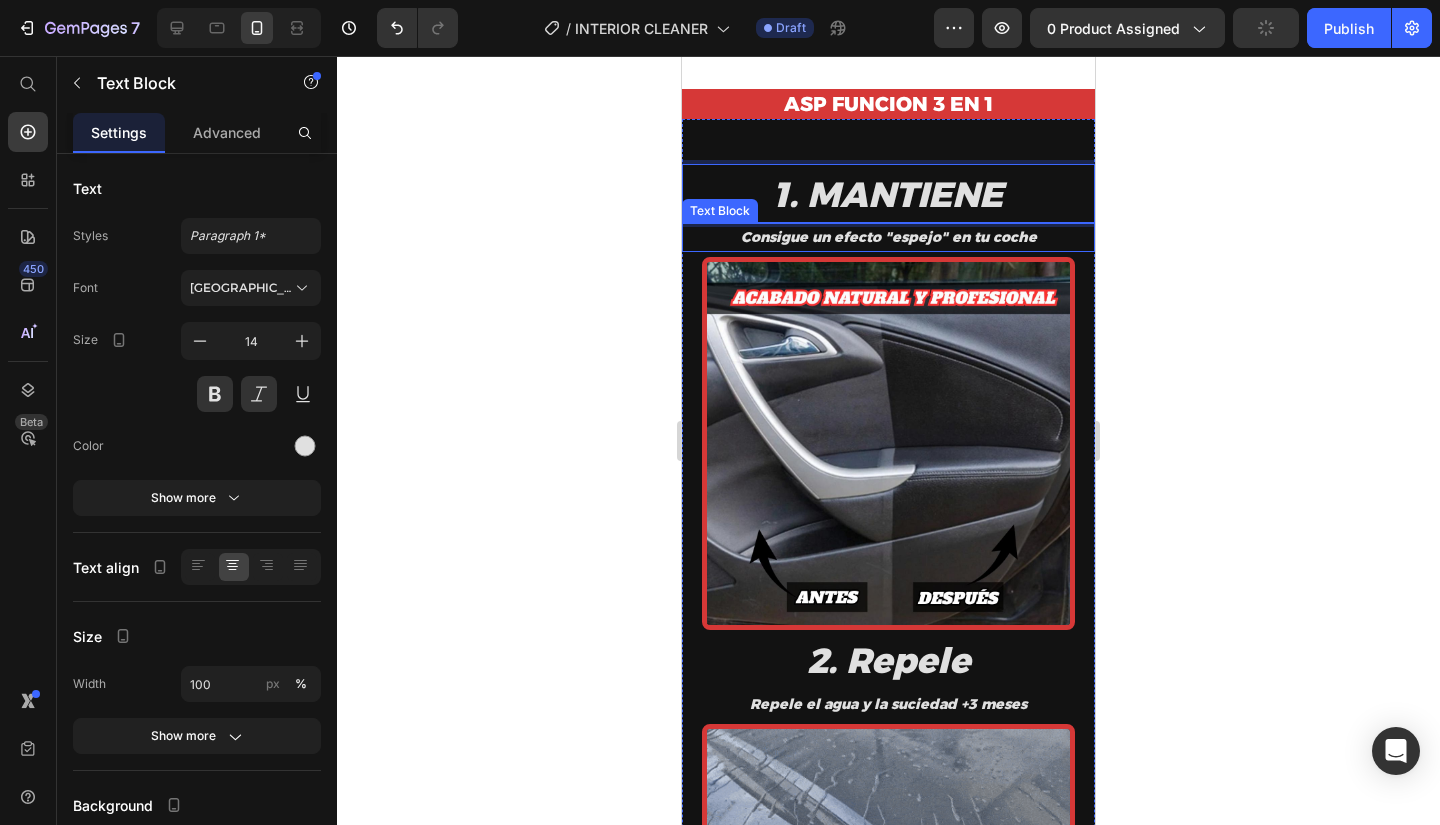 click on "Consigue un efecto "espejo" en tu coche" at bounding box center (888, 237) 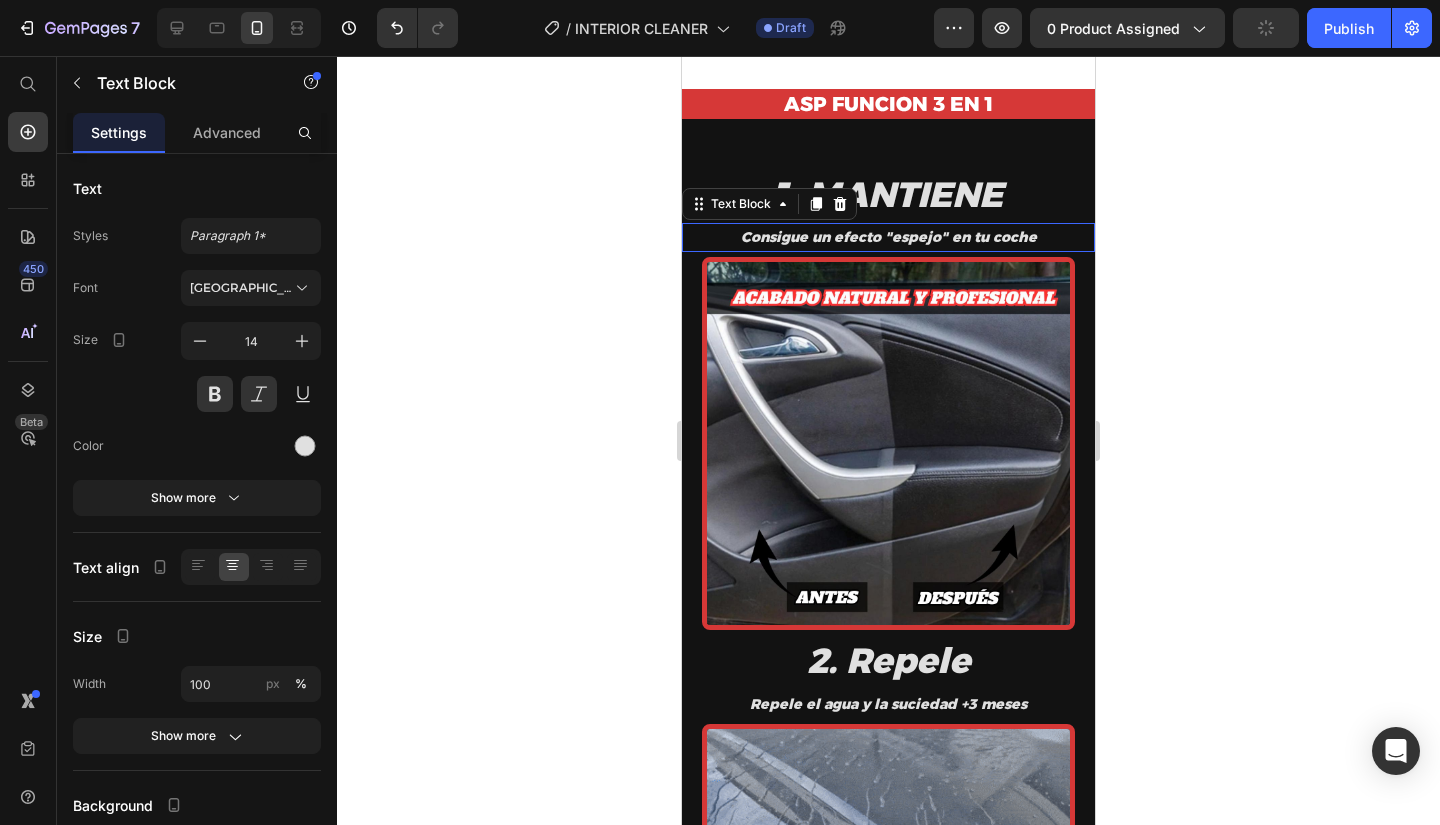 click on "Consigue un efecto "espejo" en tu coche" at bounding box center (888, 237) 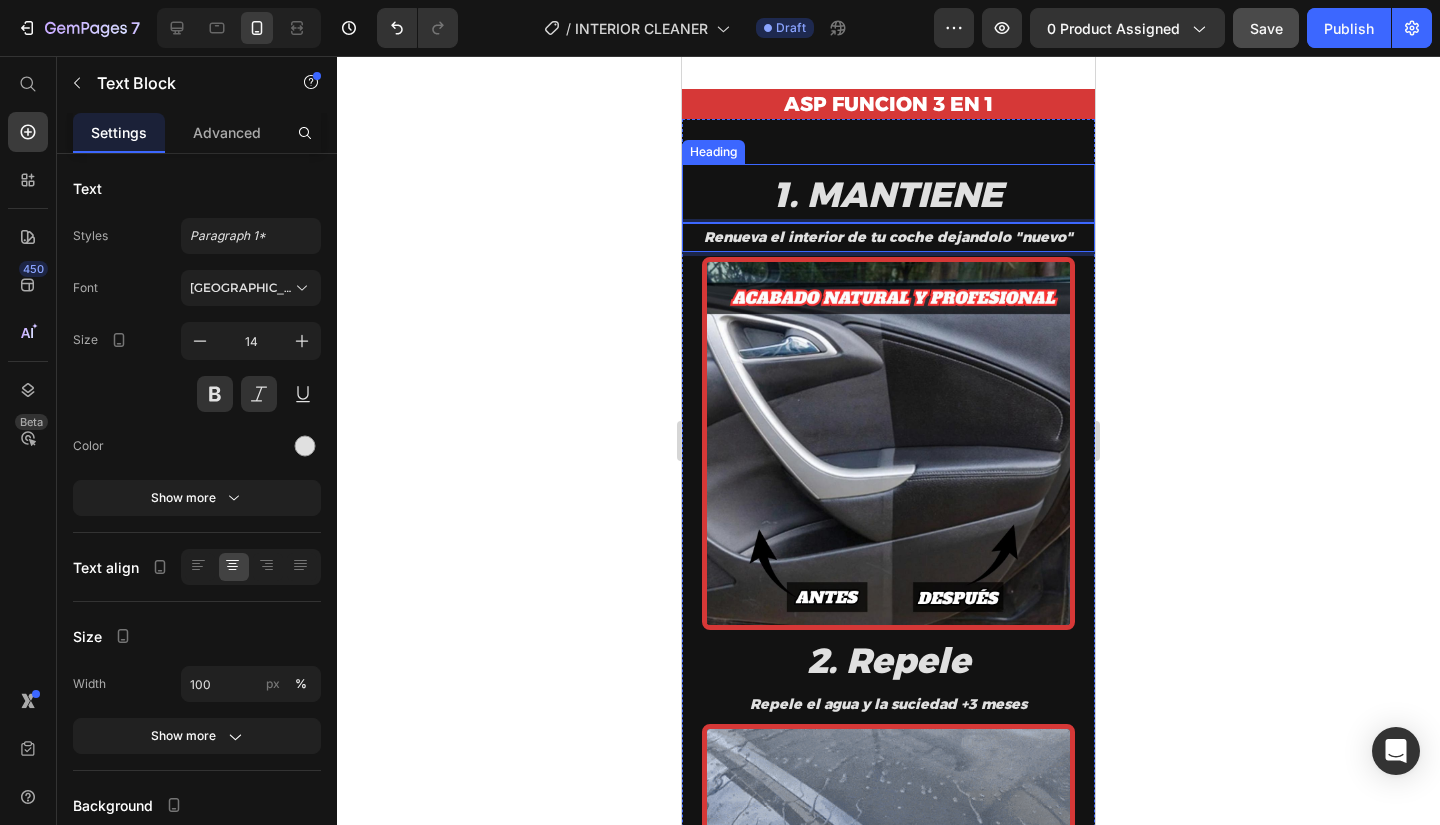 click on "1. MANTIENE" at bounding box center (888, 194) 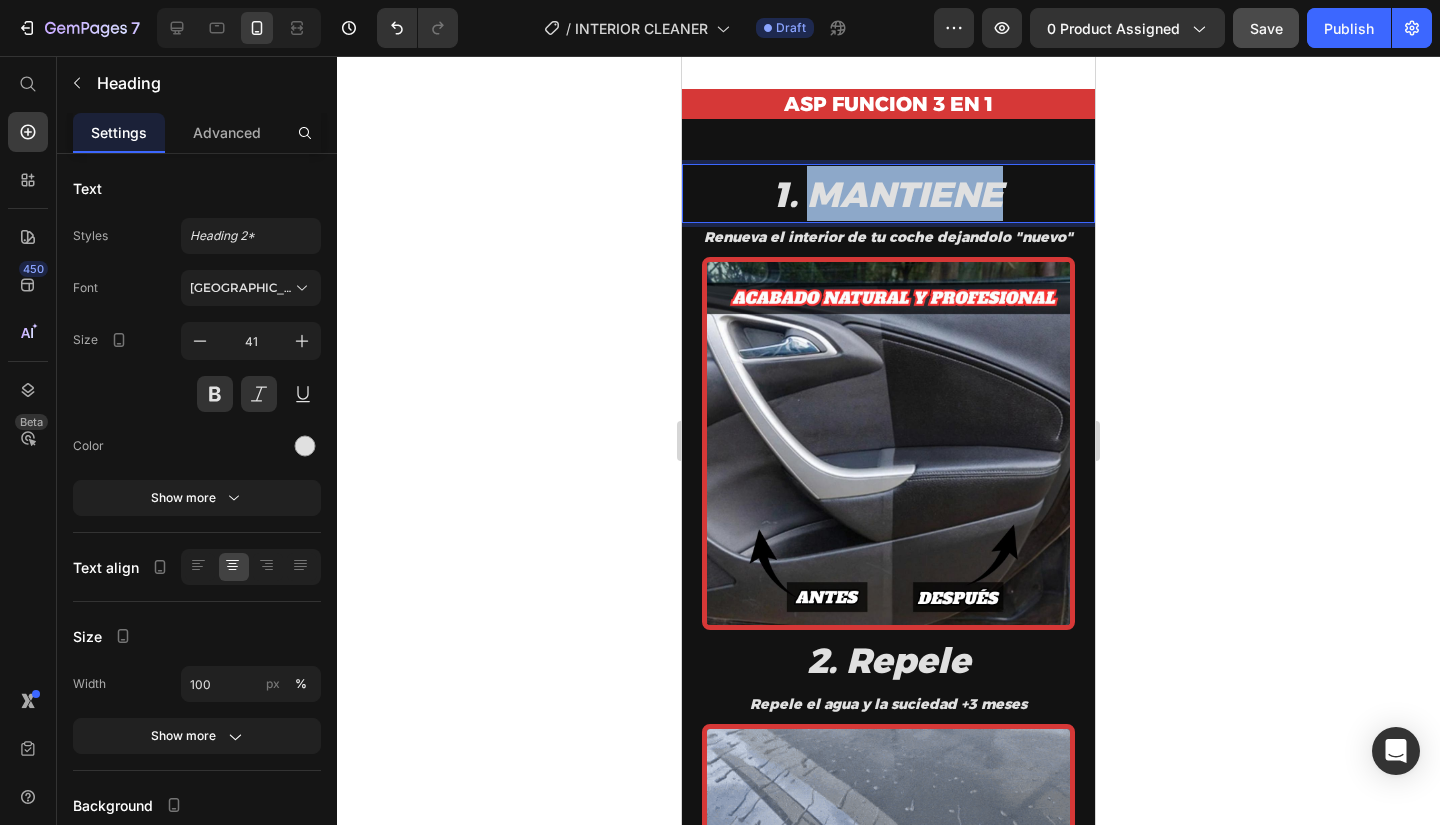 click on "1. MANTIENE" at bounding box center [888, 194] 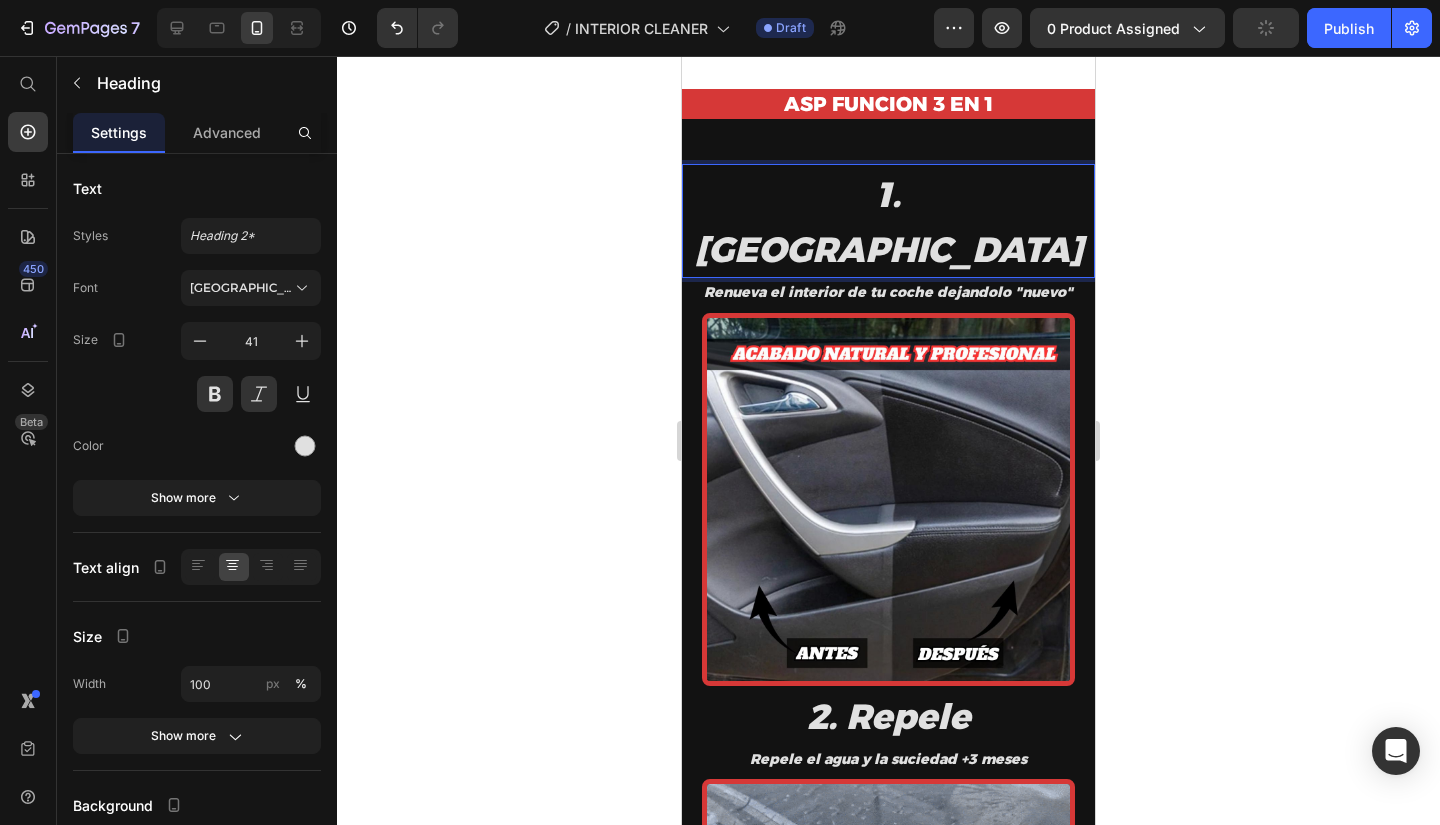 click 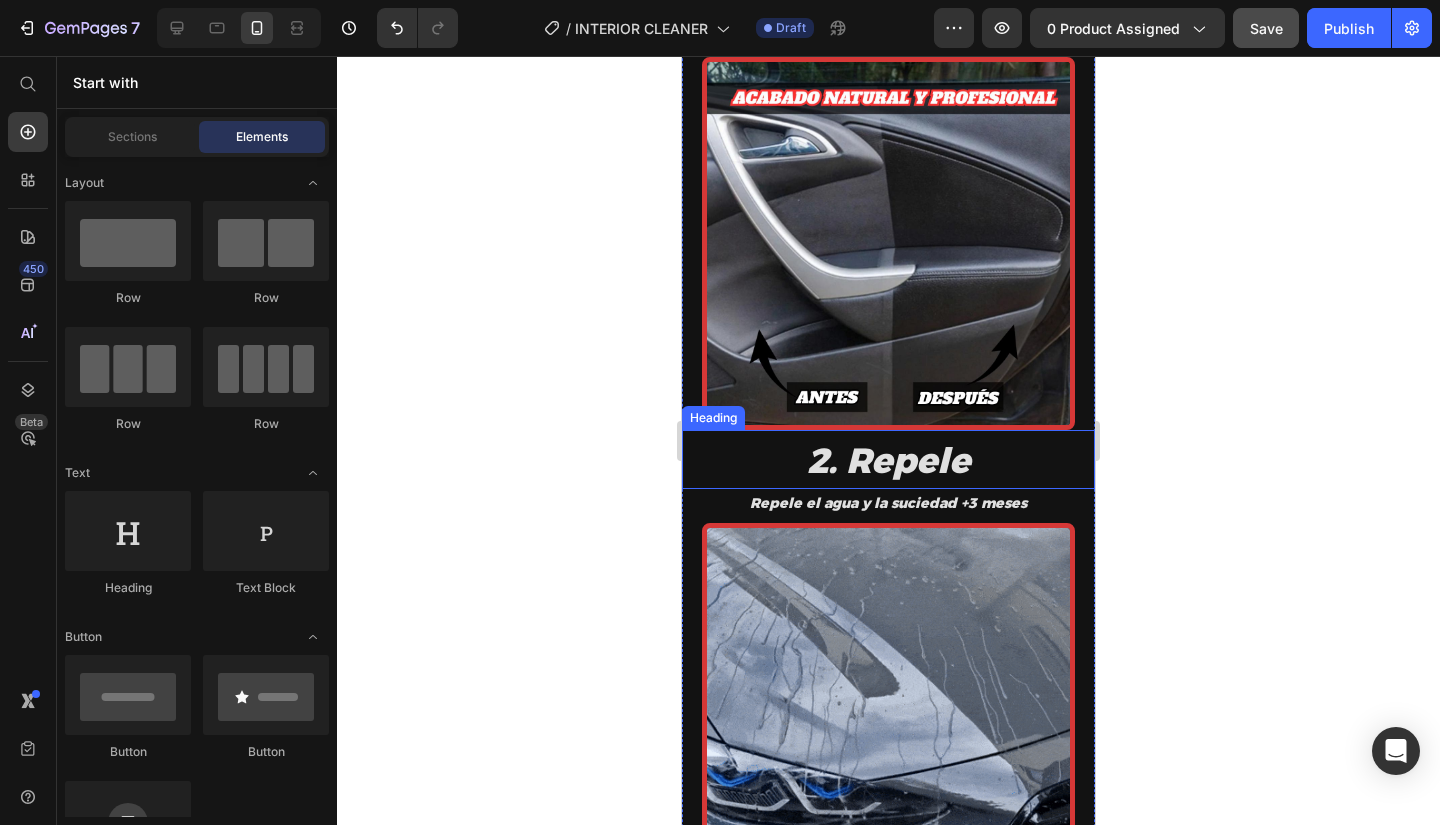 scroll, scrollTop: 1800, scrollLeft: 0, axis: vertical 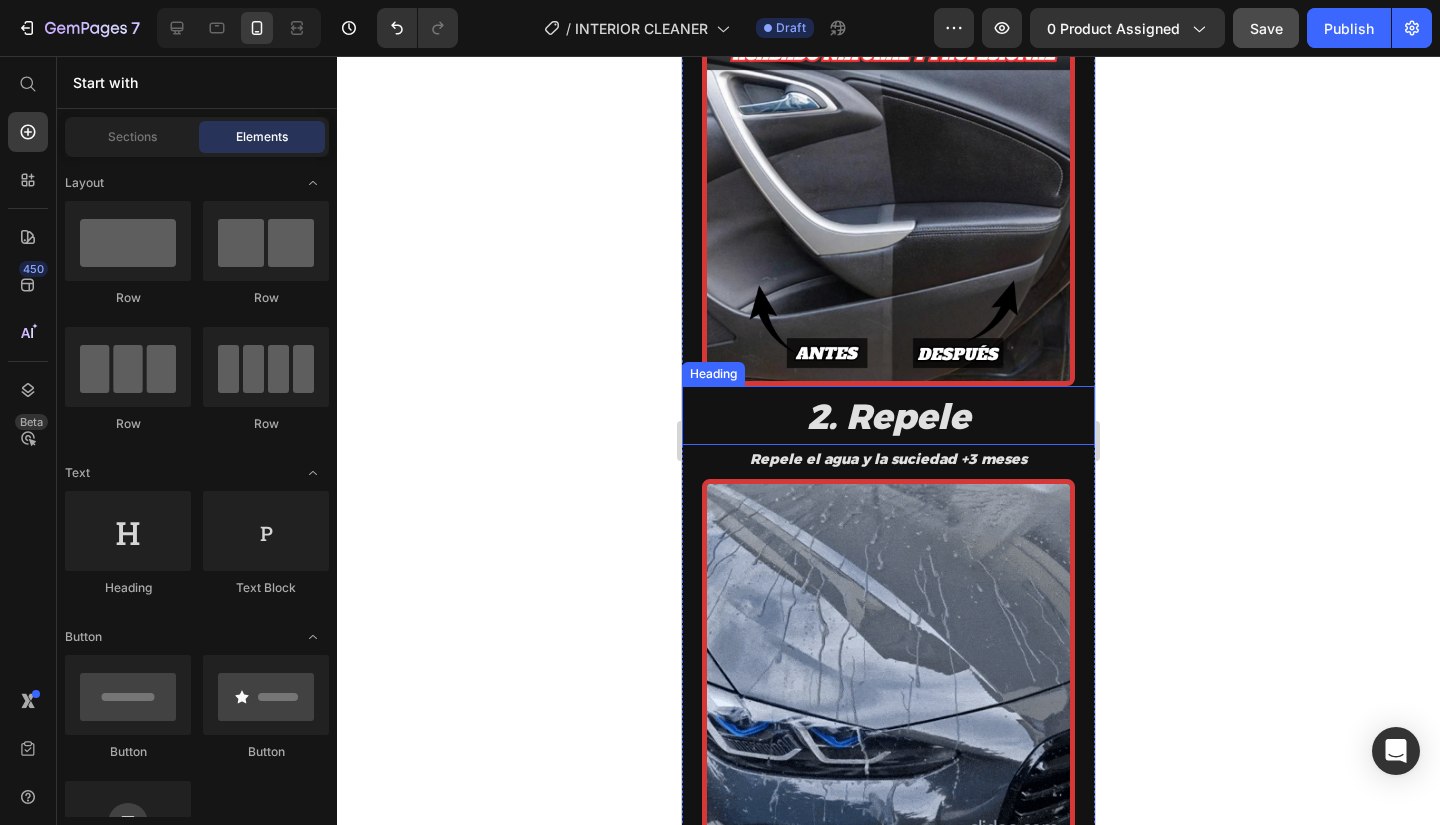 click on "2. Repele" at bounding box center [888, 416] 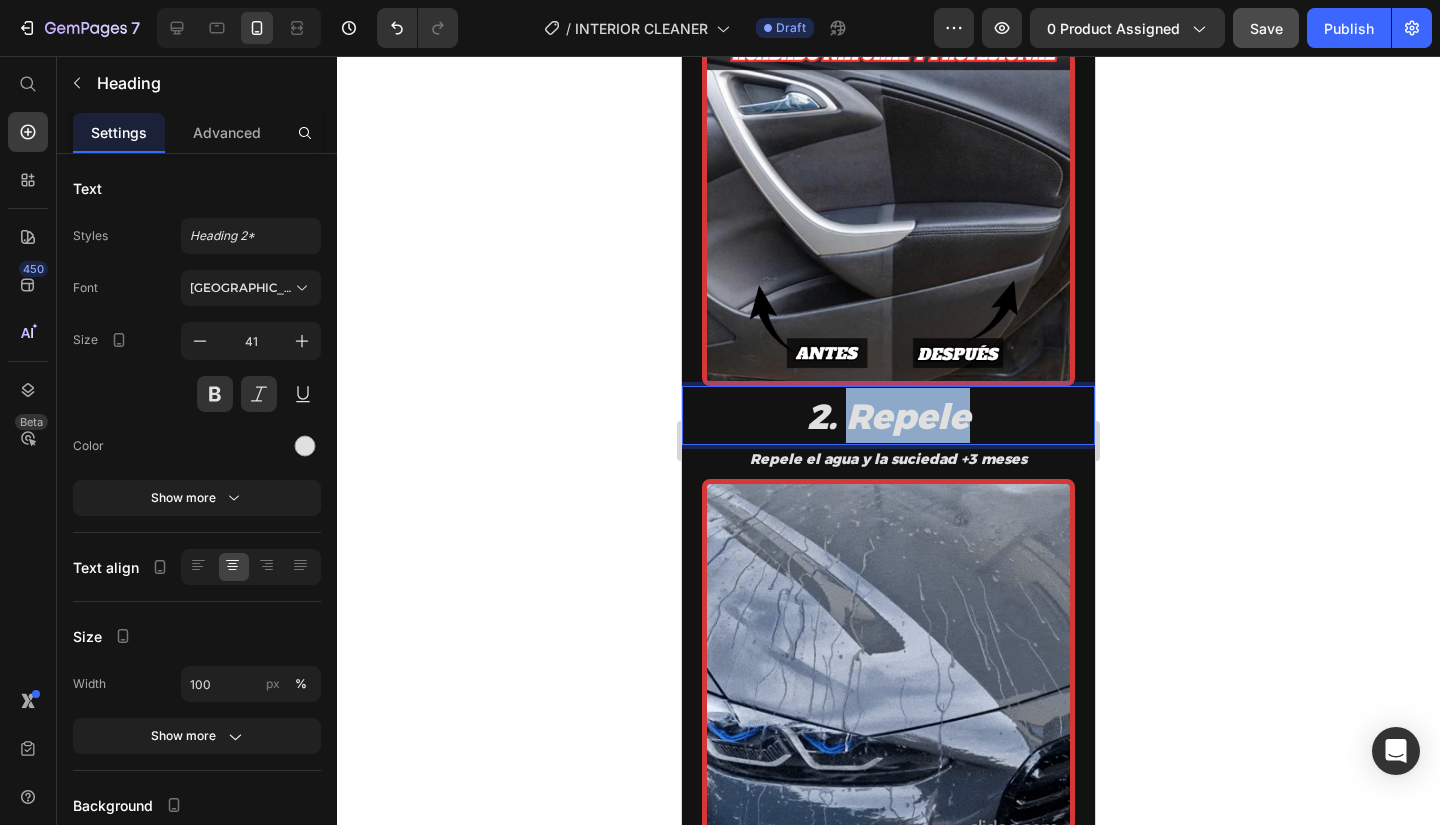 click on "2. Repele" at bounding box center (888, 416) 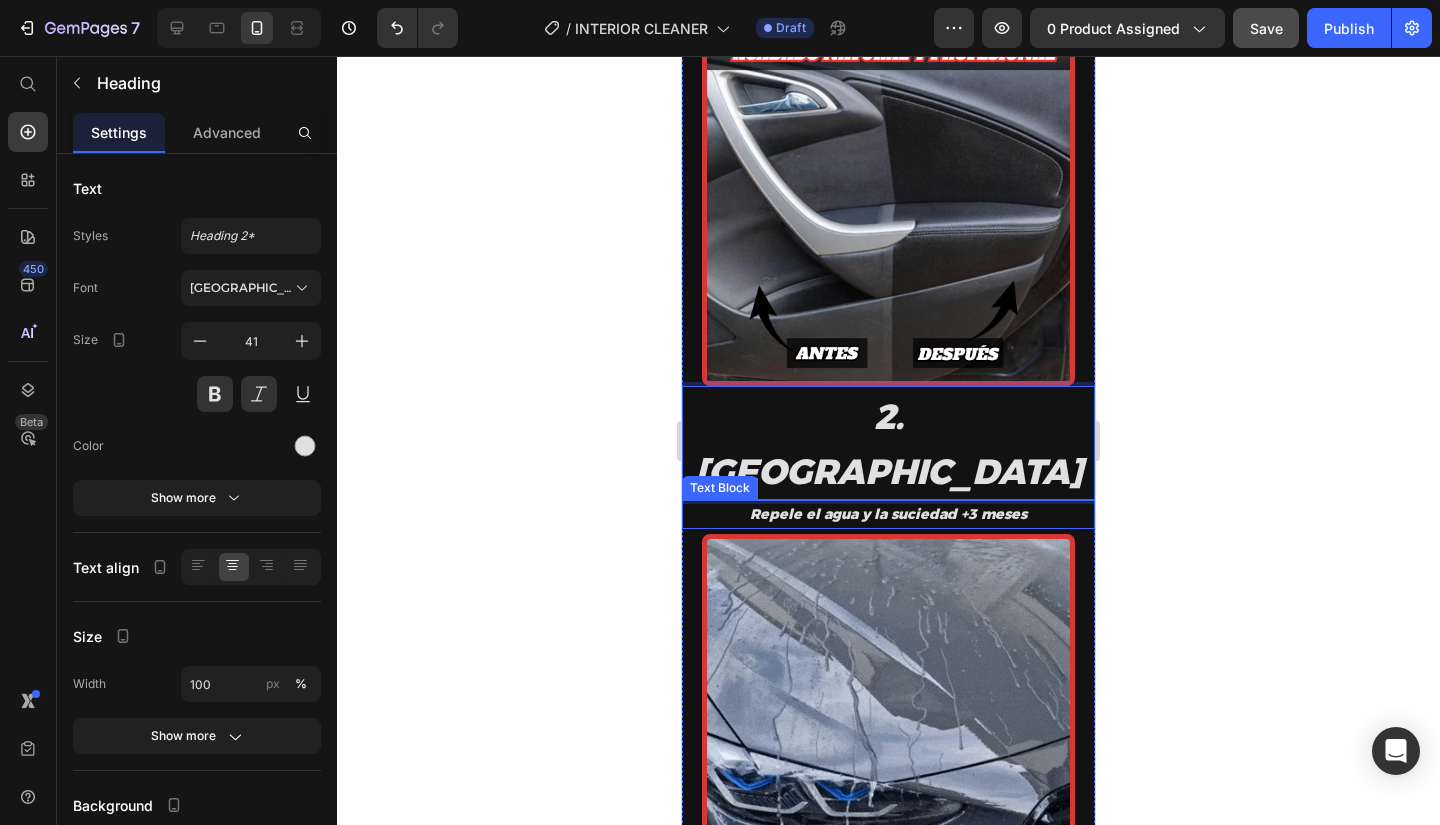 click on "Repele el agua y la suciedad +3 meses" at bounding box center (888, 514) 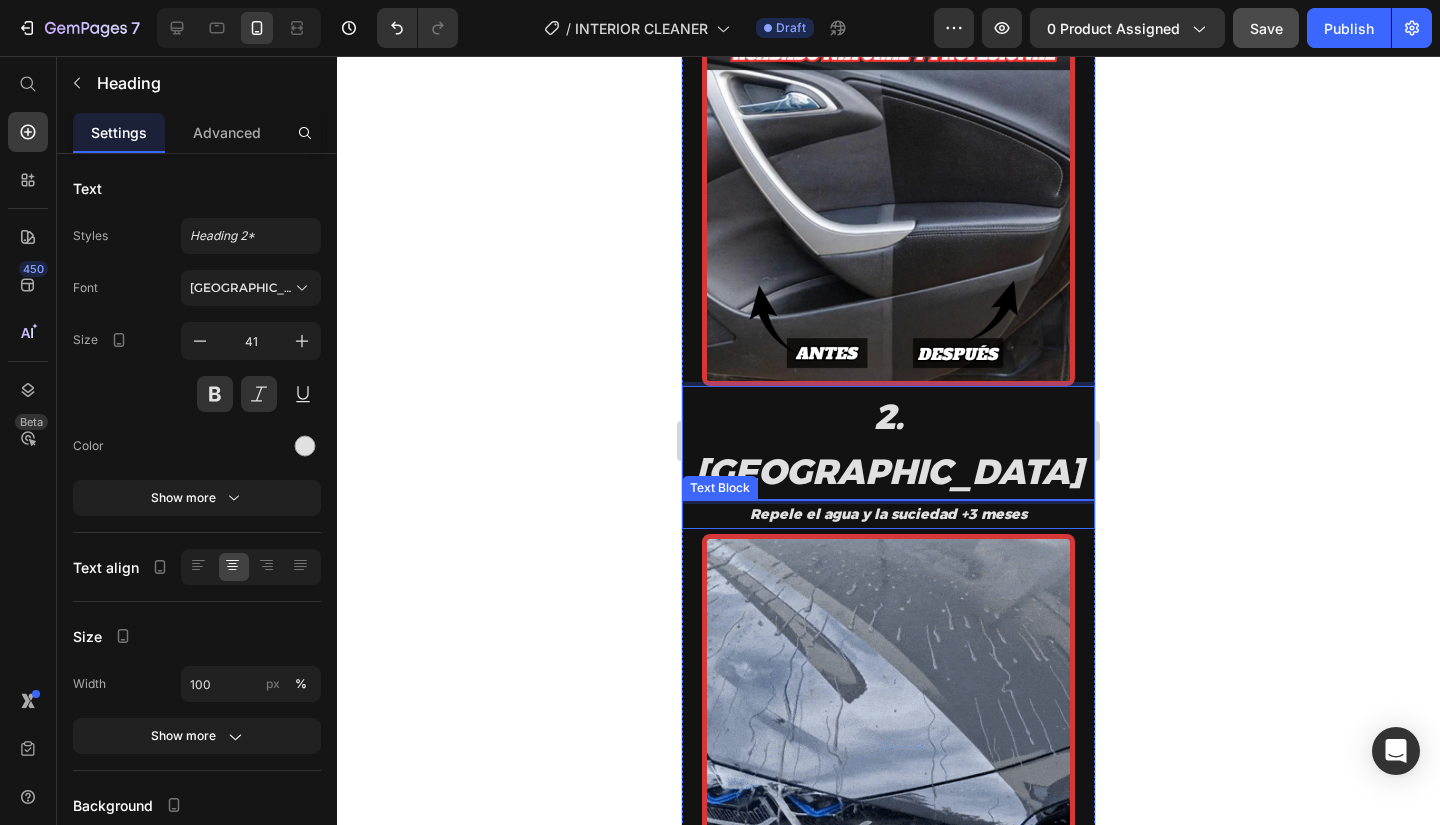 click on "Repele el agua y la suciedad +3 meses" at bounding box center (888, 514) 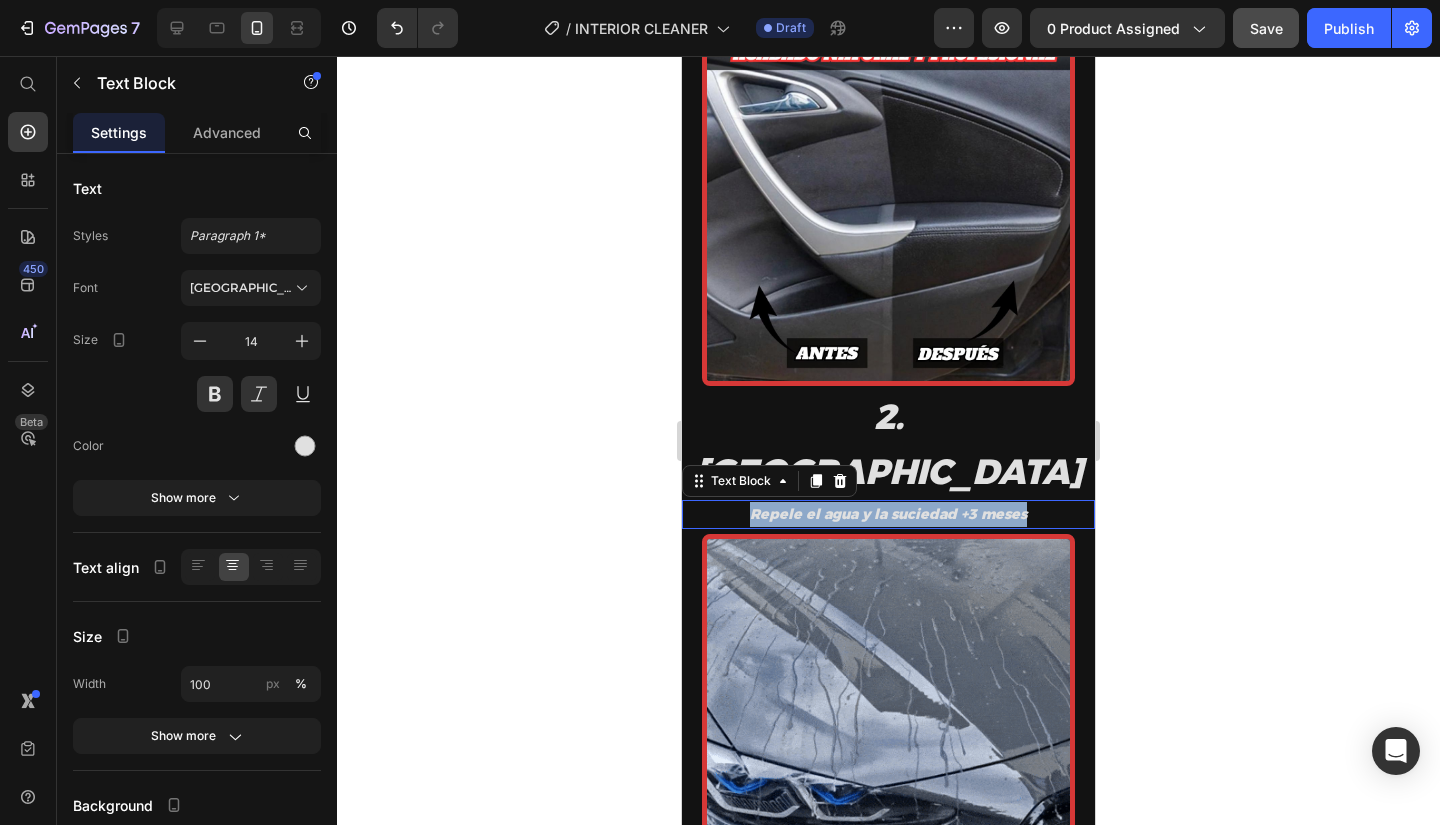 click on "Repele el agua y la suciedad +3 meses" at bounding box center [888, 514] 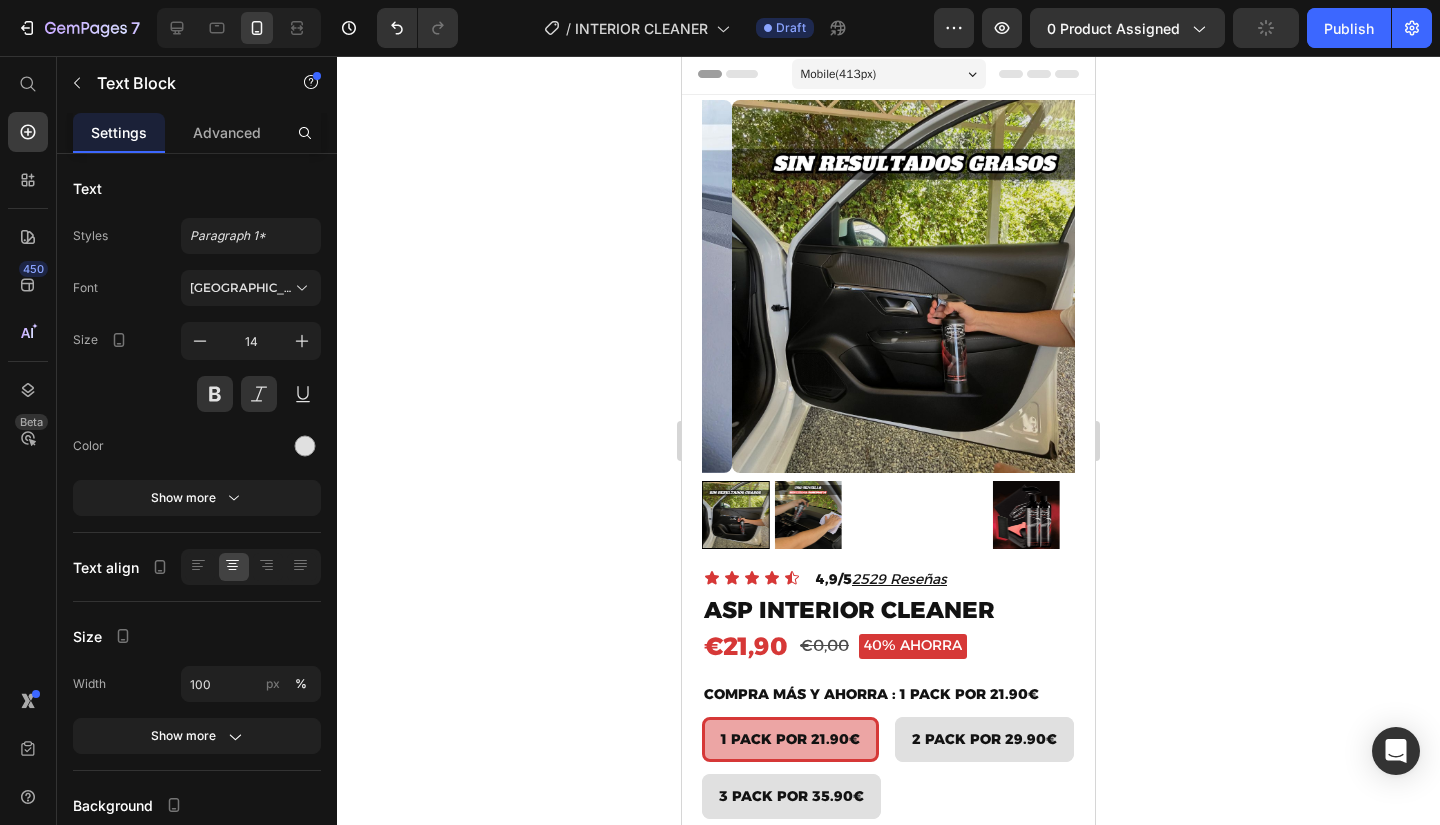 scroll, scrollTop: 0, scrollLeft: 0, axis: both 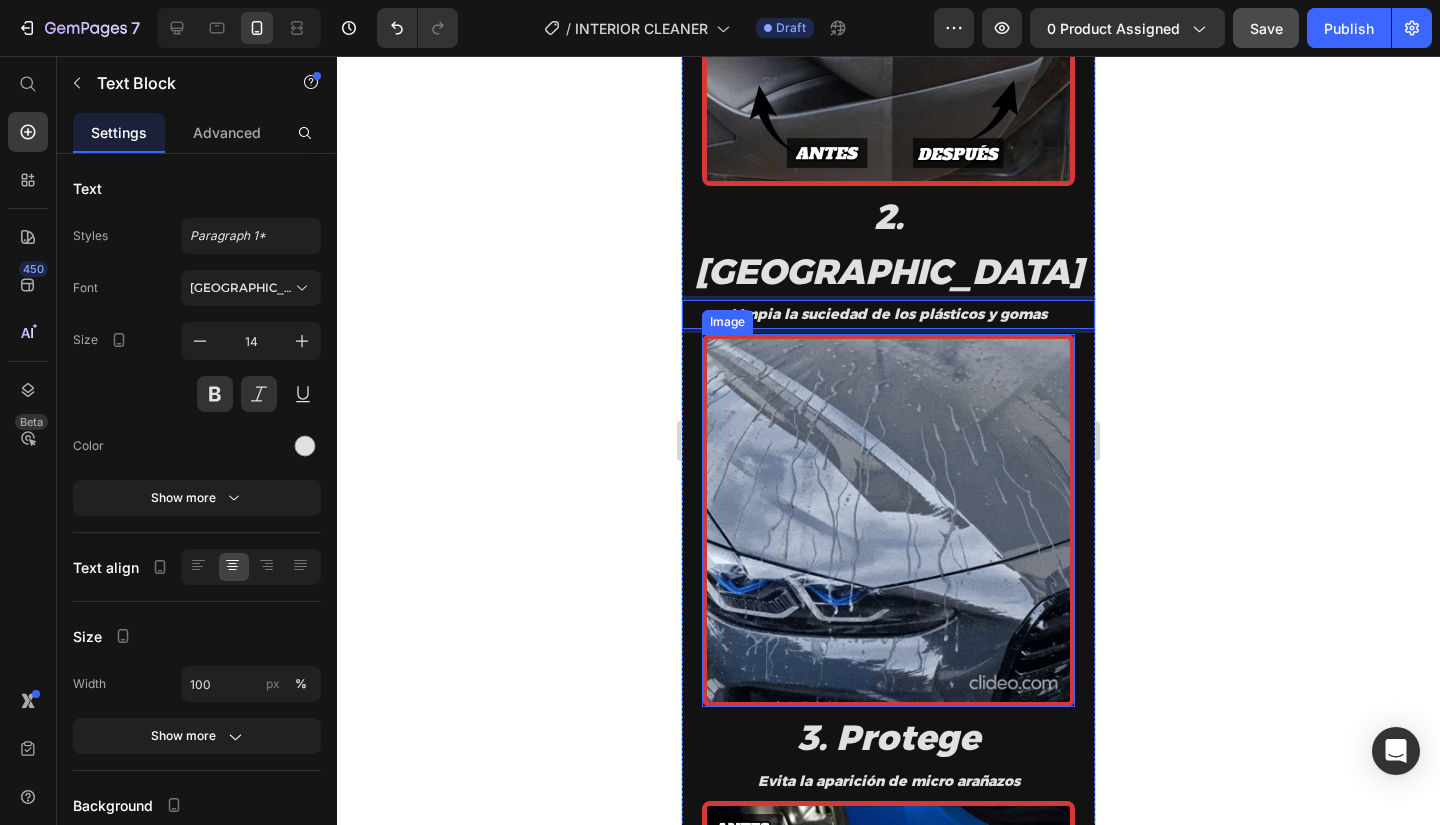 click at bounding box center [888, 520] 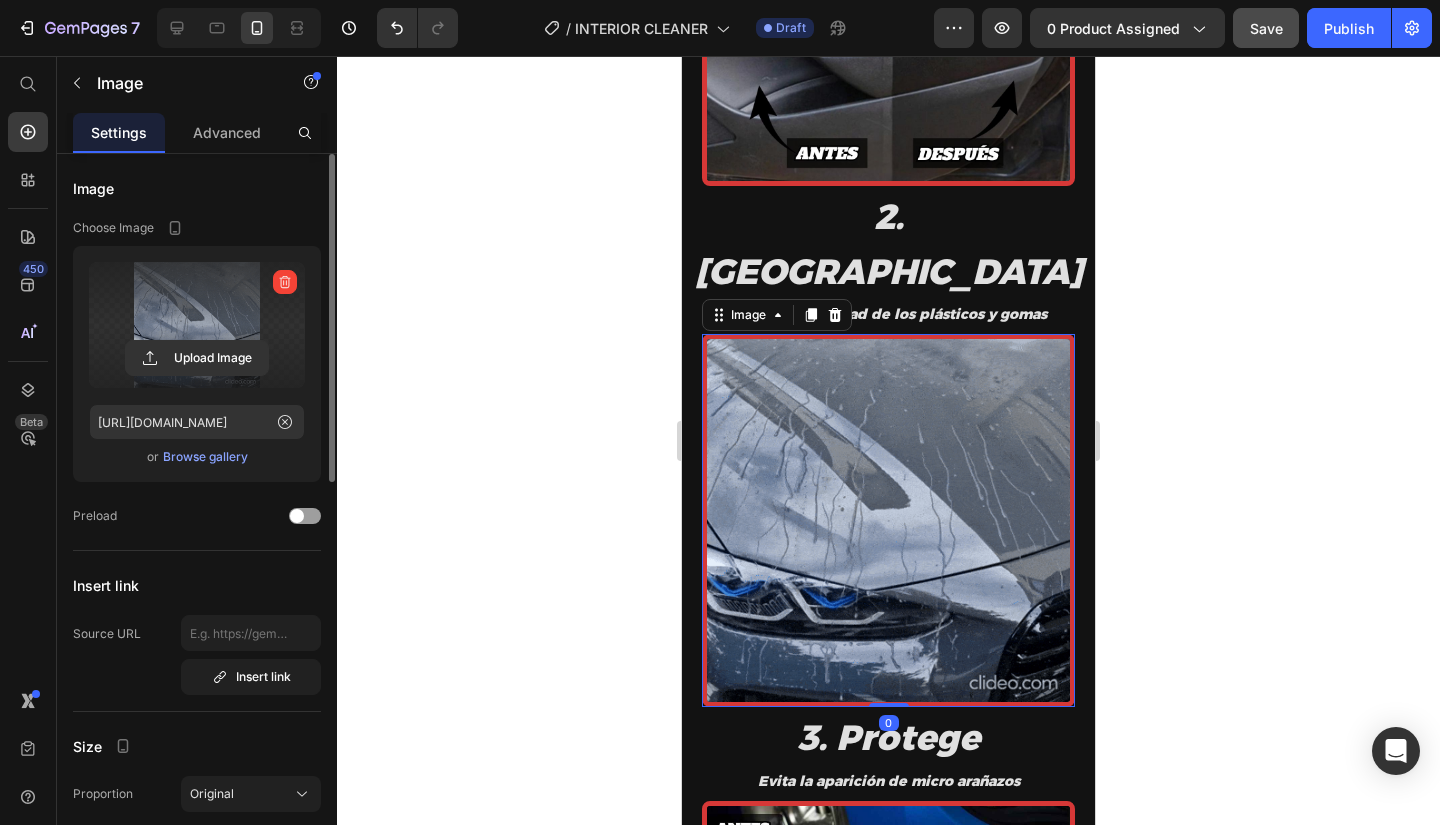click at bounding box center (197, 325) 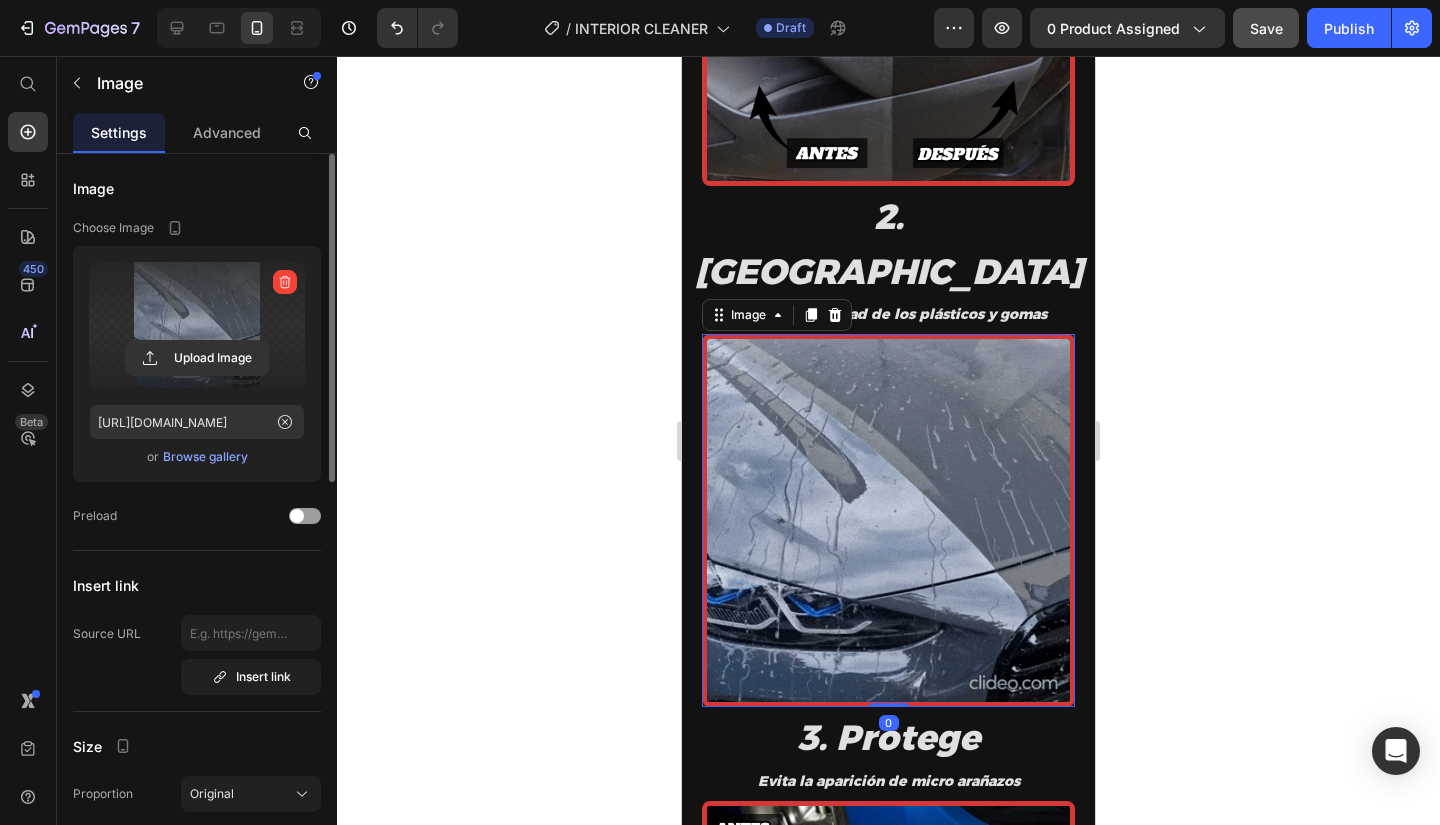 click 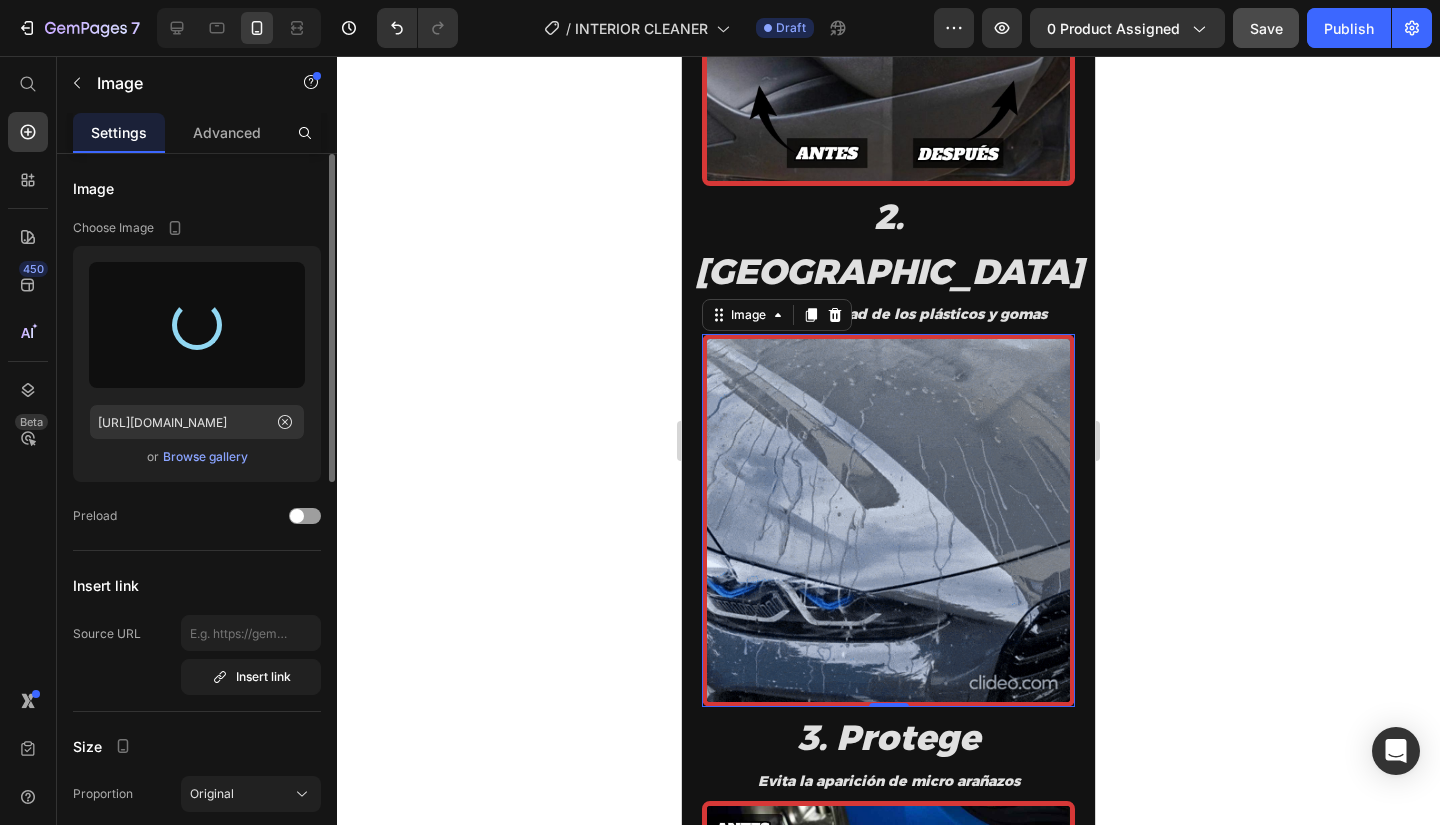 type on "[URL][DOMAIN_NAME]" 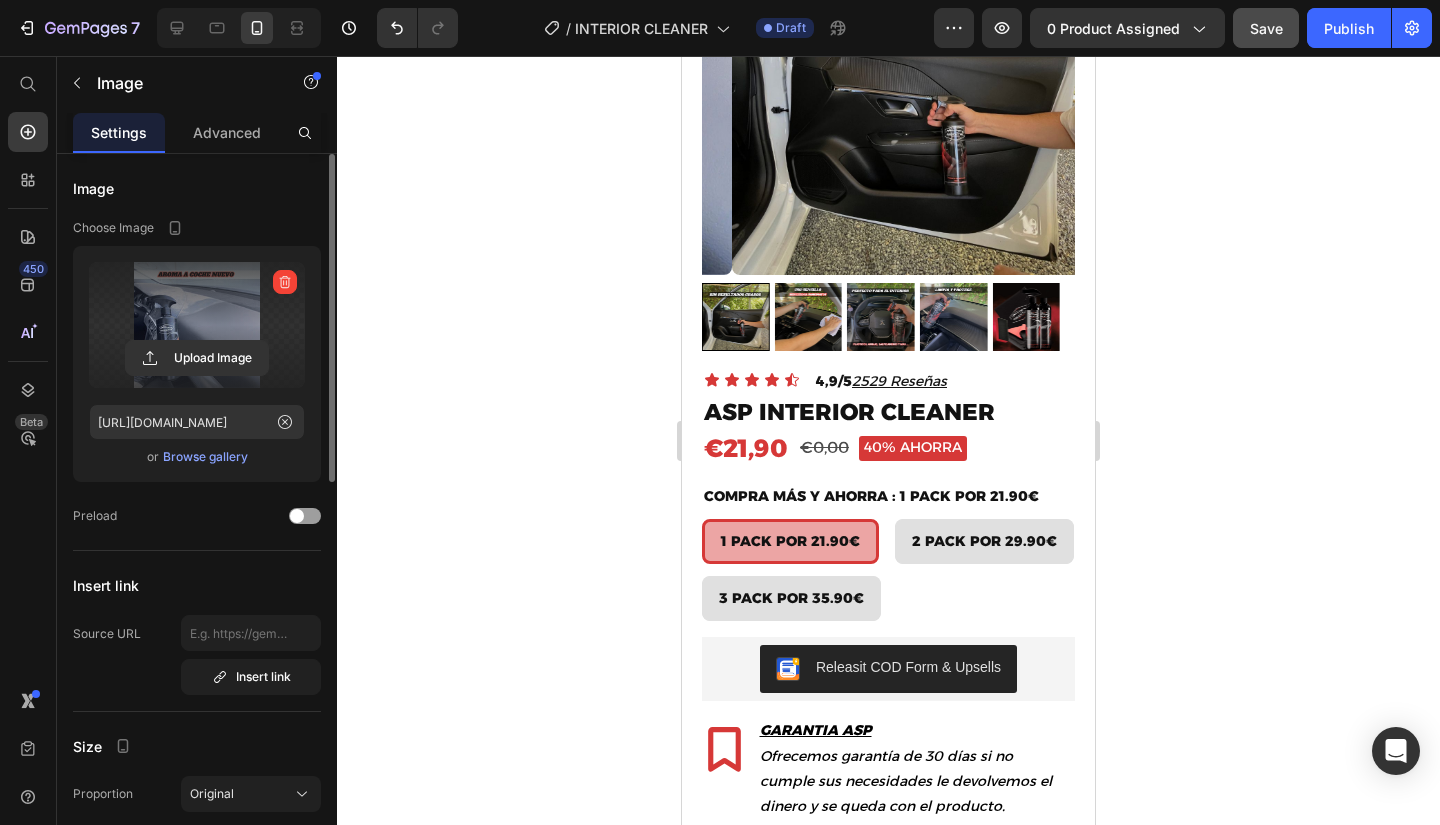 scroll, scrollTop: 100, scrollLeft: 0, axis: vertical 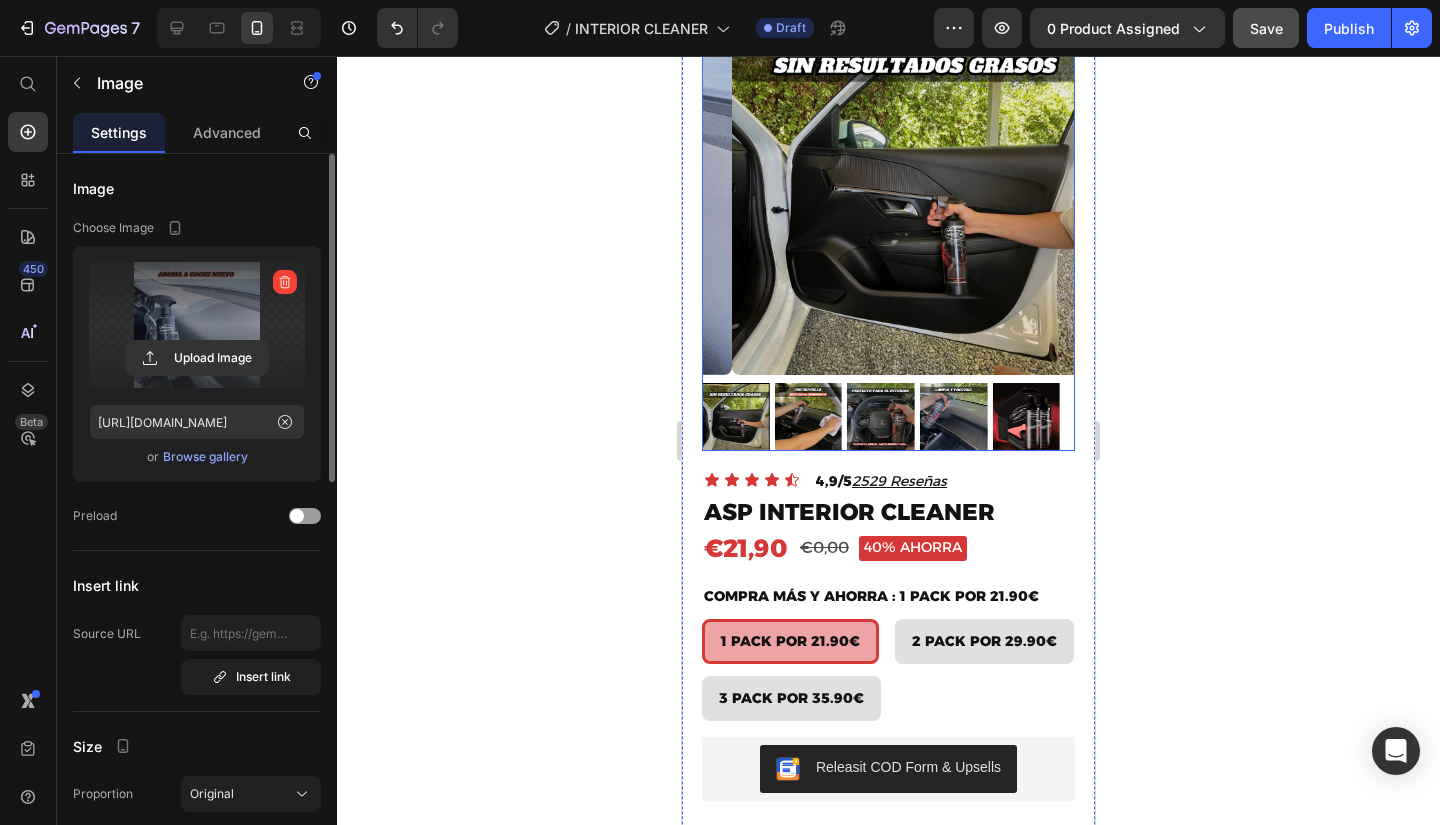 drag, startPoint x: 778, startPoint y: 403, endPoint x: 762, endPoint y: 407, distance: 16.492422 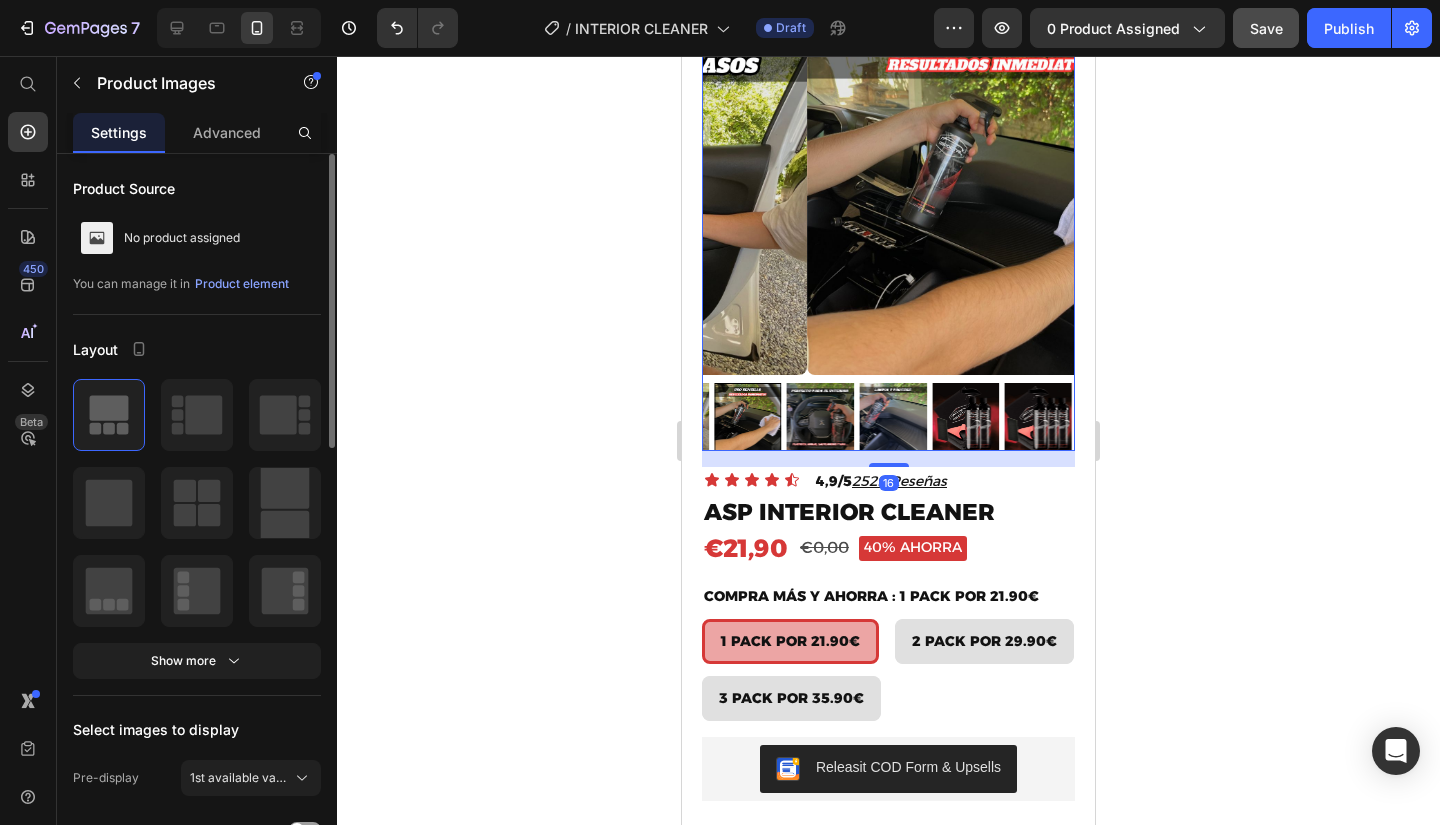 click at bounding box center (748, 417) 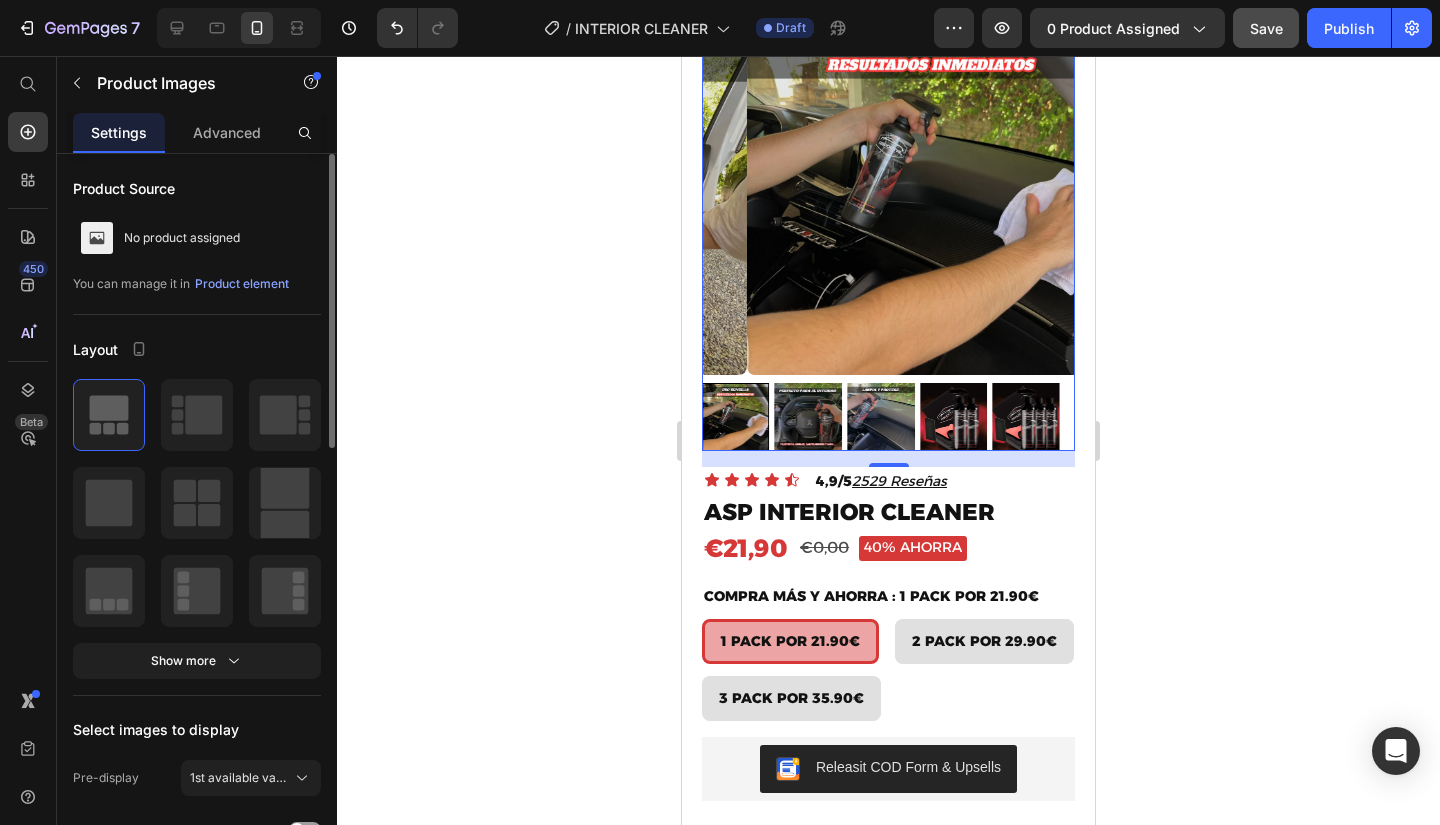 click at bounding box center [881, 417] 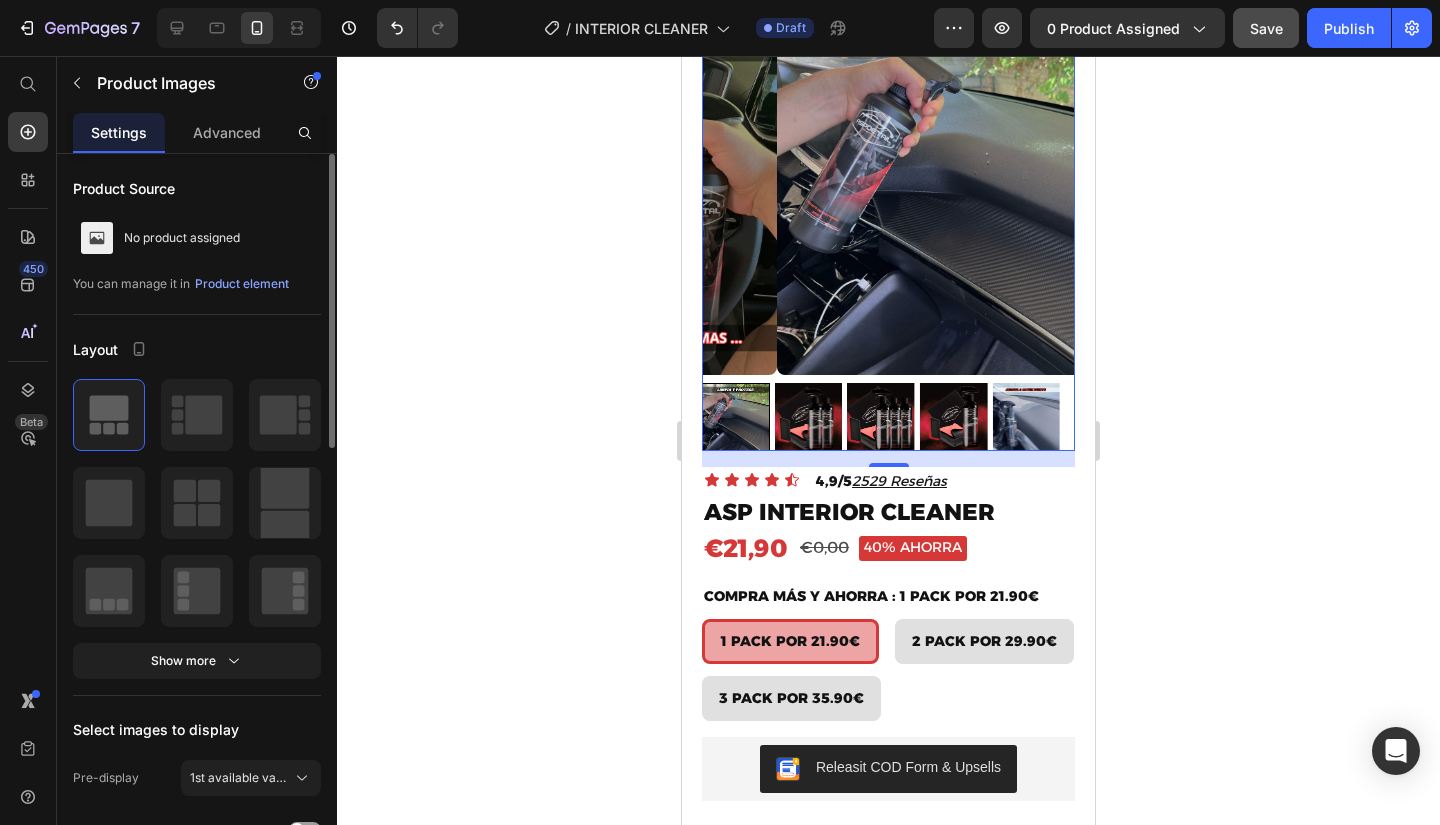click at bounding box center (1026, 417) 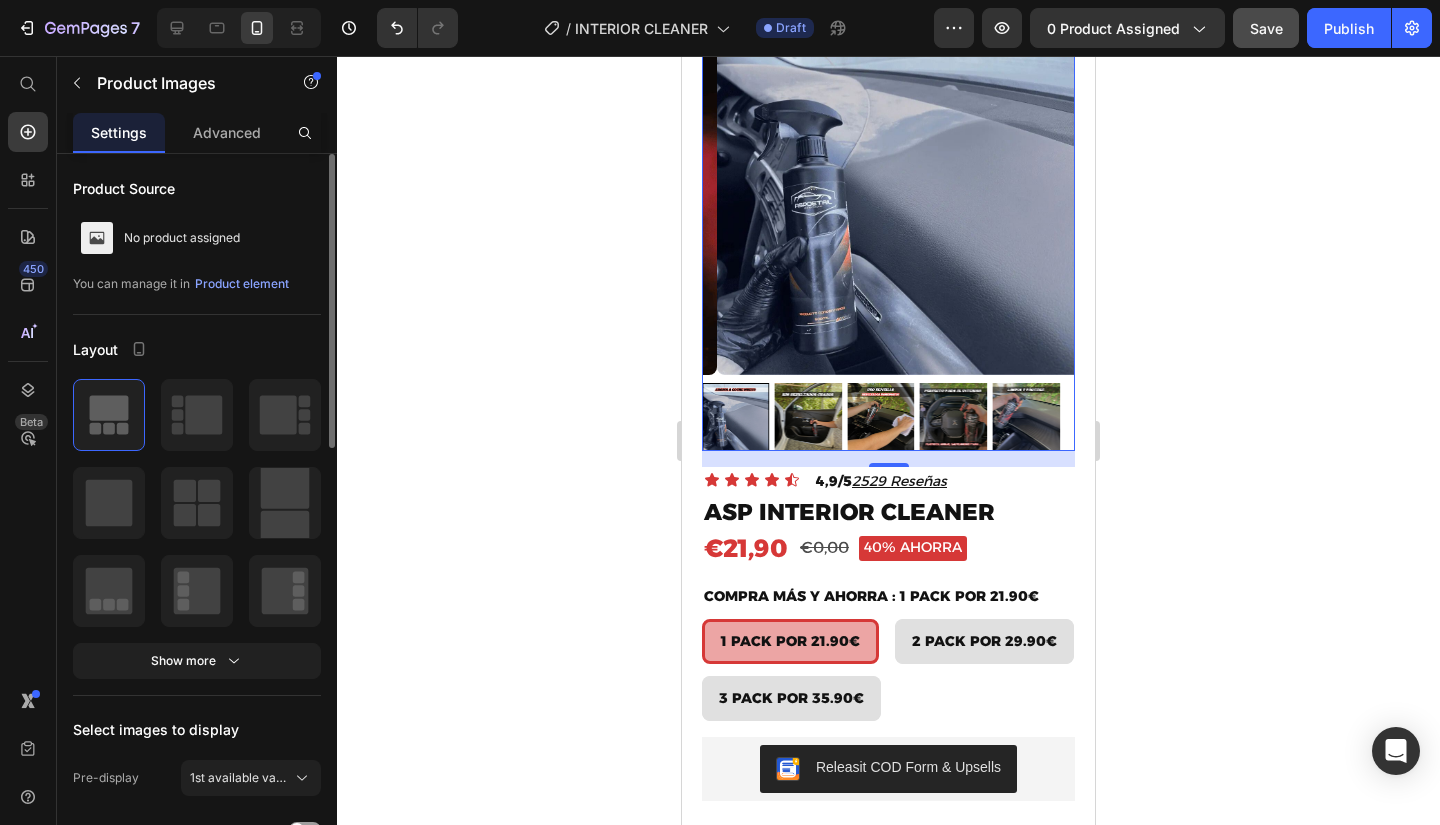 click at bounding box center [809, 417] 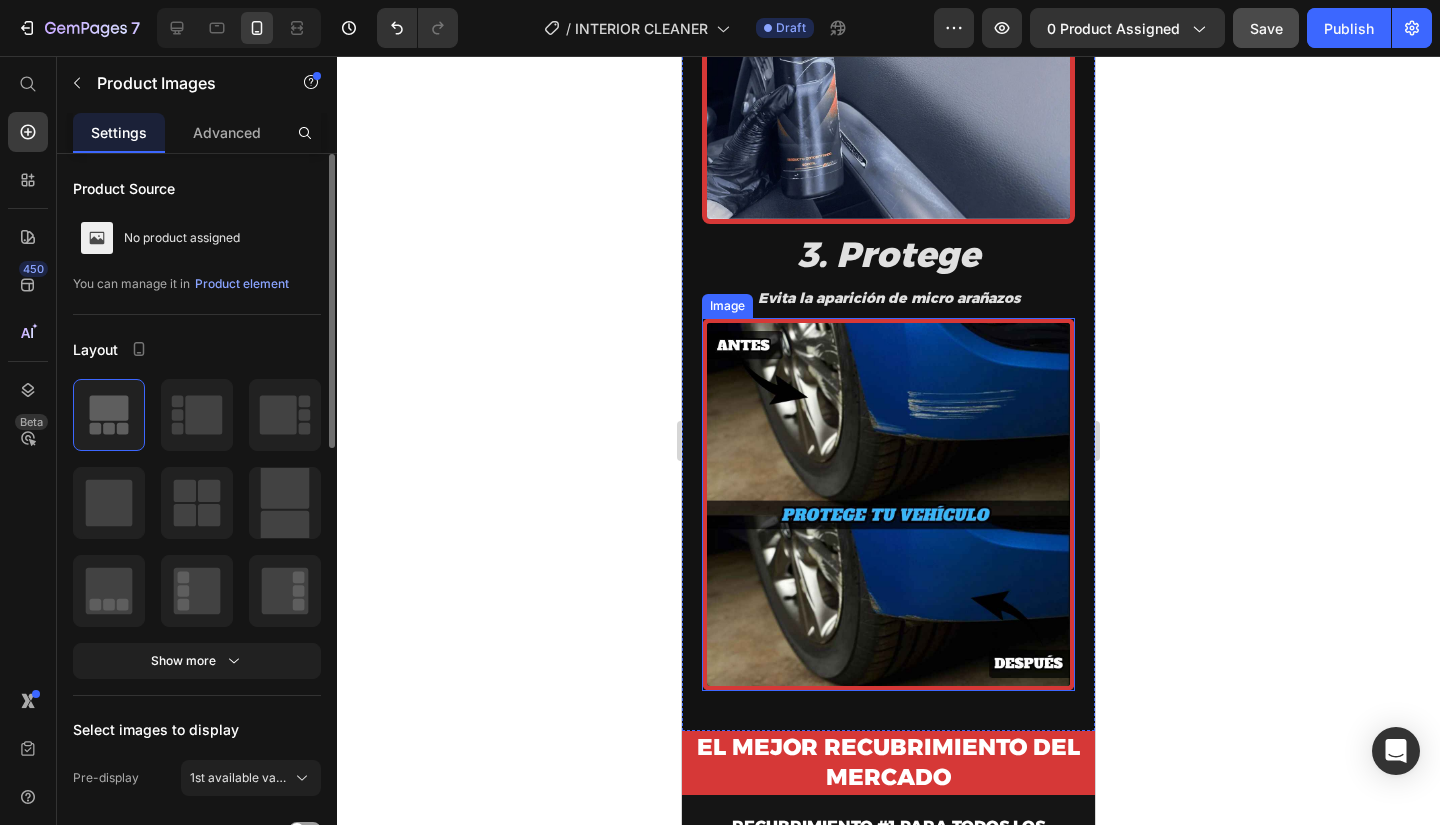 scroll, scrollTop: 2500, scrollLeft: 0, axis: vertical 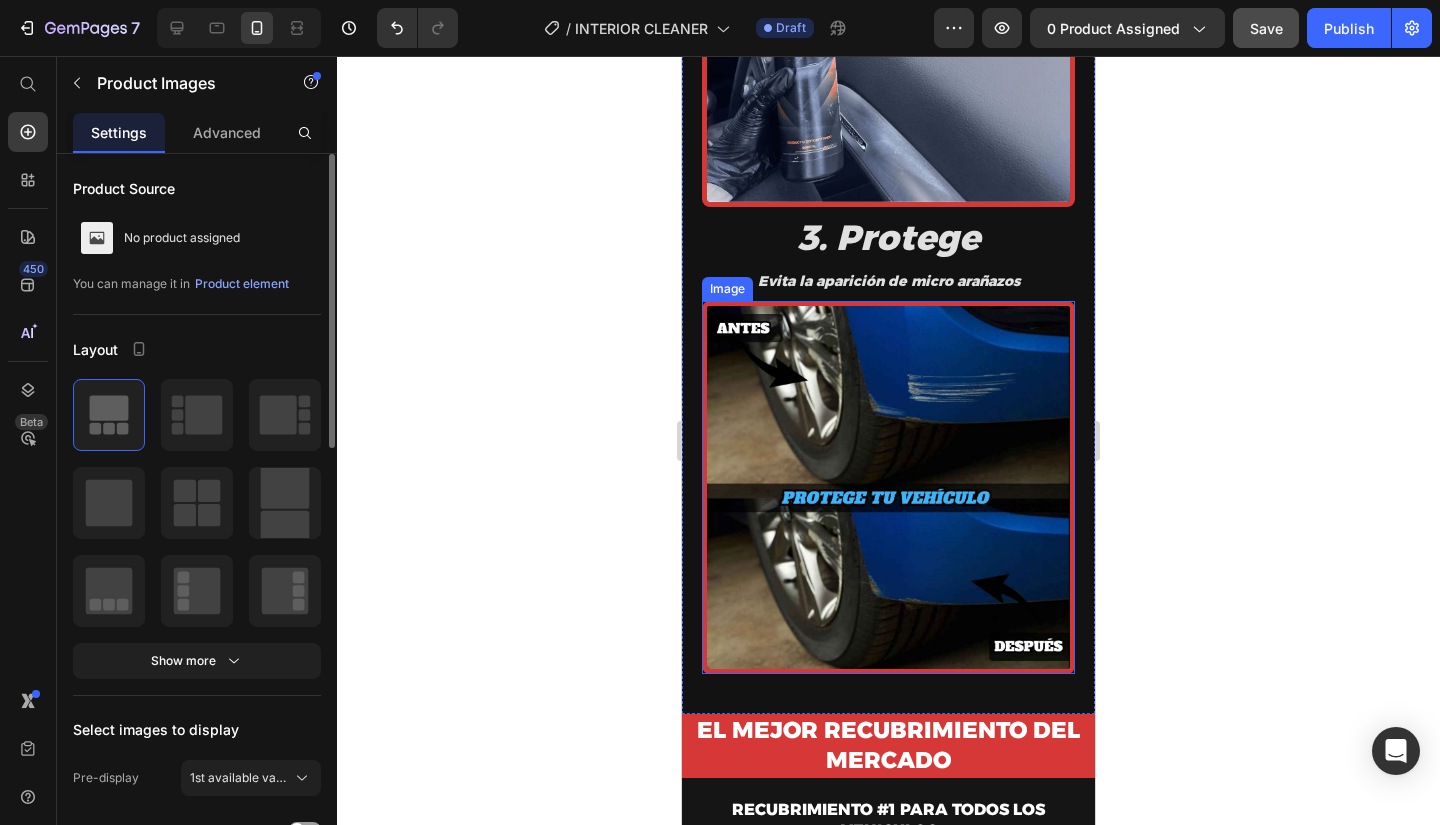 click at bounding box center [888, 487] 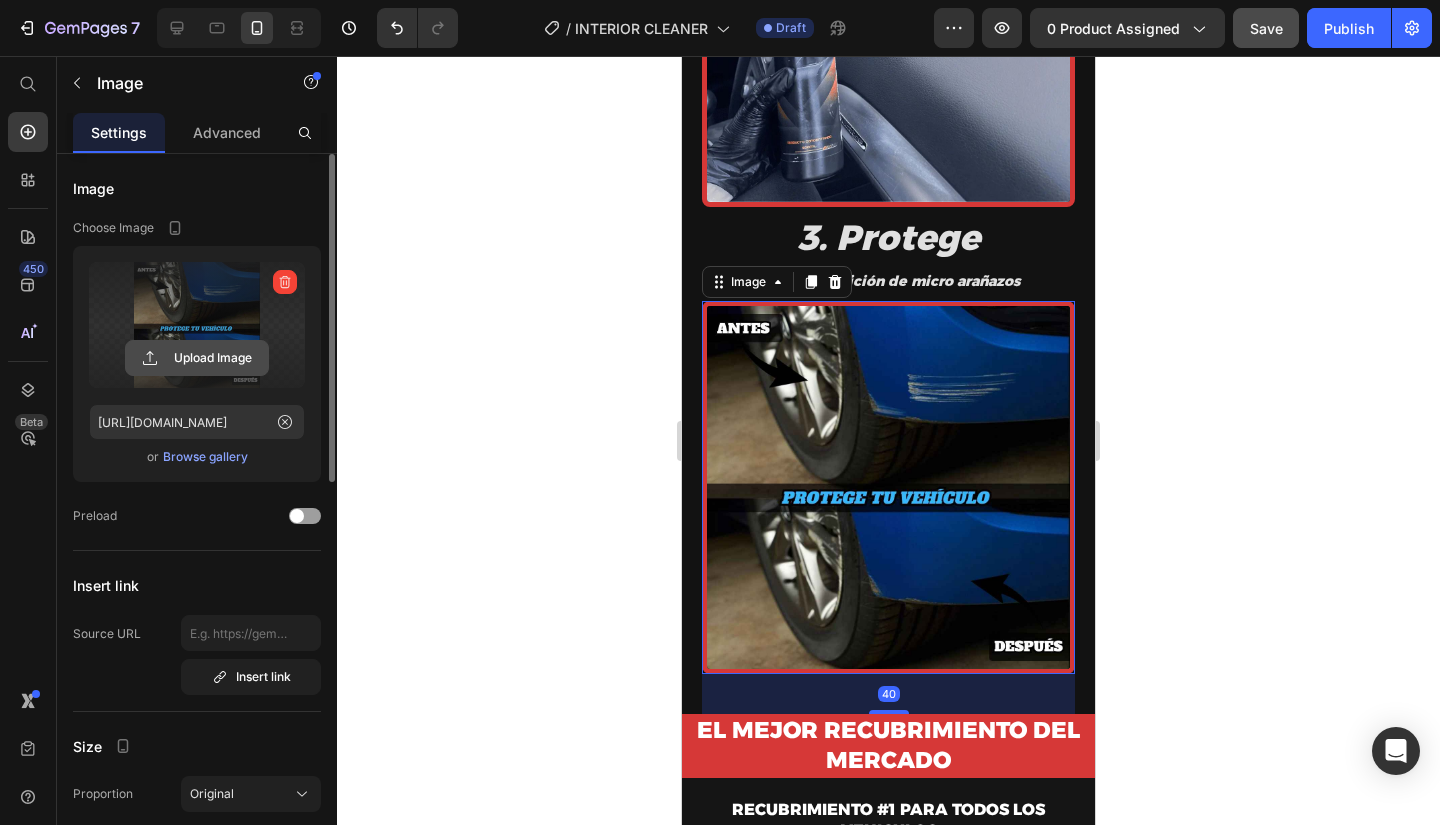 click 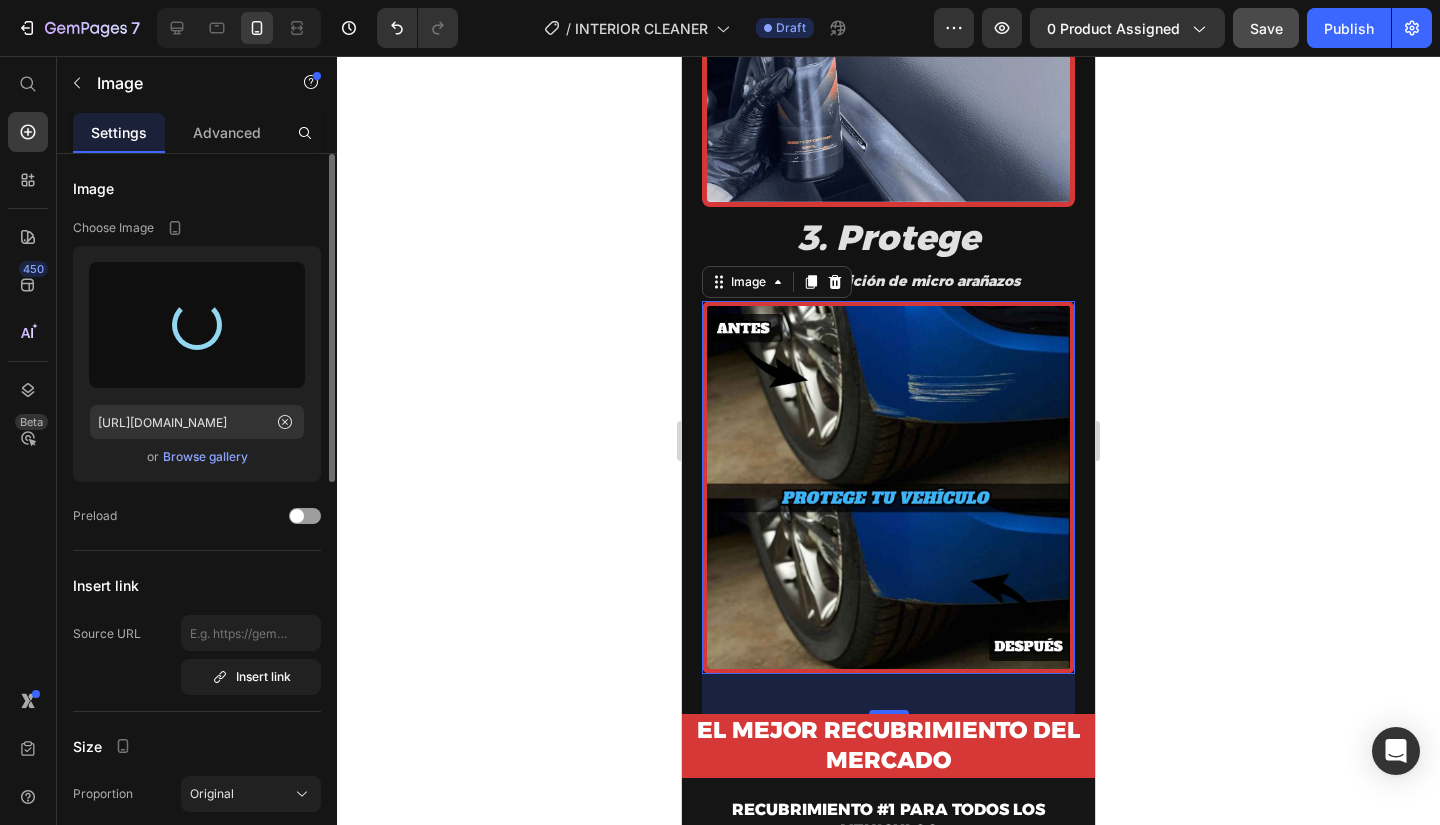 type on "[URL][DOMAIN_NAME]" 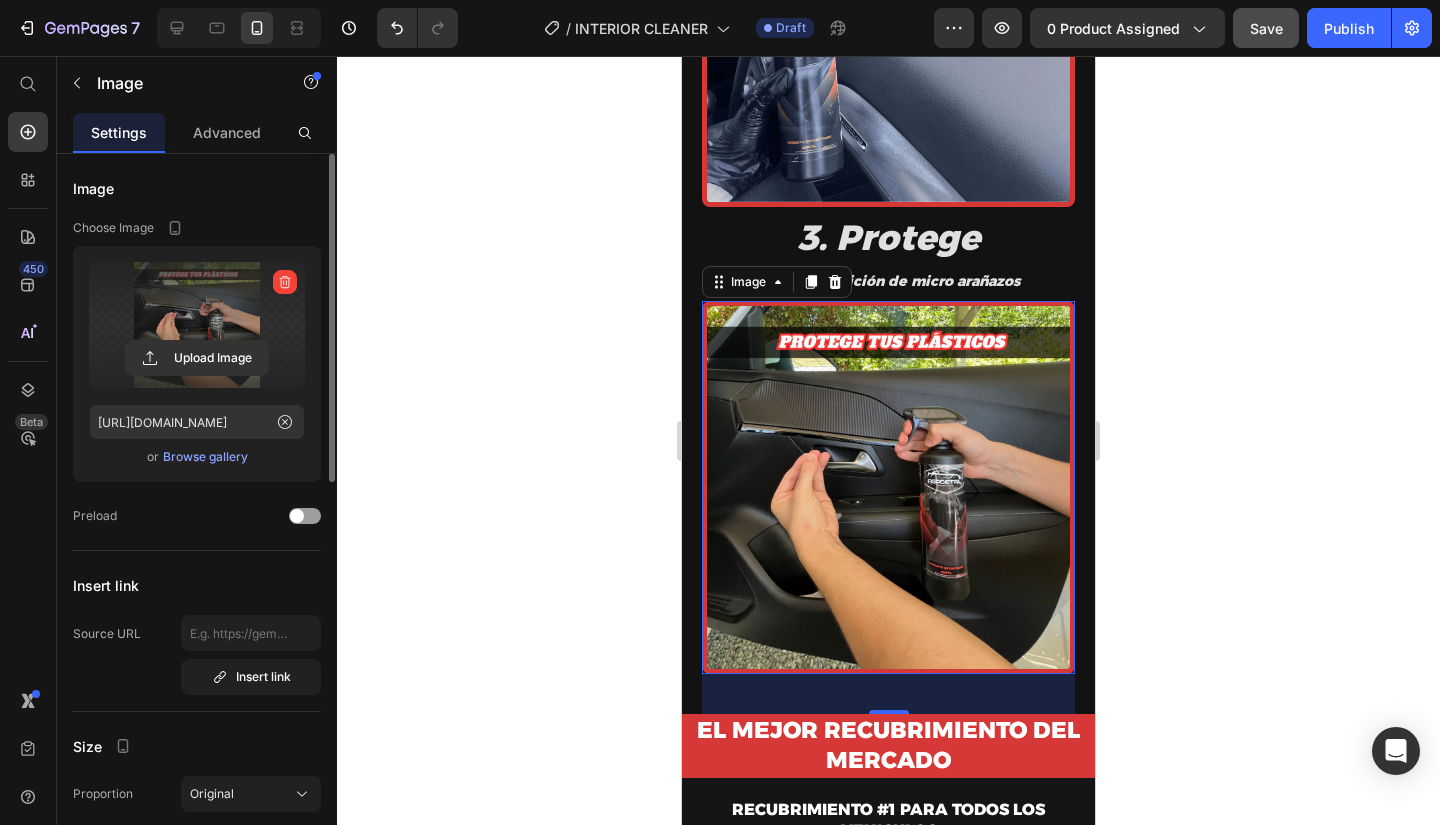click 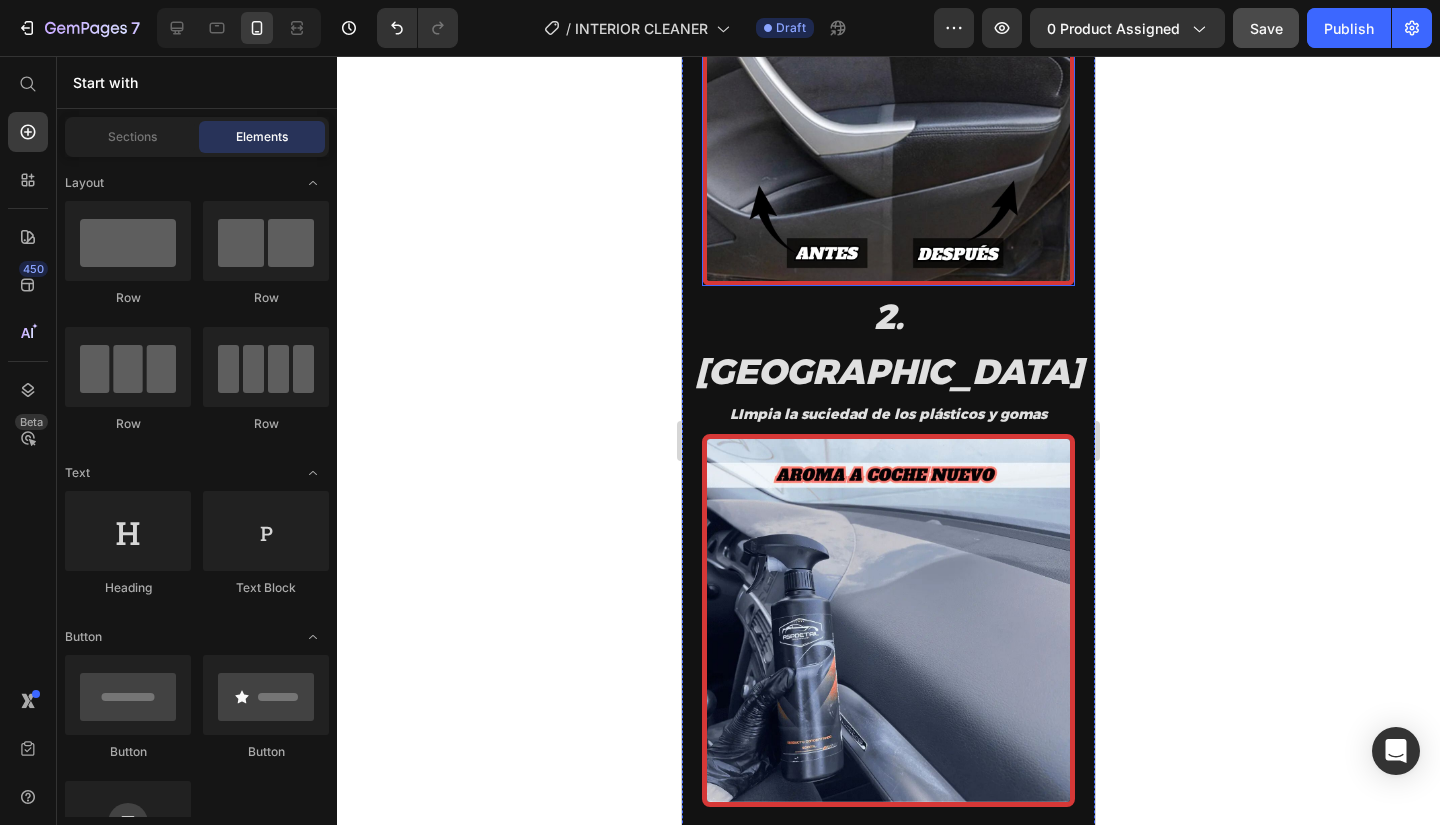scroll, scrollTop: 2100, scrollLeft: 0, axis: vertical 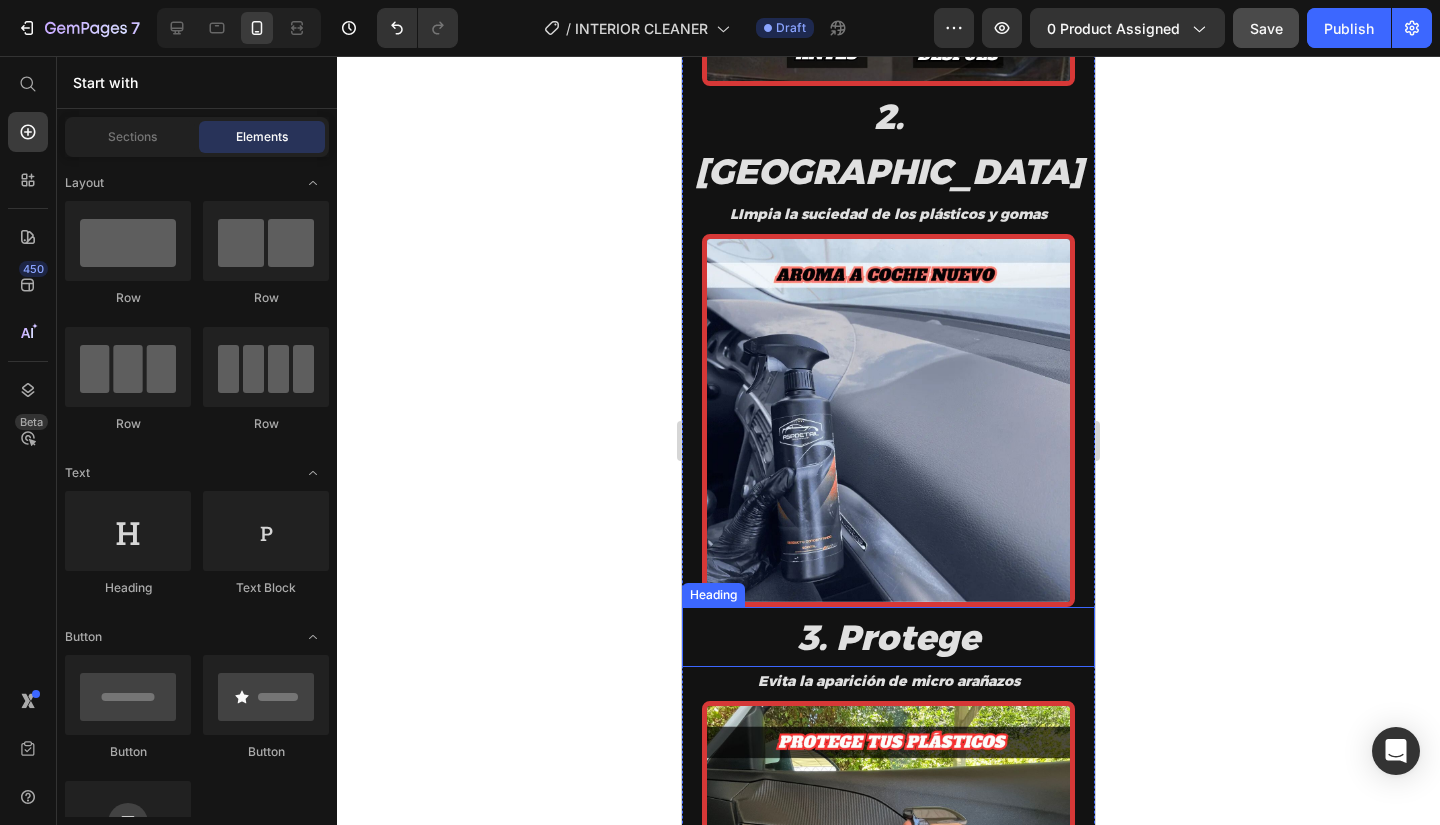 click on "3. Protege" at bounding box center (888, 637) 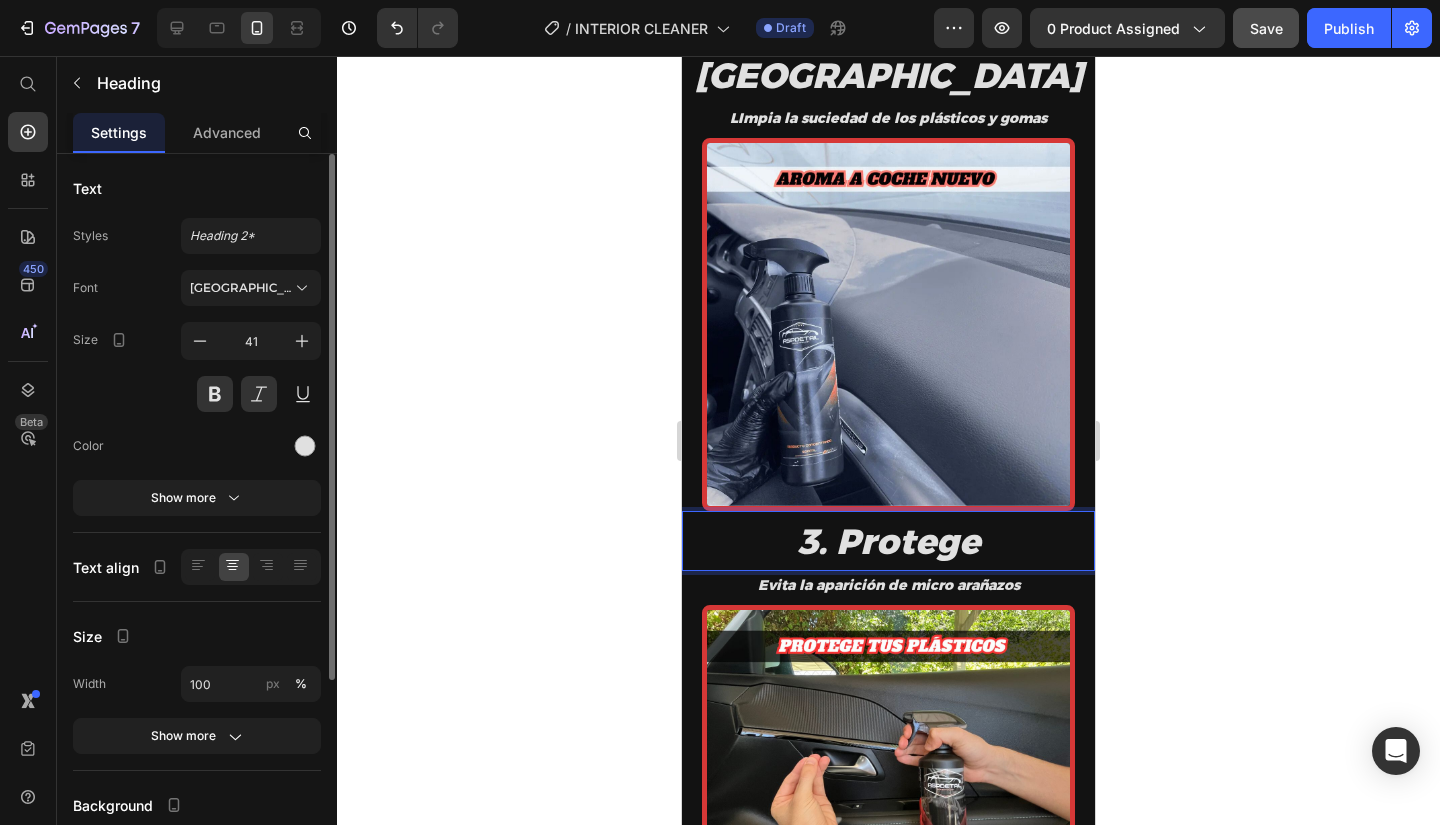 scroll, scrollTop: 2200, scrollLeft: 0, axis: vertical 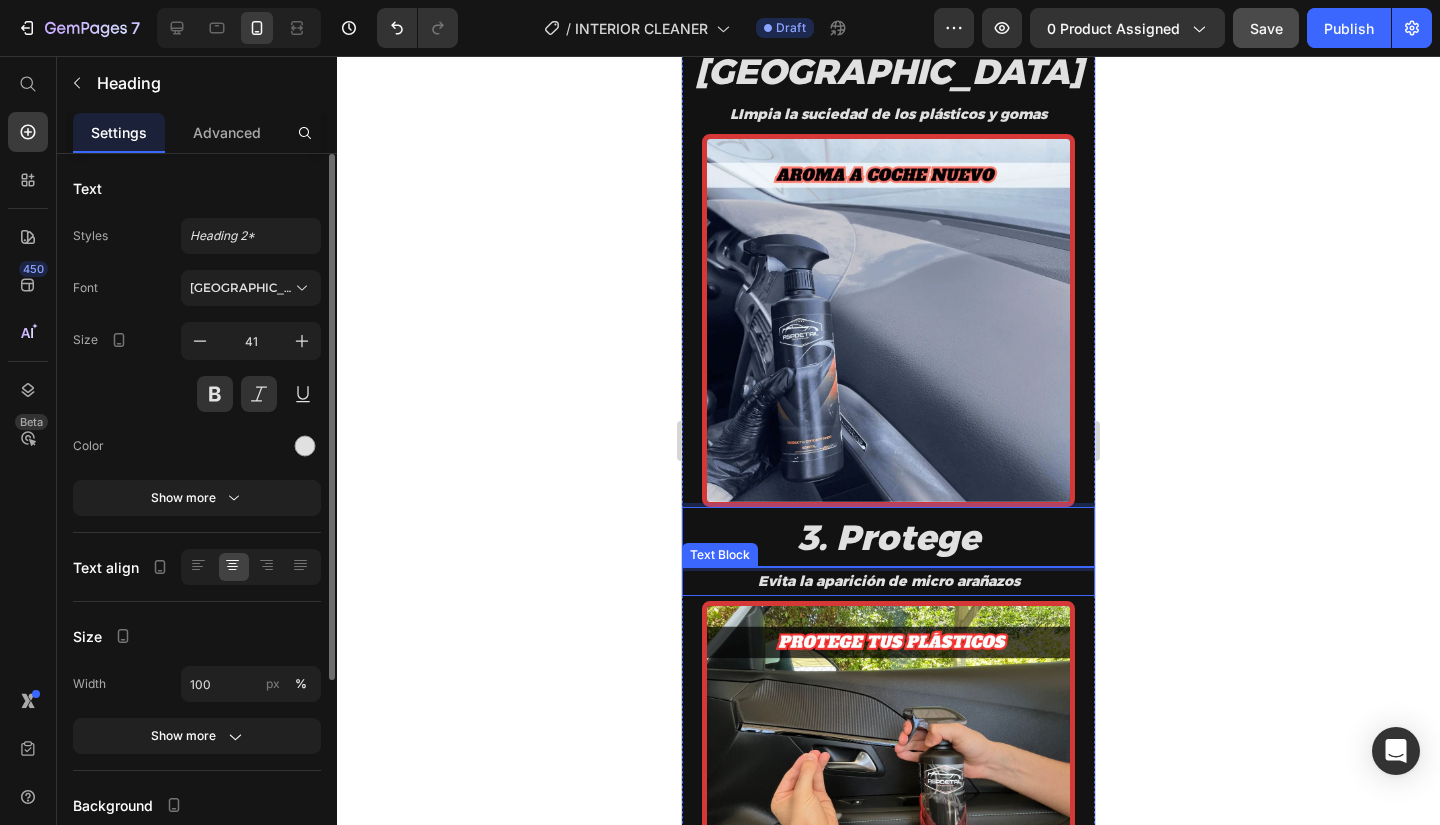 click on "Evita la aparición de micro arañazos" at bounding box center [888, 581] 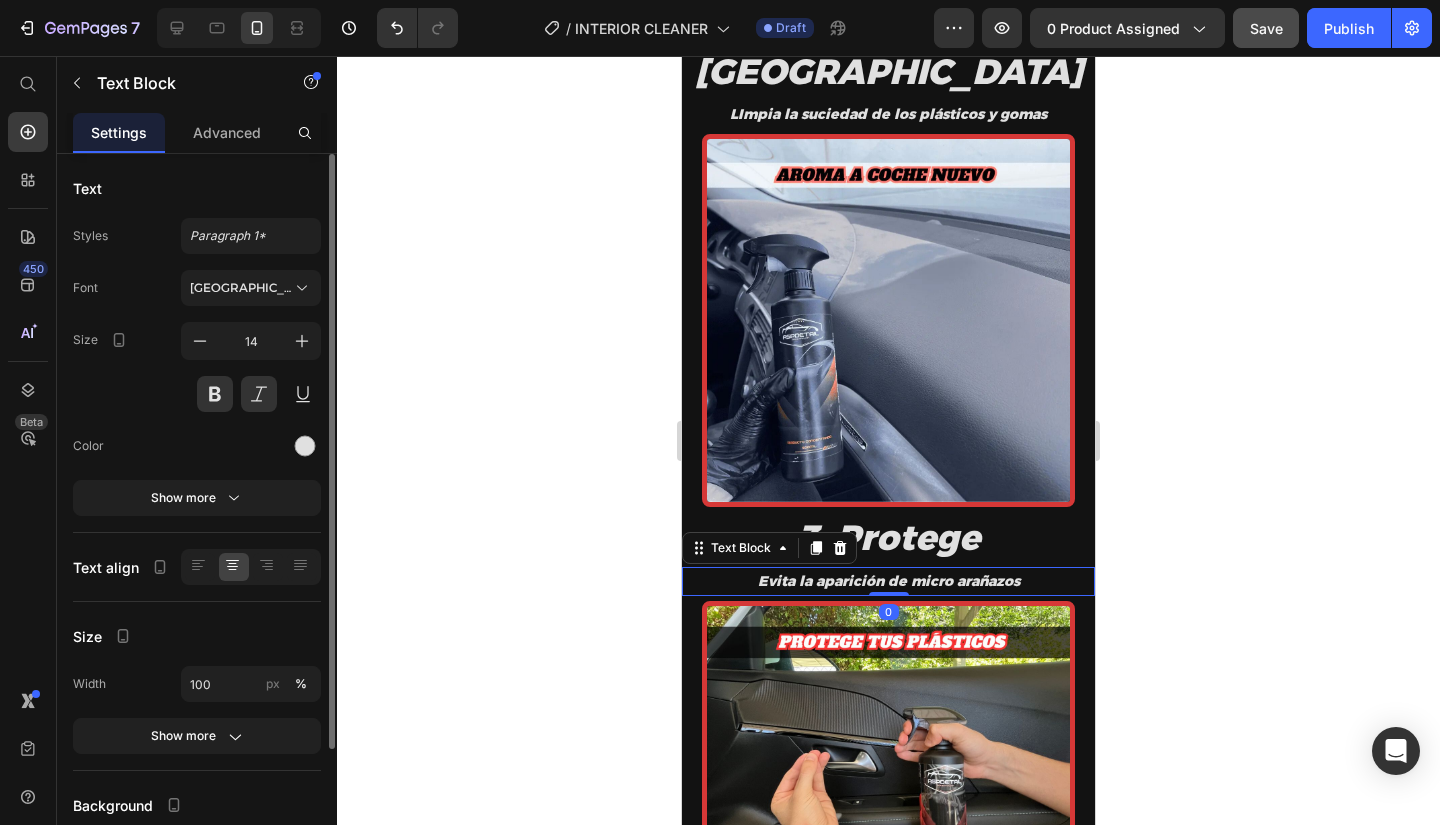 click on "Evita la aparición de micro arañazos" at bounding box center (888, 581) 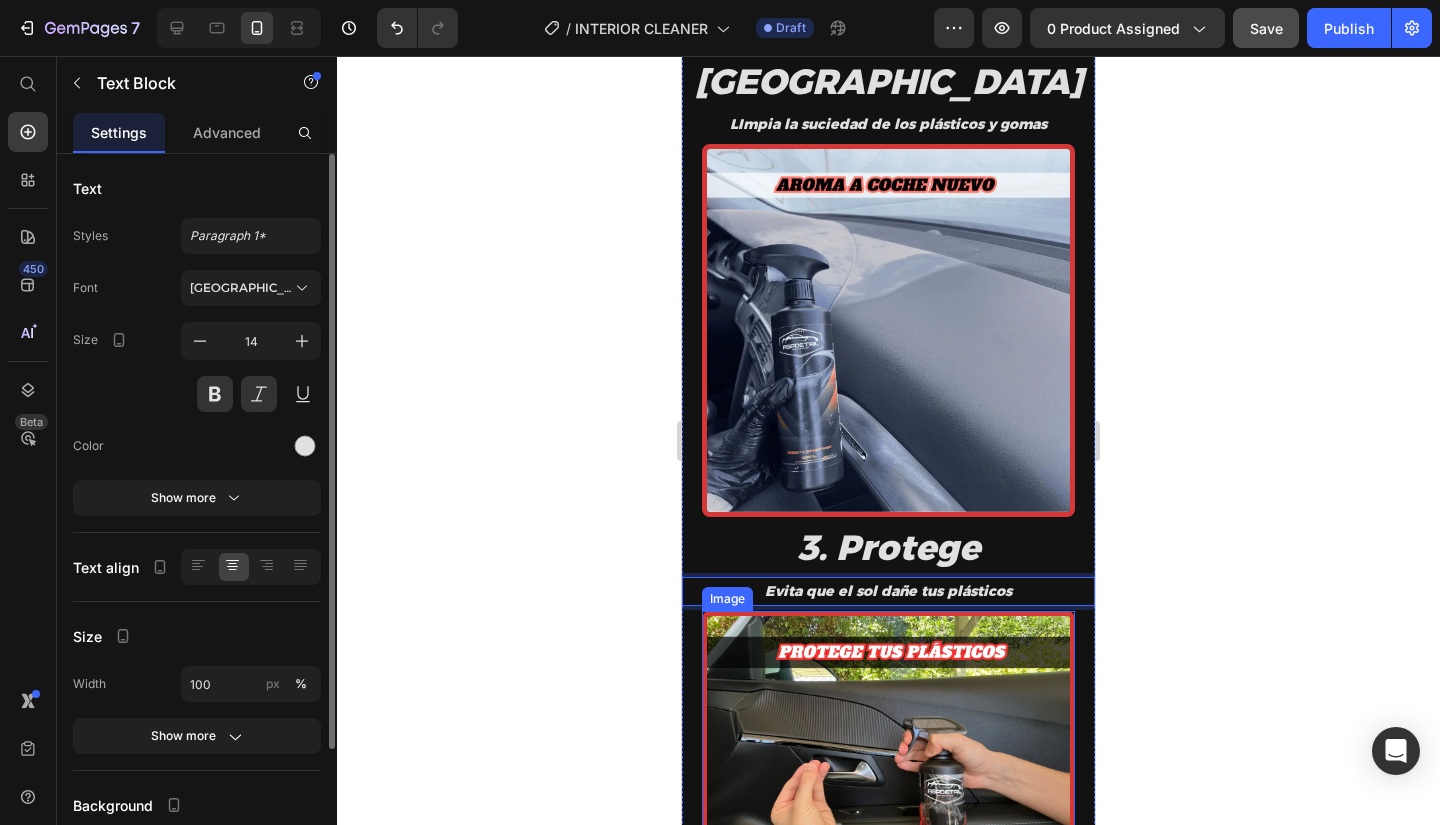 scroll, scrollTop: 2300, scrollLeft: 0, axis: vertical 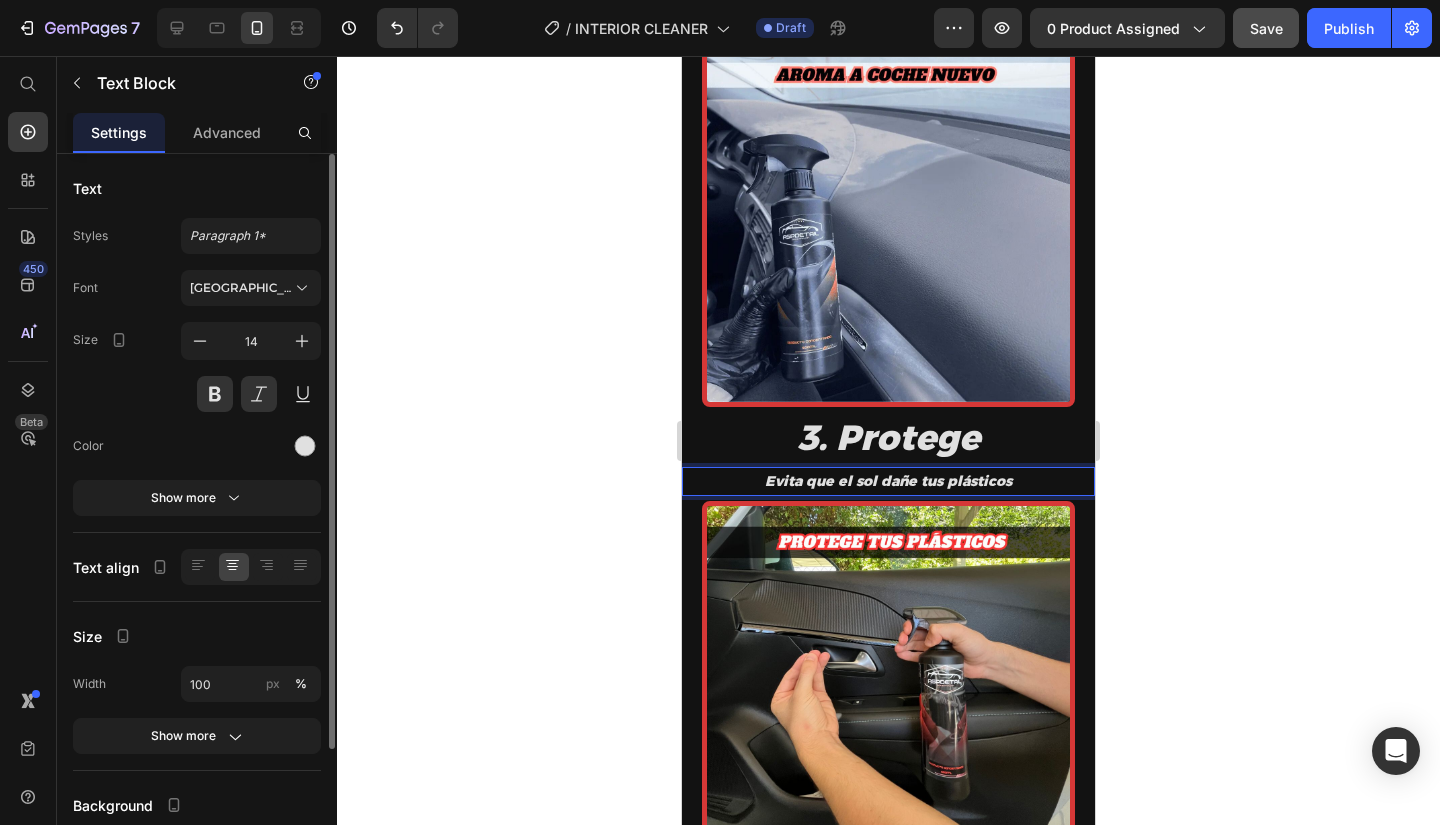 click 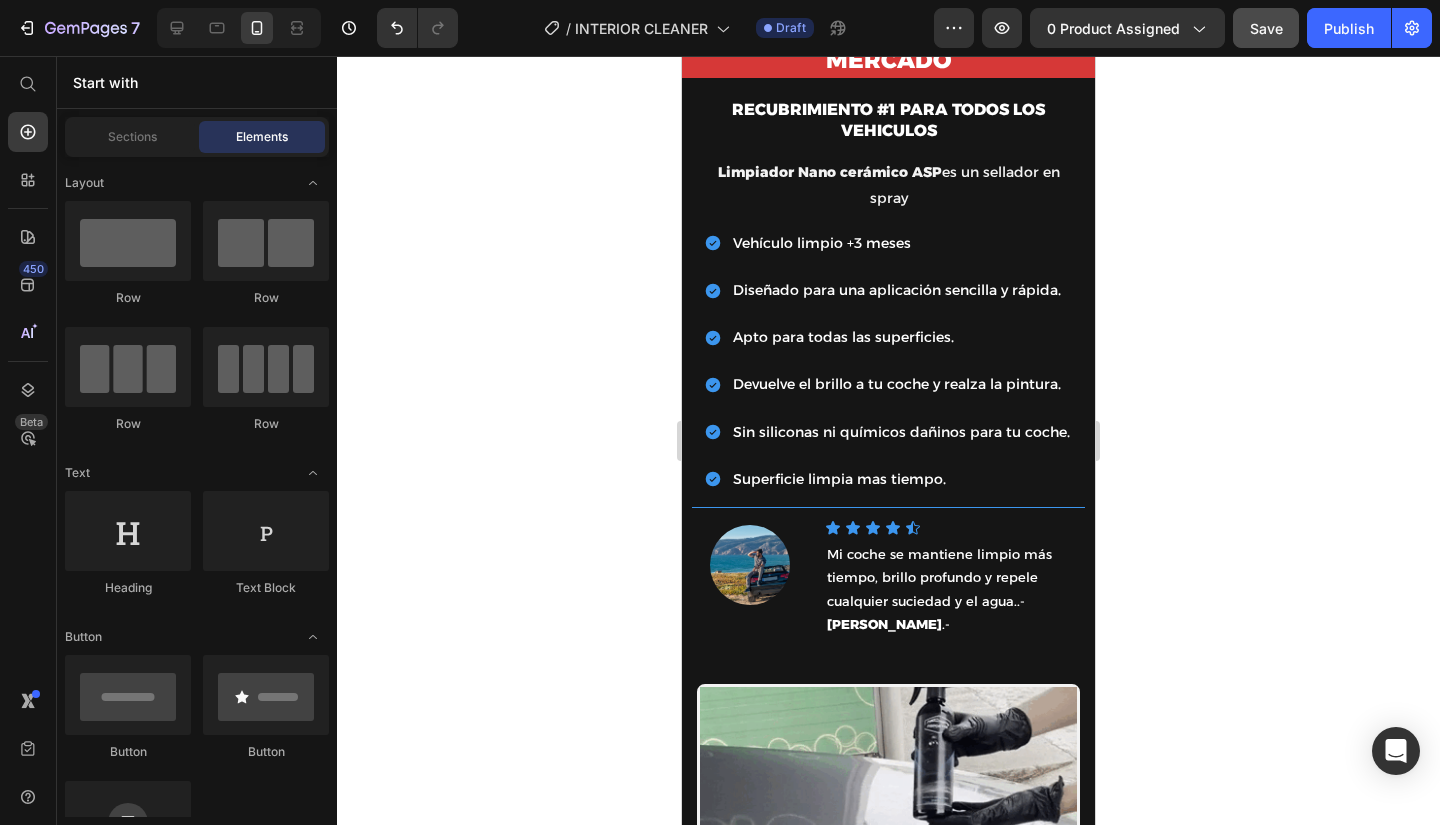 scroll, scrollTop: 3100, scrollLeft: 0, axis: vertical 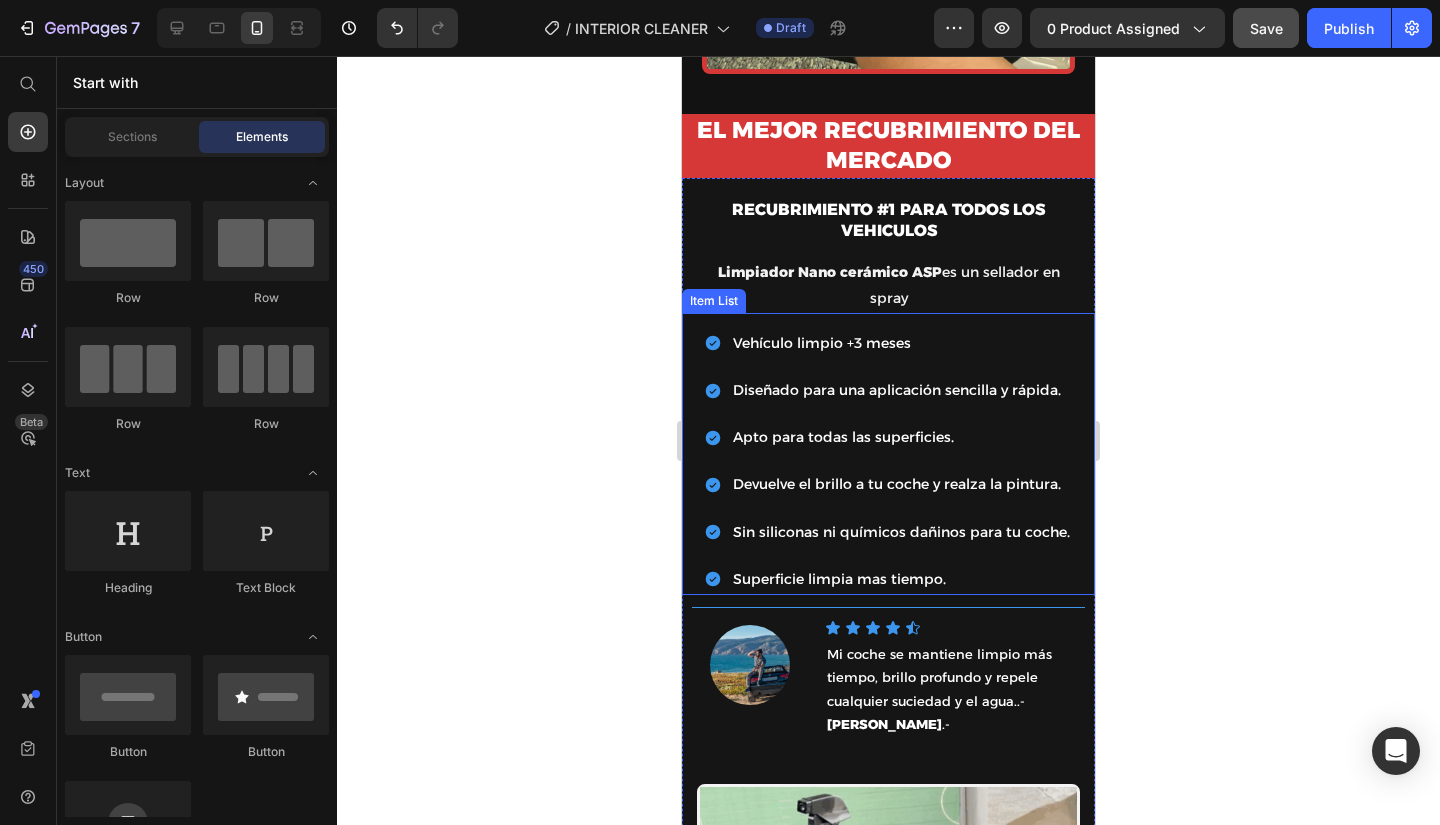 click 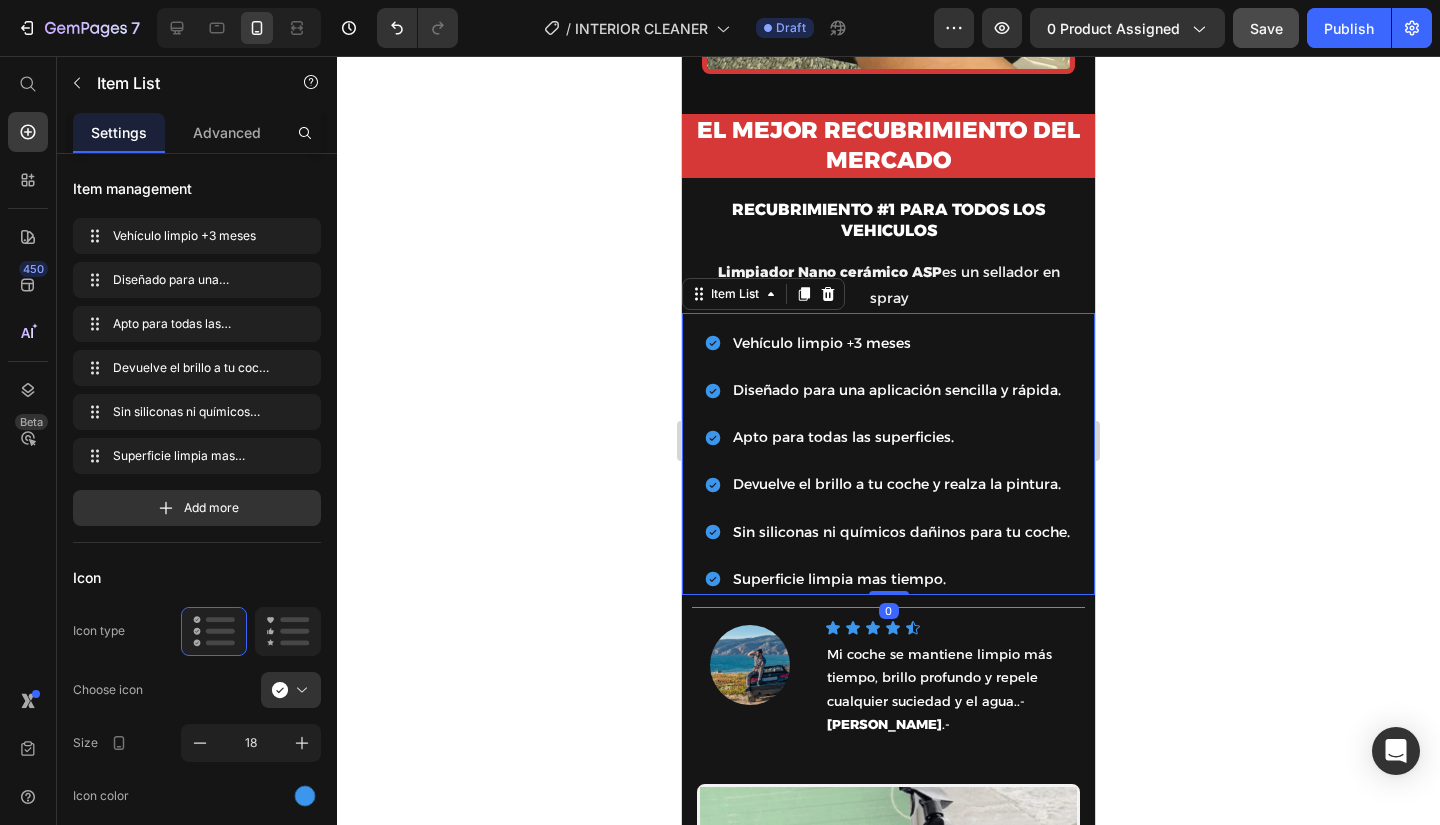 scroll, scrollTop: 600, scrollLeft: 0, axis: vertical 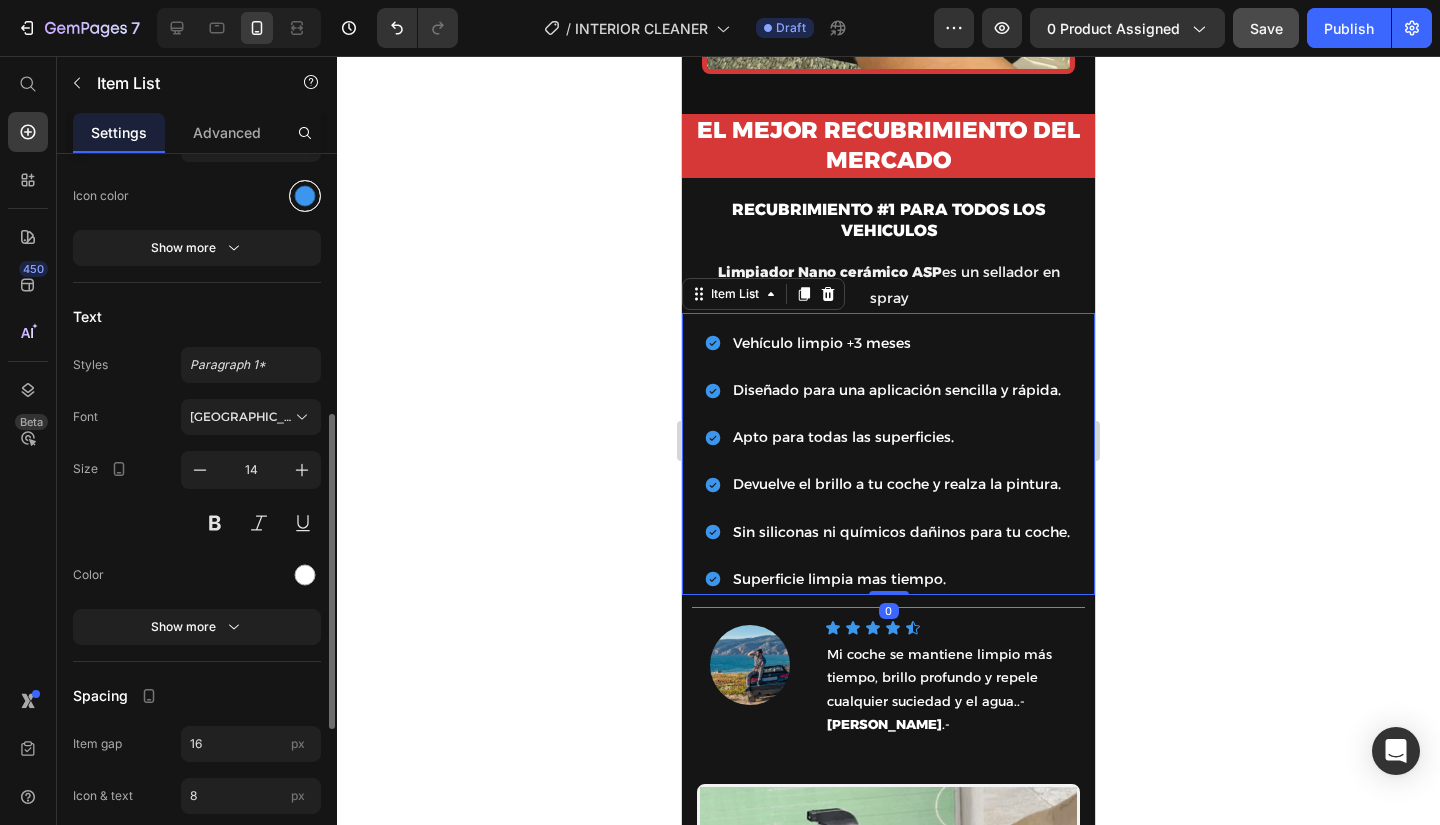 click at bounding box center (305, 195) 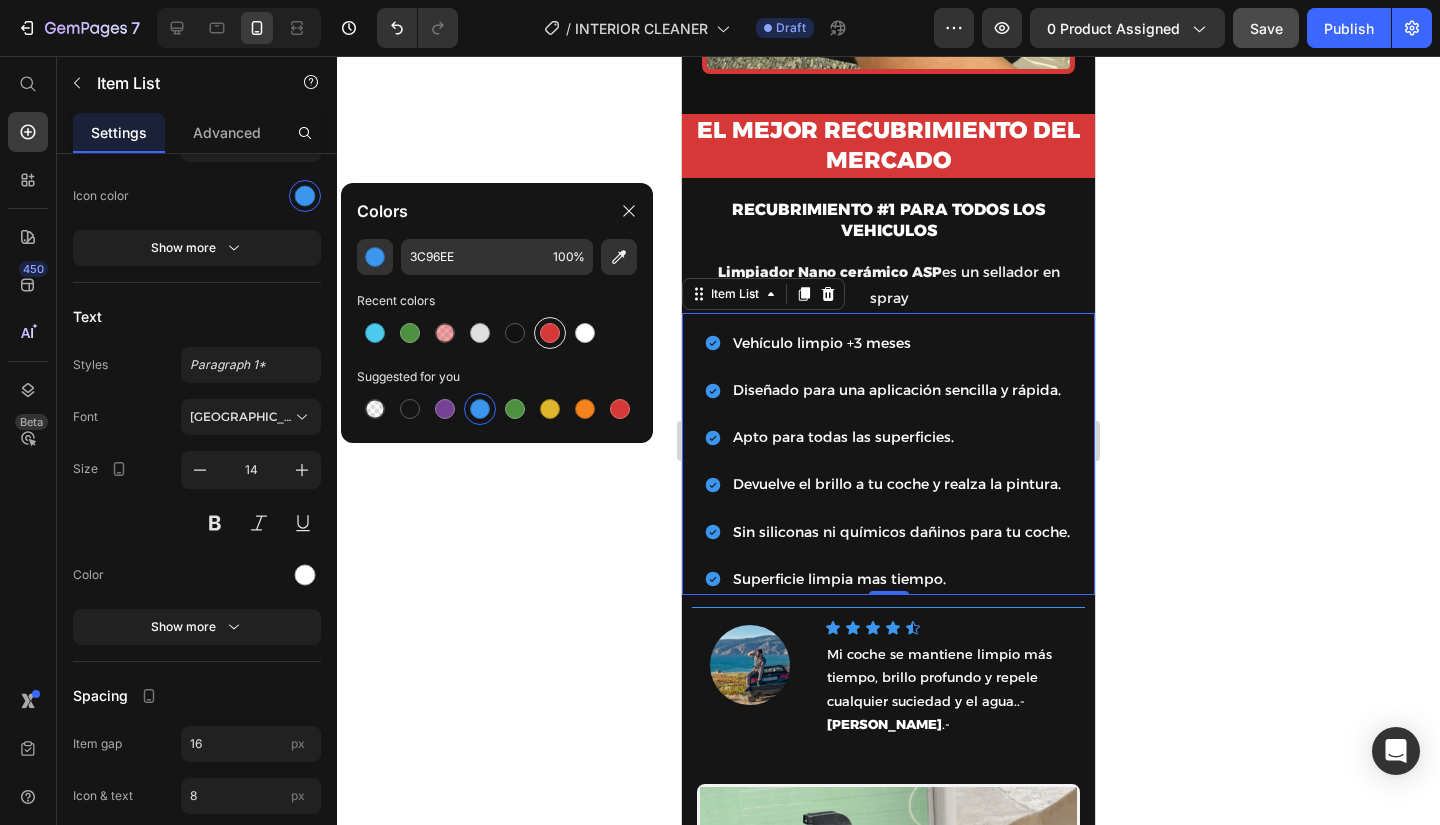click at bounding box center [550, 333] 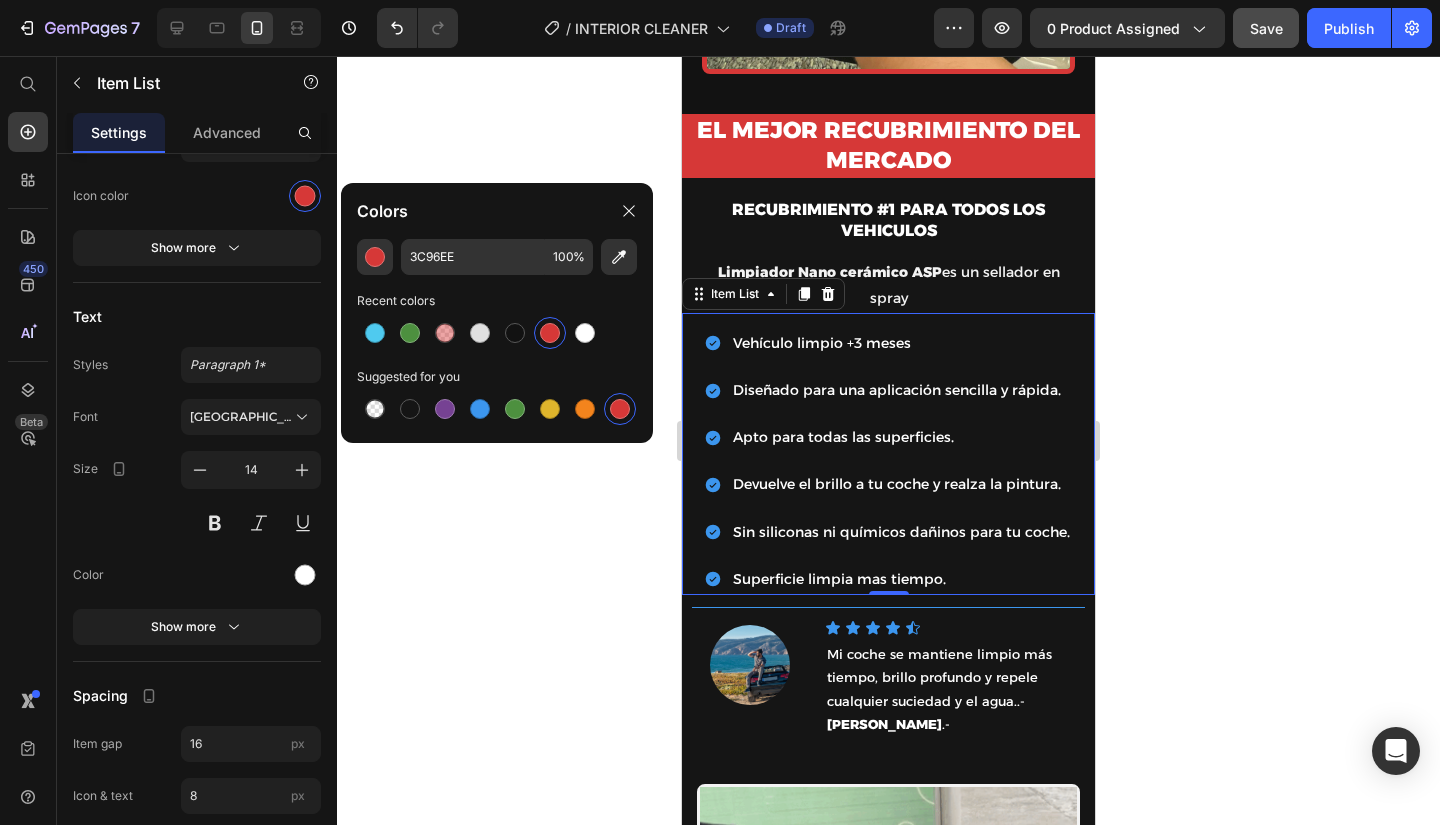 type on "D63837" 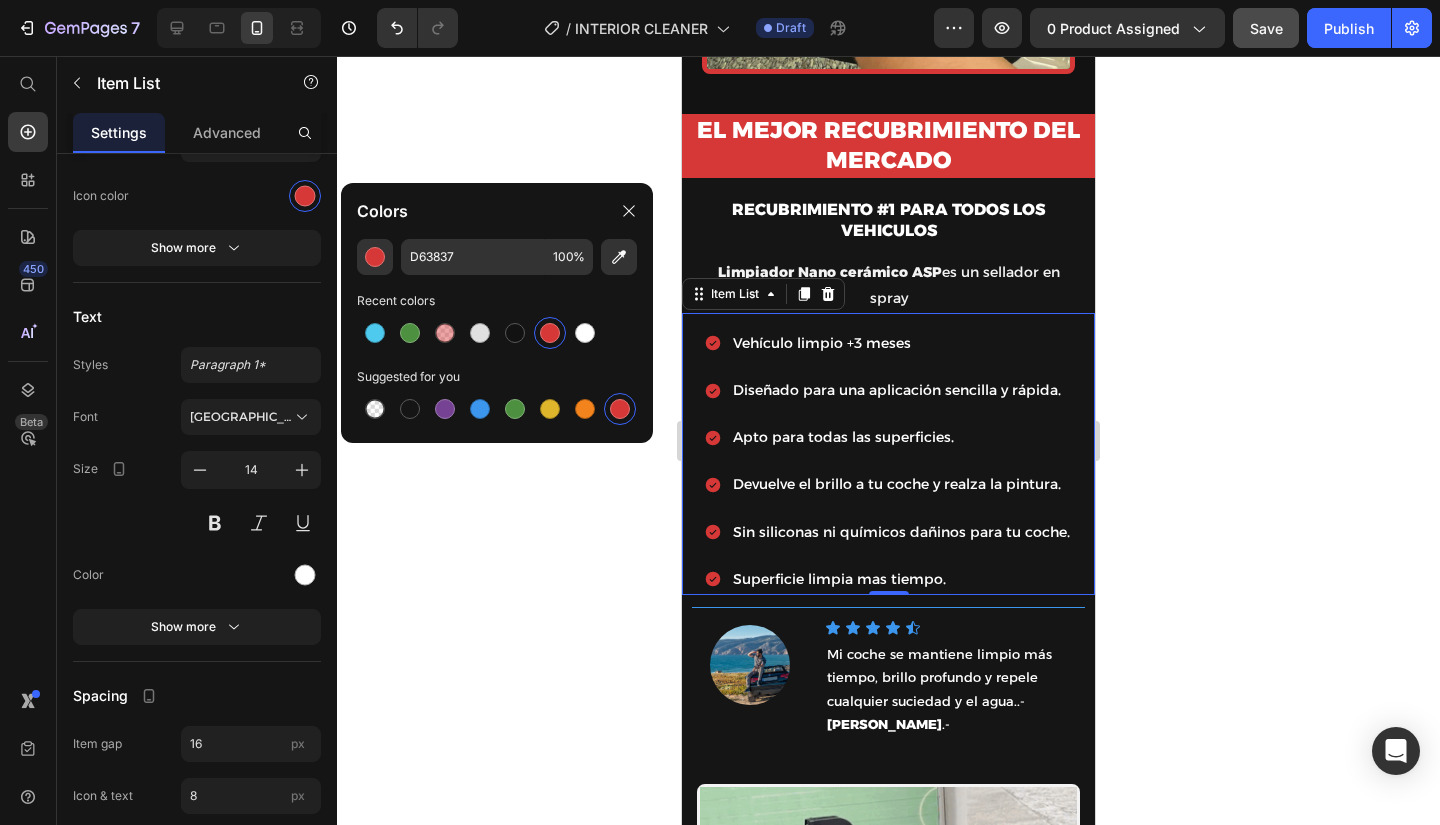 click 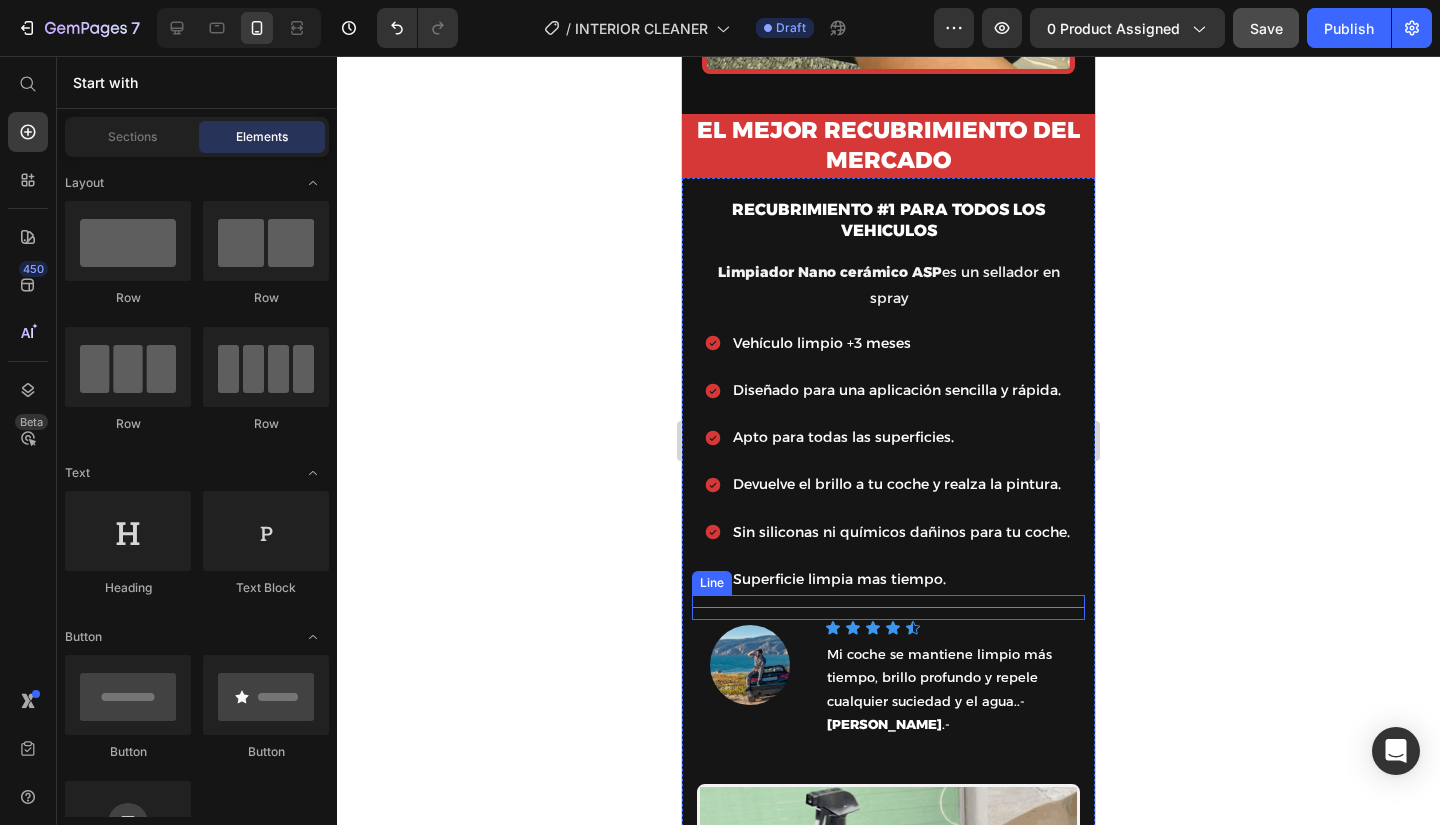click at bounding box center (888, 607) 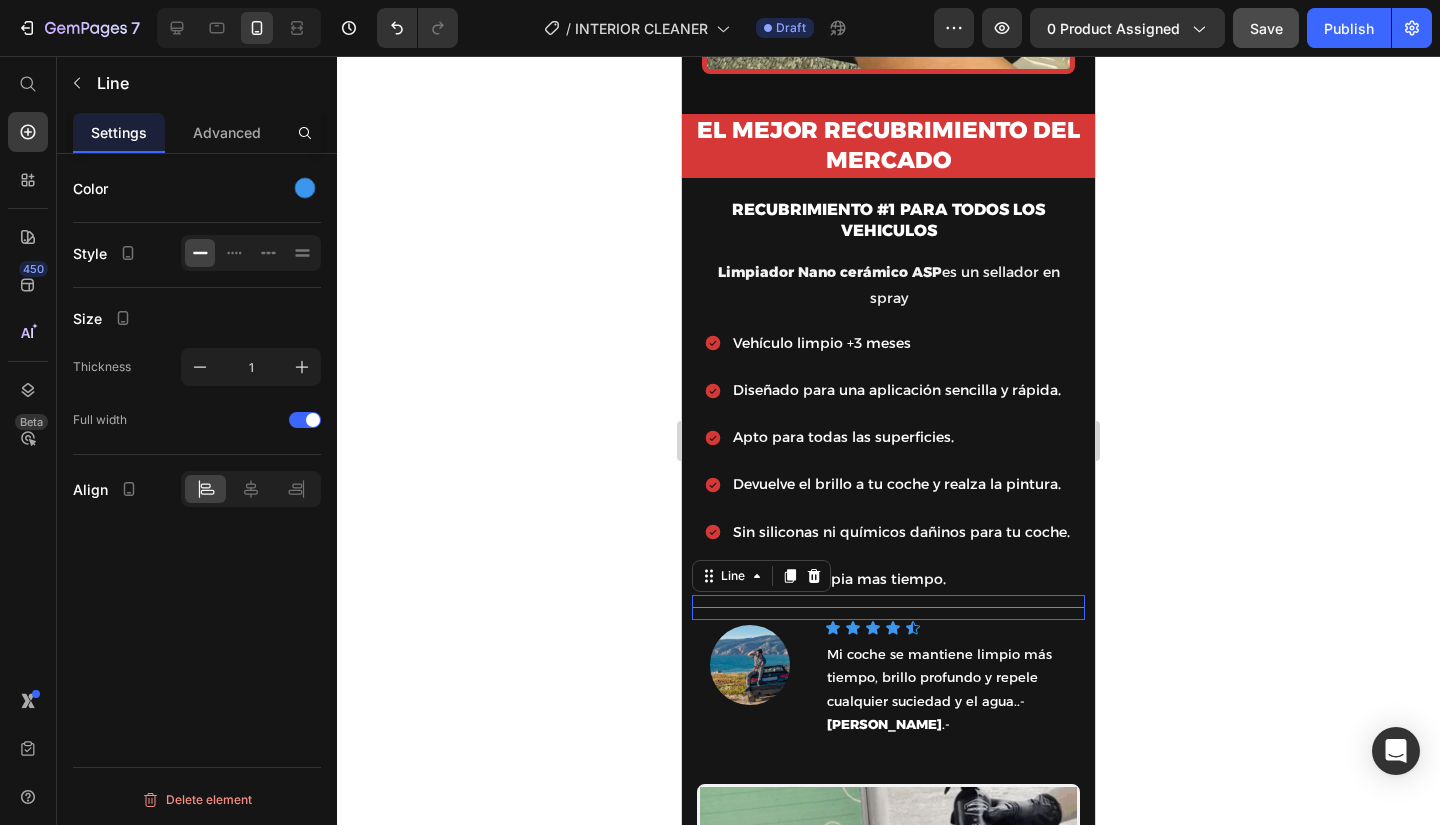 scroll, scrollTop: 0, scrollLeft: 0, axis: both 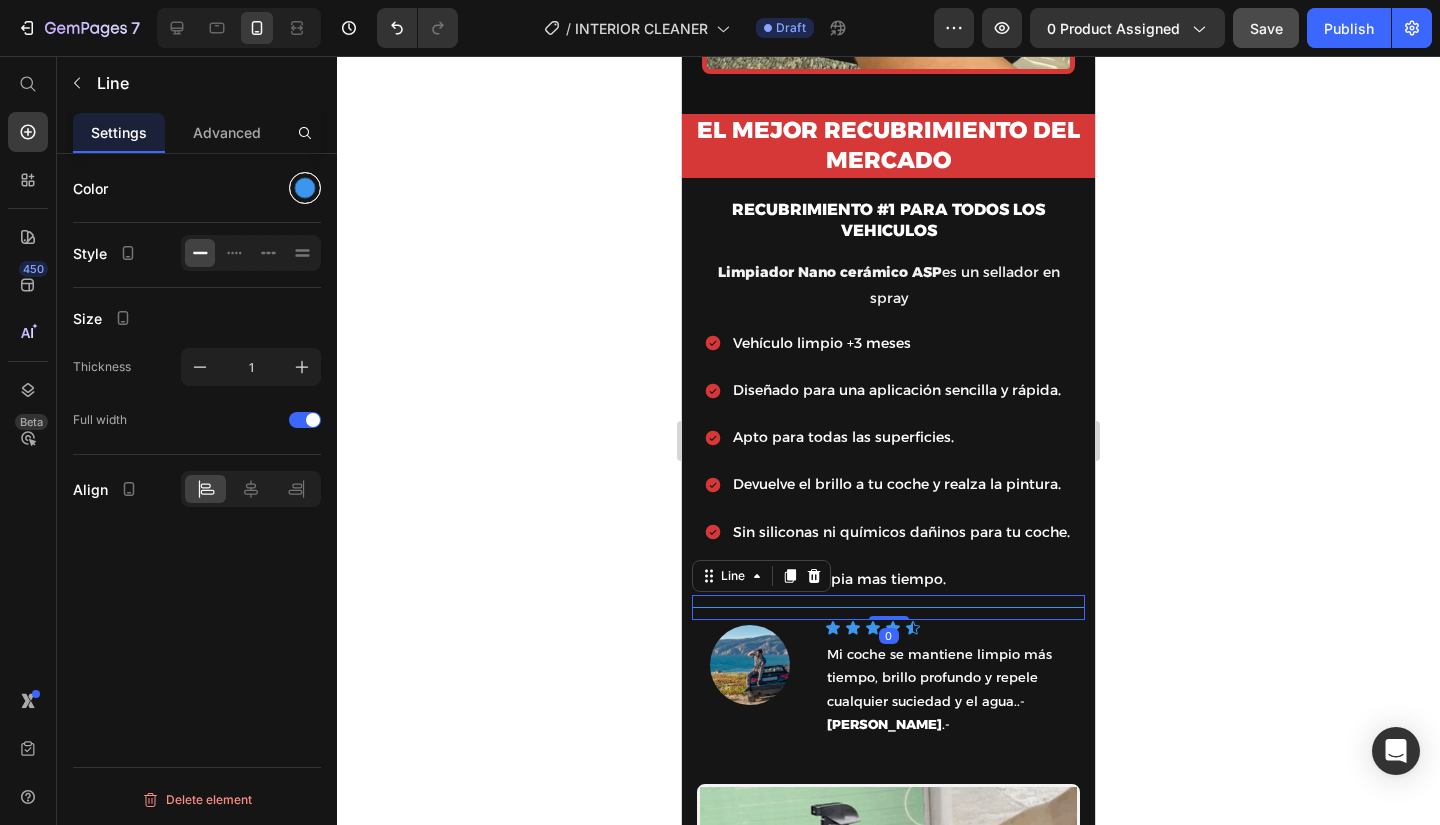 click at bounding box center [305, 188] 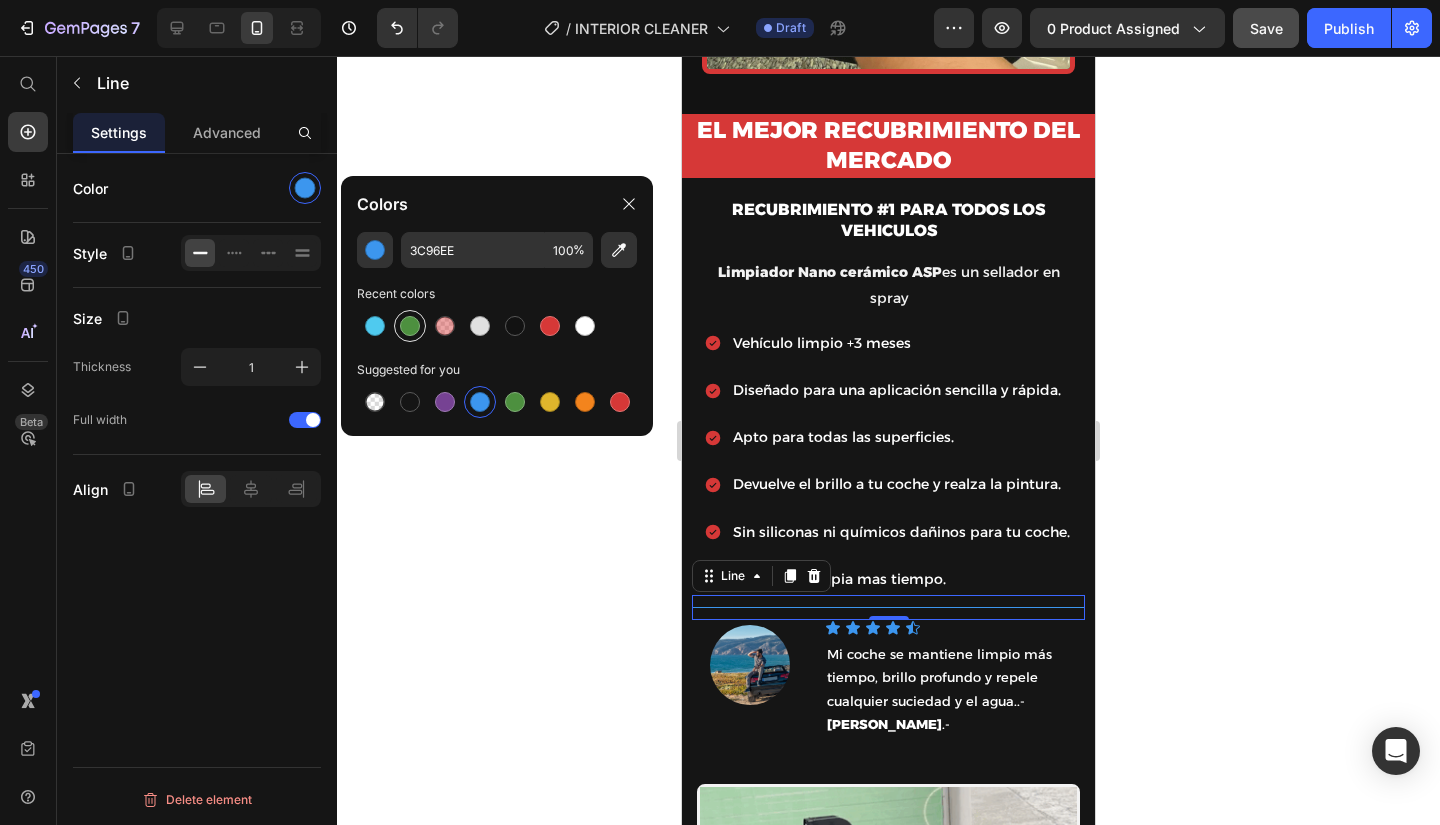 click at bounding box center [410, 326] 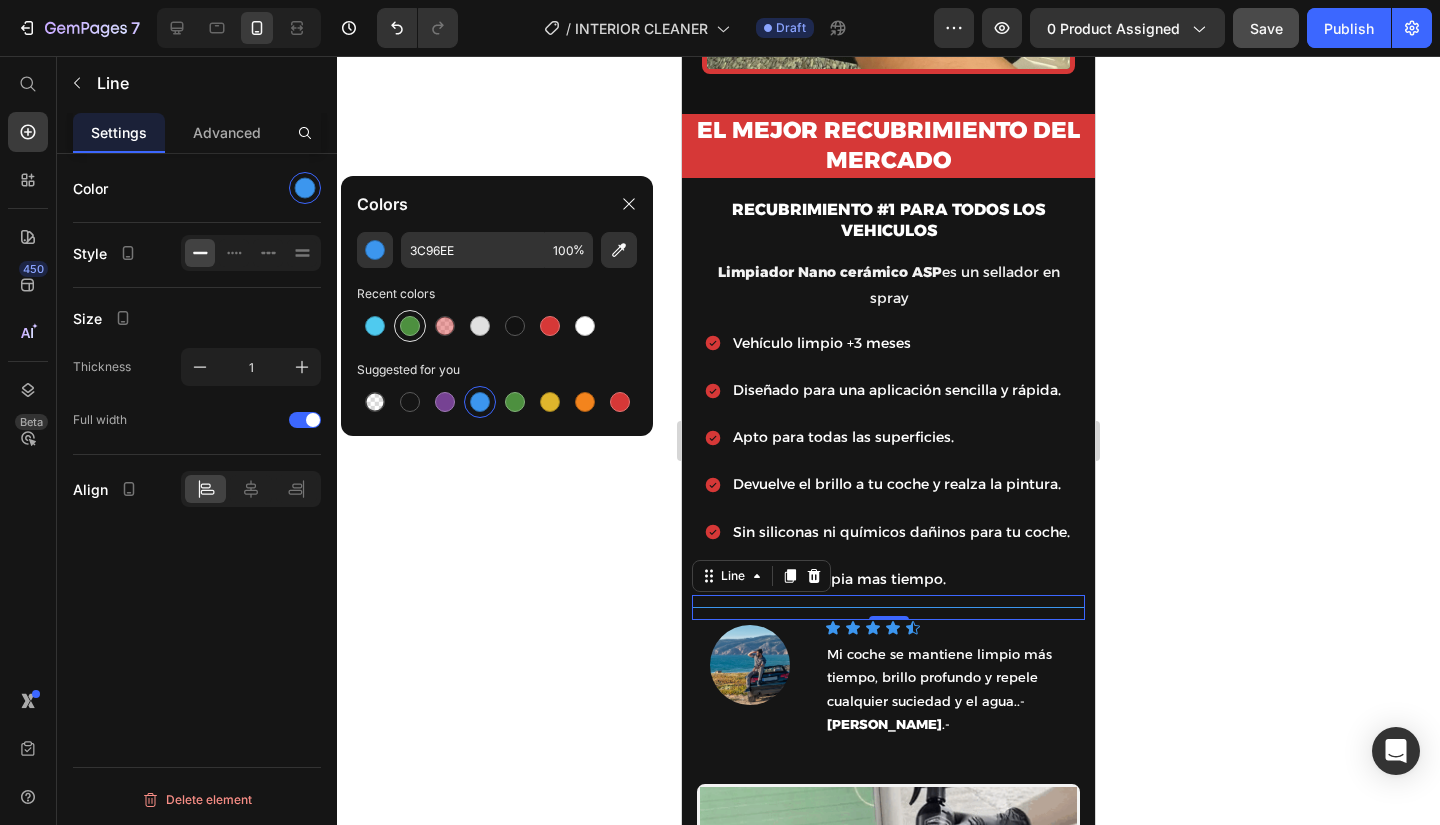 type on "4D903F" 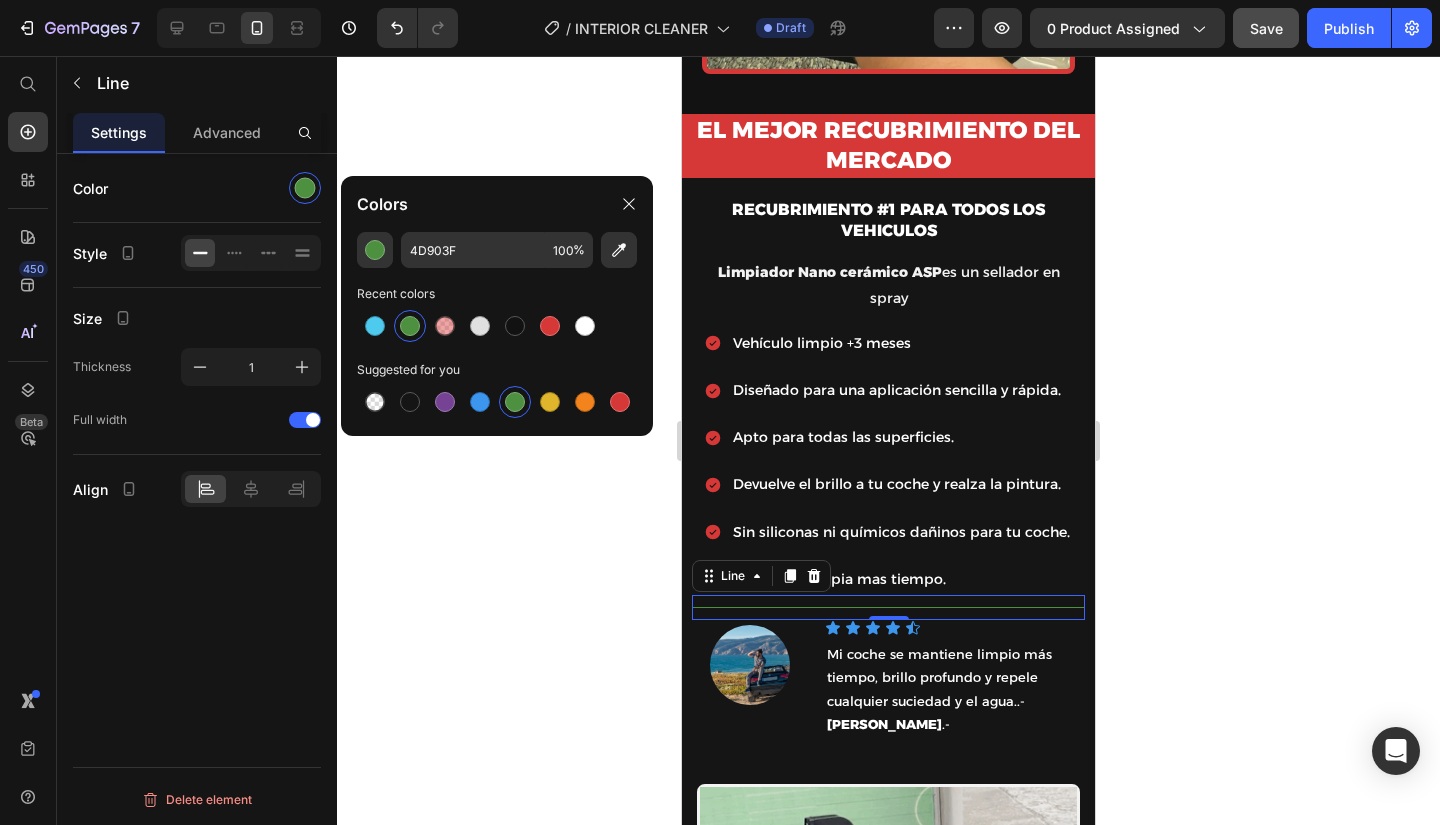 click 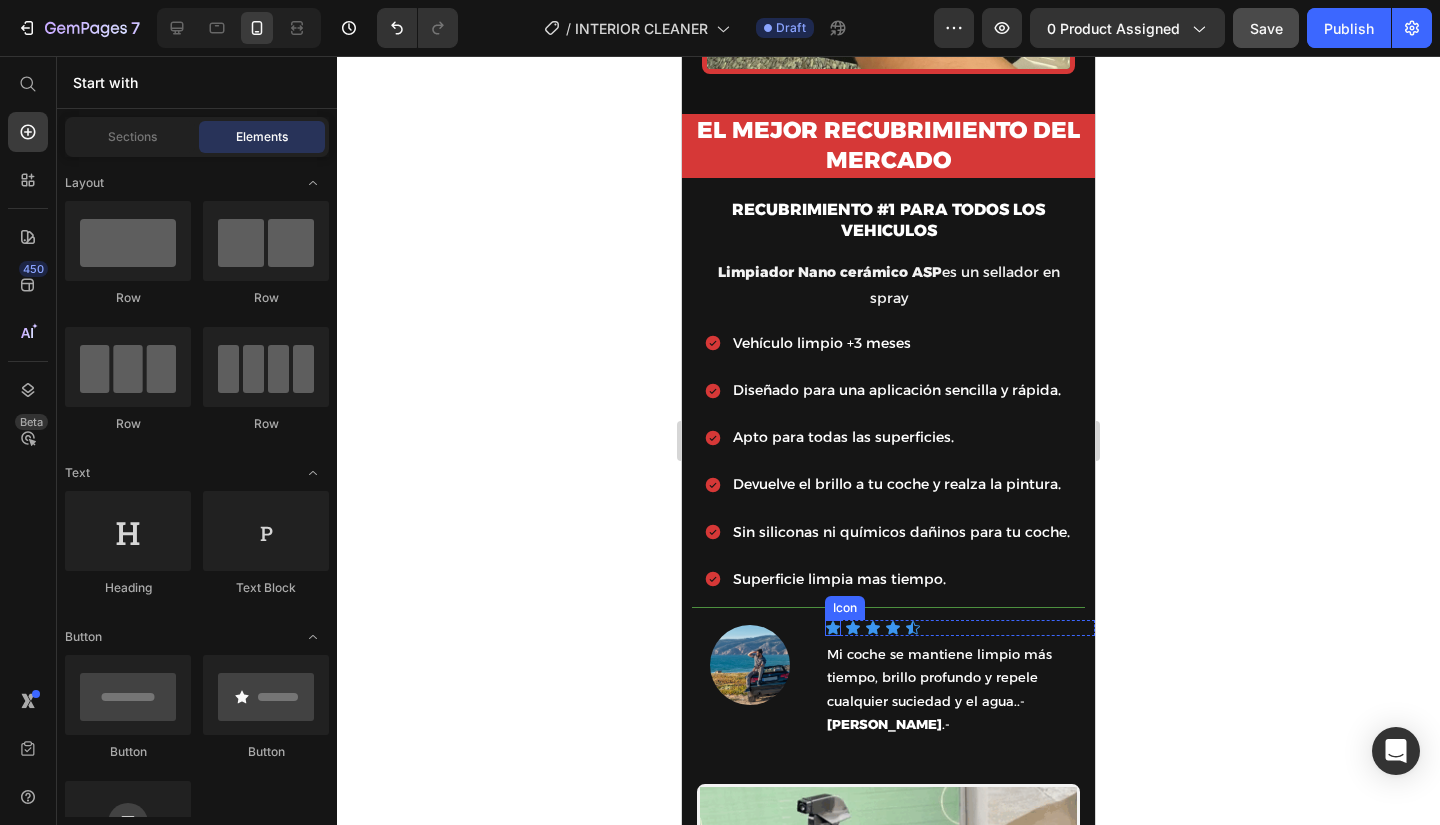click 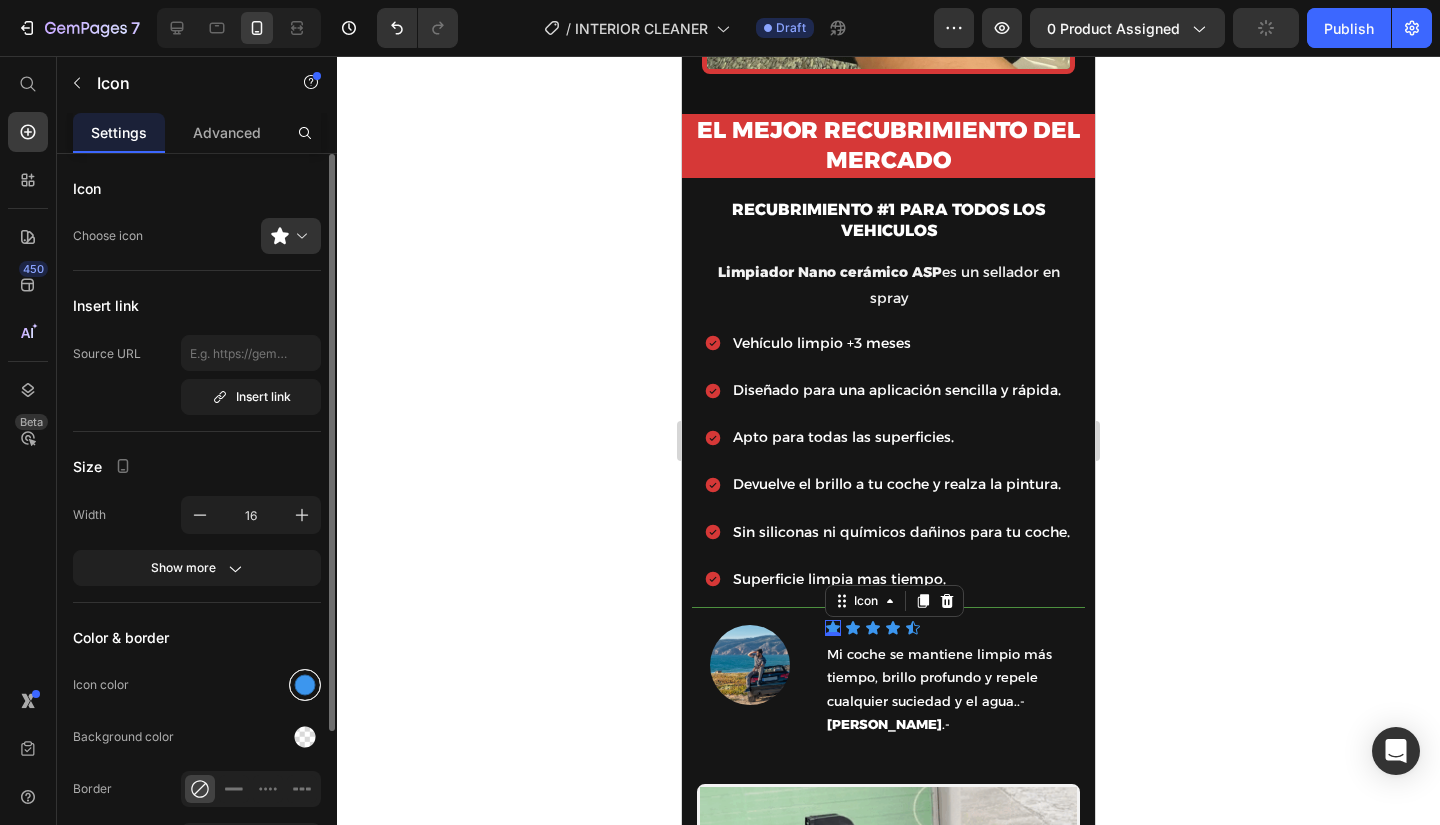 click at bounding box center [305, 685] 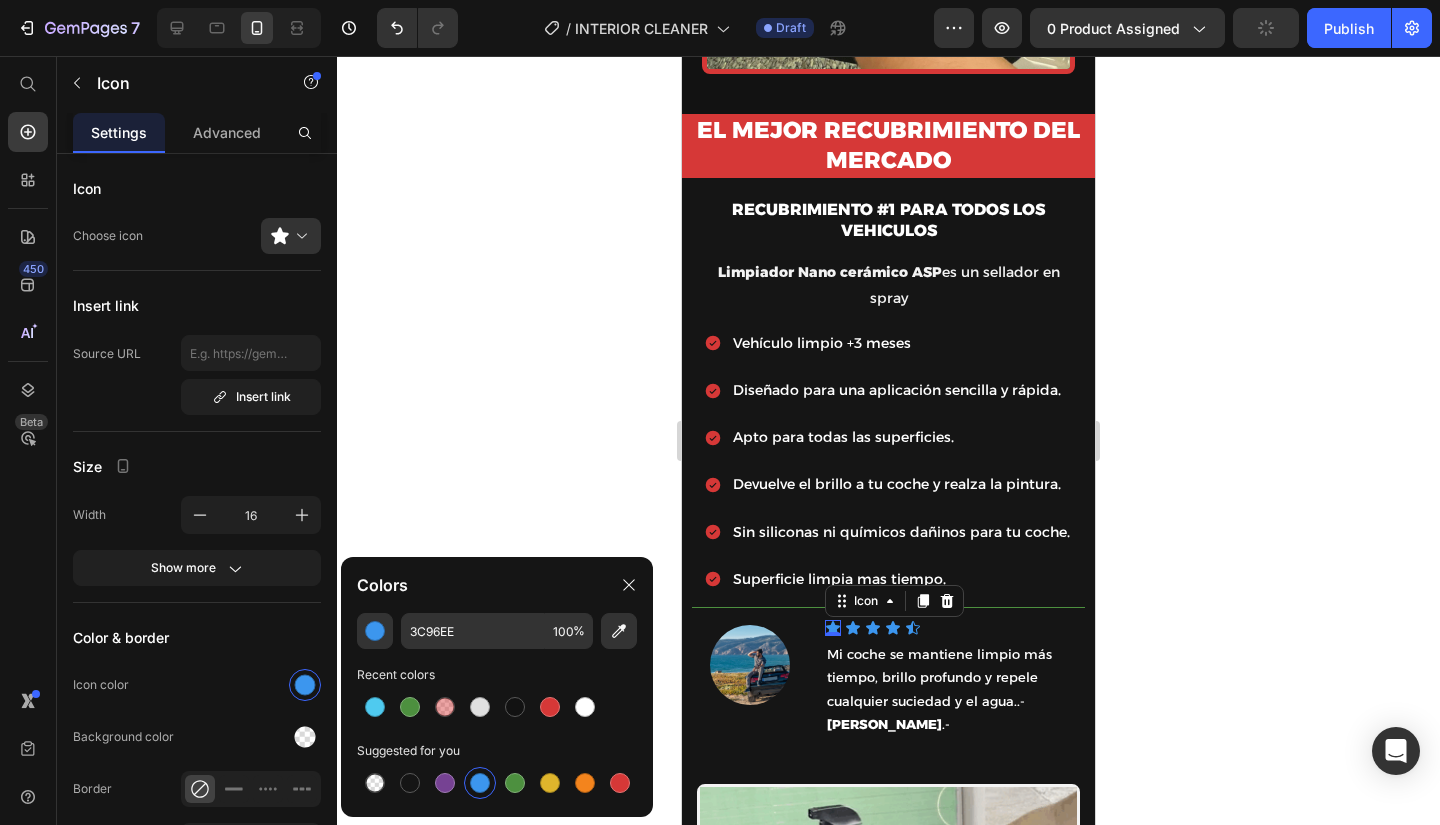 click at bounding box center (550, 707) 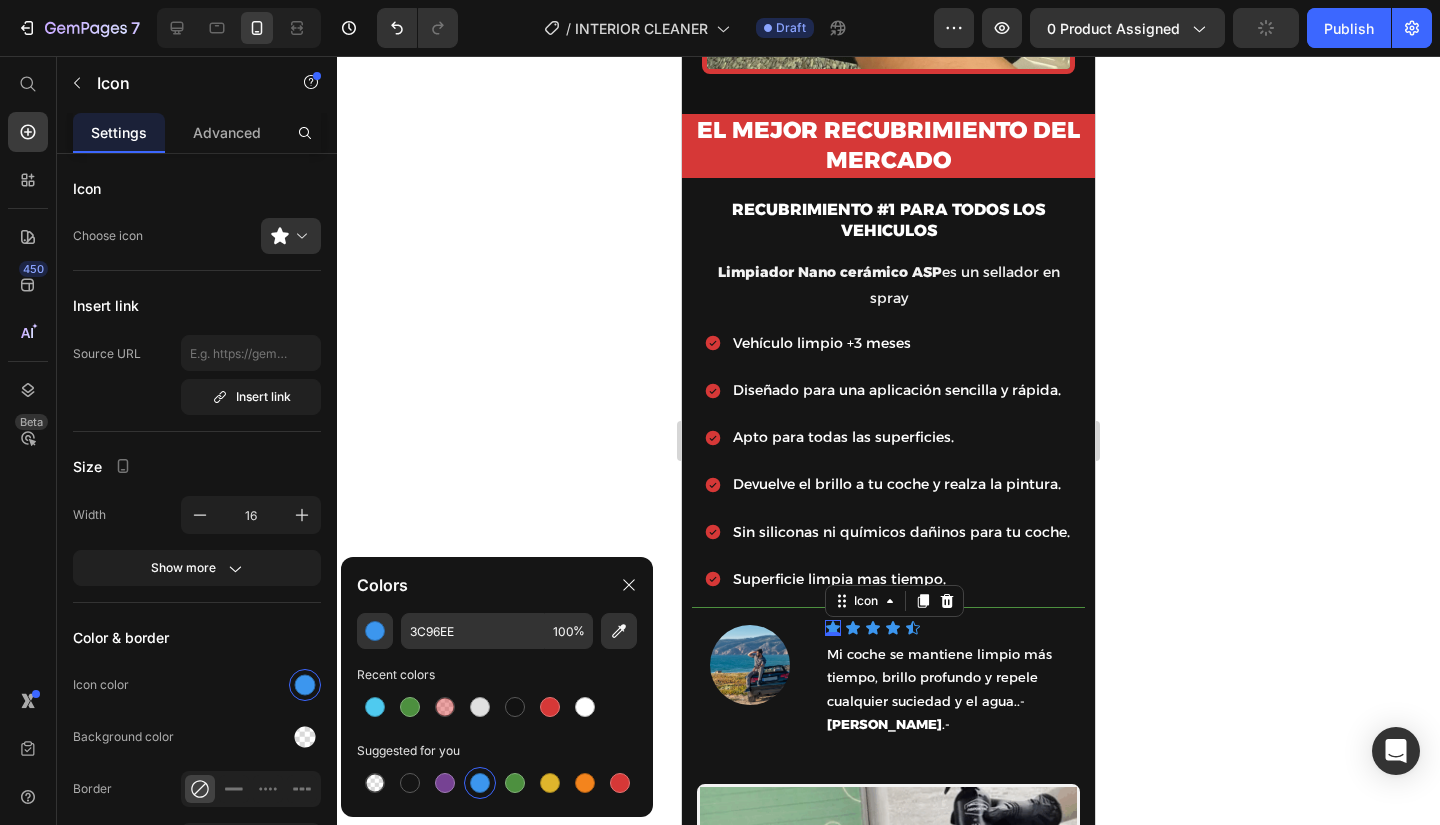 type on "D63837" 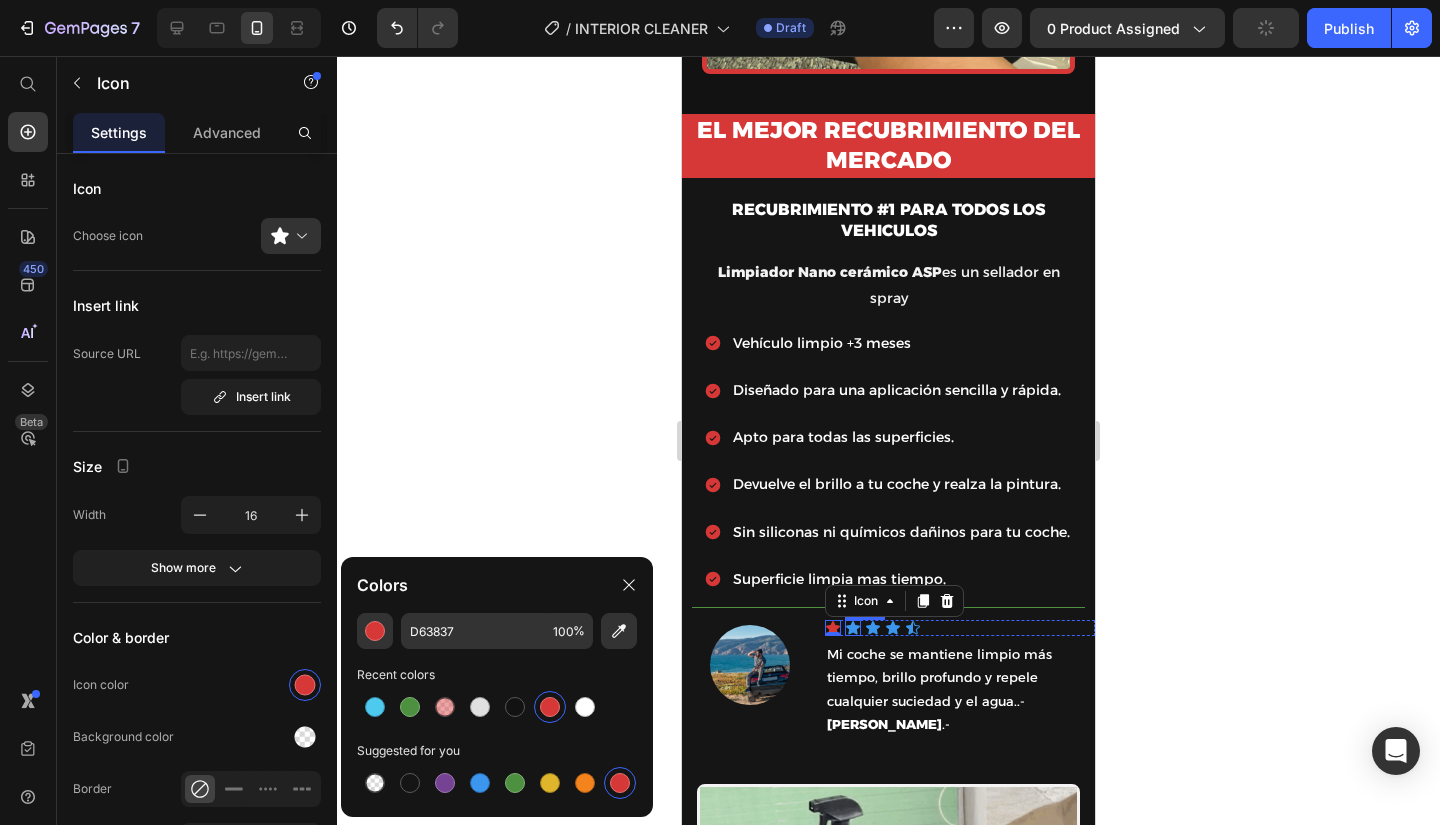 click 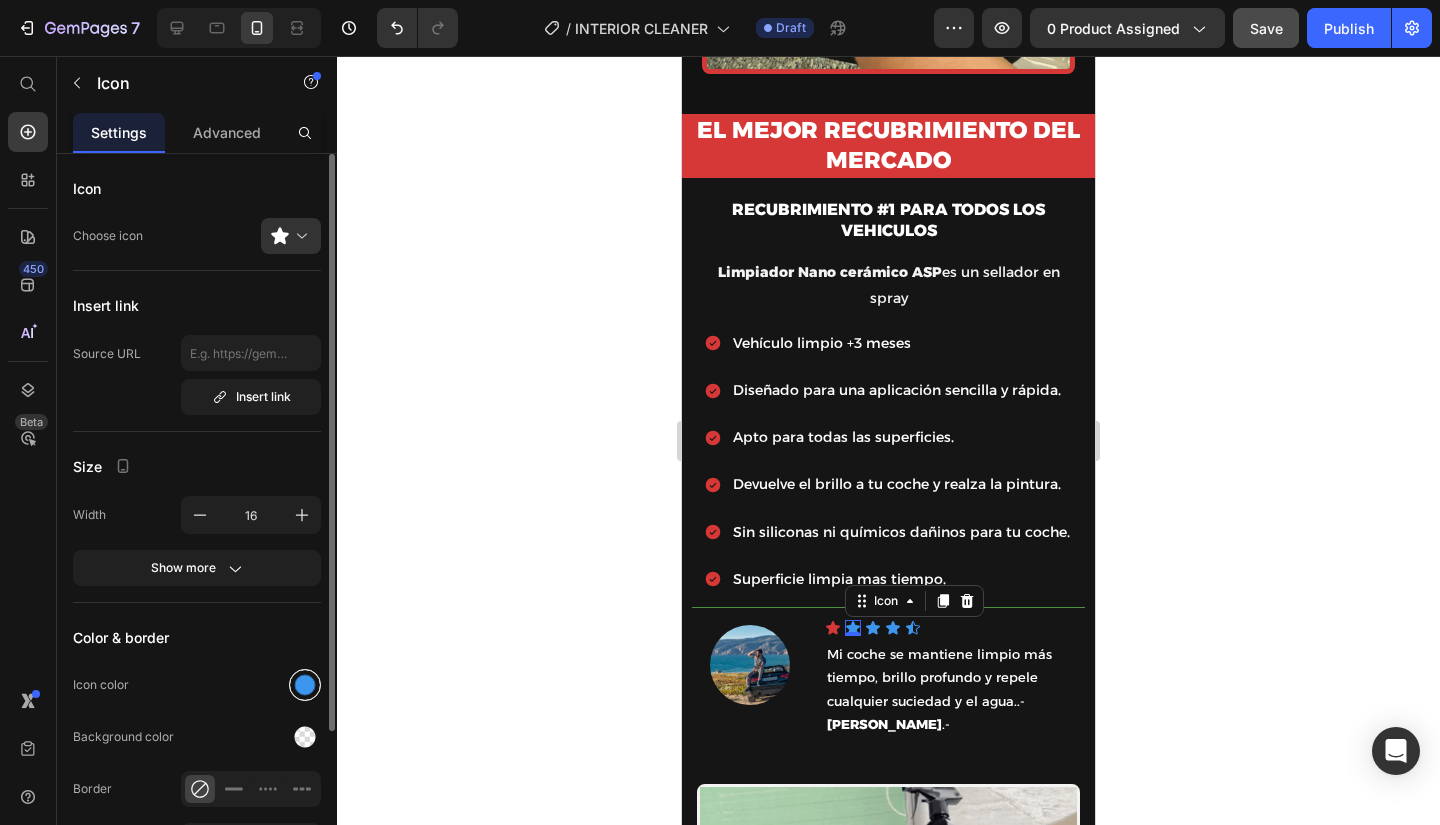click at bounding box center [305, 685] 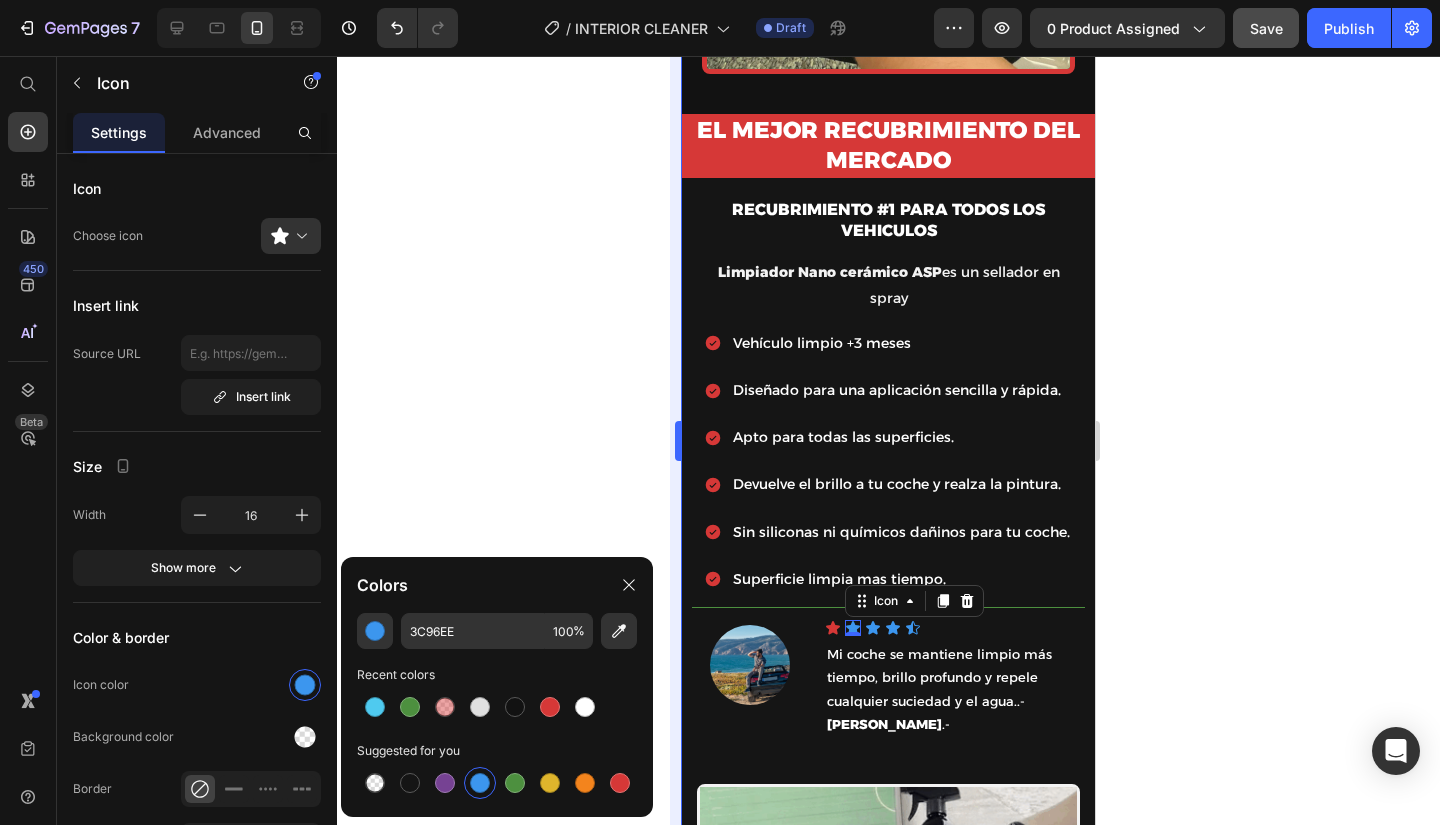 drag, startPoint x: 549, startPoint y: 696, endPoint x: 674, endPoint y: 627, distance: 142.77956 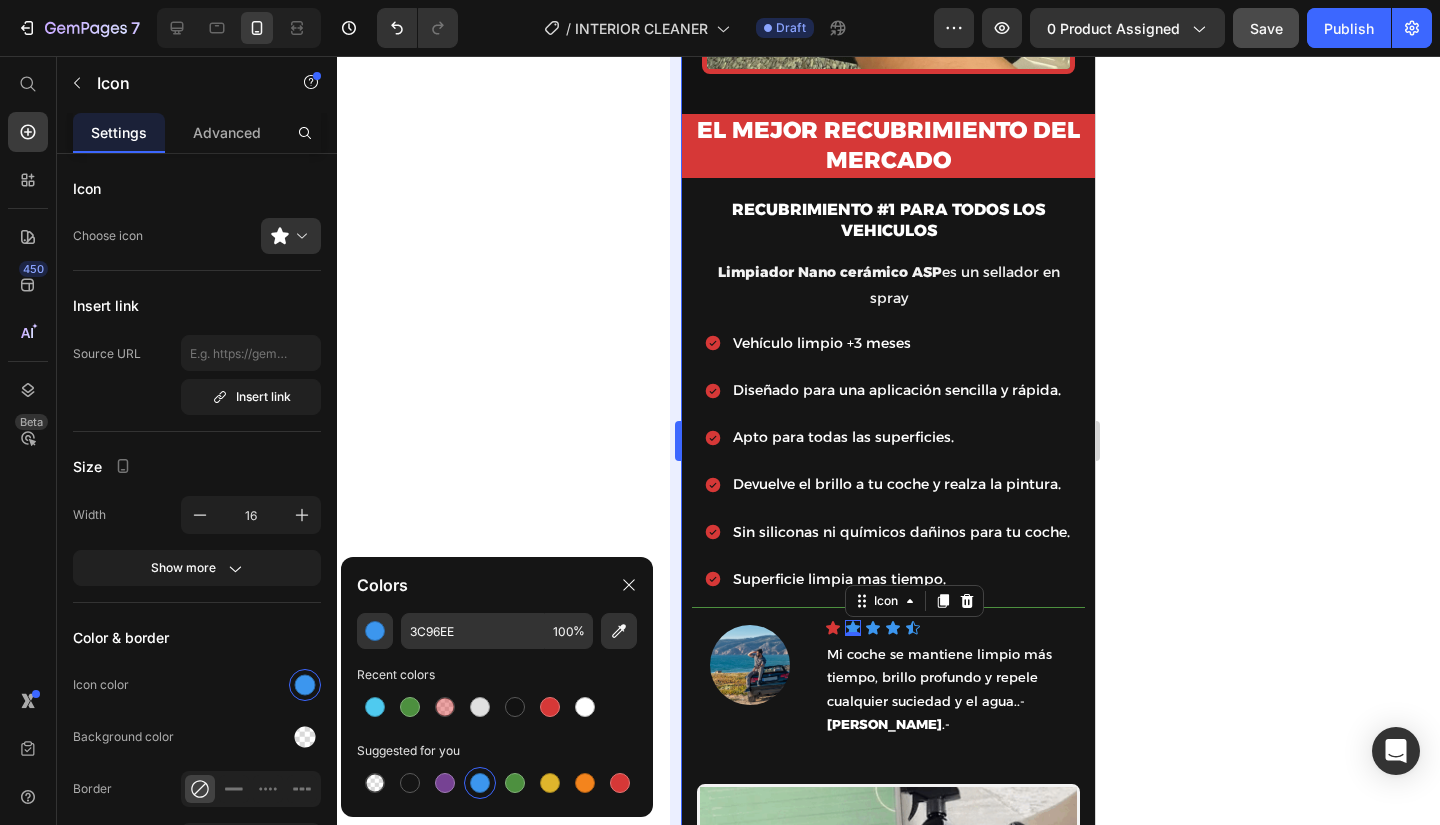 click at bounding box center (550, 707) 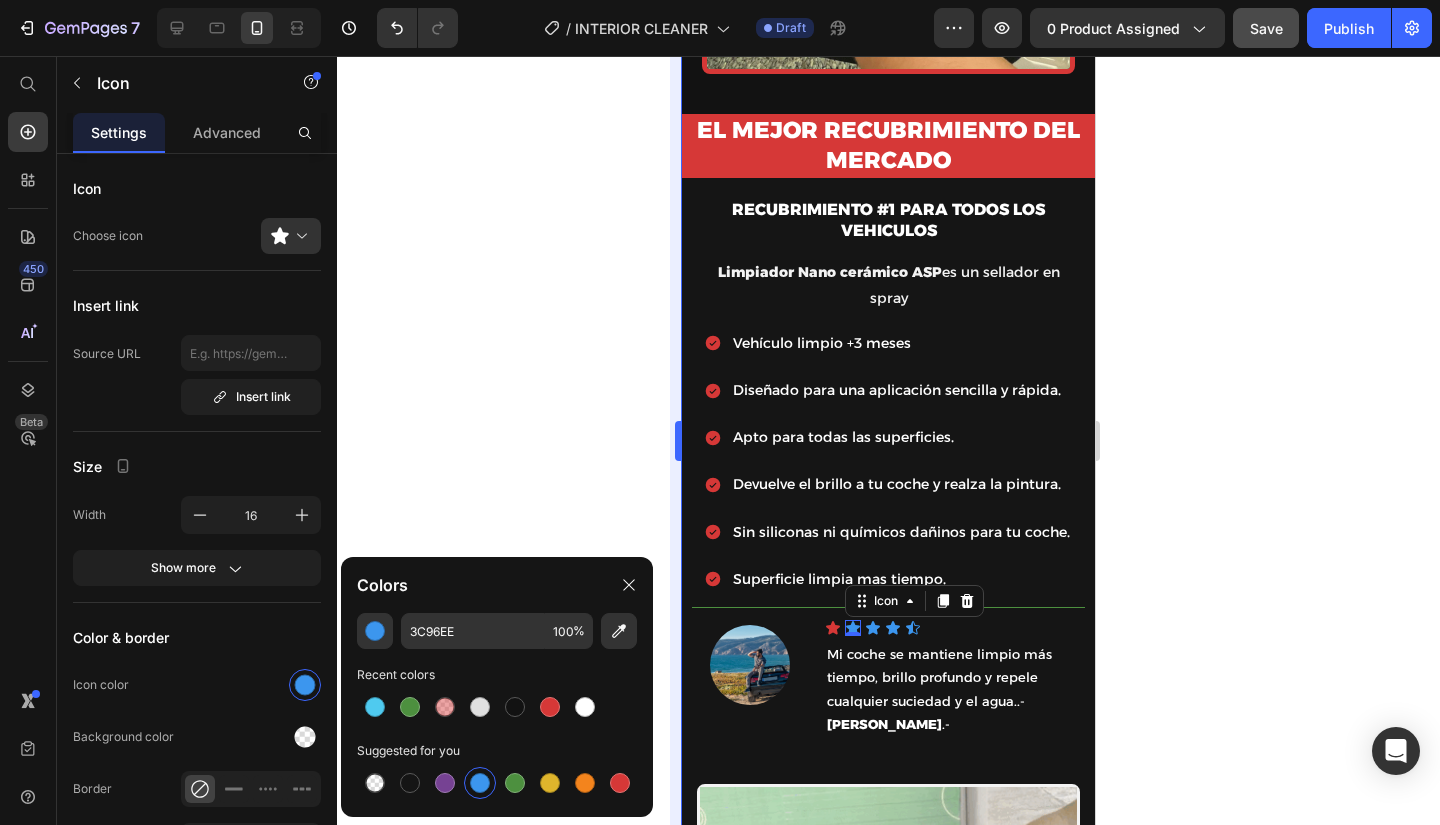type on "D63837" 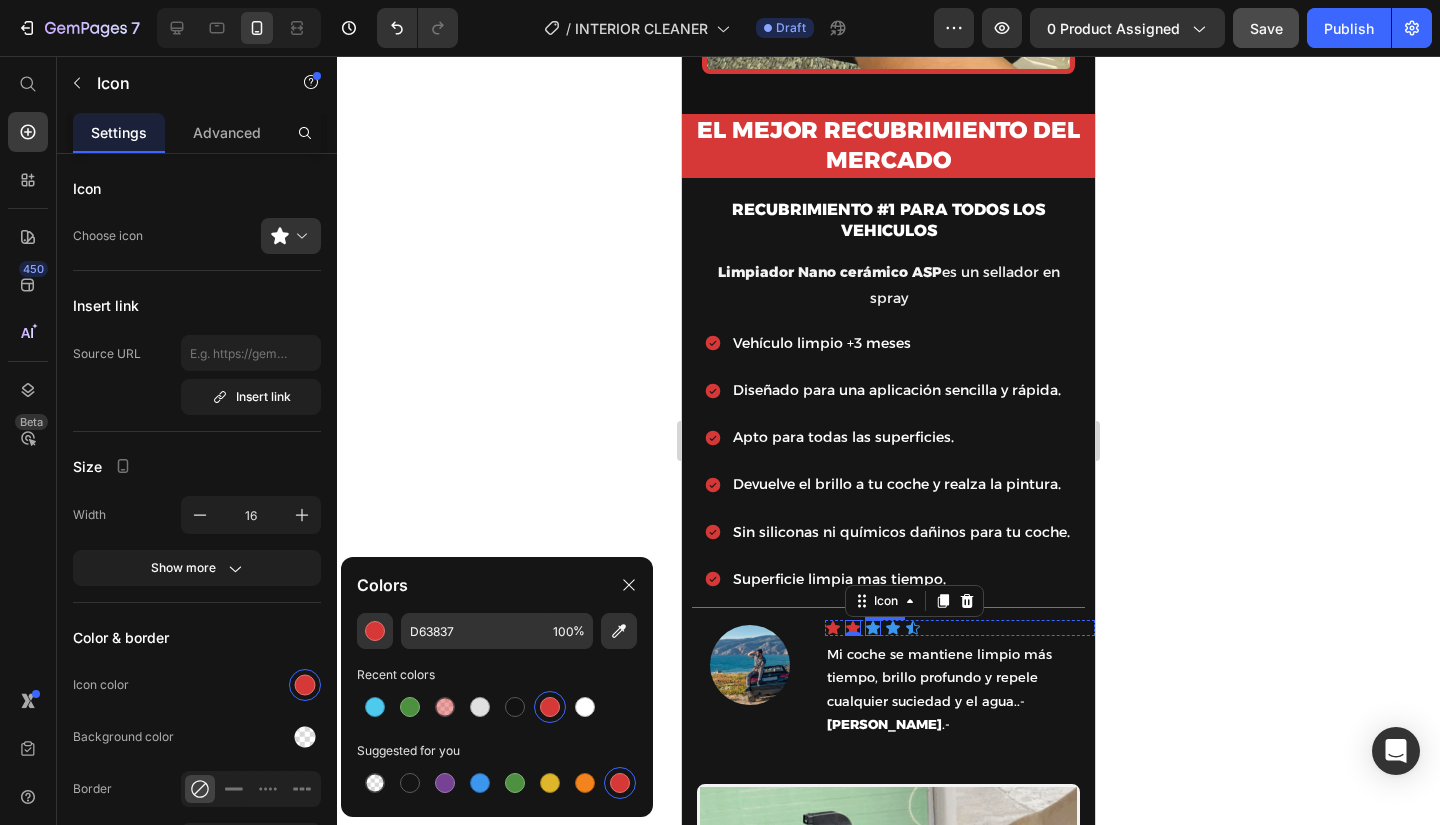 click 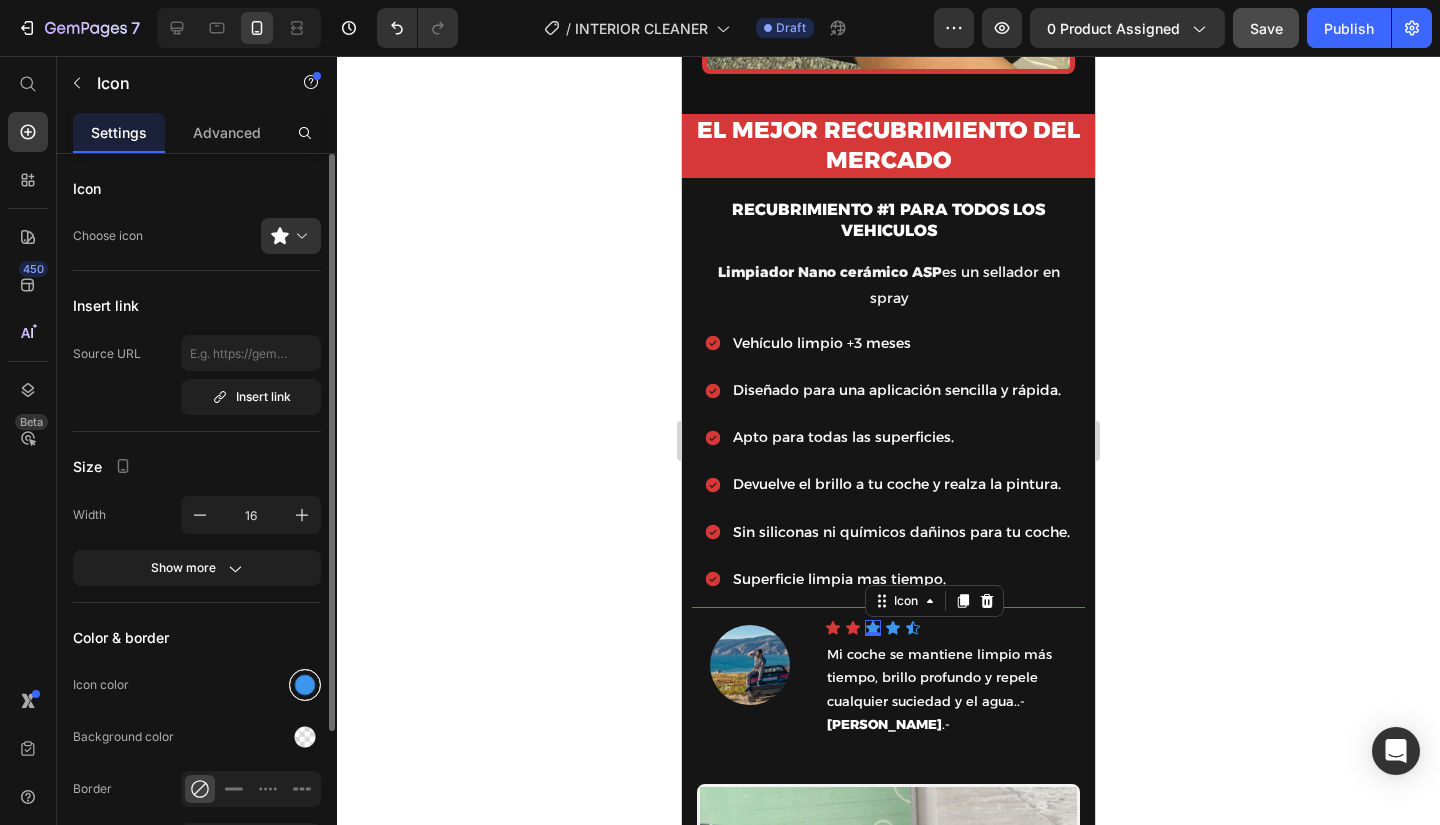 click at bounding box center (305, 685) 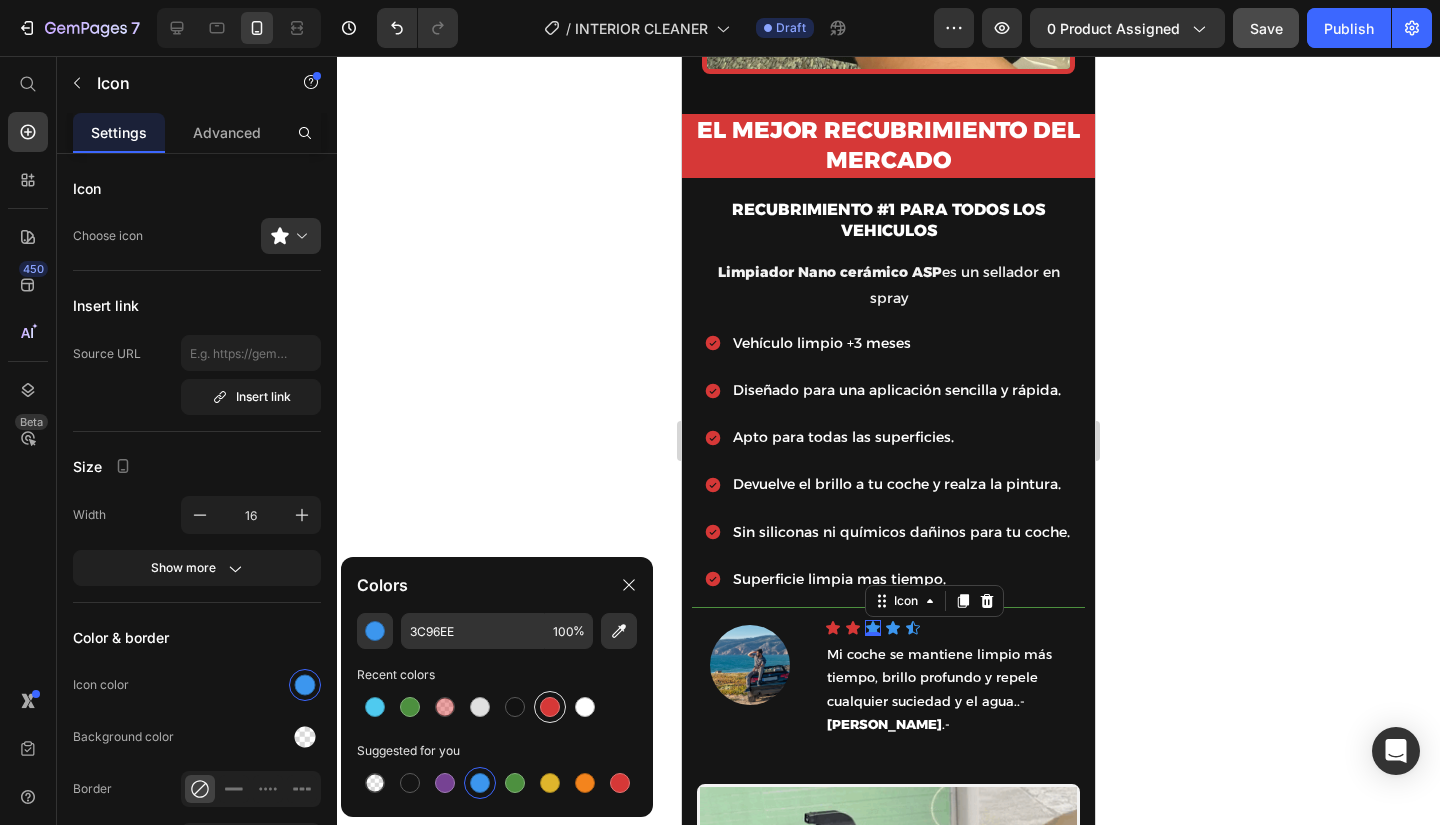 drag, startPoint x: 204, startPoint y: 419, endPoint x: 547, endPoint y: 706, distance: 447.23373 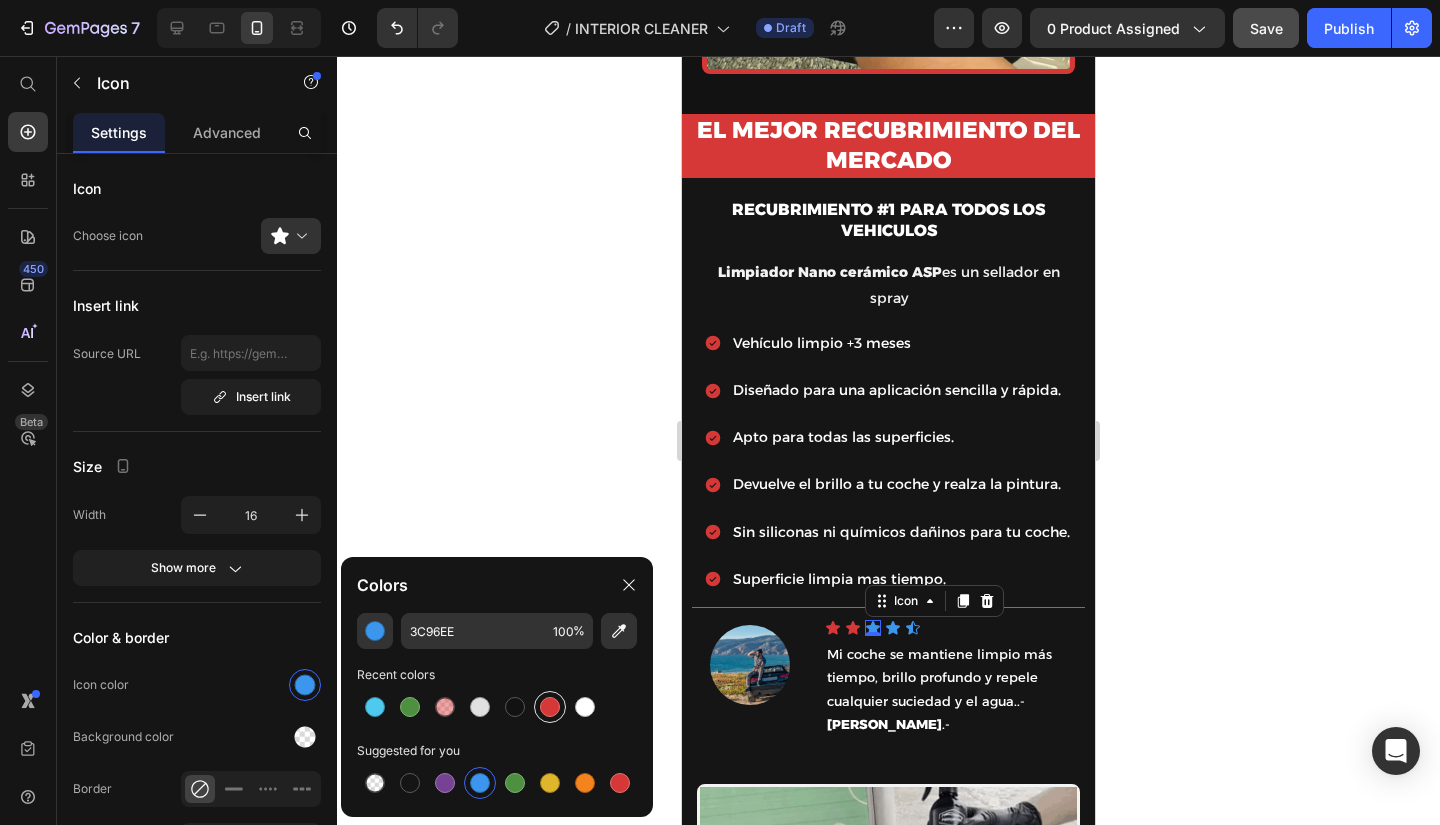 click at bounding box center (550, 707) 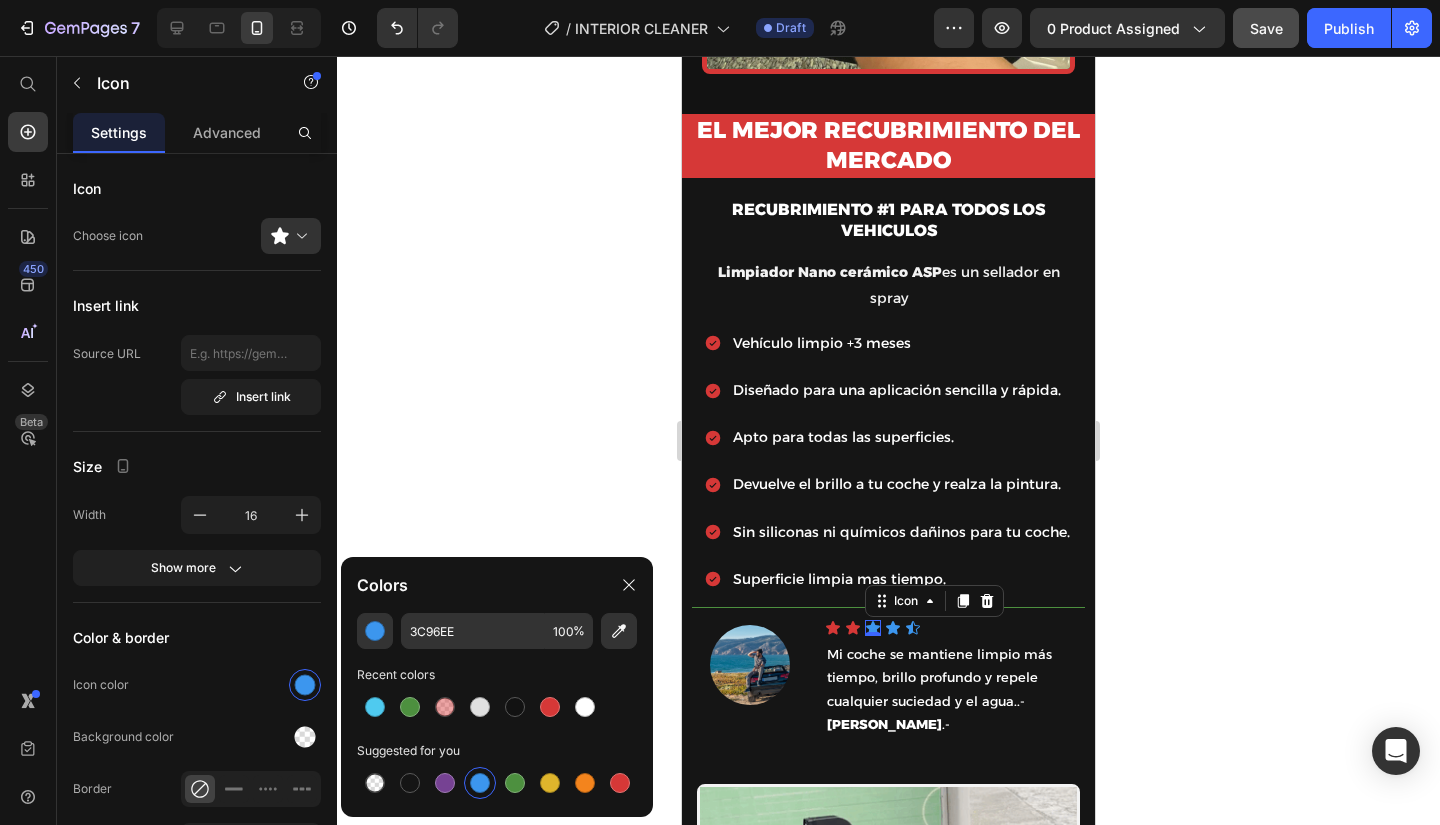 type on "D63837" 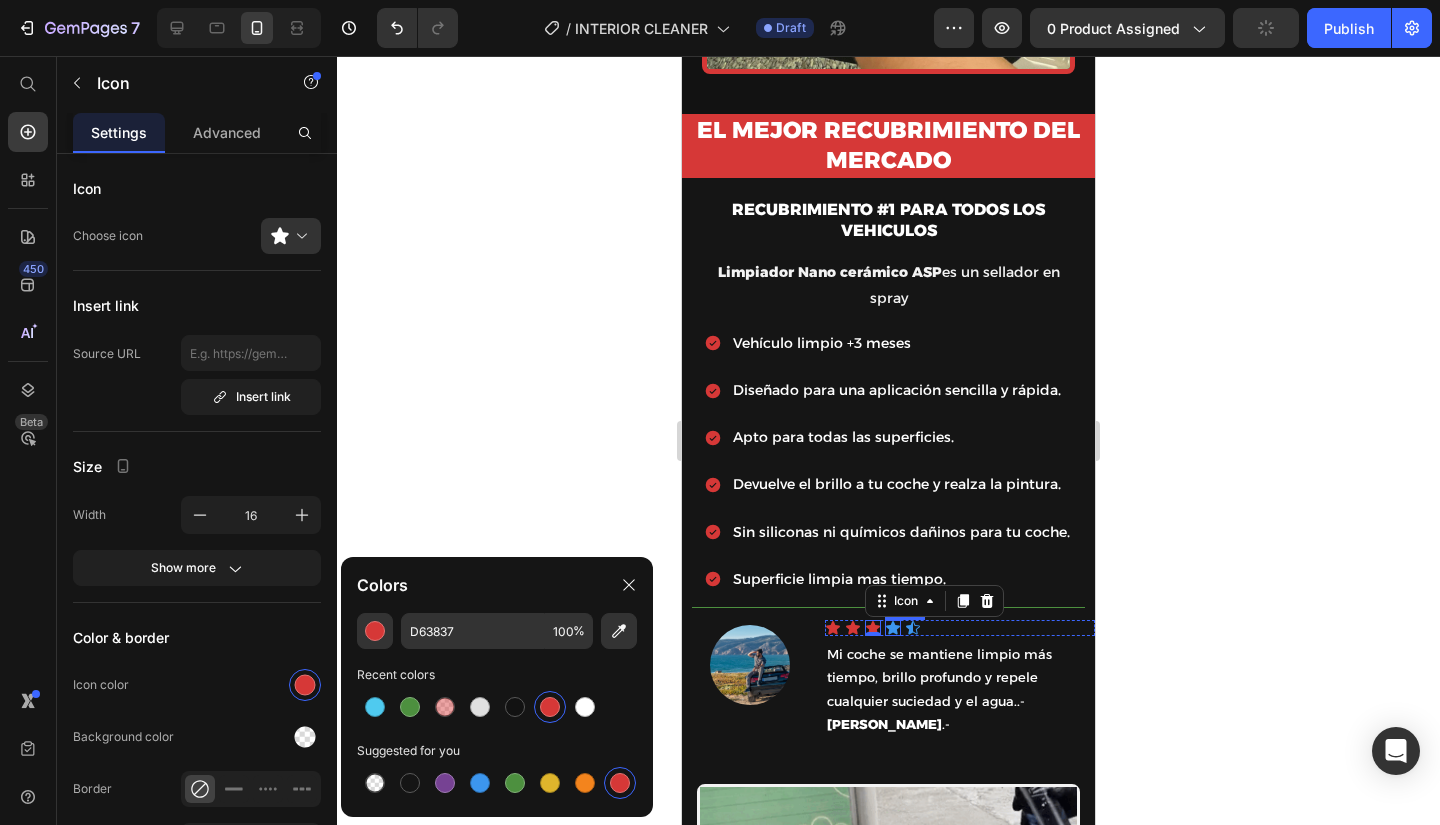 click 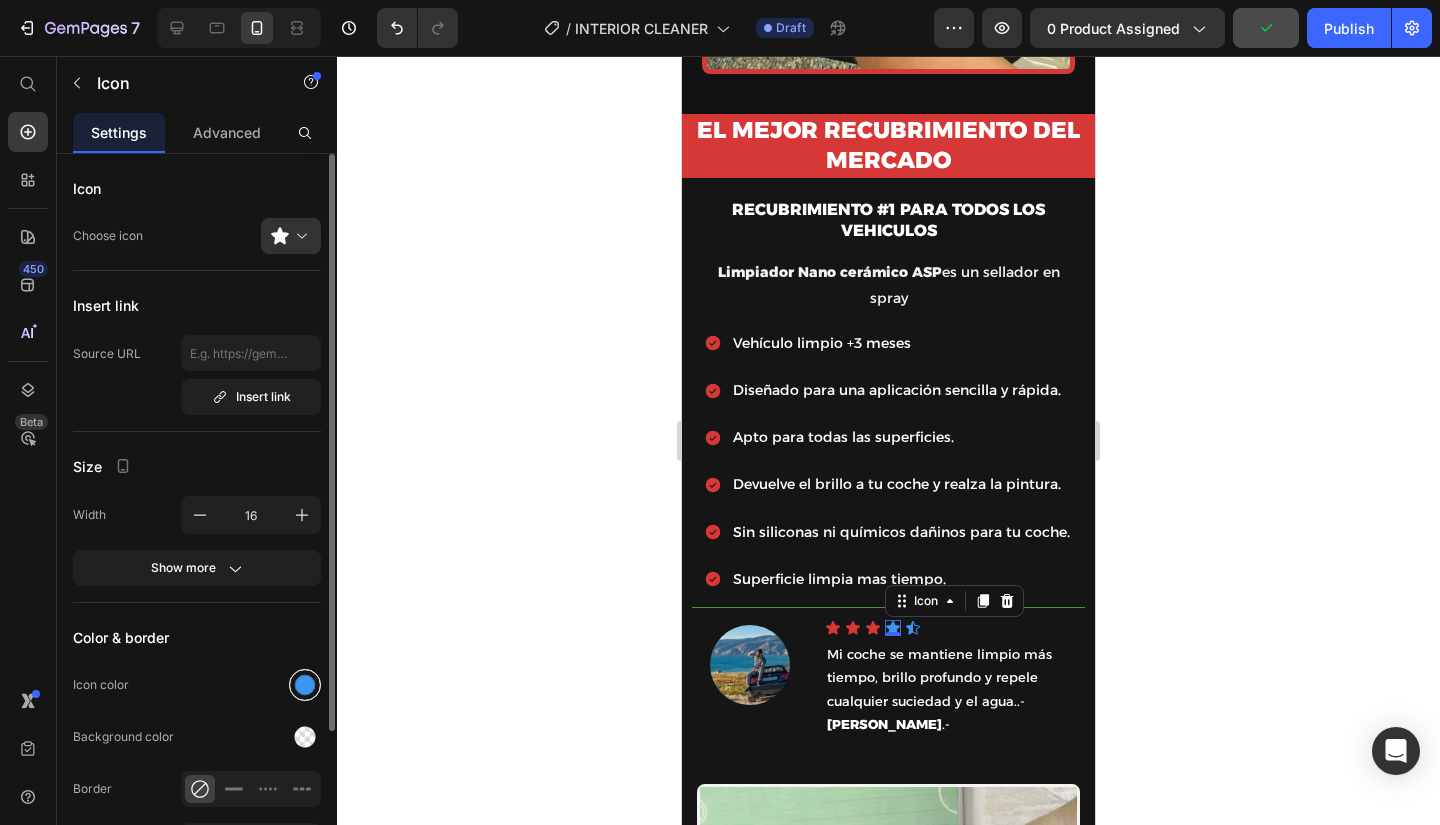 click at bounding box center [305, 685] 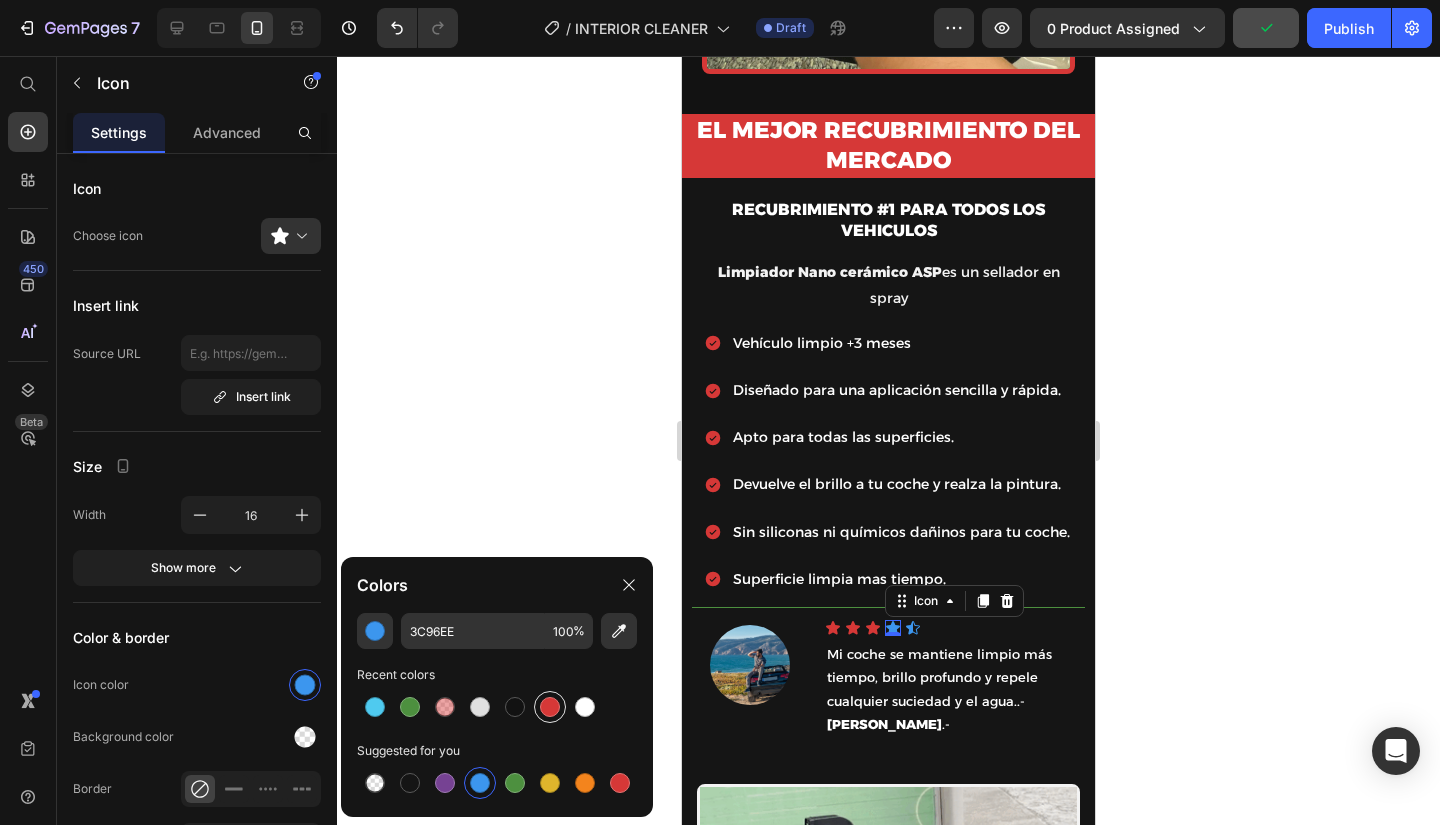 click at bounding box center (550, 707) 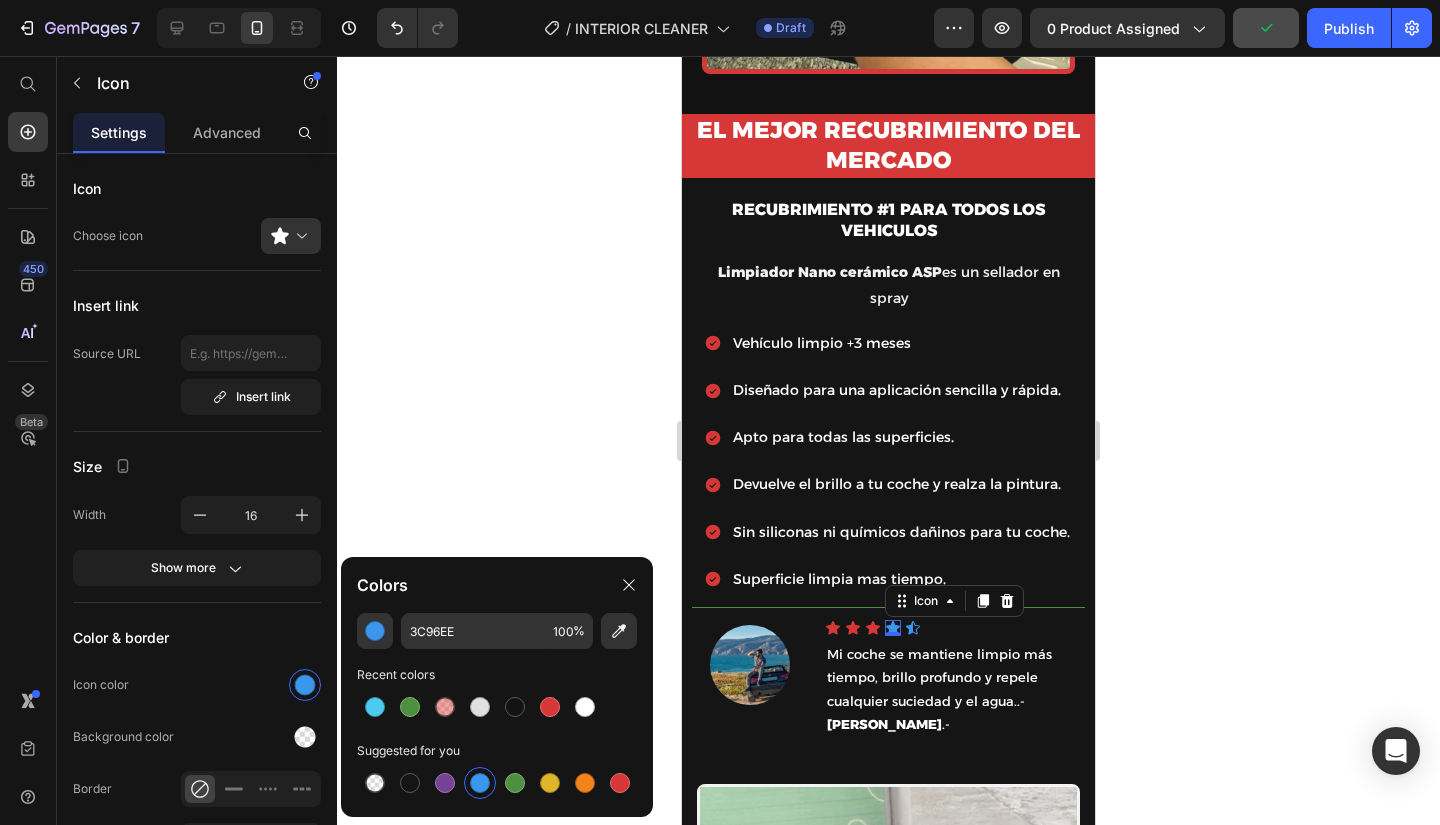 type on "D63837" 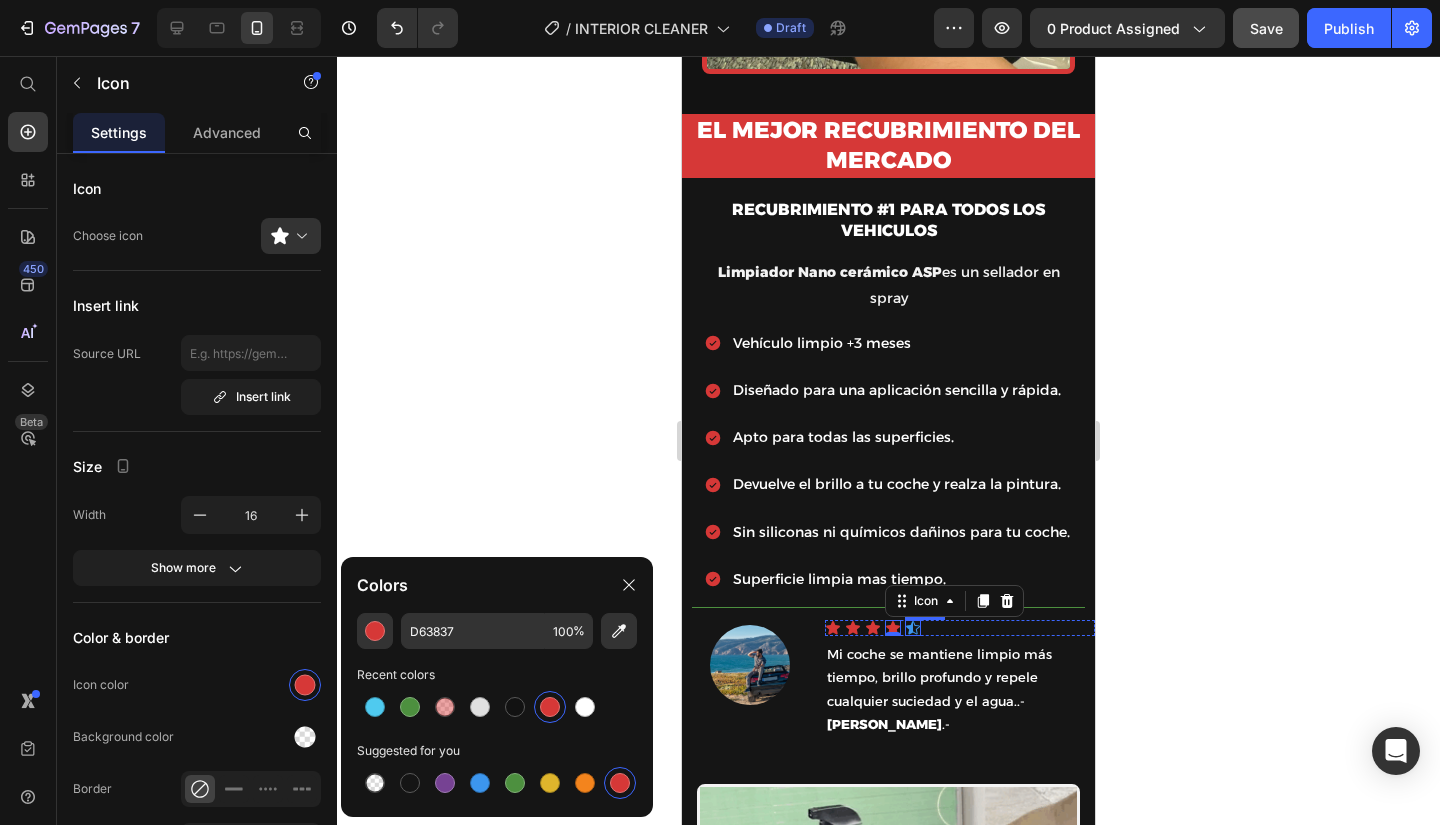 click 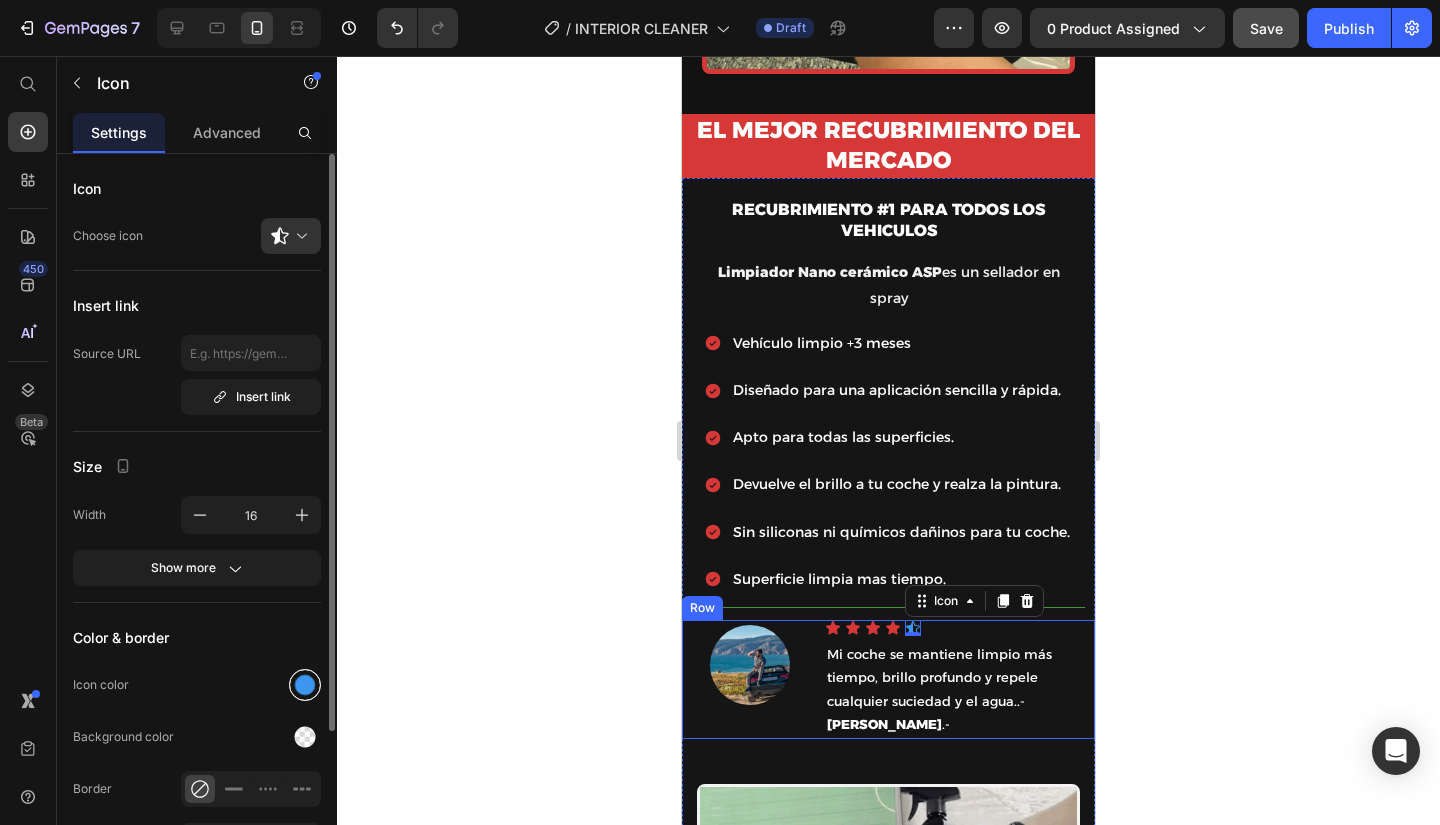 click at bounding box center (305, 685) 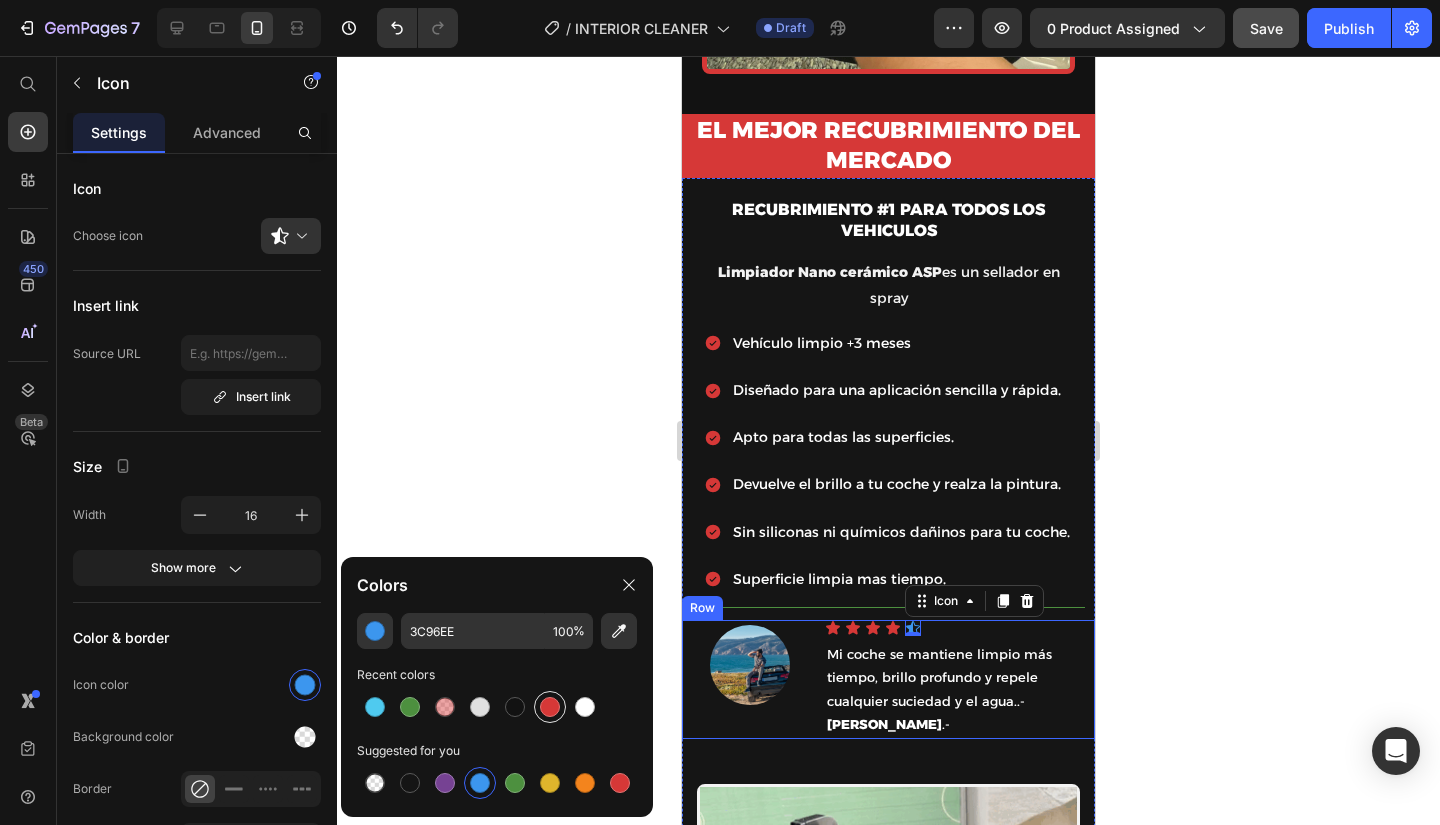 click at bounding box center [550, 707] 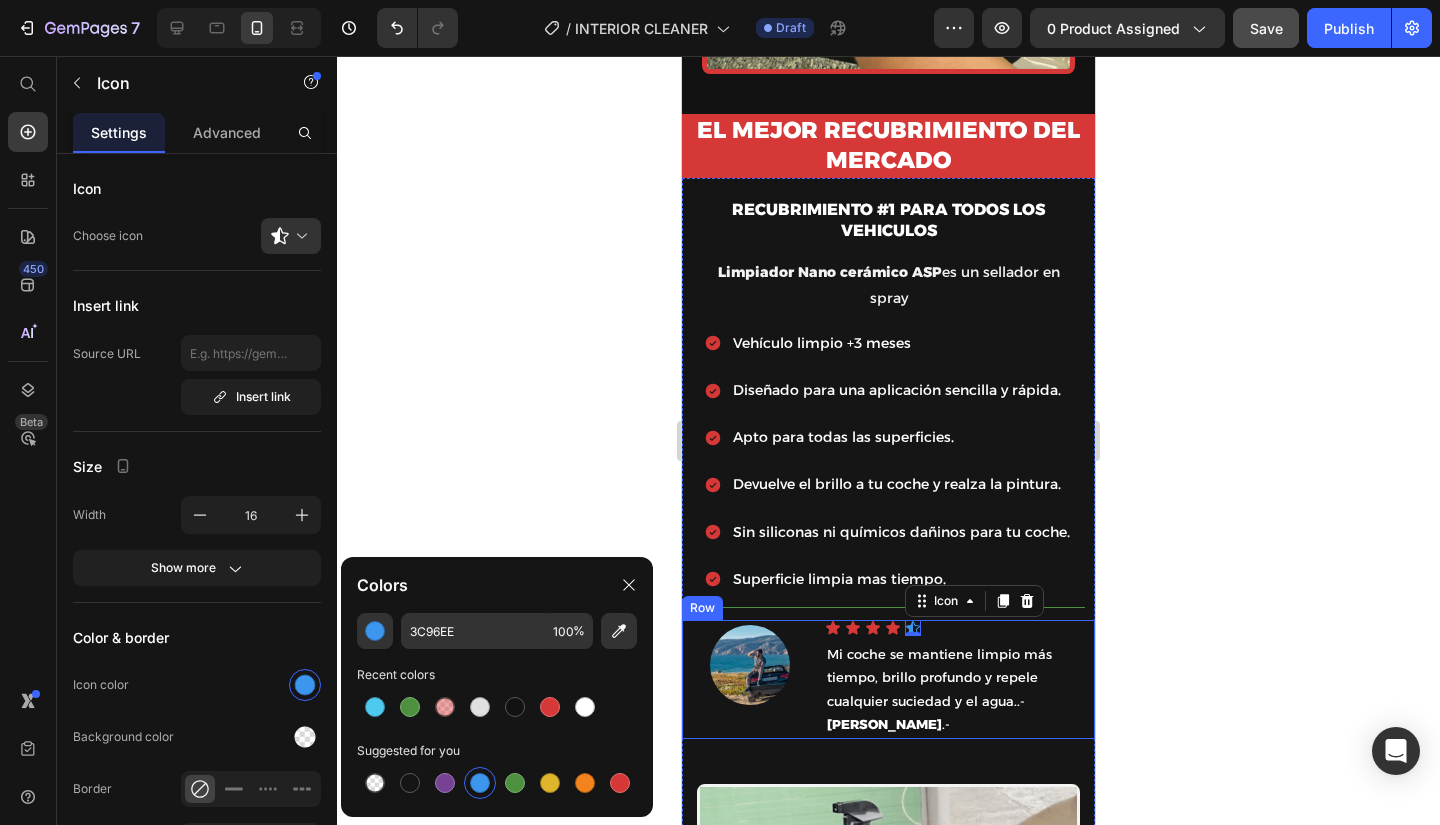 type on "D63837" 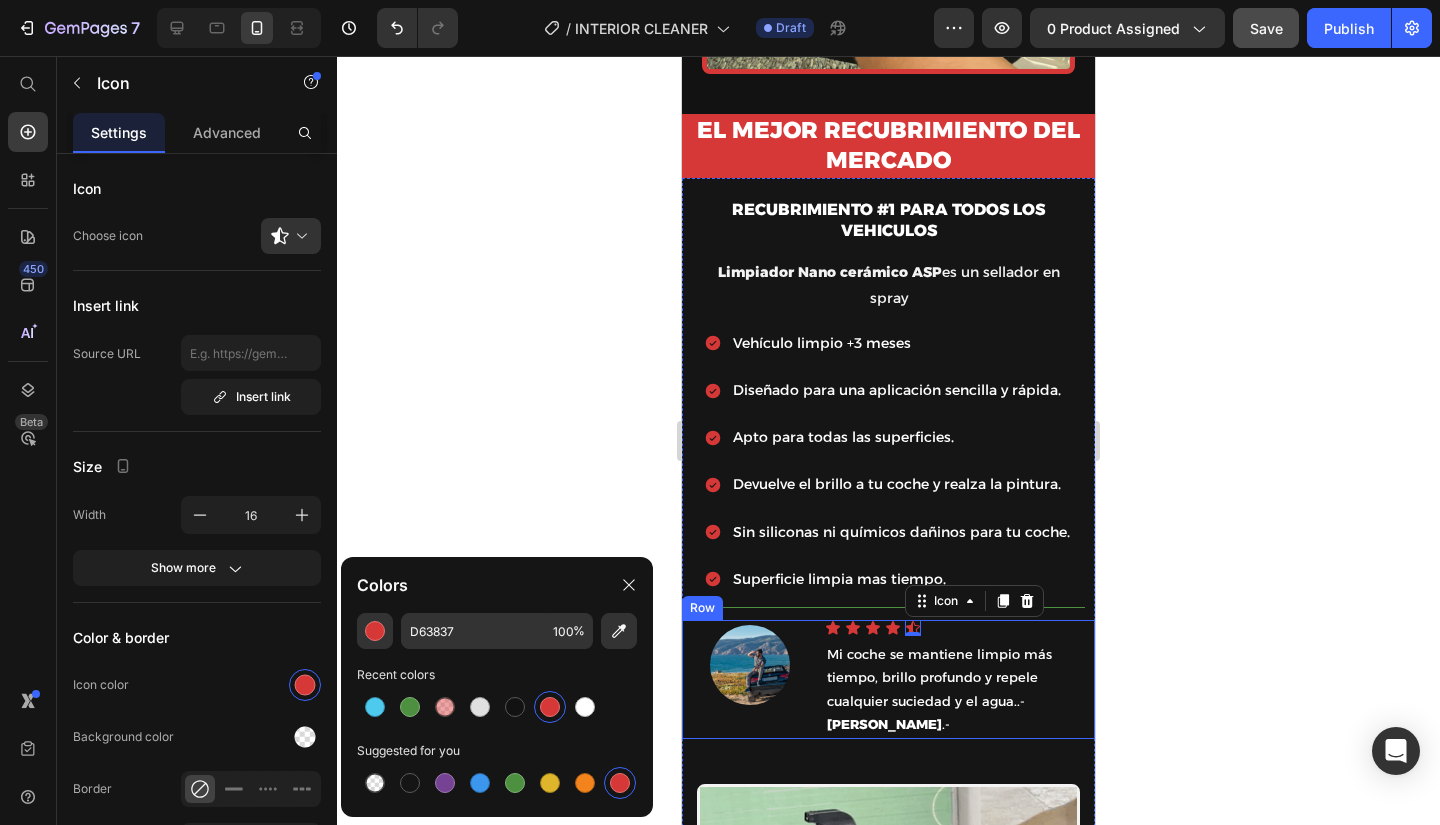 click 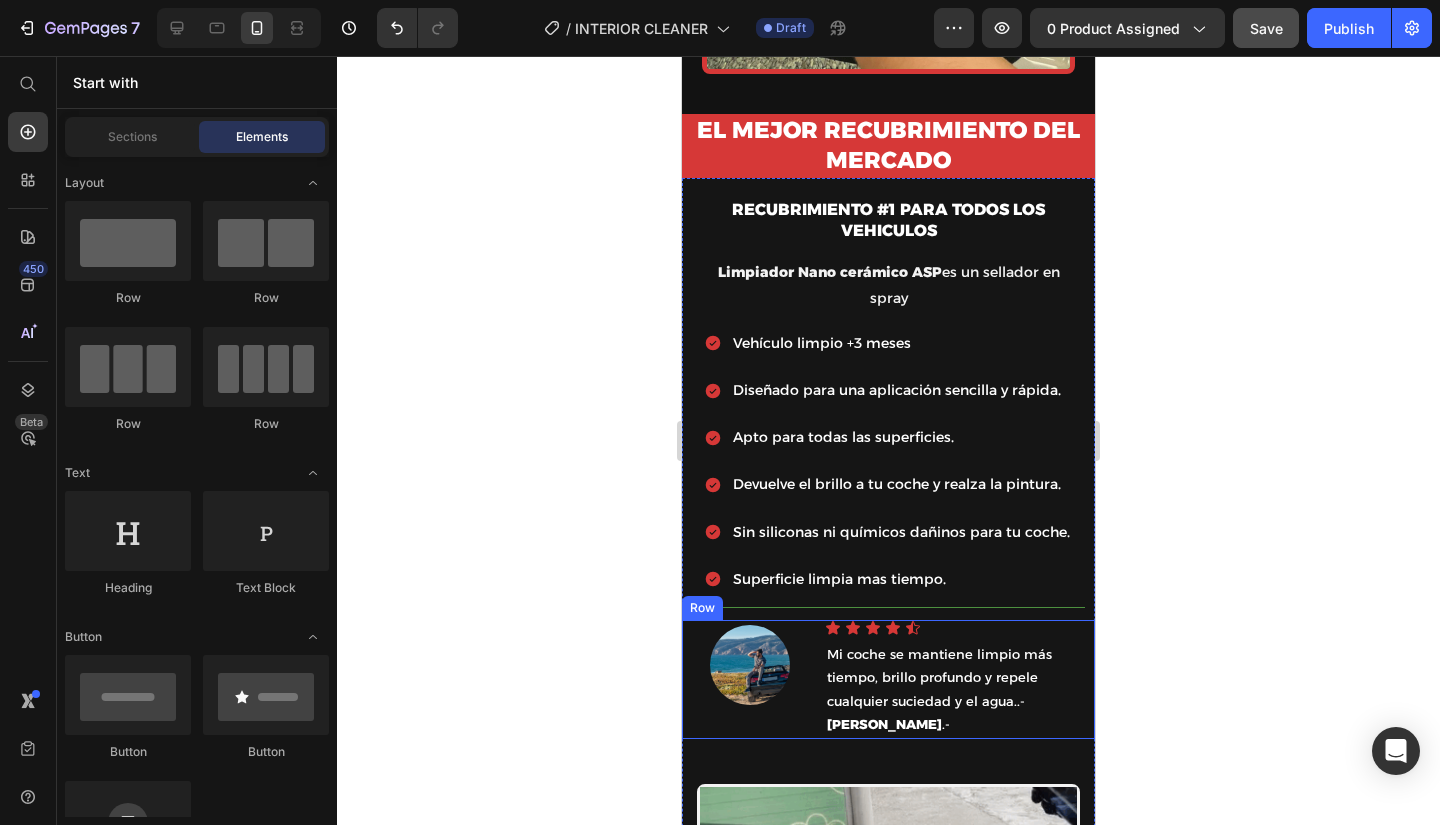 click 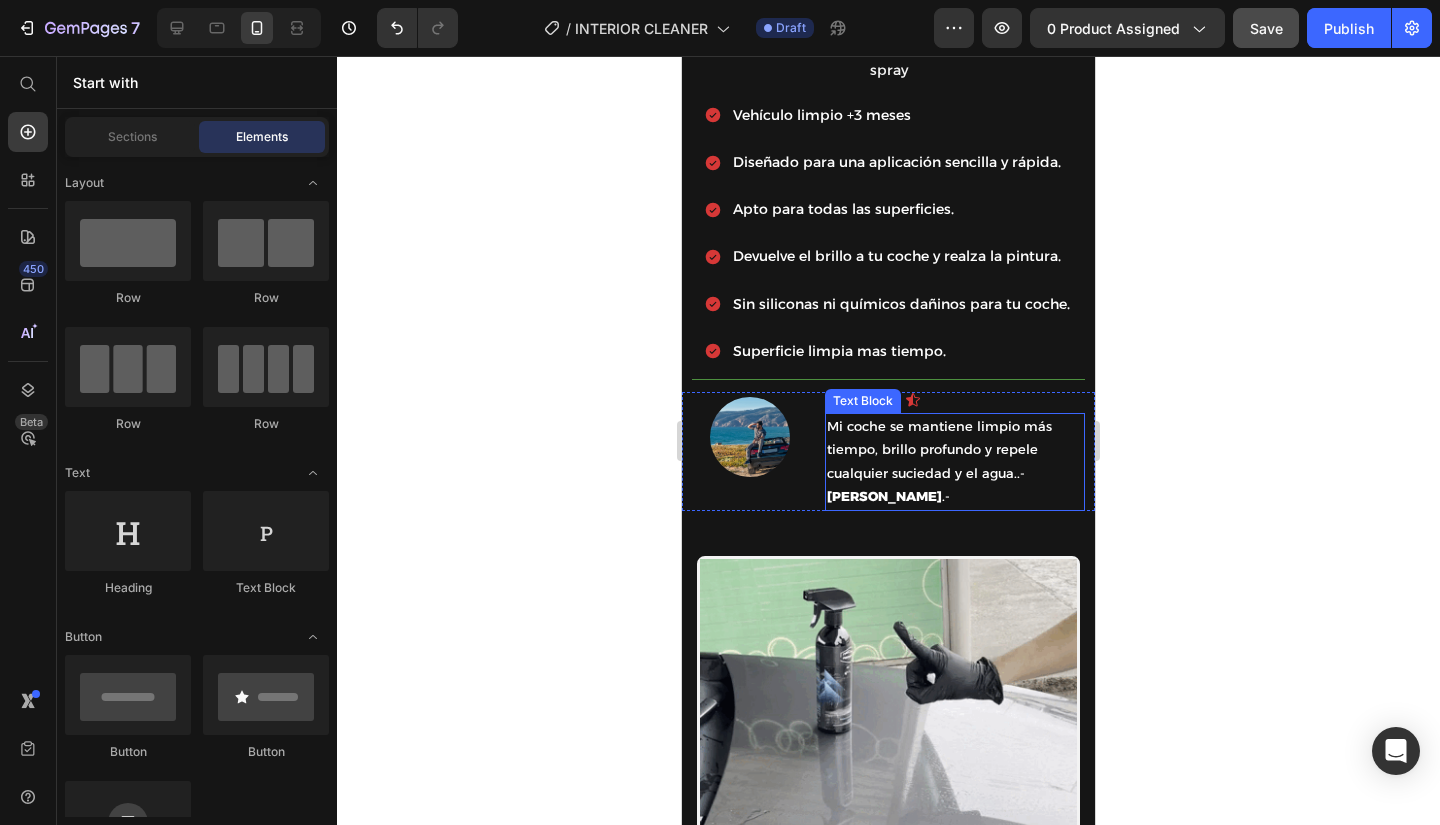 scroll, scrollTop: 3500, scrollLeft: 0, axis: vertical 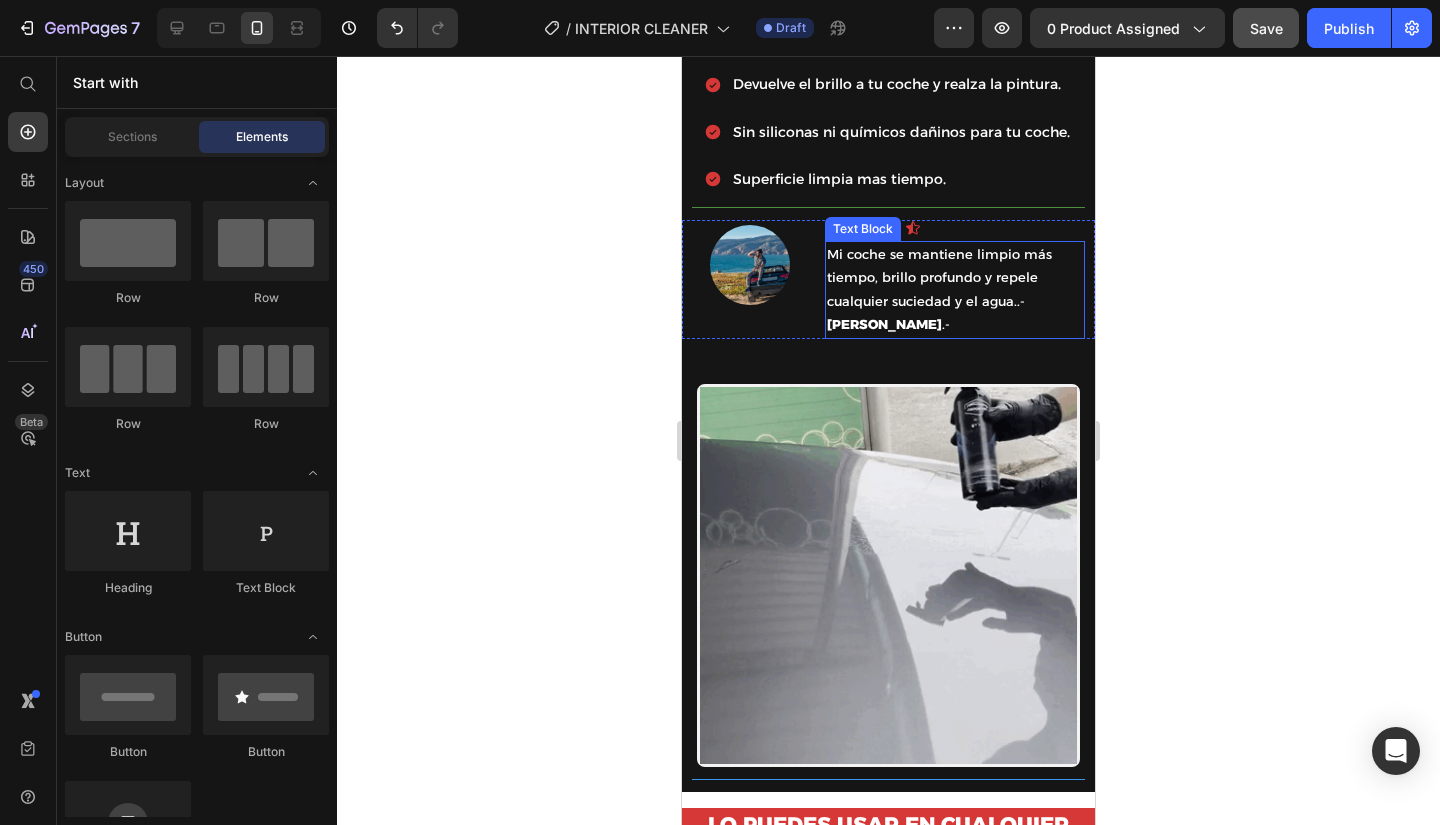 click at bounding box center [888, 575] 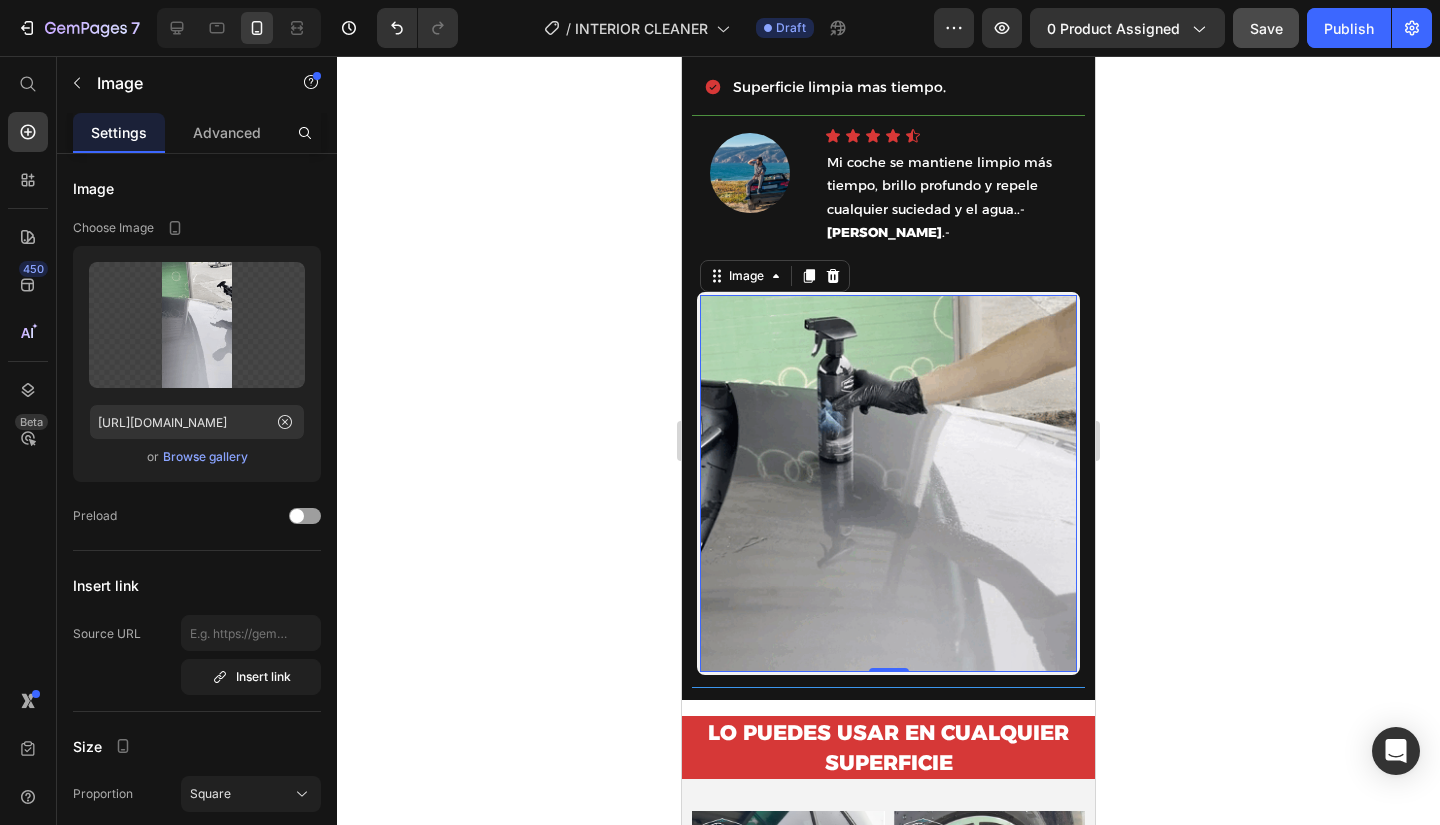 scroll, scrollTop: 3600, scrollLeft: 0, axis: vertical 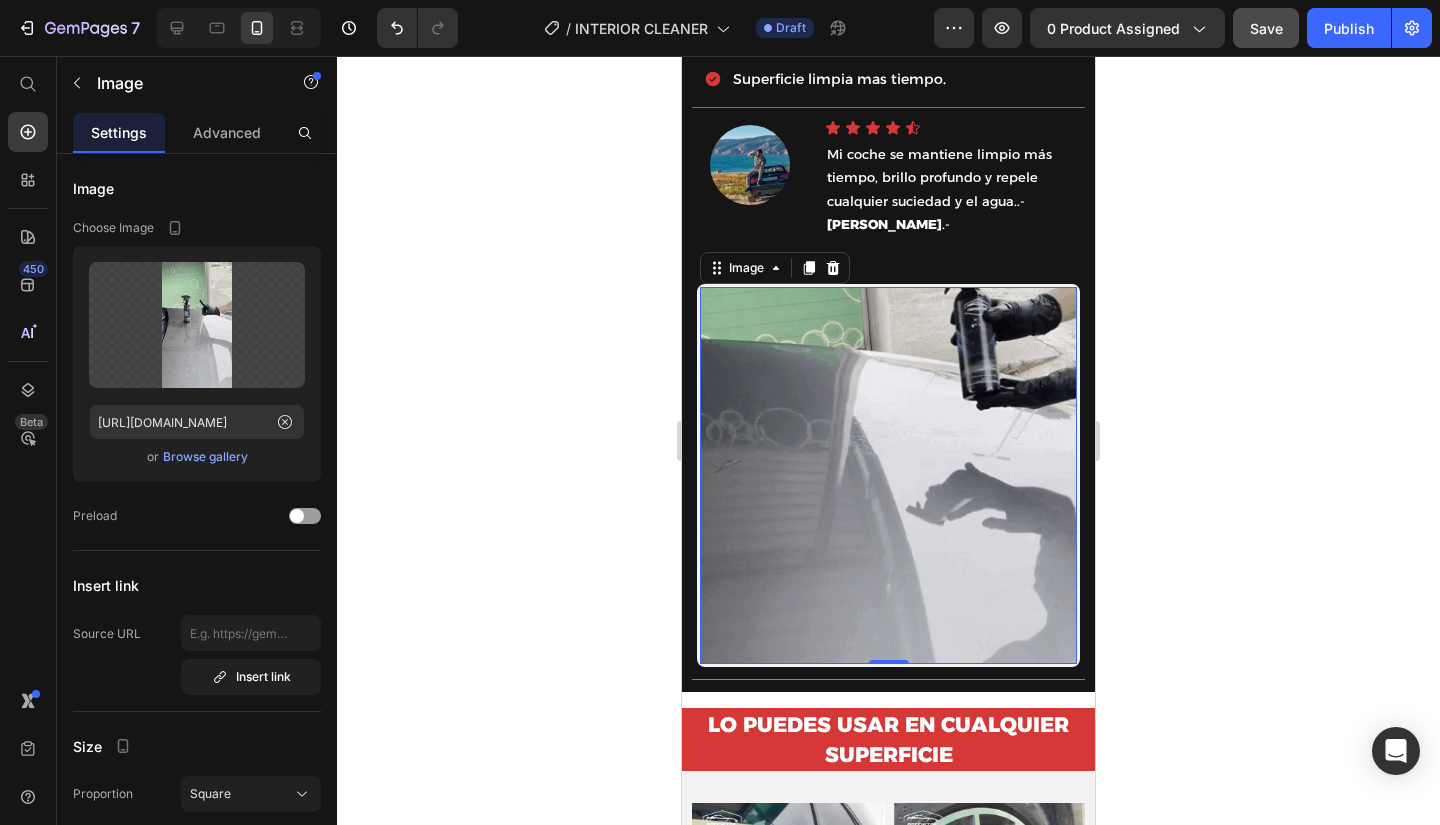 click at bounding box center [888, 475] 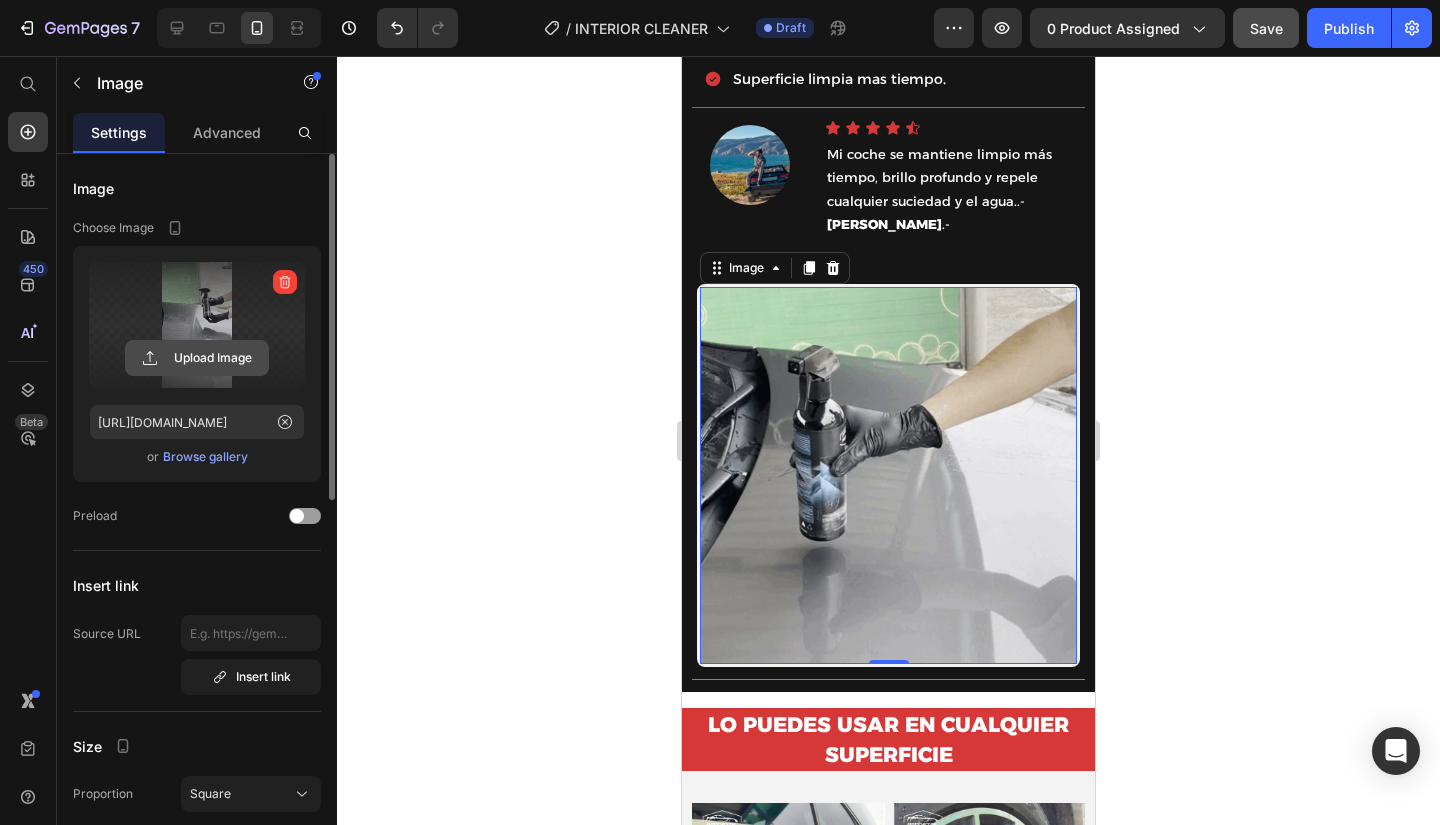 click 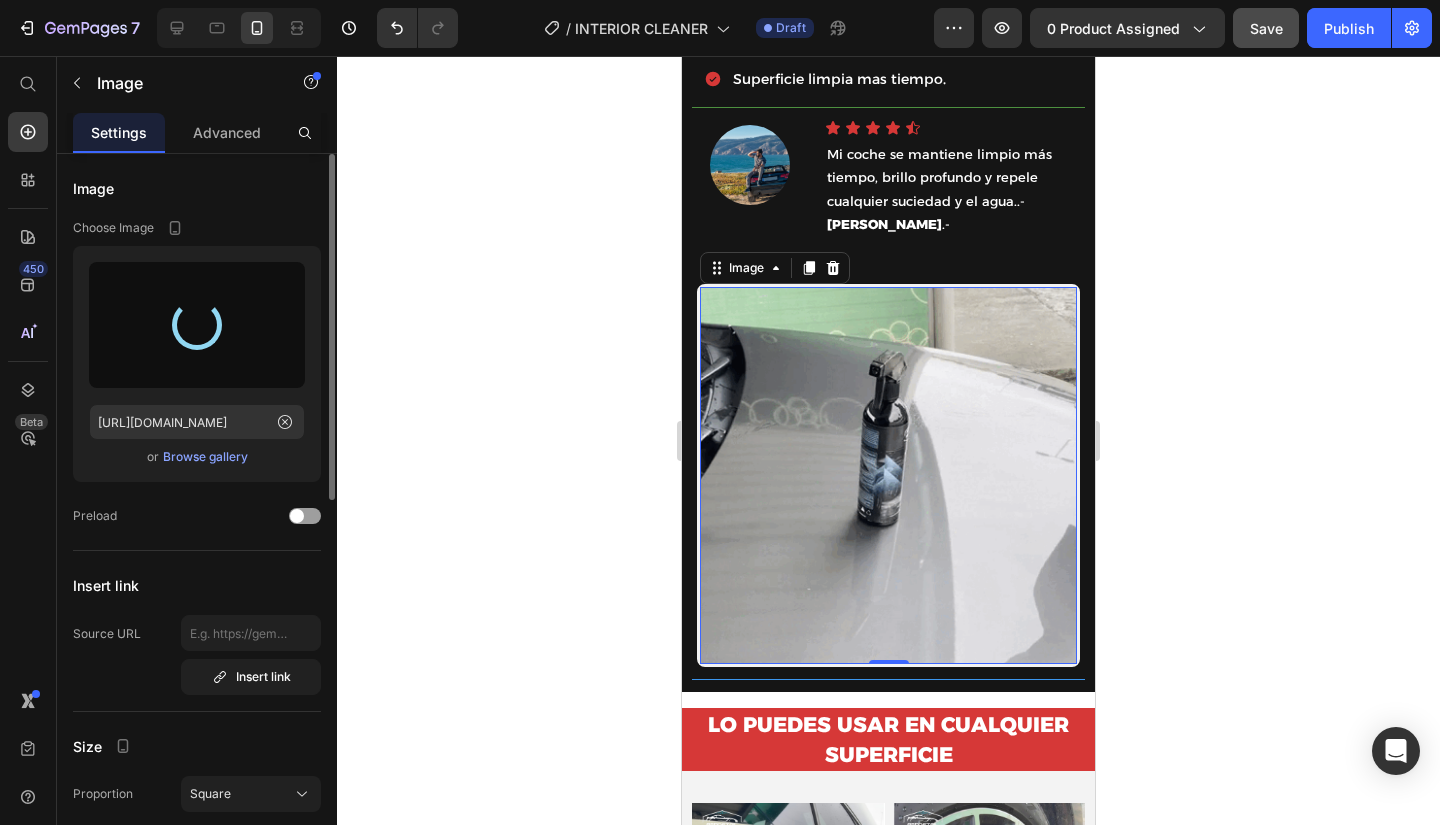 type on "[URL][DOMAIN_NAME]" 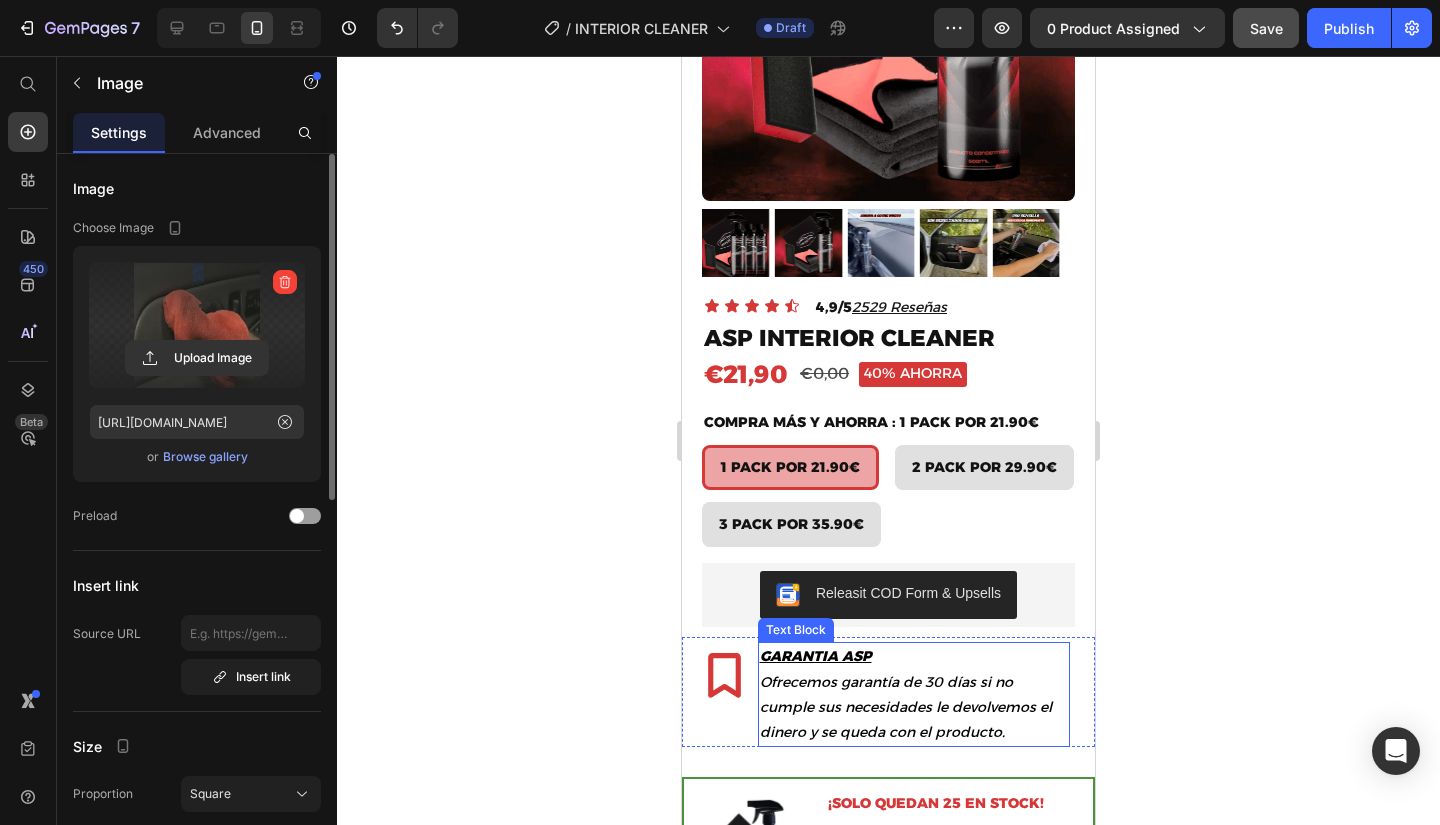 scroll, scrollTop: 0, scrollLeft: 0, axis: both 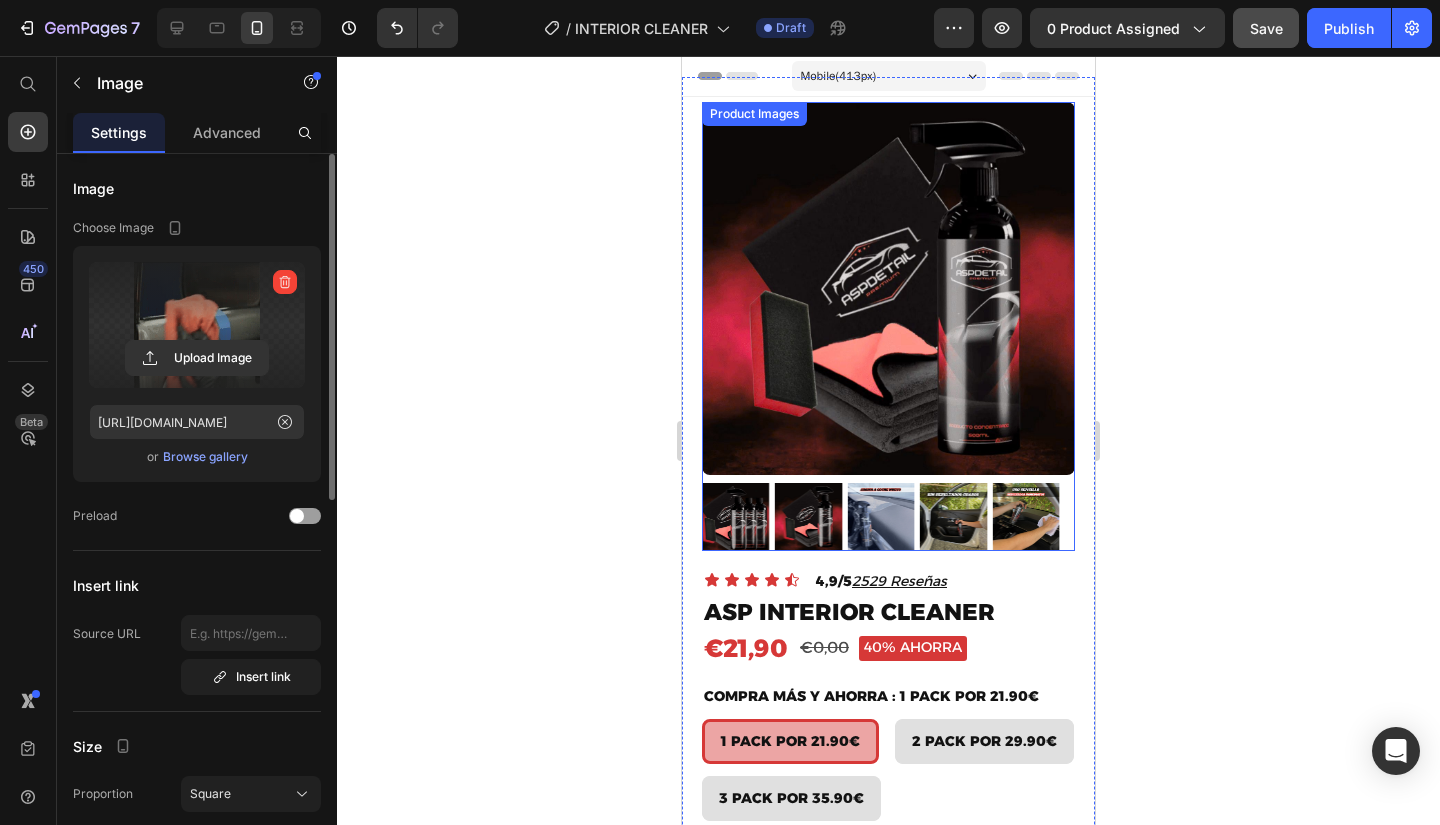 click at bounding box center (881, 517) 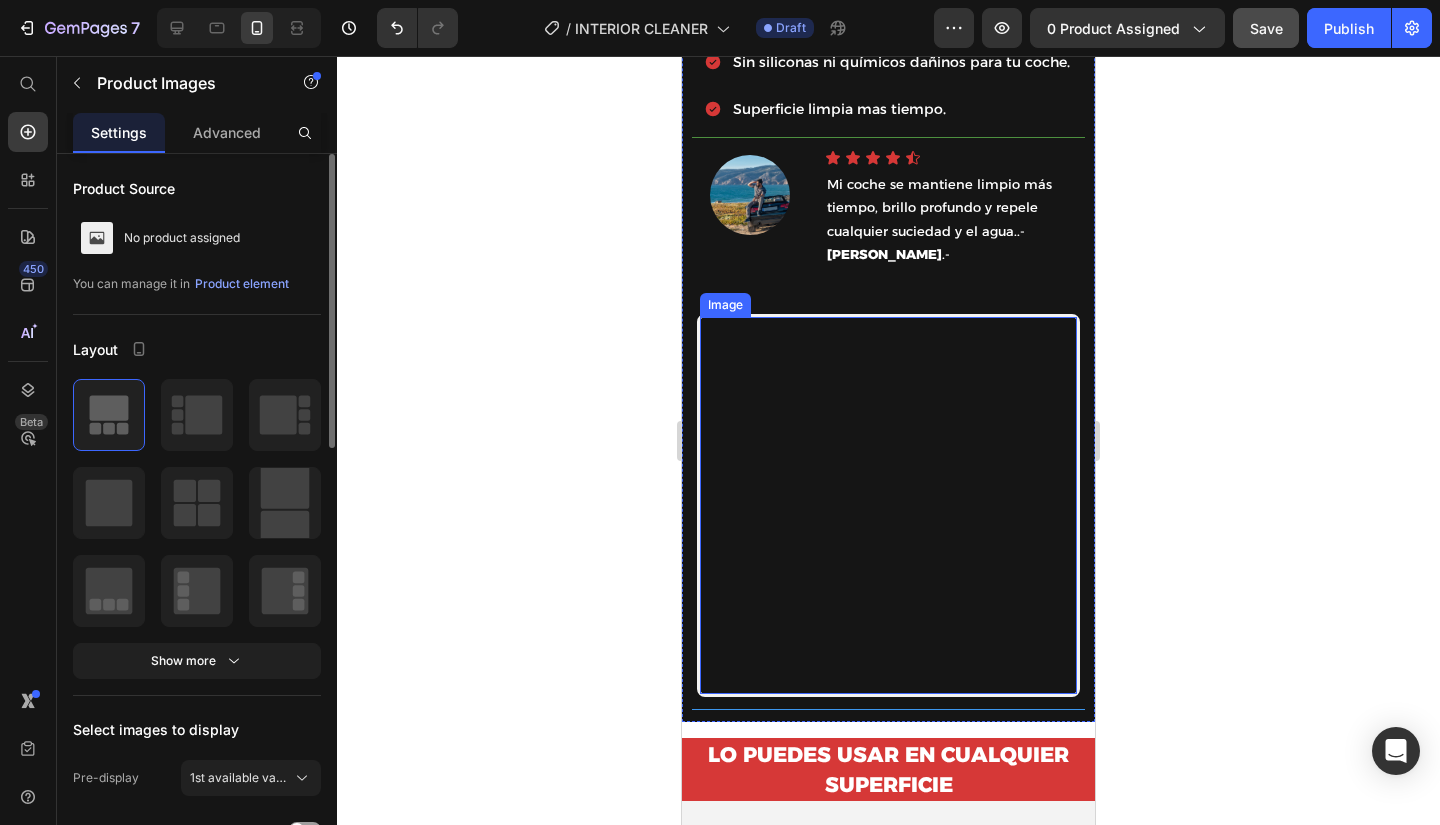 scroll, scrollTop: 3600, scrollLeft: 0, axis: vertical 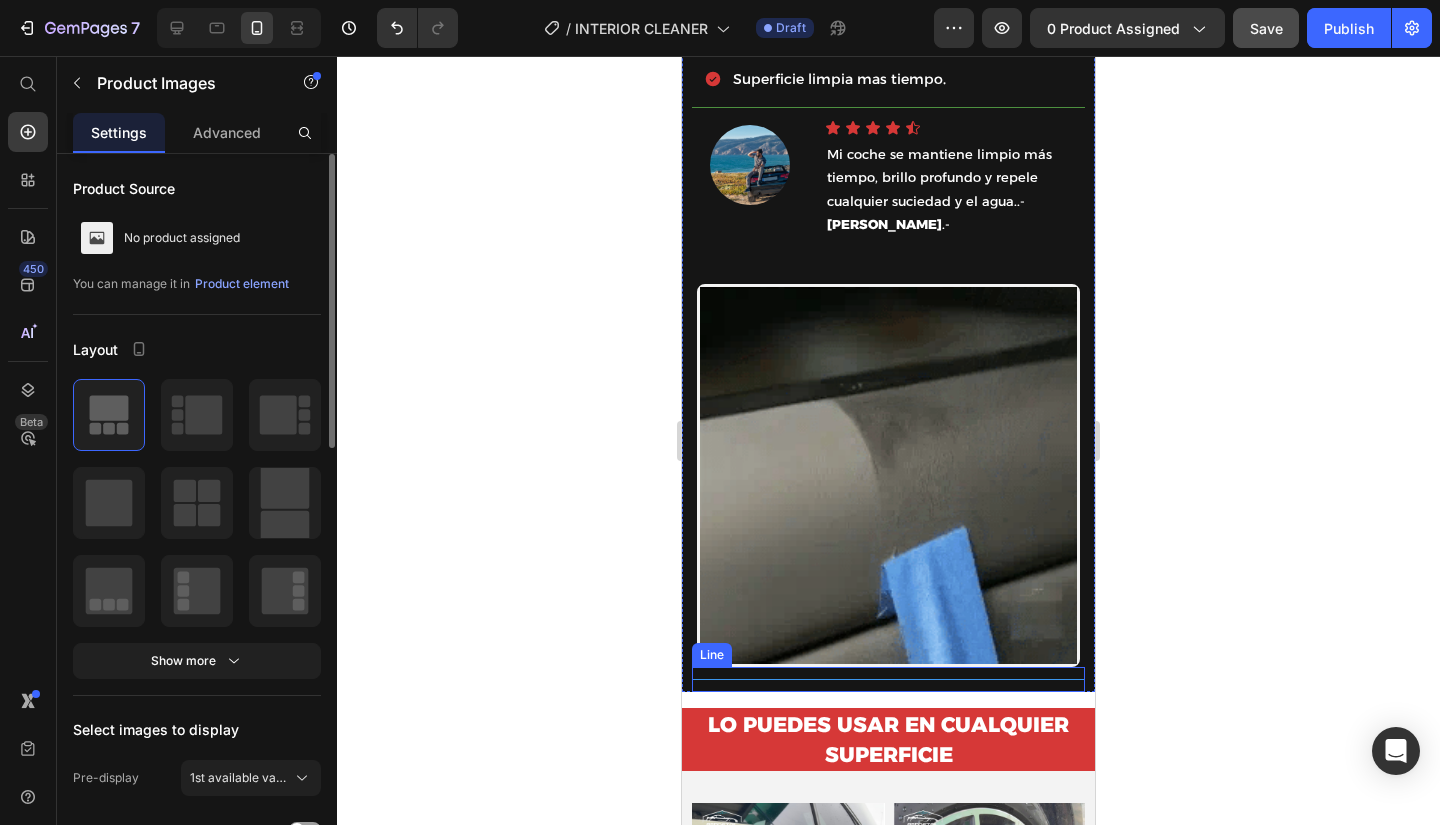 click on "Title Line" at bounding box center [888, 679] 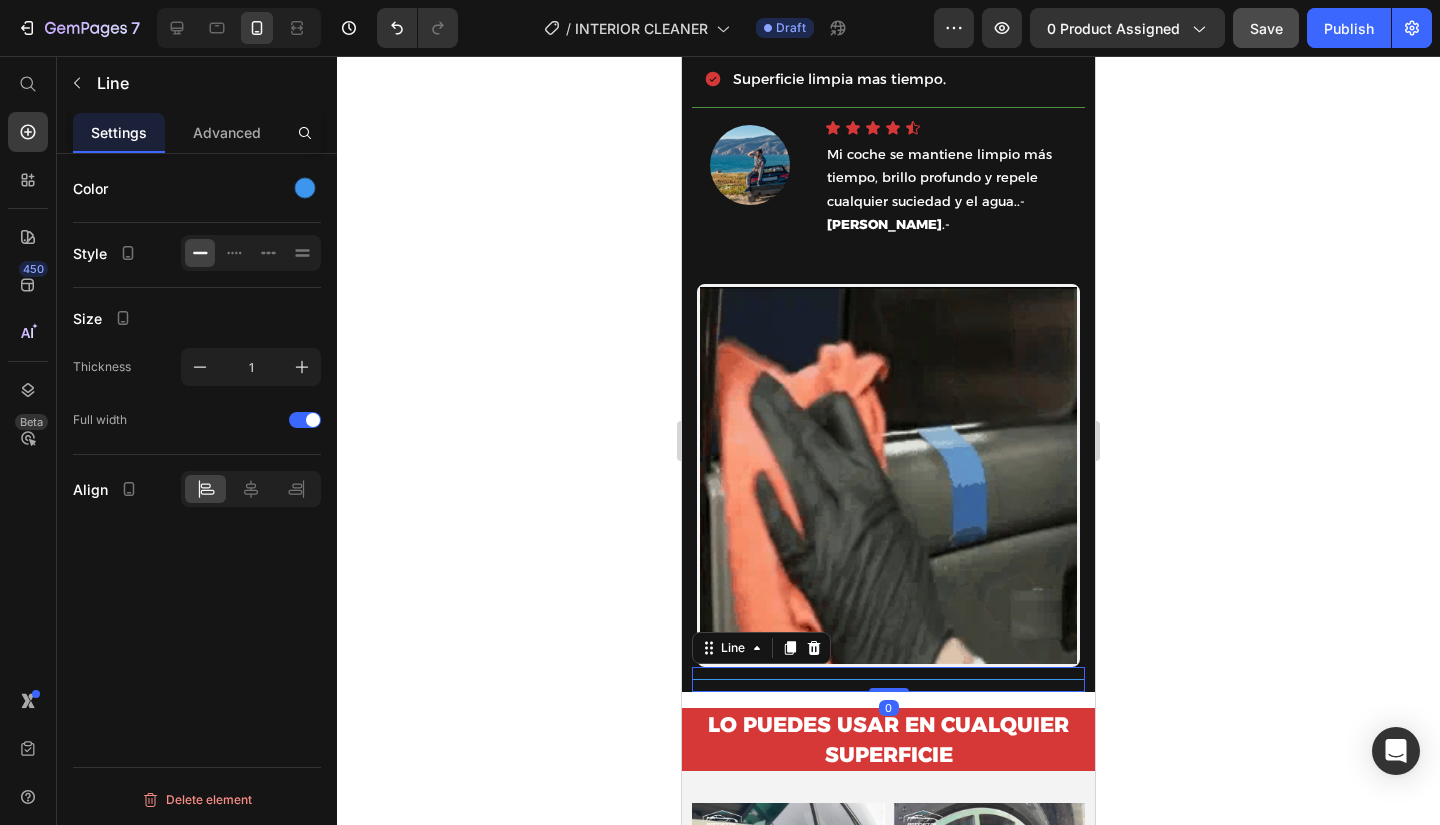 click at bounding box center [305, 188] 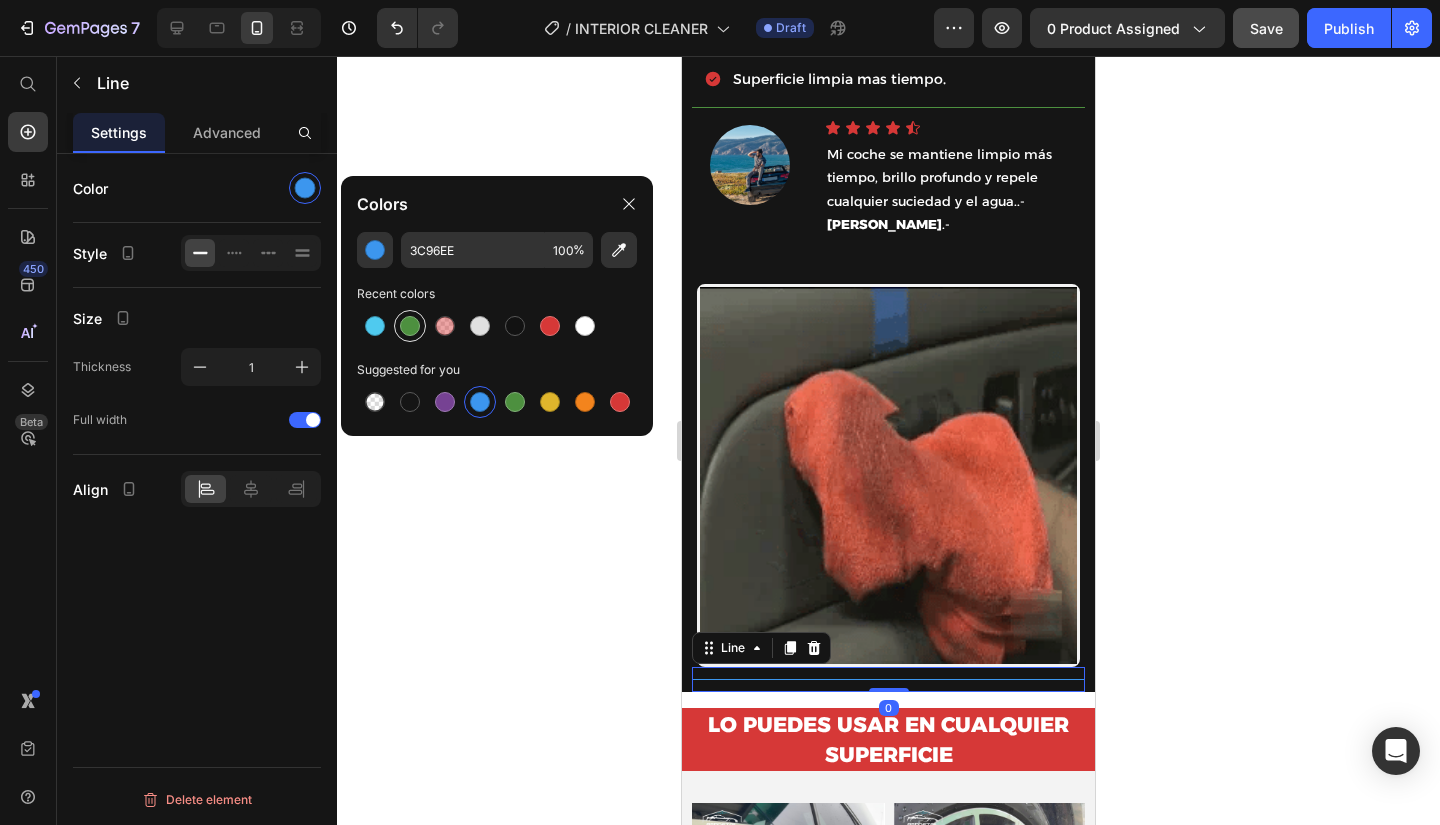 click at bounding box center [410, 326] 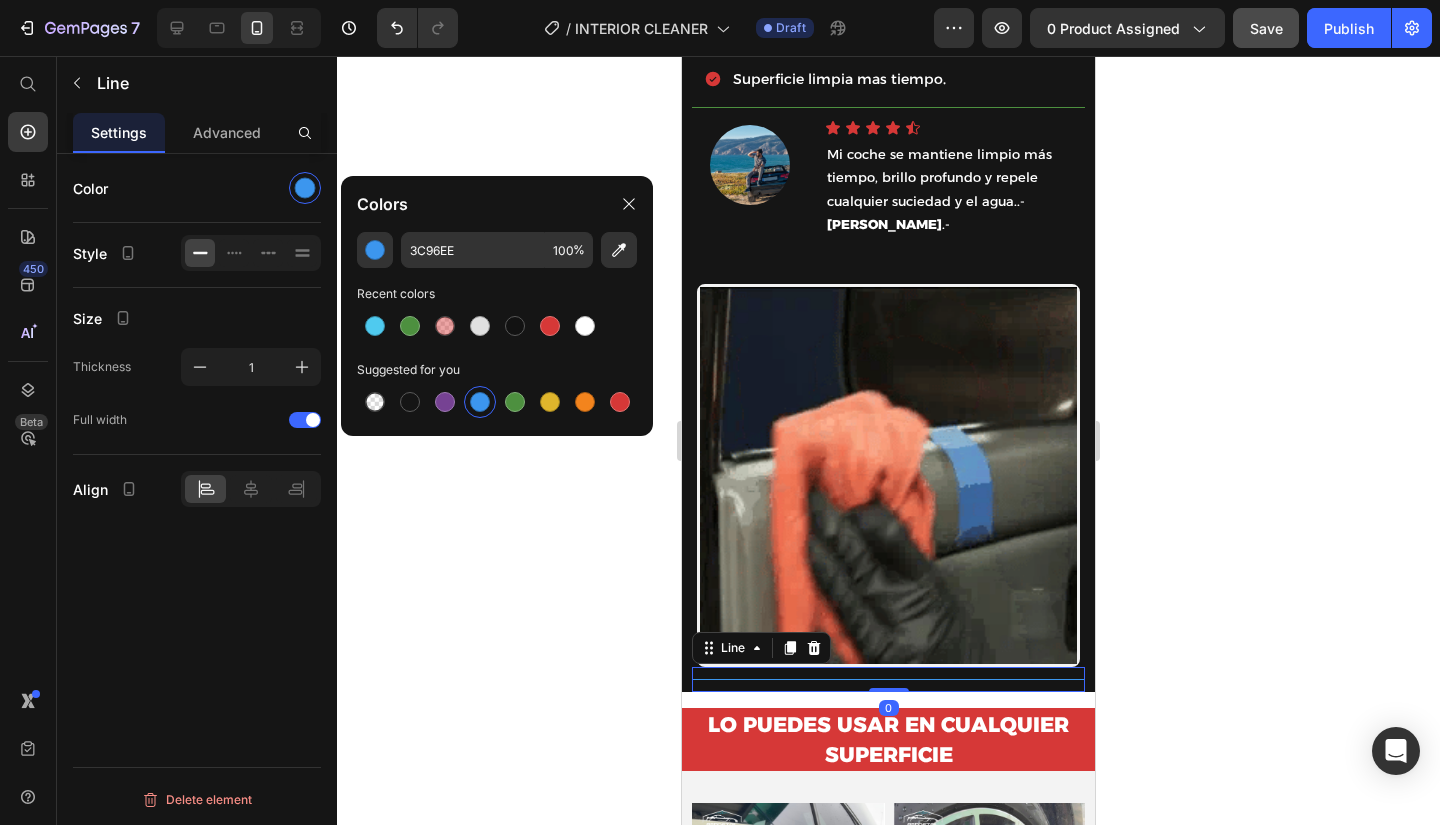 type on "4D903F" 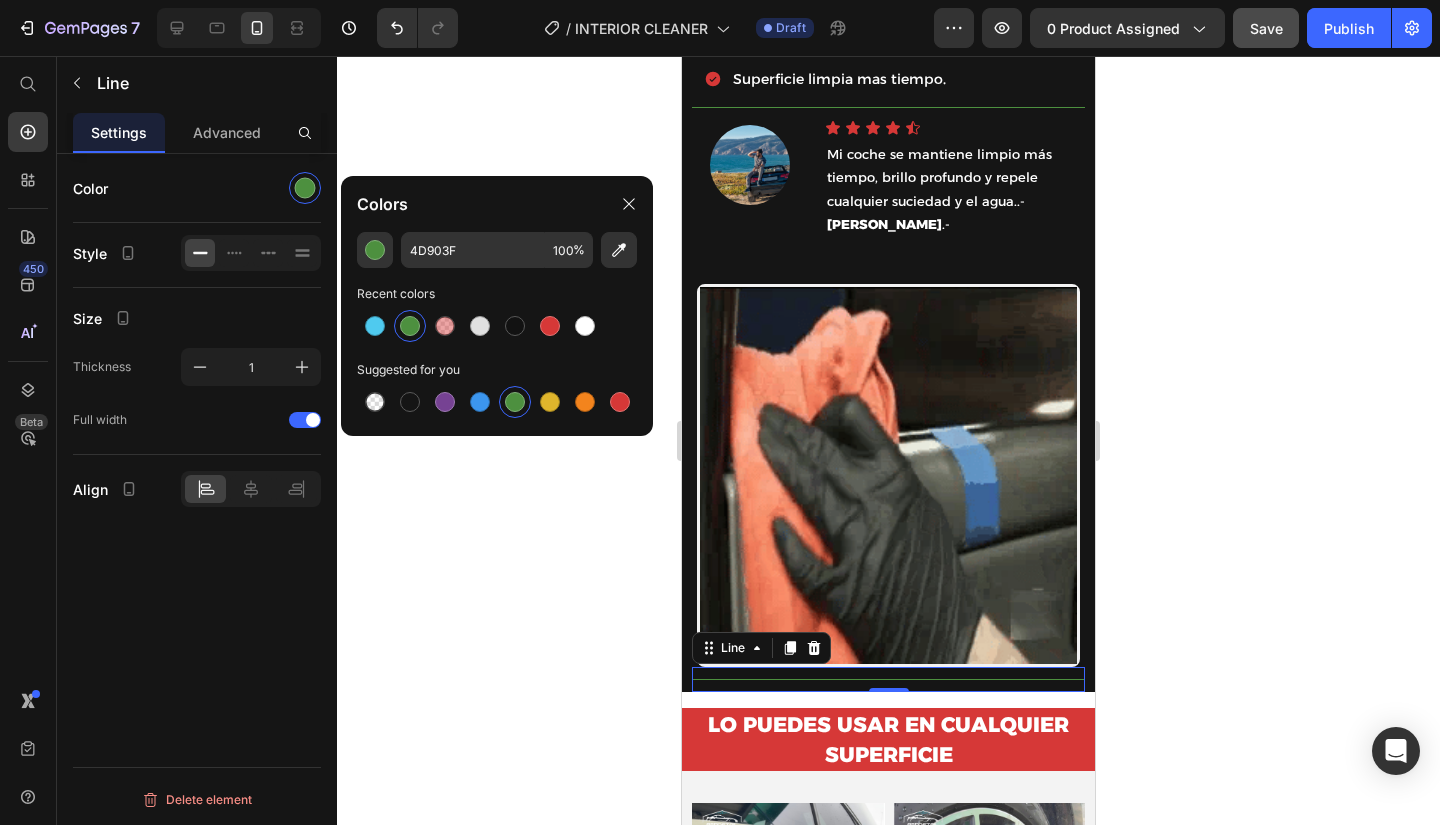 click 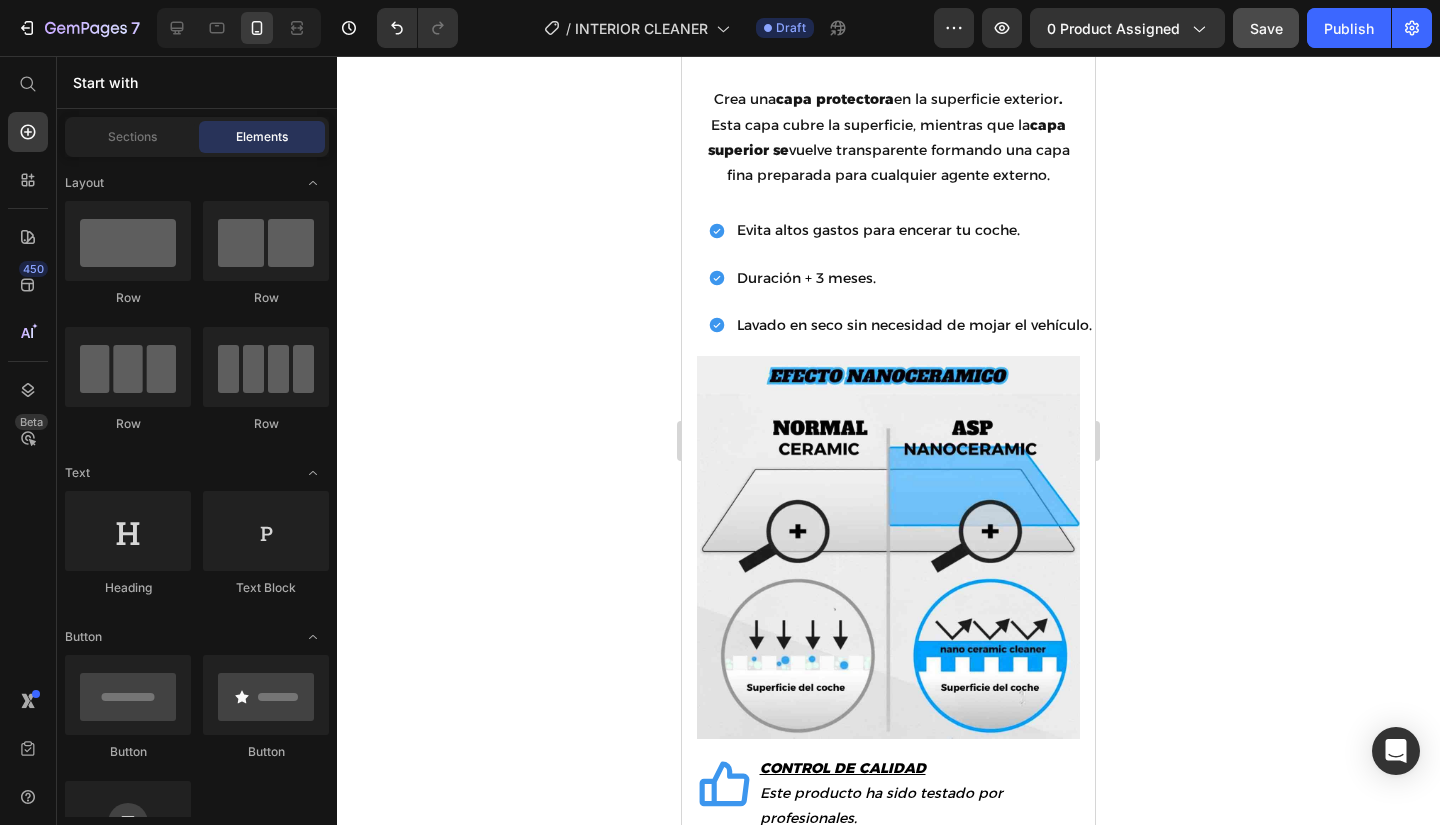 scroll, scrollTop: 4622, scrollLeft: 0, axis: vertical 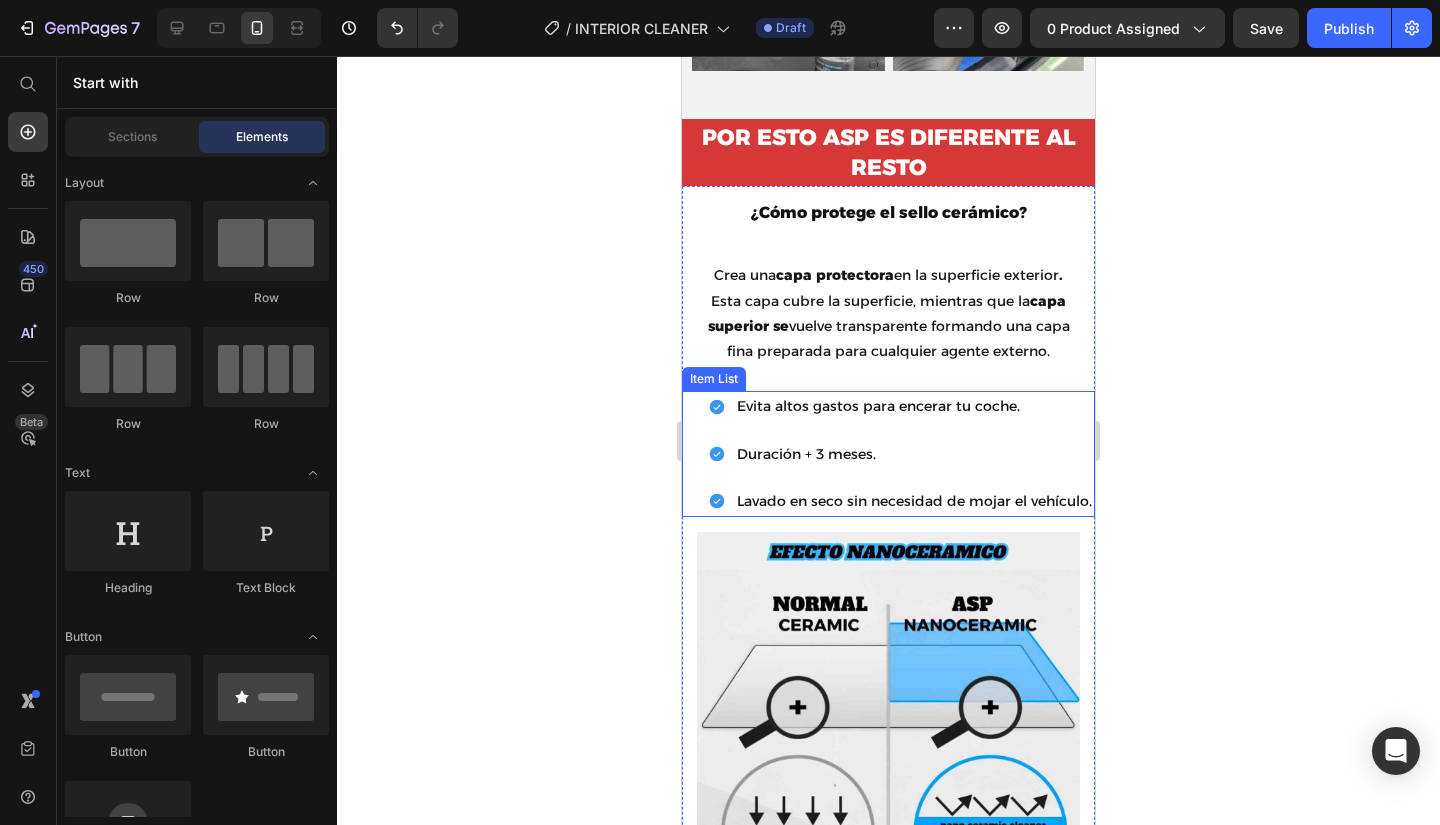 click on "Save" 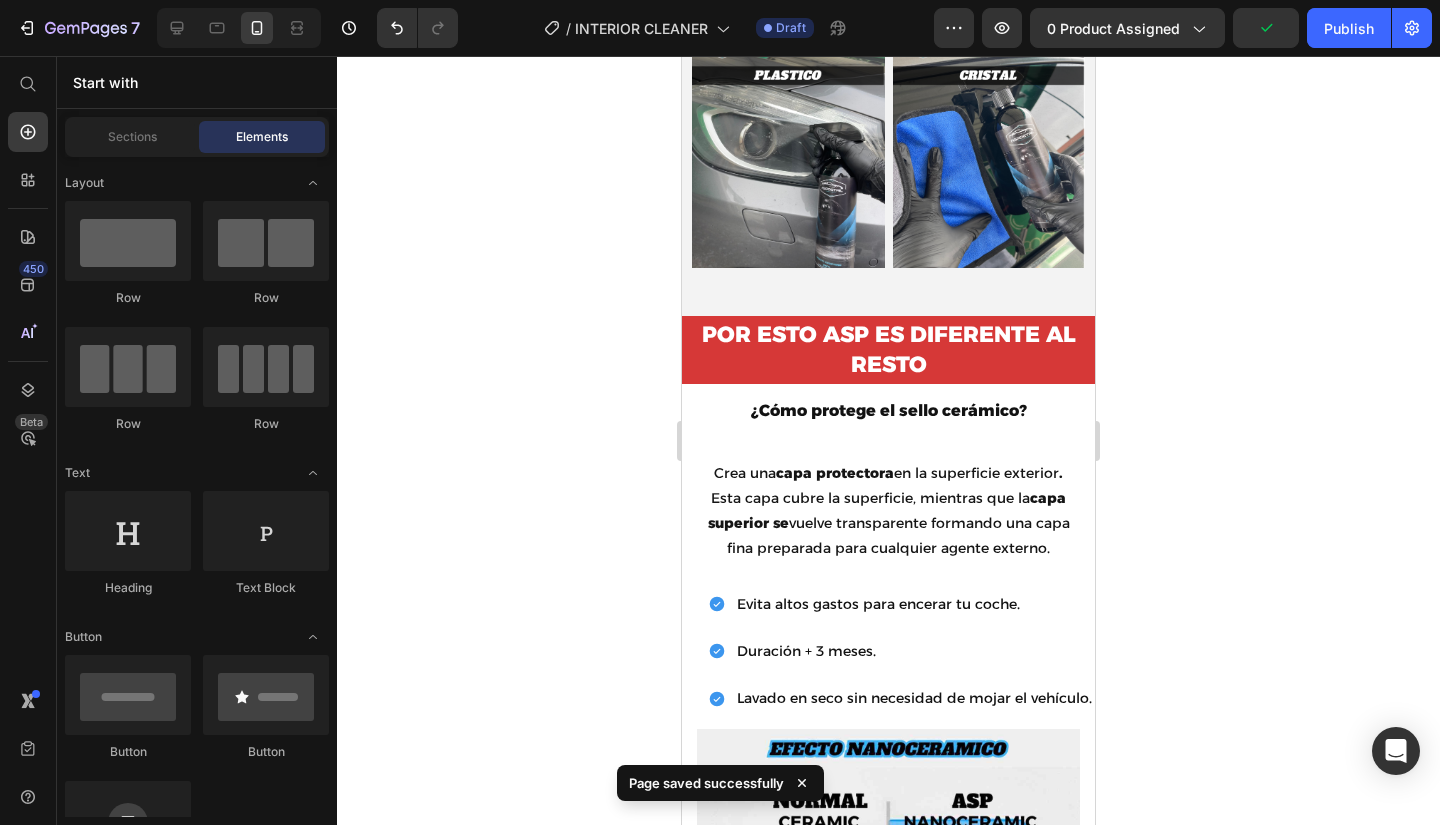 scroll, scrollTop: 4200, scrollLeft: 0, axis: vertical 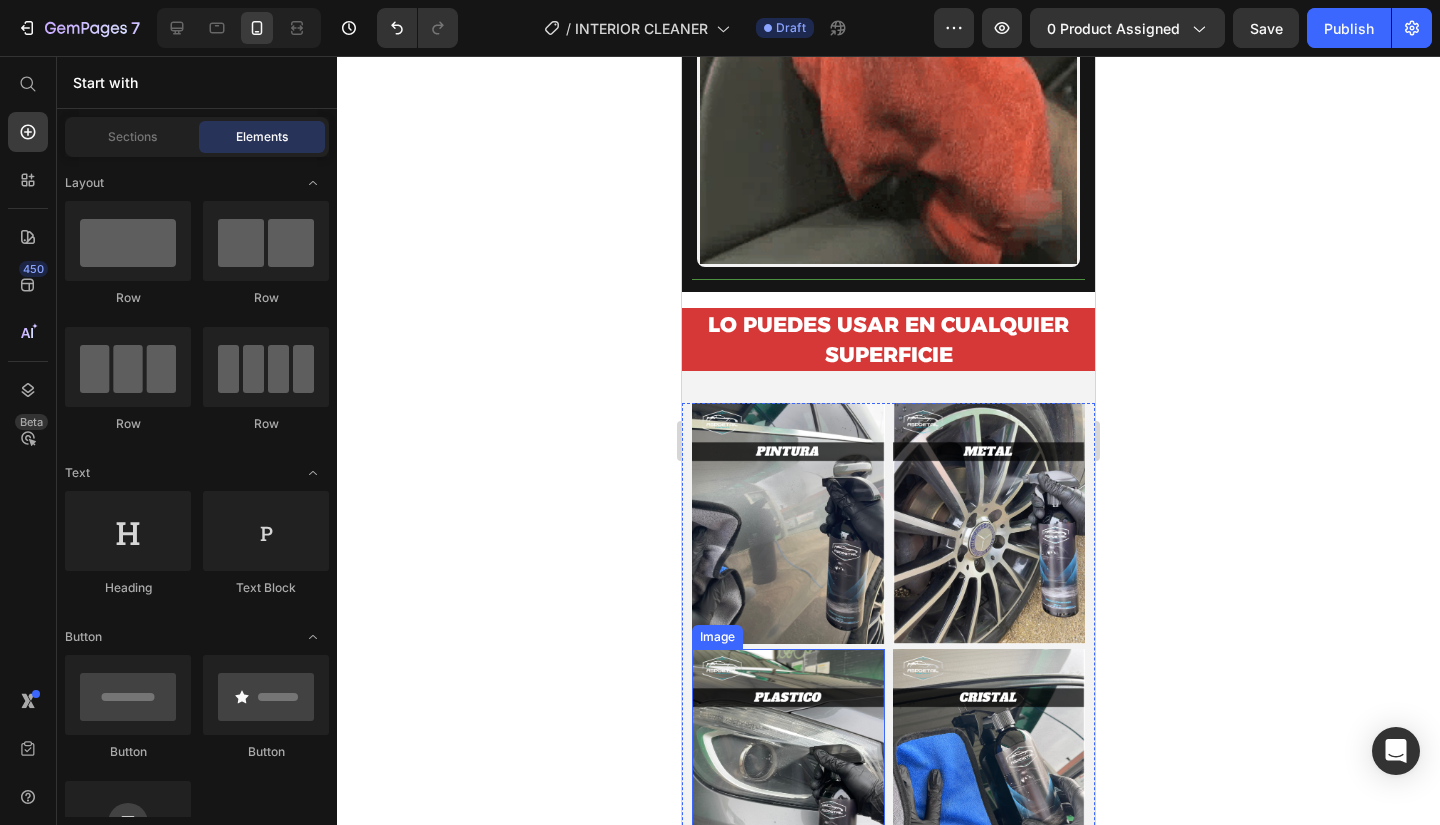 click at bounding box center [788, 523] 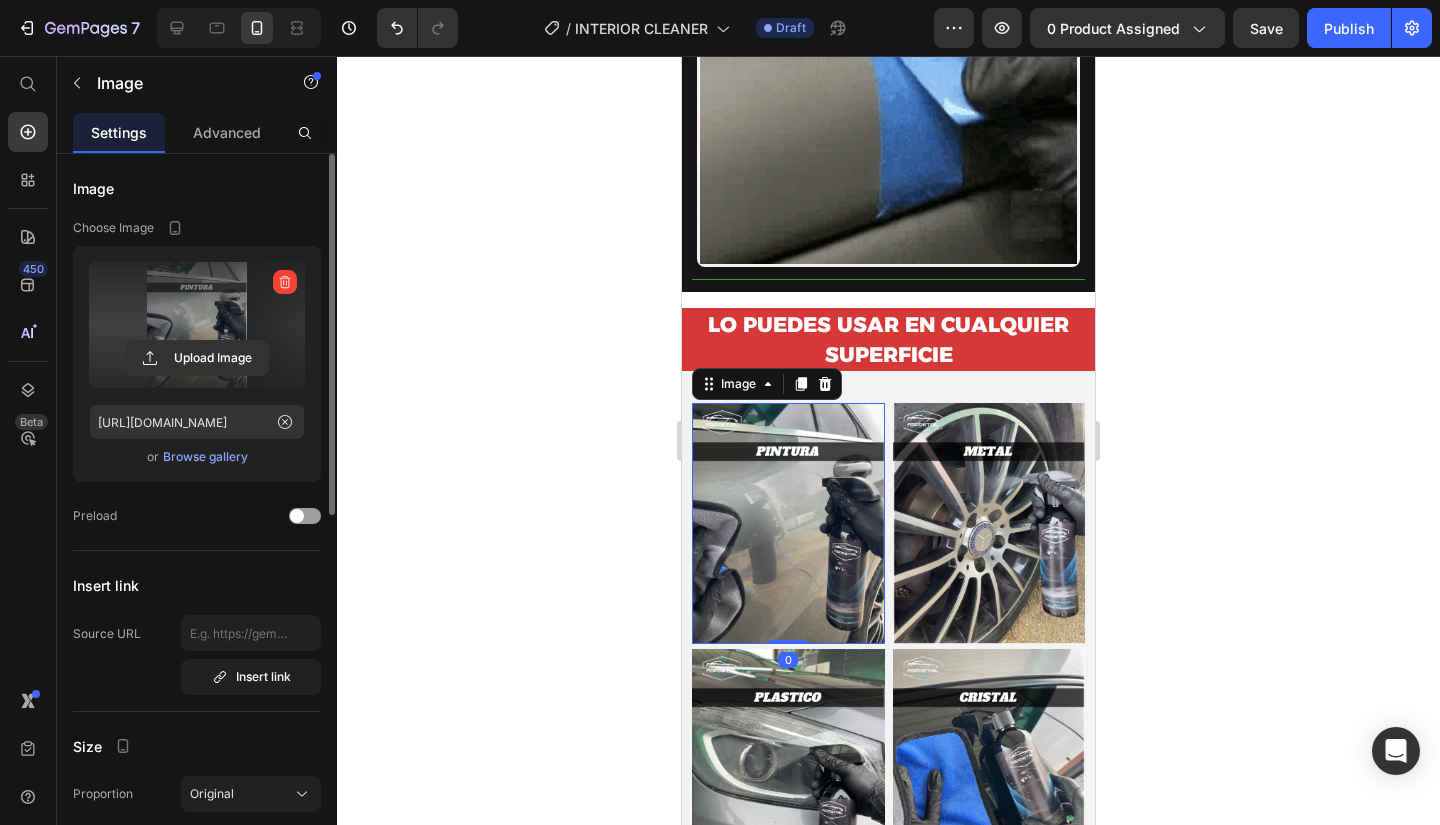 click at bounding box center (197, 325) 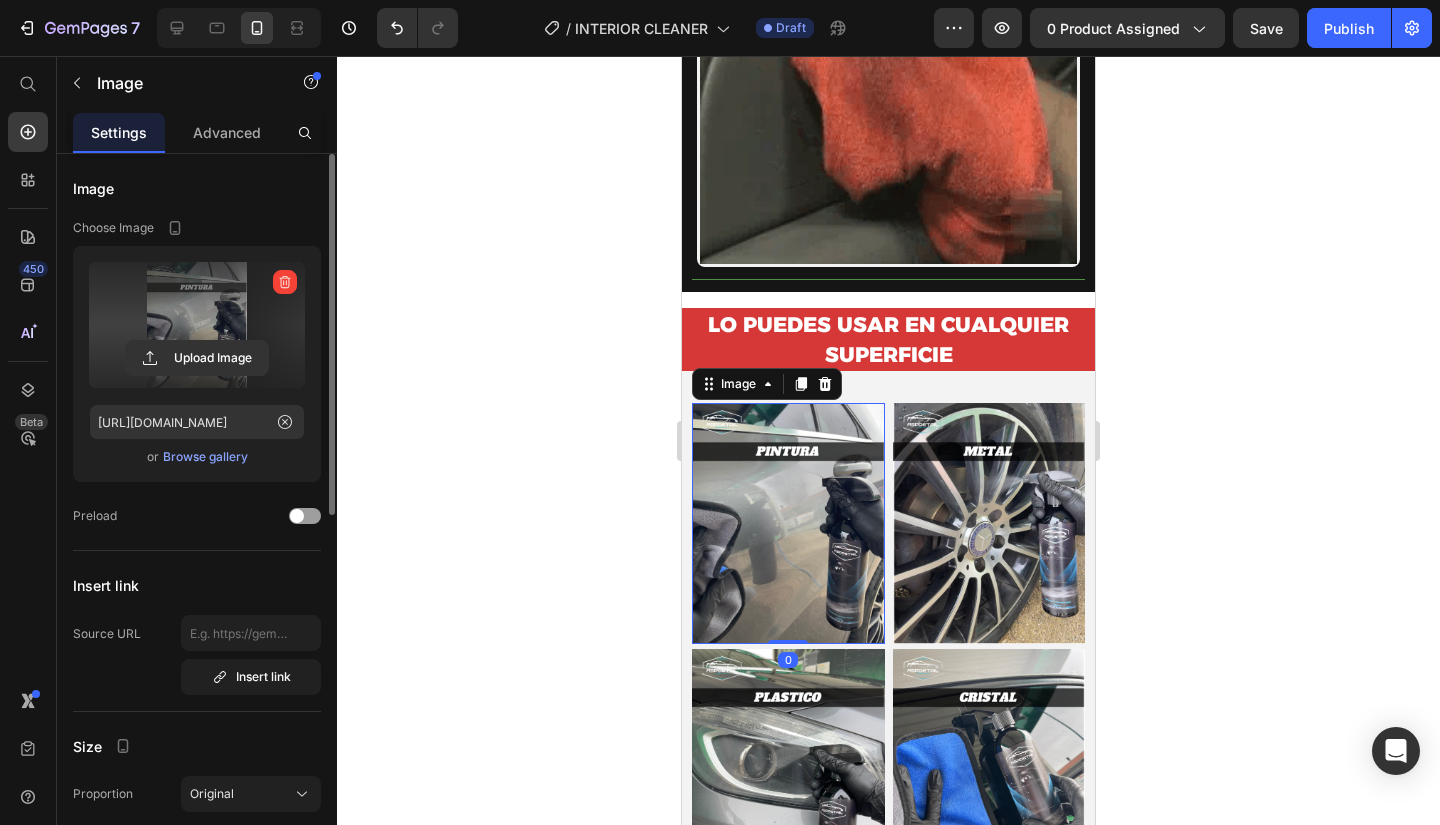 click 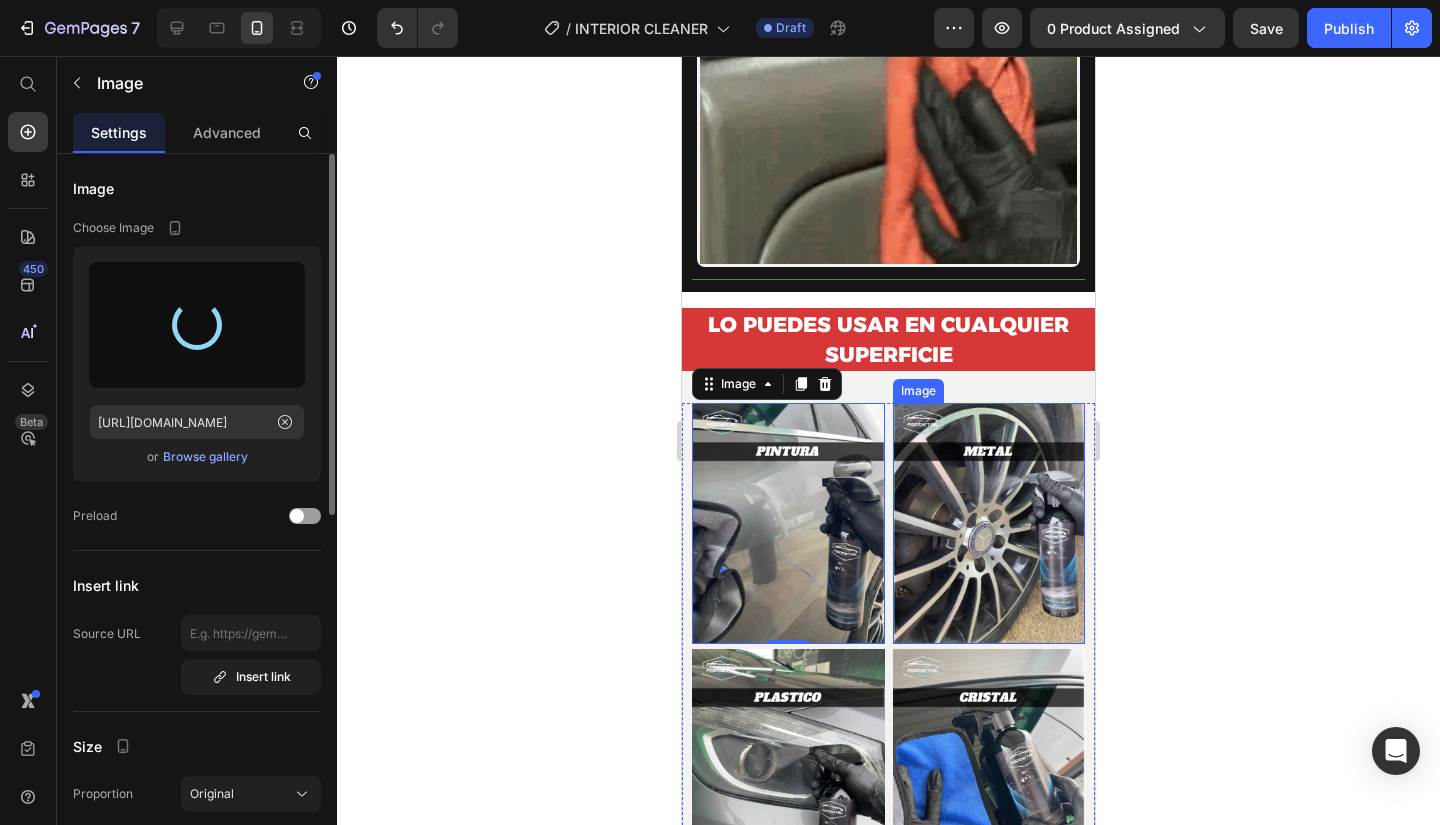 type on "[URL][DOMAIN_NAME]" 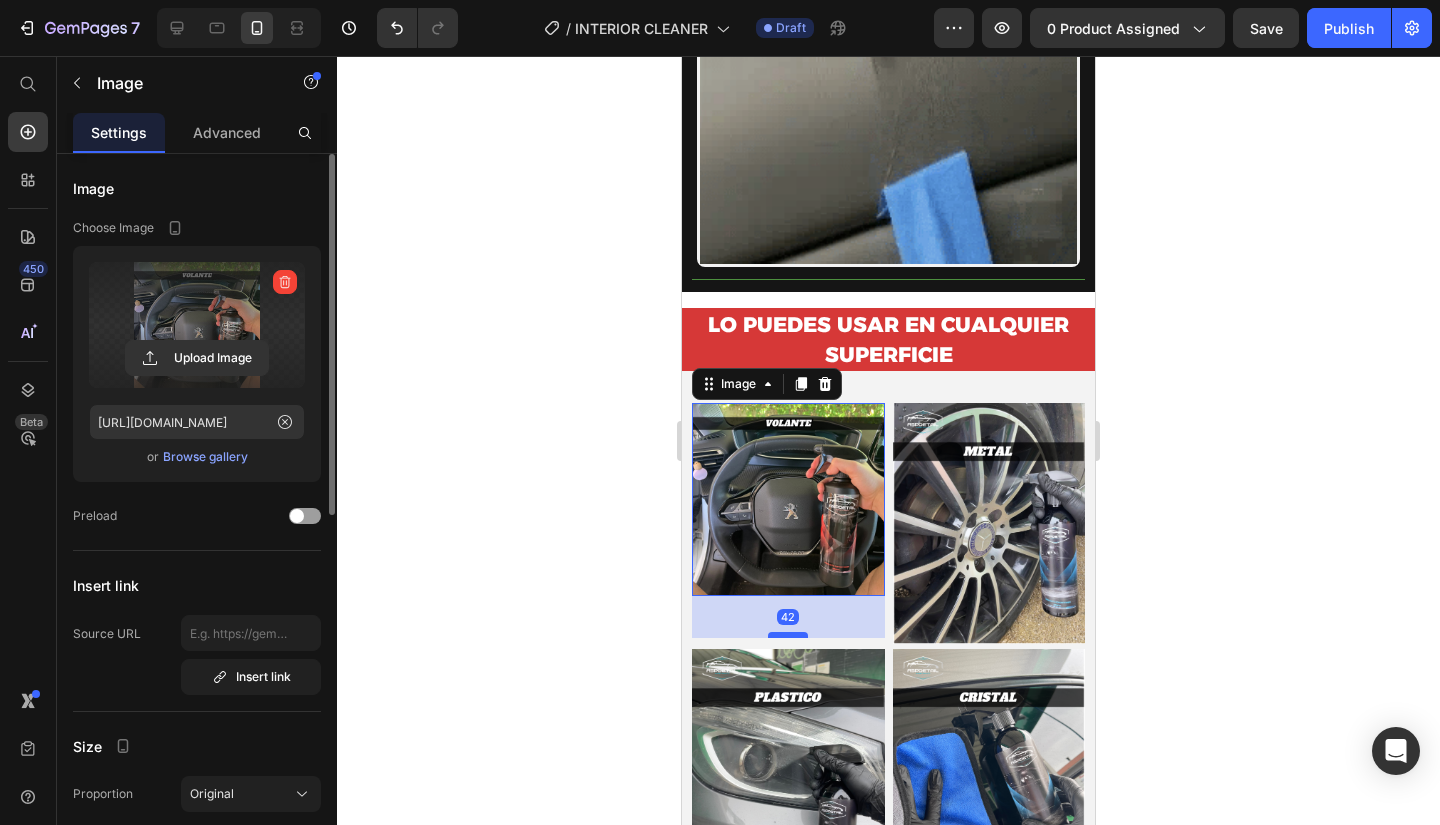 drag, startPoint x: 783, startPoint y: 389, endPoint x: 784, endPoint y: 431, distance: 42.0119 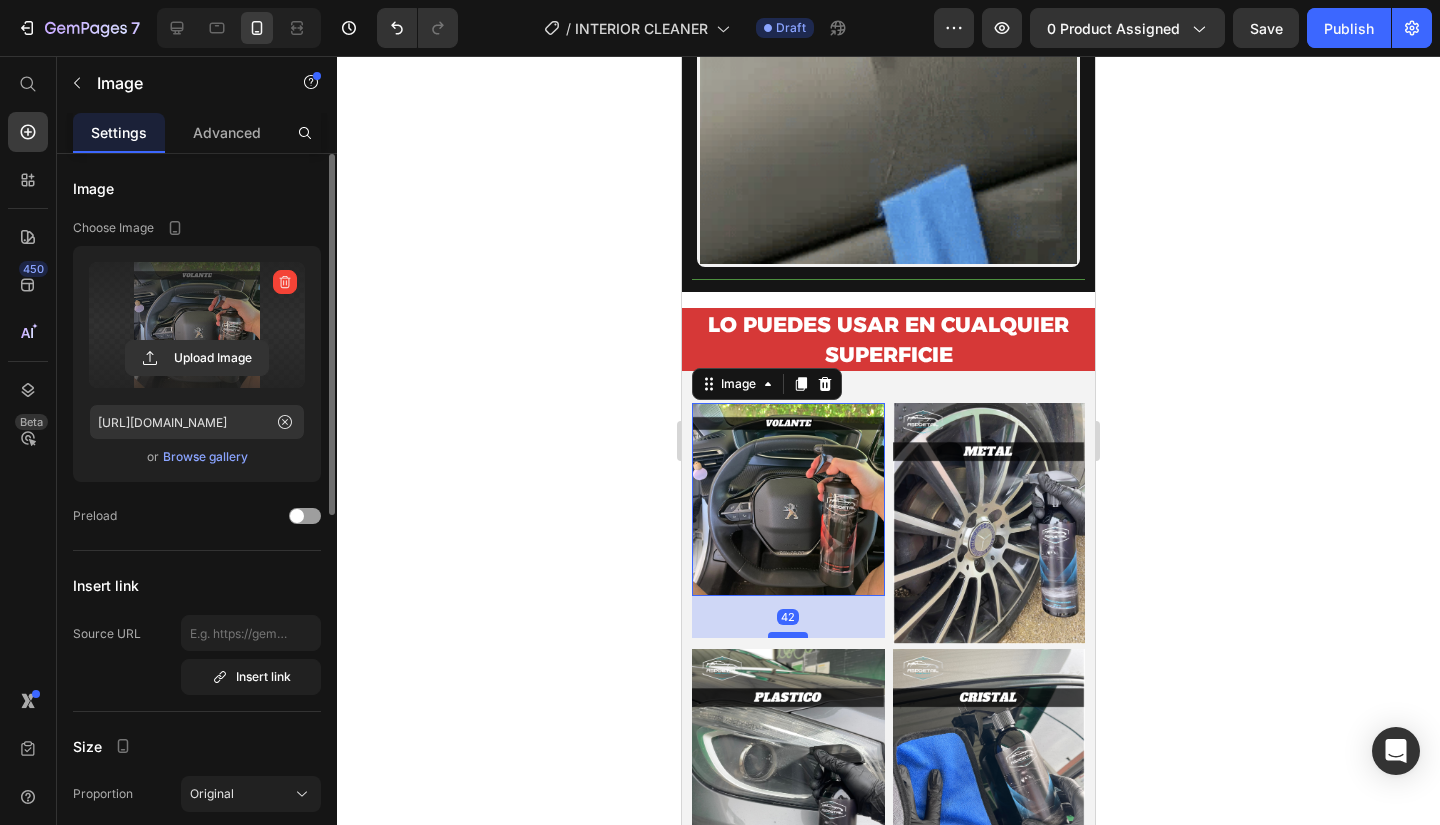 click at bounding box center [788, 635] 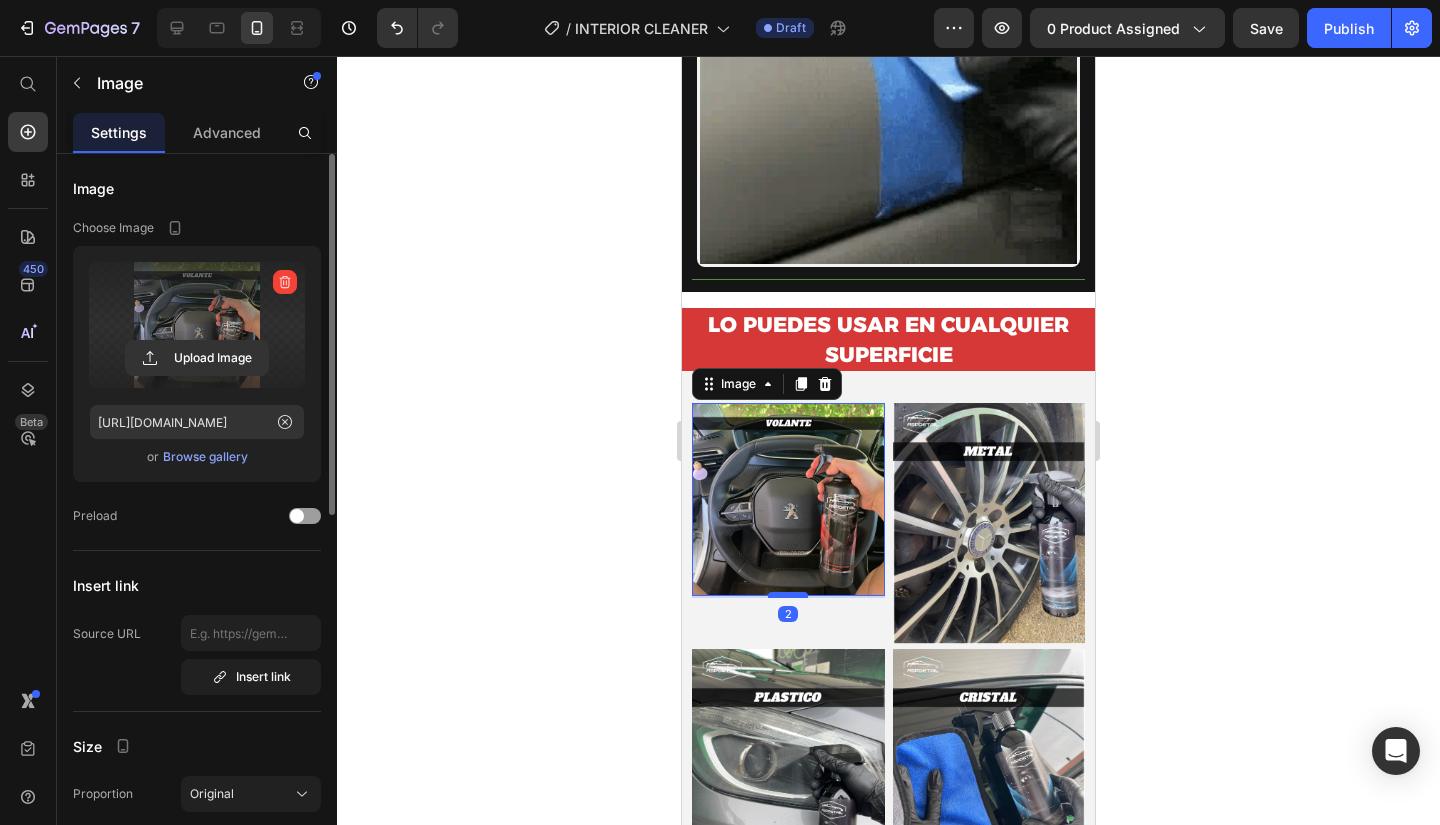 drag, startPoint x: 784, startPoint y: 431, endPoint x: 783, endPoint y: 391, distance: 40.012497 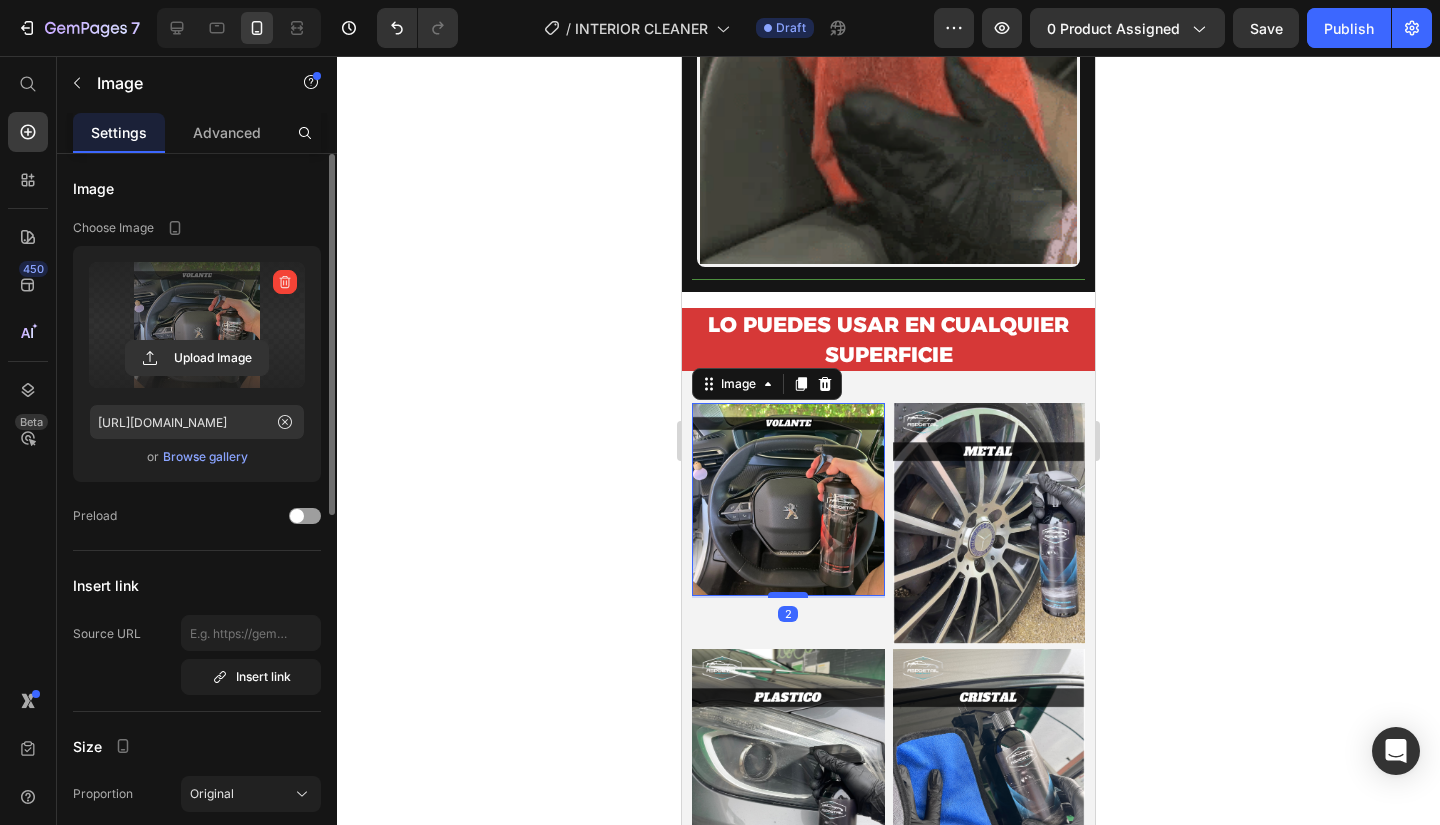 click at bounding box center (788, 595) 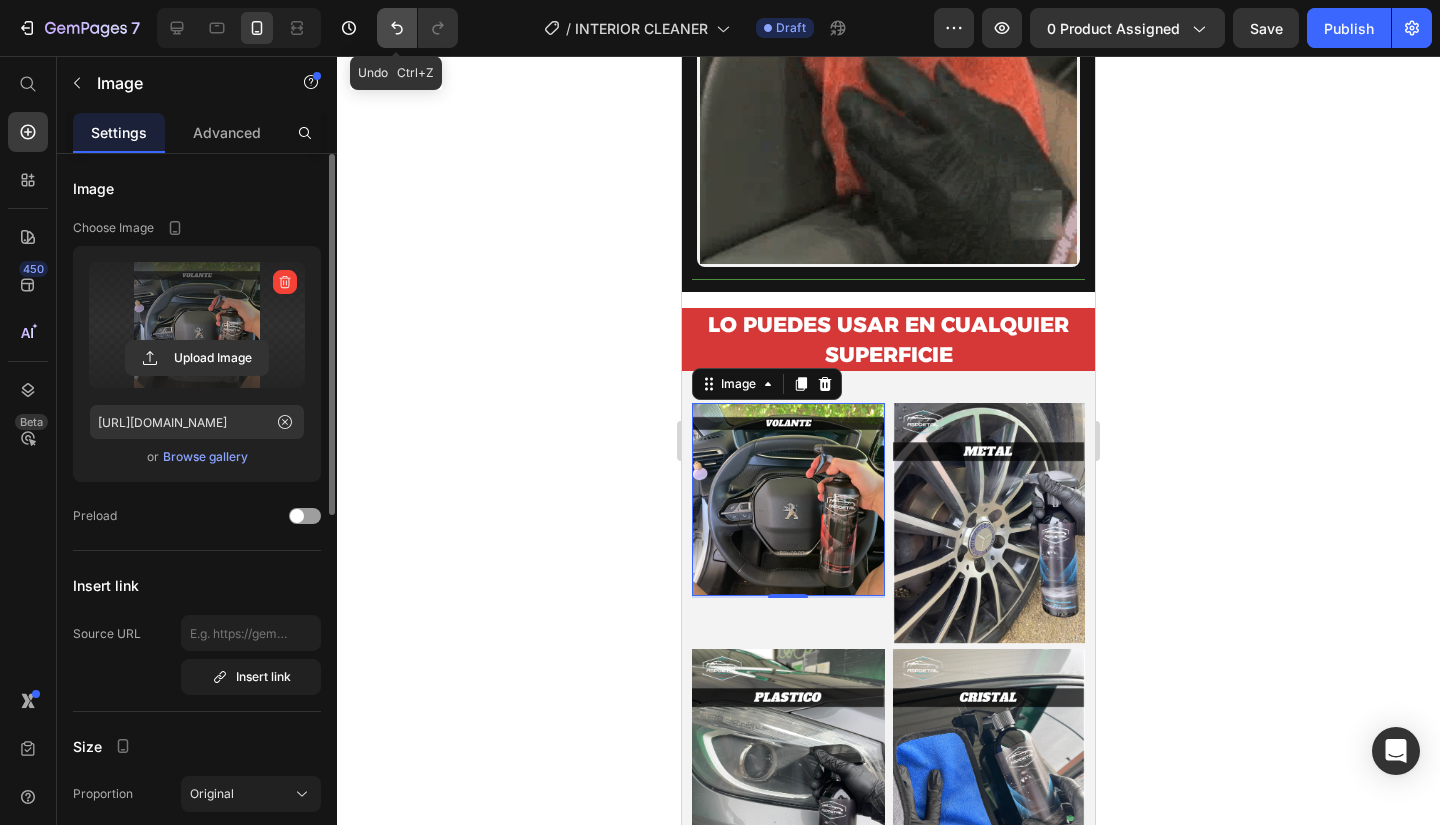 click 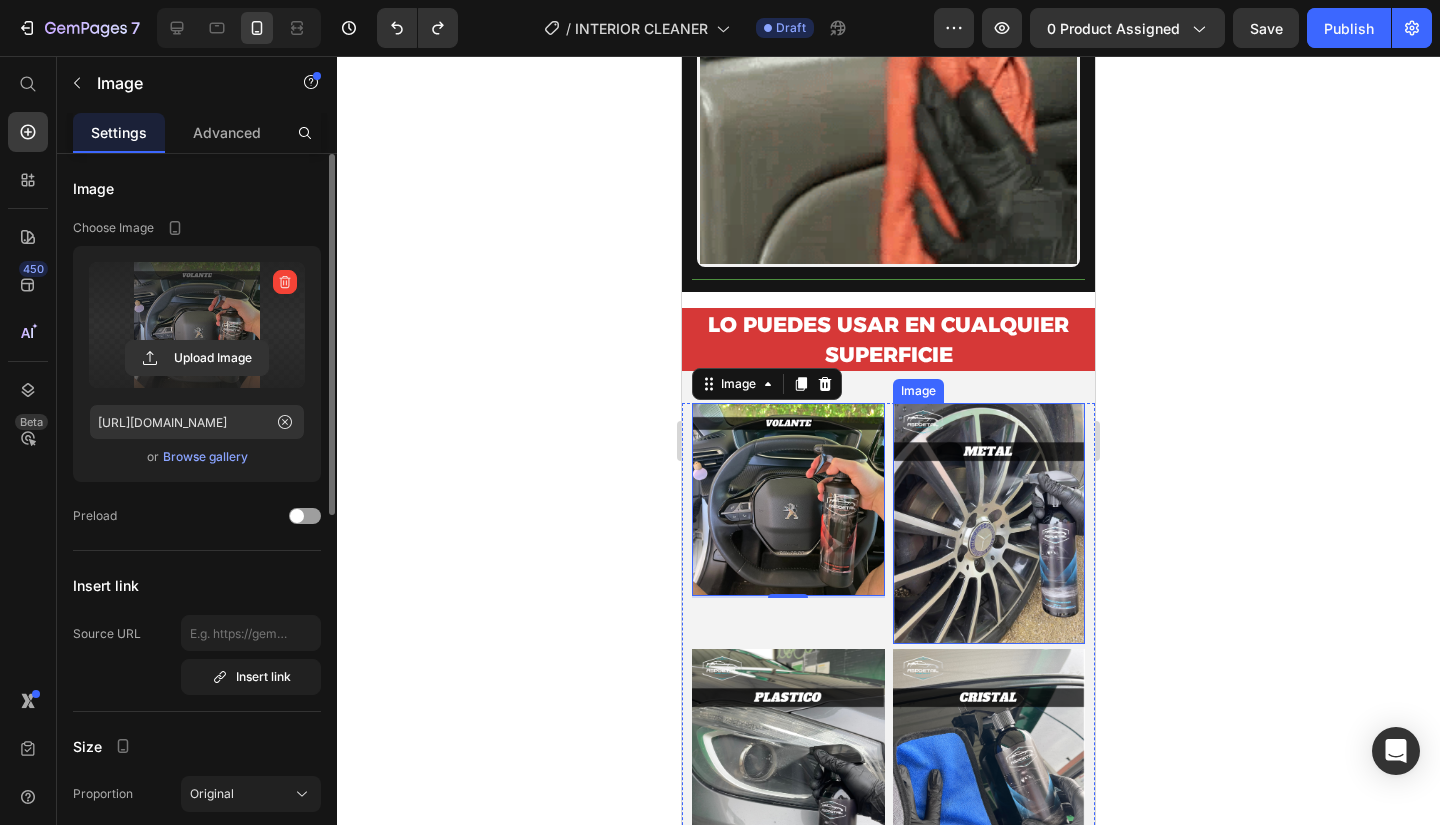 drag, startPoint x: 1014, startPoint y: 304, endPoint x: 968, endPoint y: 311, distance: 46.52956 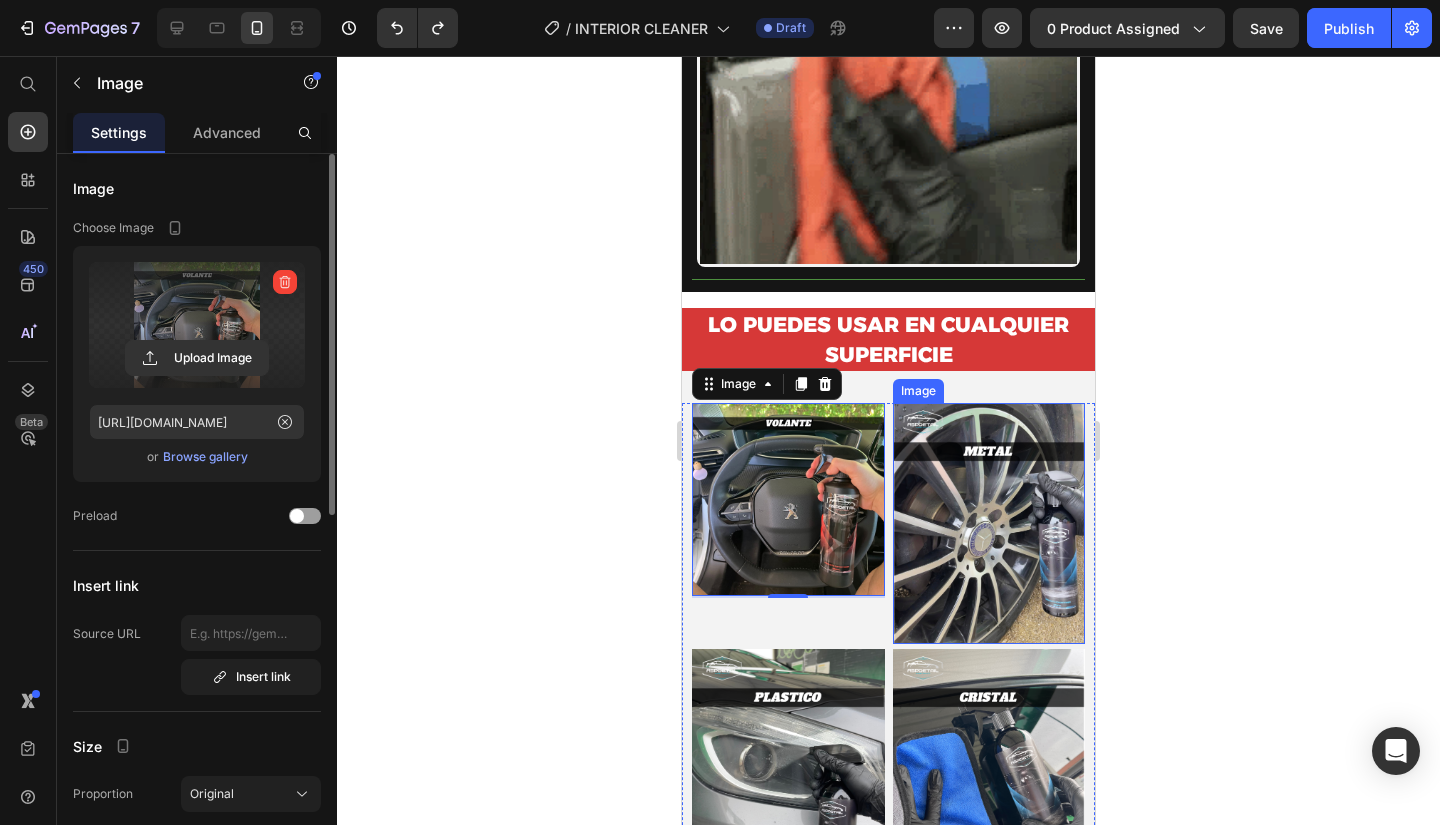 click at bounding box center [989, 523] 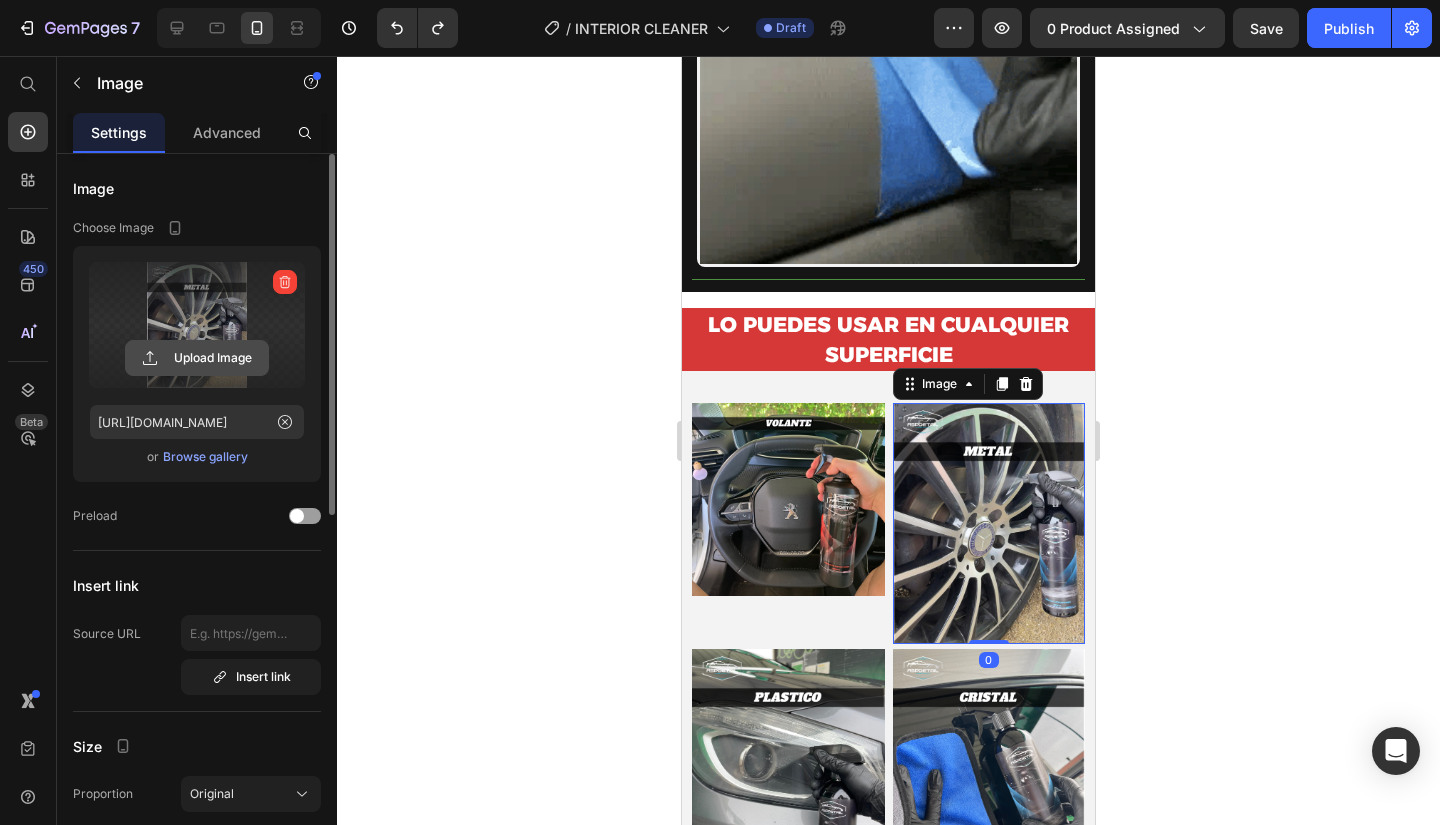 click 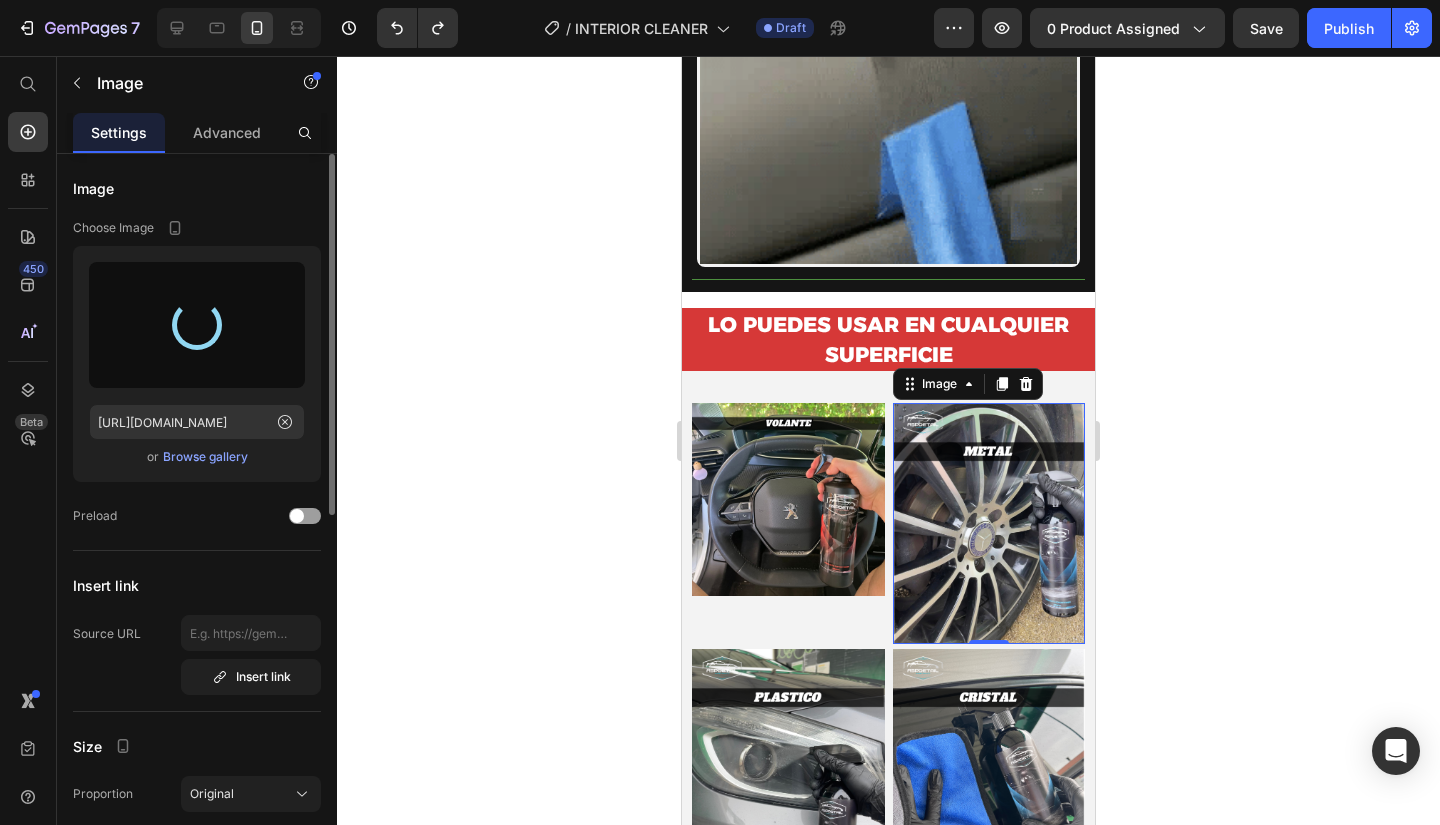 type on "[URL][DOMAIN_NAME]" 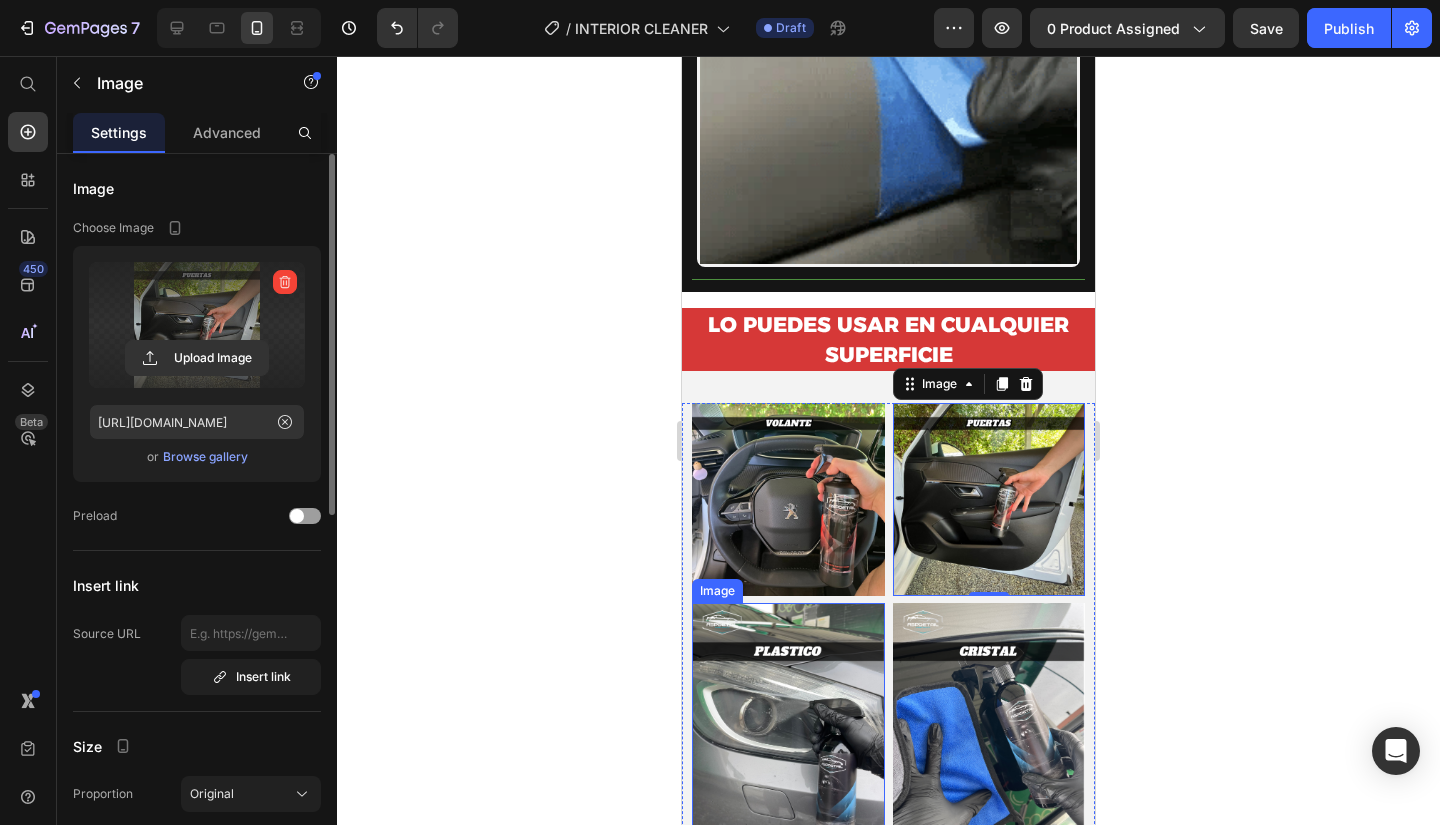 click at bounding box center (788, 723) 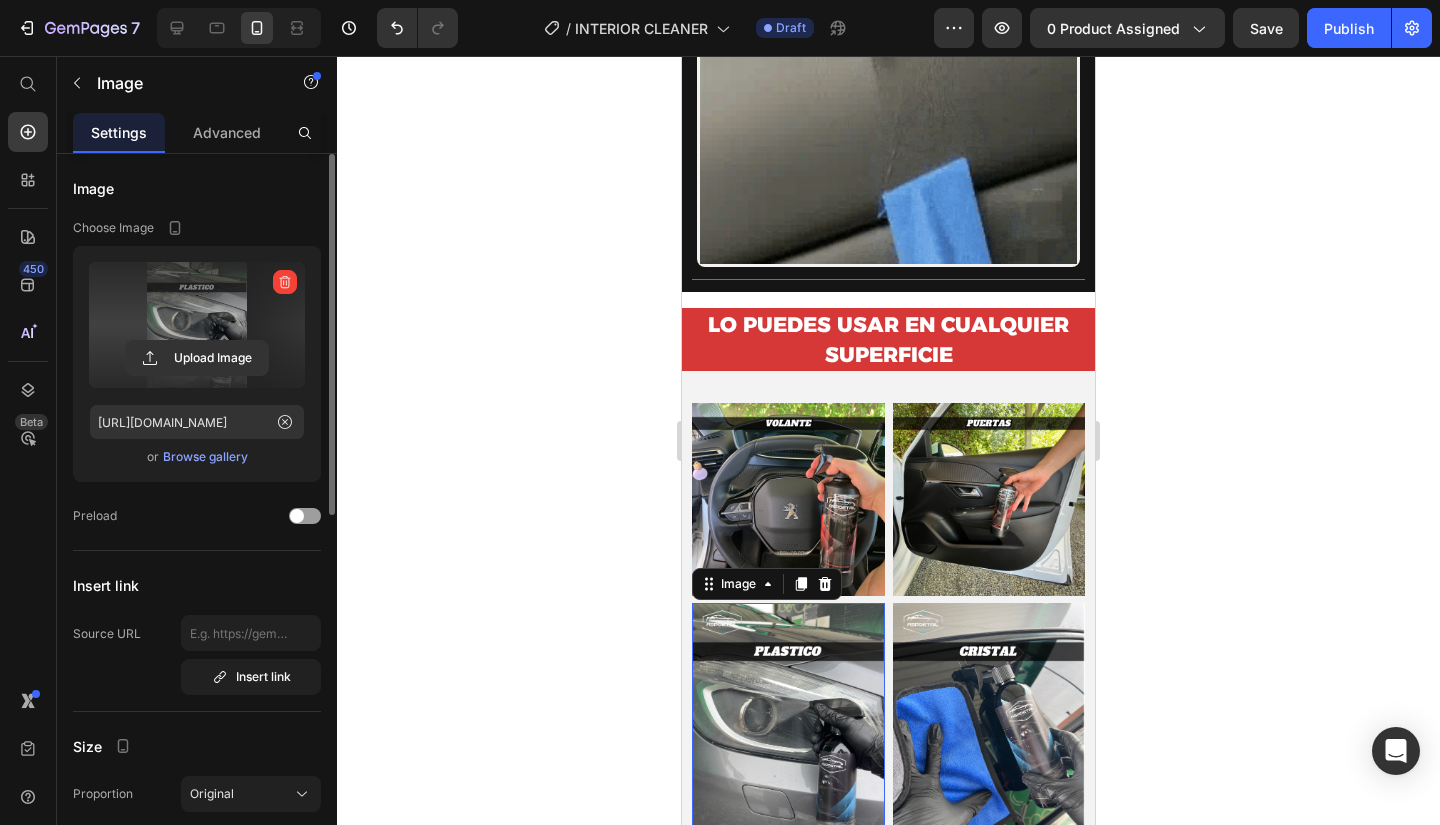 click at bounding box center [197, 325] 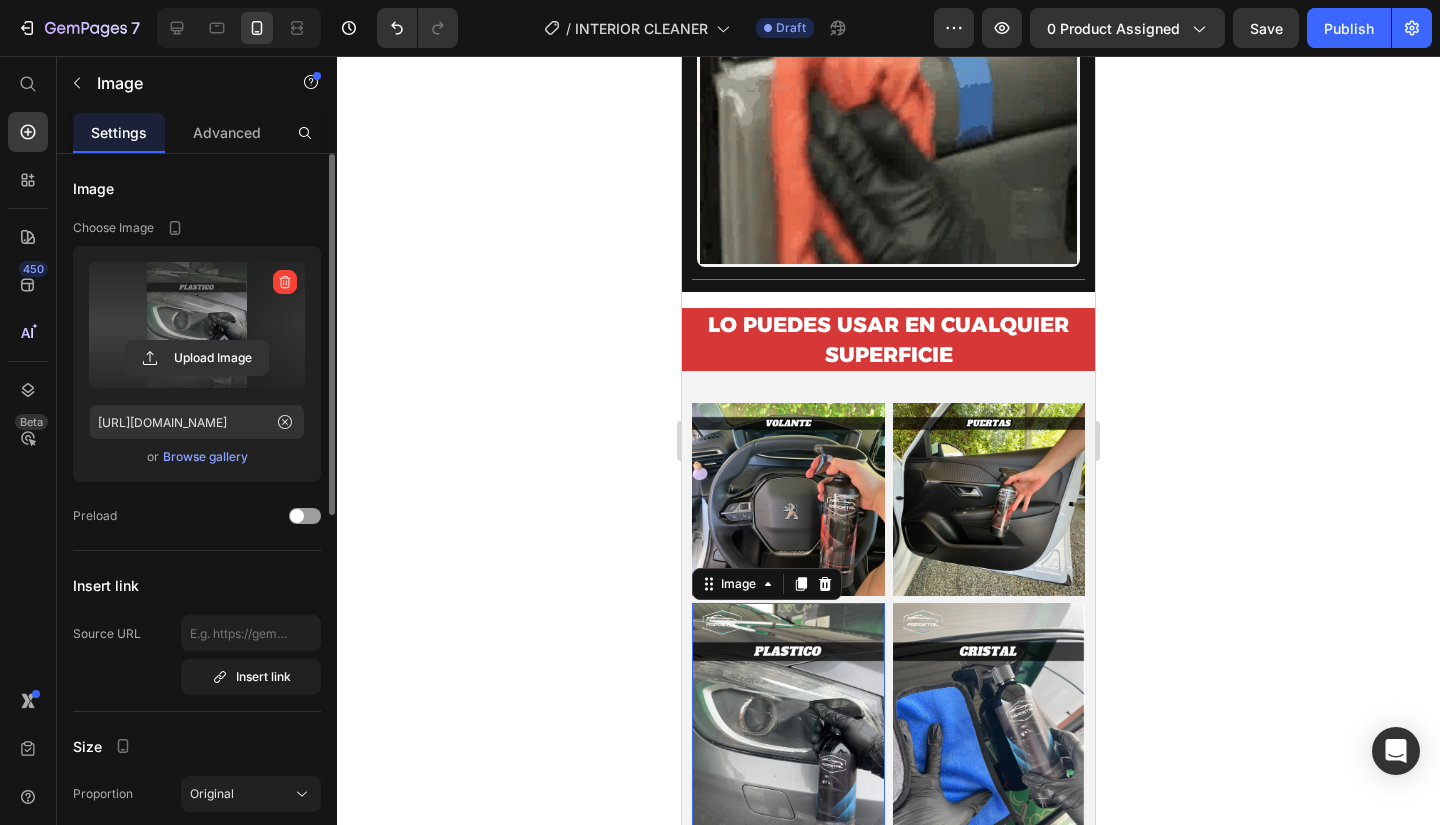 click 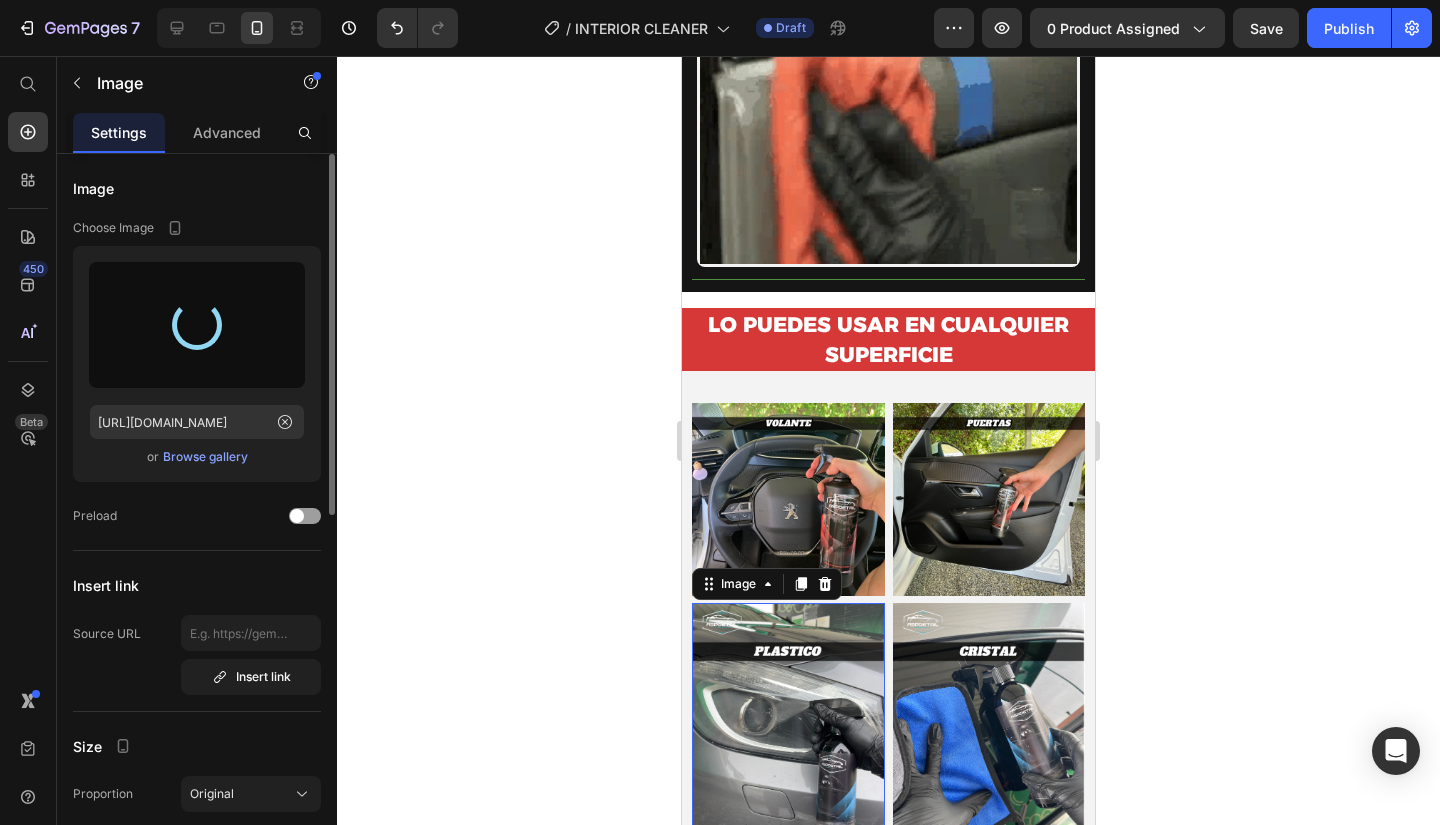 type on "[URL][DOMAIN_NAME]" 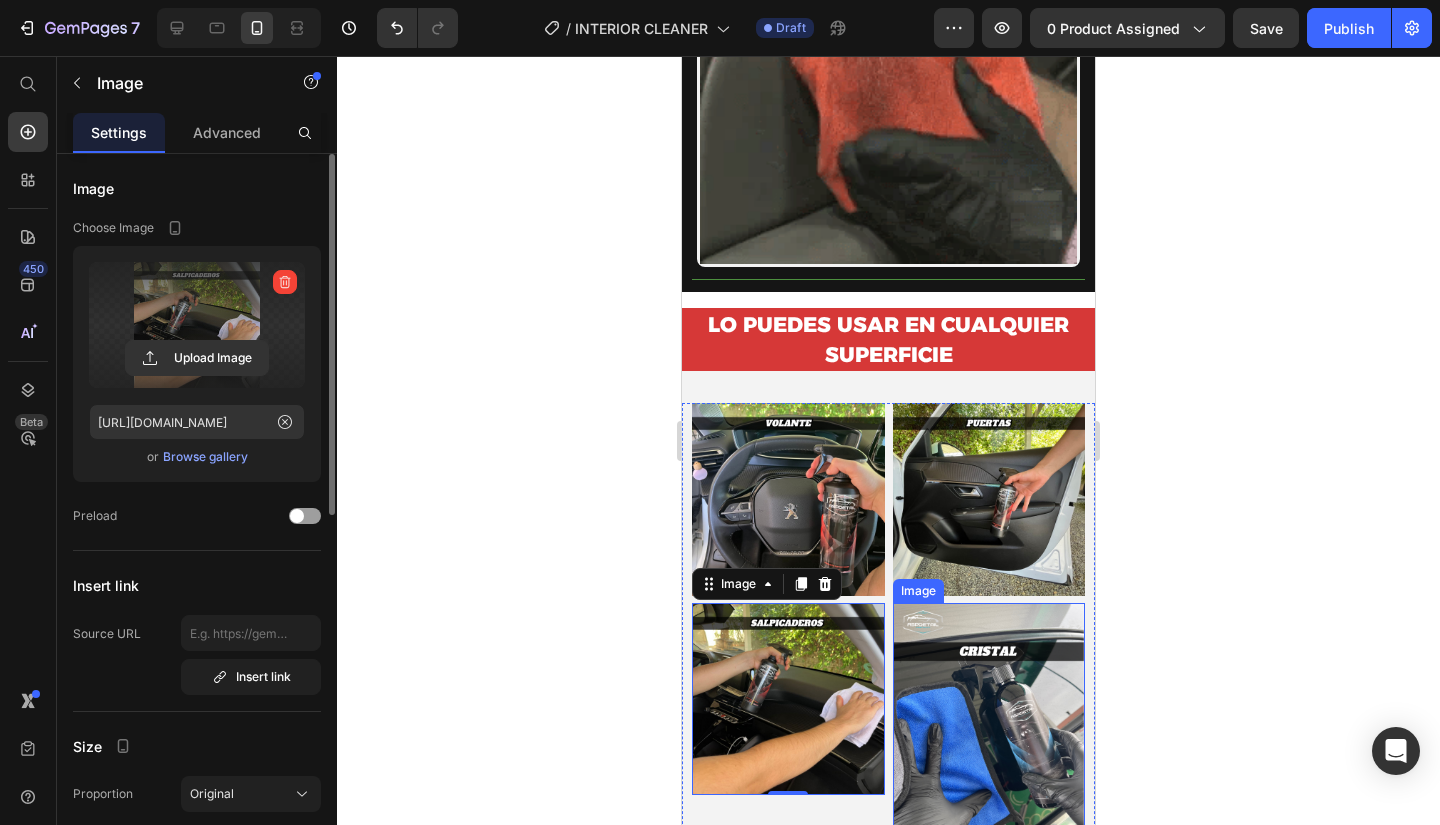 click at bounding box center [989, 723] 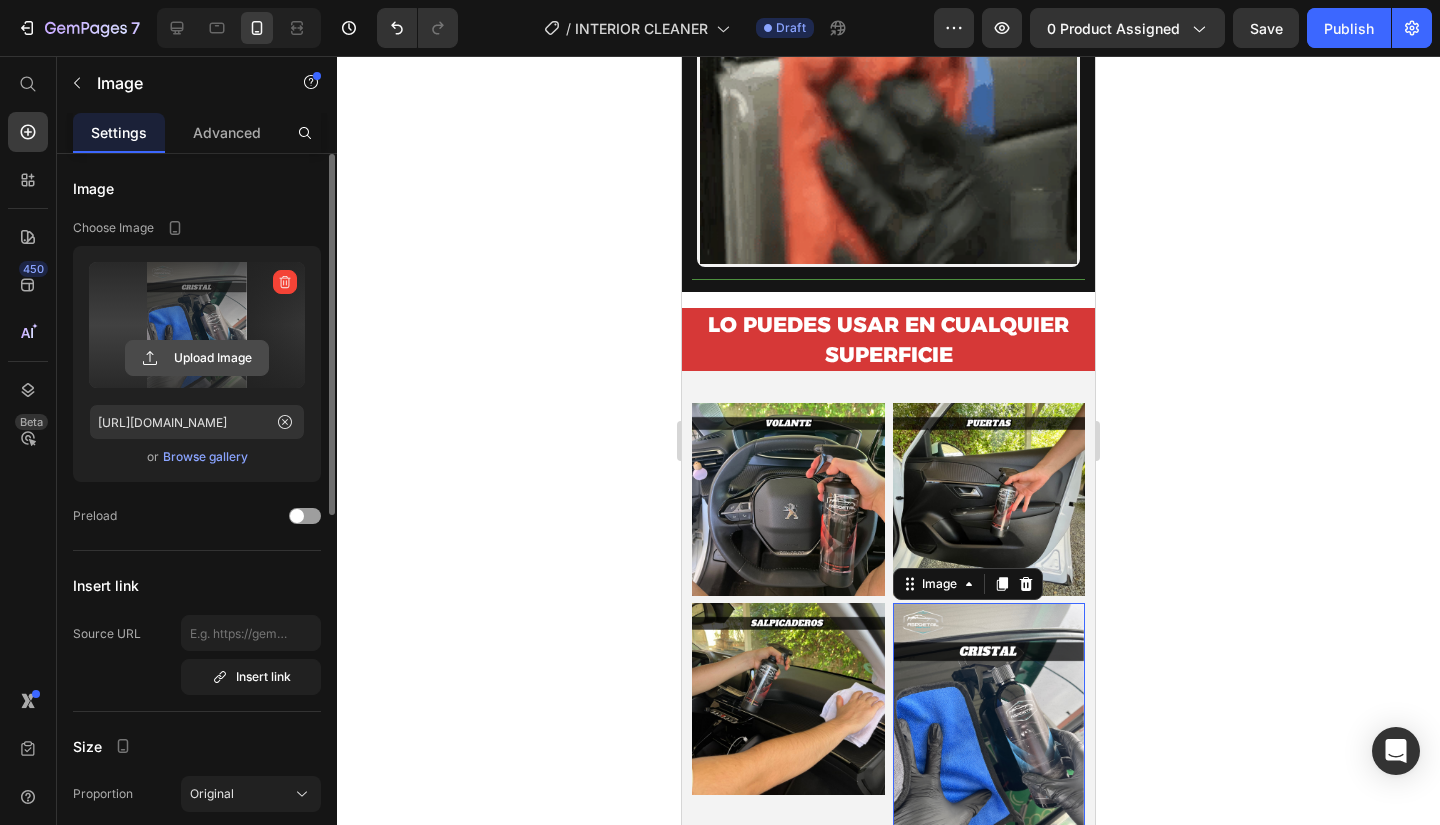 click 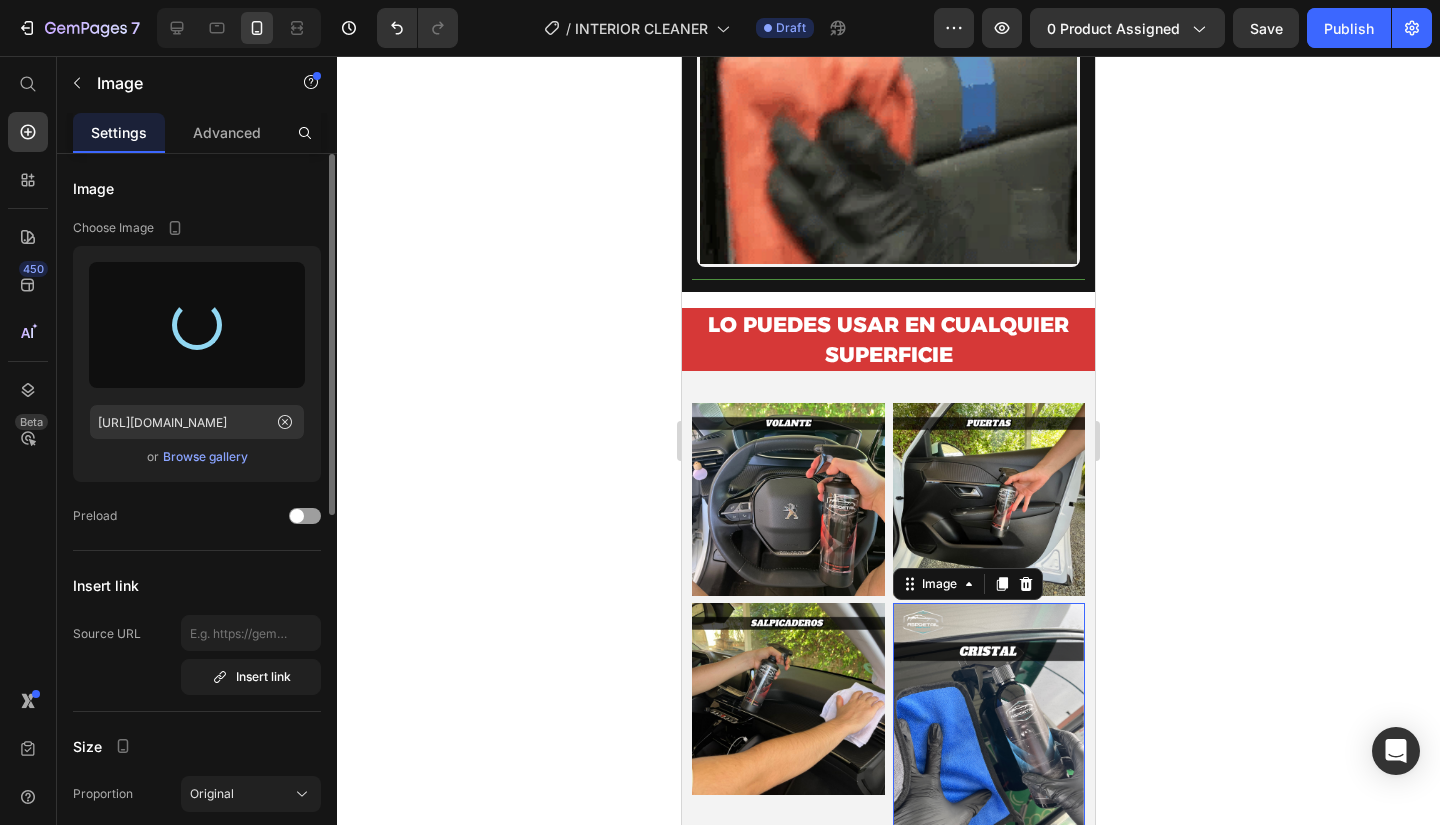 type on "[URL][DOMAIN_NAME]" 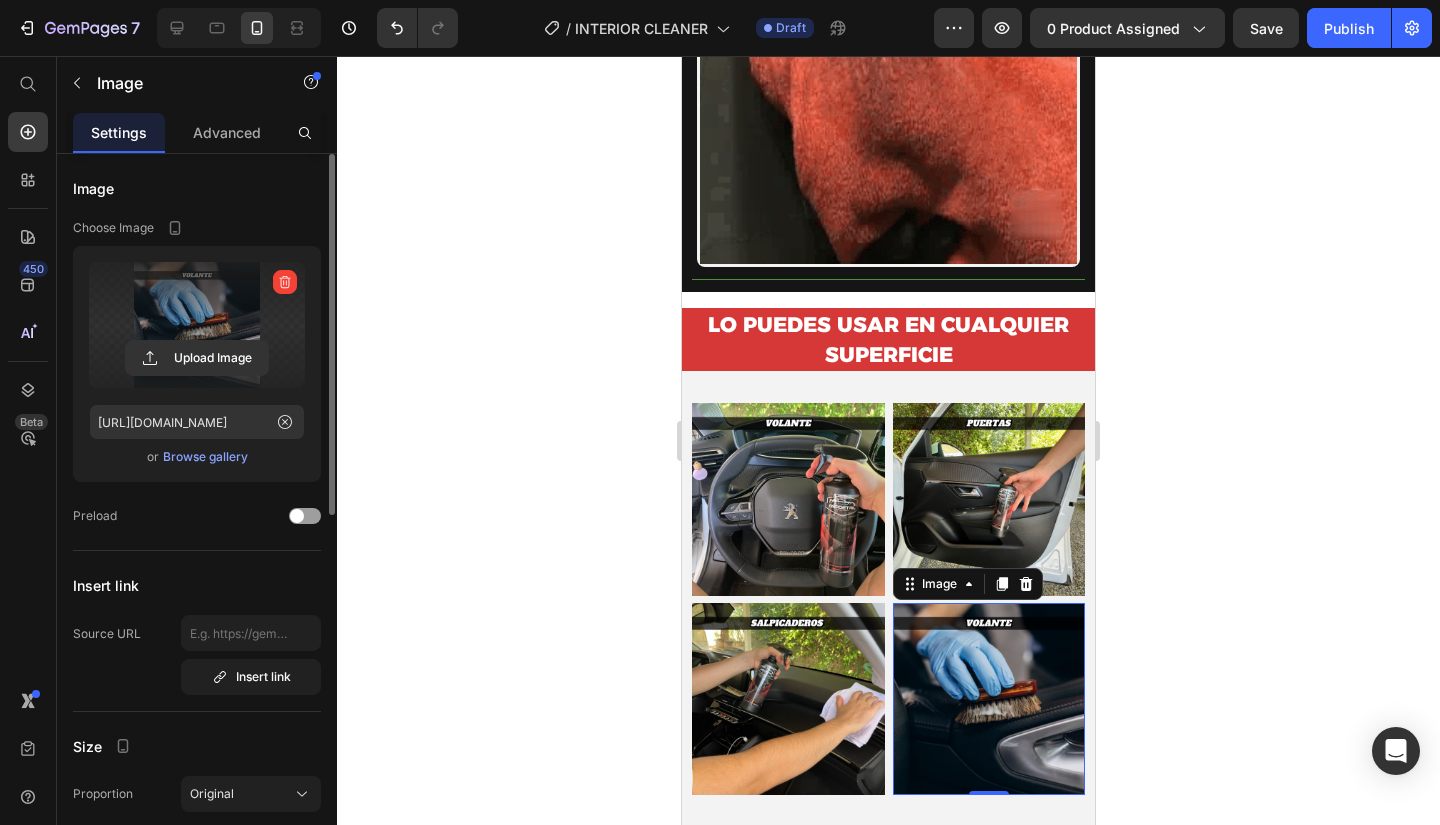 click 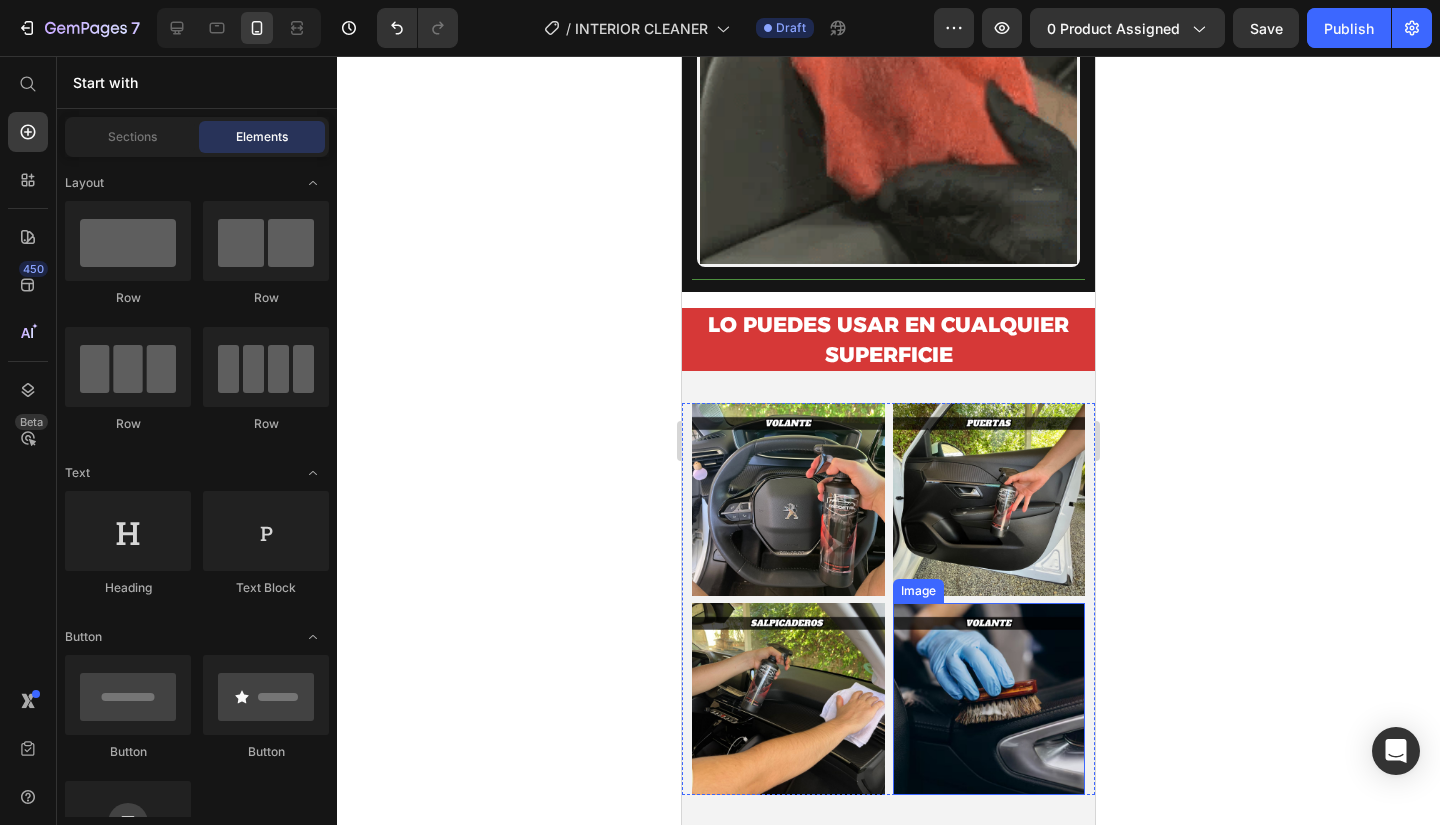 click at bounding box center (989, 699) 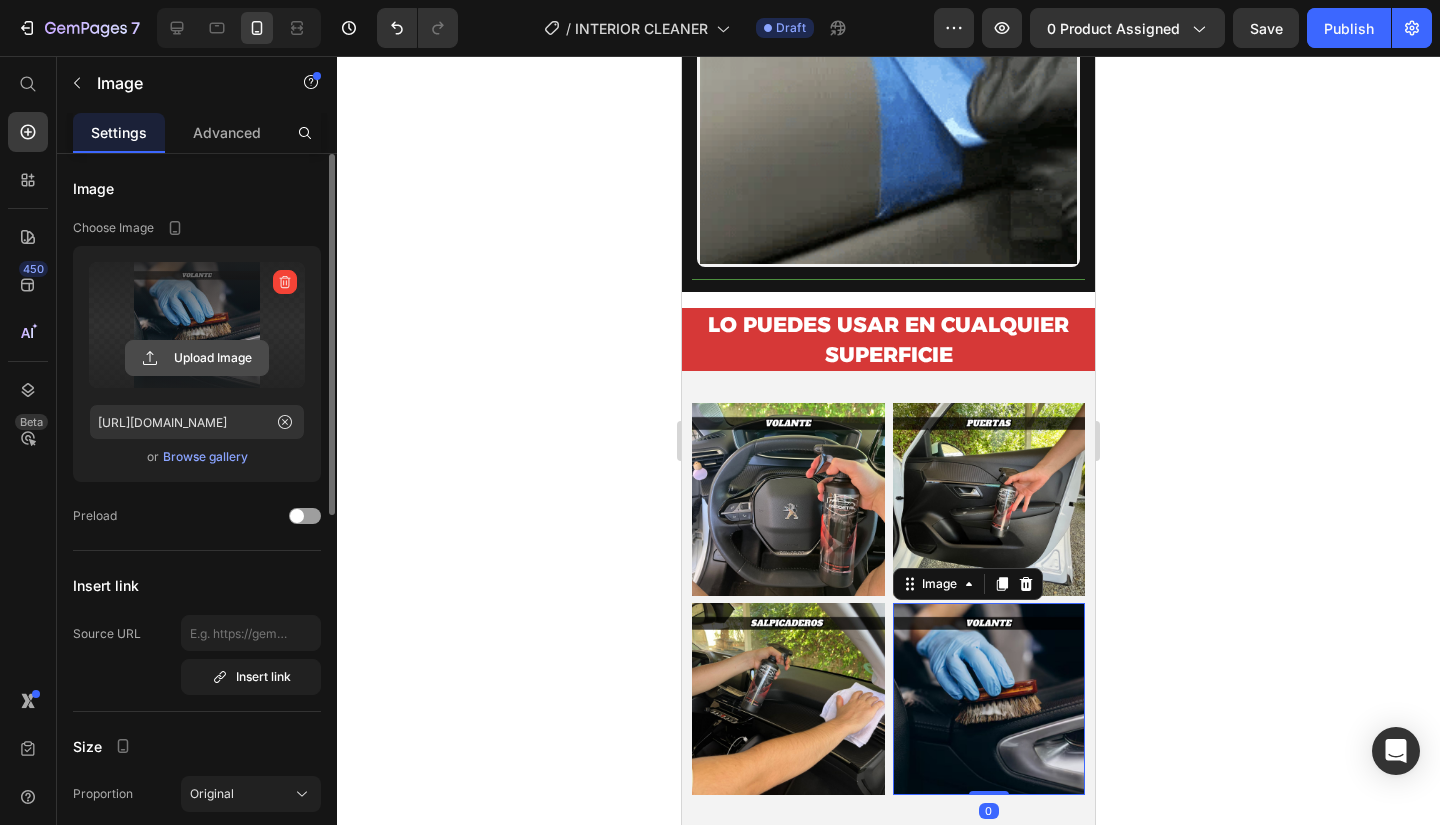 click 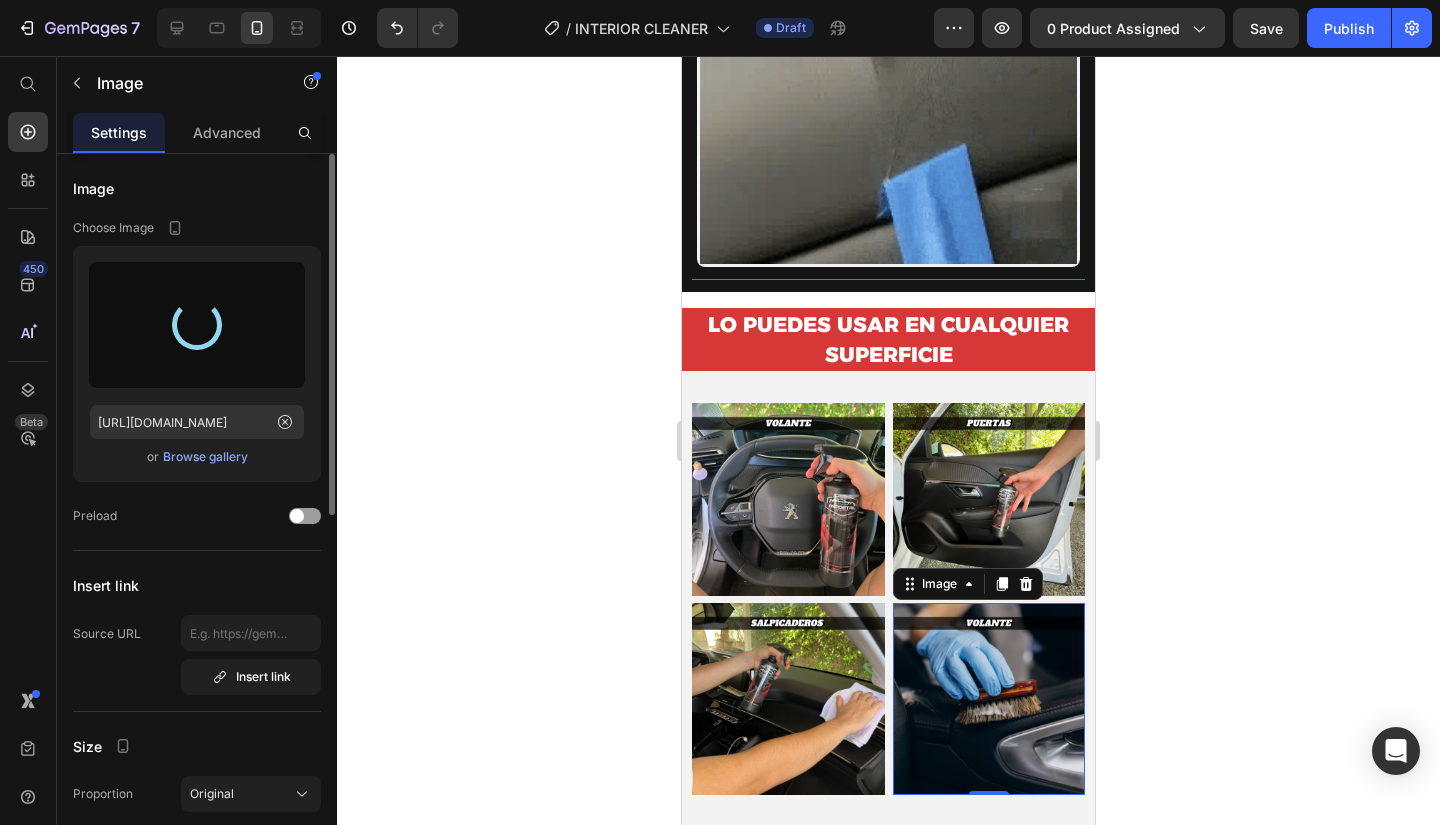 type on "[URL][DOMAIN_NAME]" 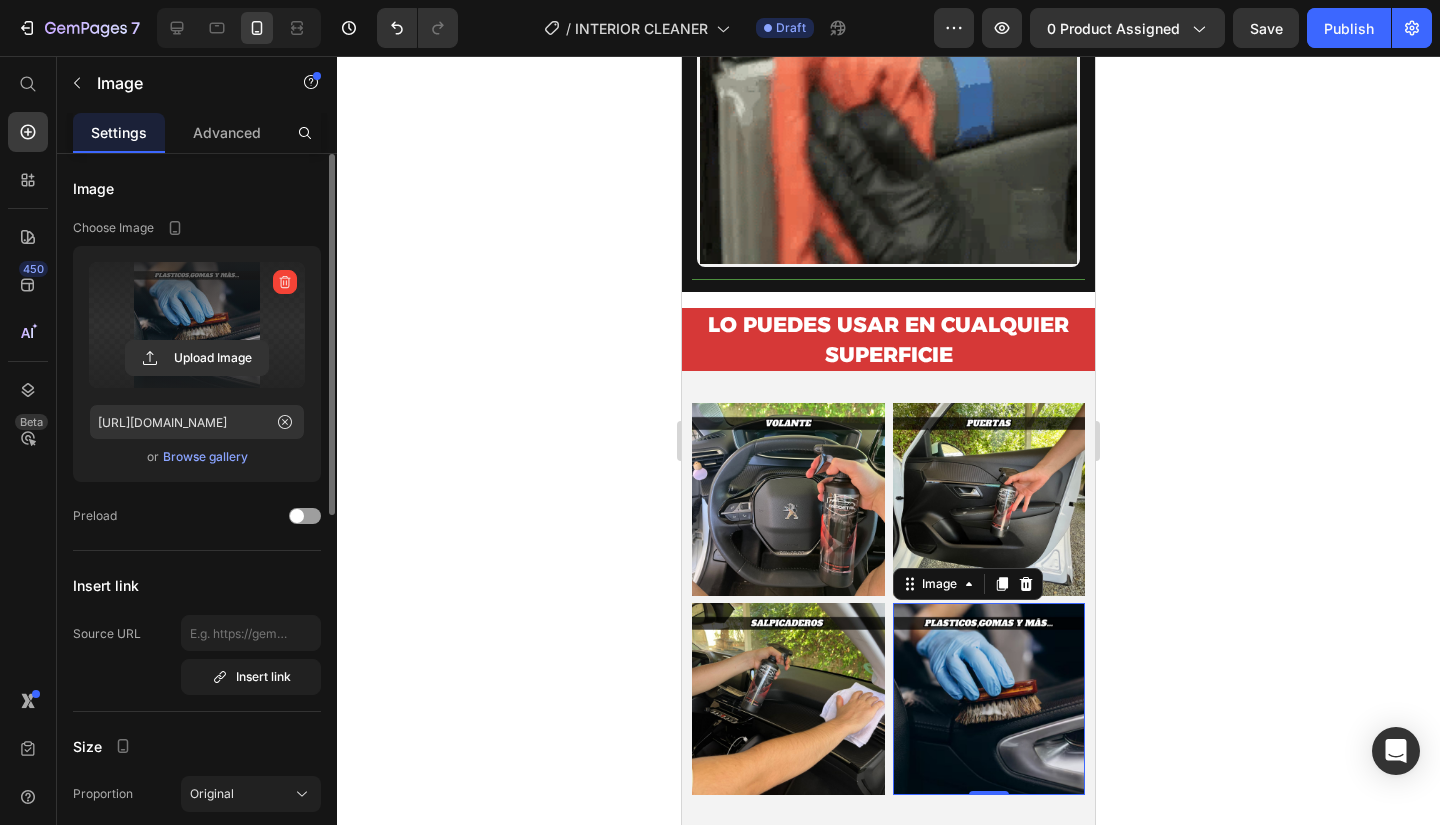 click 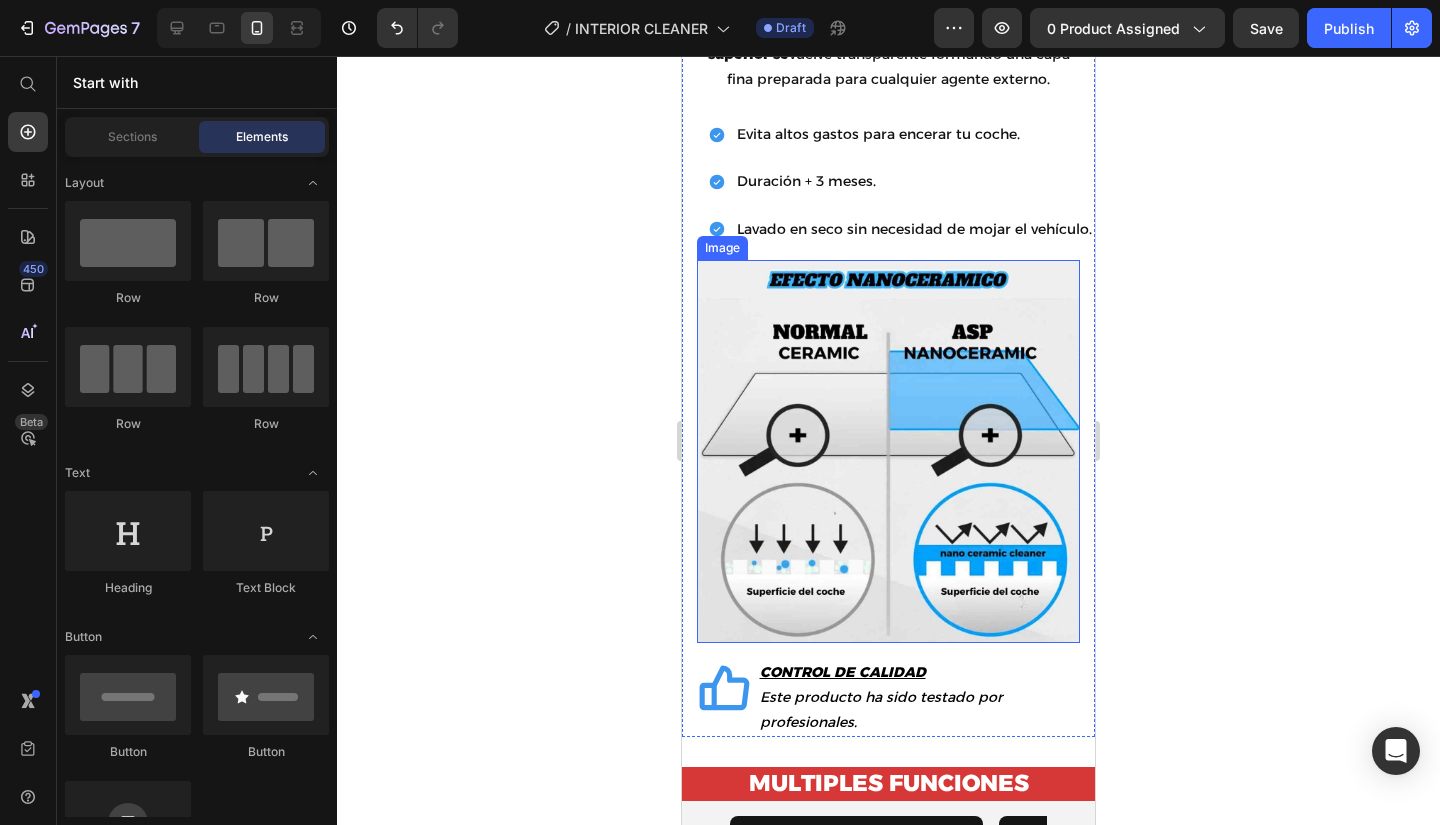 scroll, scrollTop: 4600, scrollLeft: 0, axis: vertical 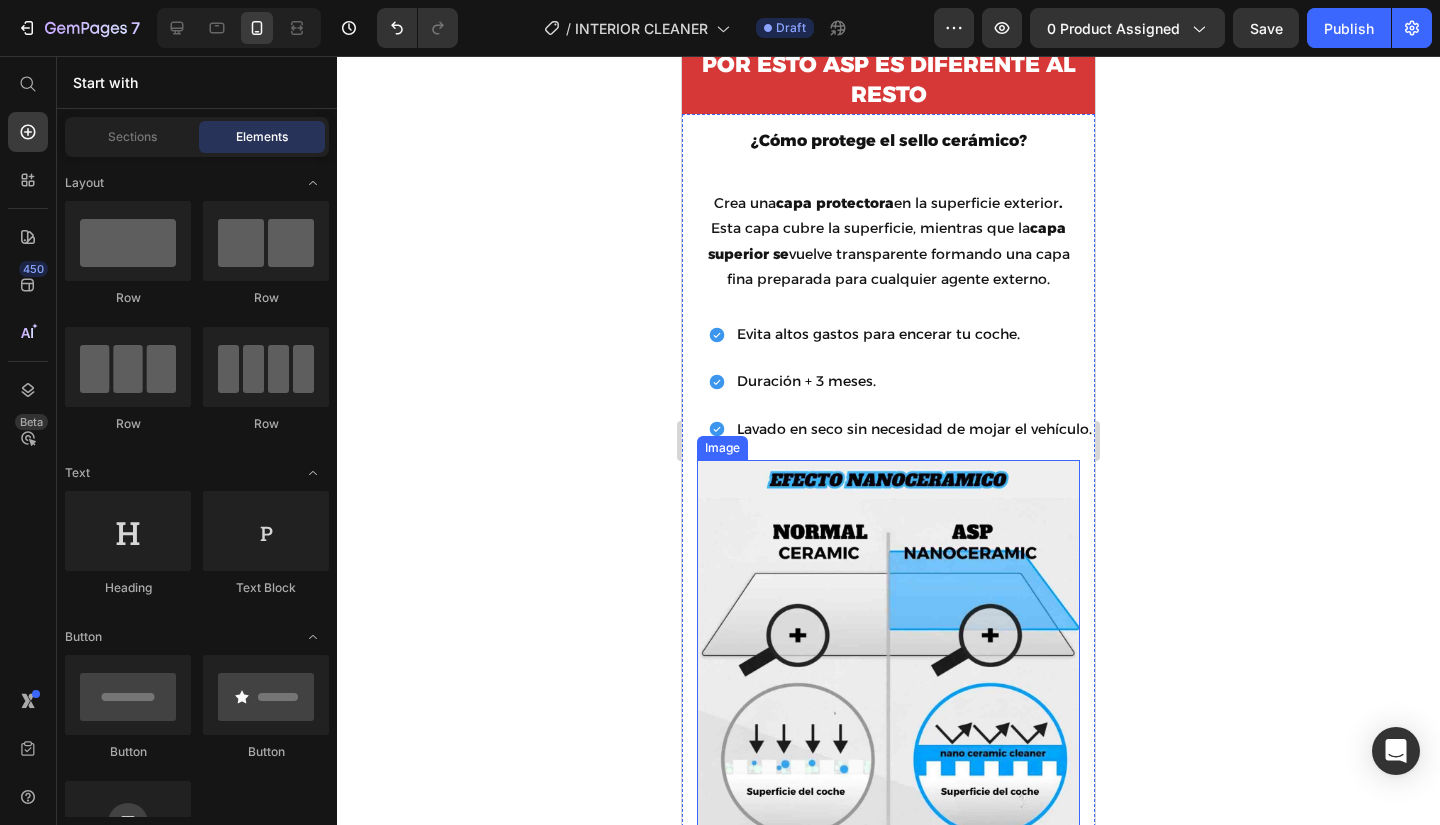 click on "Duración + 3 meses." at bounding box center (914, 381) 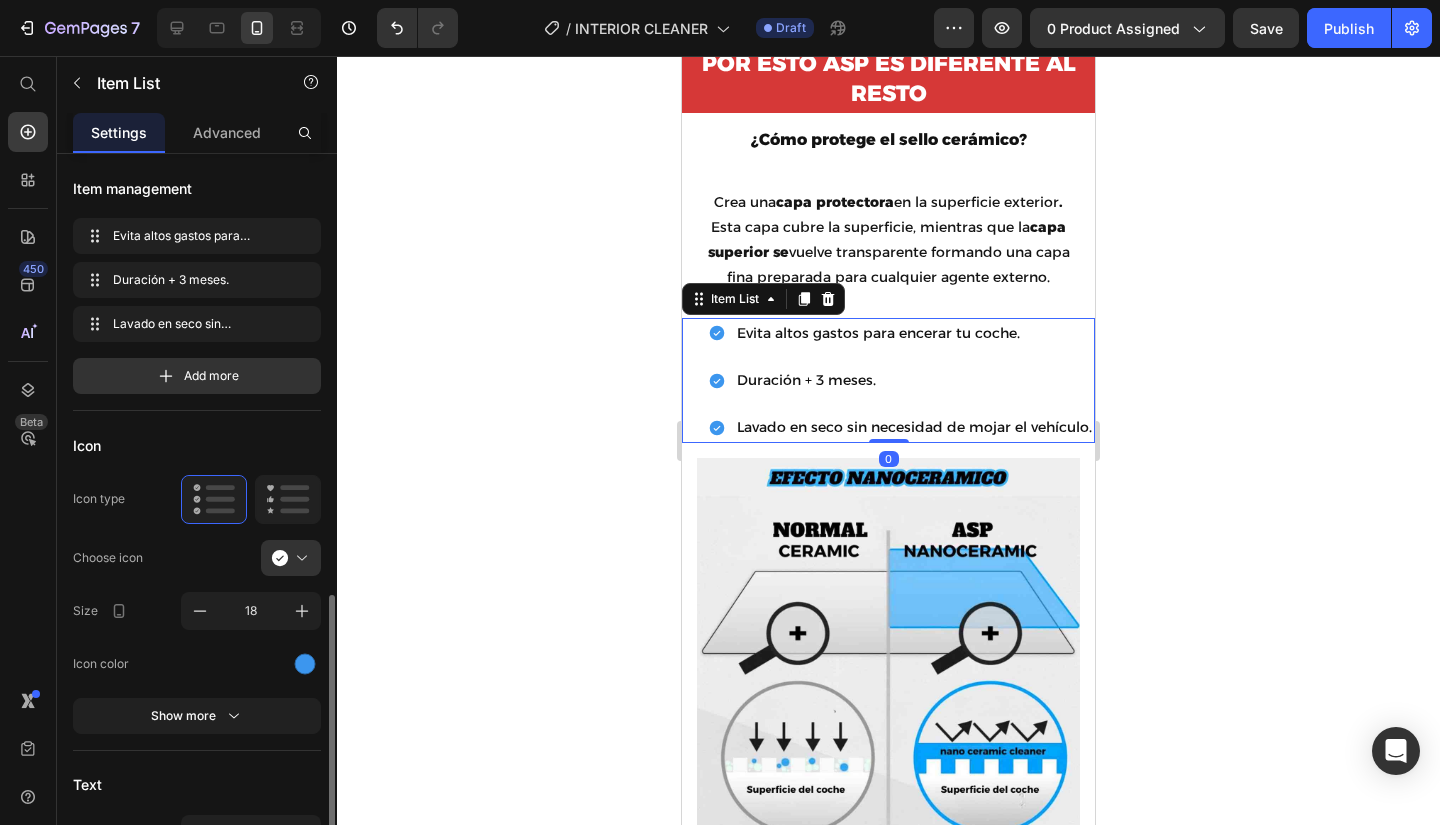 scroll, scrollTop: 300, scrollLeft: 0, axis: vertical 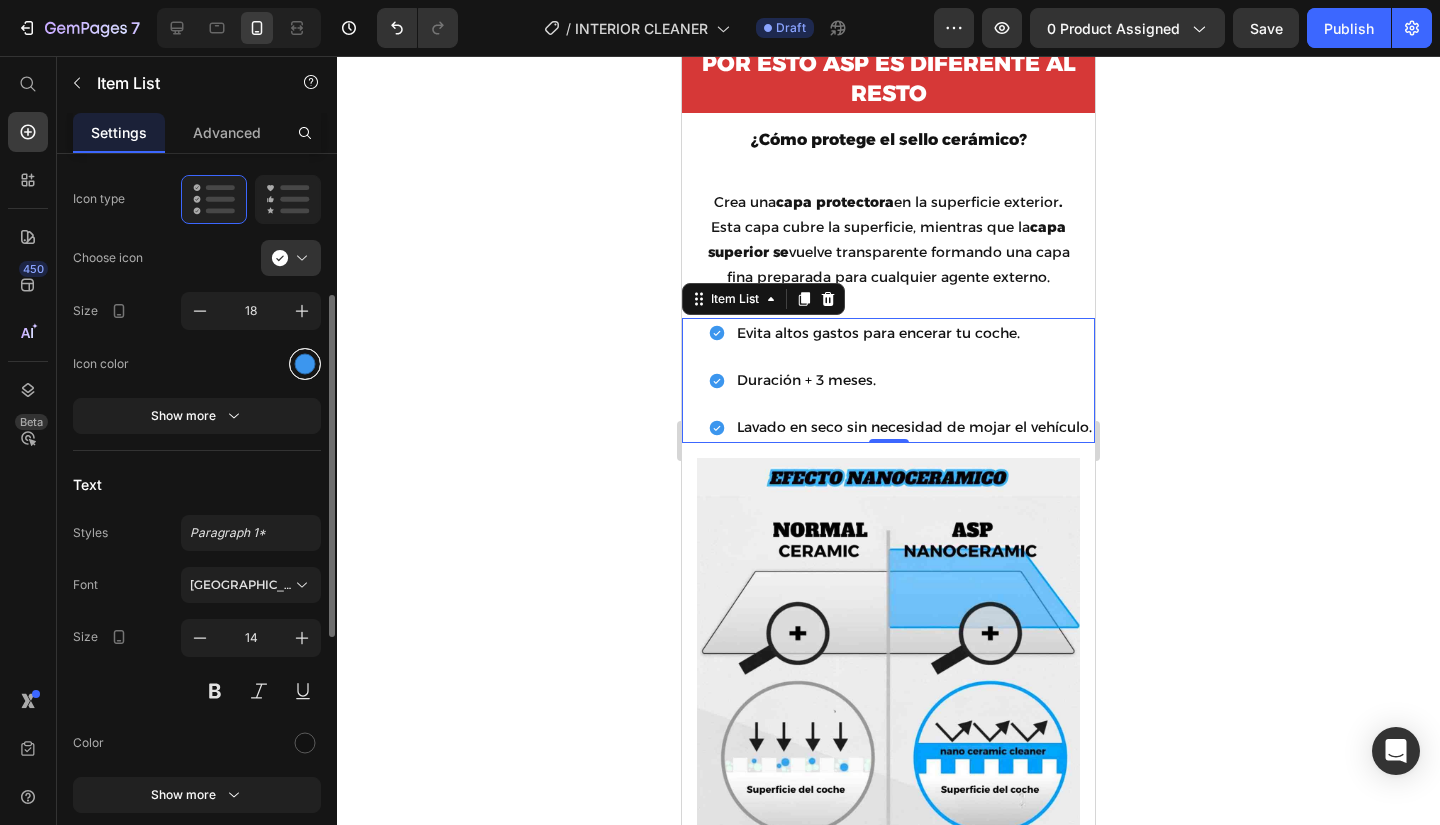 click at bounding box center (305, 363) 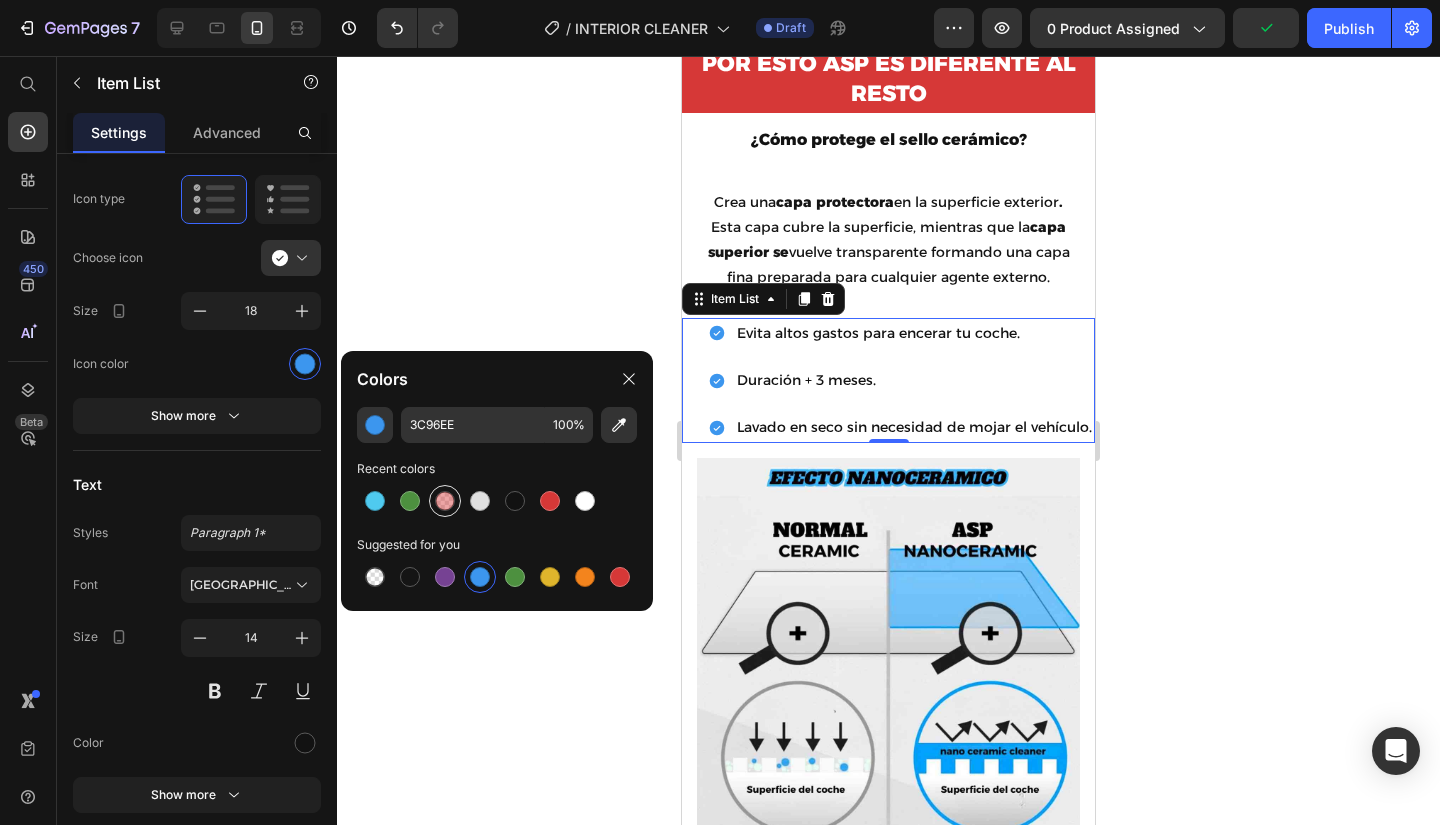 click at bounding box center (445, 501) 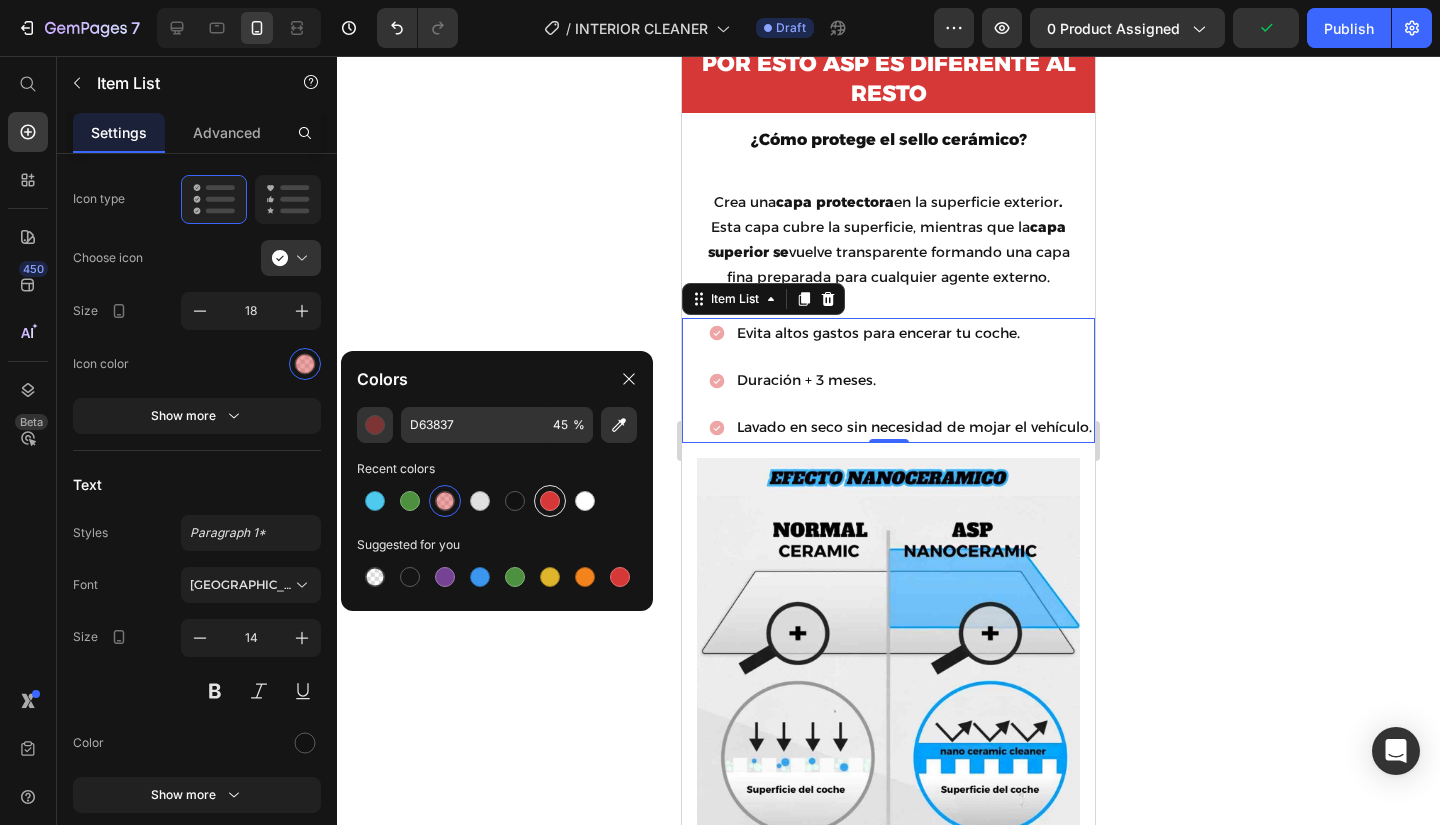 click at bounding box center (550, 501) 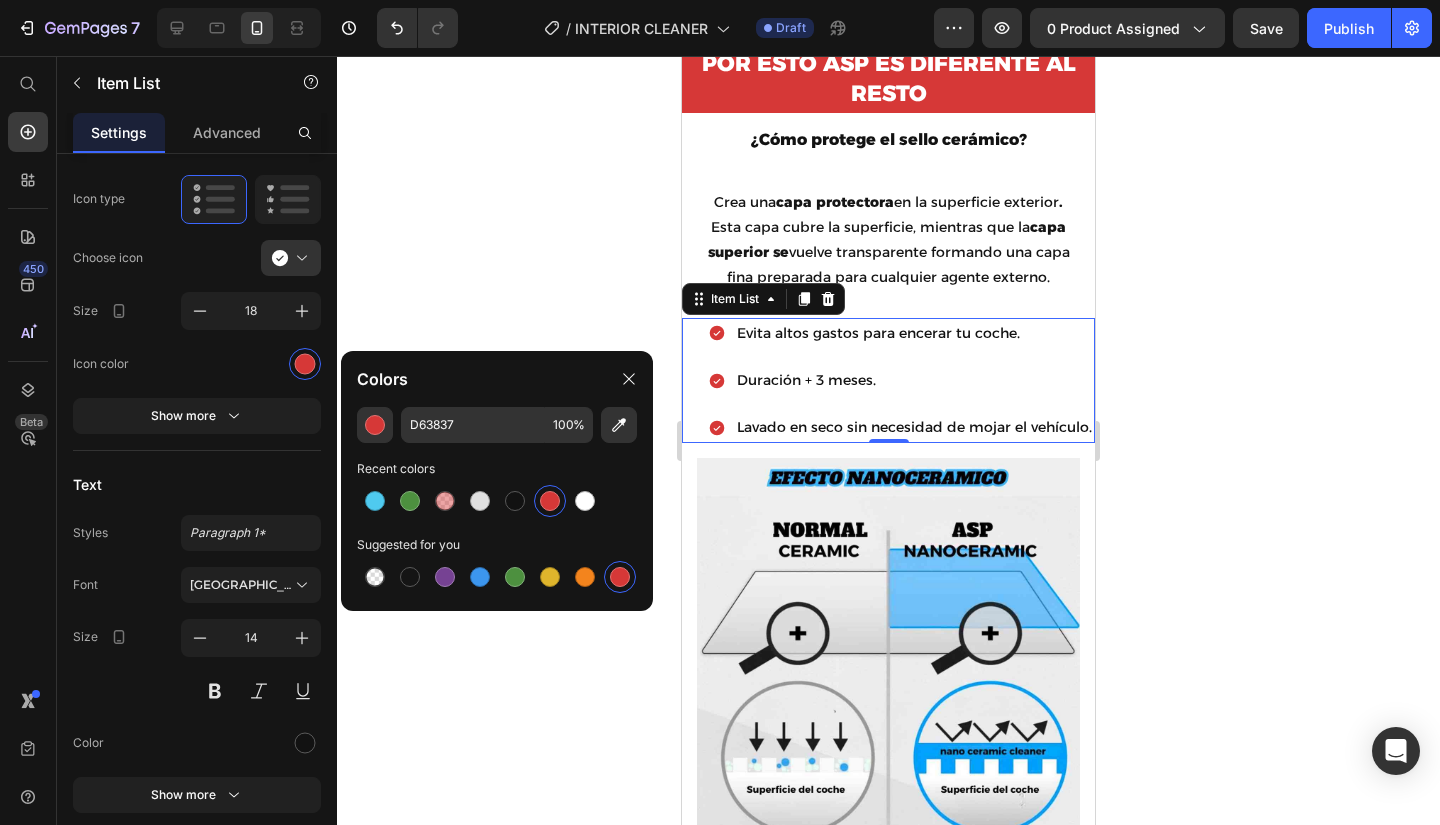 drag, startPoint x: 541, startPoint y: 273, endPoint x: 152, endPoint y: 372, distance: 401.40005 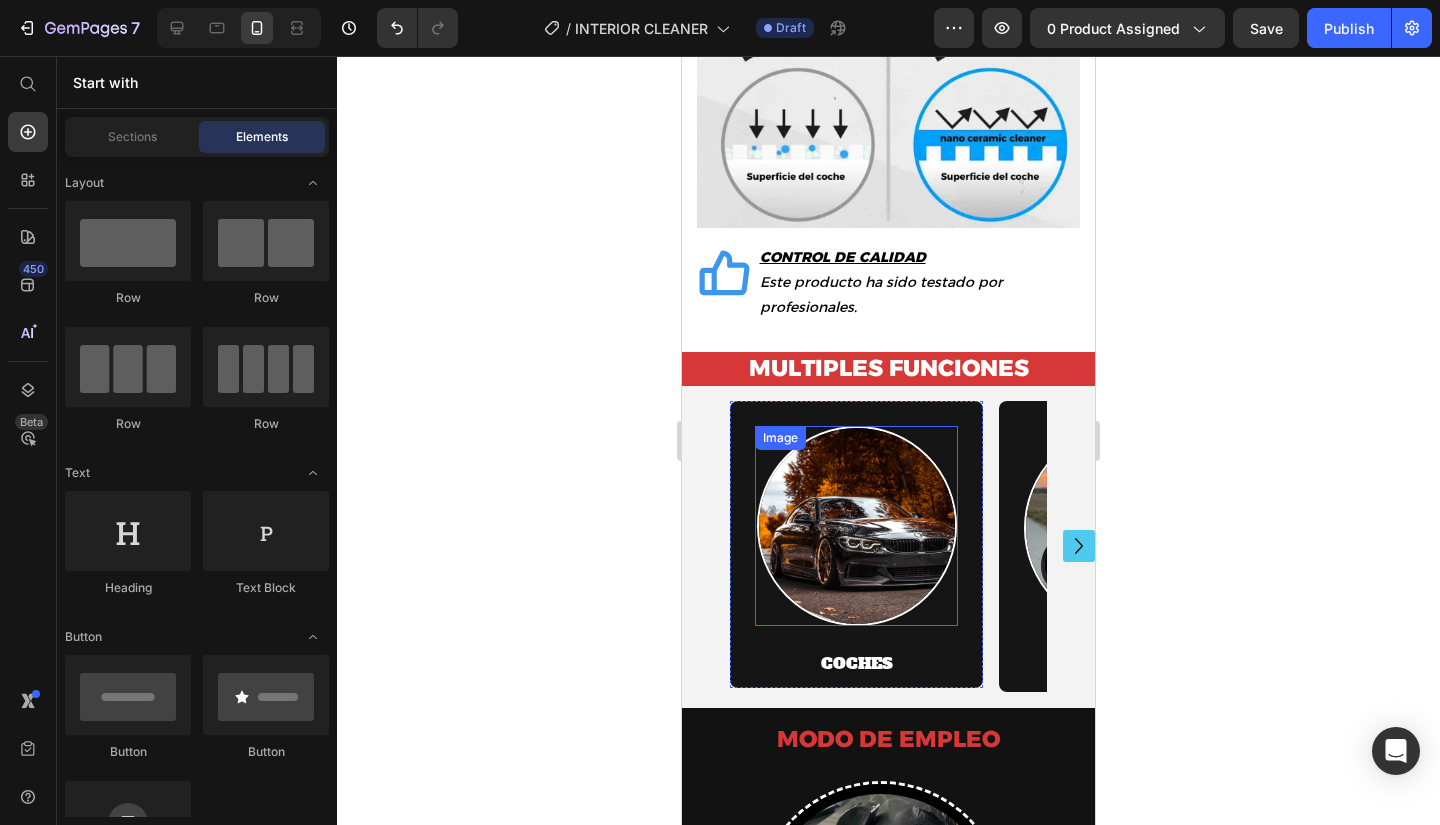 scroll, scrollTop: 5100, scrollLeft: 0, axis: vertical 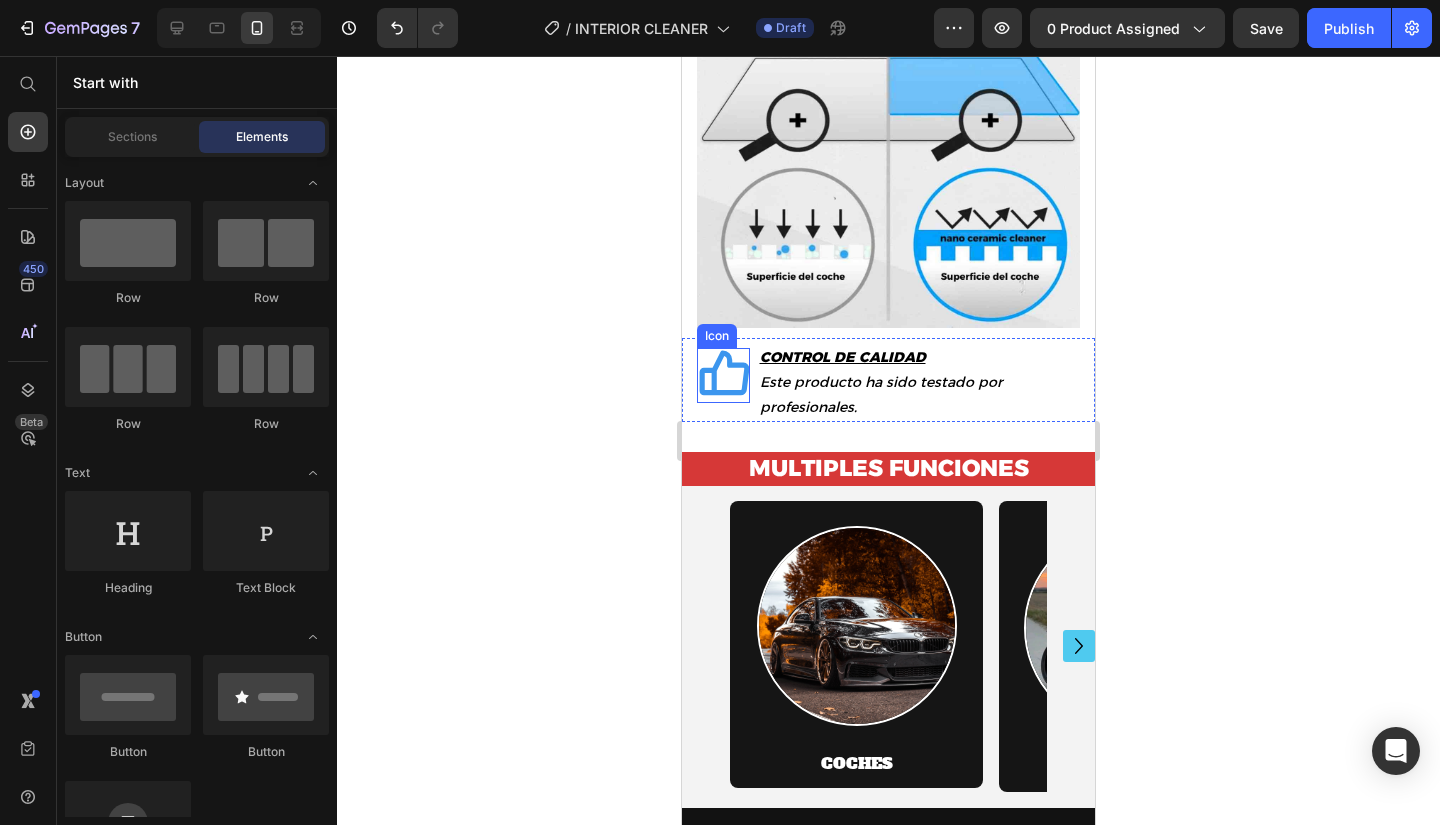 click 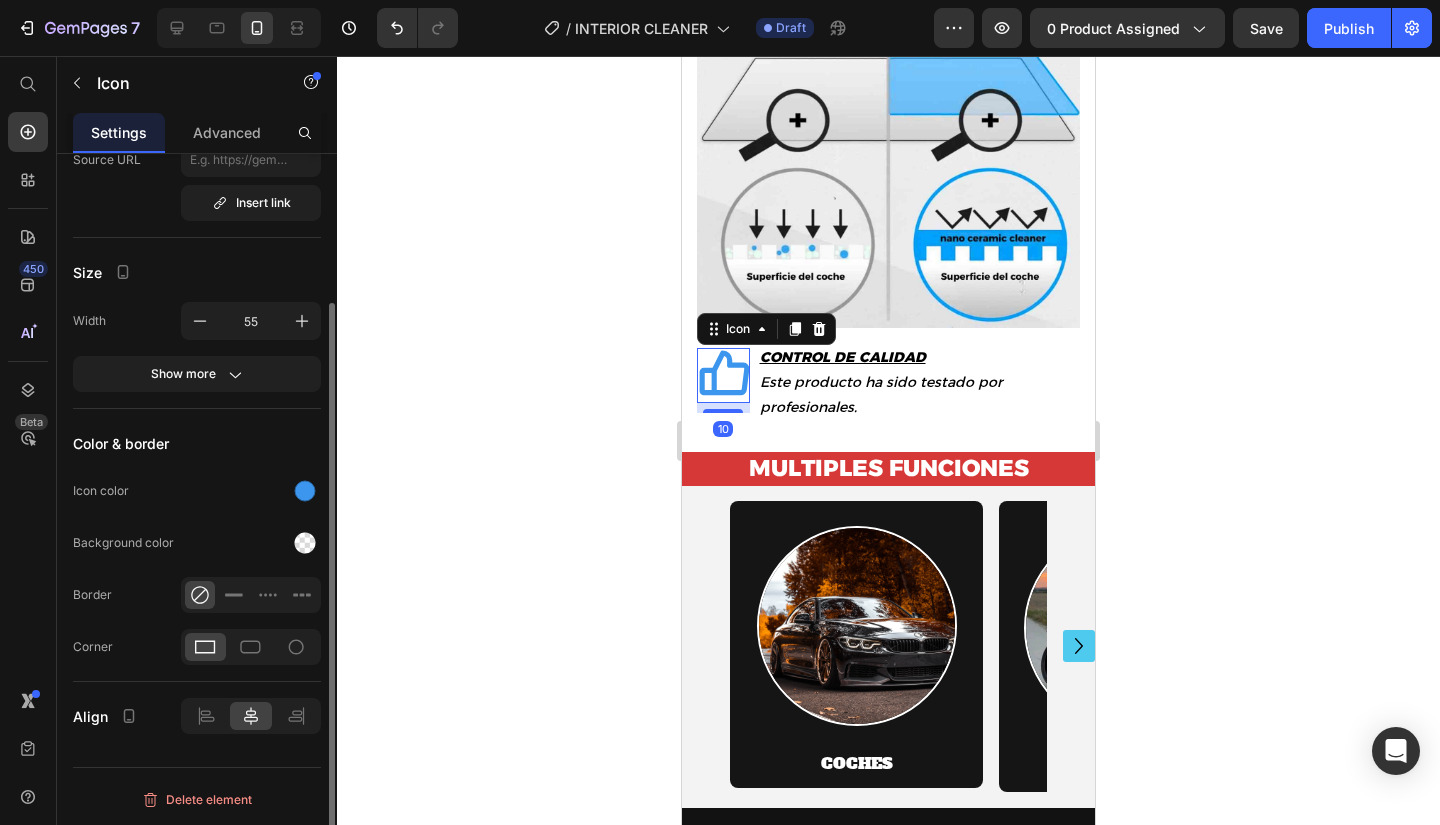 scroll, scrollTop: 0, scrollLeft: 0, axis: both 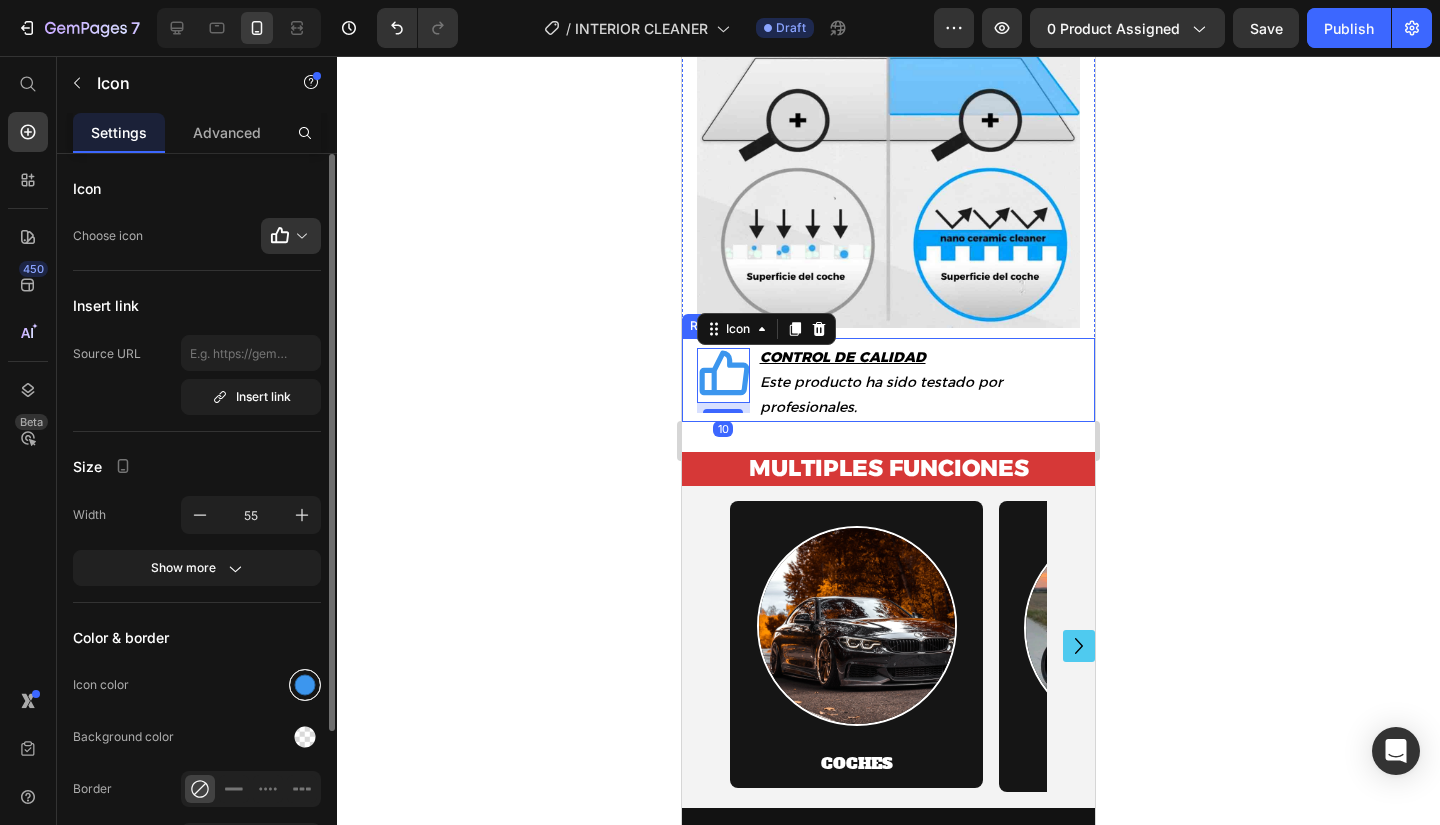 click at bounding box center (305, 685) 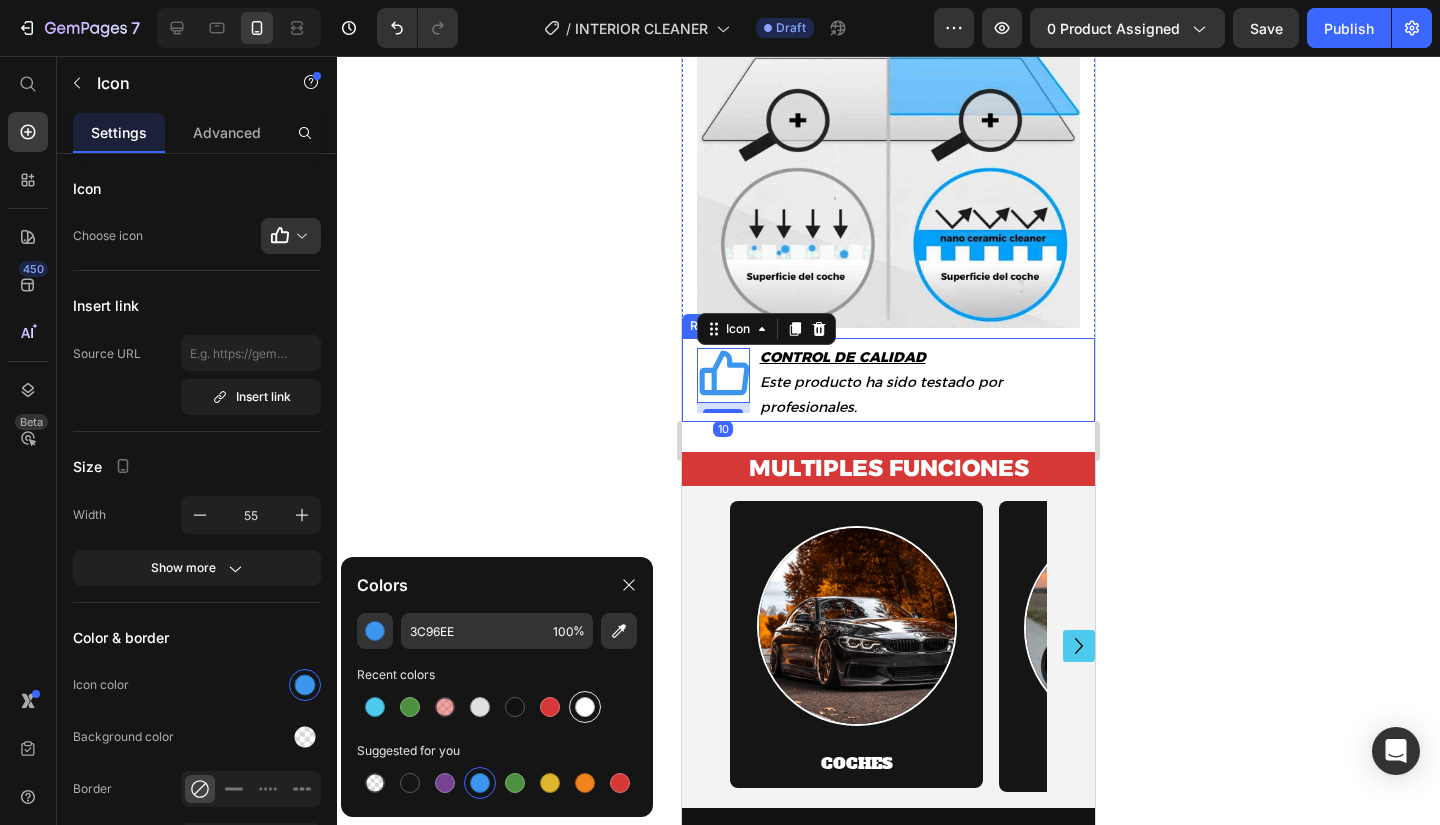 click at bounding box center (585, 707) 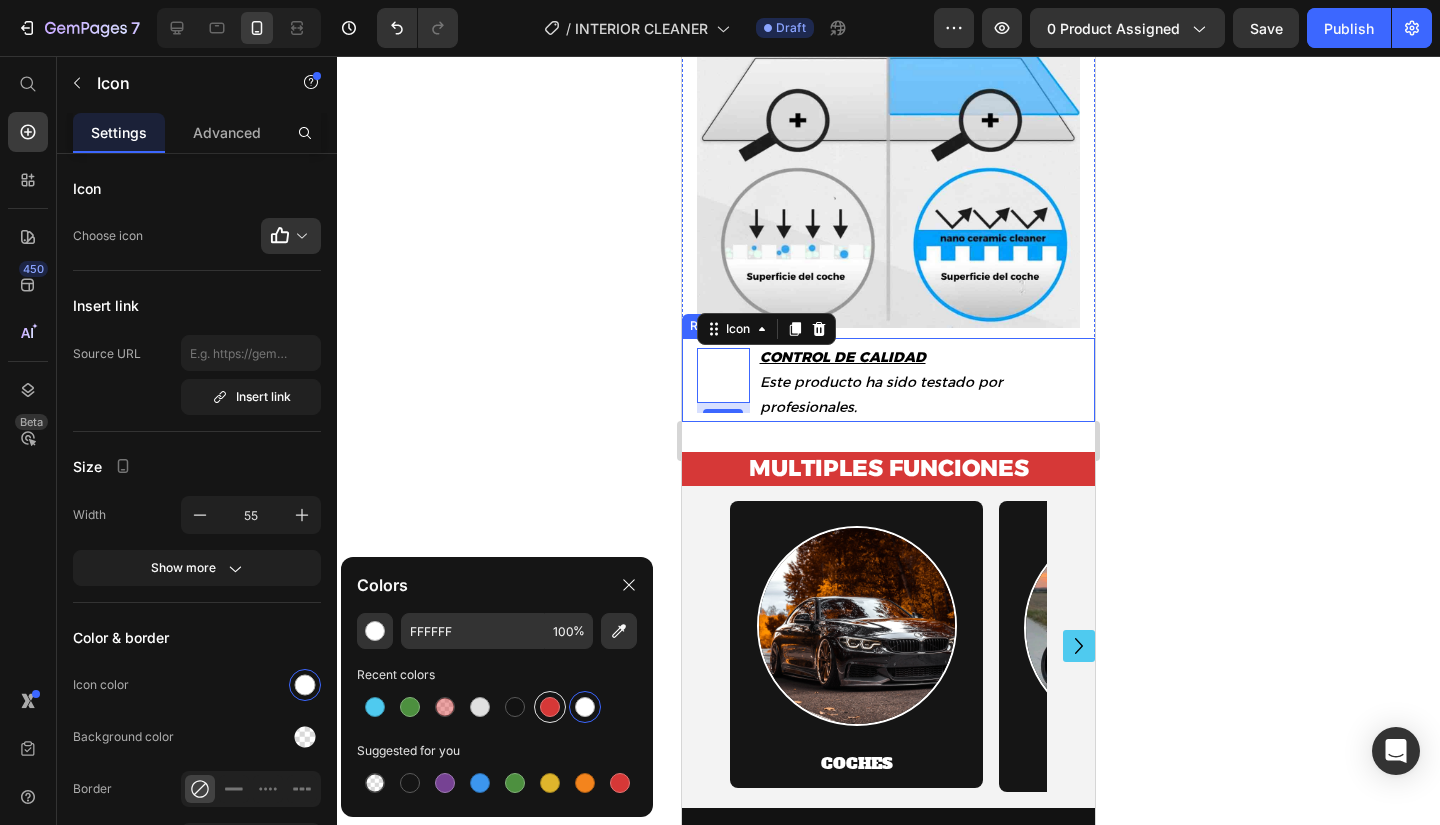 click at bounding box center [550, 707] 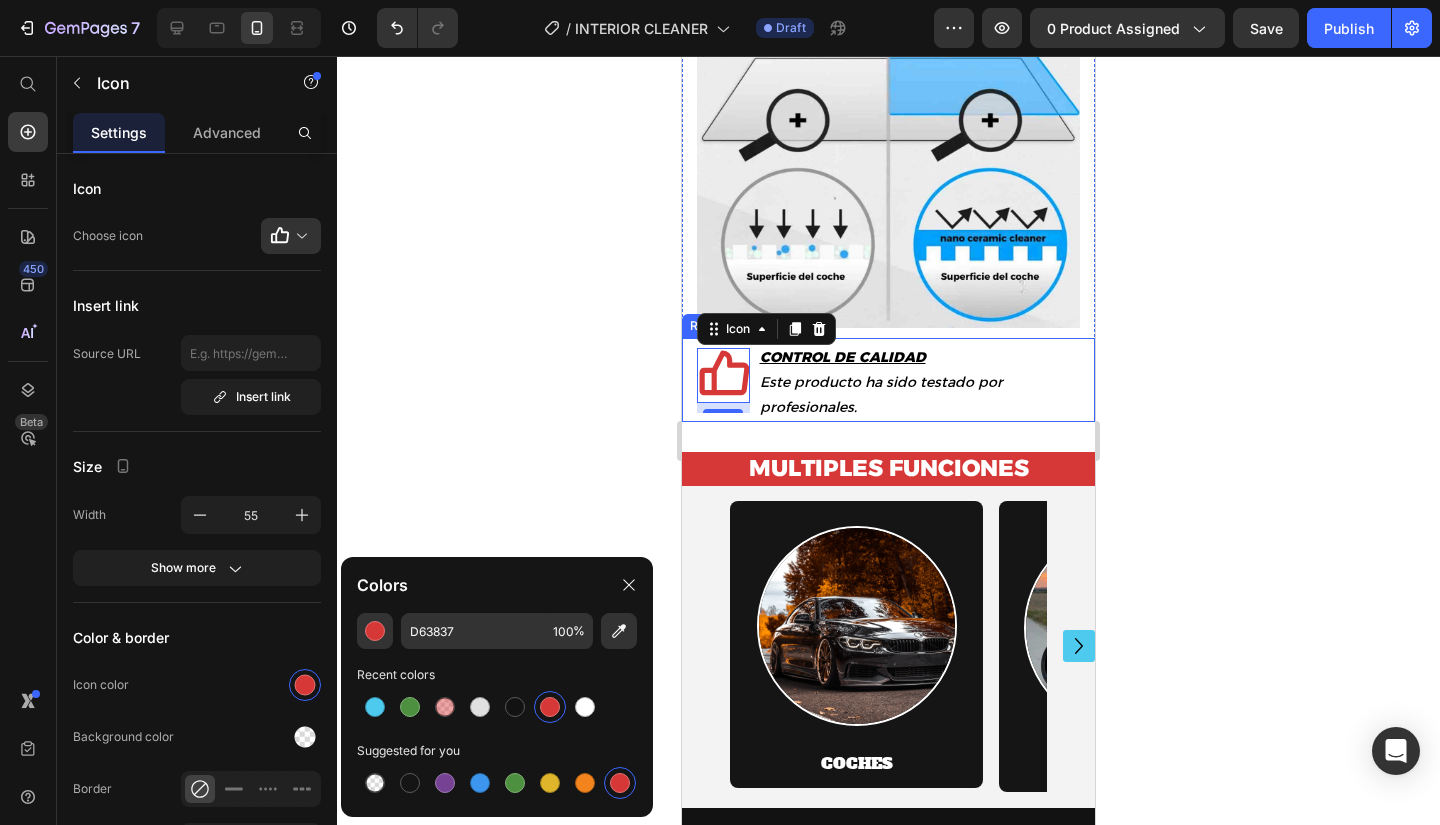 click 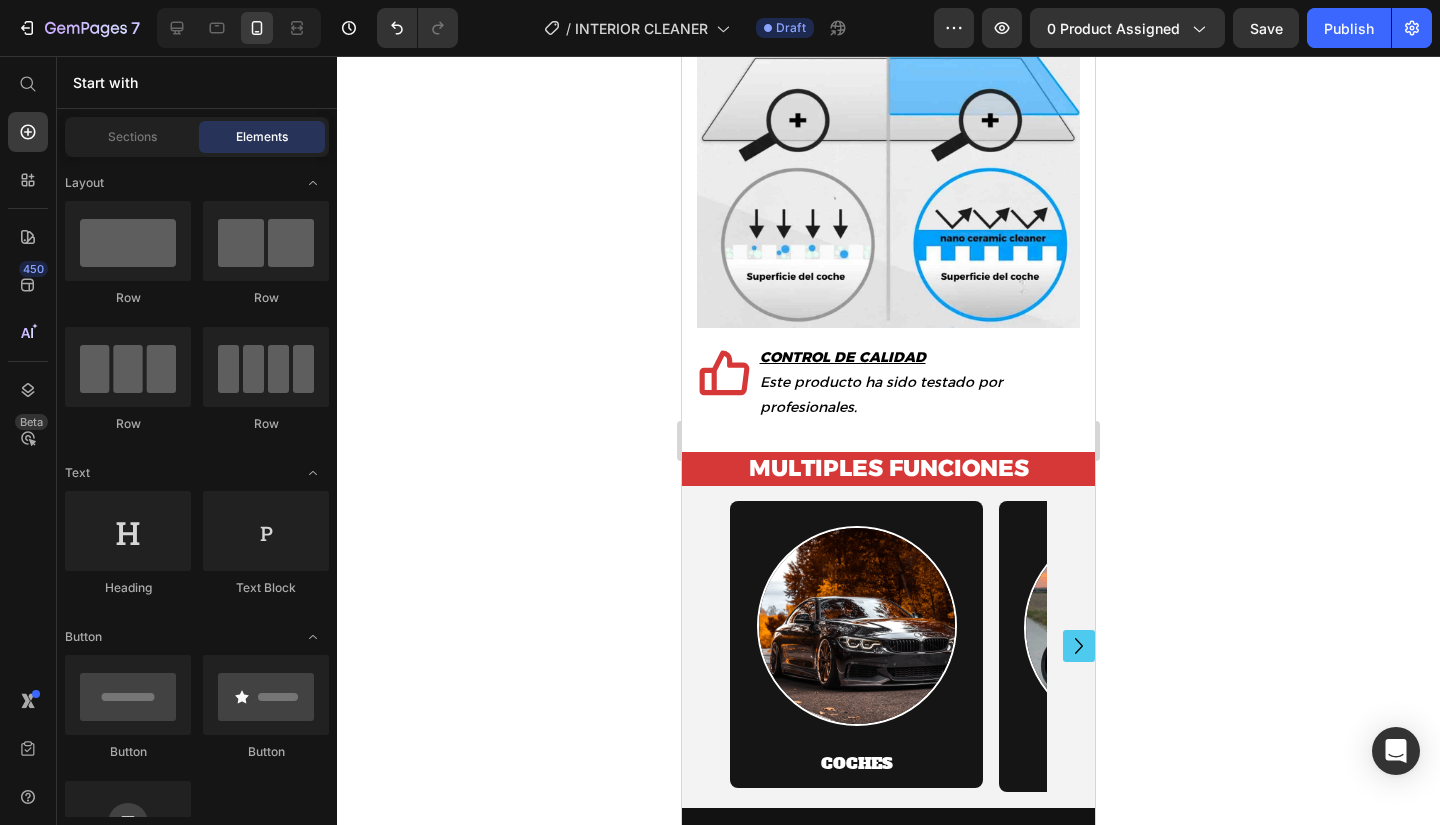 click 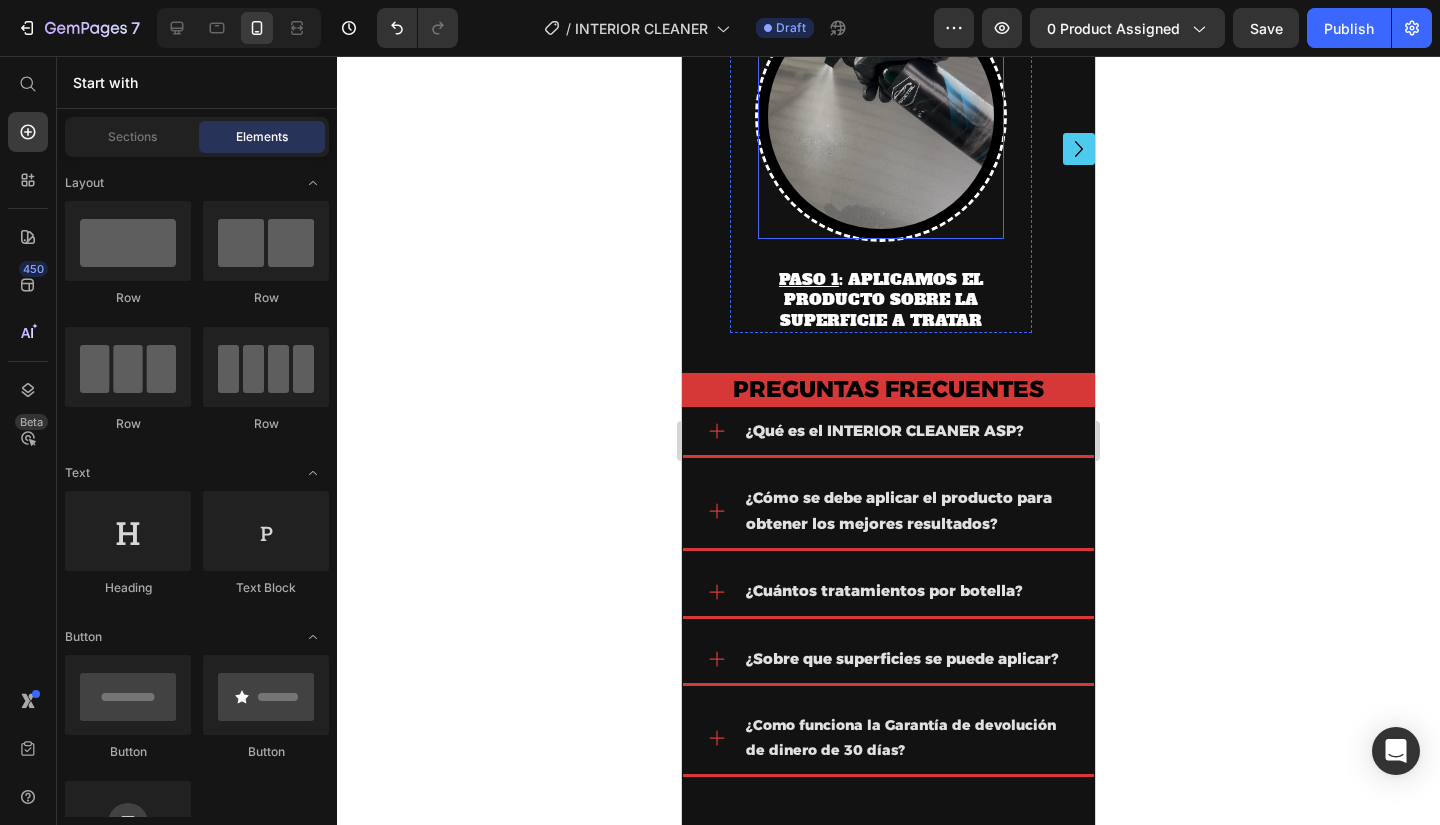 scroll, scrollTop: 6200, scrollLeft: 0, axis: vertical 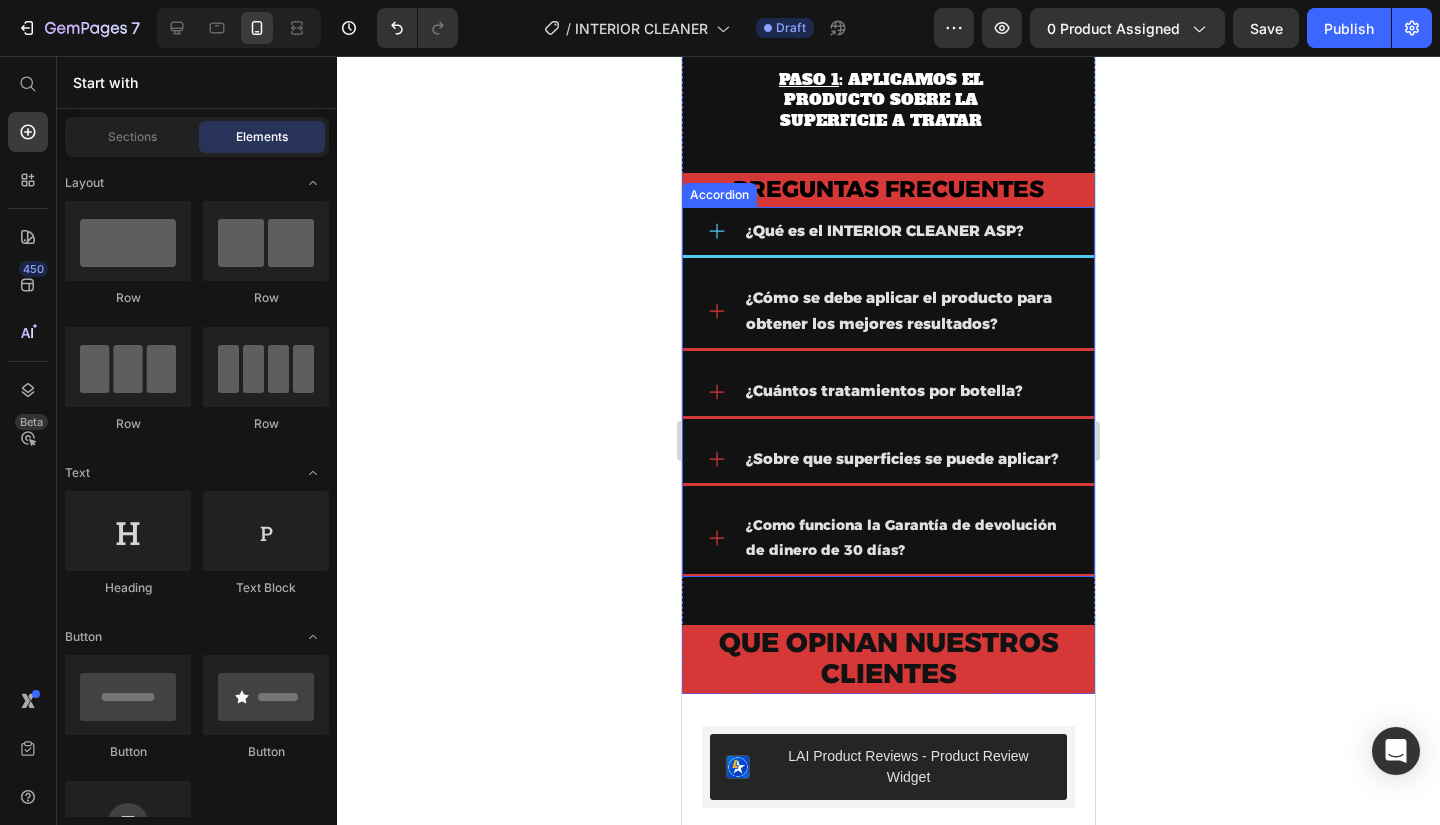 click on "¿Qué es el INTERIOR CLEANER ASP?" at bounding box center [888, 232] 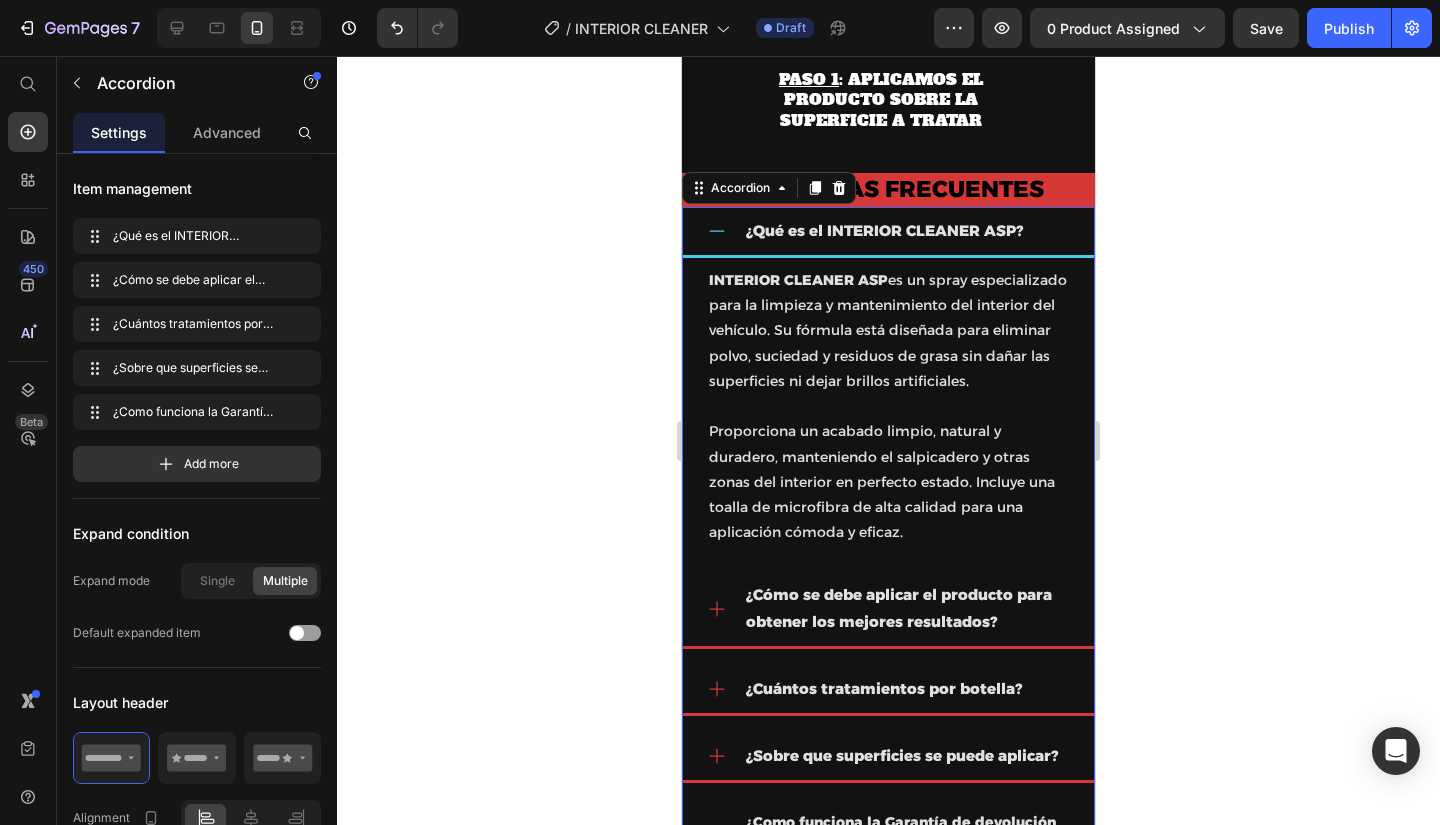 click 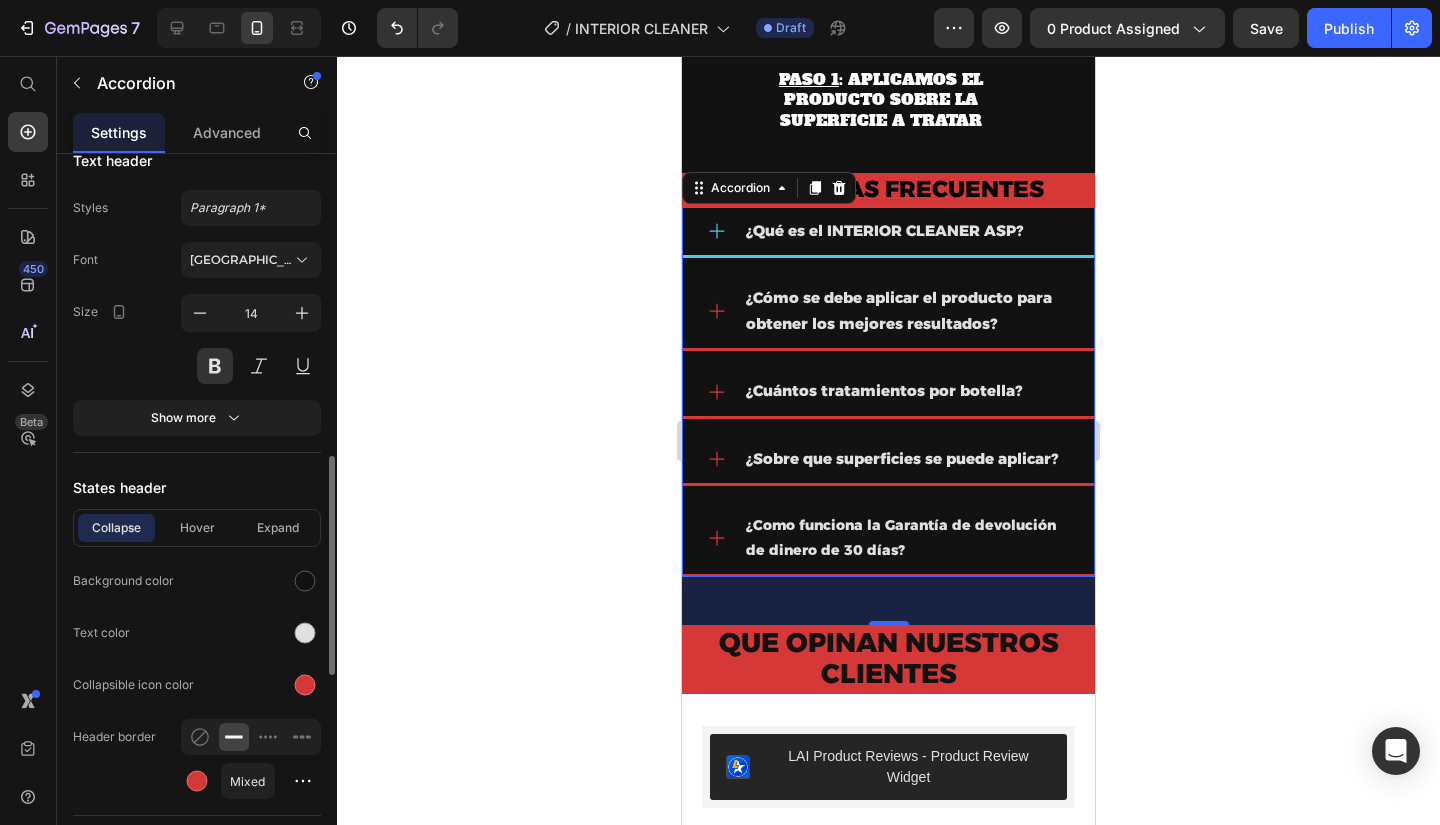 scroll, scrollTop: 1300, scrollLeft: 0, axis: vertical 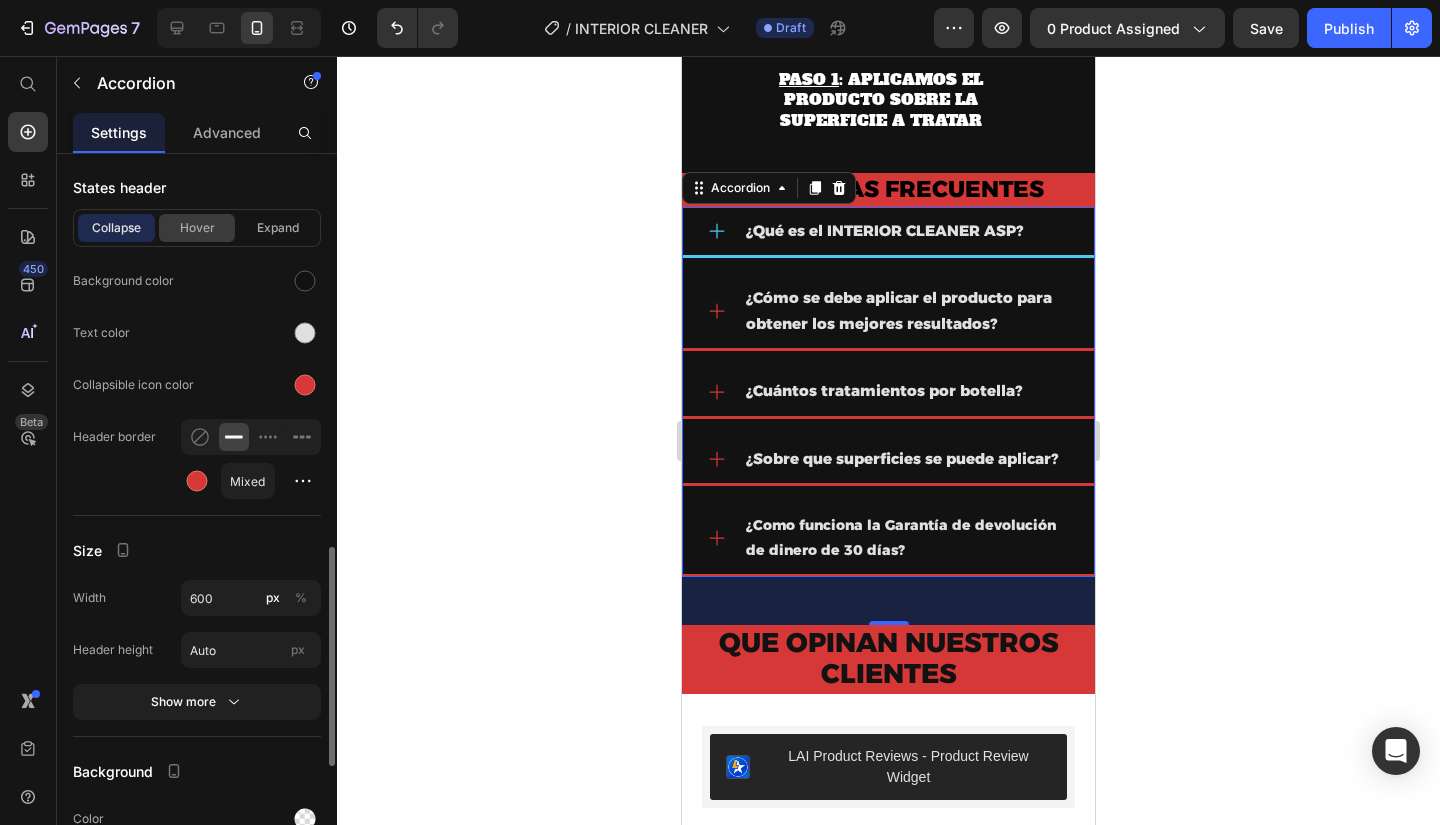click on "Hover" at bounding box center [197, 228] 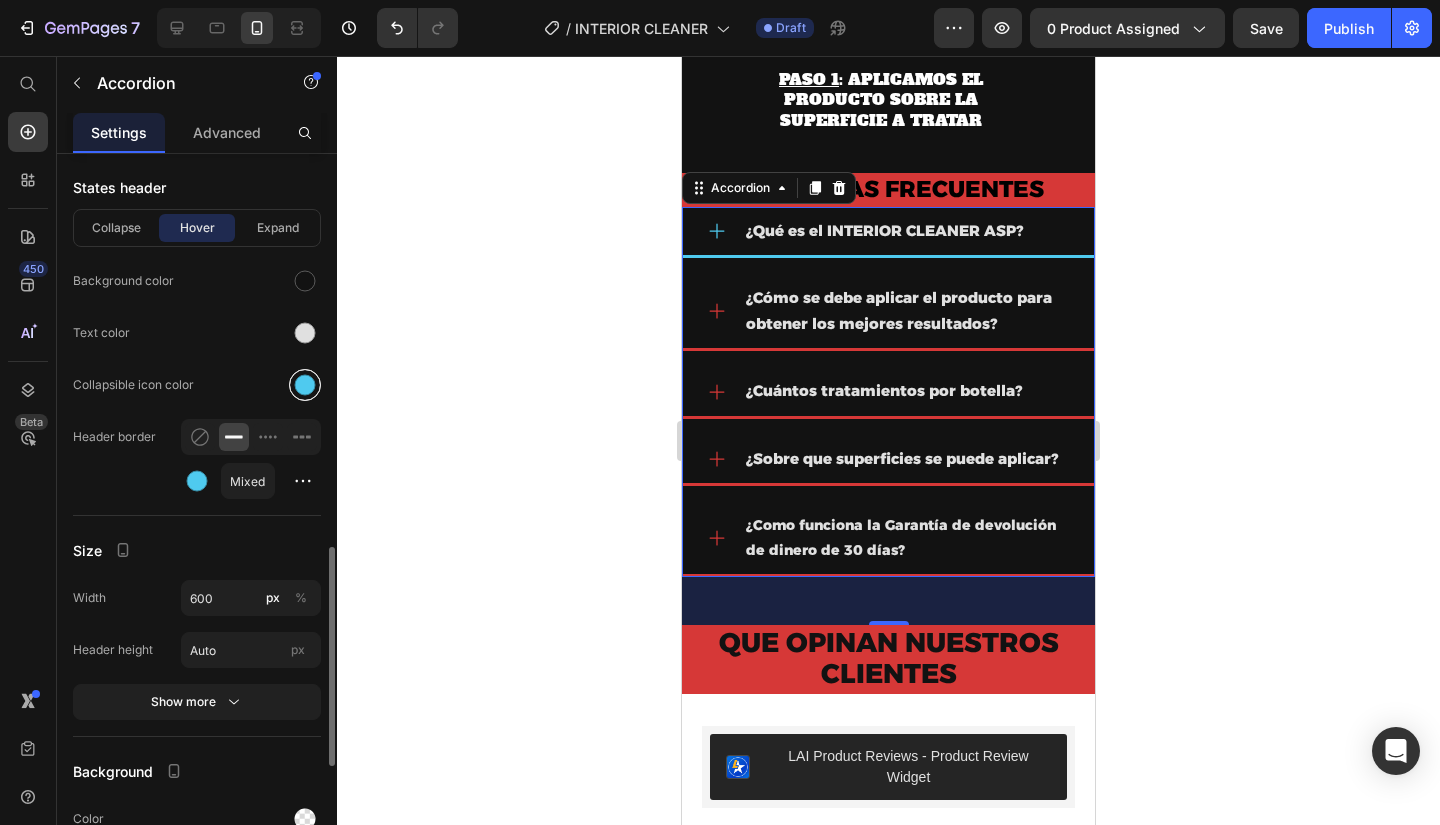 click at bounding box center [305, 385] 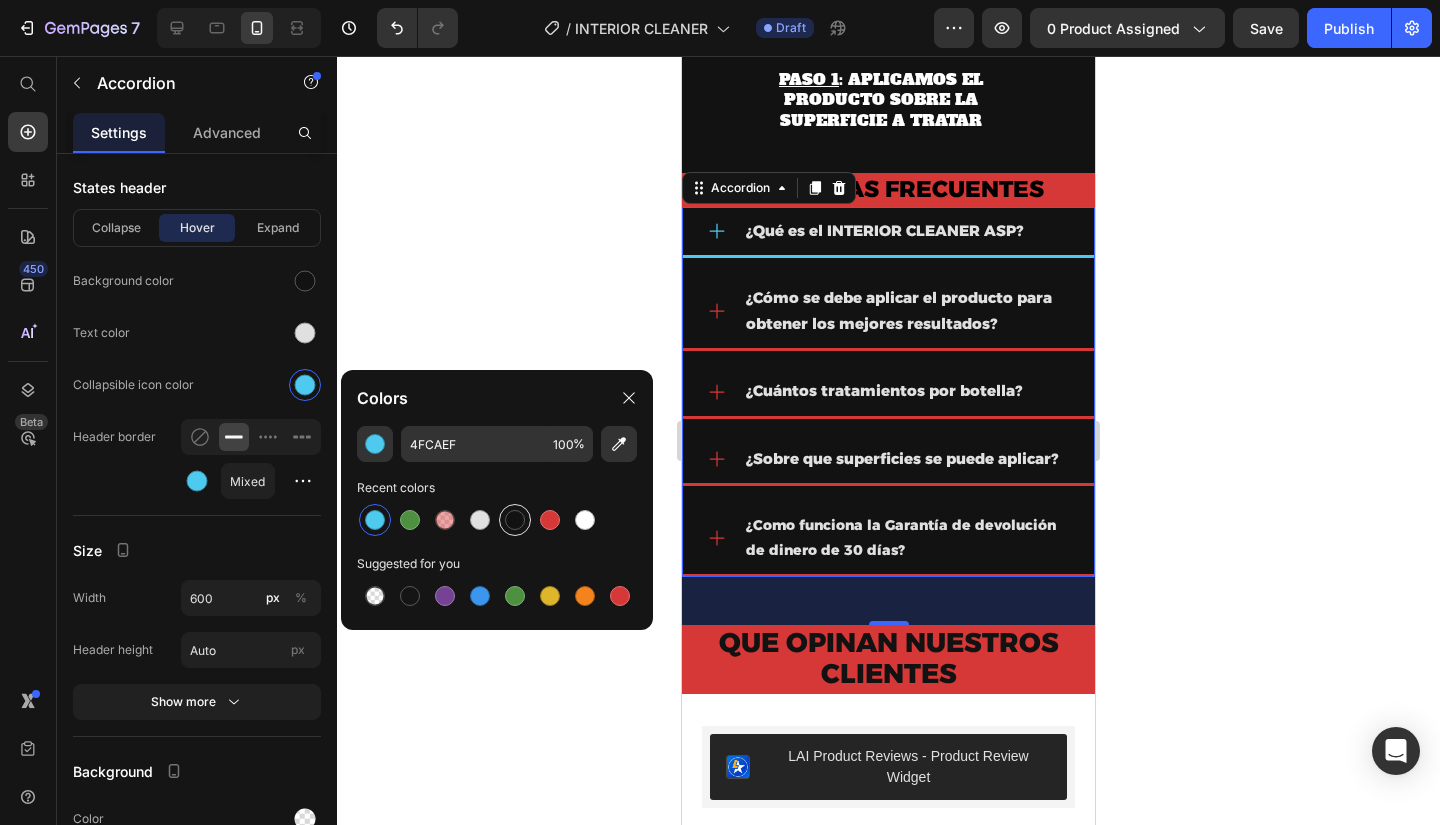 click at bounding box center [550, 520] 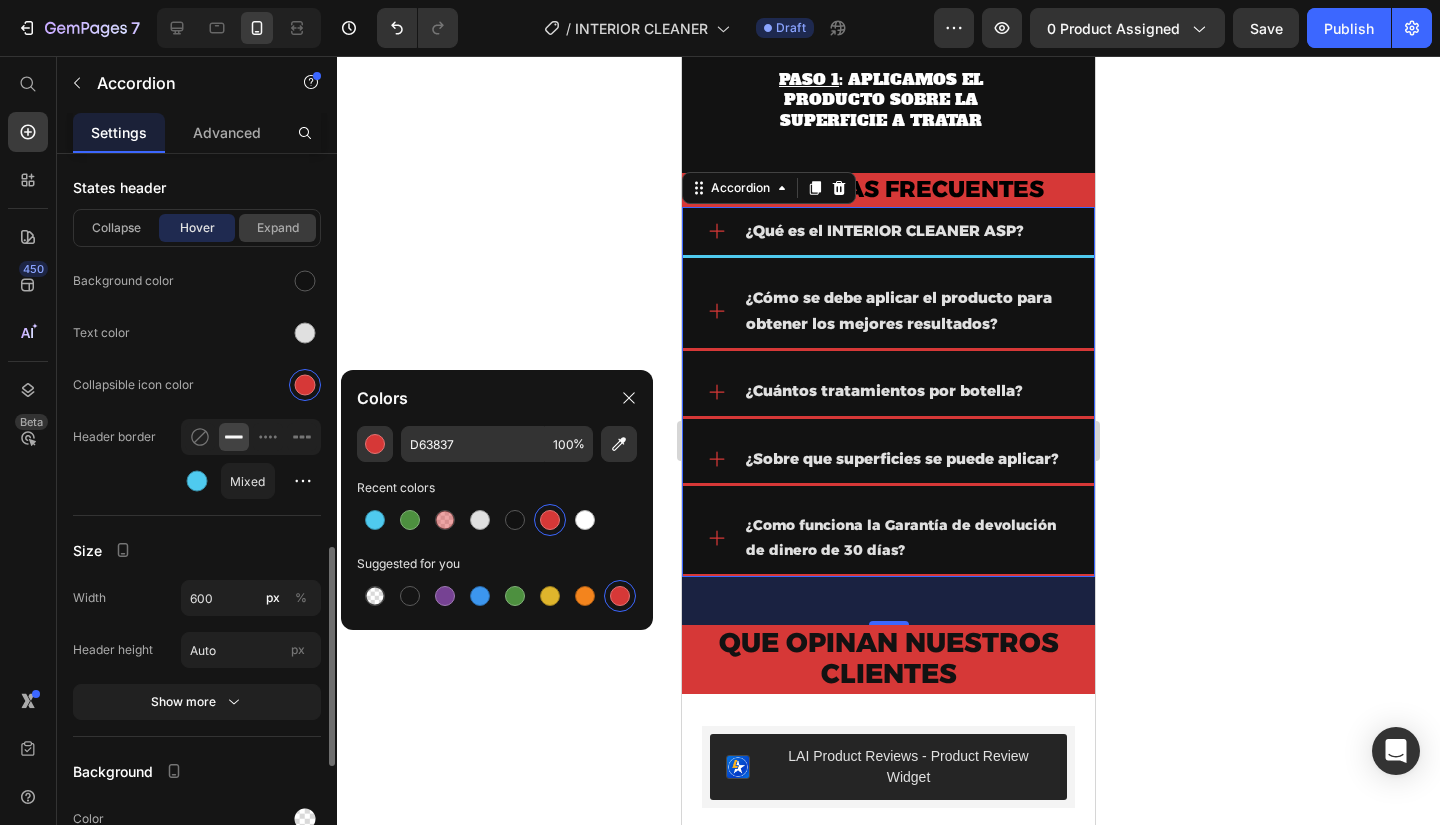 click on "Expand" at bounding box center (277, 228) 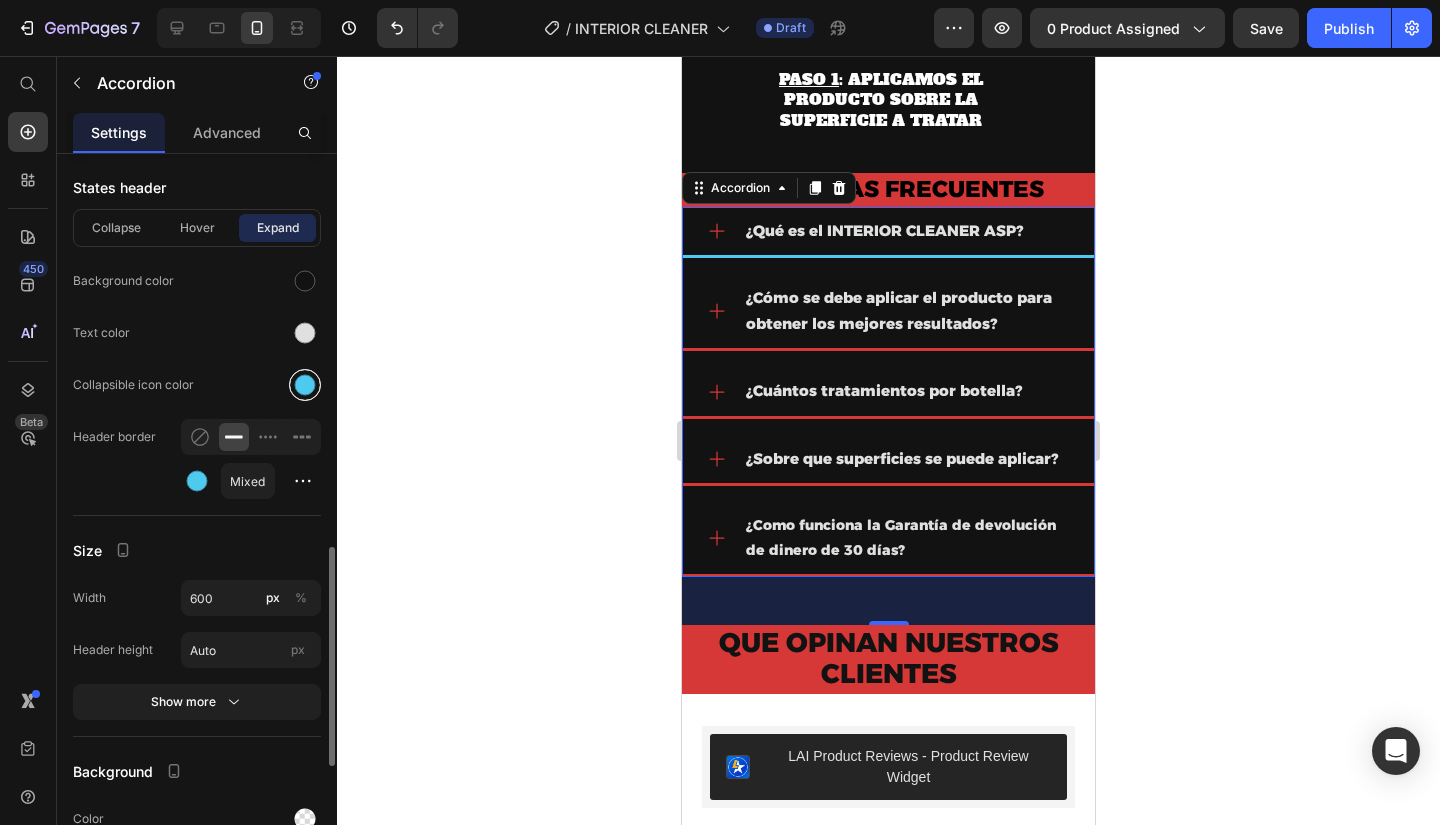 click at bounding box center (305, 385) 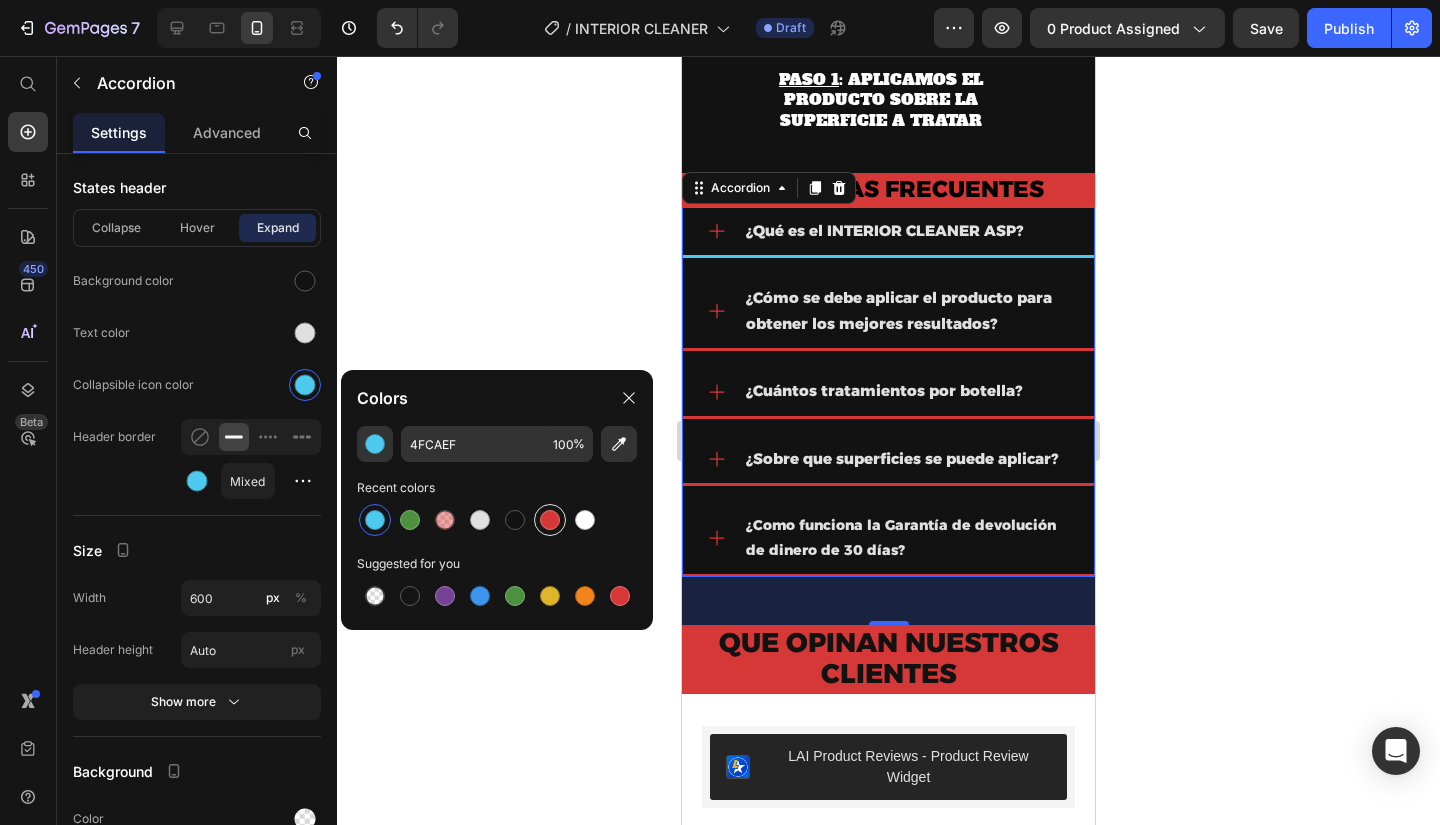click at bounding box center [550, 520] 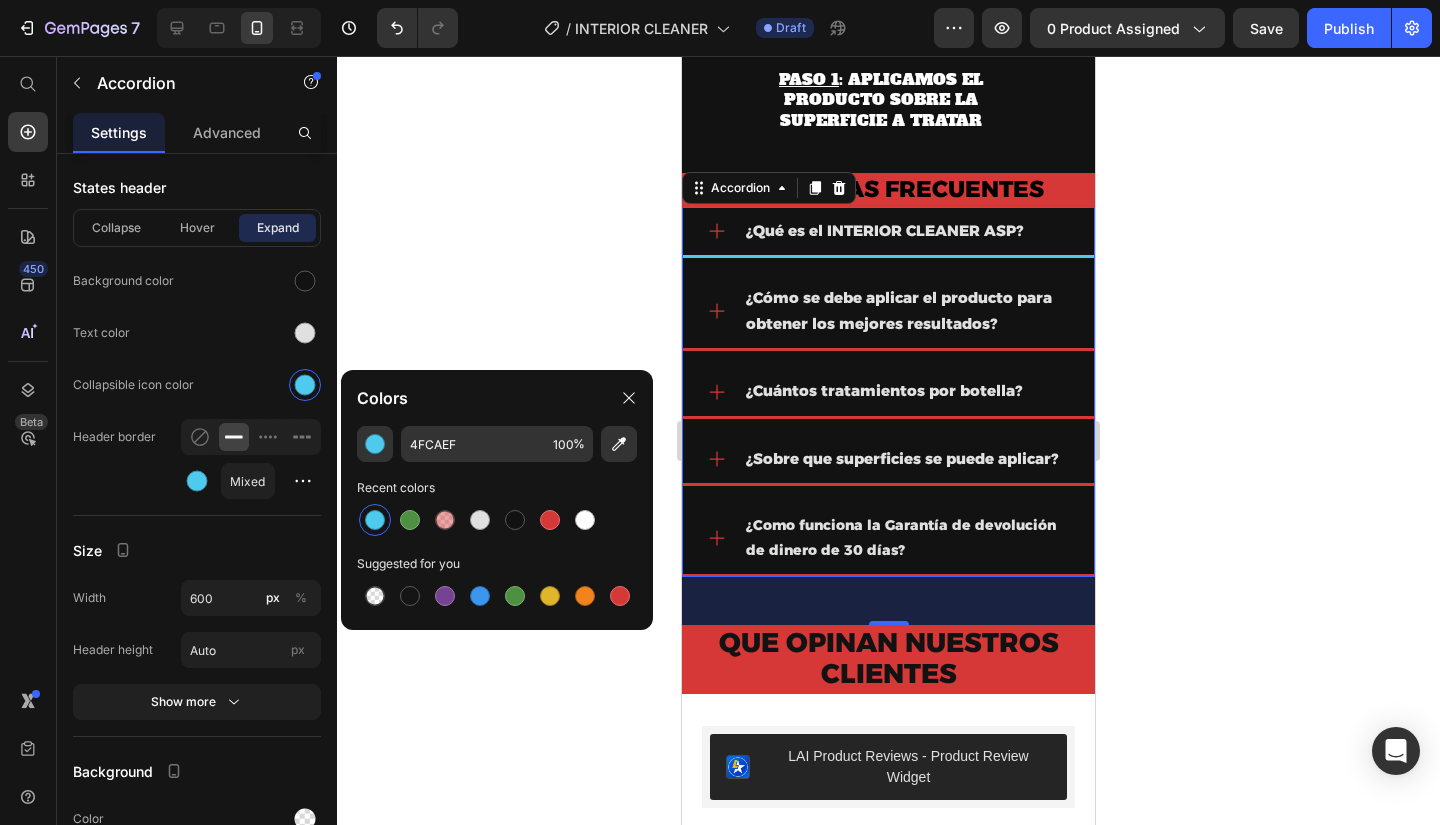 type on "D63837" 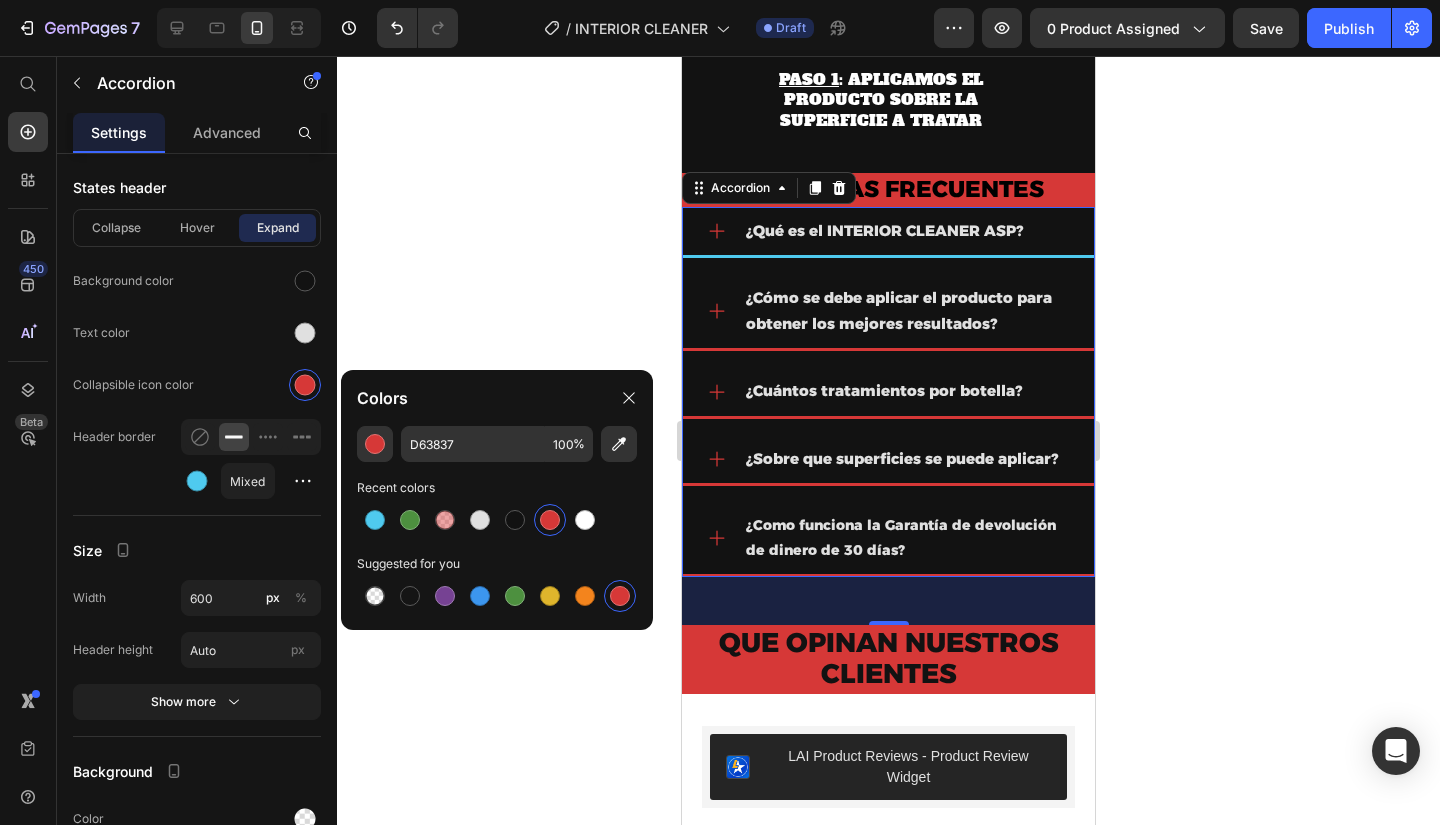 click 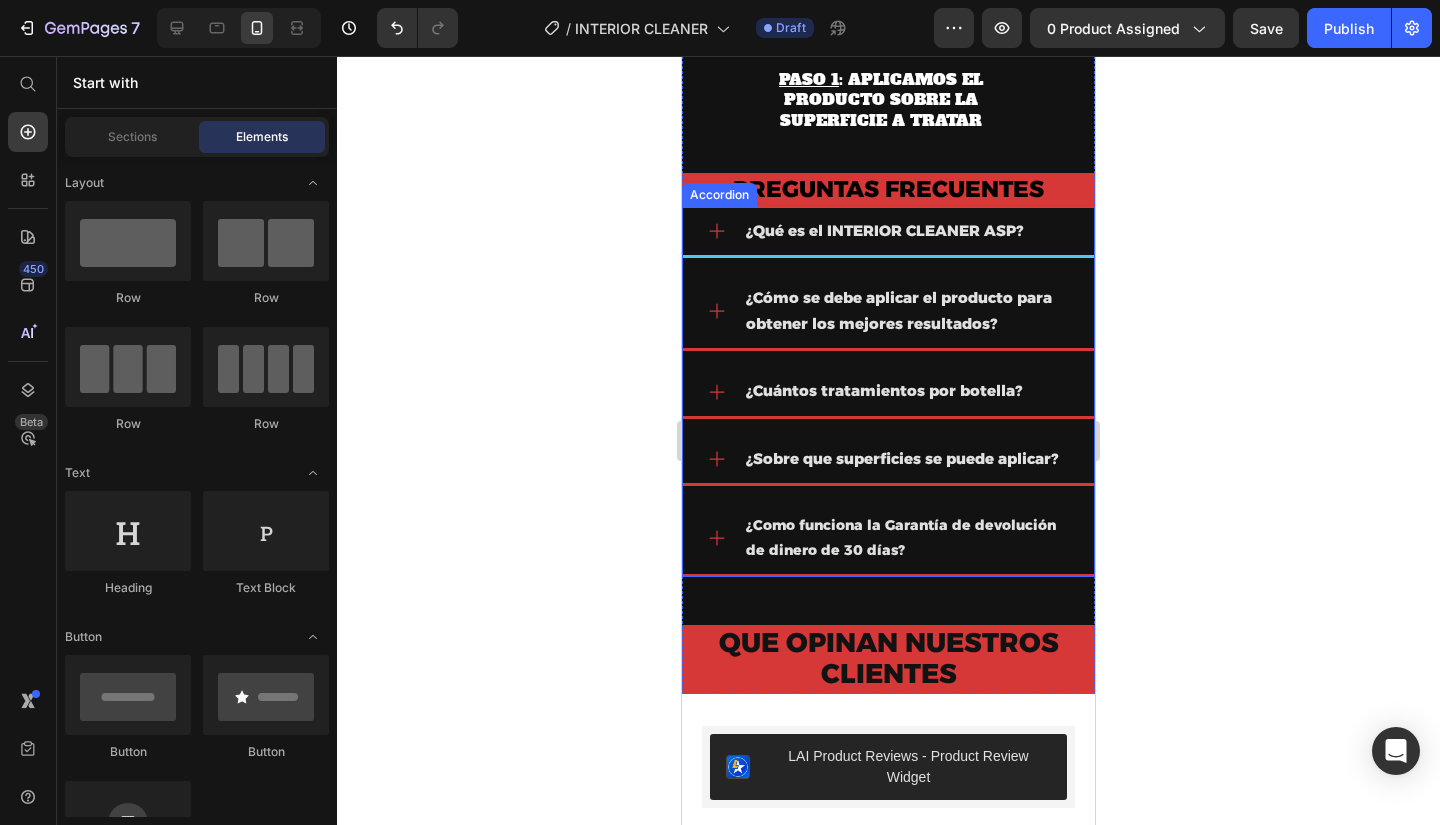 click 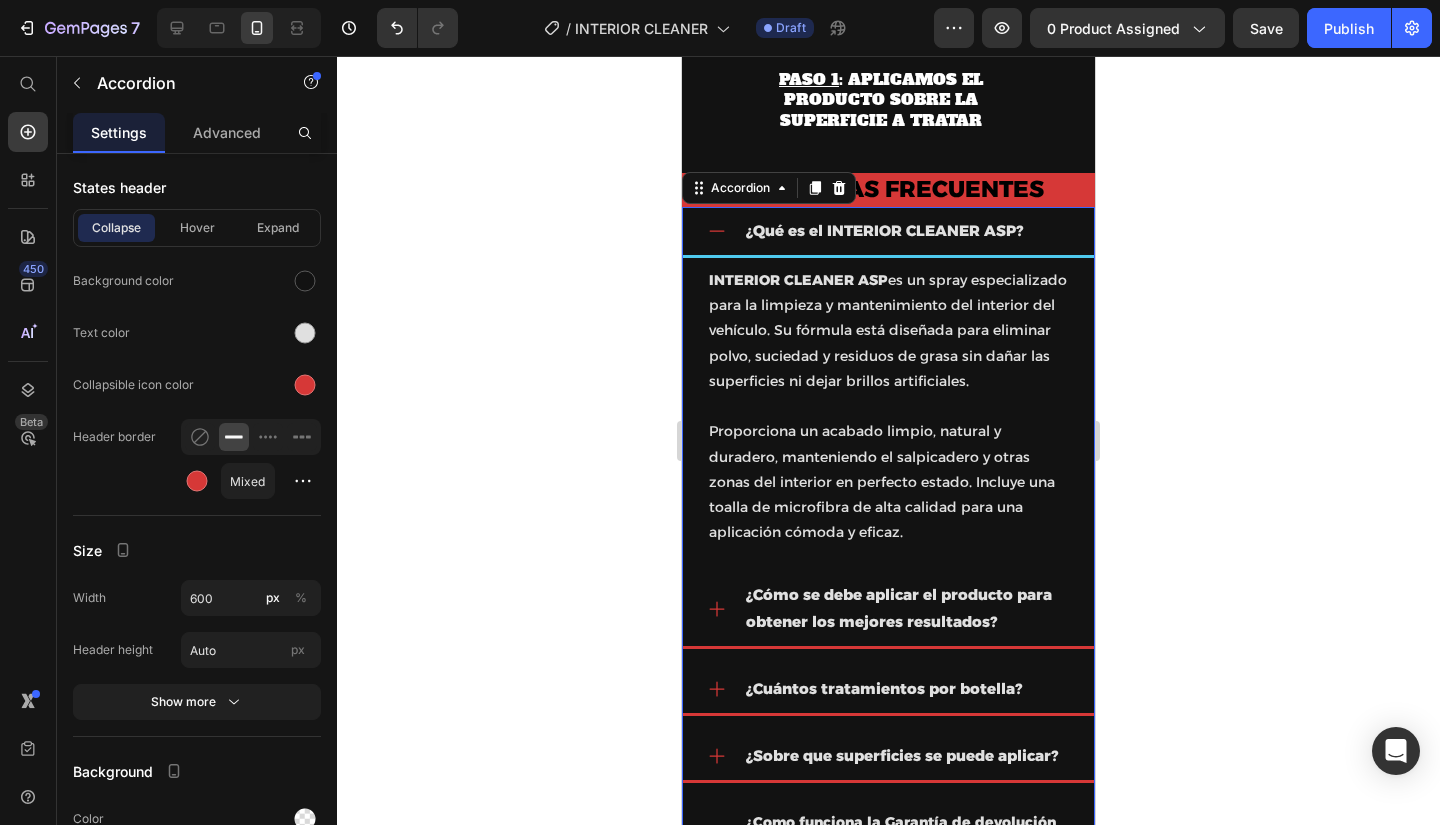 click 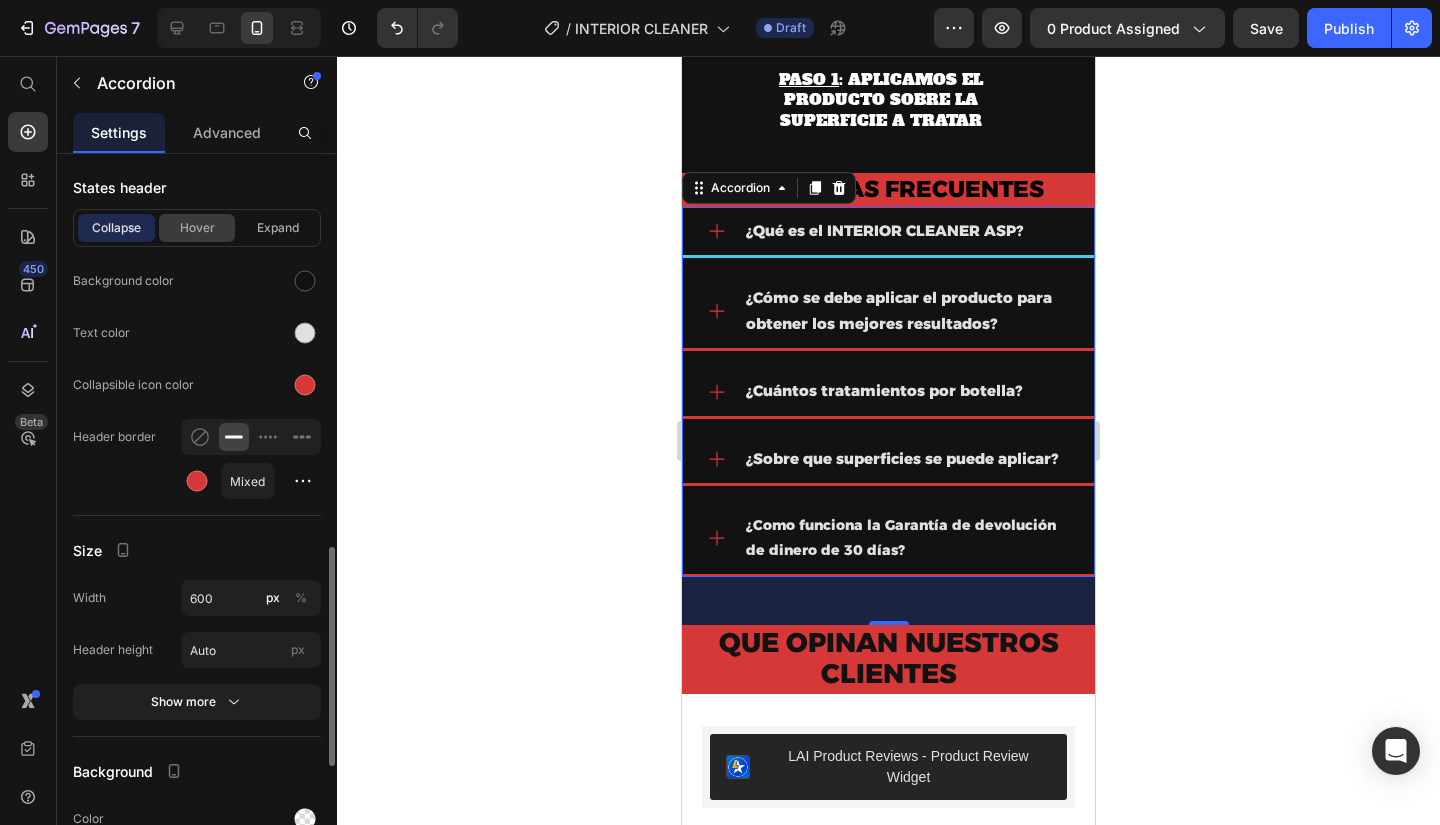click on "Hover" at bounding box center [197, 228] 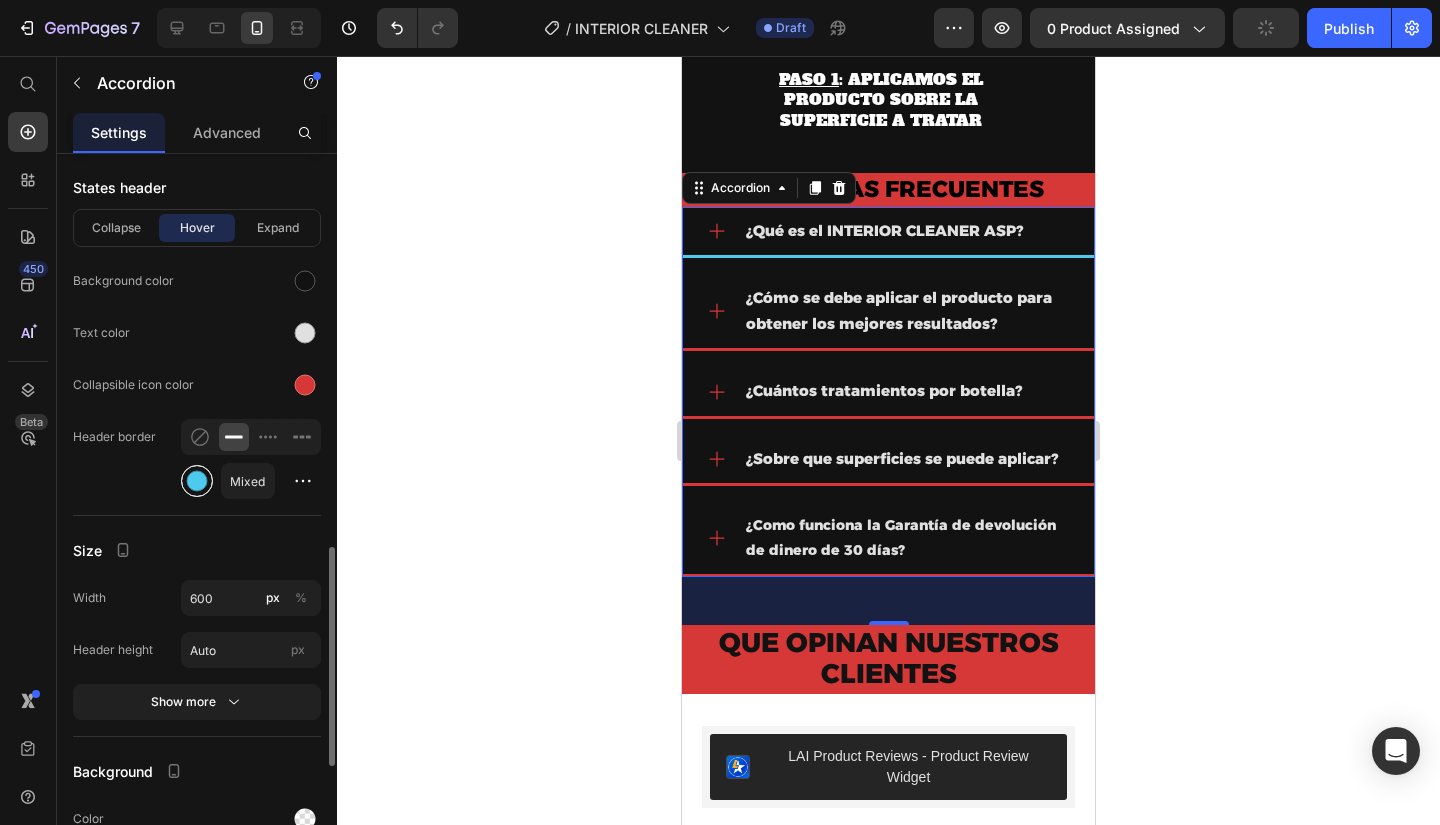 click at bounding box center [197, 481] 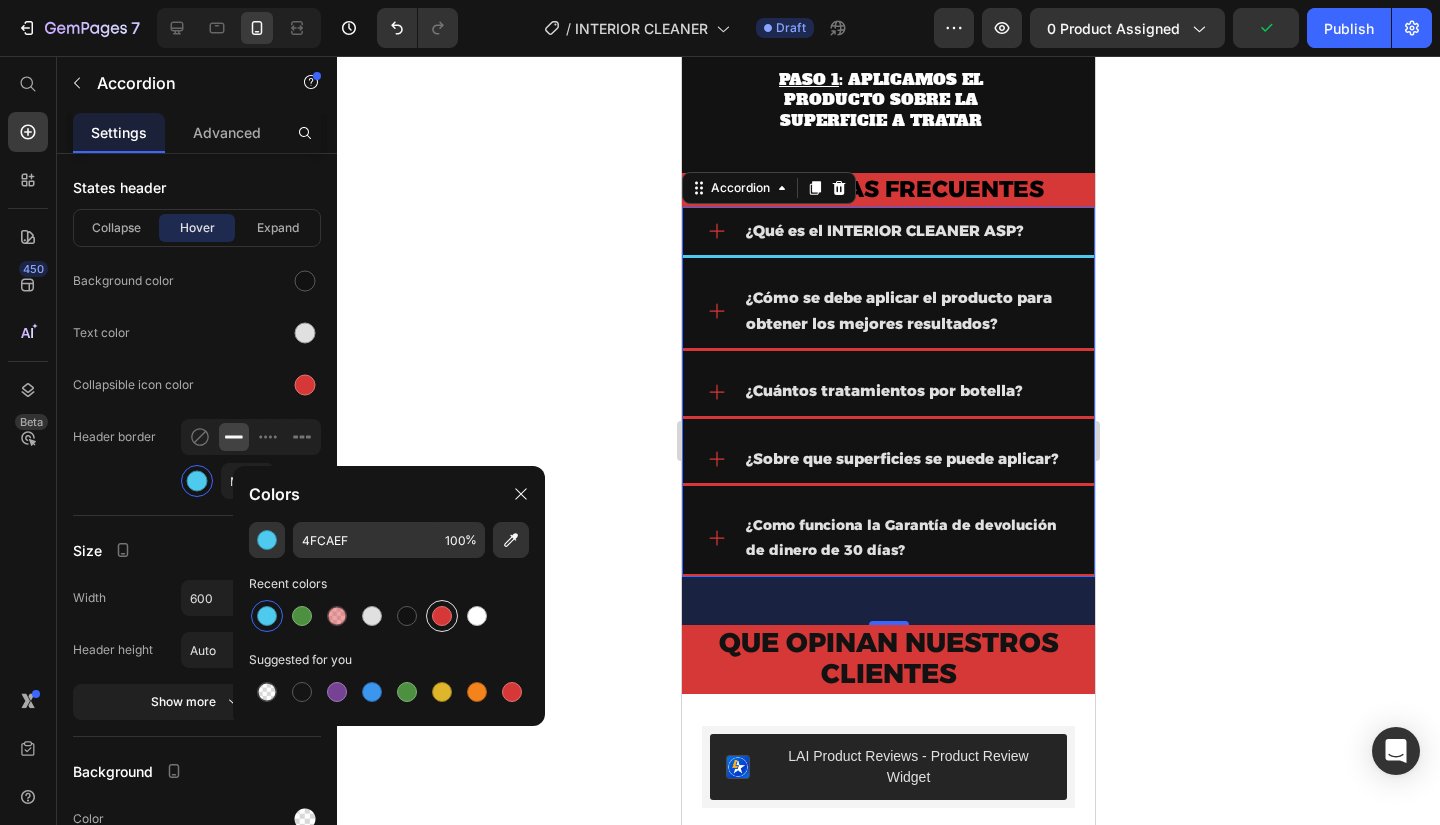 click at bounding box center [442, 616] 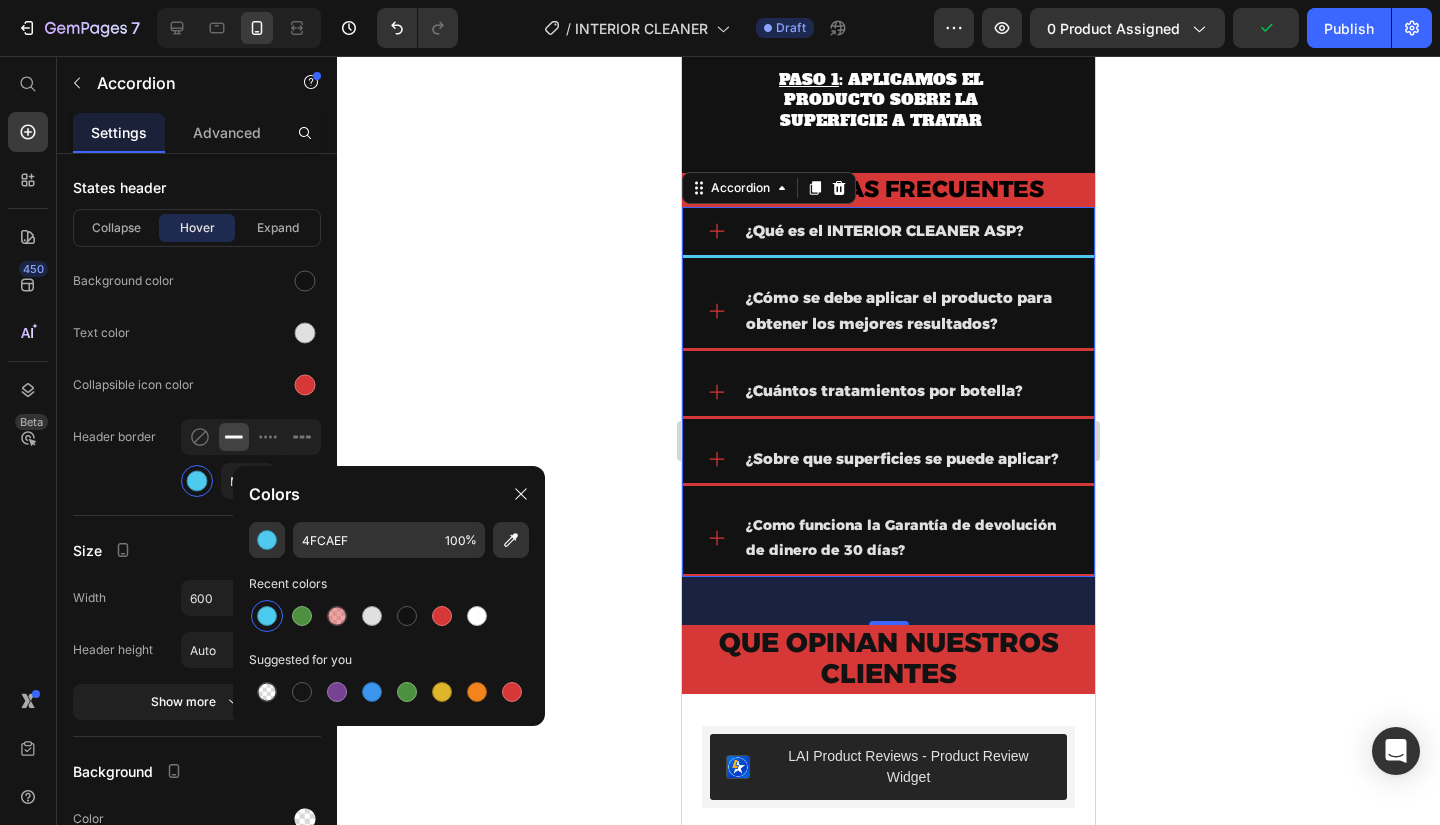type on "D63837" 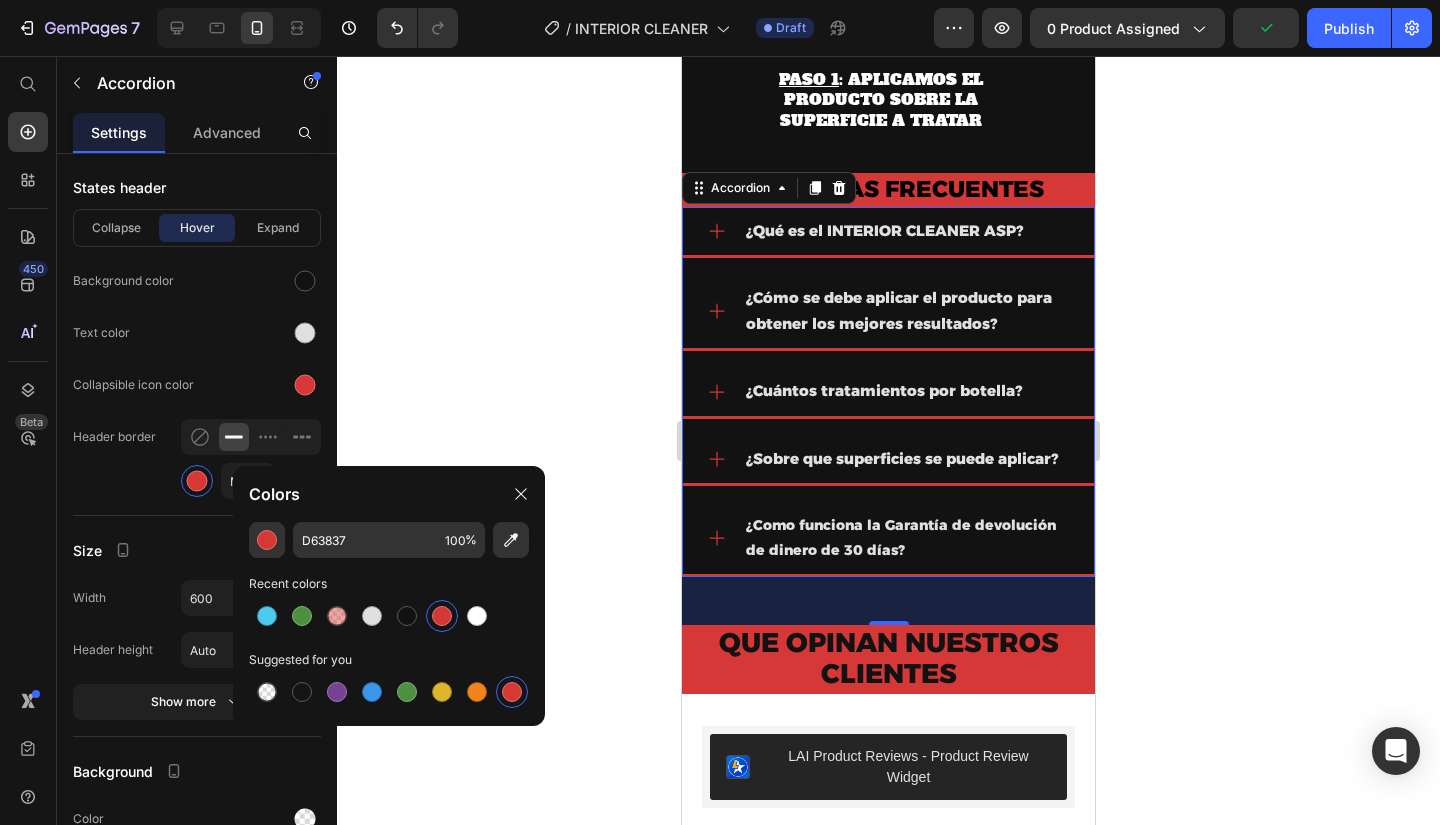 click 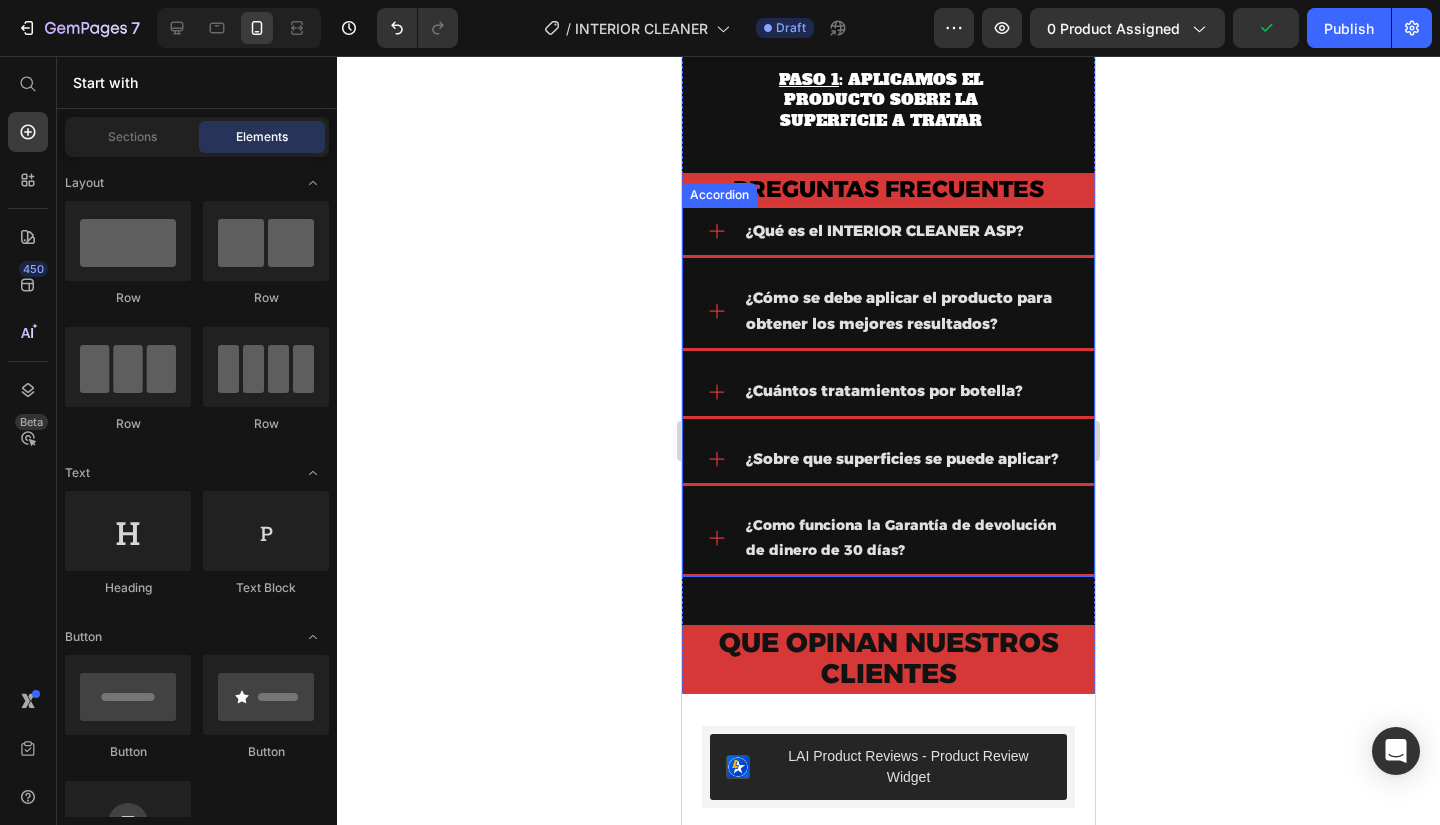 click on "¿Qué es el INTERIOR CLEANER ASP?" at bounding box center [888, 232] 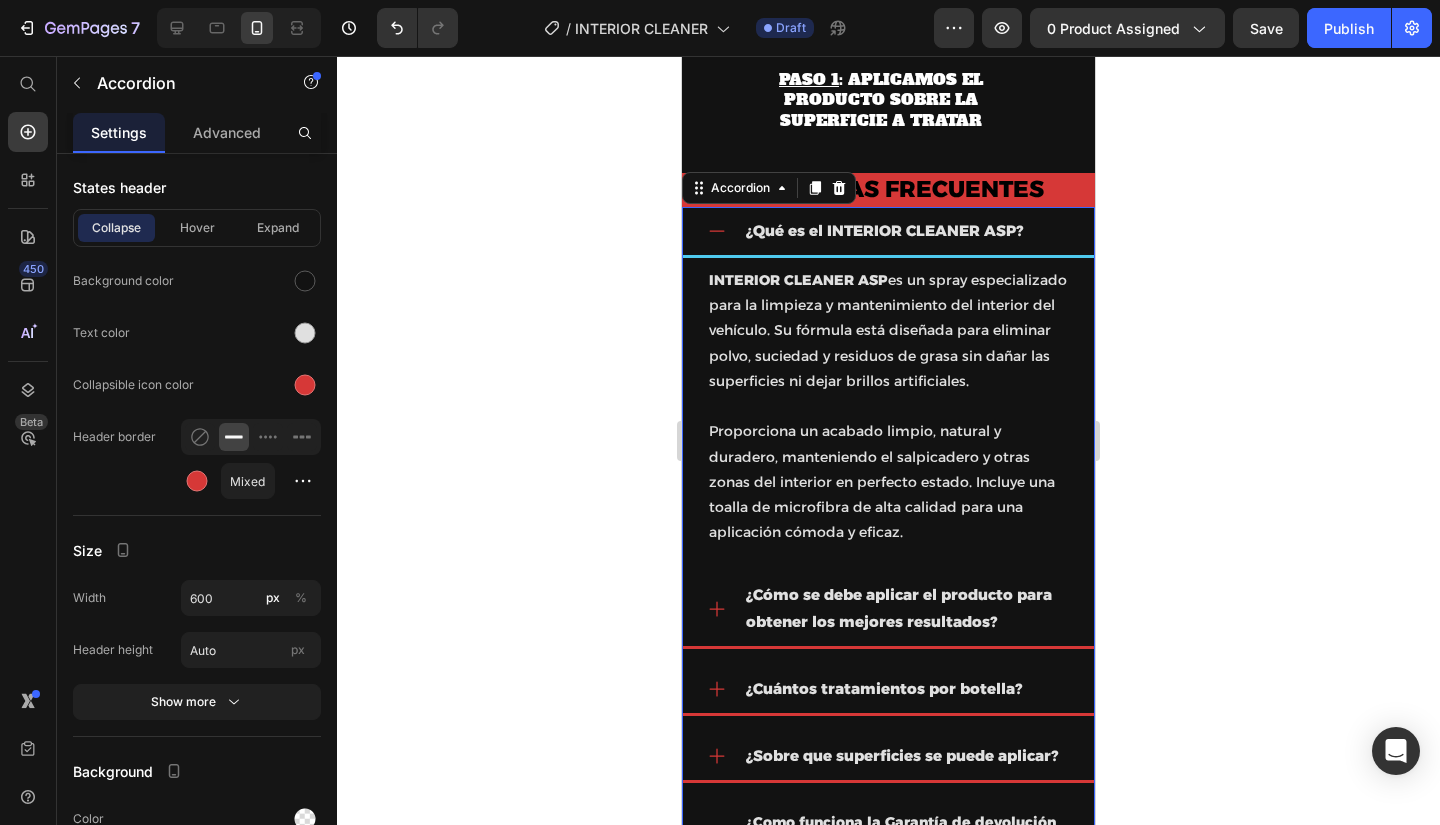 click on "¿Qué es el INTERIOR CLEANER ASP?" at bounding box center [888, 232] 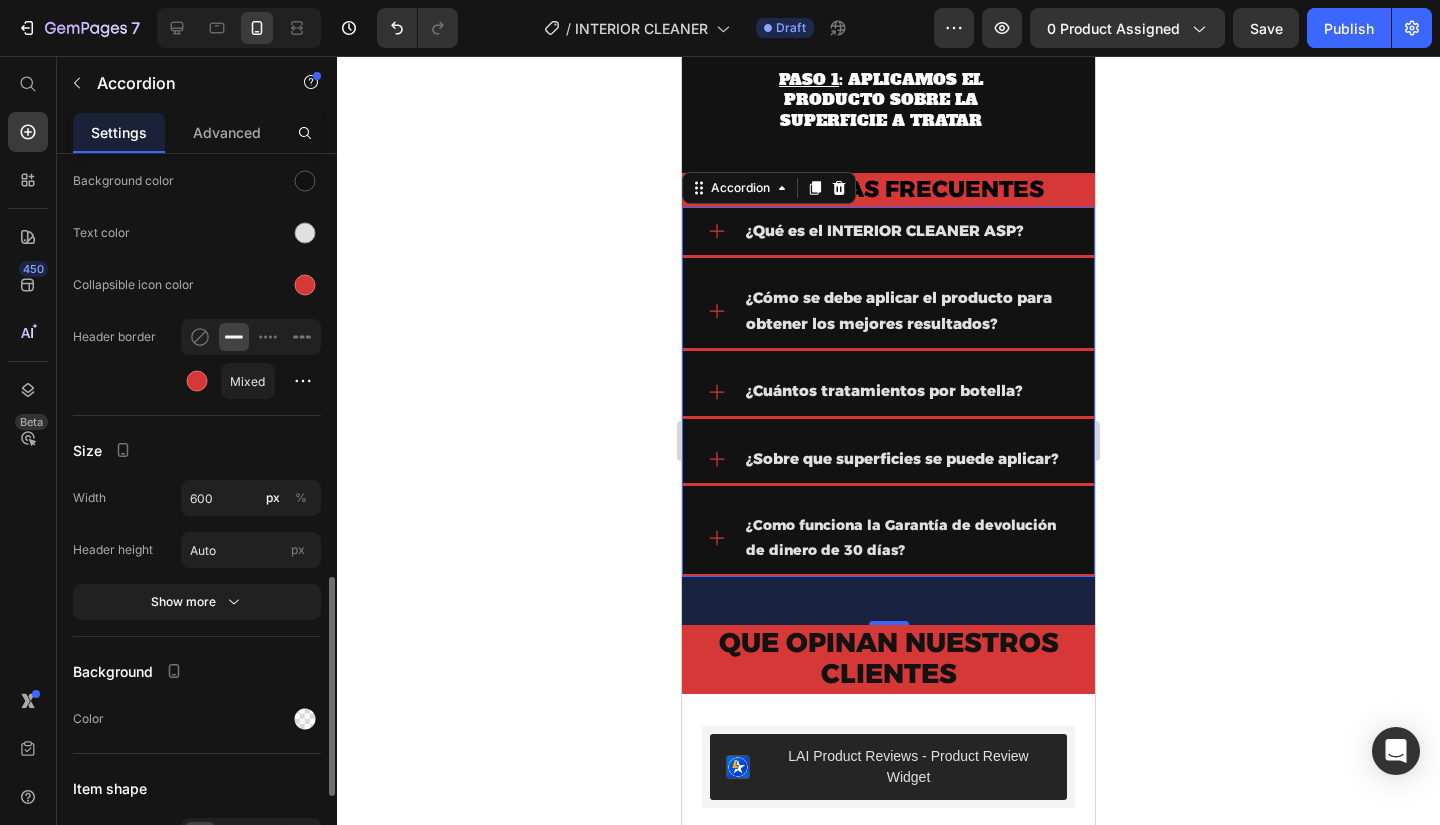 scroll, scrollTop: 1200, scrollLeft: 0, axis: vertical 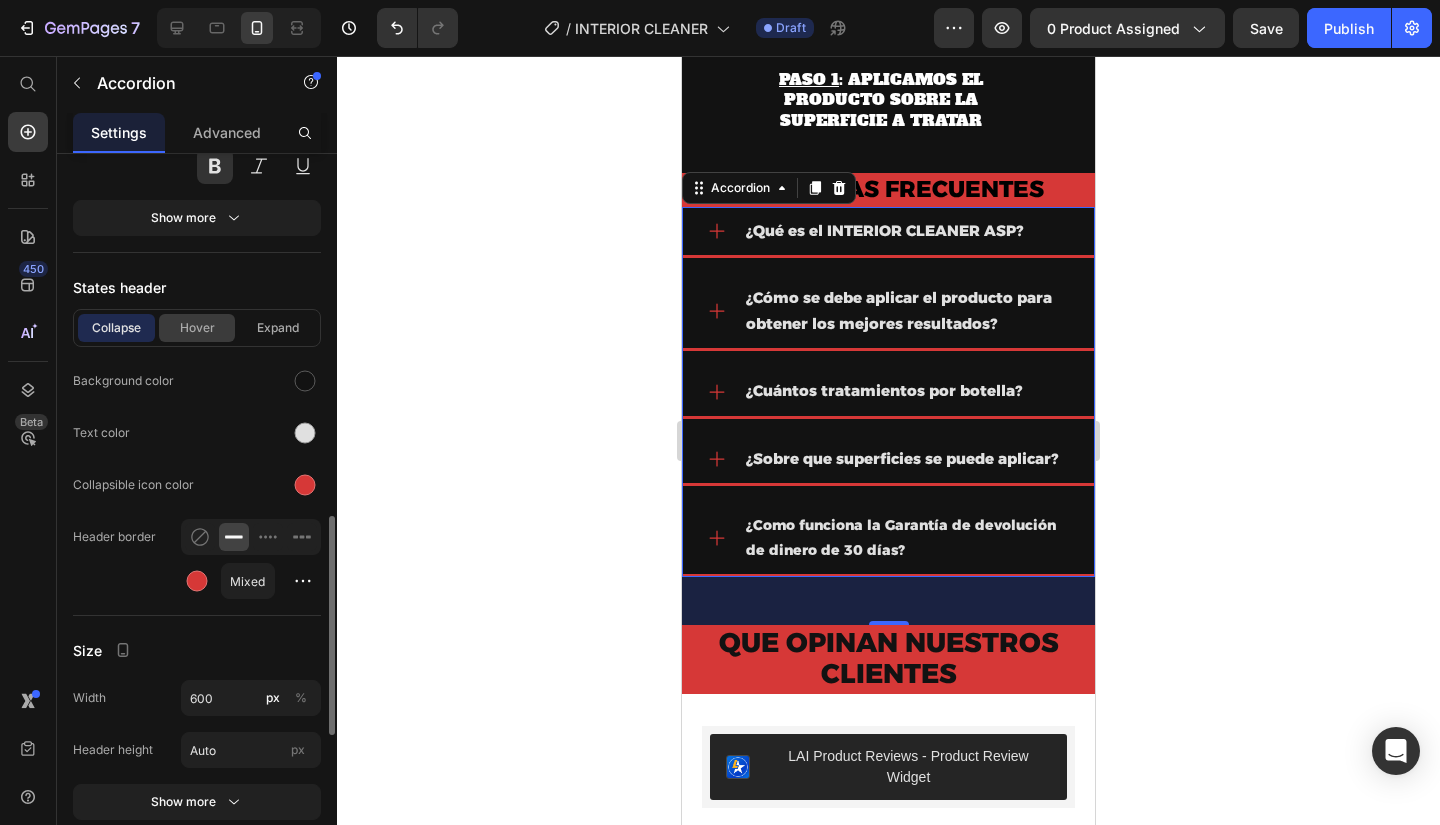 click on "Hover" at bounding box center (197, 328) 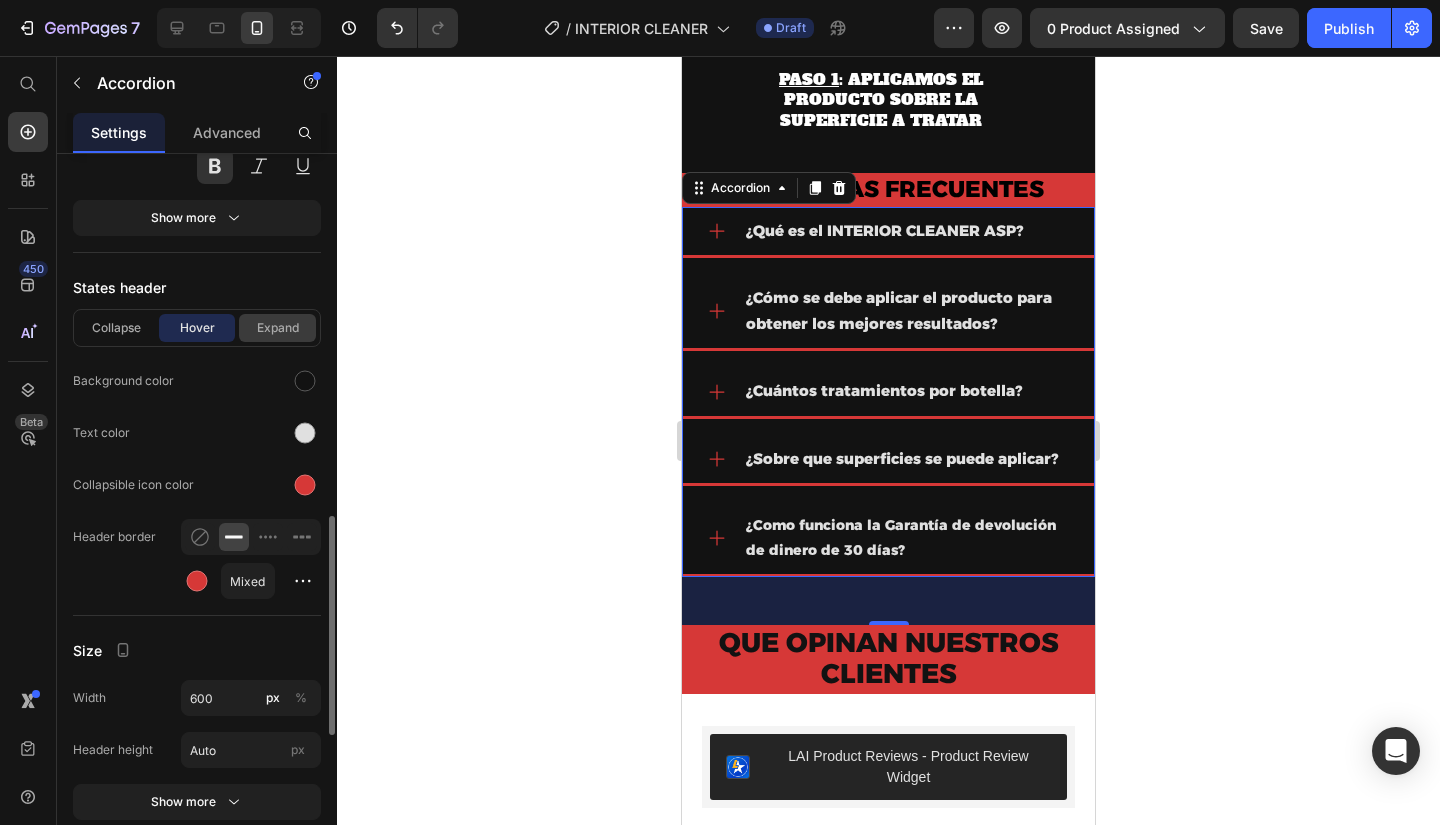click on "Expand" at bounding box center [277, 328] 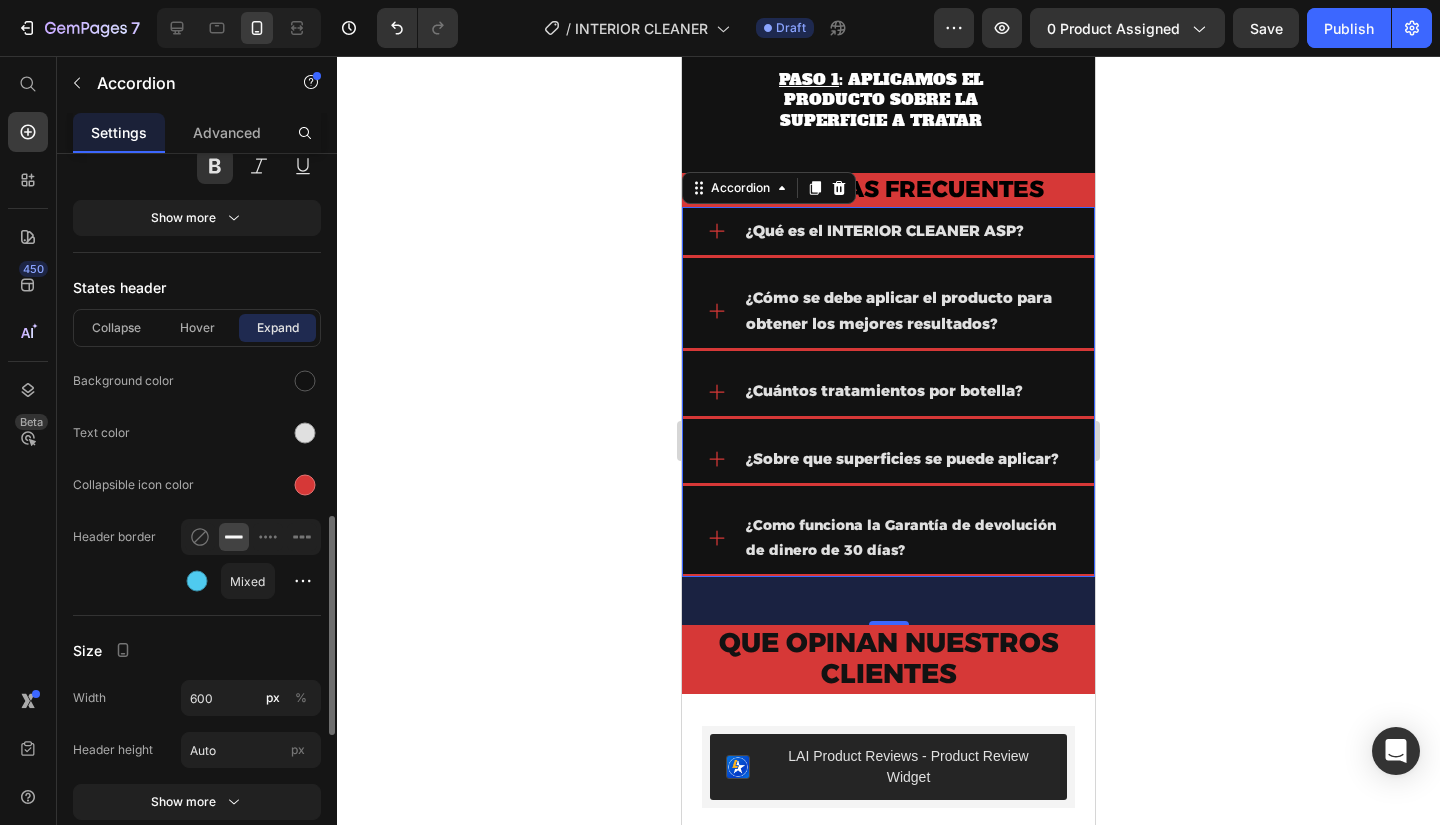 scroll, scrollTop: 1400, scrollLeft: 0, axis: vertical 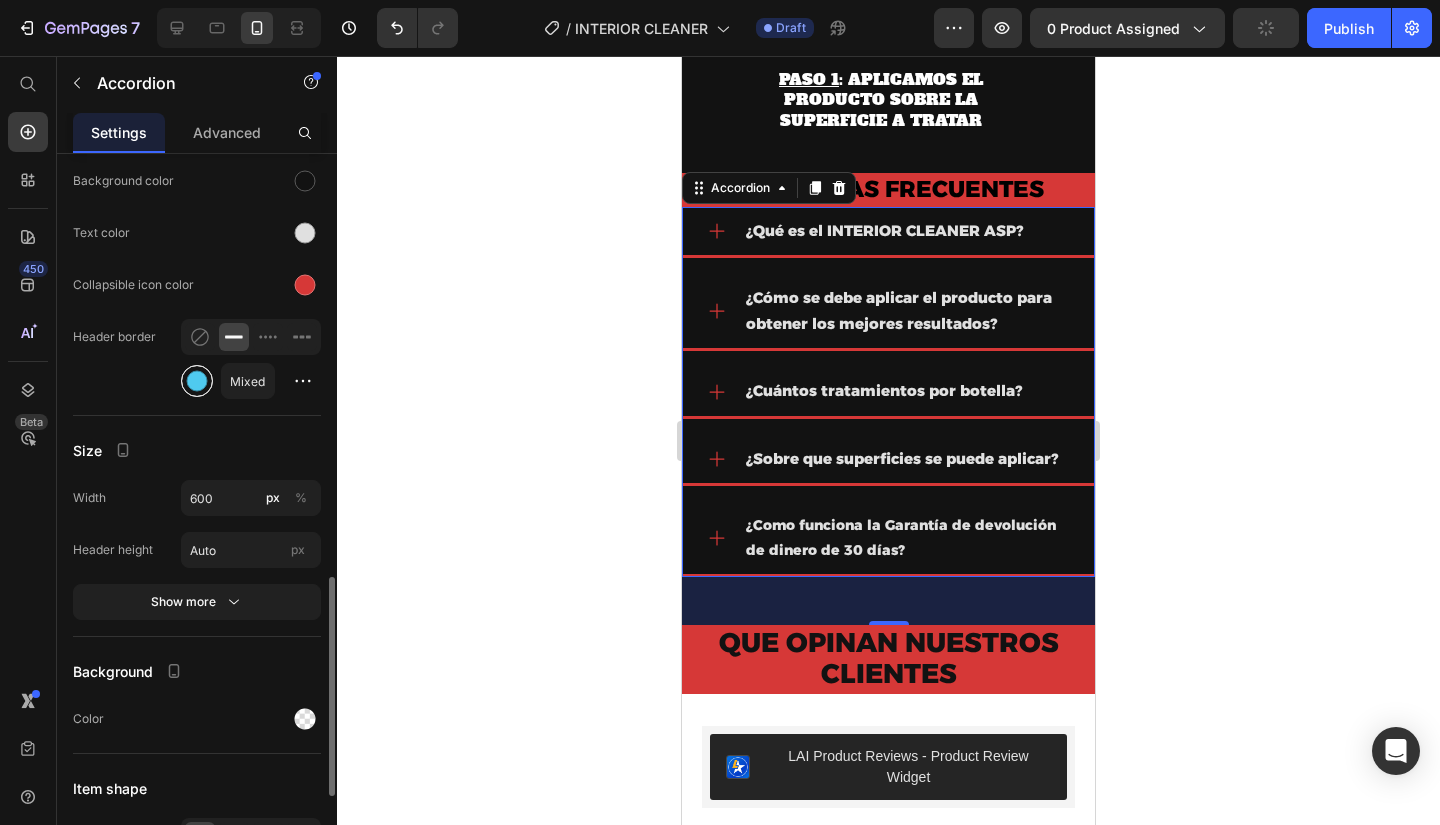 click at bounding box center (197, 381) 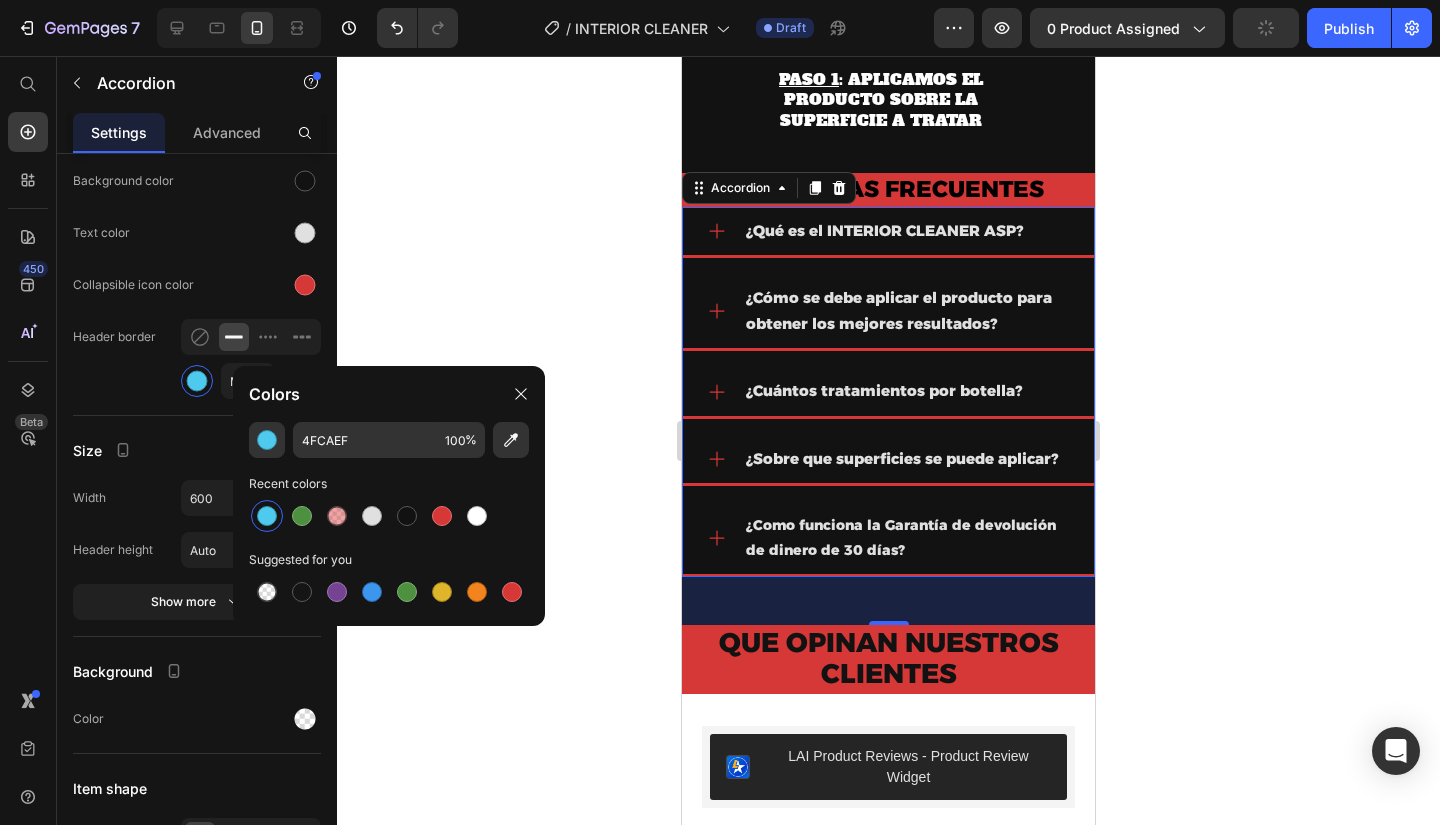 drag, startPoint x: 437, startPoint y: 523, endPoint x: 444, endPoint y: 296, distance: 227.10791 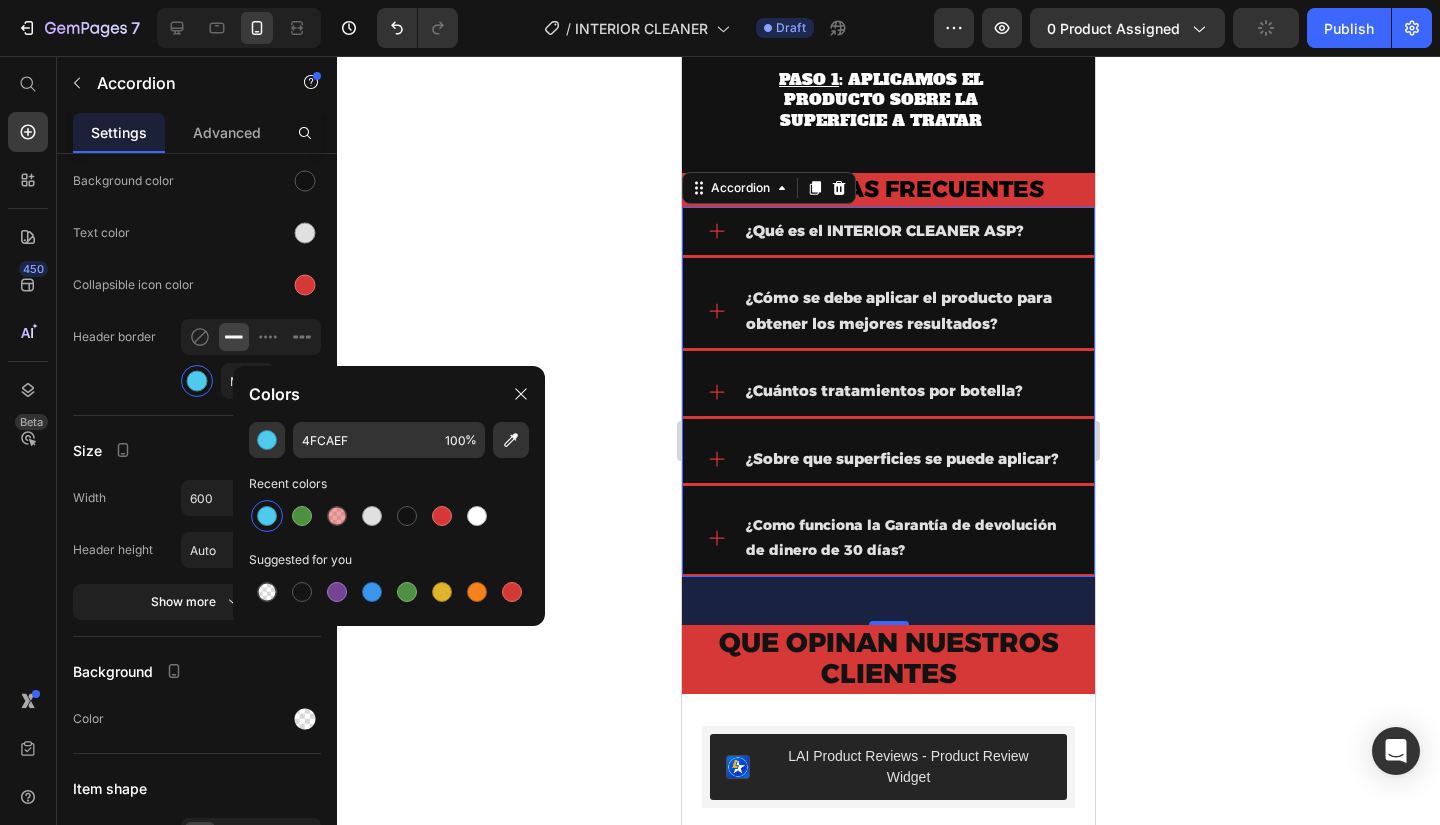click at bounding box center [442, 516] 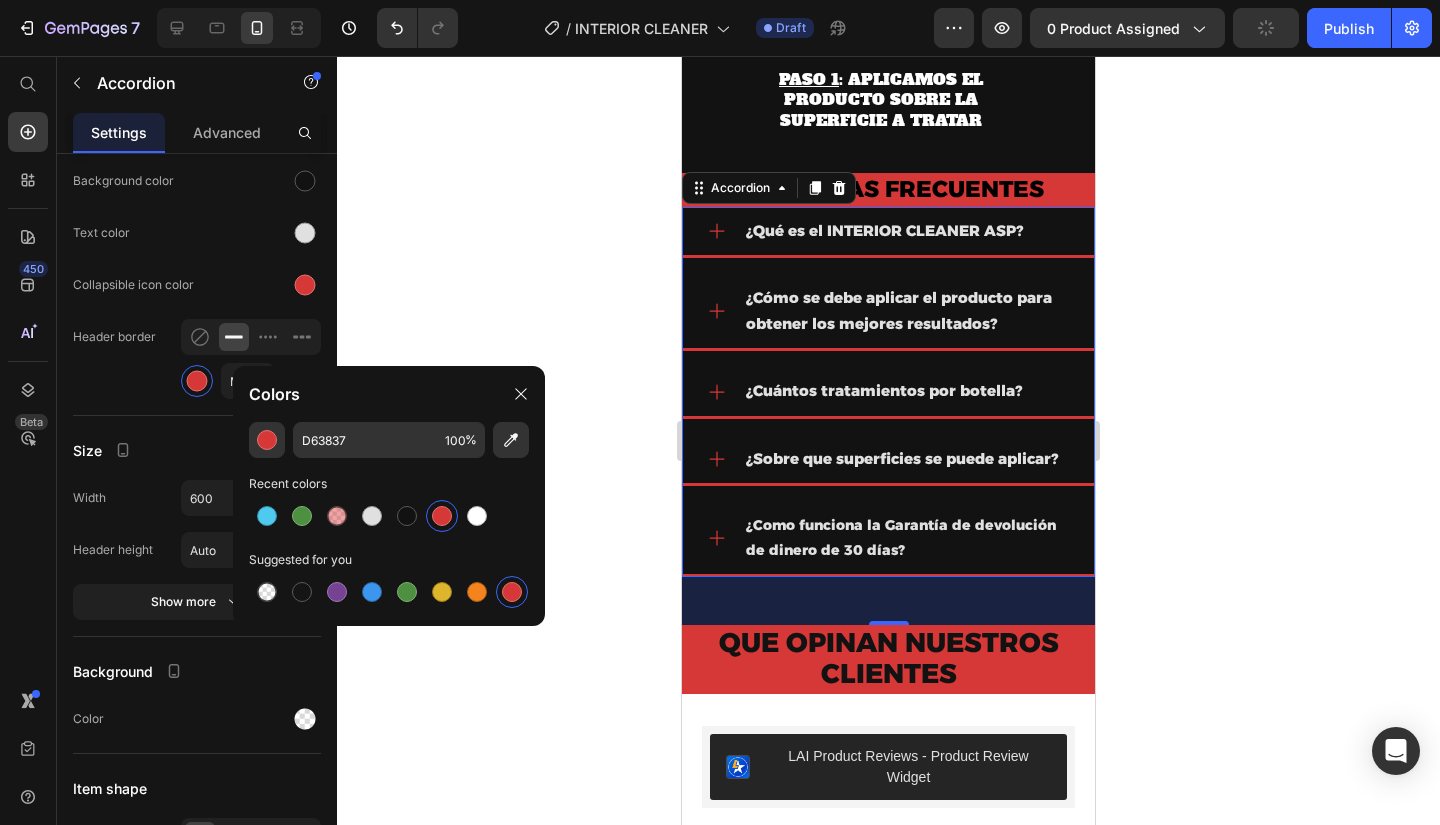 click 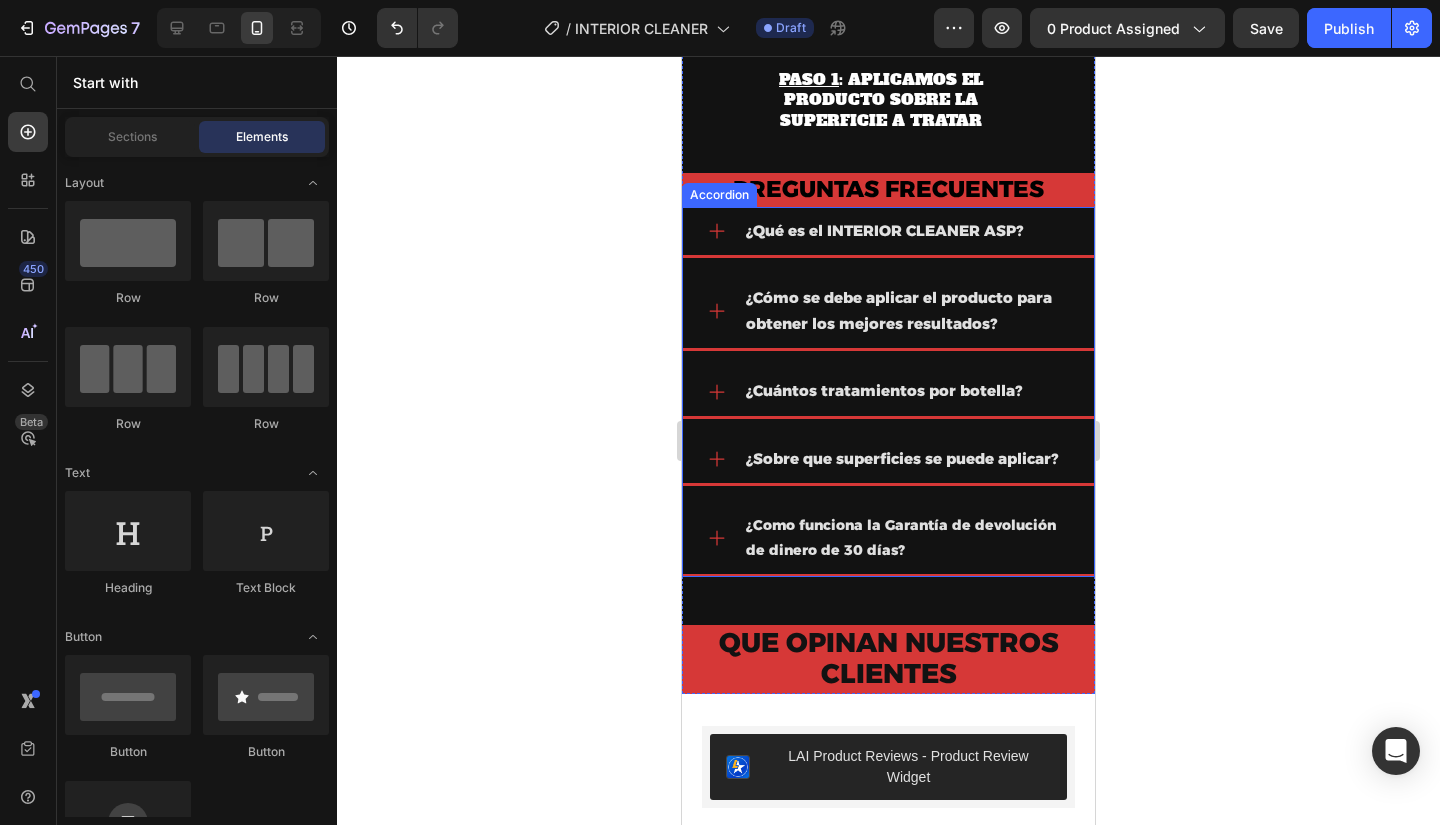 click 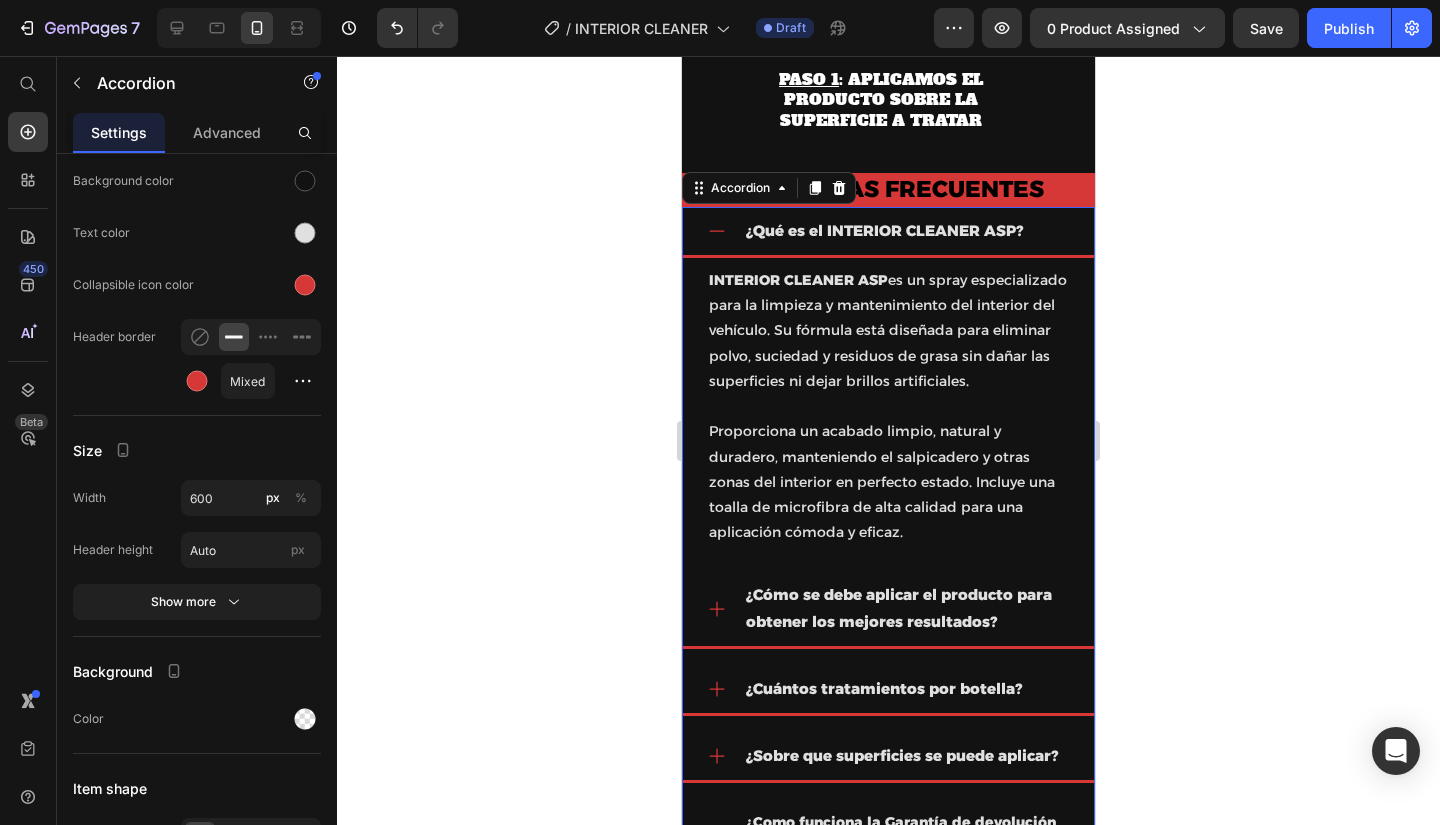 click 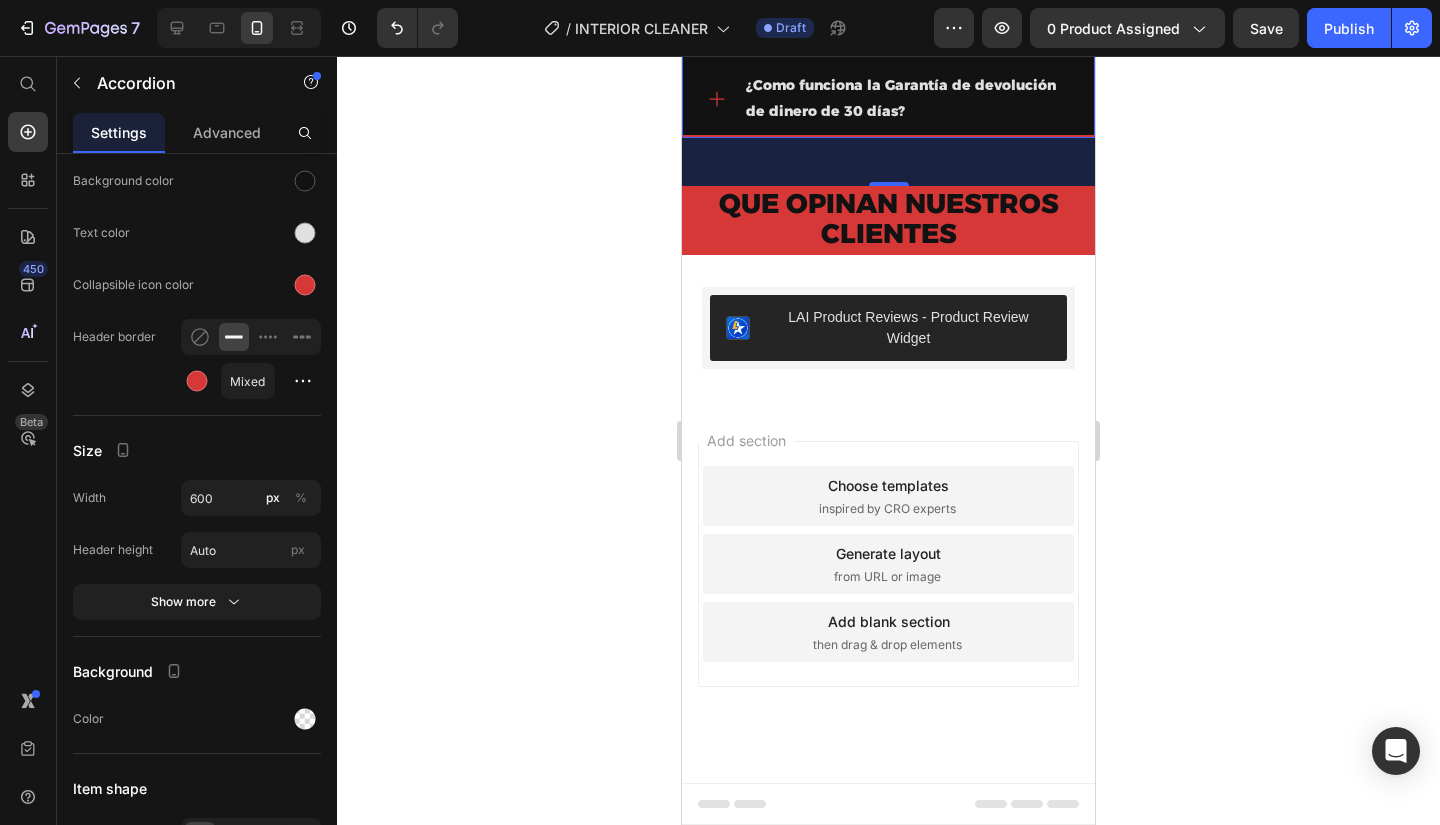 scroll, scrollTop: 5752, scrollLeft: 0, axis: vertical 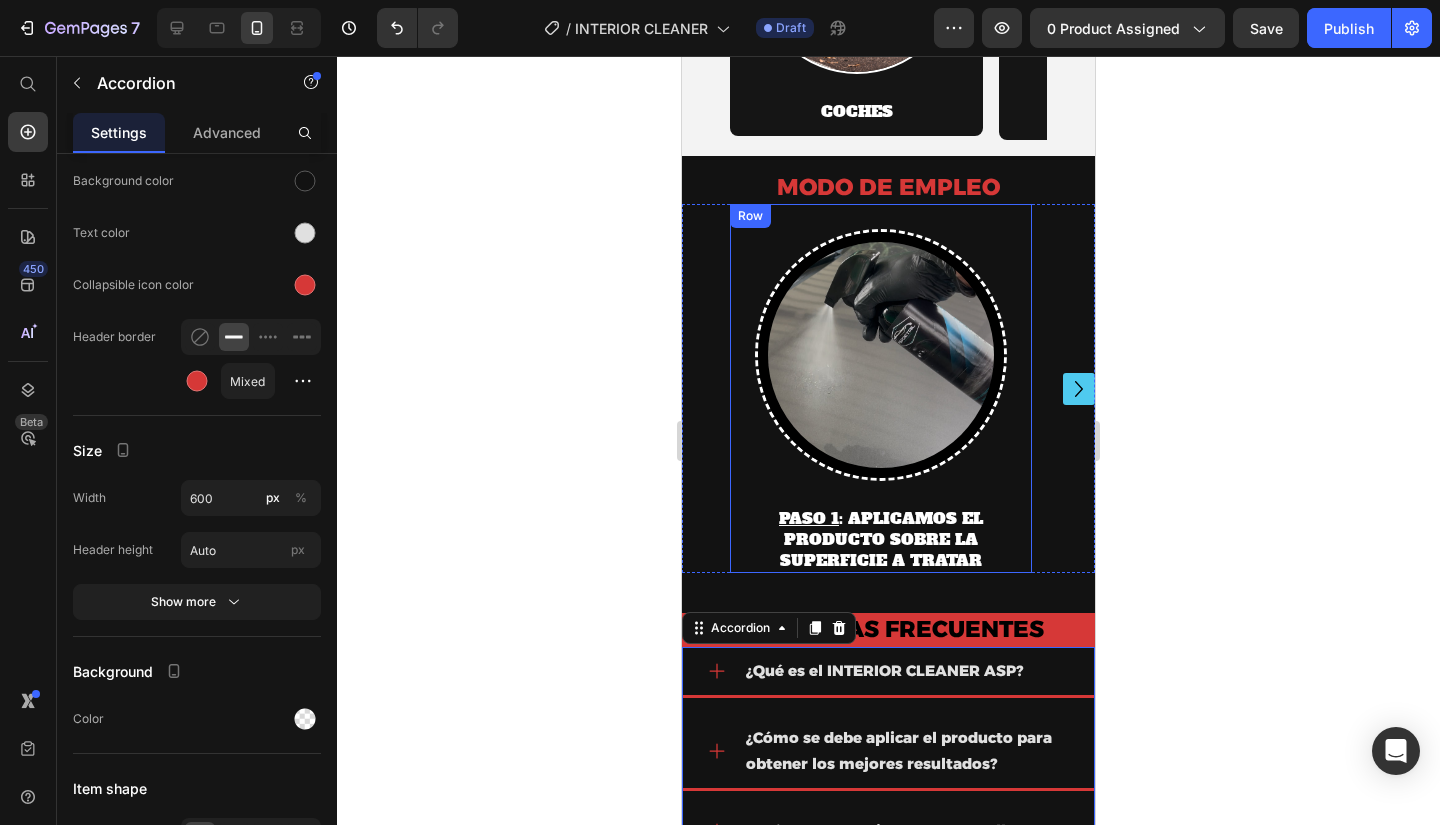click on "Save" at bounding box center (1266, 28) 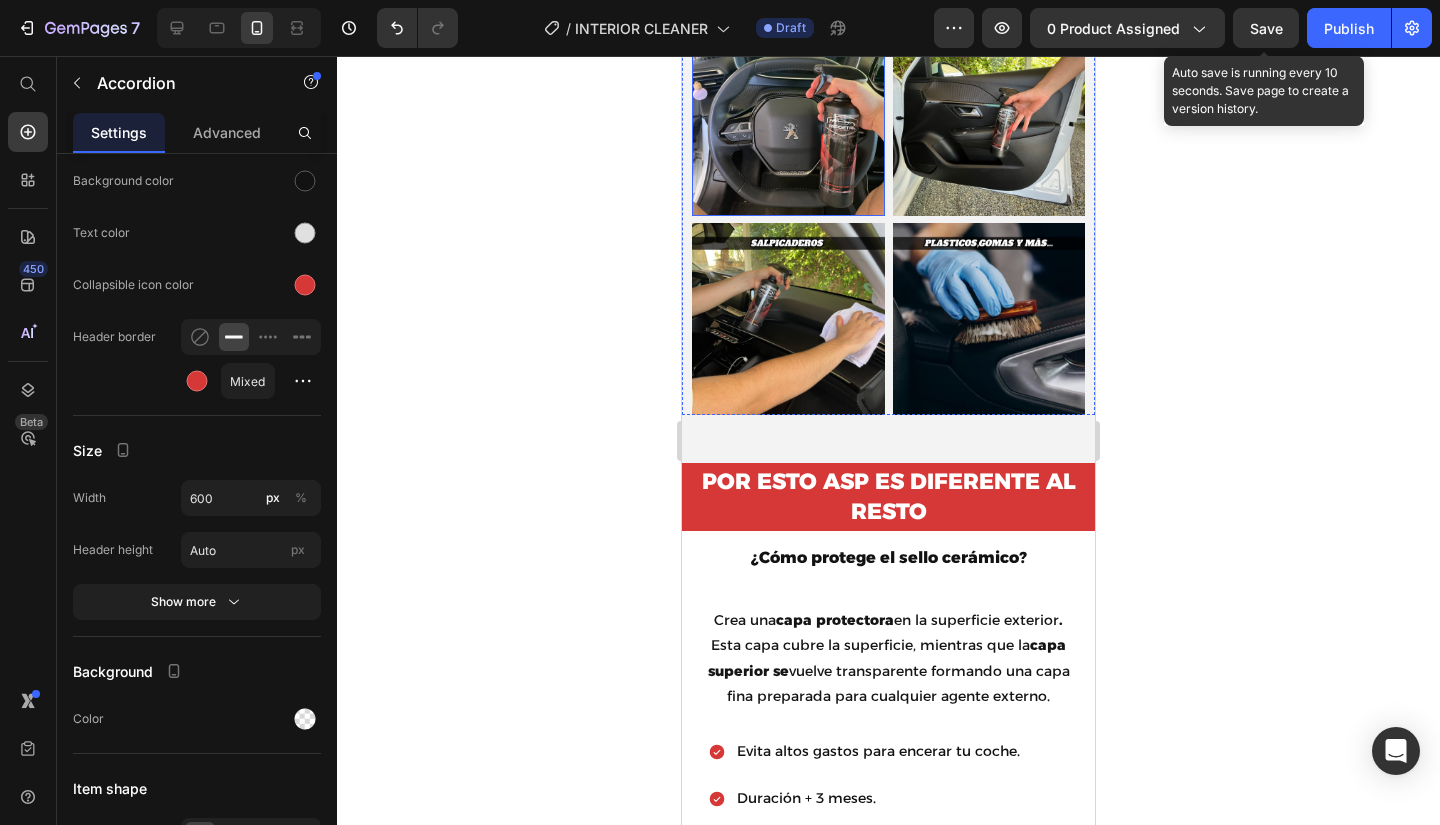 scroll, scrollTop: 4840, scrollLeft: 0, axis: vertical 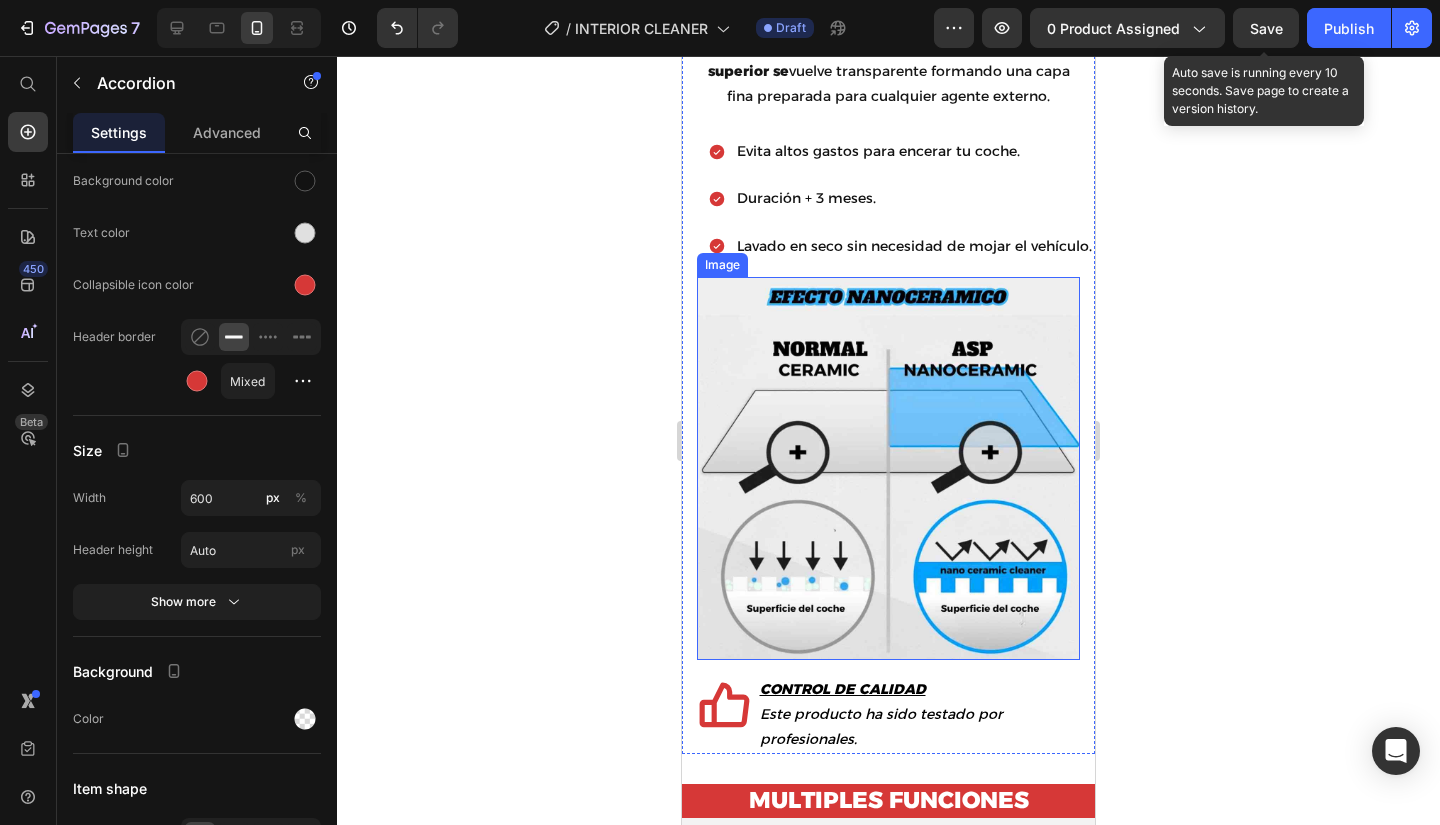 click 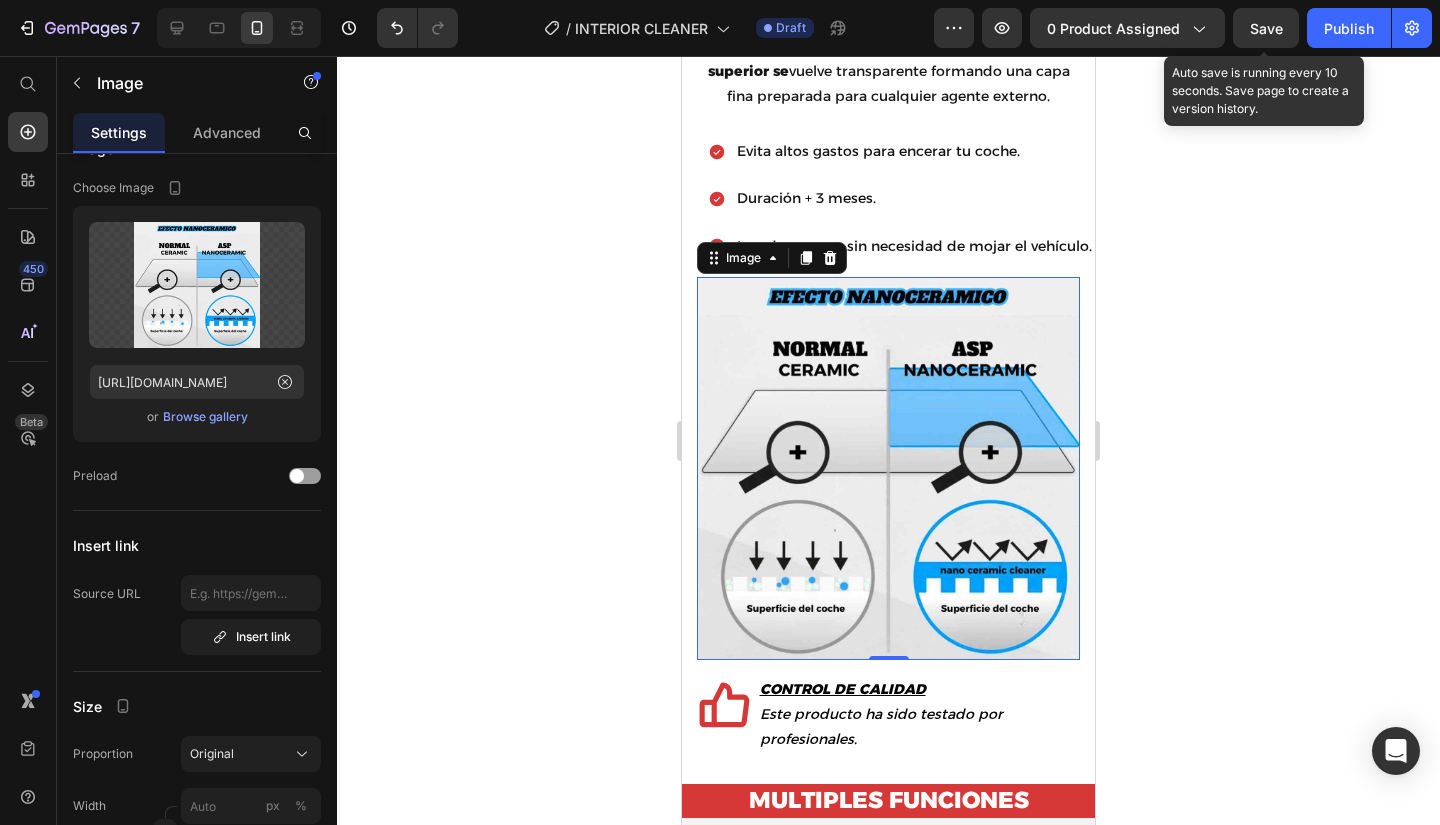 scroll, scrollTop: 0, scrollLeft: 0, axis: both 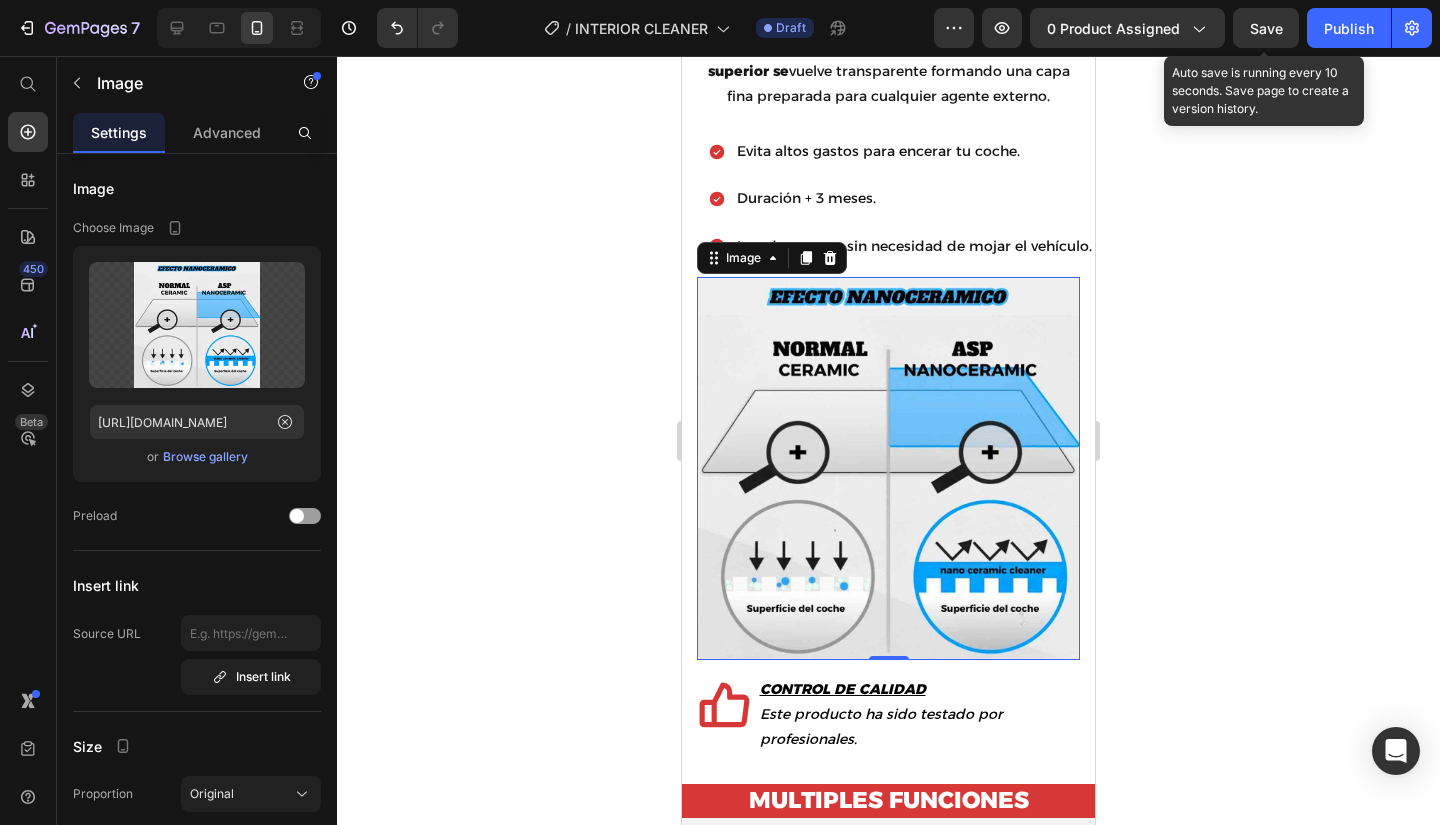 click 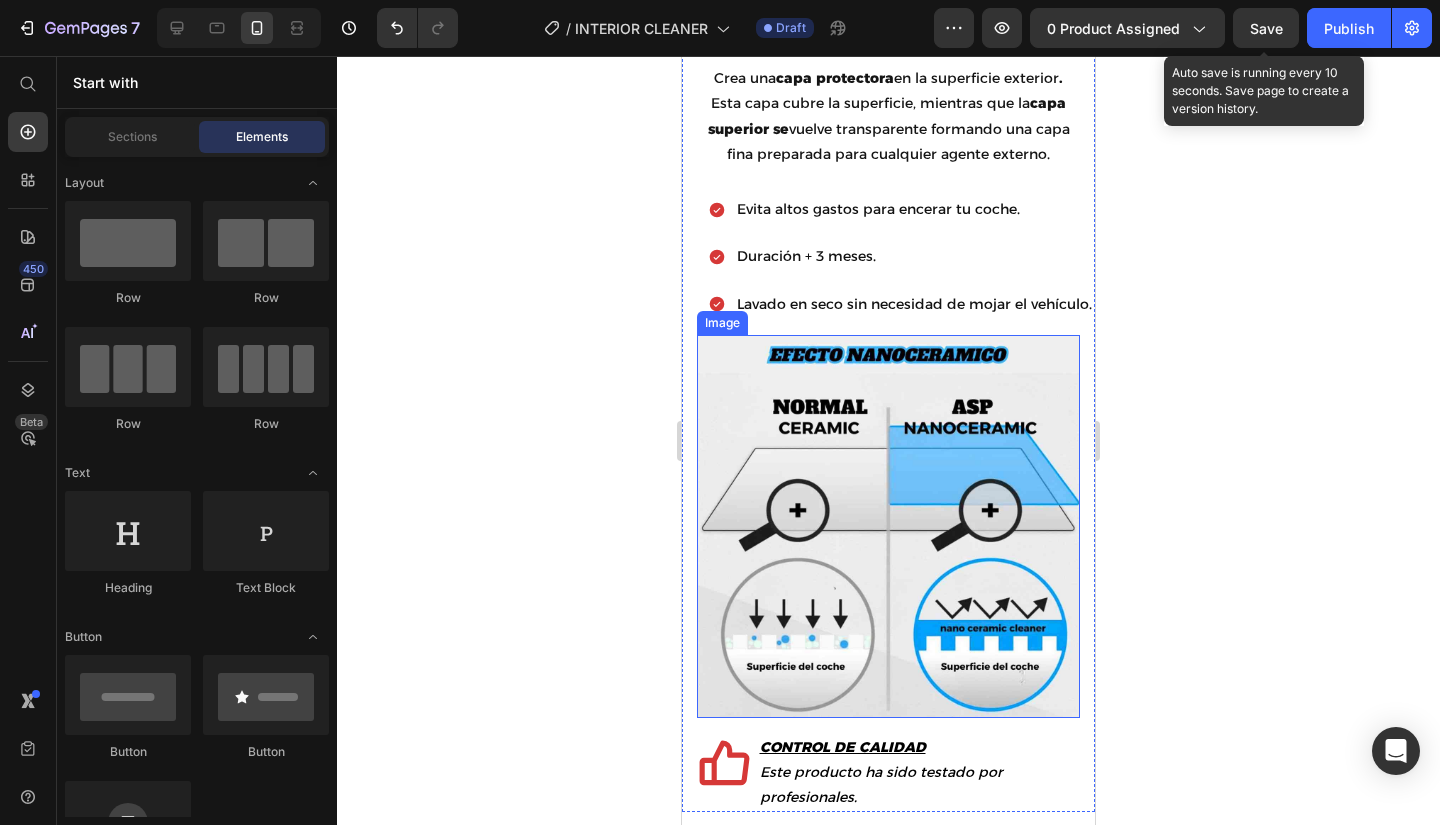 scroll, scrollTop: 4740, scrollLeft: 0, axis: vertical 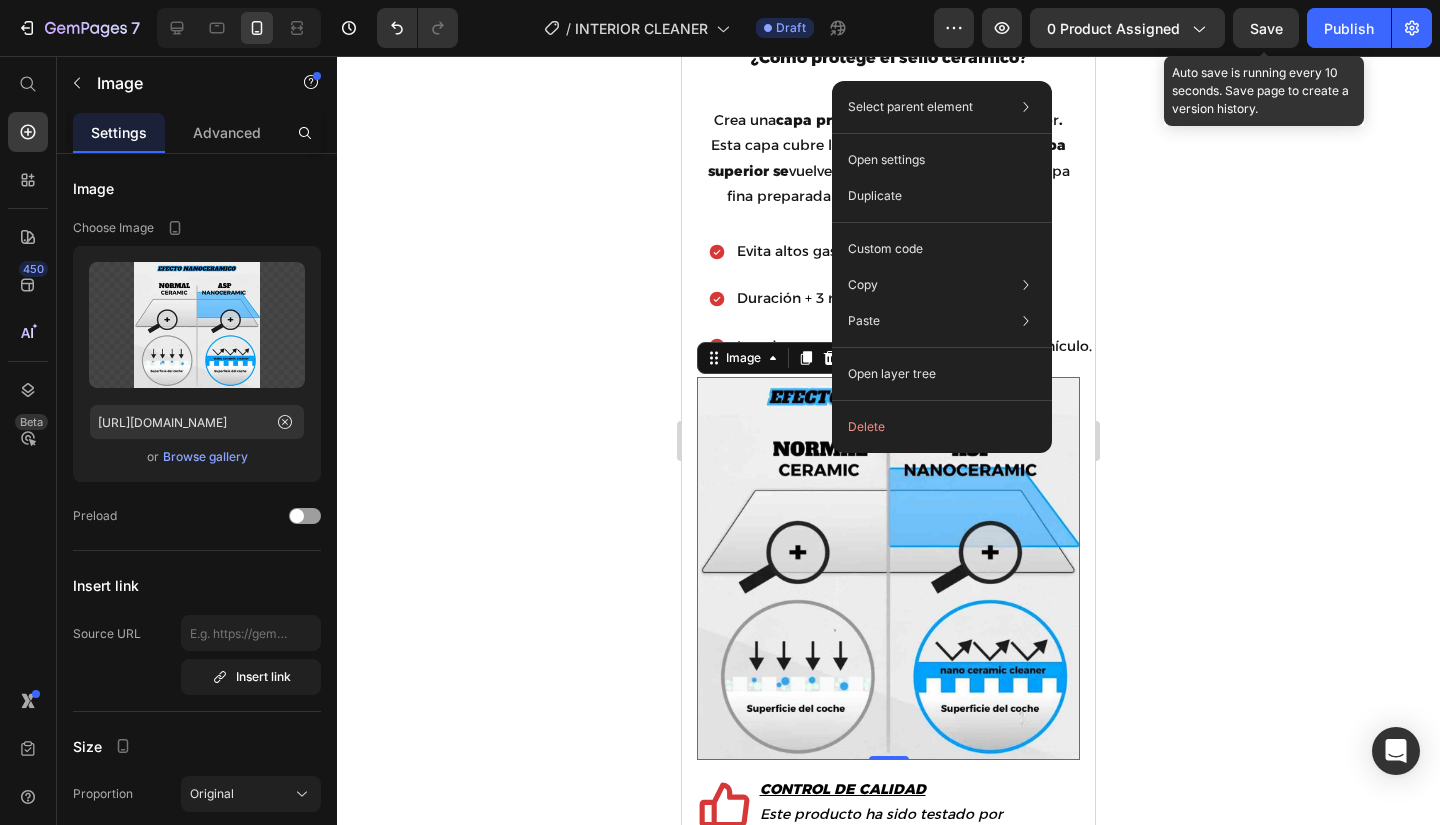 click 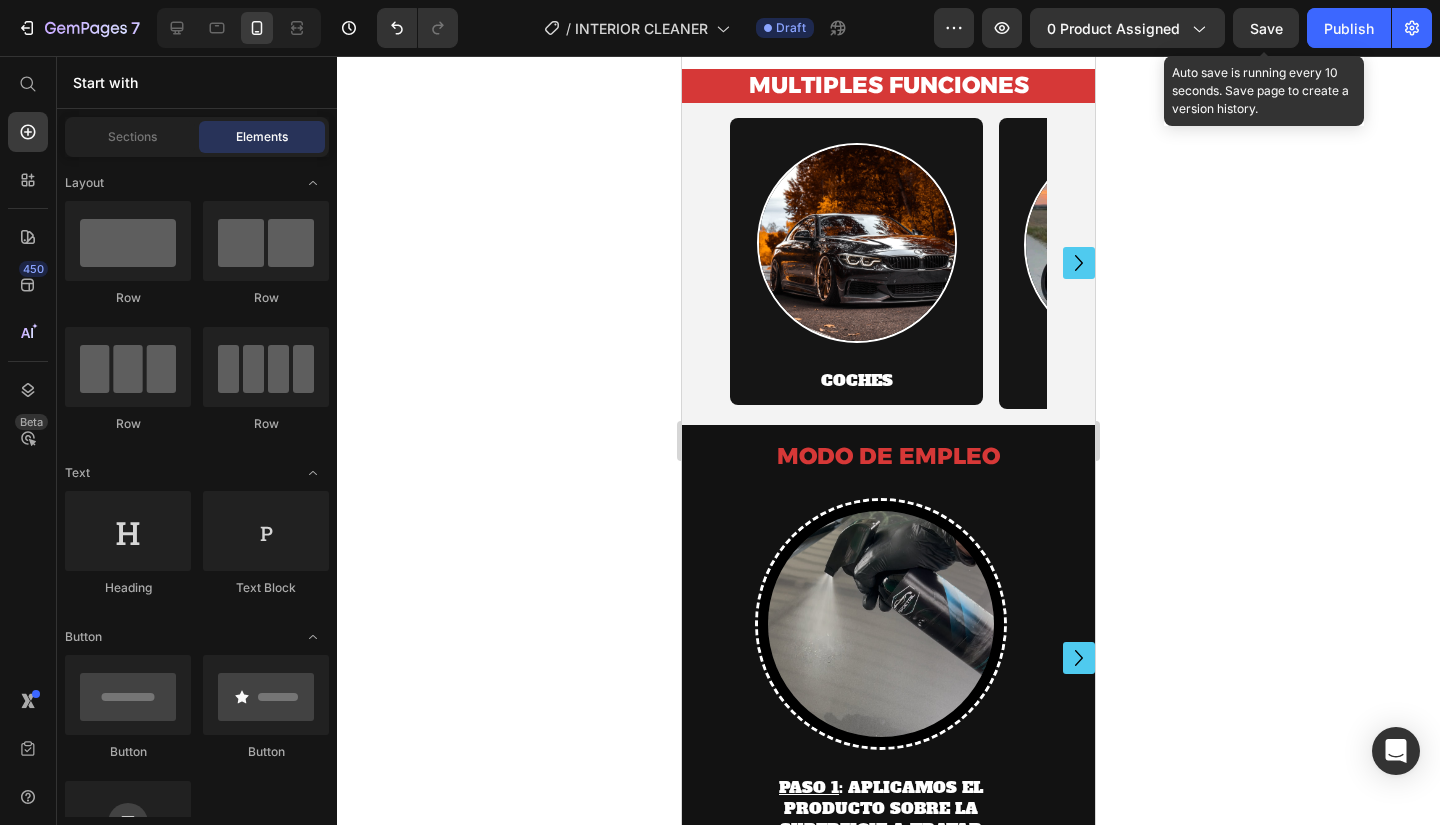 scroll, scrollTop: 5440, scrollLeft: 0, axis: vertical 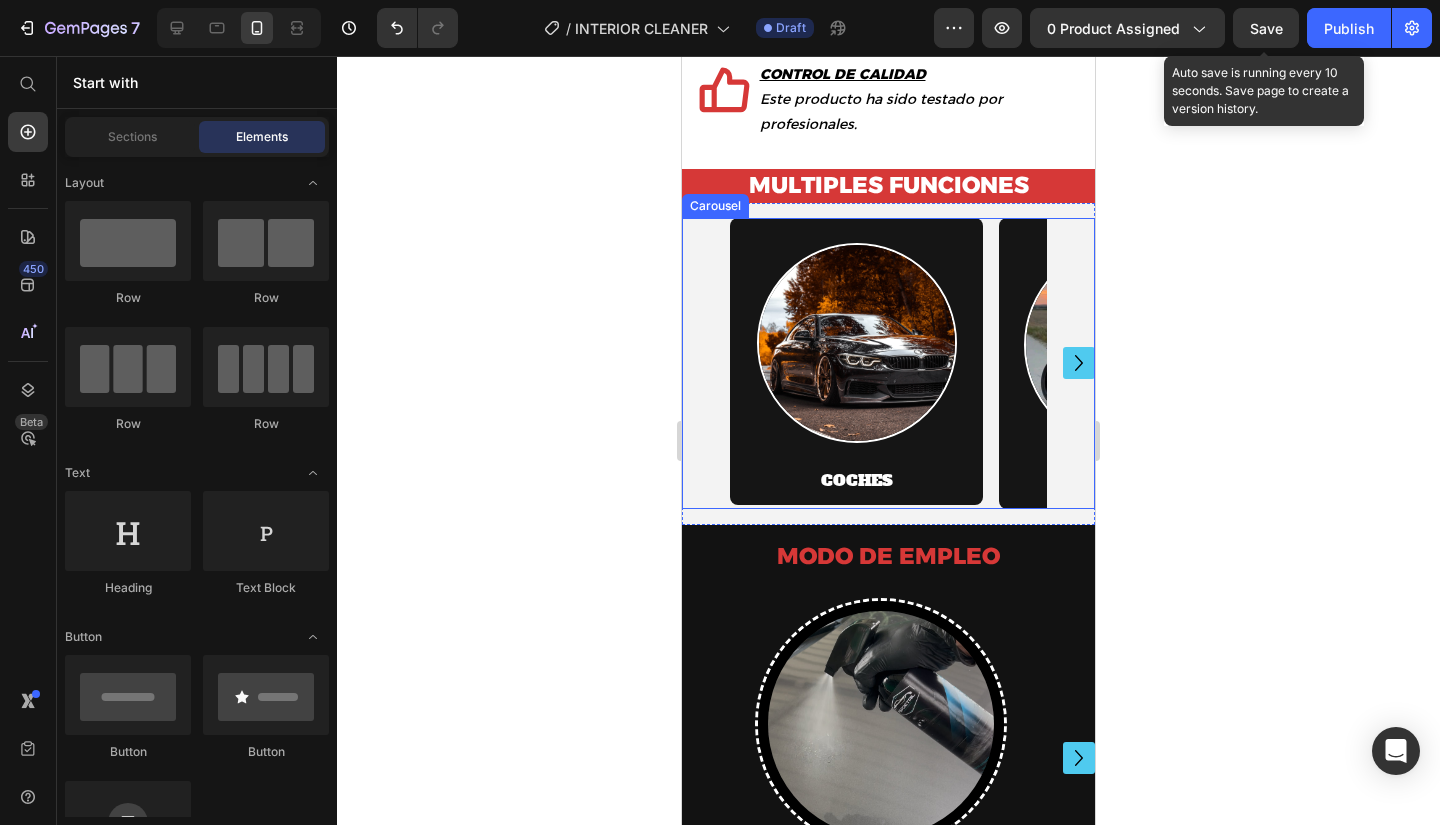 click 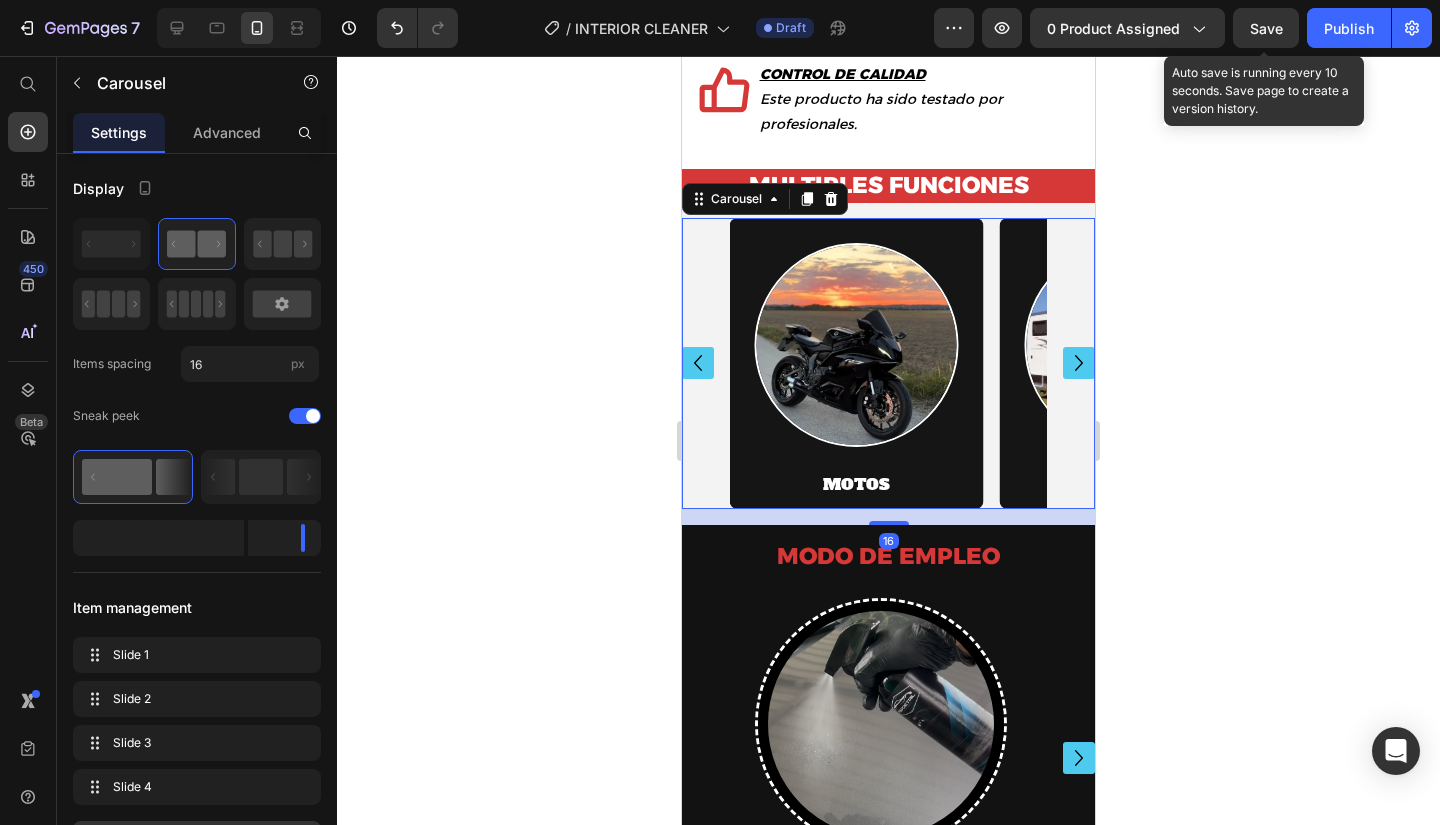 click 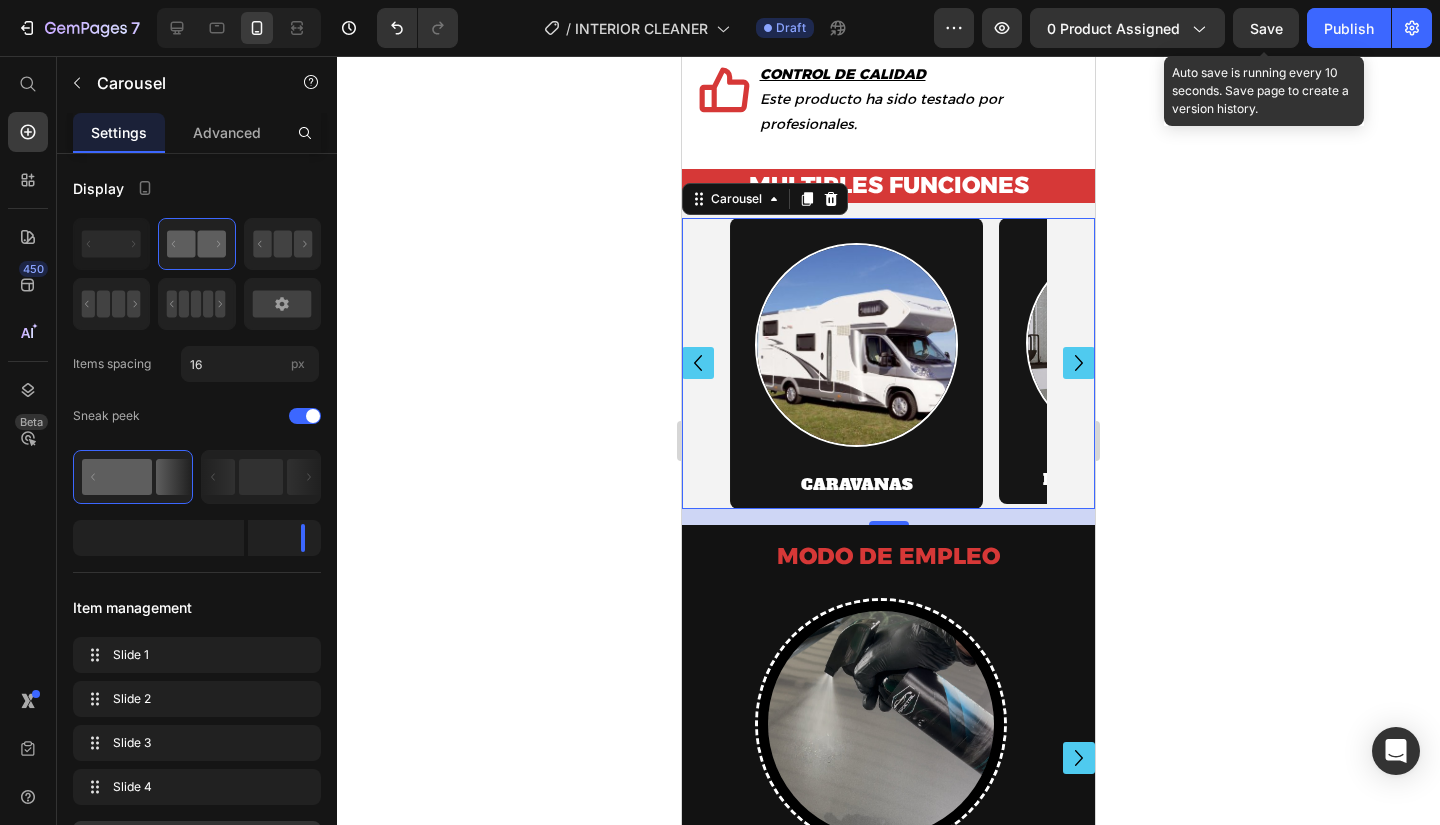 click 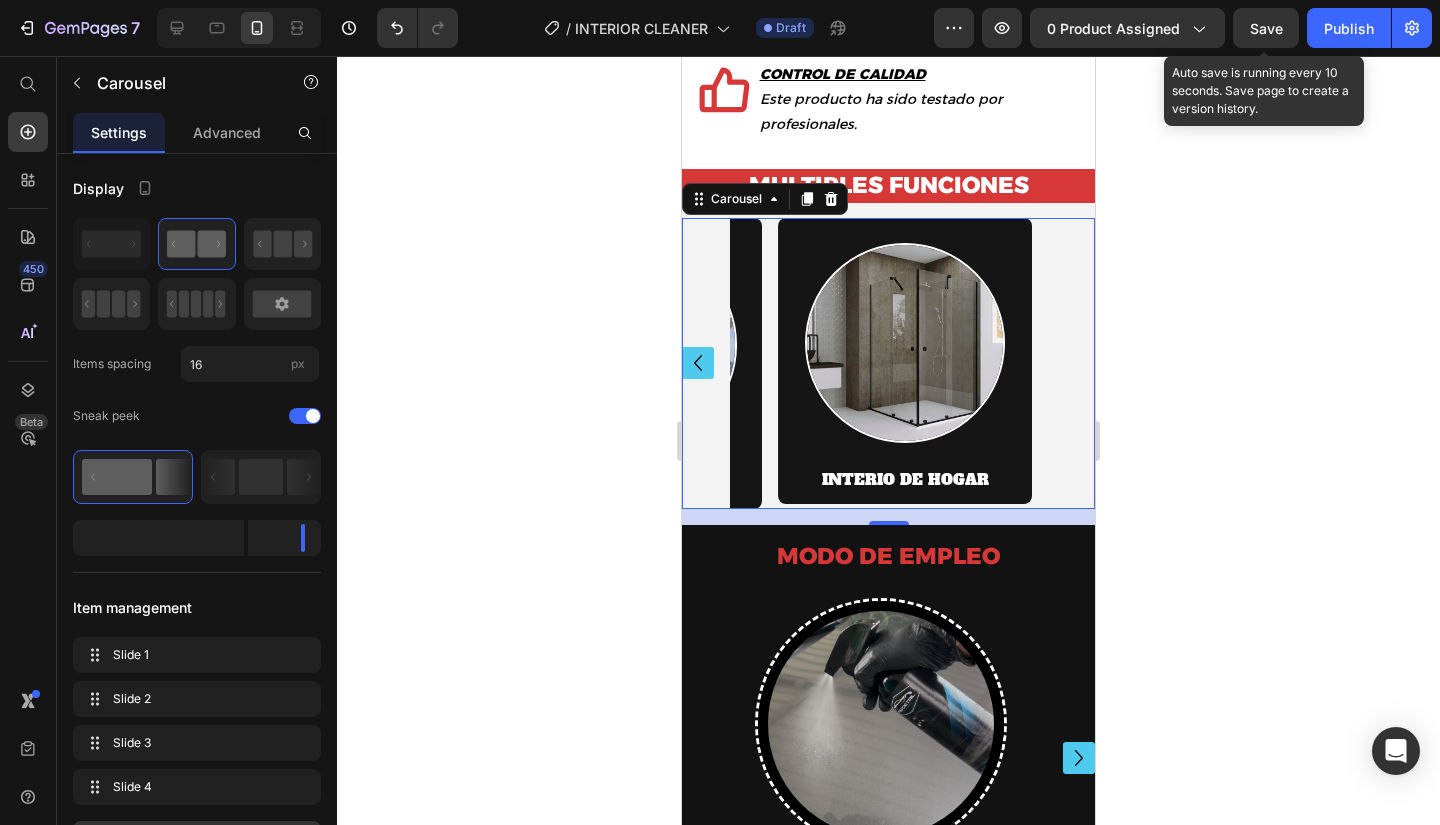 click 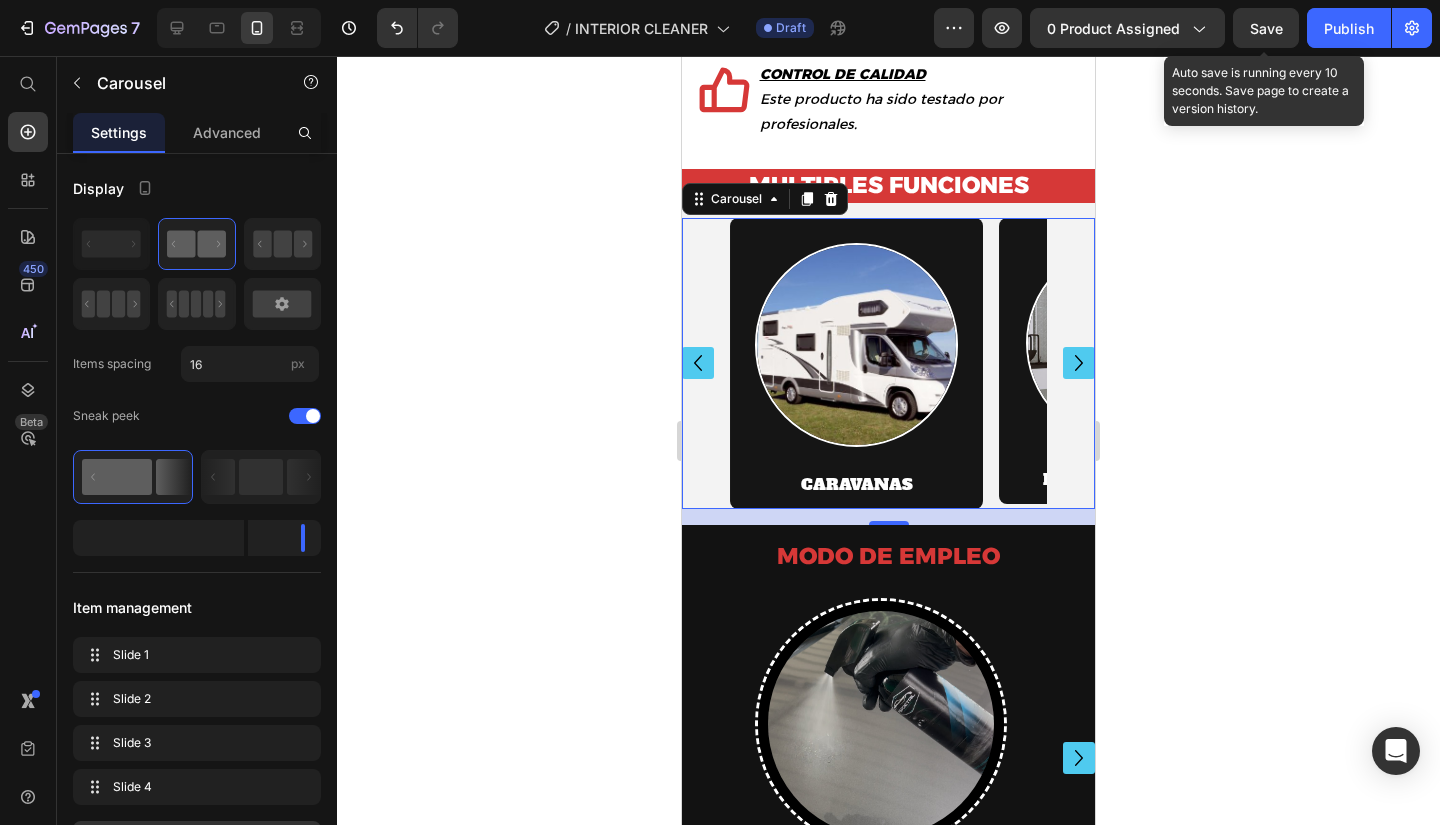 click 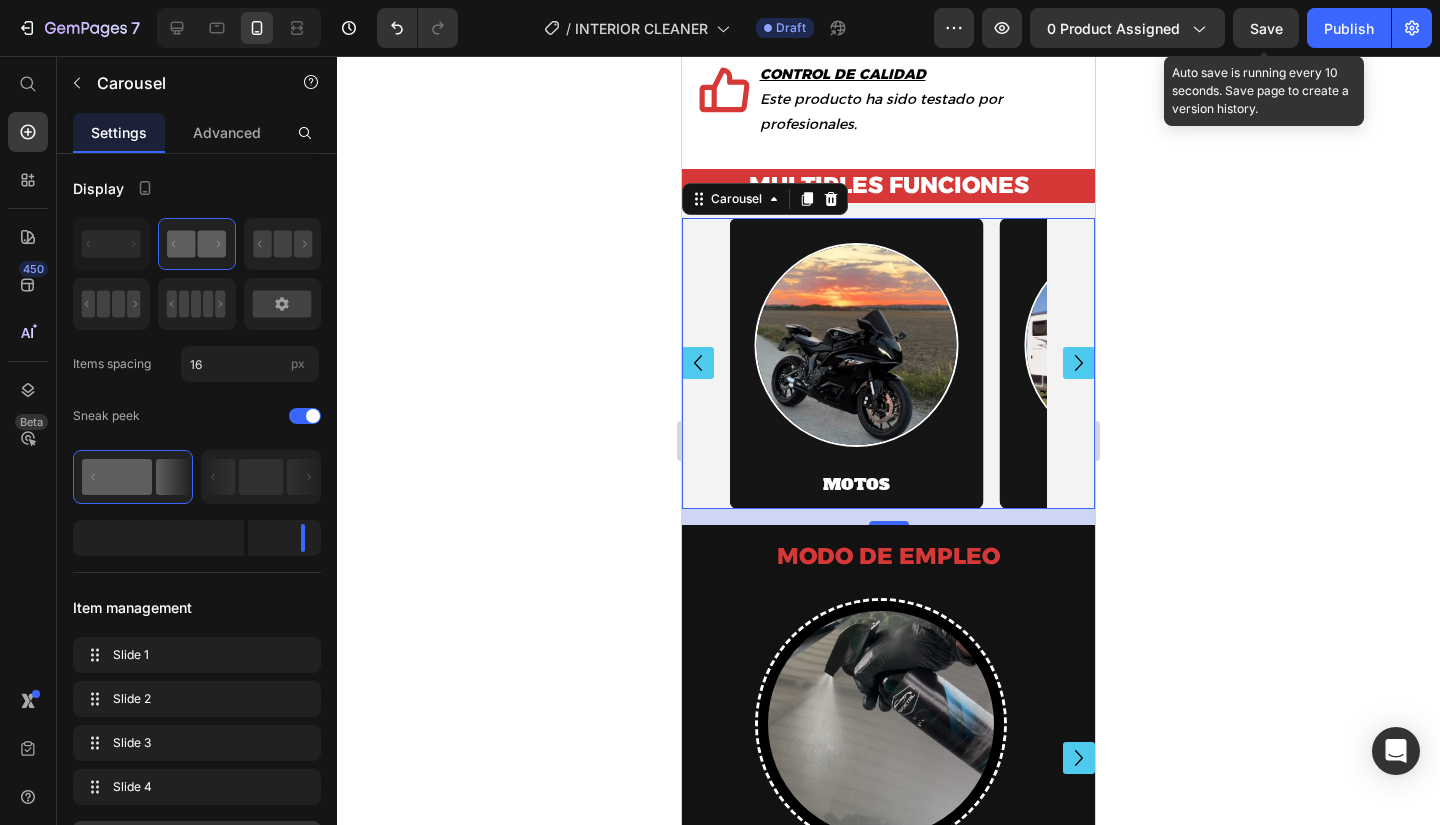 click 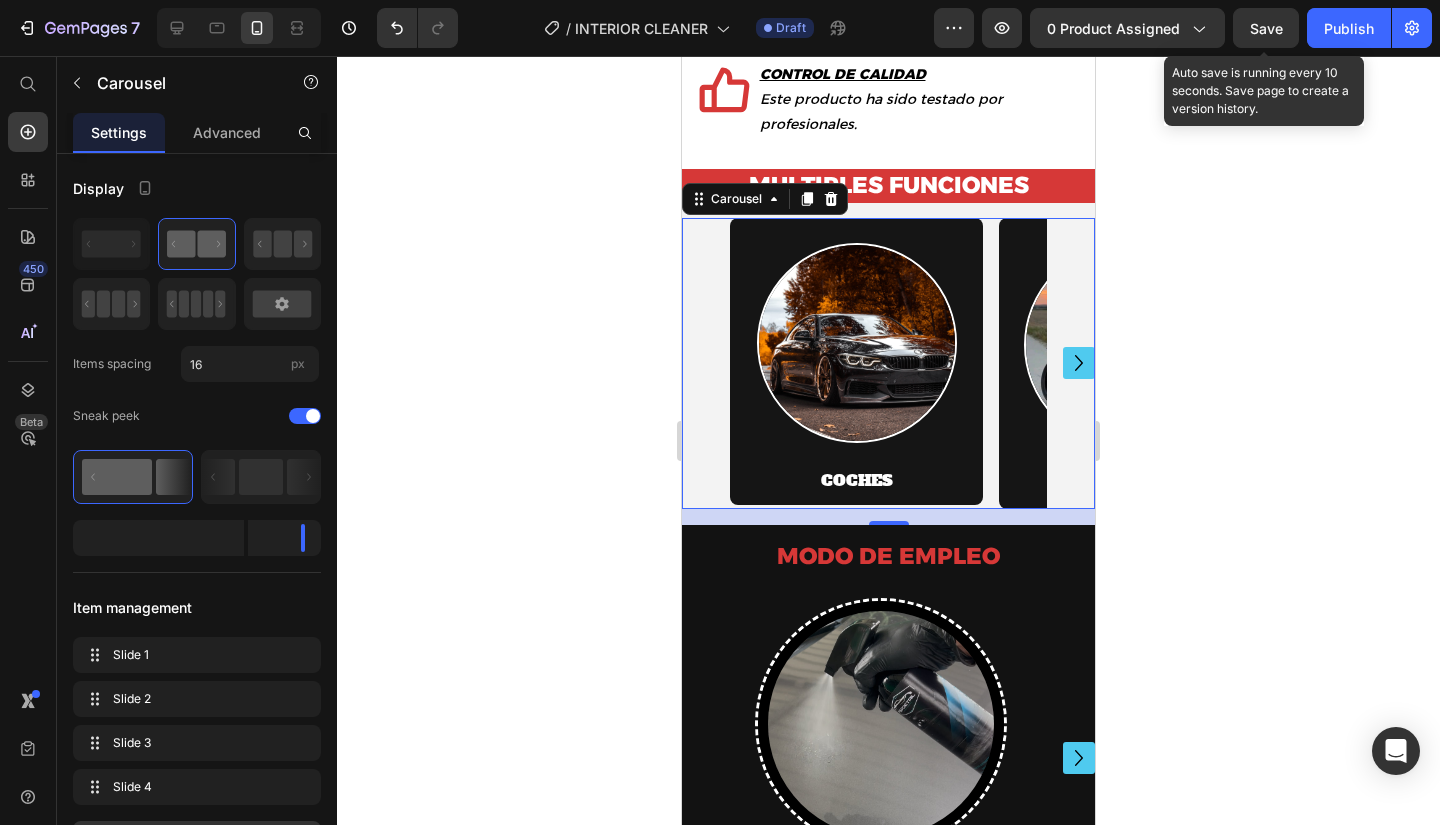 click 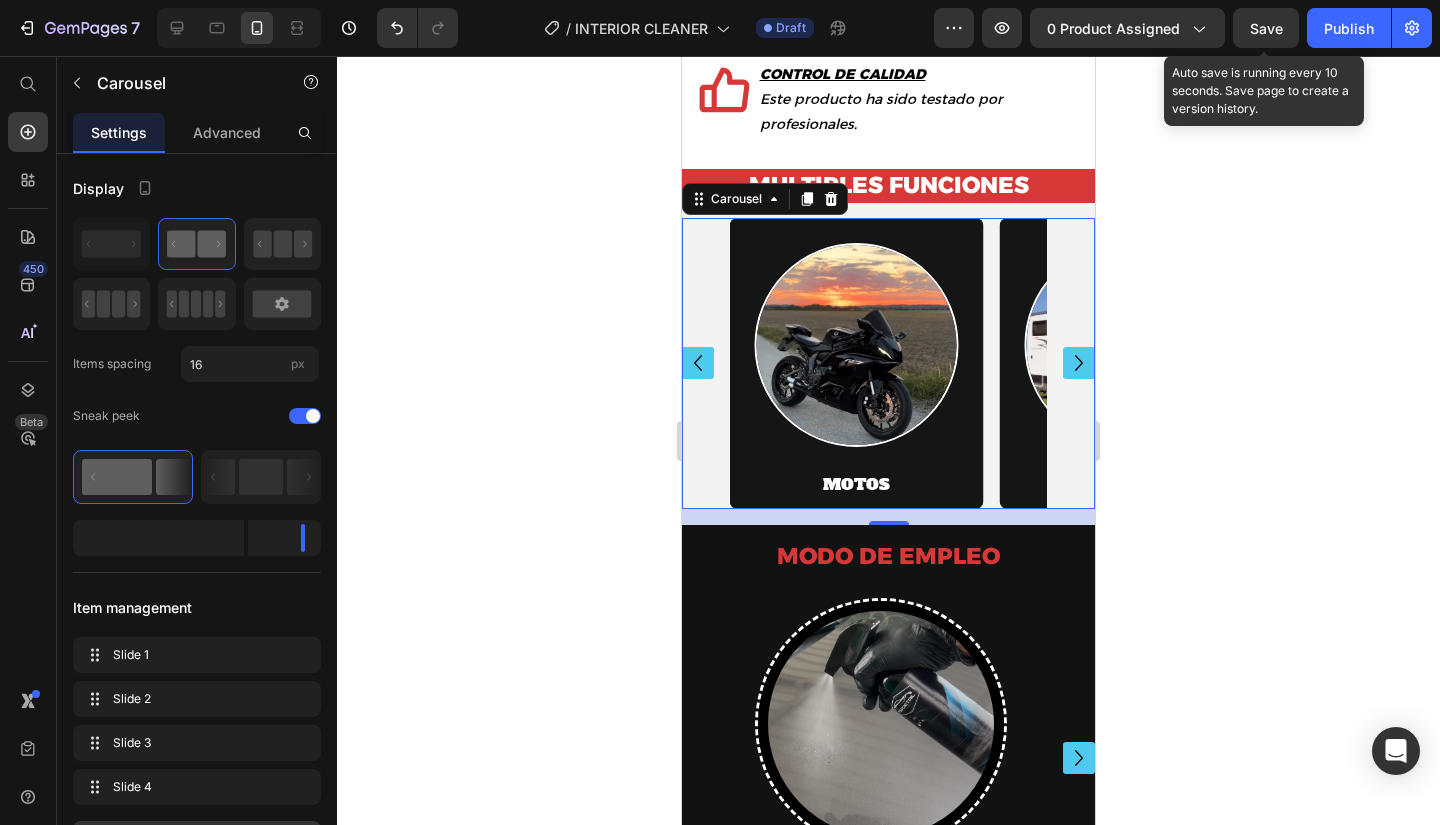 click 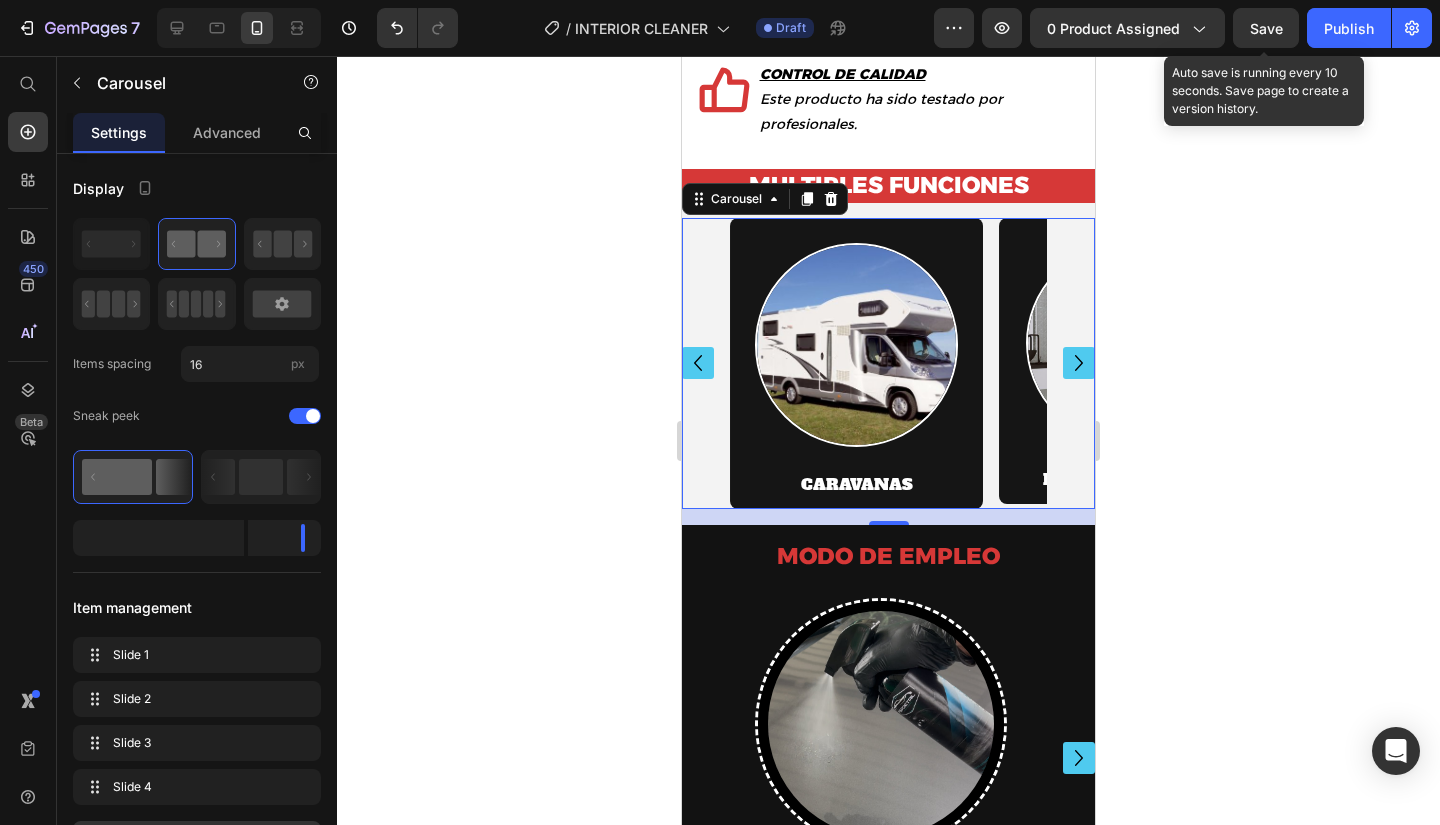 click 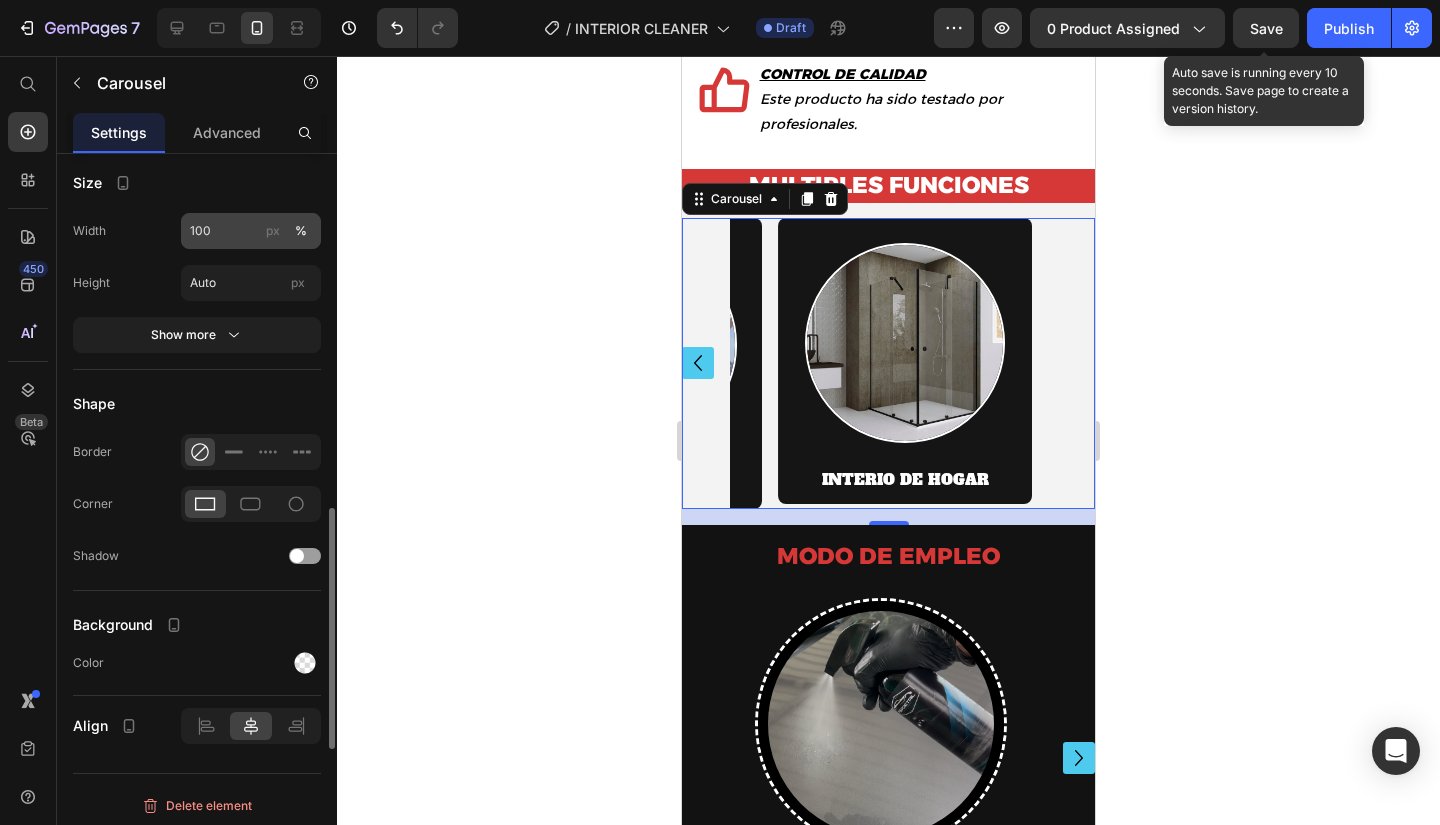 scroll, scrollTop: 1368, scrollLeft: 0, axis: vertical 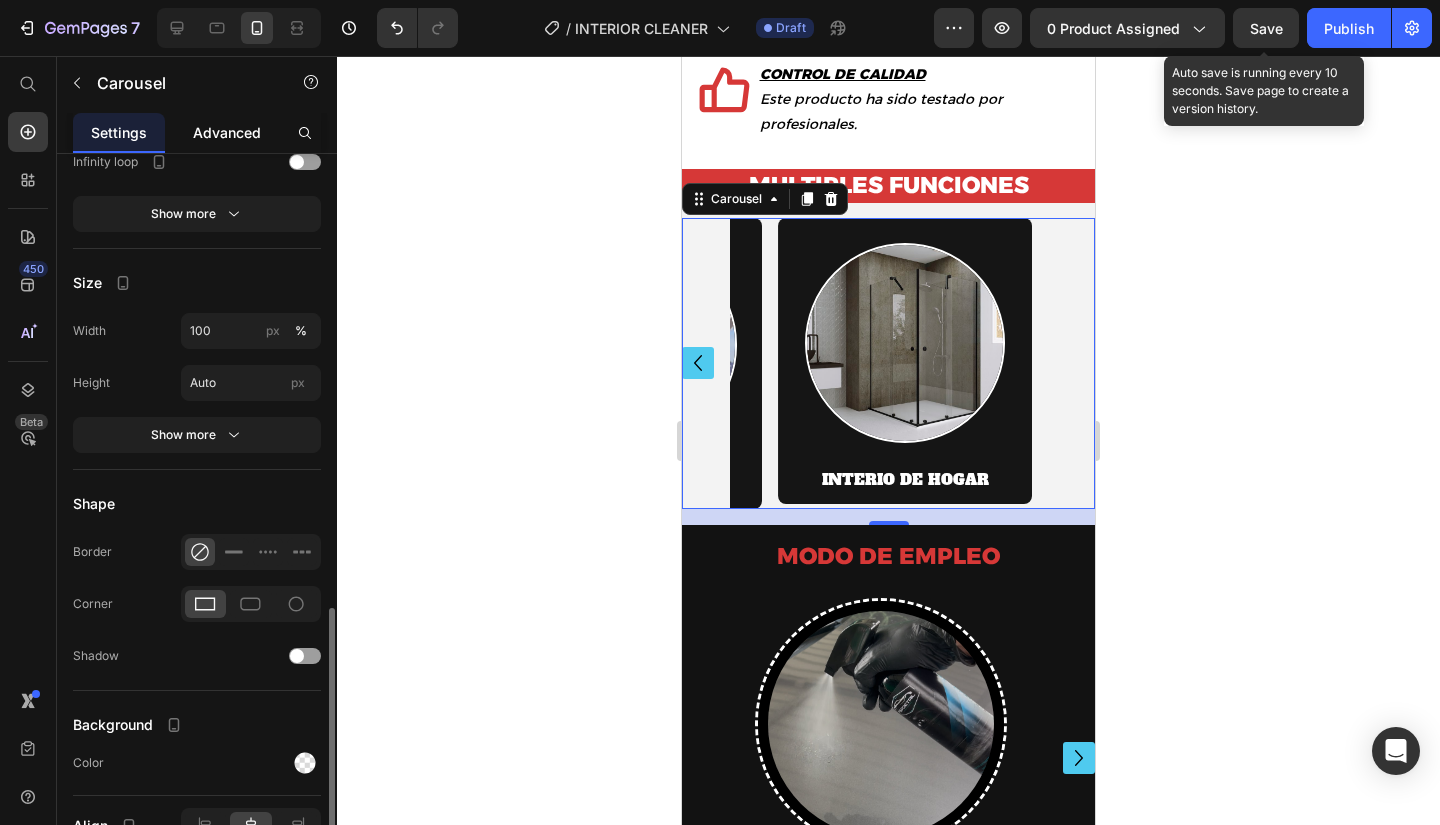 click on "Advanced" 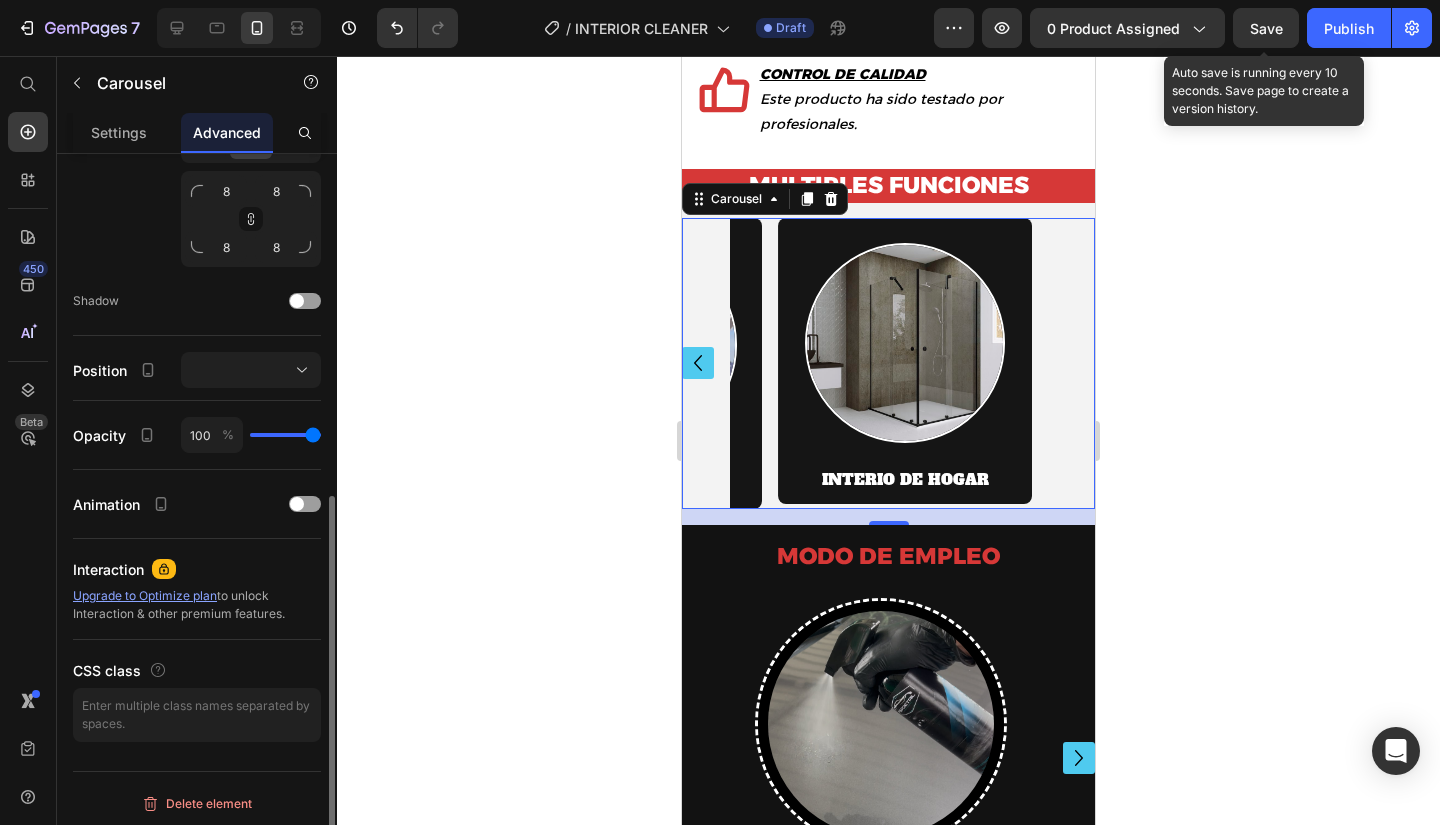 scroll, scrollTop: 41, scrollLeft: 0, axis: vertical 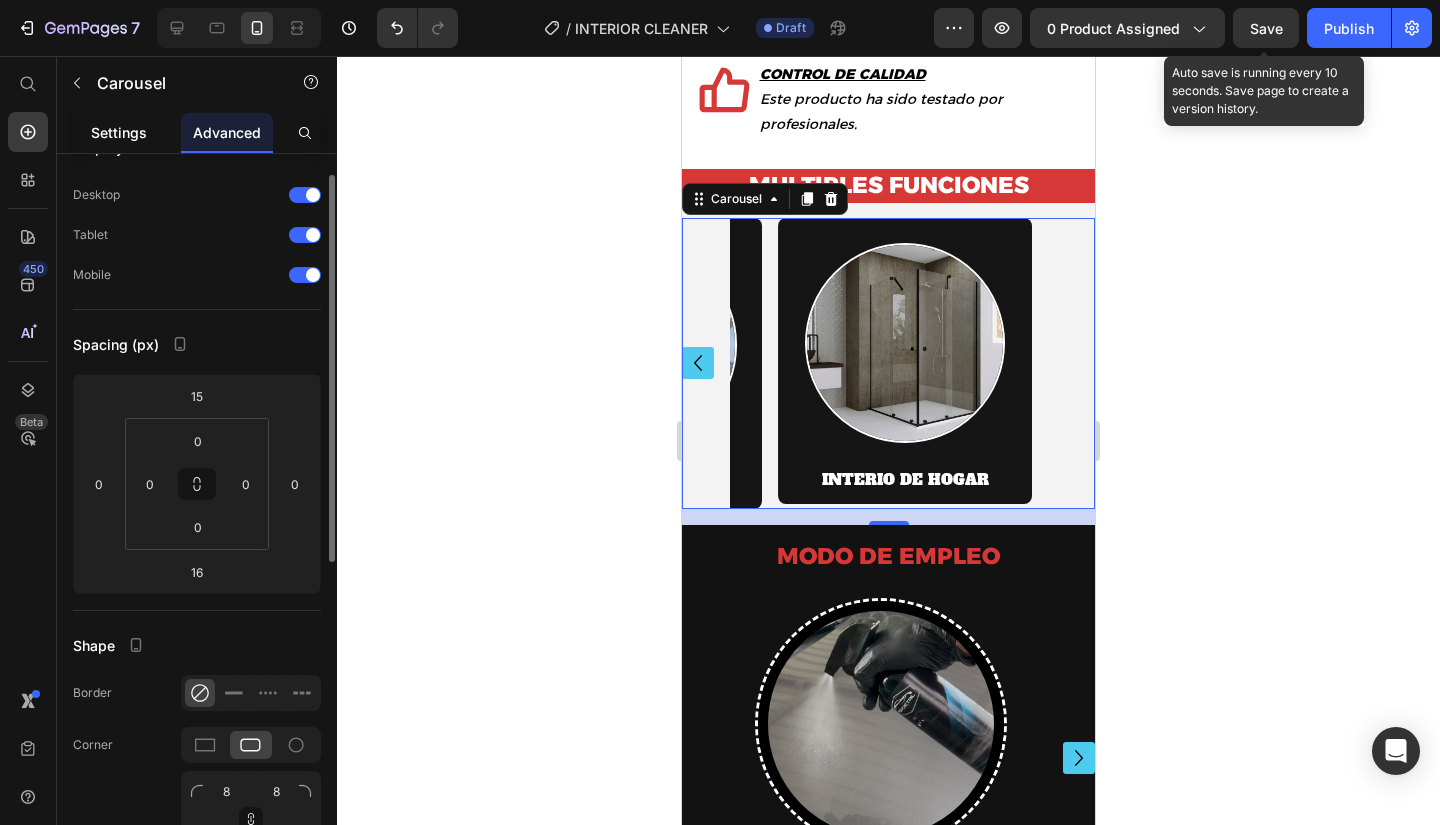 drag, startPoint x: 141, startPoint y: 137, endPoint x: 92, endPoint y: 271, distance: 142.67796 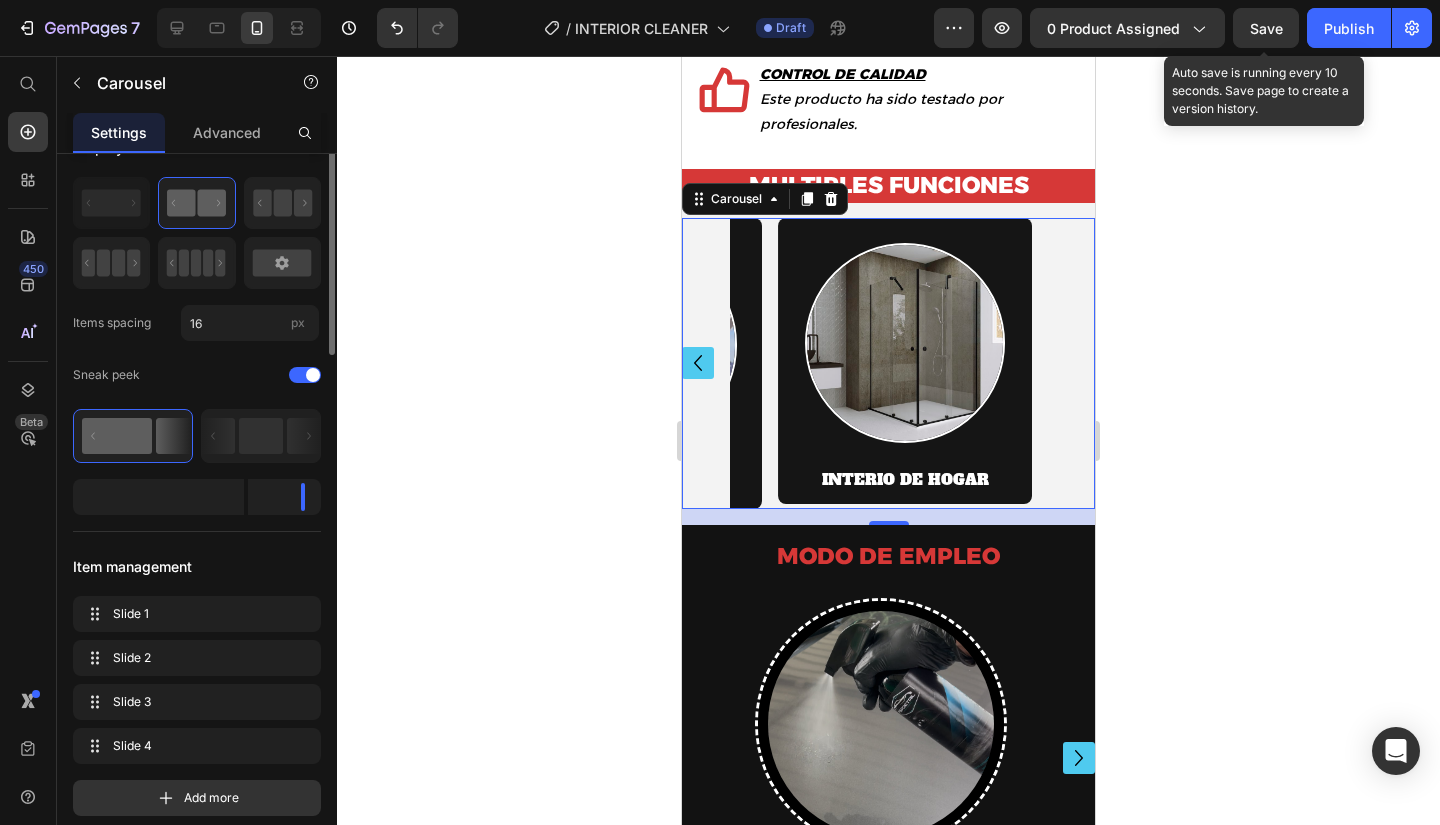 scroll, scrollTop: 0, scrollLeft: 0, axis: both 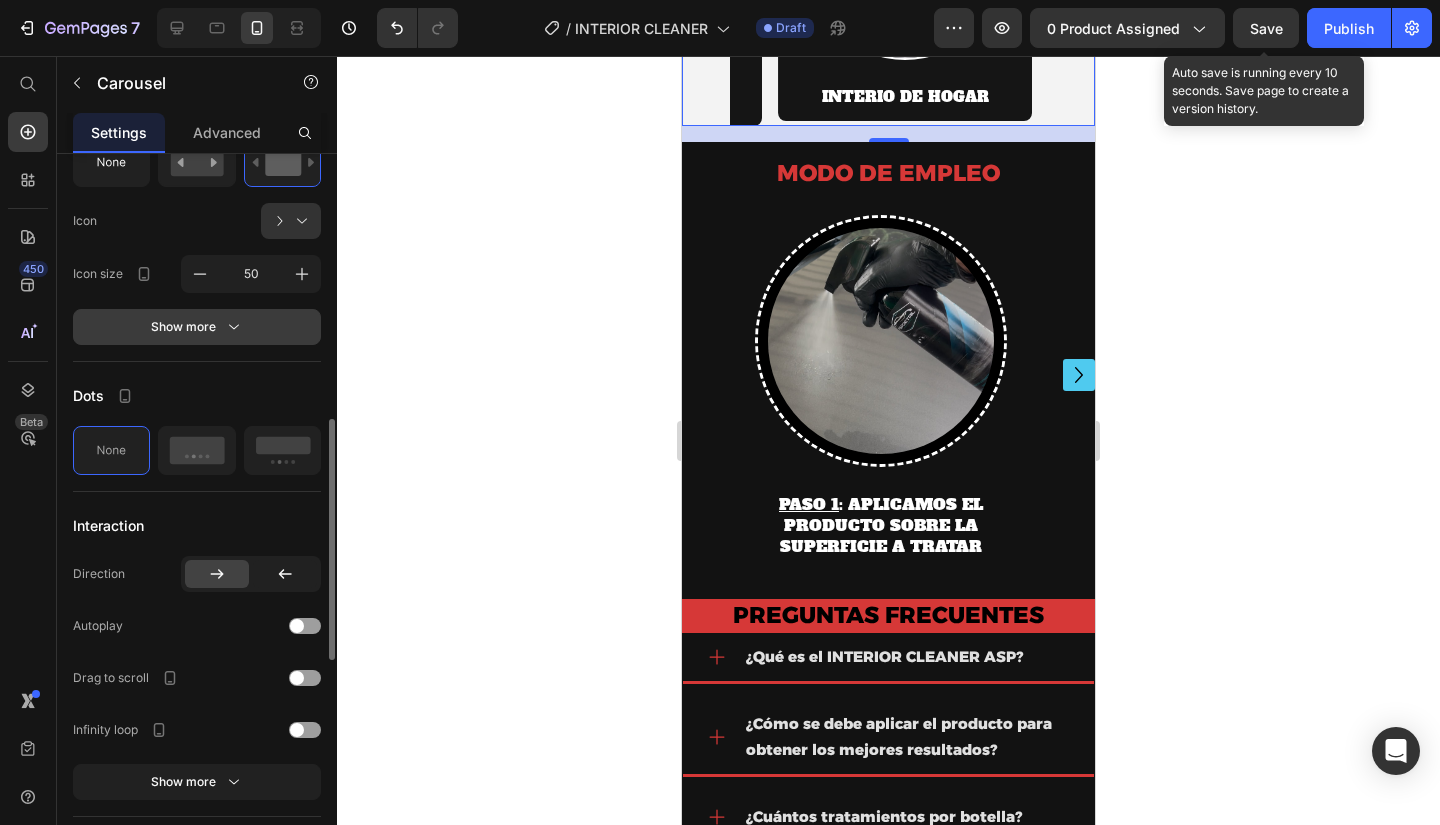 click on "Show more" at bounding box center [197, 327] 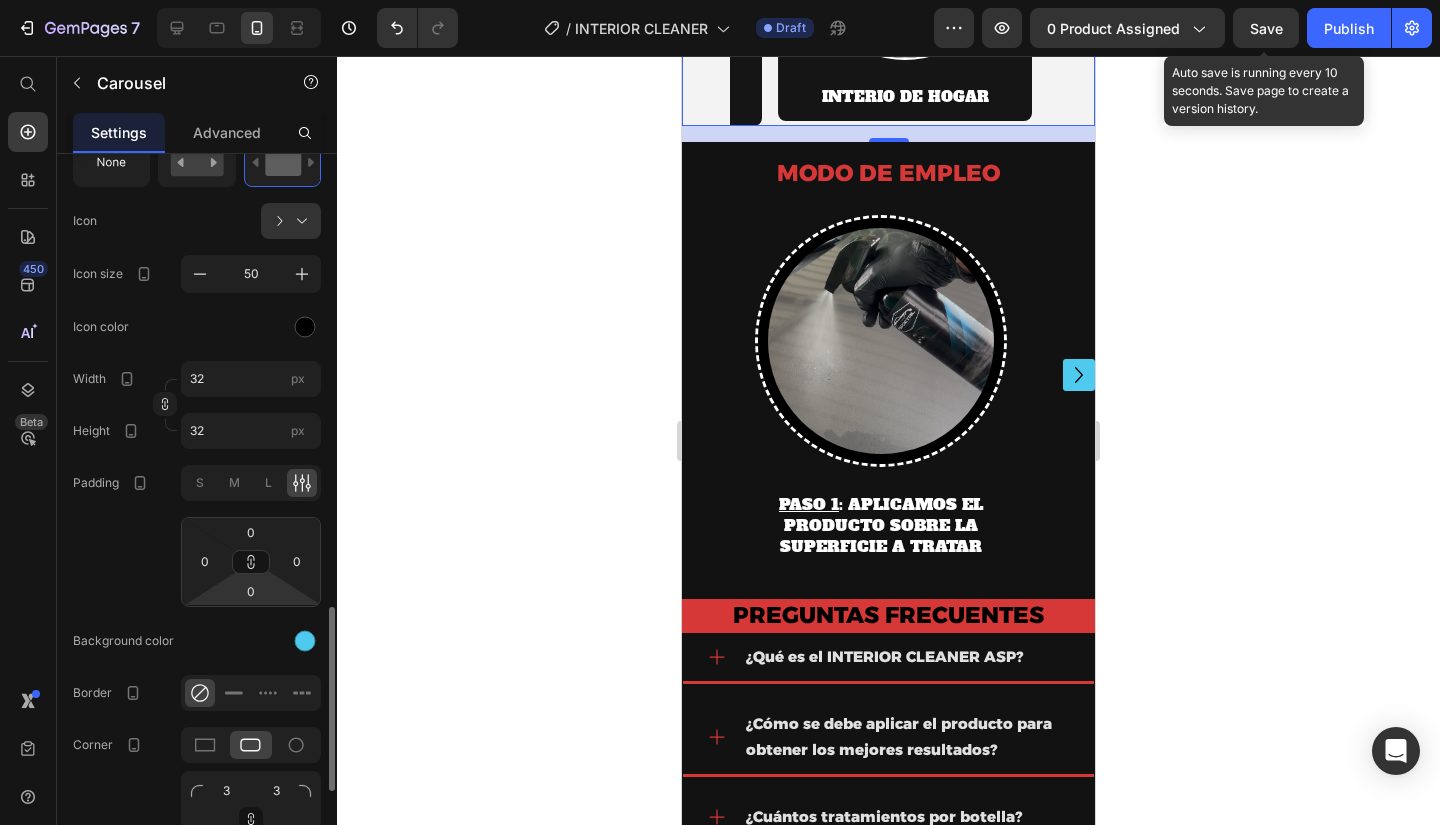scroll, scrollTop: 1000, scrollLeft: 0, axis: vertical 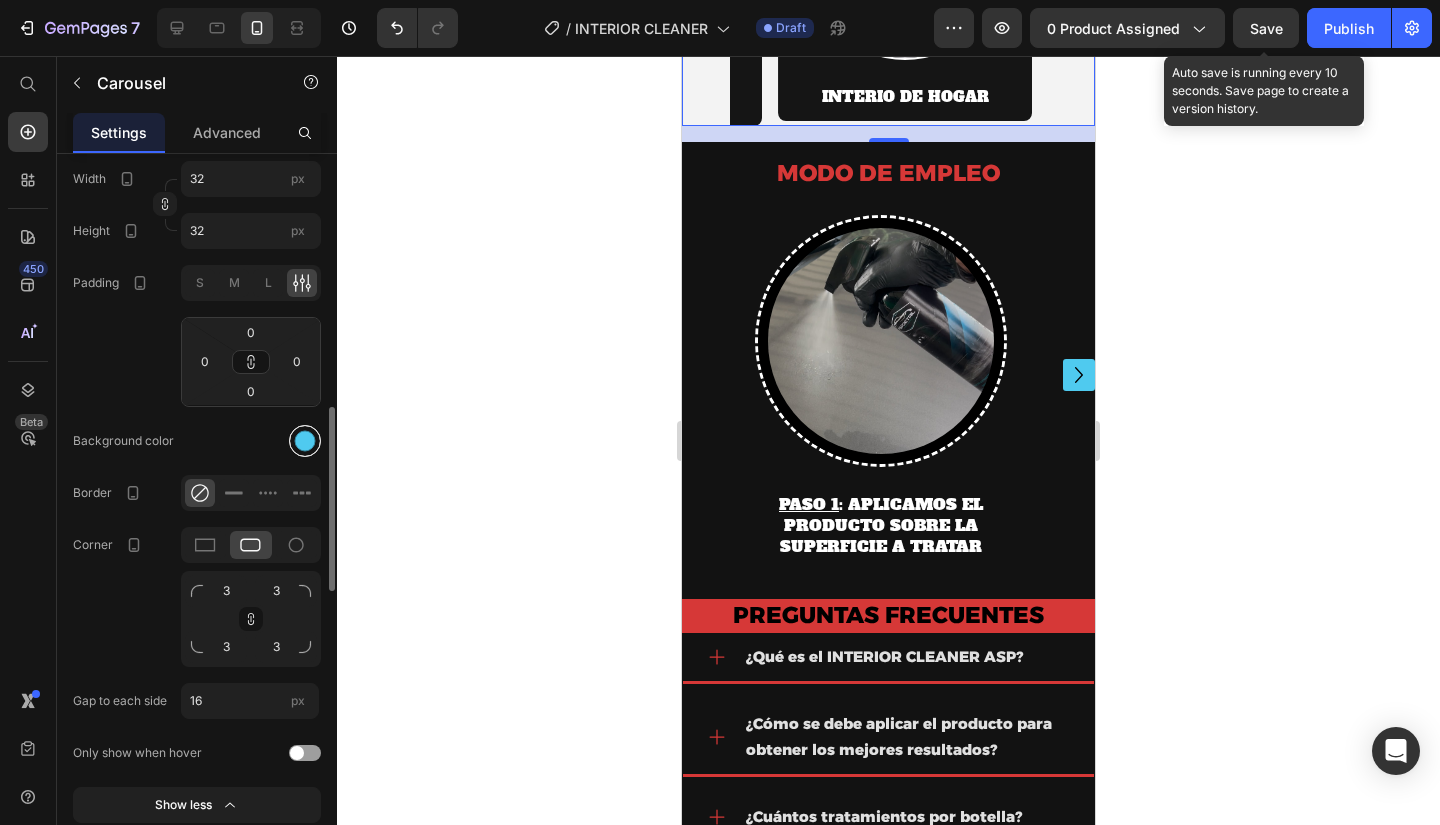 click at bounding box center [305, 440] 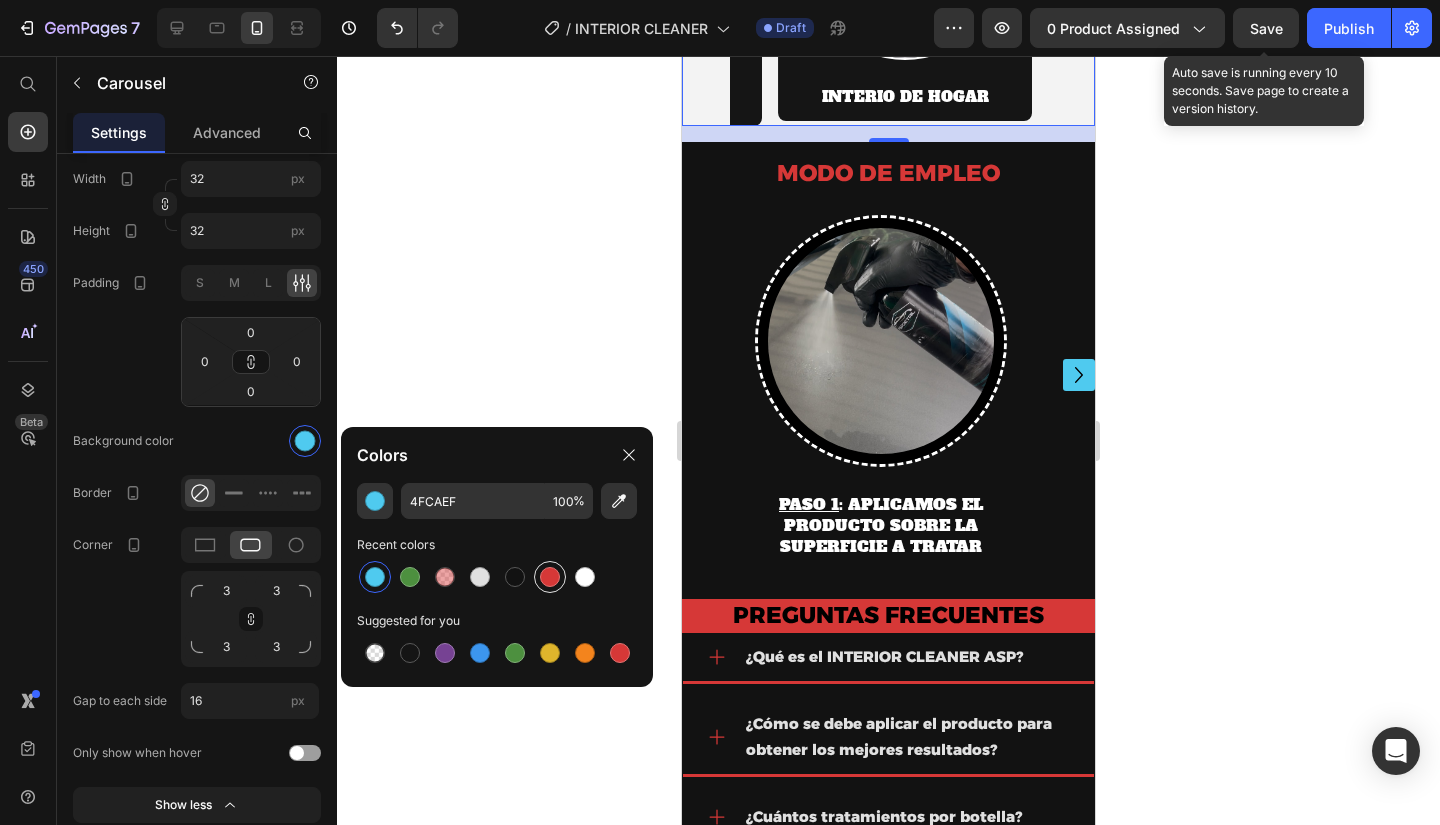 click at bounding box center [550, 577] 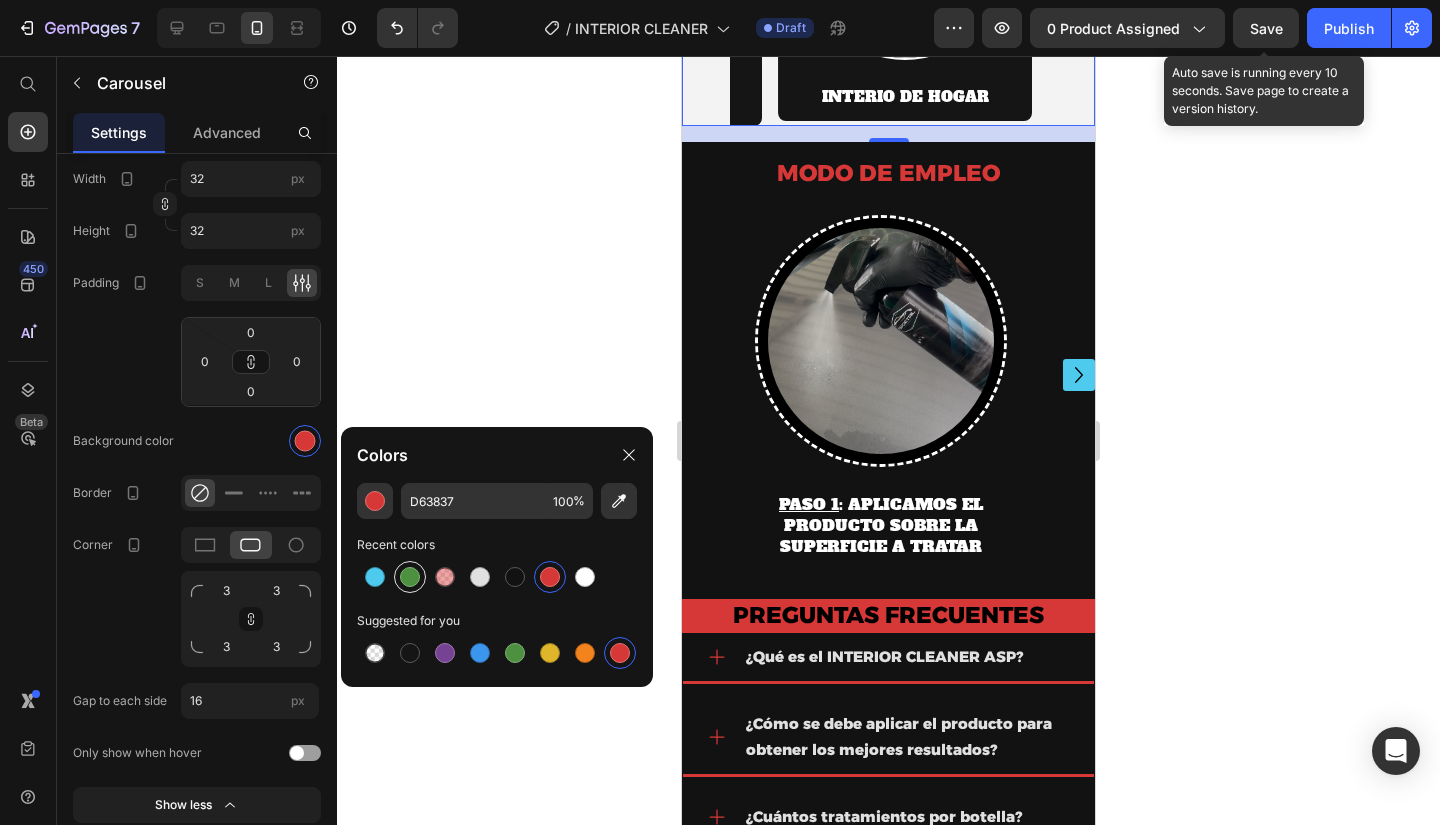 click at bounding box center (410, 577) 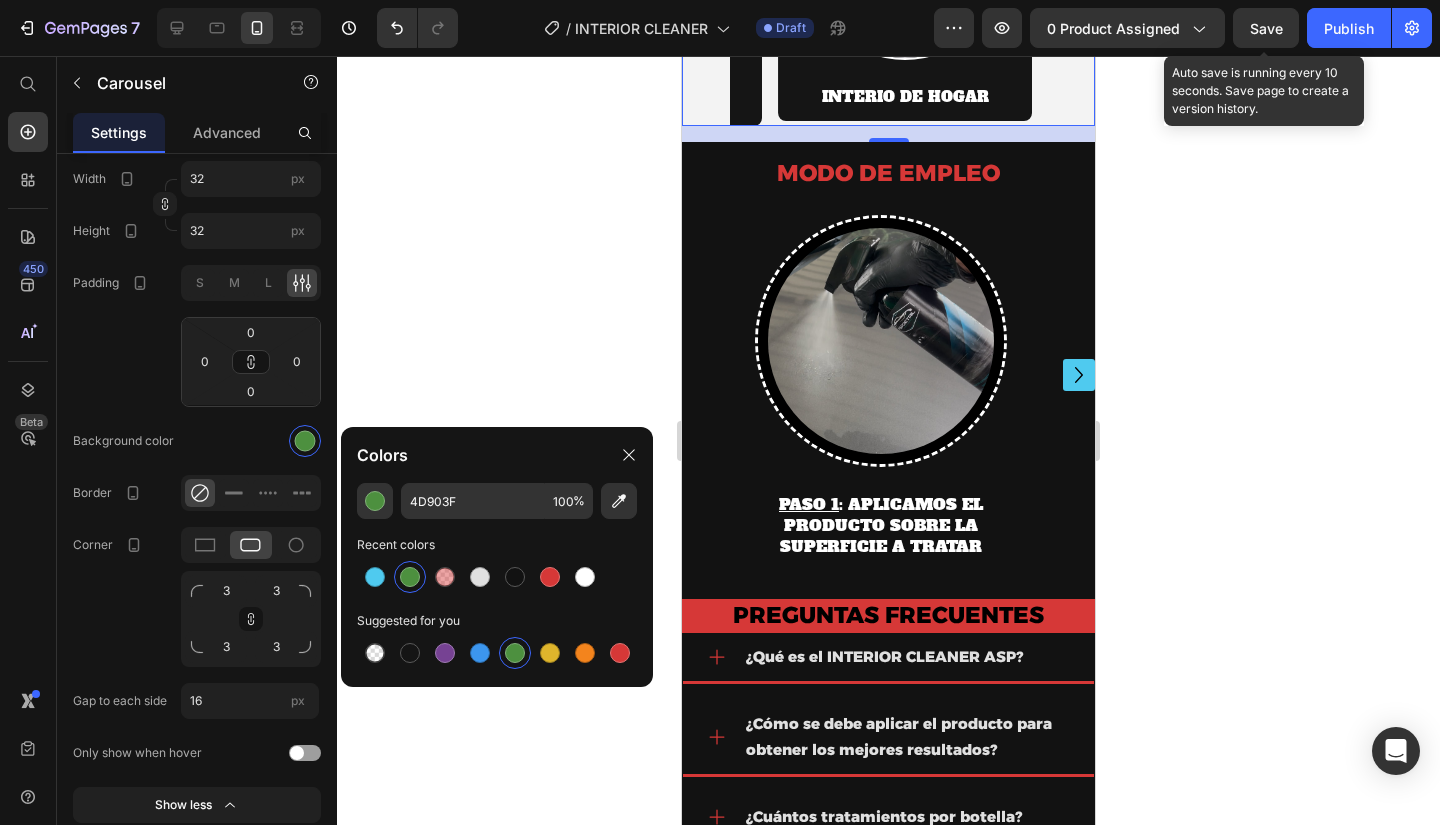click 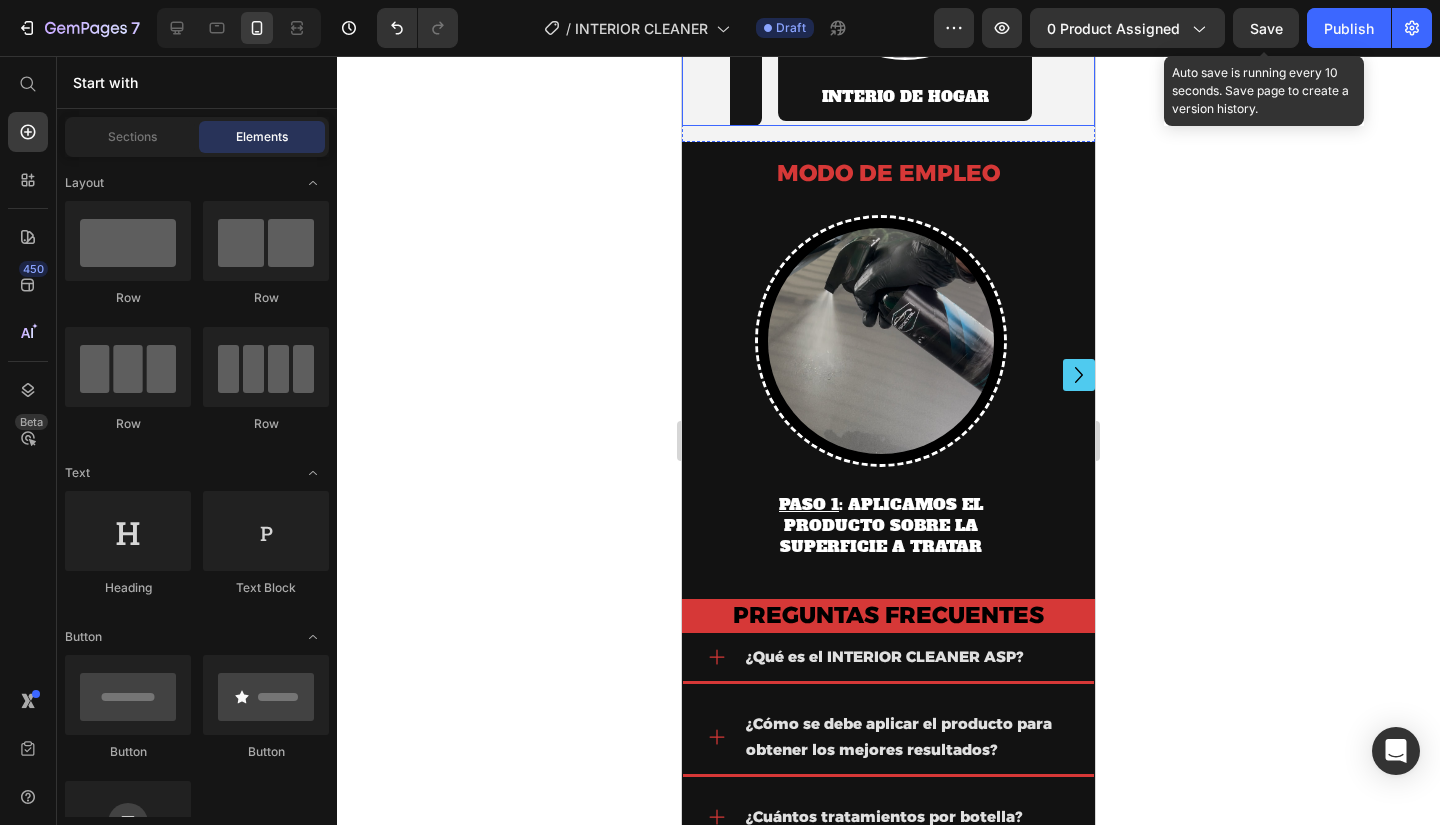 click 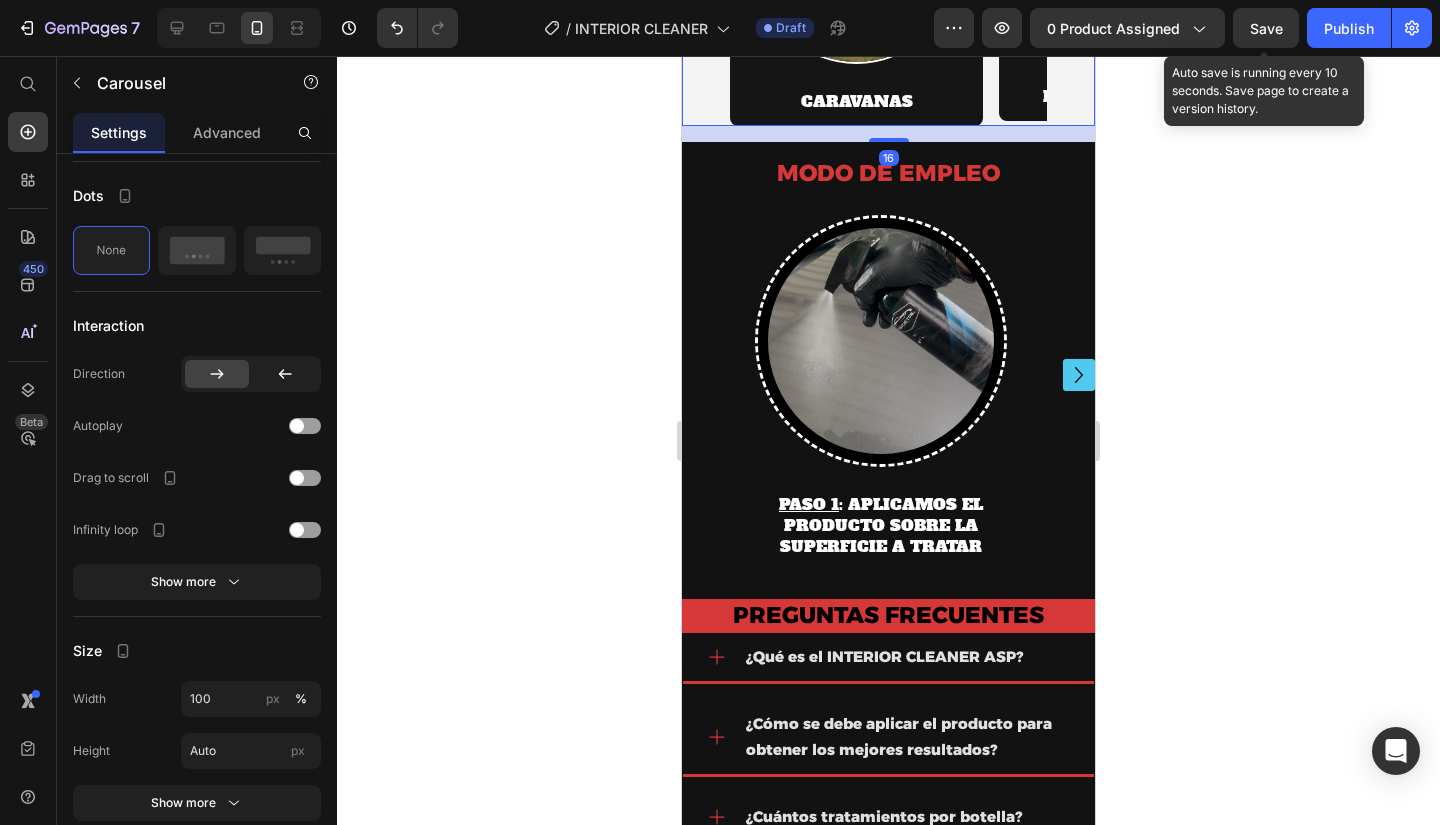 click 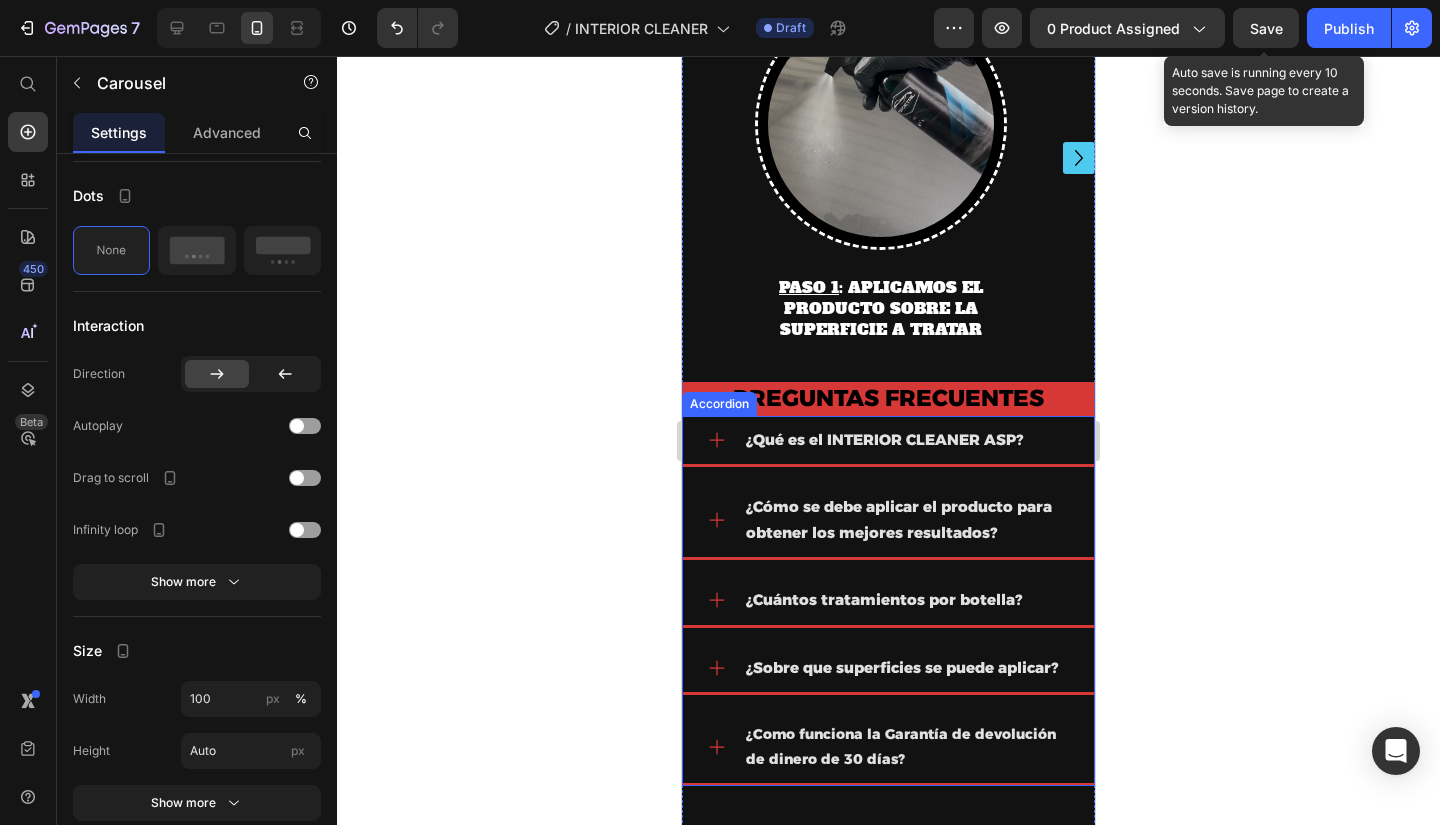 scroll, scrollTop: 5840, scrollLeft: 0, axis: vertical 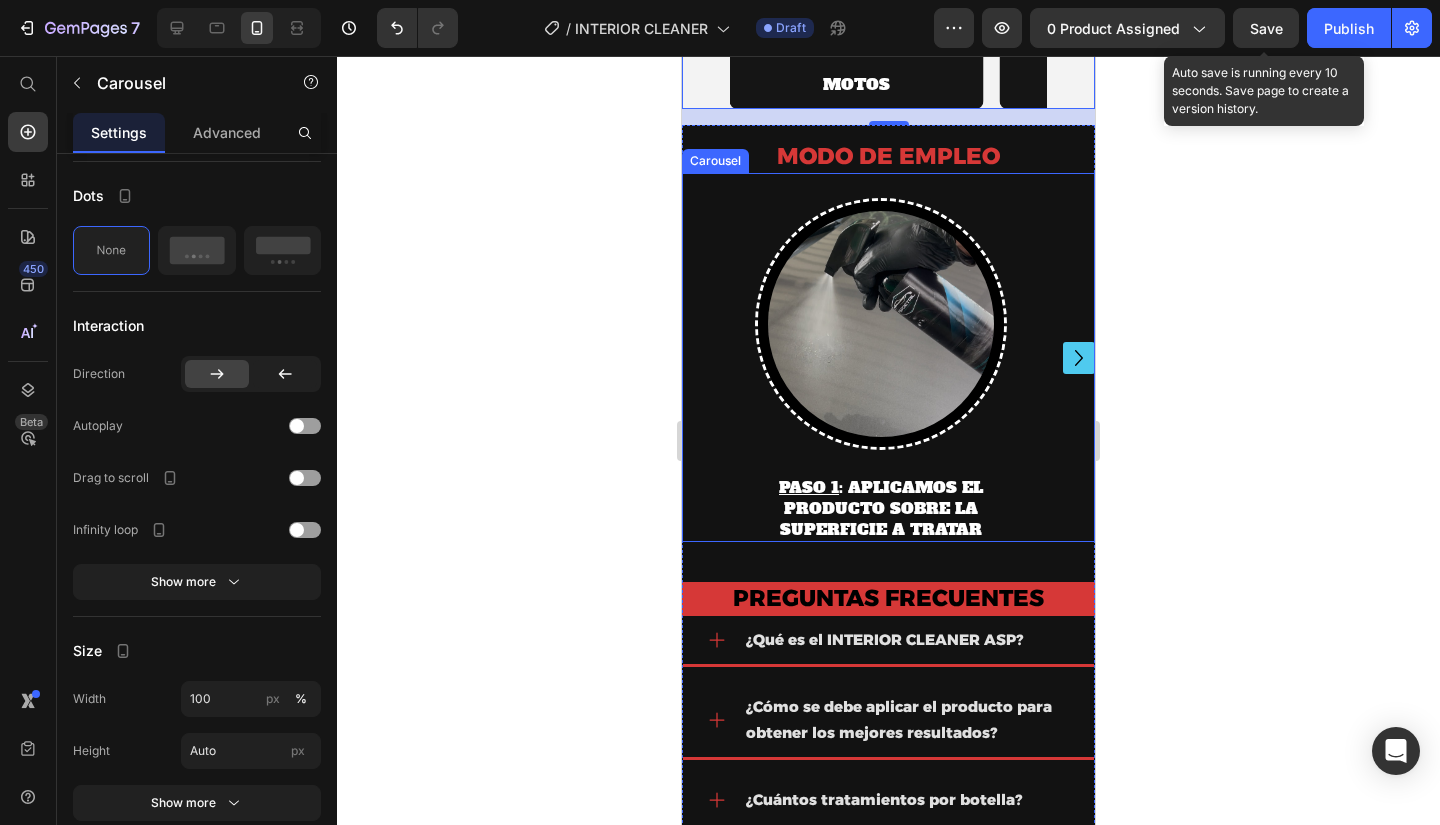 click on "Image PASO 1 : APLICAMOS EL PRODUCTO SOBRE LA SUPERFICIE A TRATAR Text Block Row Image PASO 2 : APLICAMOS MOVIMIENTOS CIRCULARES PARA  SELLAR EL PRODUCTO Text Block Row Image PASO 3 : YA ESTARIA EL PRODUCTO APLICADO CON UNA DURACION DE MAS DE UN MES  Text Block Row" at bounding box center (888, 357) 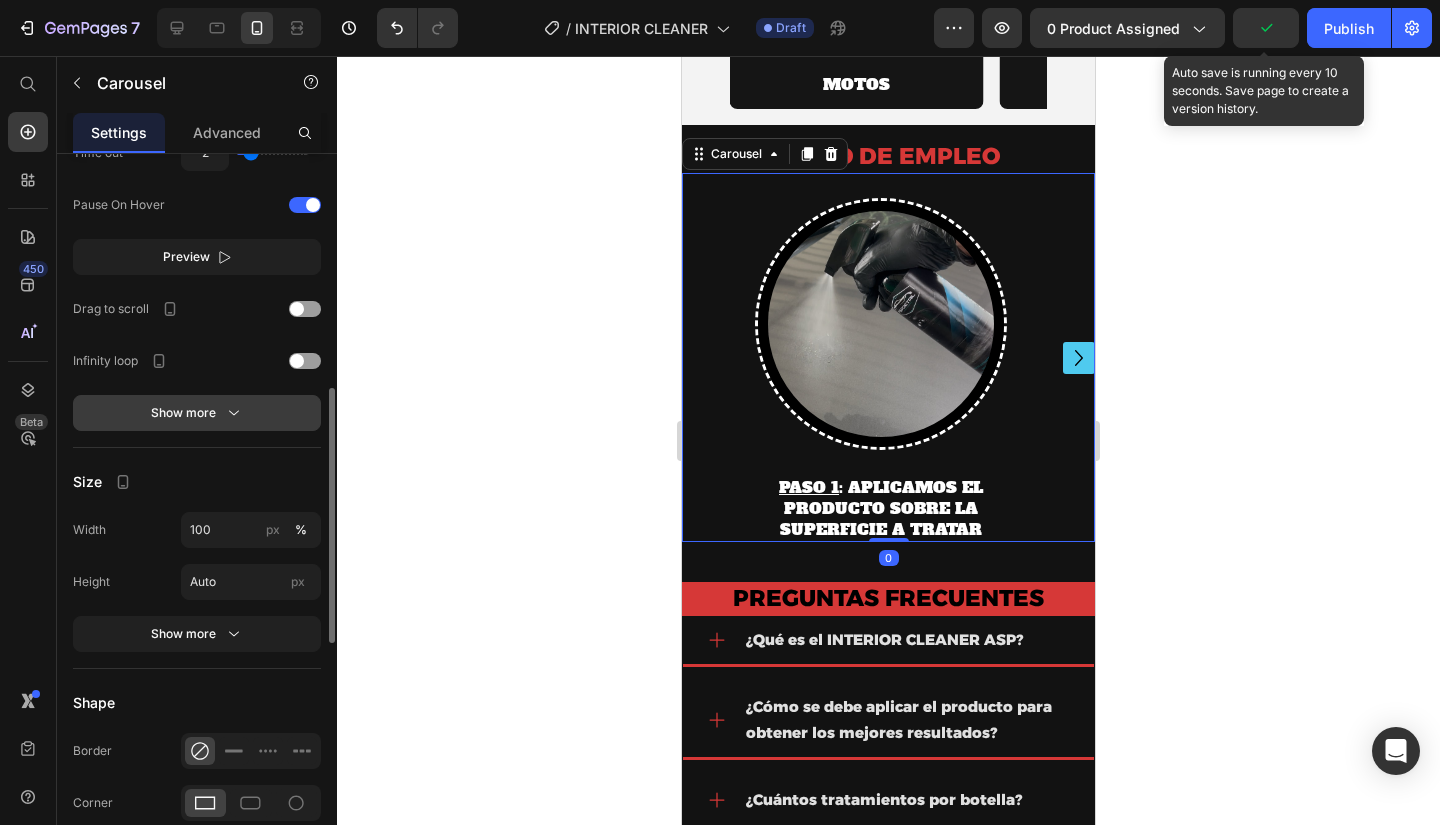 scroll, scrollTop: 955, scrollLeft: 0, axis: vertical 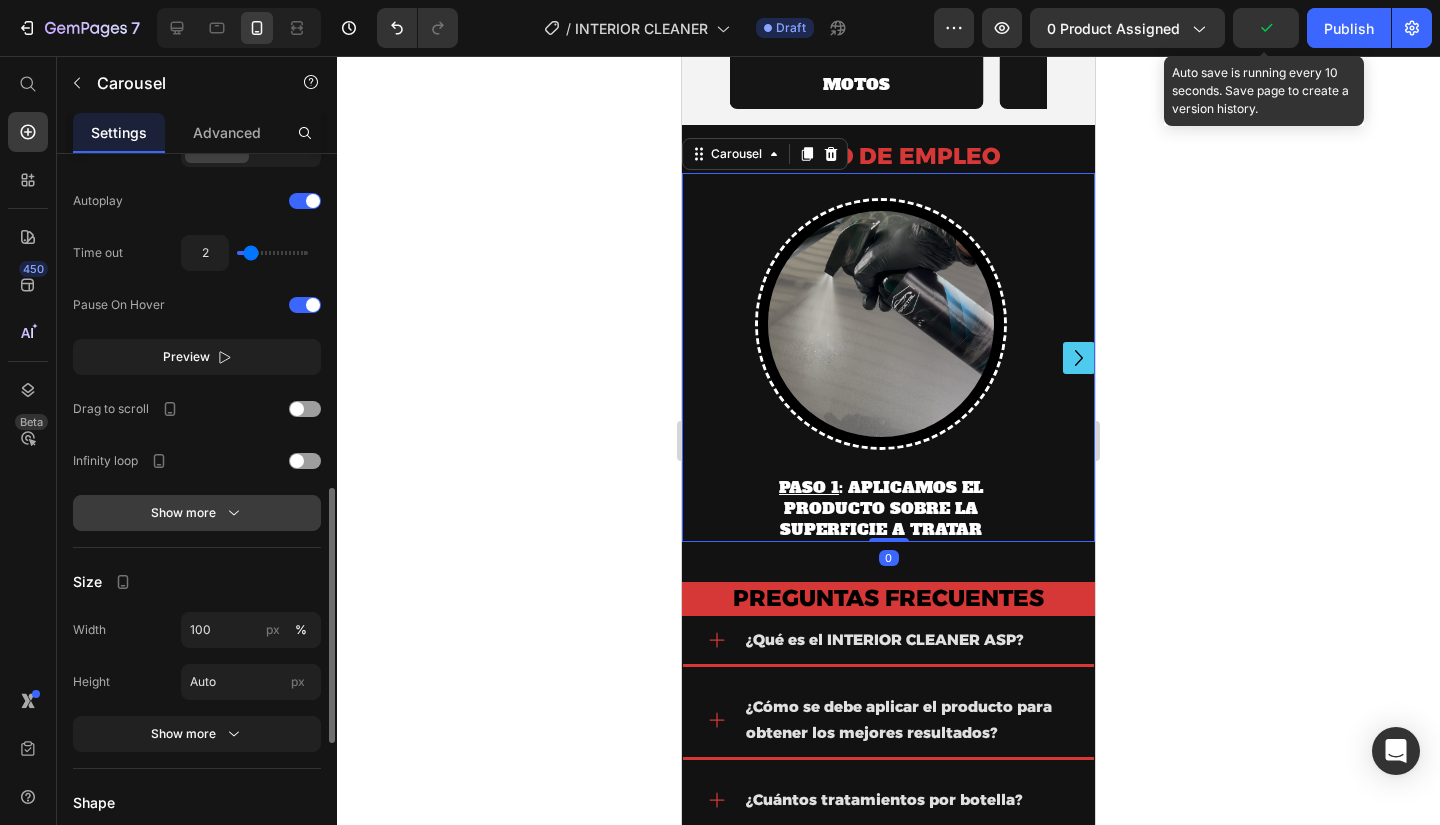 click on "Show more" at bounding box center (197, 513) 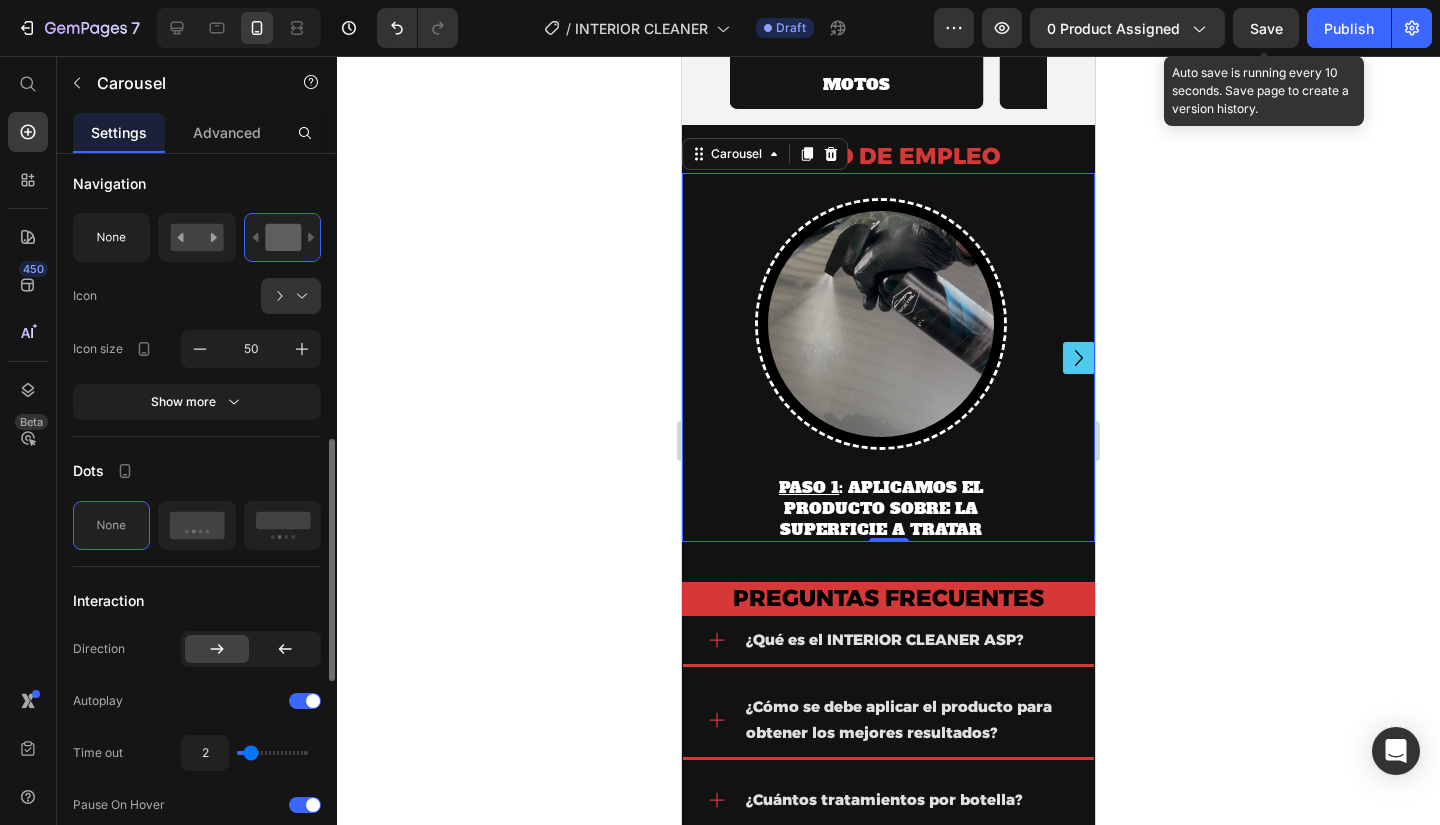 scroll, scrollTop: 355, scrollLeft: 0, axis: vertical 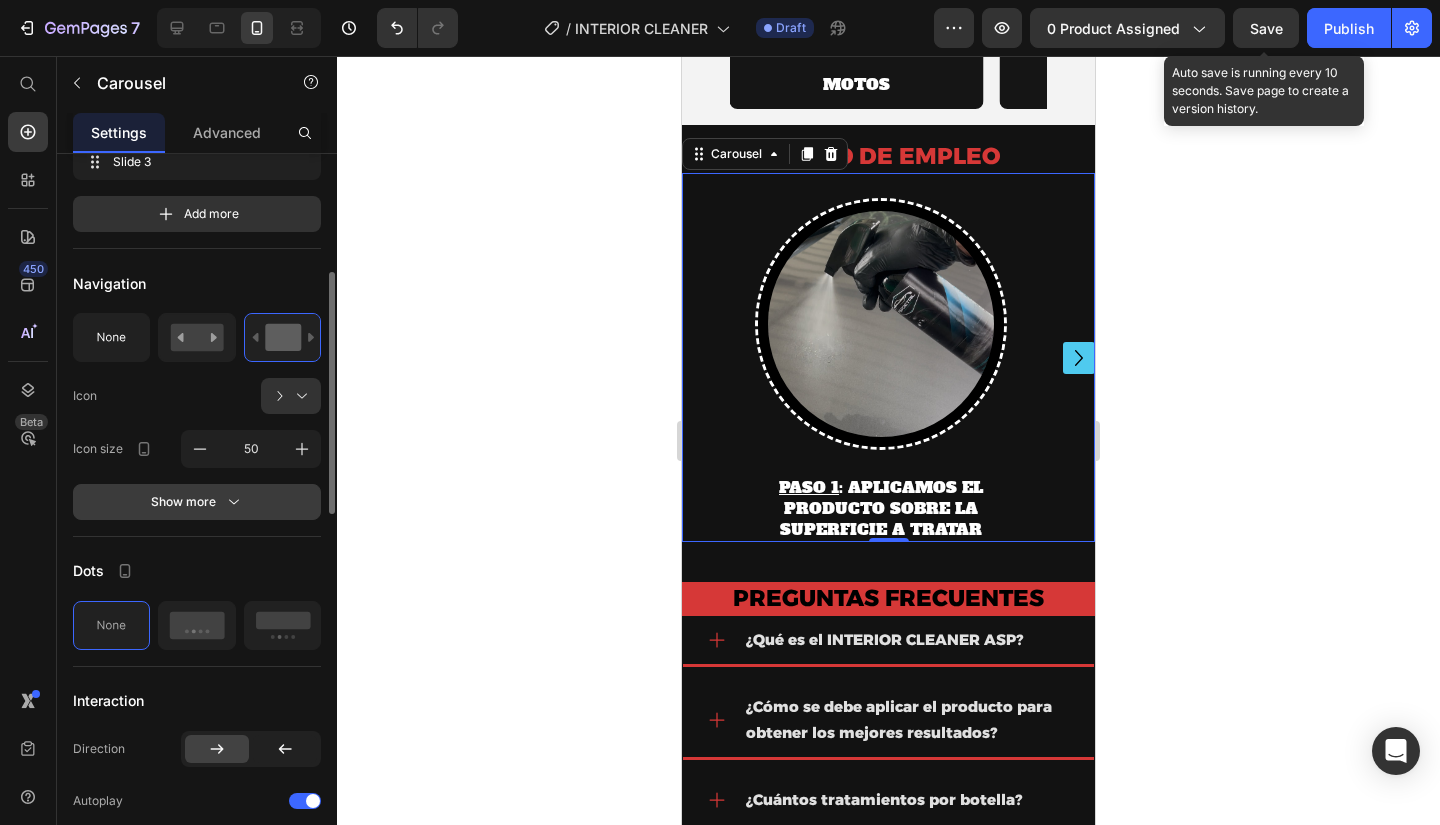 click on "Show more" at bounding box center (197, 502) 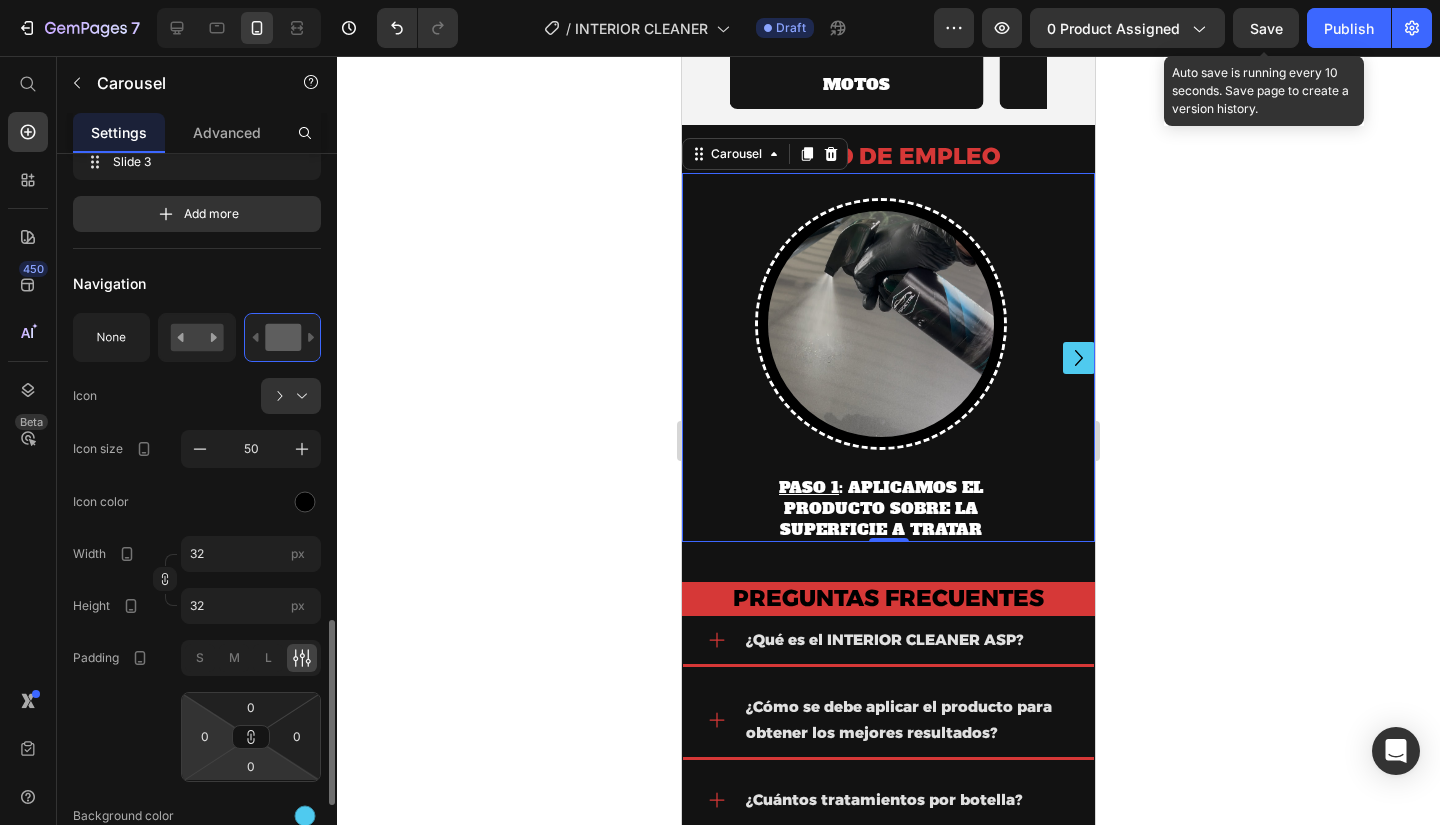 scroll, scrollTop: 655, scrollLeft: 0, axis: vertical 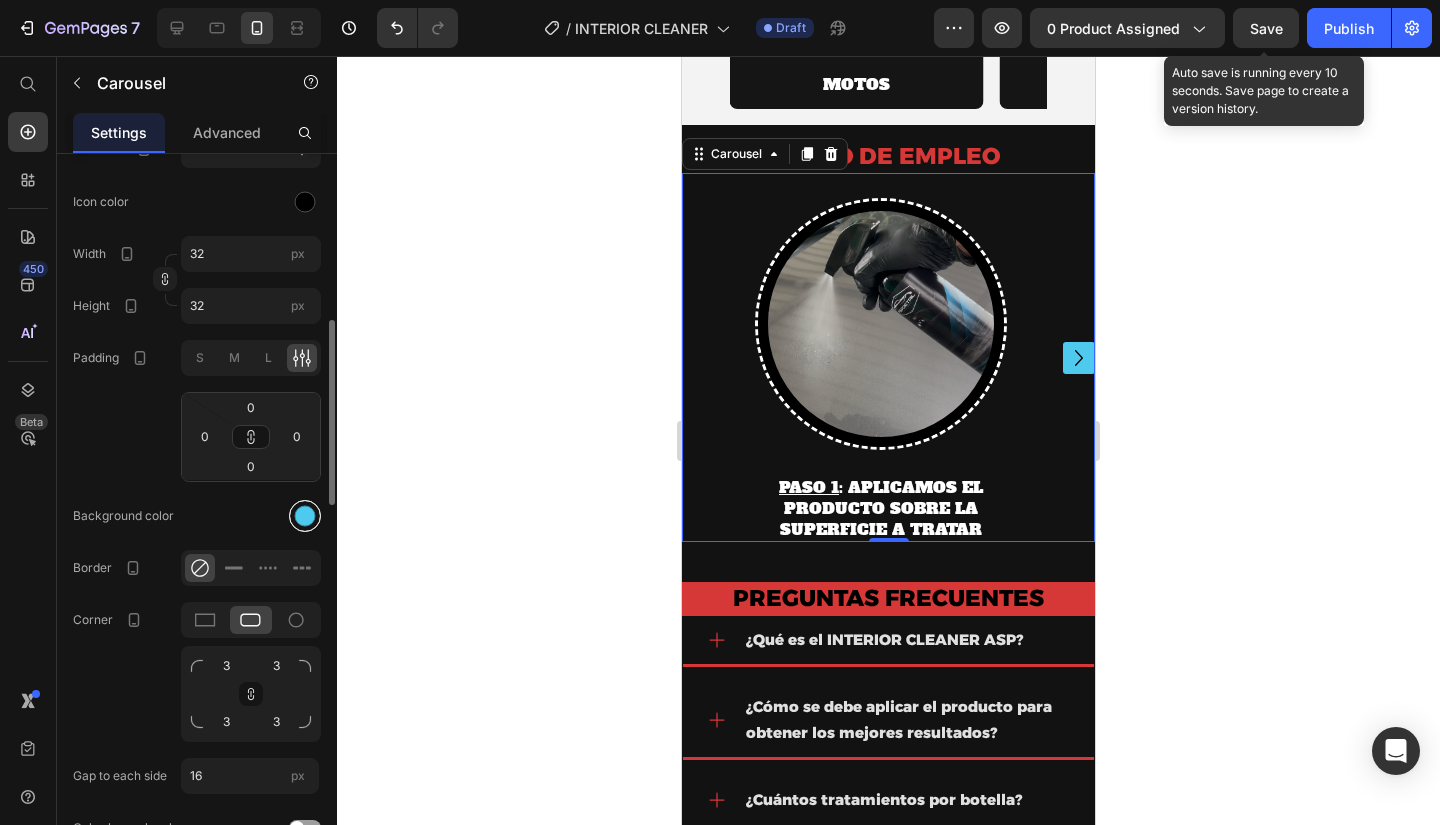 click at bounding box center [305, 516] 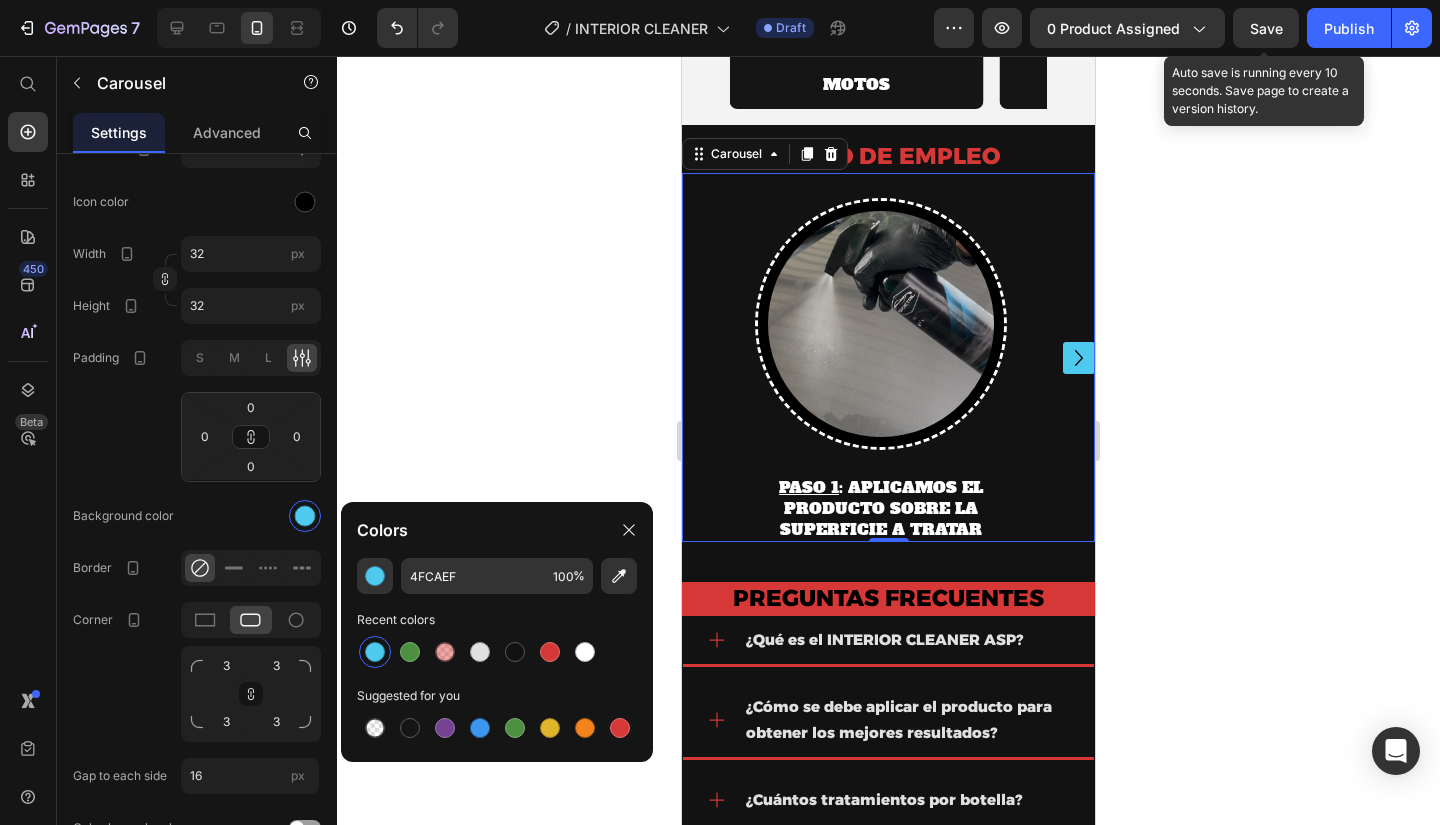 drag, startPoint x: 404, startPoint y: 646, endPoint x: 430, endPoint y: 429, distance: 218.55205 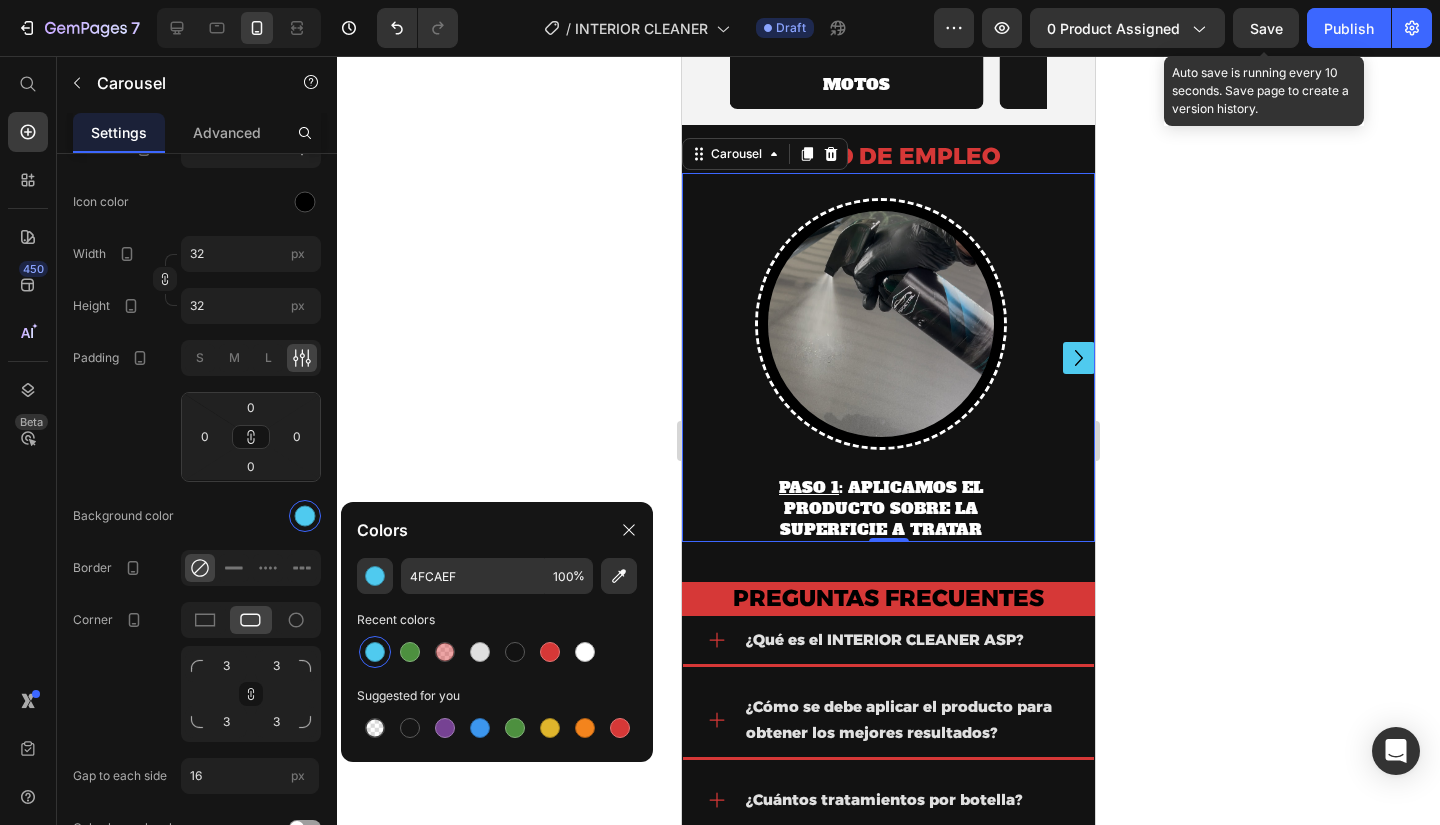 click at bounding box center (410, 652) 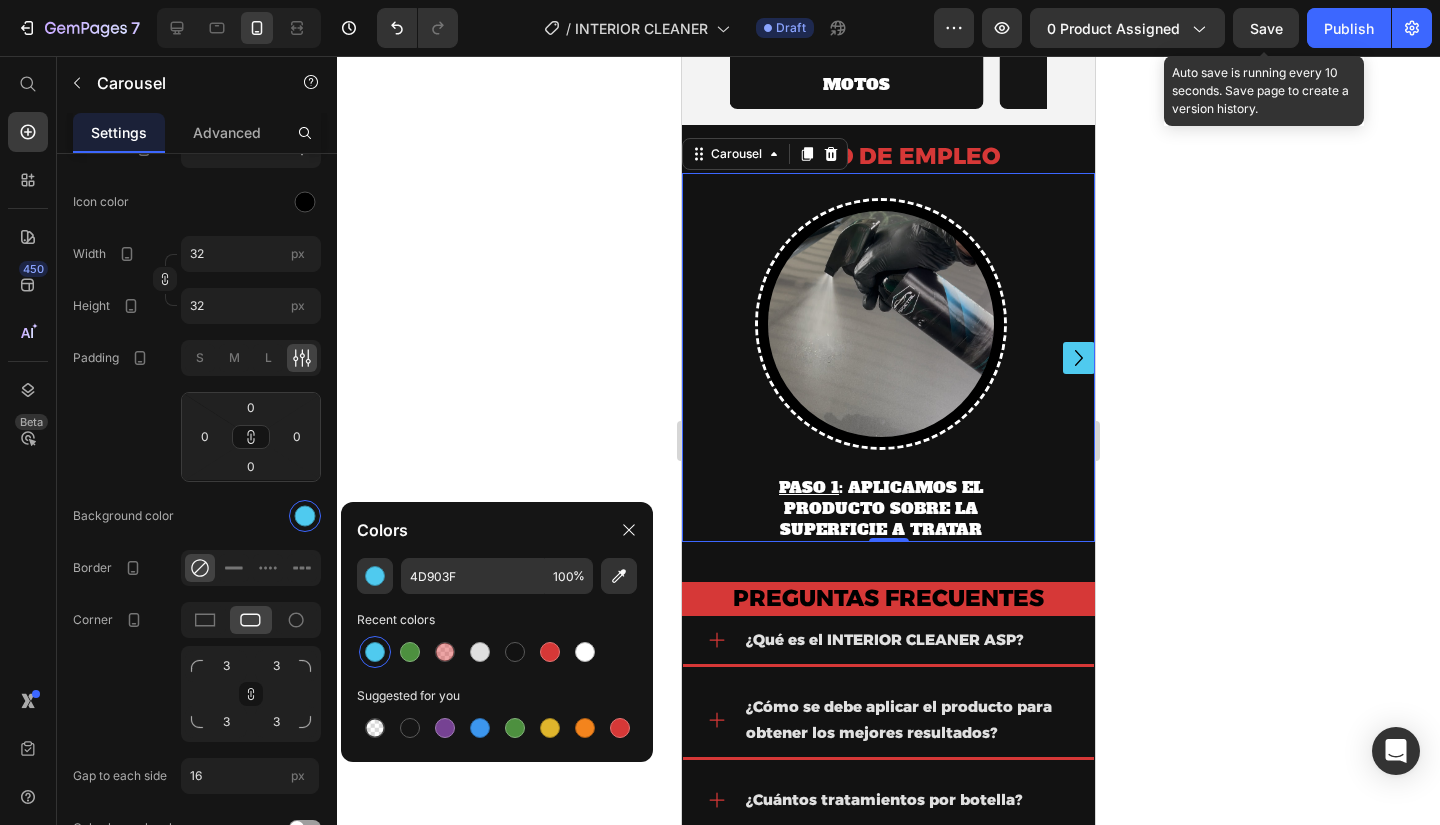 click 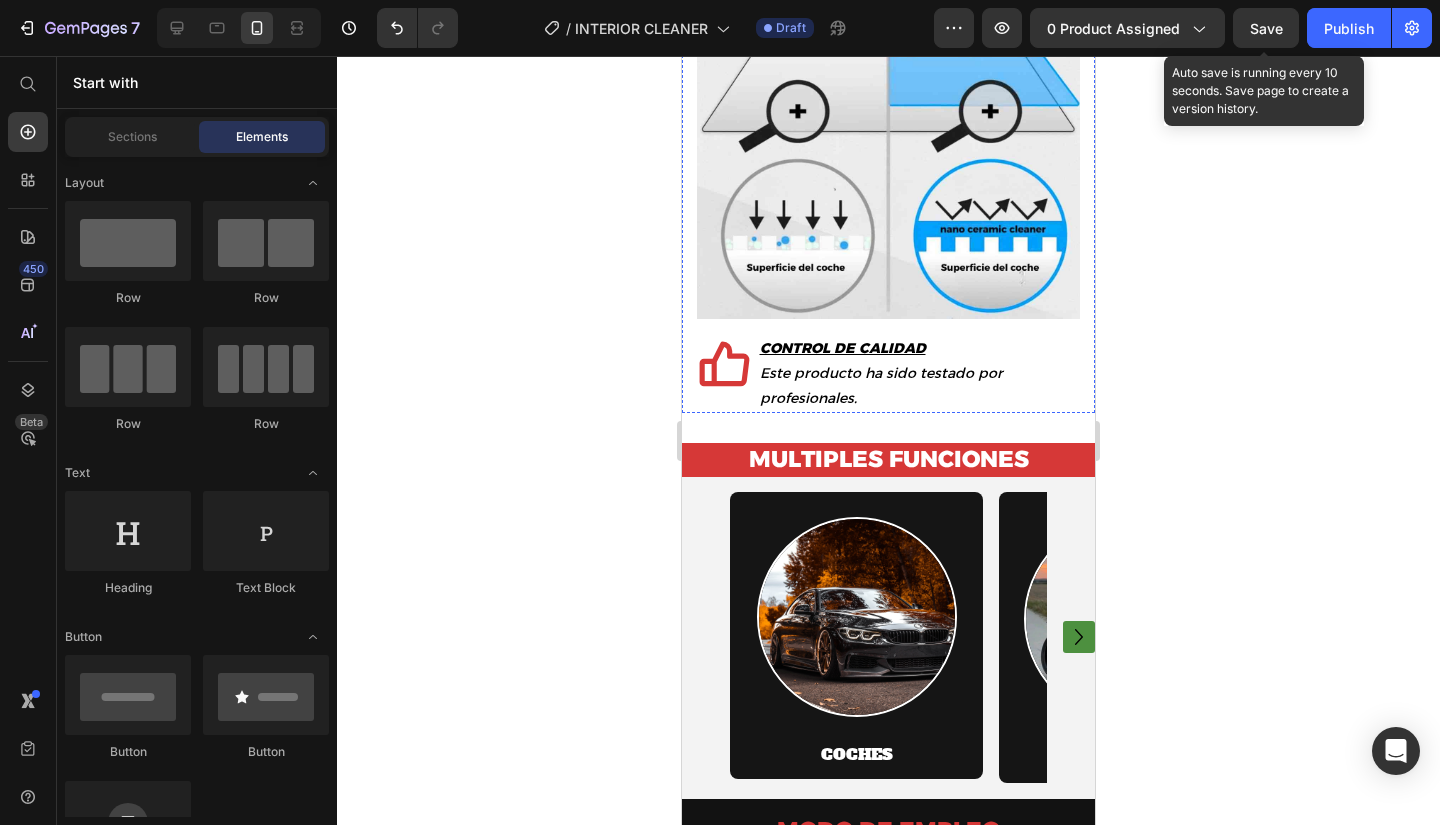 scroll, scrollTop: 5009, scrollLeft: 0, axis: vertical 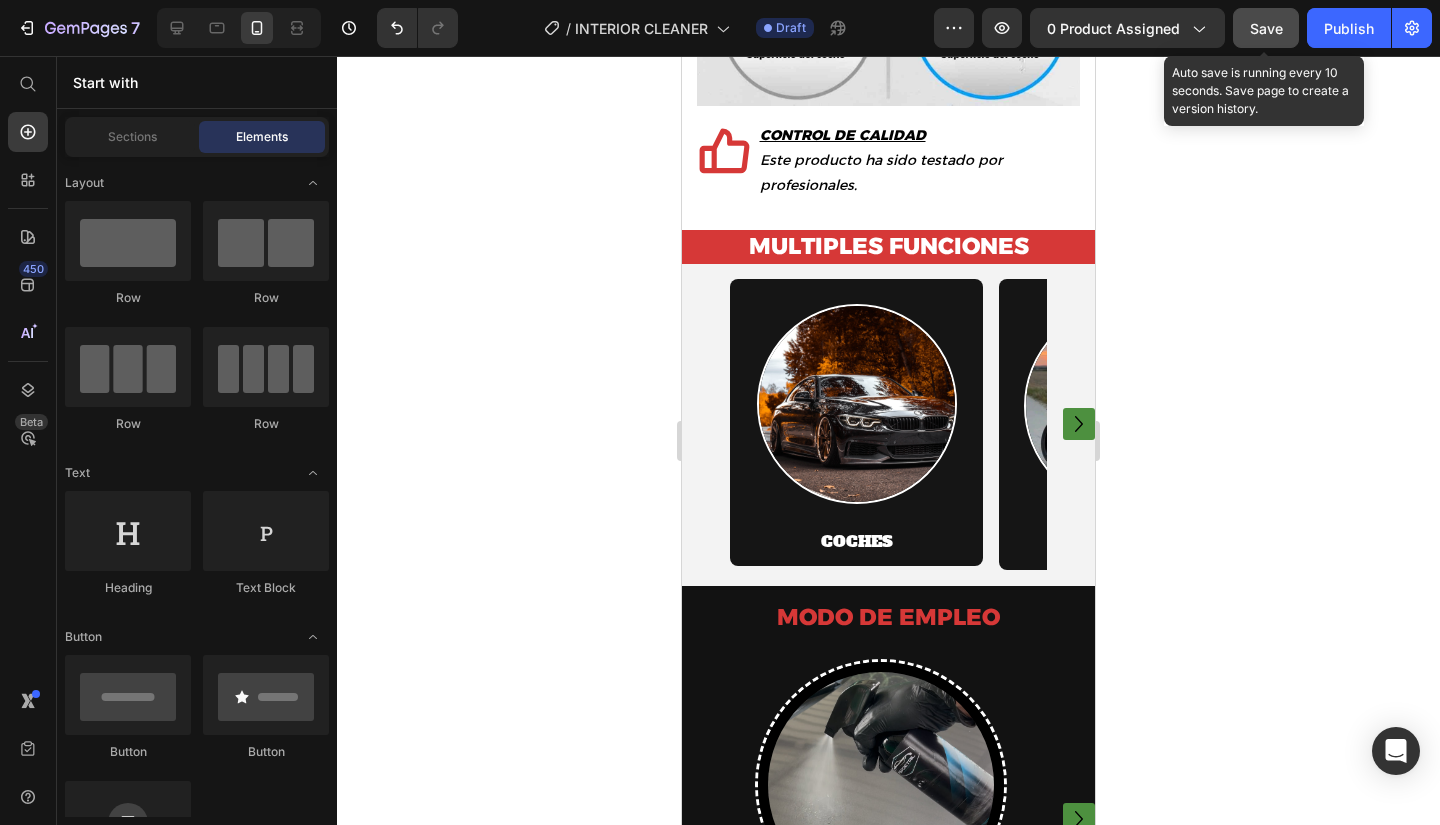 click on "Save" 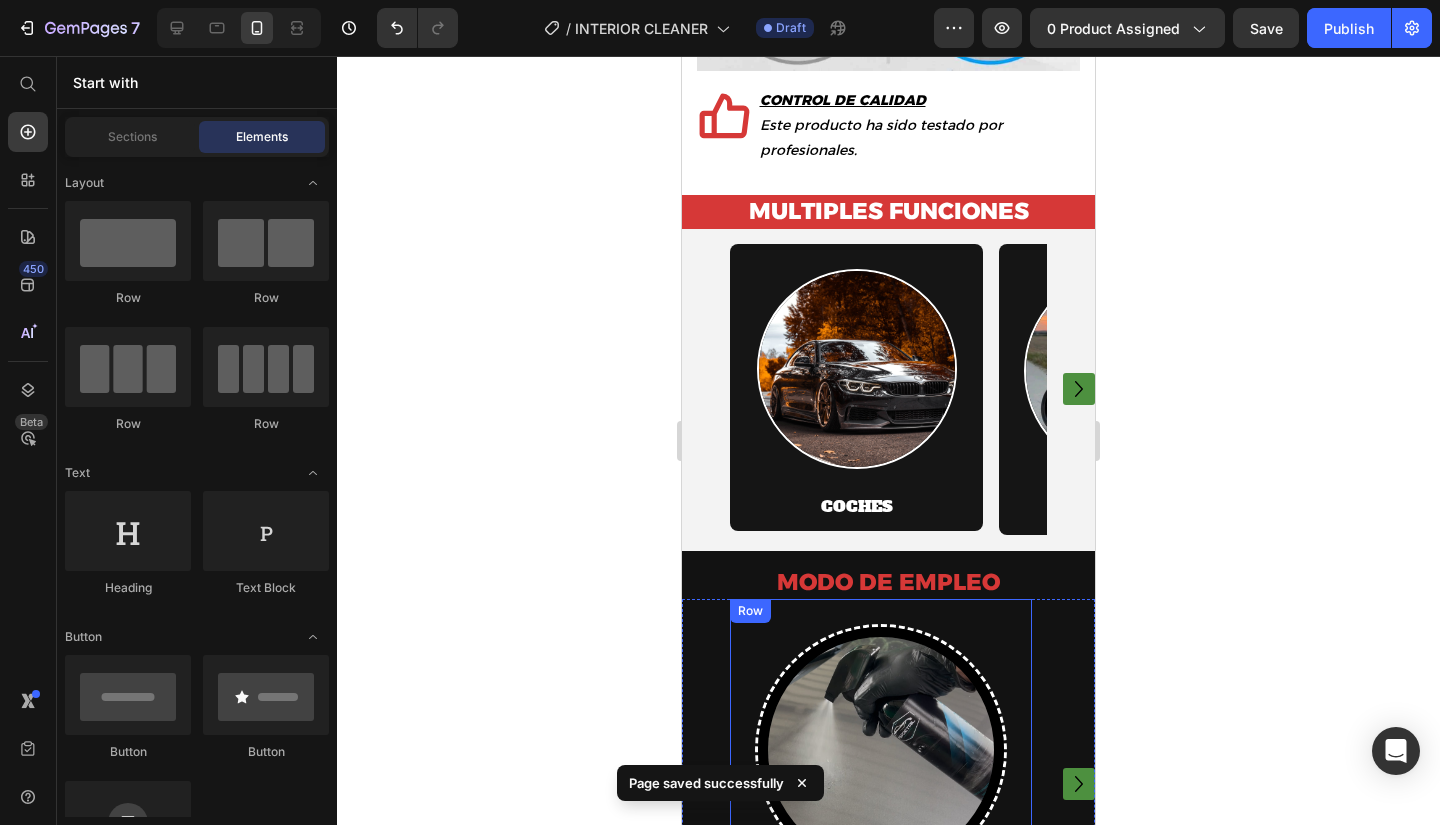 scroll, scrollTop: 5409, scrollLeft: 0, axis: vertical 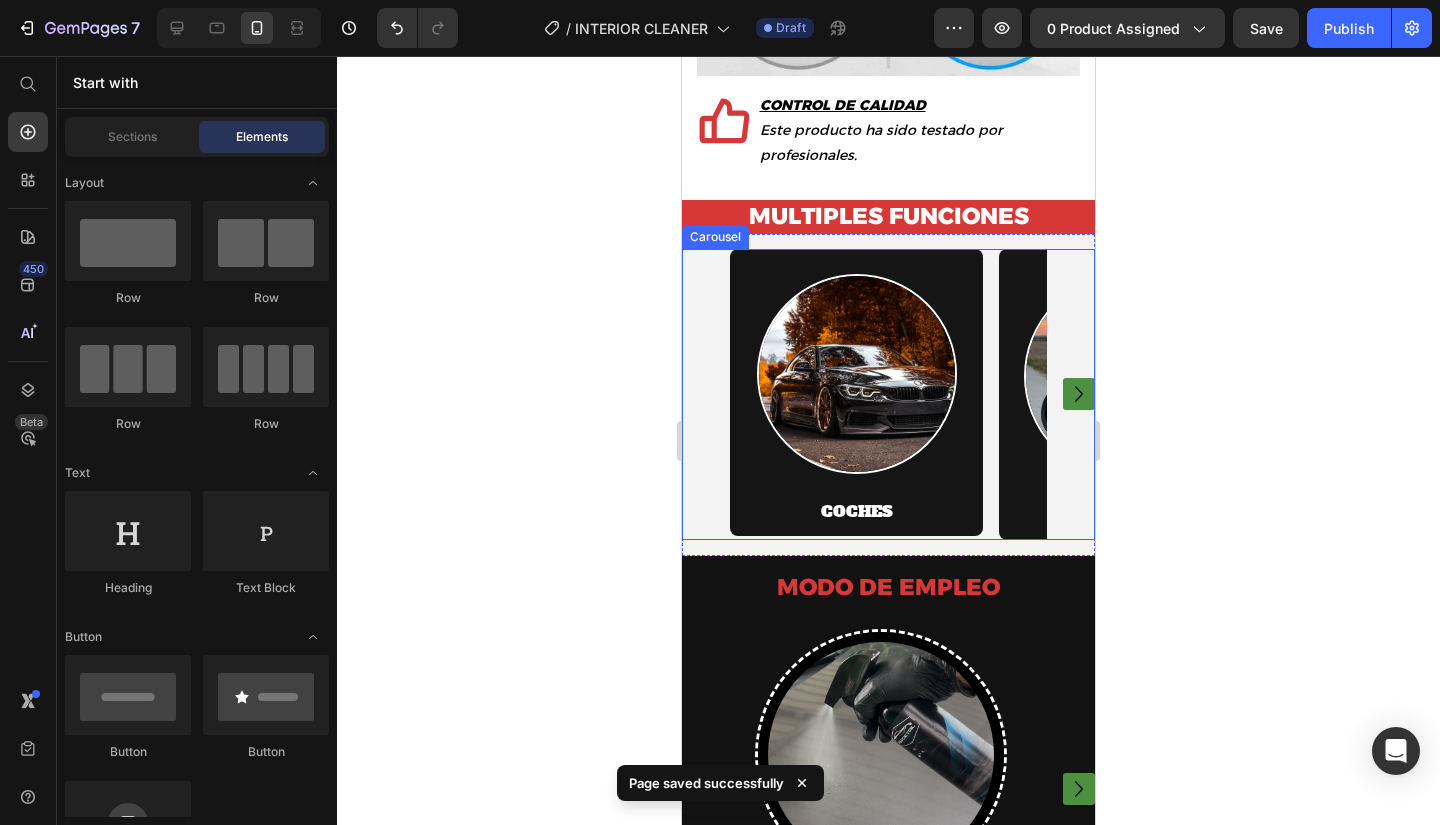 drag, startPoint x: 1072, startPoint y: 533, endPoint x: 760, endPoint y: 479, distance: 316.63858 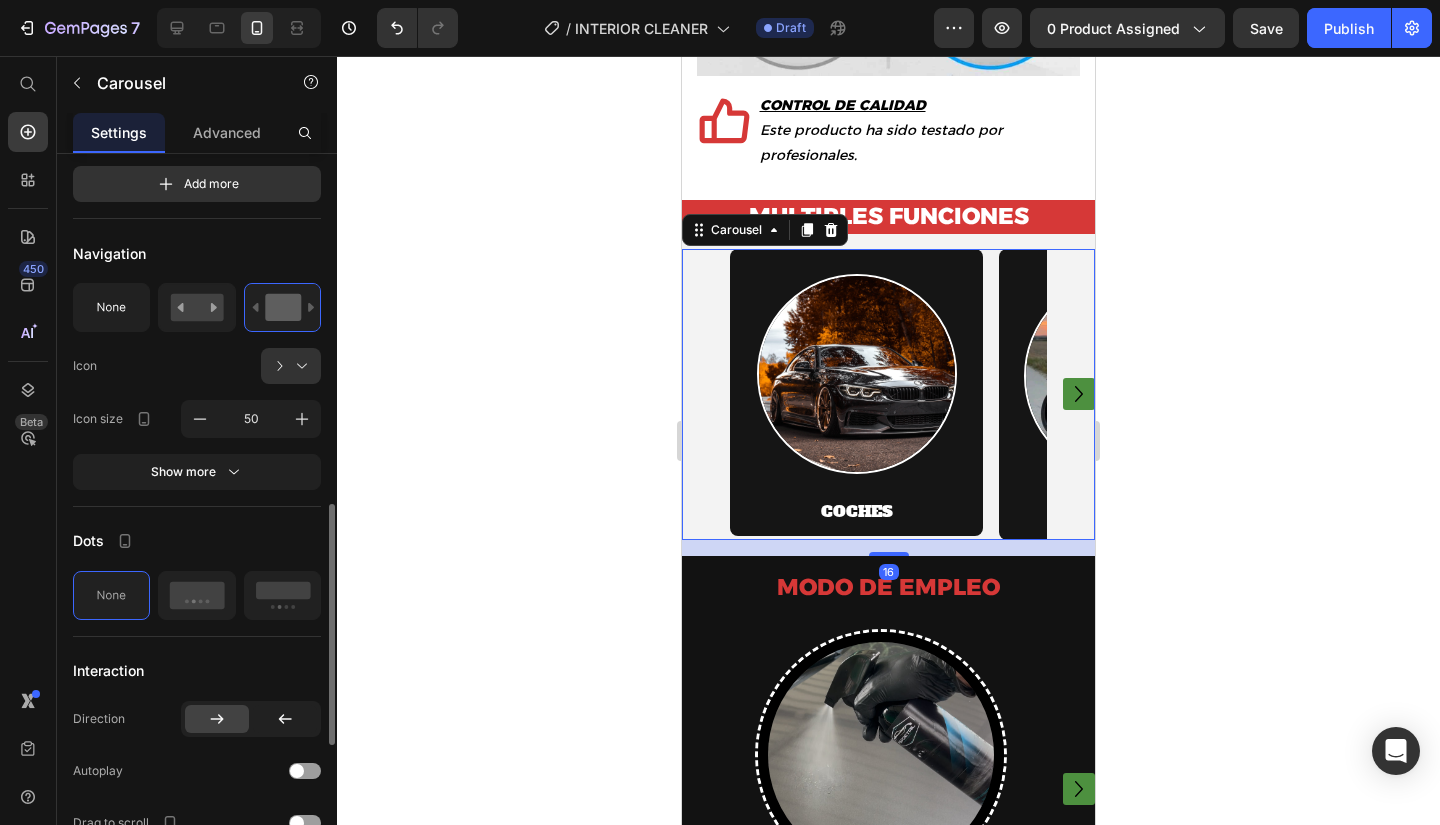 scroll, scrollTop: 955, scrollLeft: 0, axis: vertical 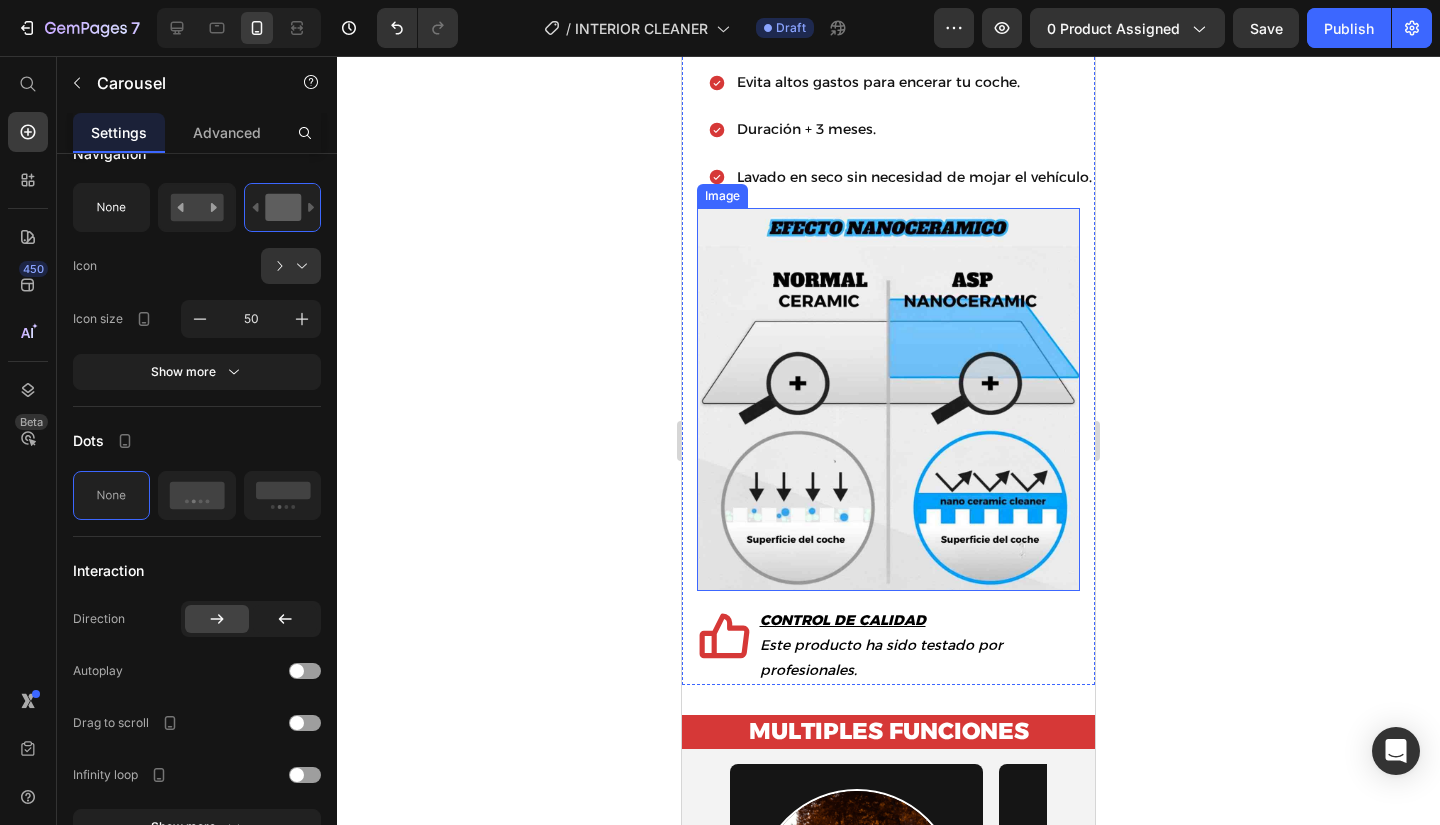 click at bounding box center [888, 399] 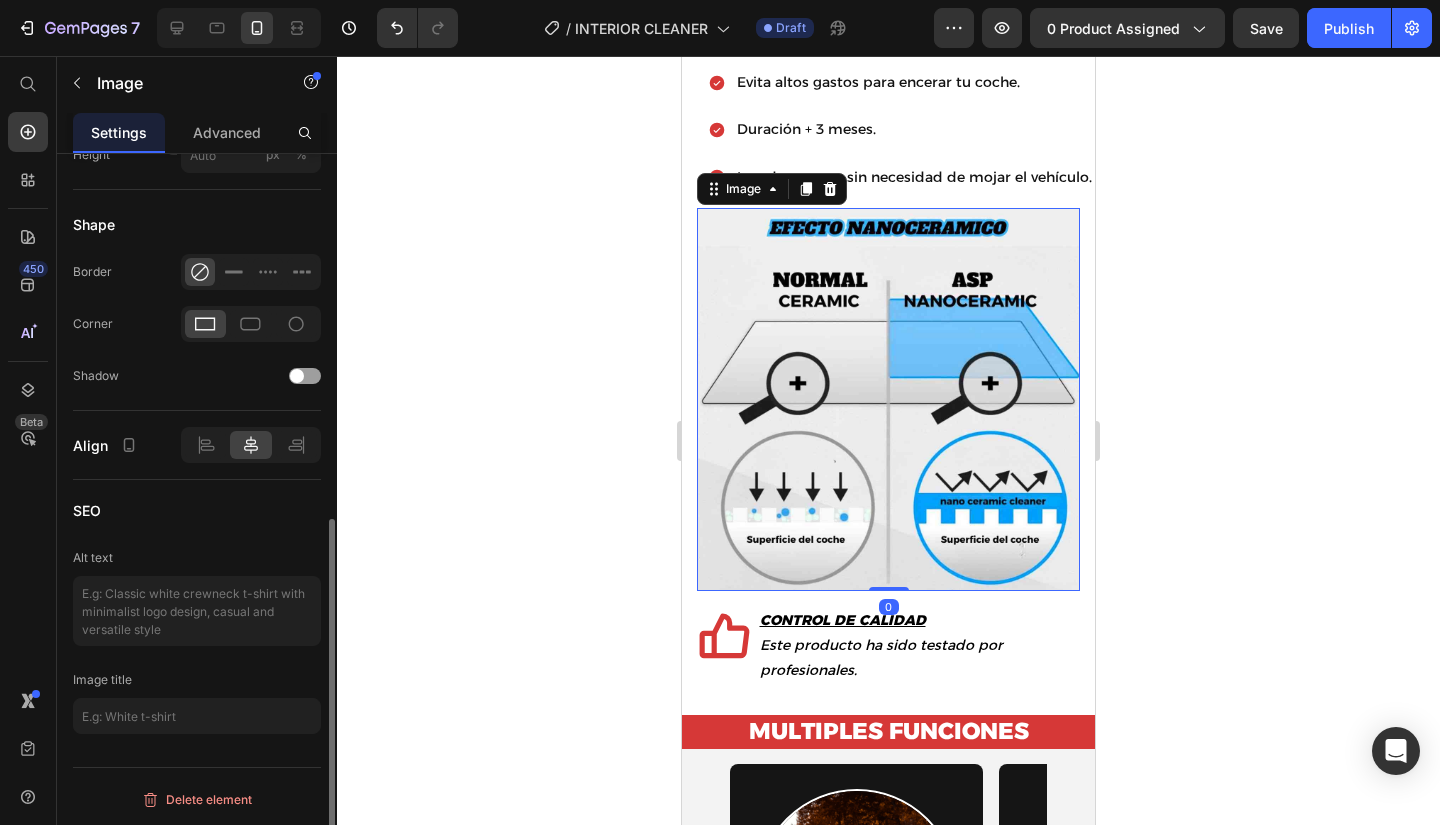 scroll, scrollTop: 0, scrollLeft: 0, axis: both 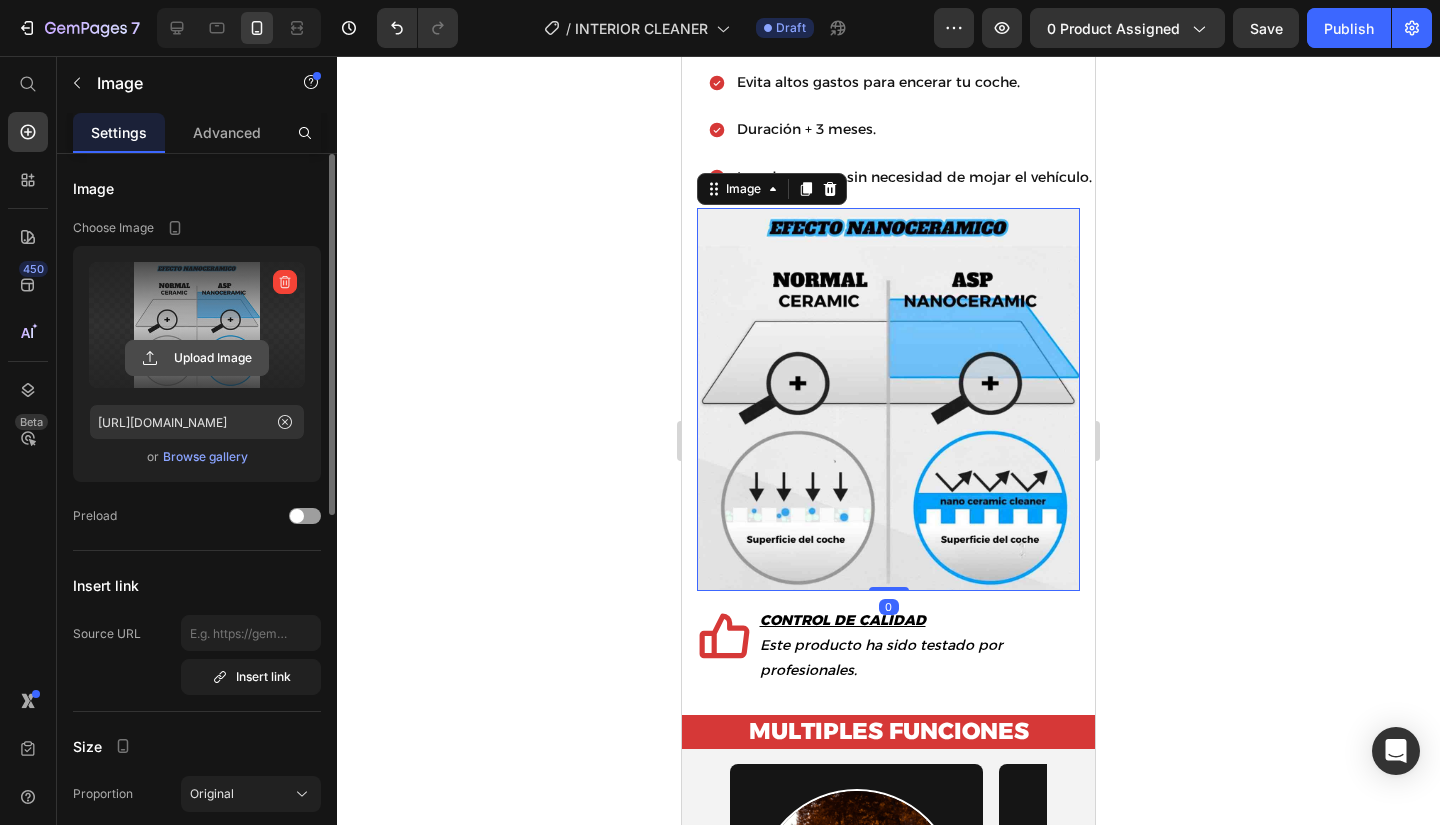 click 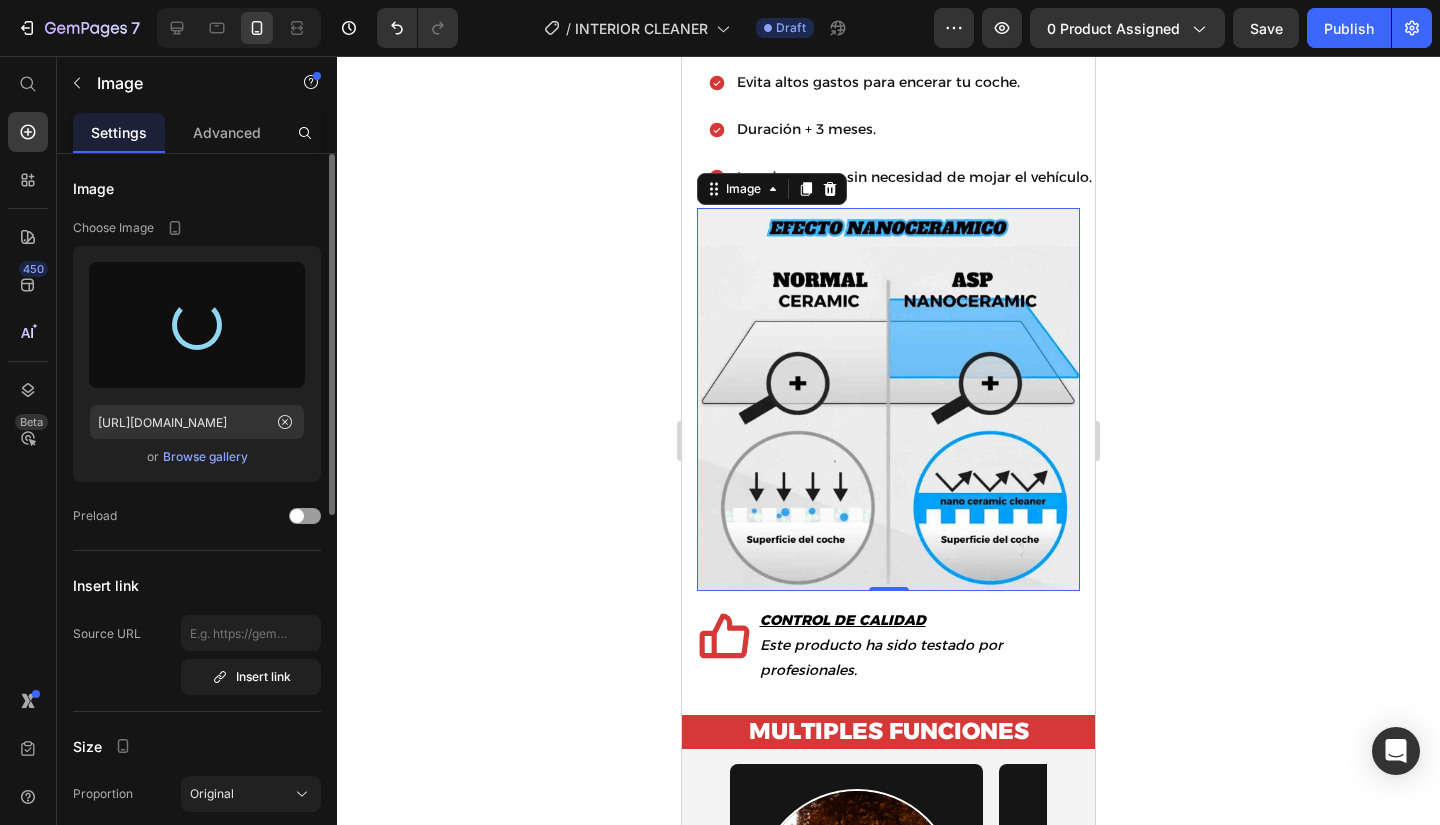 type on "https://cdn.shopify.com/s/files/1/0858/8787/7452/files/gempages_539600680856323219-6904007f-7678-4045-b6e2-30372c92f0fe.jpg" 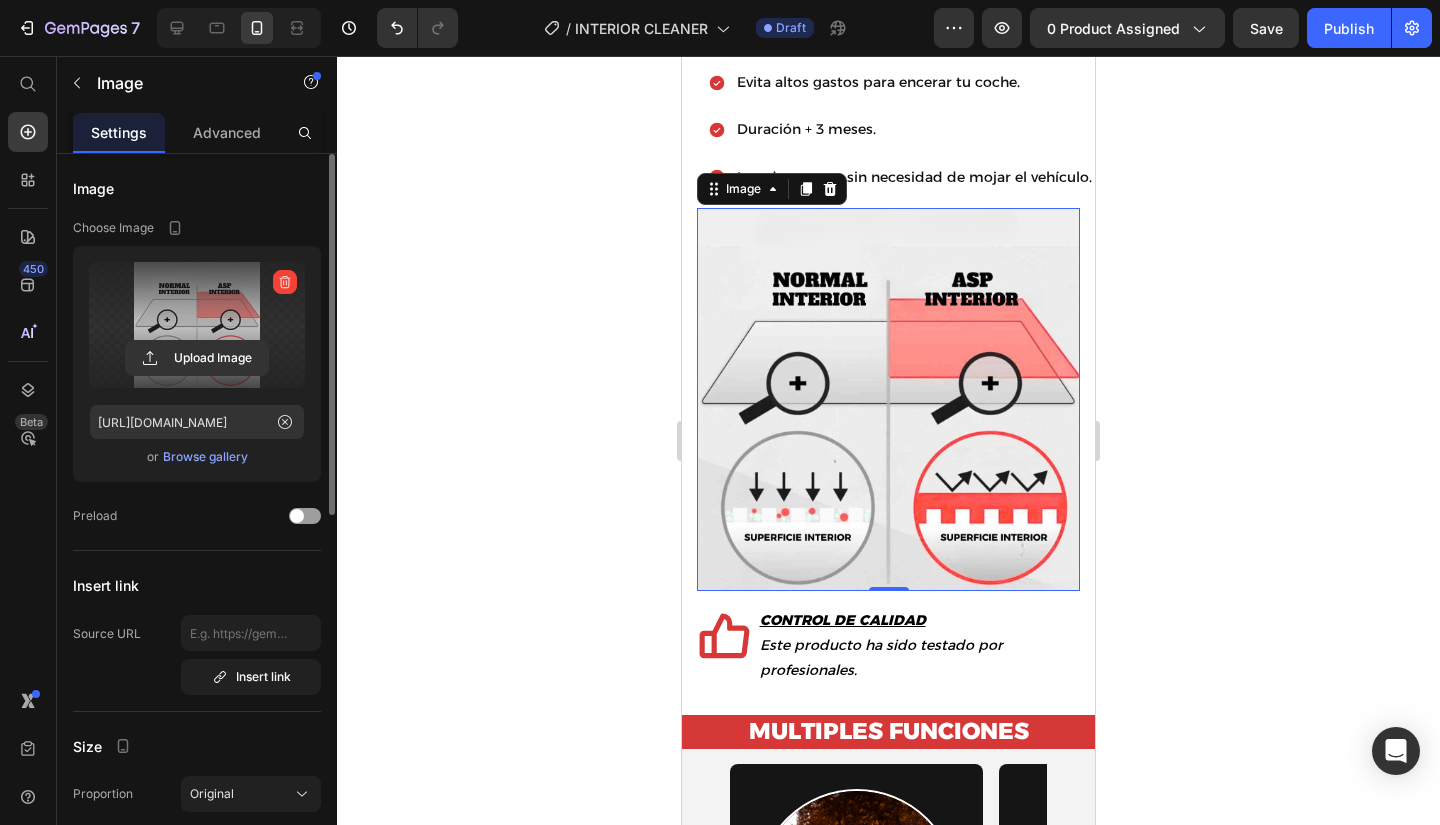 drag, startPoint x: 1378, startPoint y: 459, endPoint x: 1354, endPoint y: 469, distance: 26 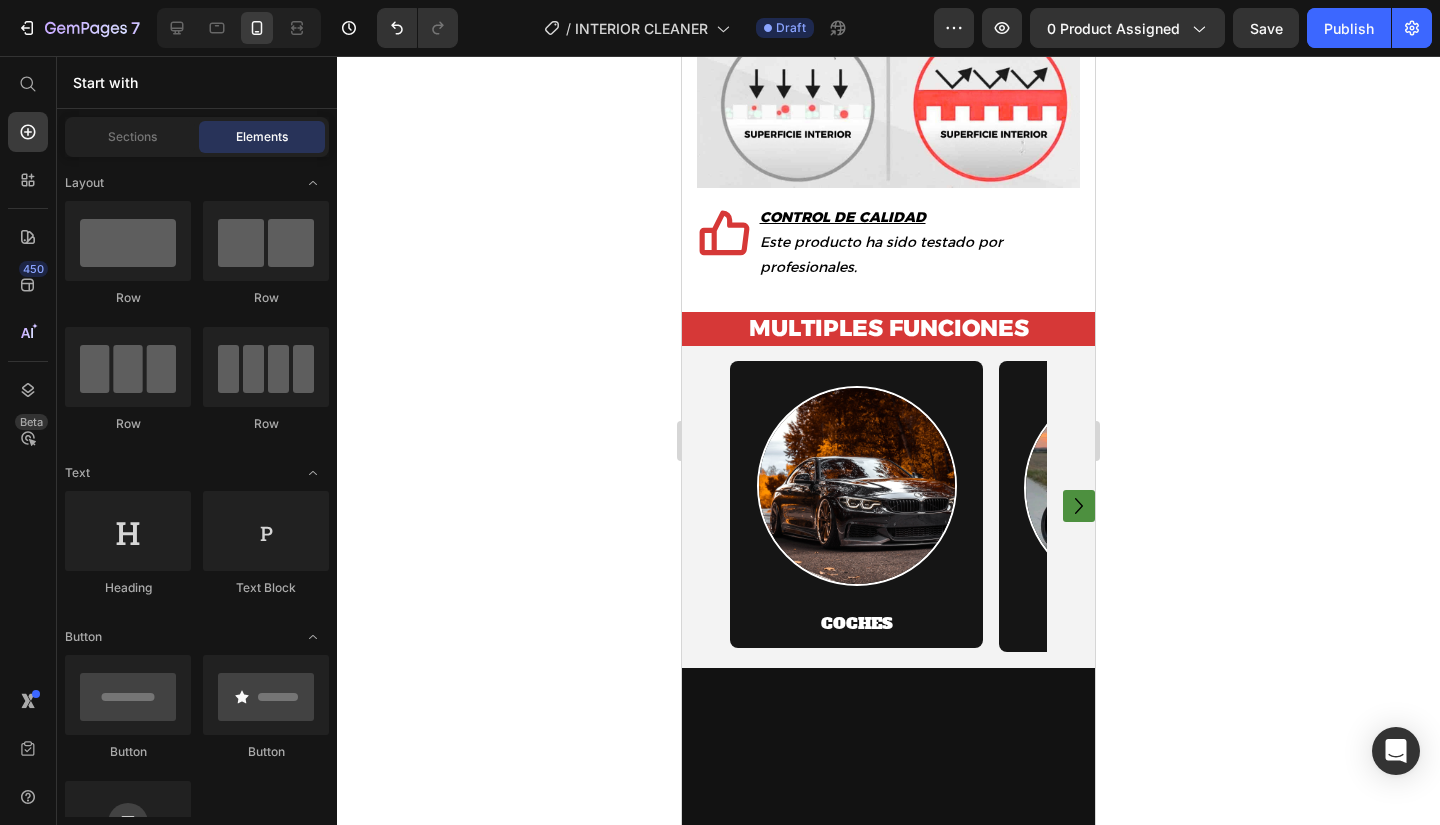 scroll, scrollTop: 4609, scrollLeft: 0, axis: vertical 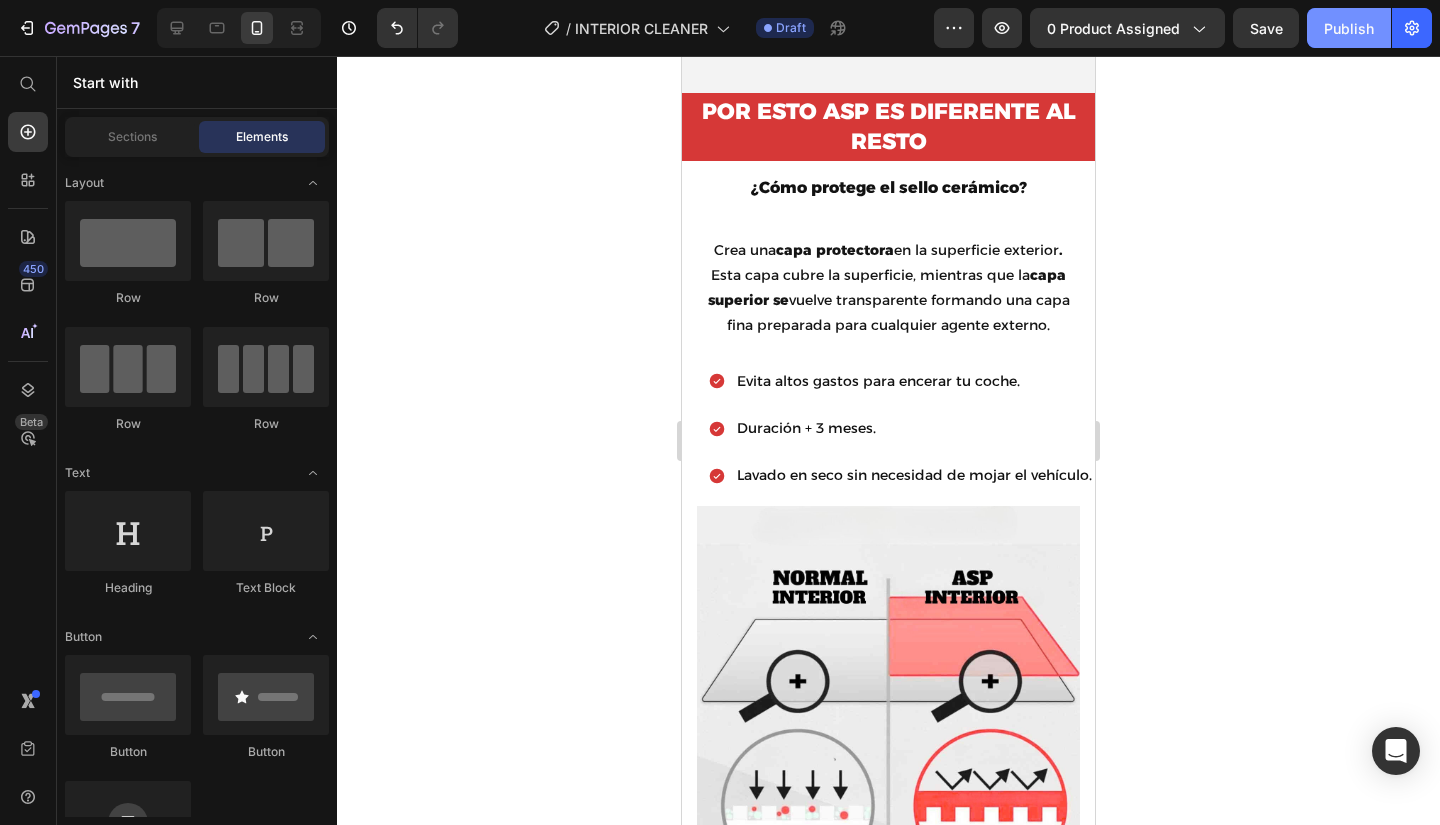 click on "Publish" at bounding box center [1349, 28] 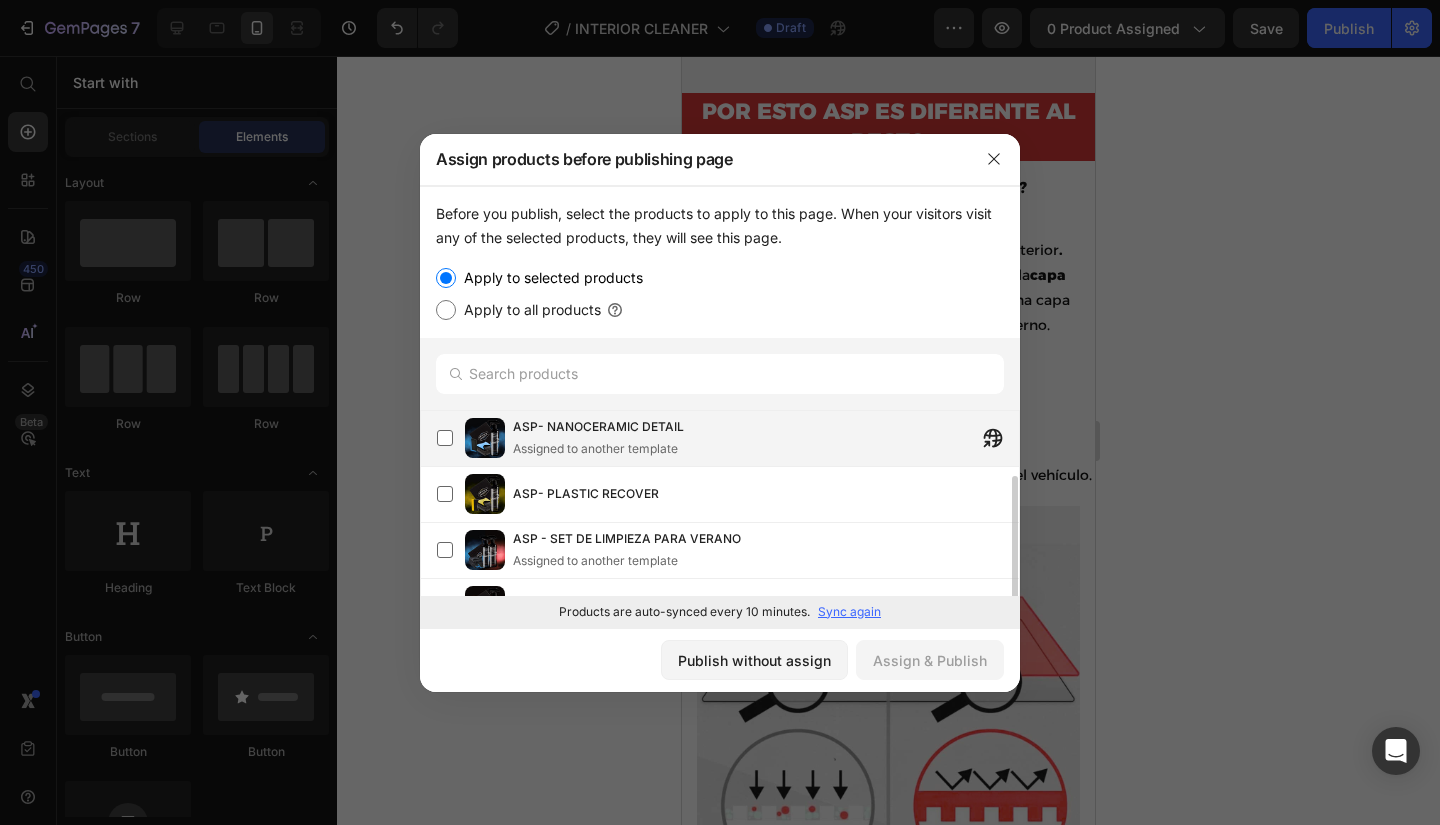 scroll, scrollTop: 36, scrollLeft: 0, axis: vertical 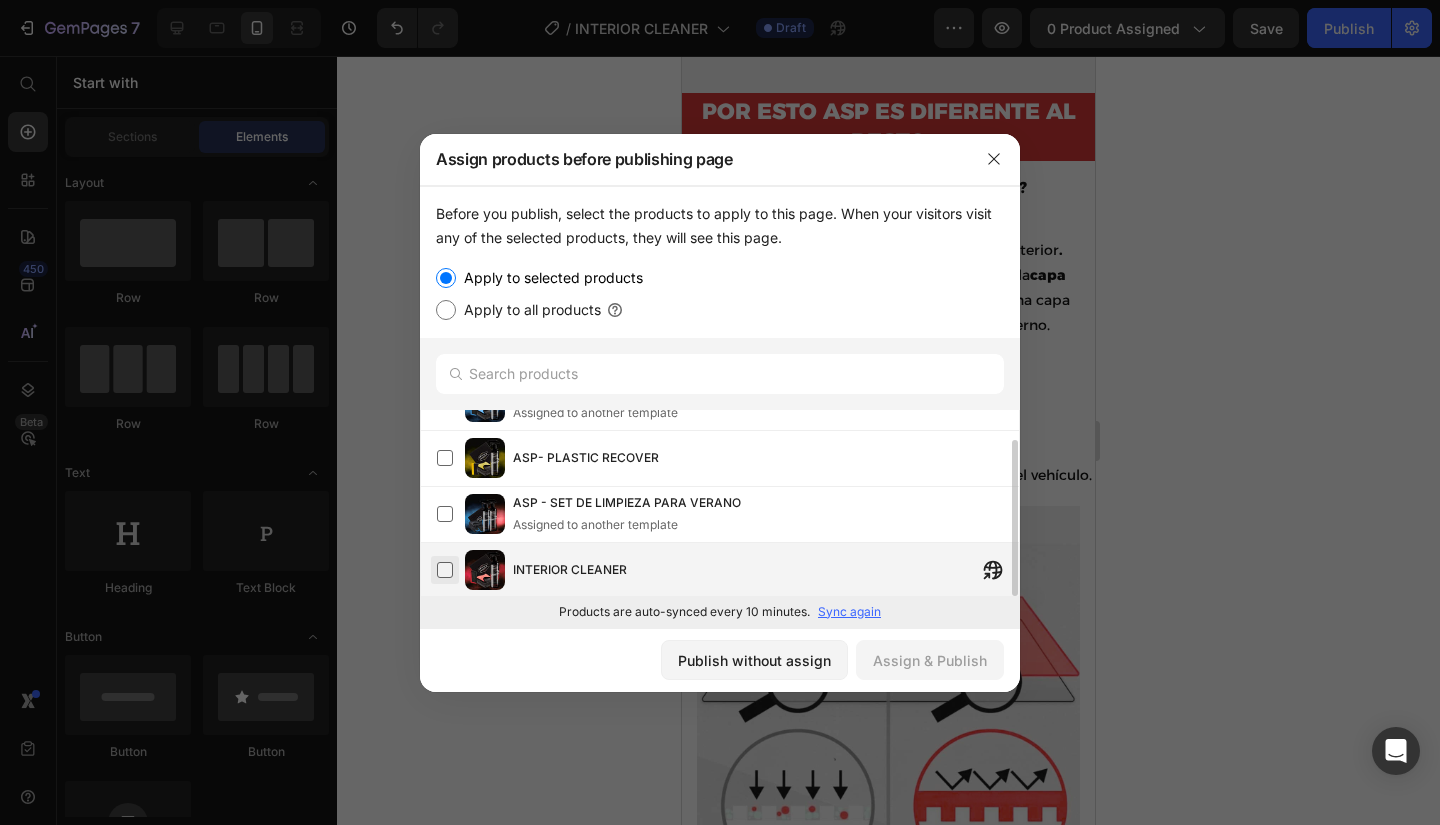 click at bounding box center [445, 570] 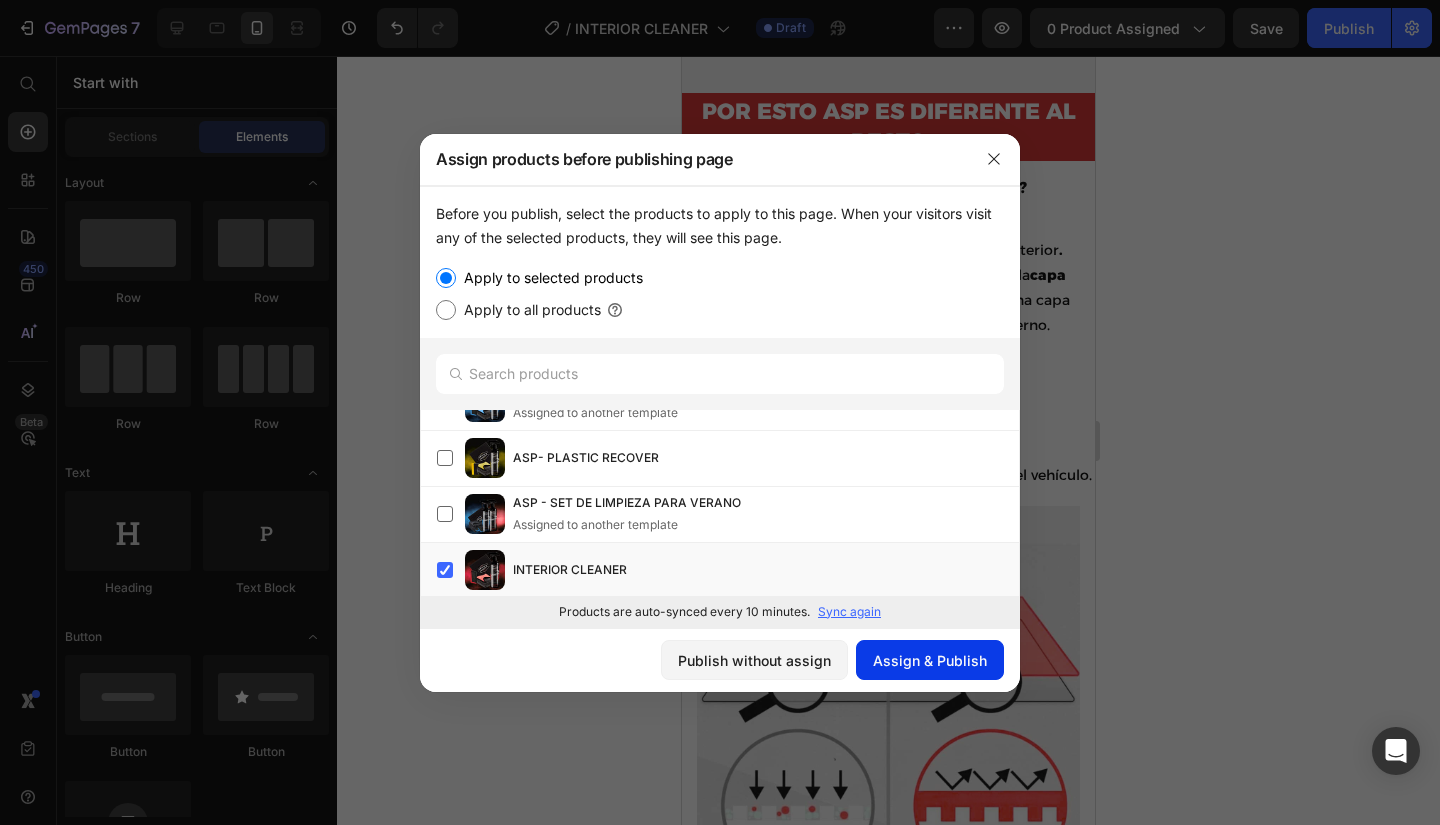 drag, startPoint x: 902, startPoint y: 667, endPoint x: 986, endPoint y: 660, distance: 84.29116 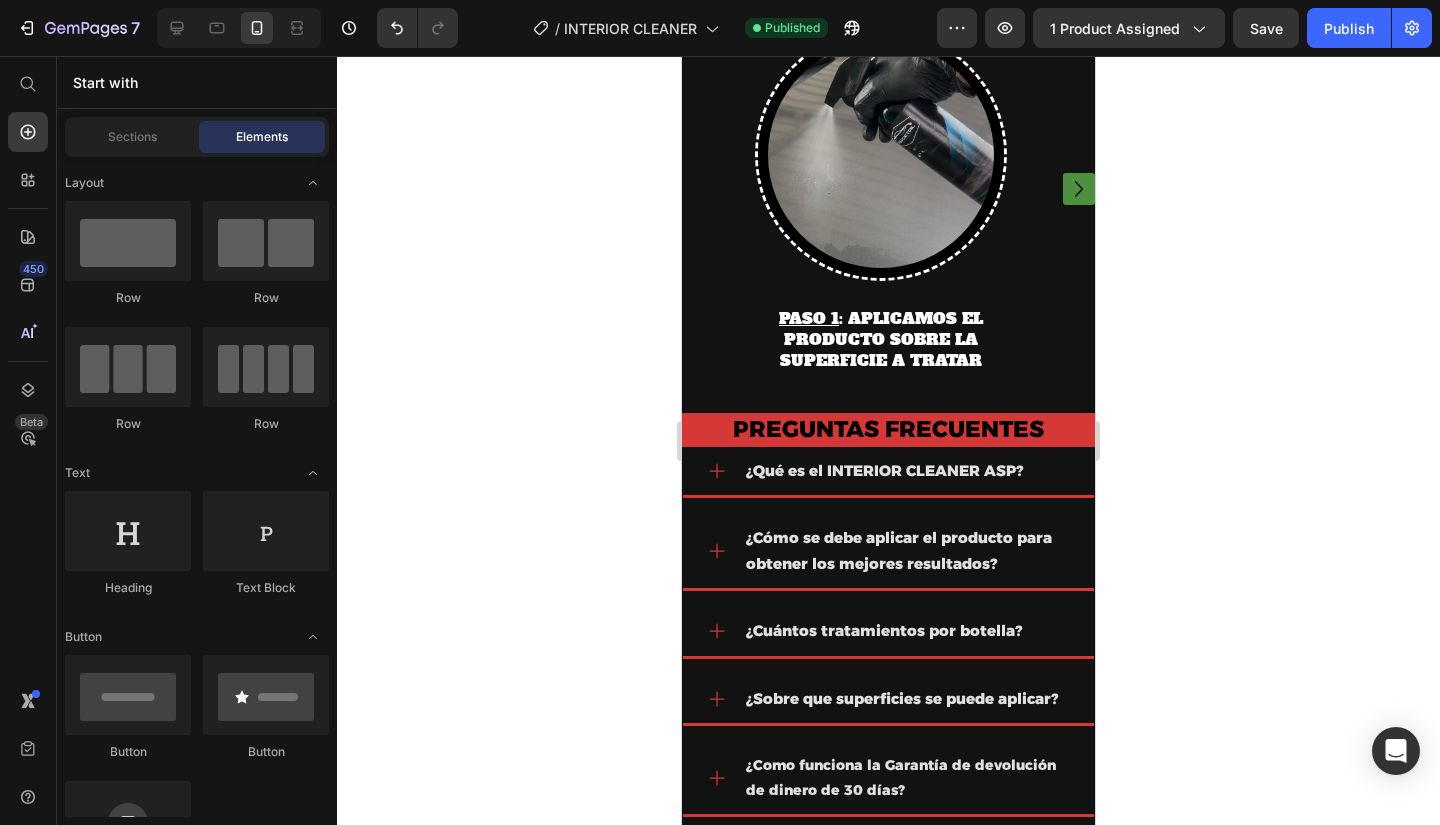 scroll, scrollTop: 6209, scrollLeft: 0, axis: vertical 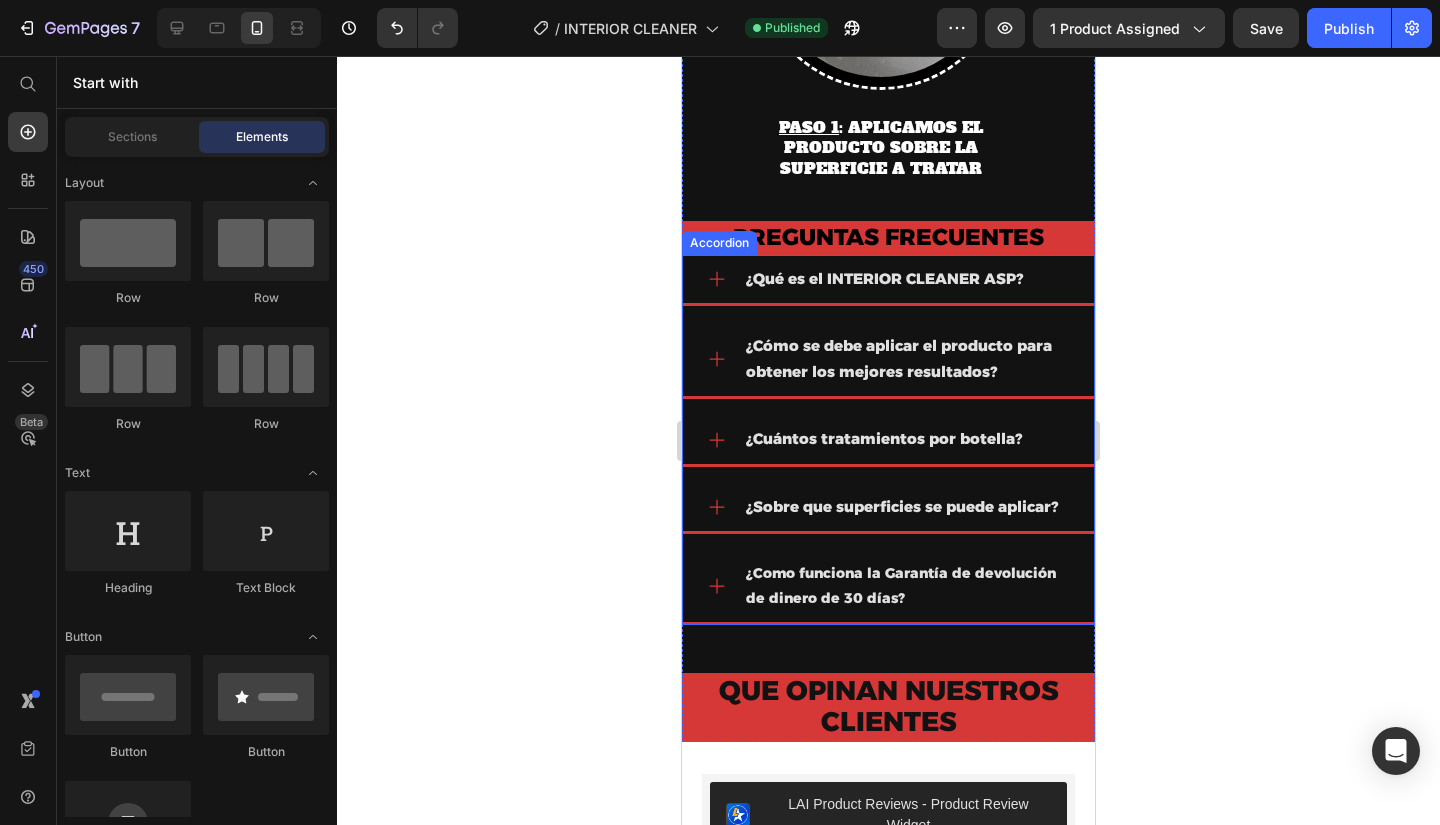 click 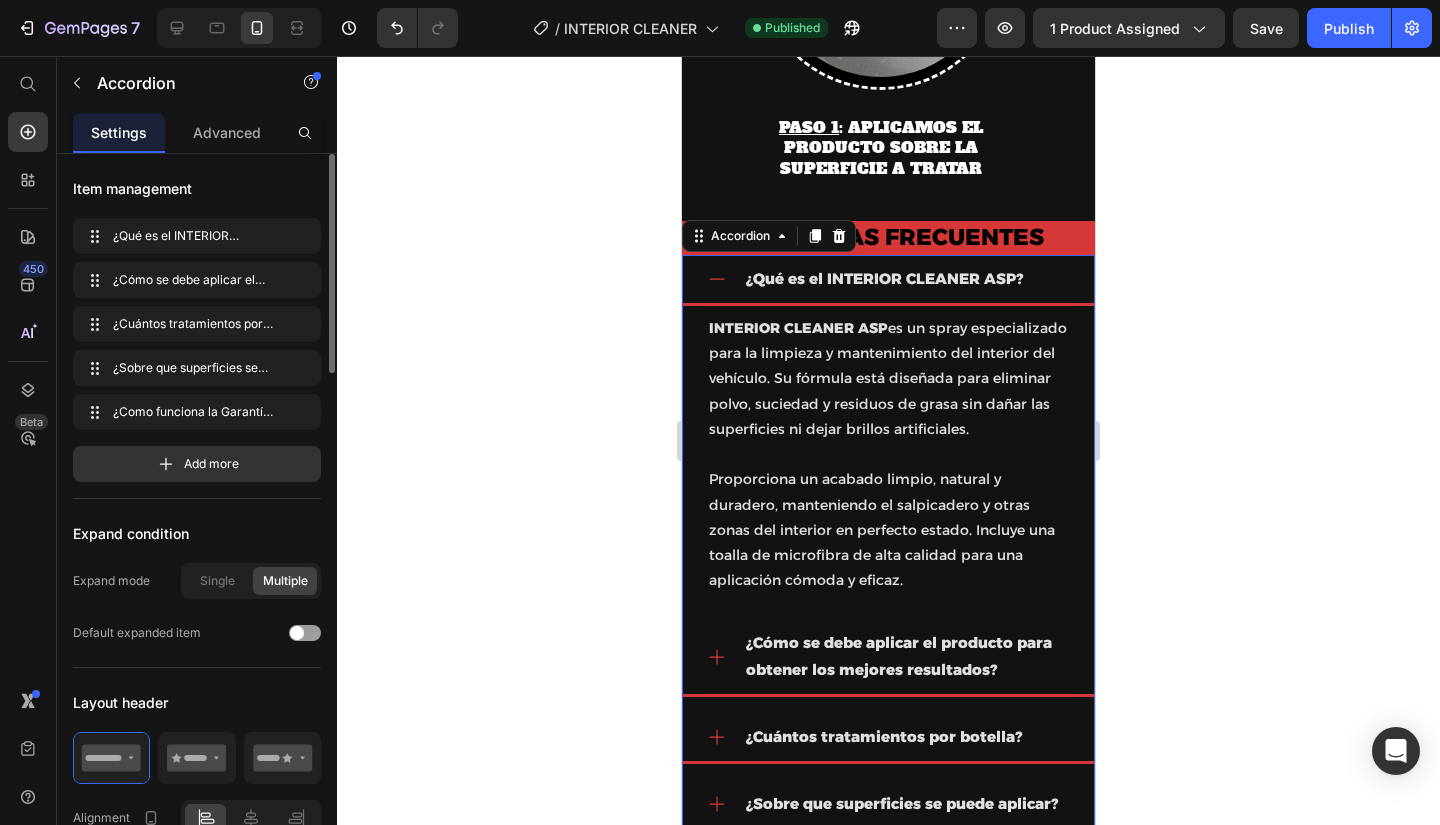 click 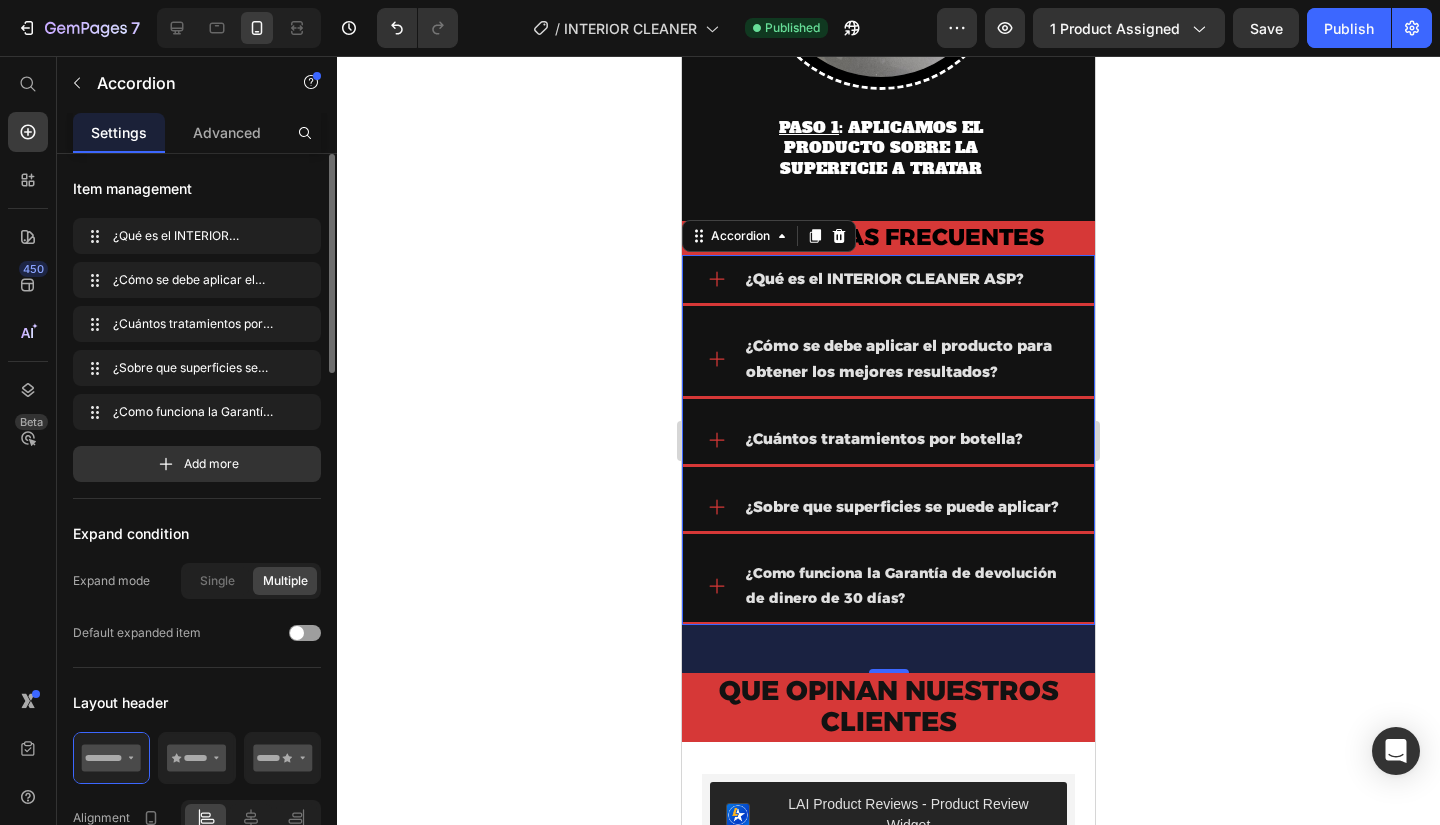 click 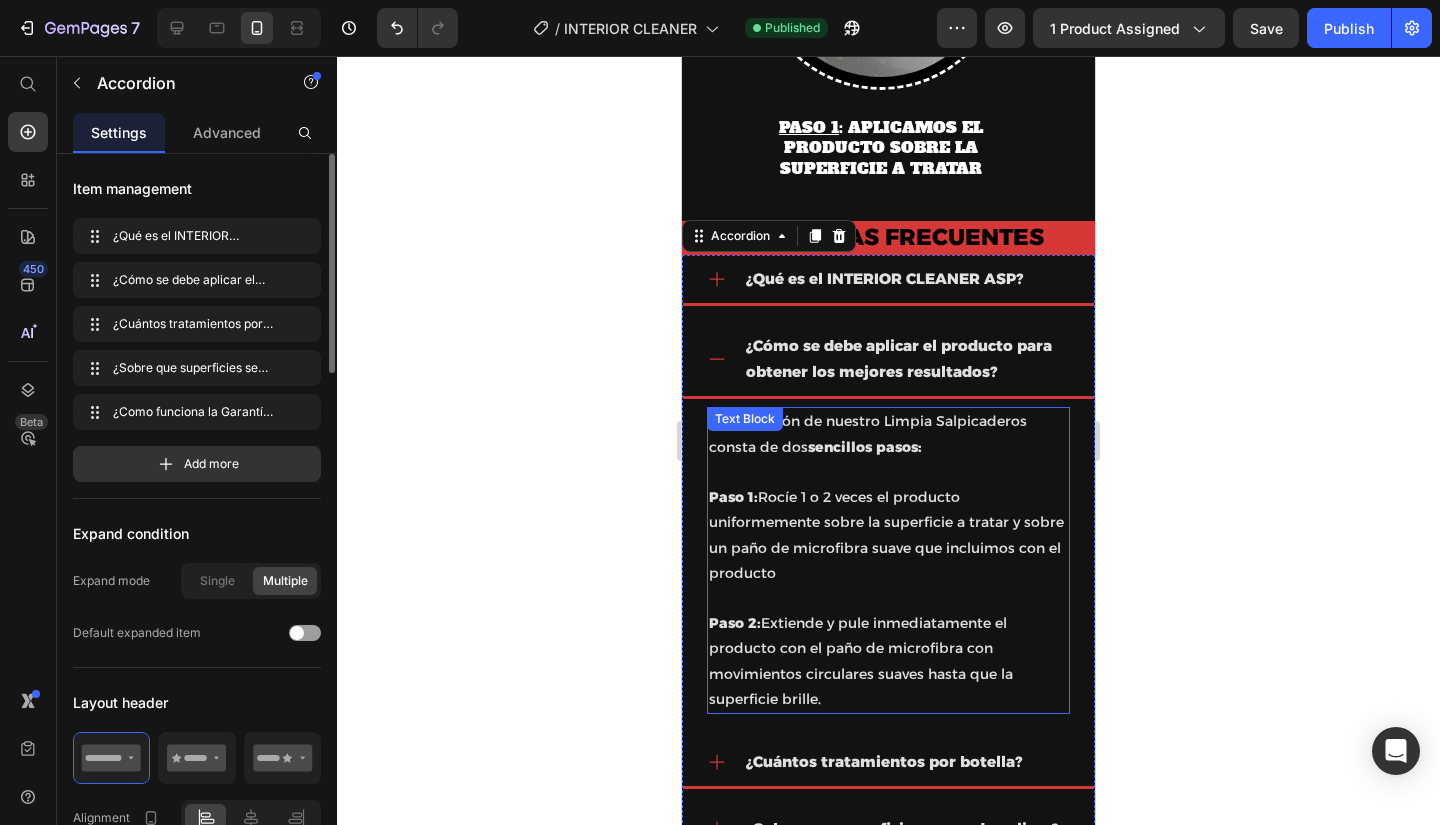 click on "Paso 1:  Rocíe 1 o 2 veces el producto uniformemente sobre la superficie a tratar y sobre un paño de microfibra suave que incluimos con el producto" at bounding box center [888, 535] 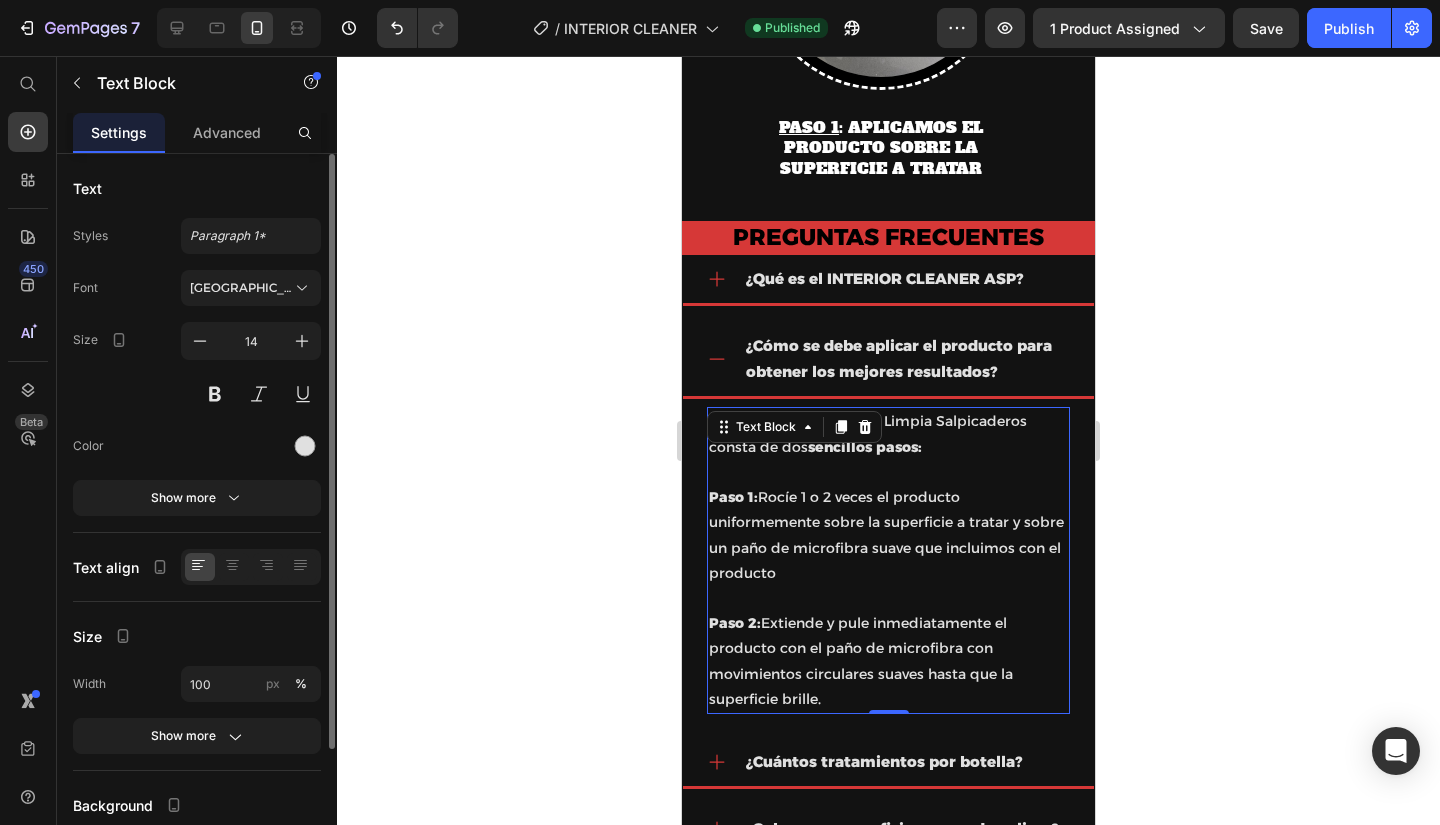 click on "Paso 1:  Rocíe 1 o 2 veces el producto uniformemente sobre la superficie a tratar y sobre un paño de microfibra suave que incluimos con el producto" at bounding box center (888, 535) 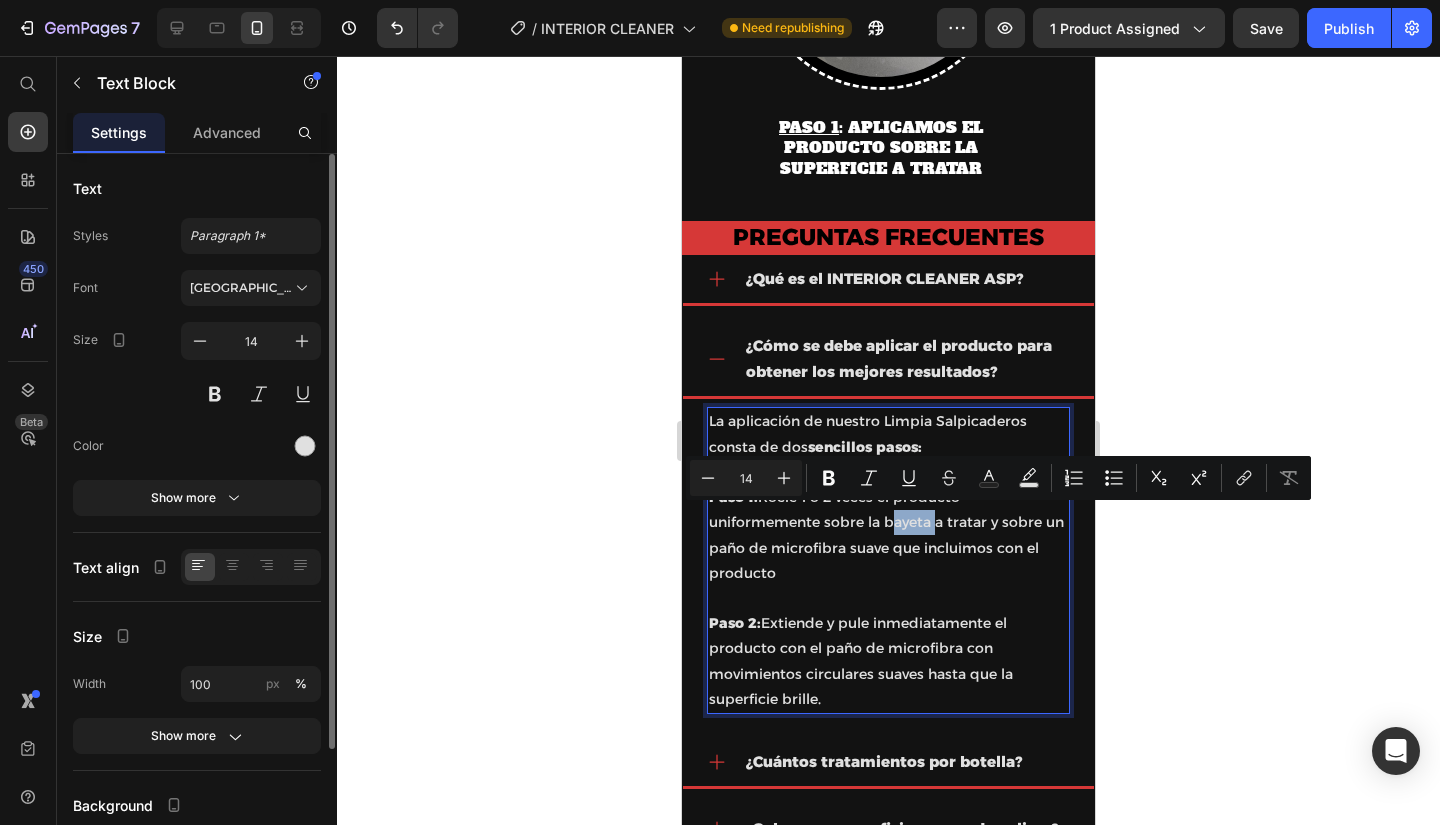 drag, startPoint x: 928, startPoint y: 517, endPoint x: 880, endPoint y: 515, distance: 48.04165 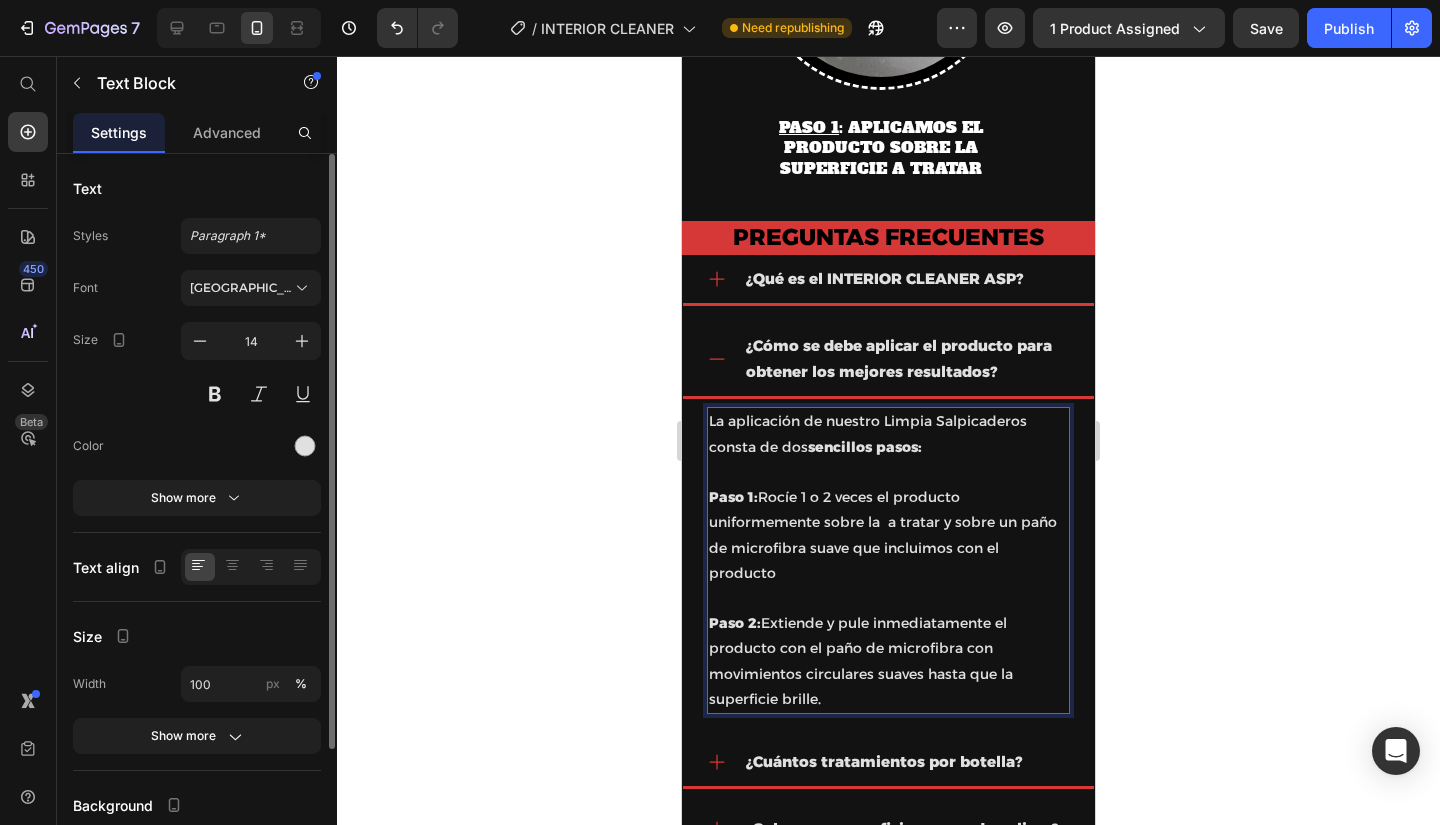 click on "Paso 1:  Rocíe 1 o 2 veces el producto uniformemente sobre la  a tratar y sobre un paño de microfibra suave que incluimos con el producto" at bounding box center (888, 535) 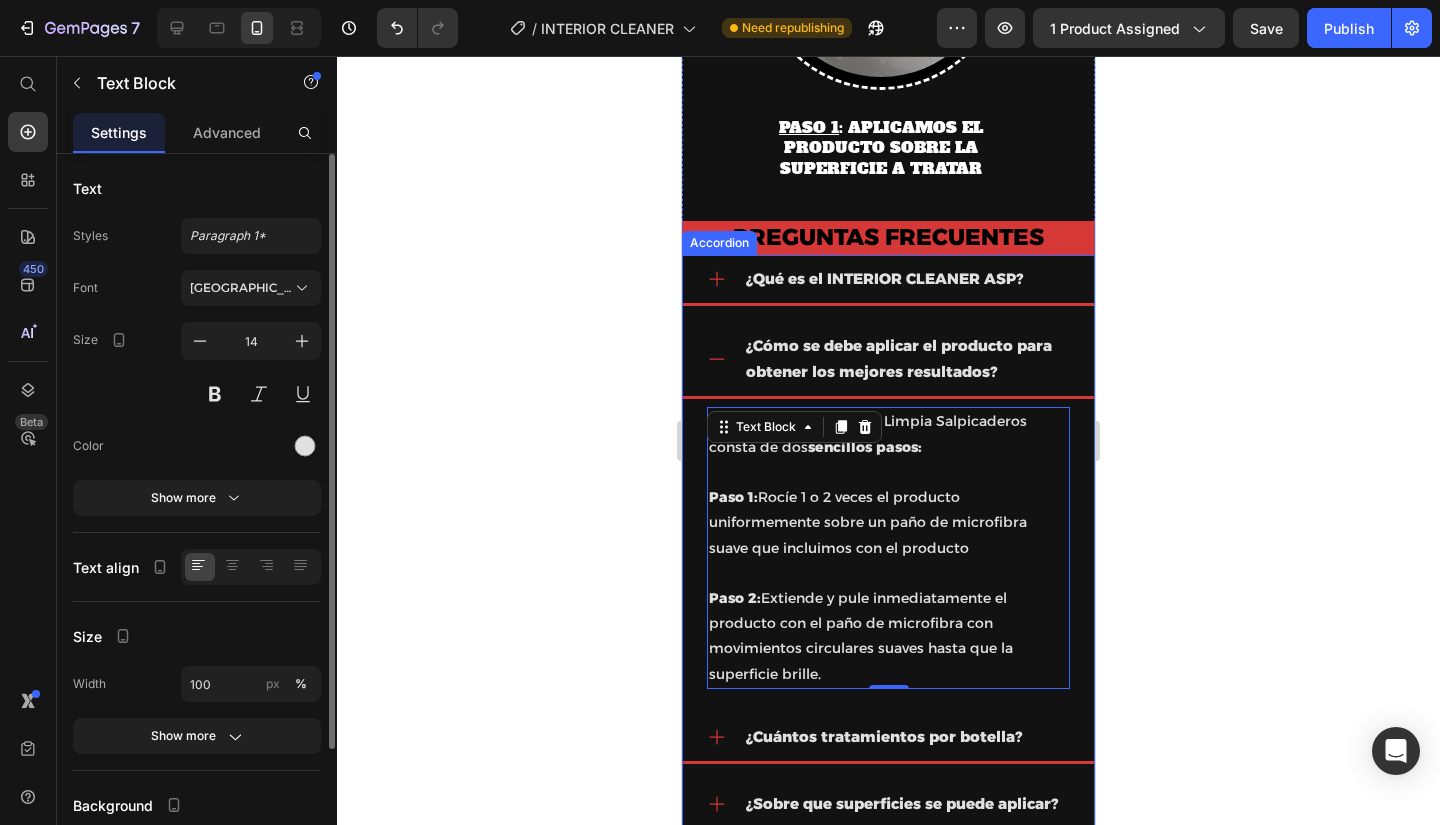 click 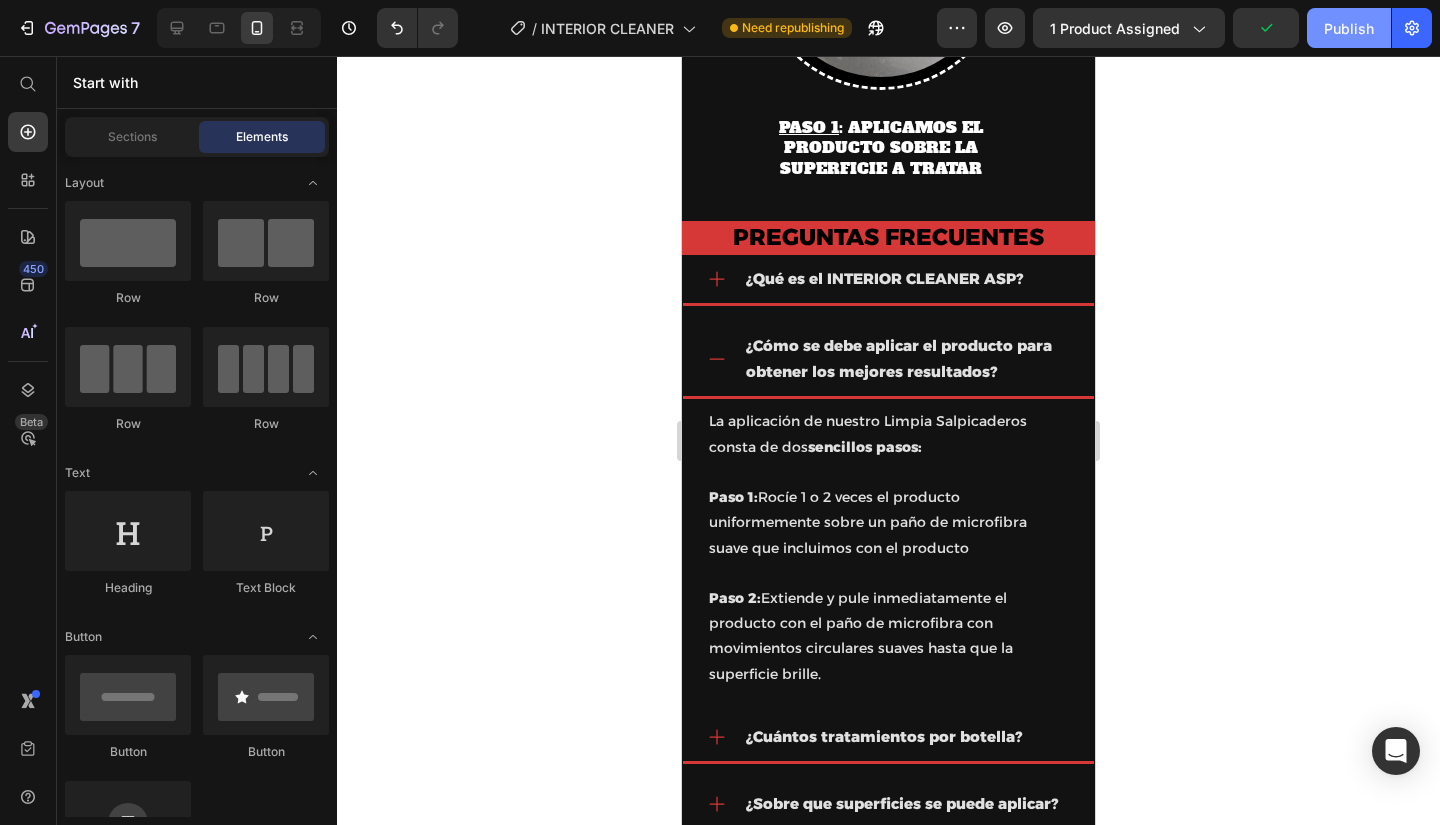 click on "Publish" at bounding box center (1349, 28) 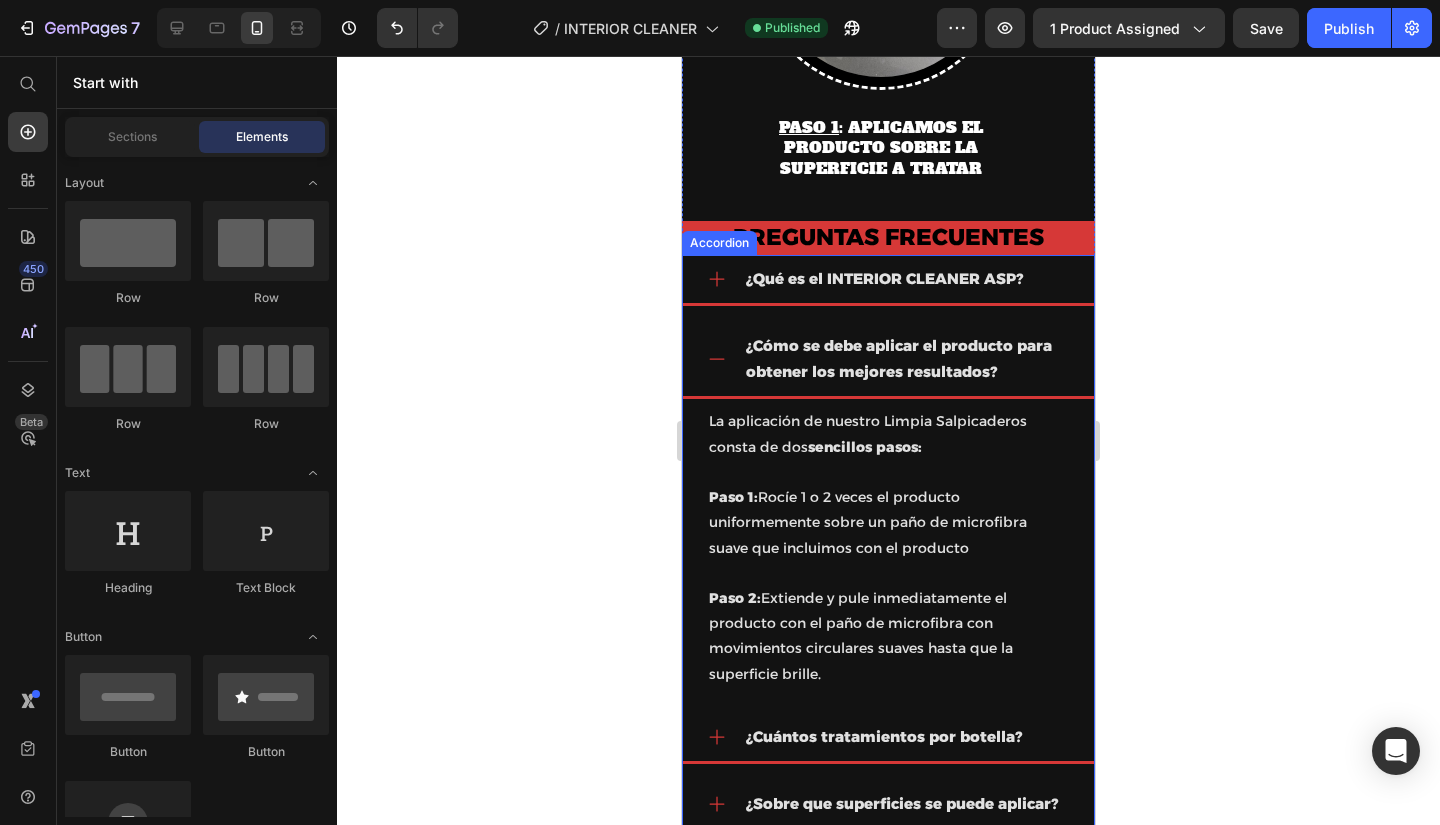 click on "¿Cómo se debe aplicar el producto para obtener los mejores resultados?" at bounding box center [888, 360] 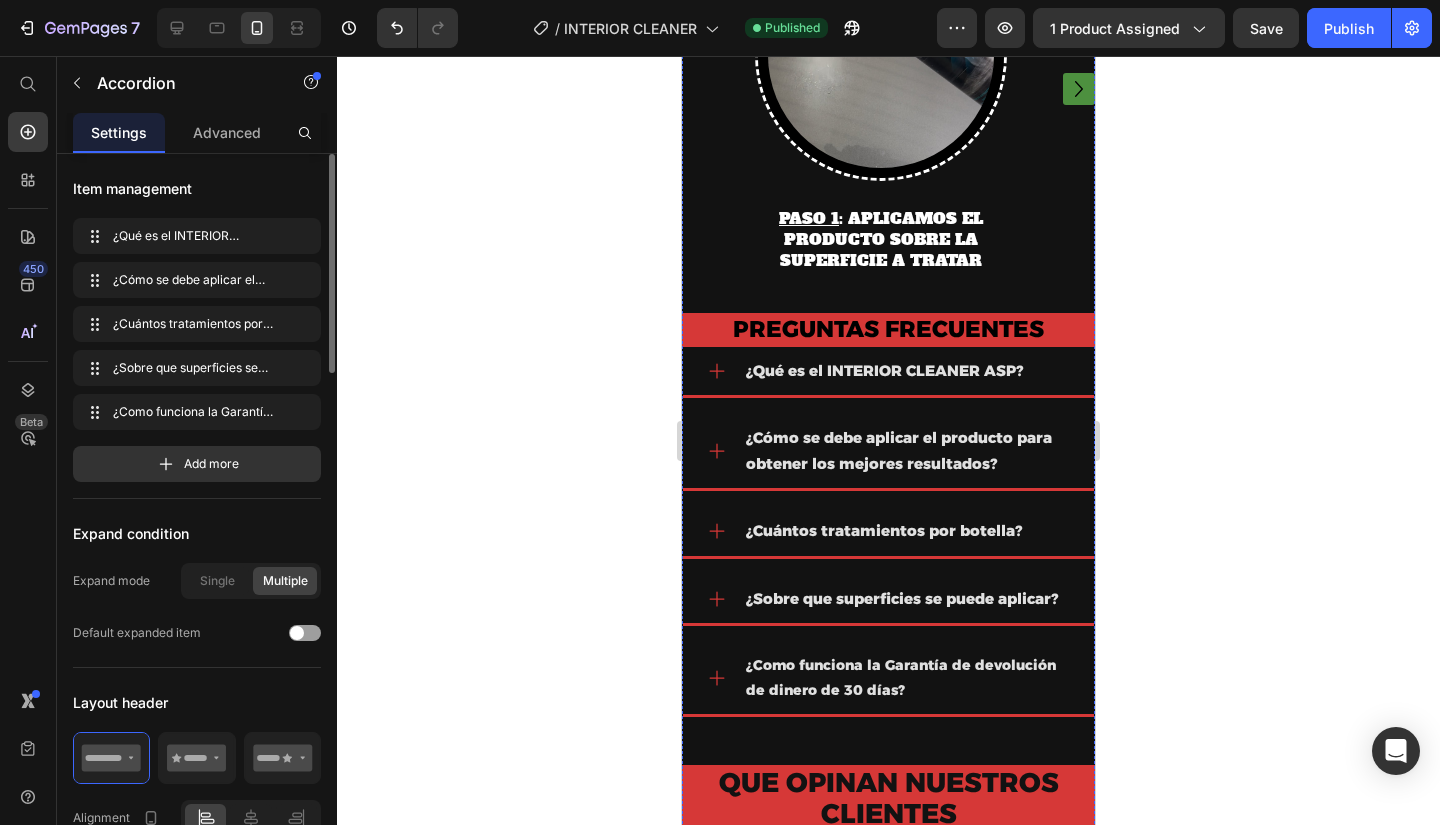 scroll, scrollTop: 5809, scrollLeft: 0, axis: vertical 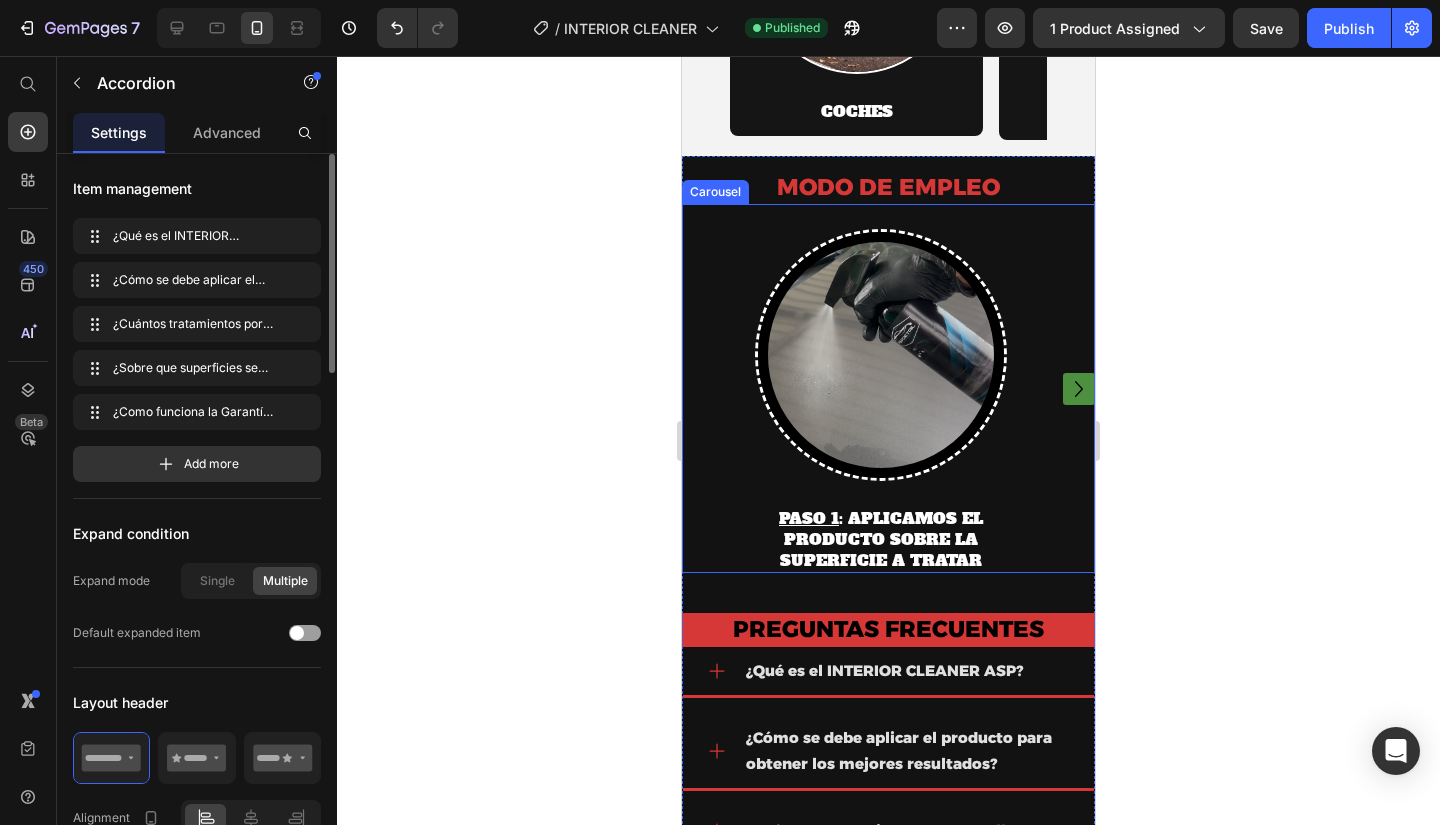 click 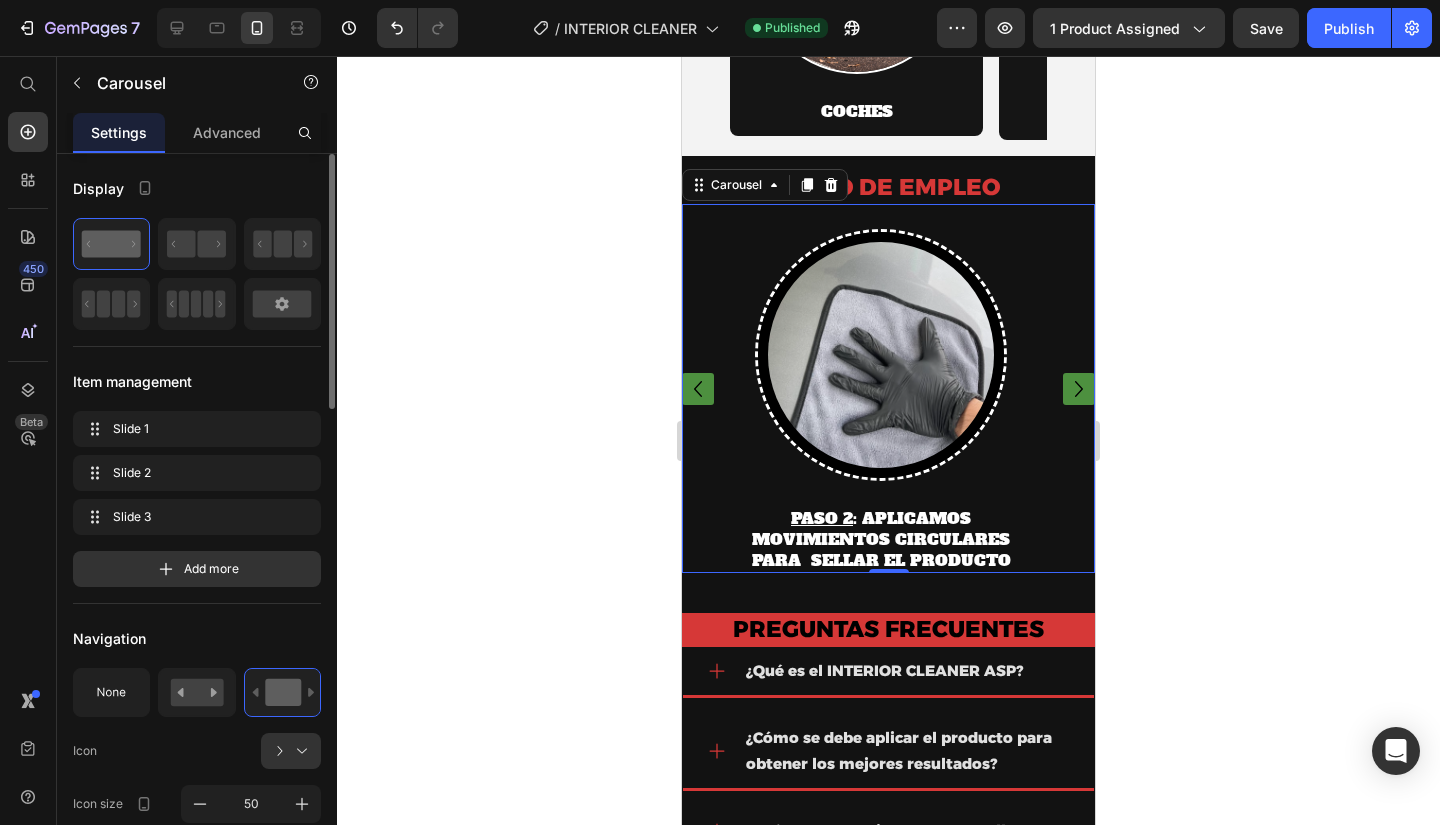 click 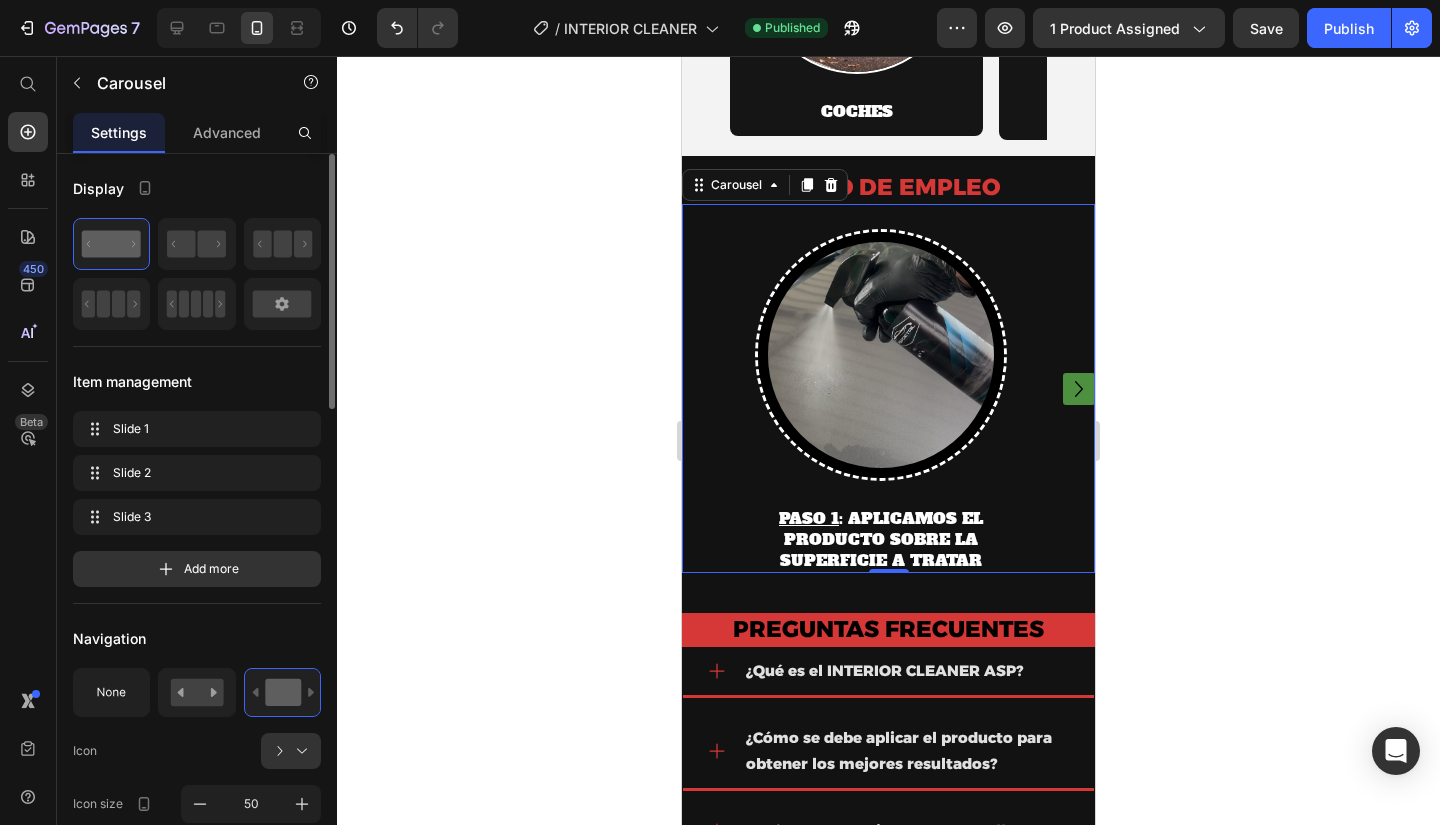 click 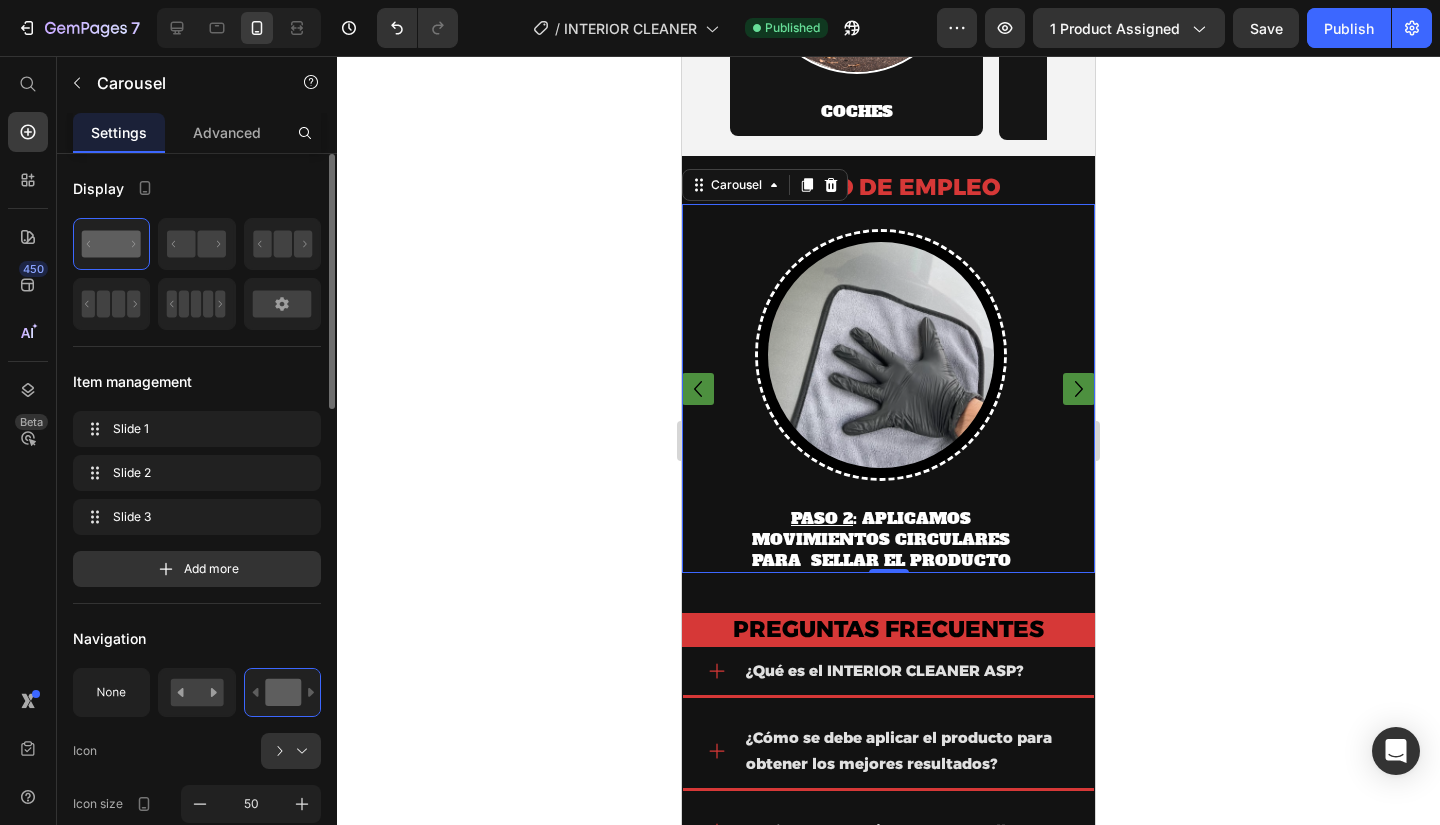 click 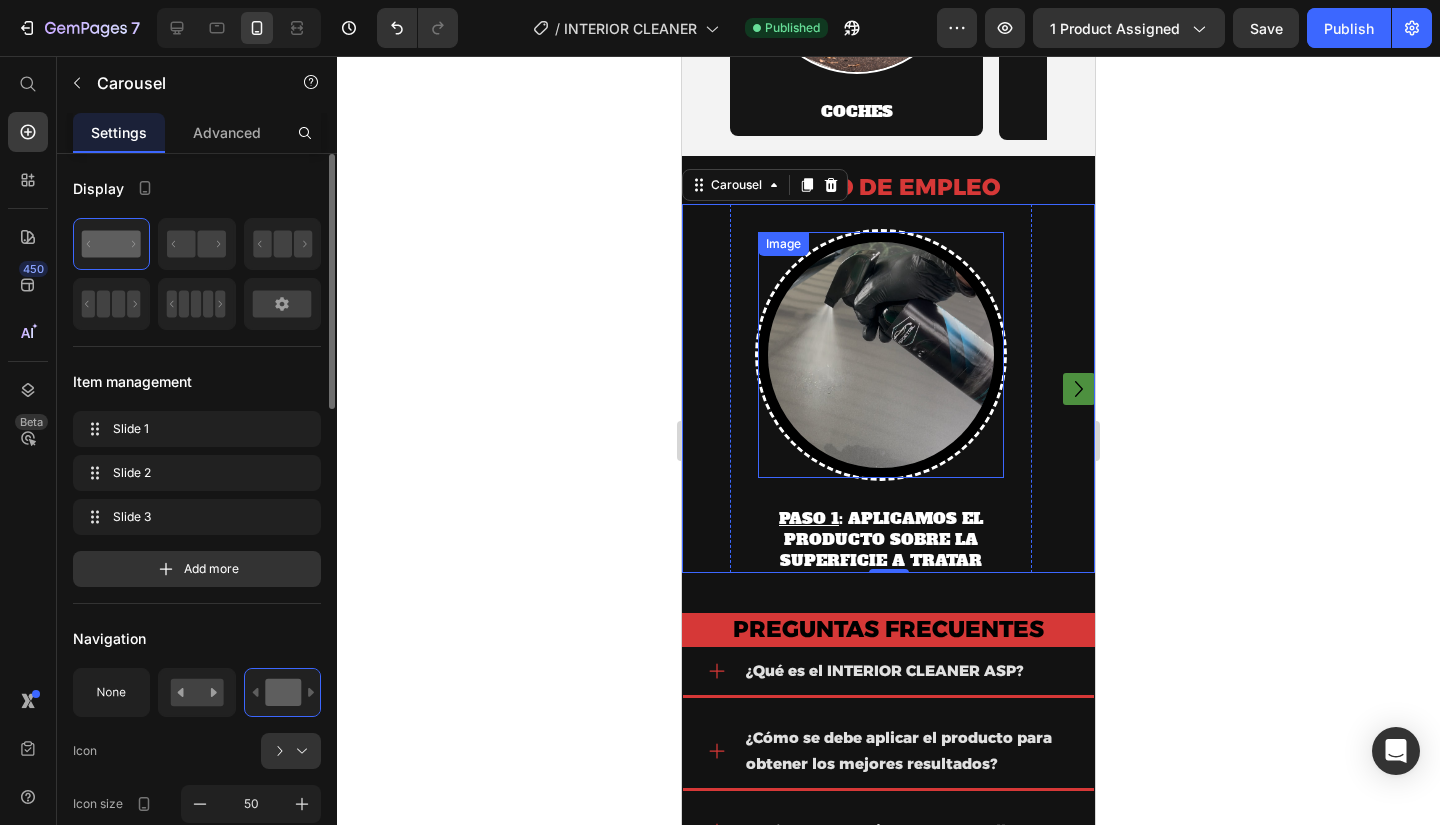 click at bounding box center [881, 355] 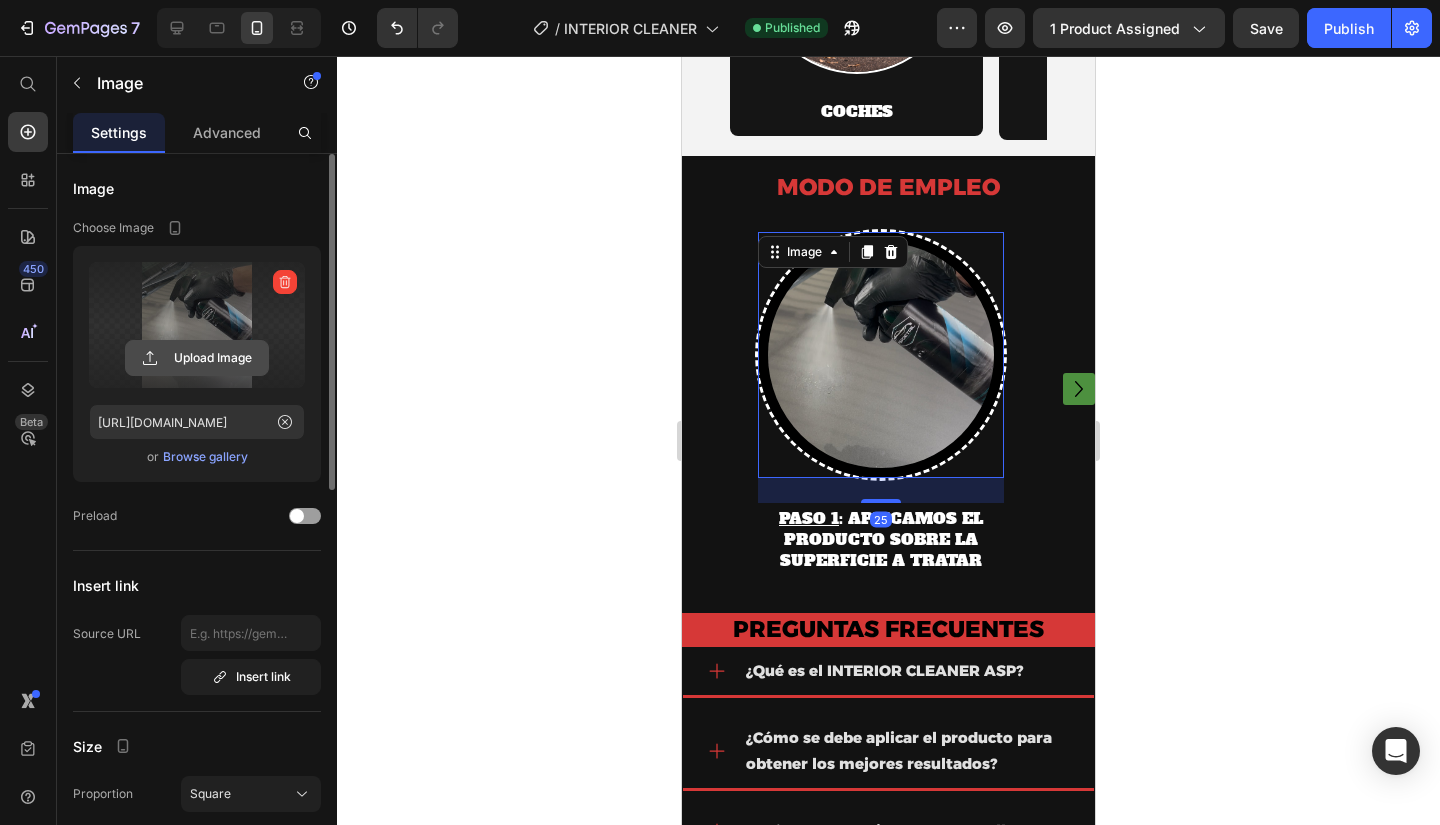 click 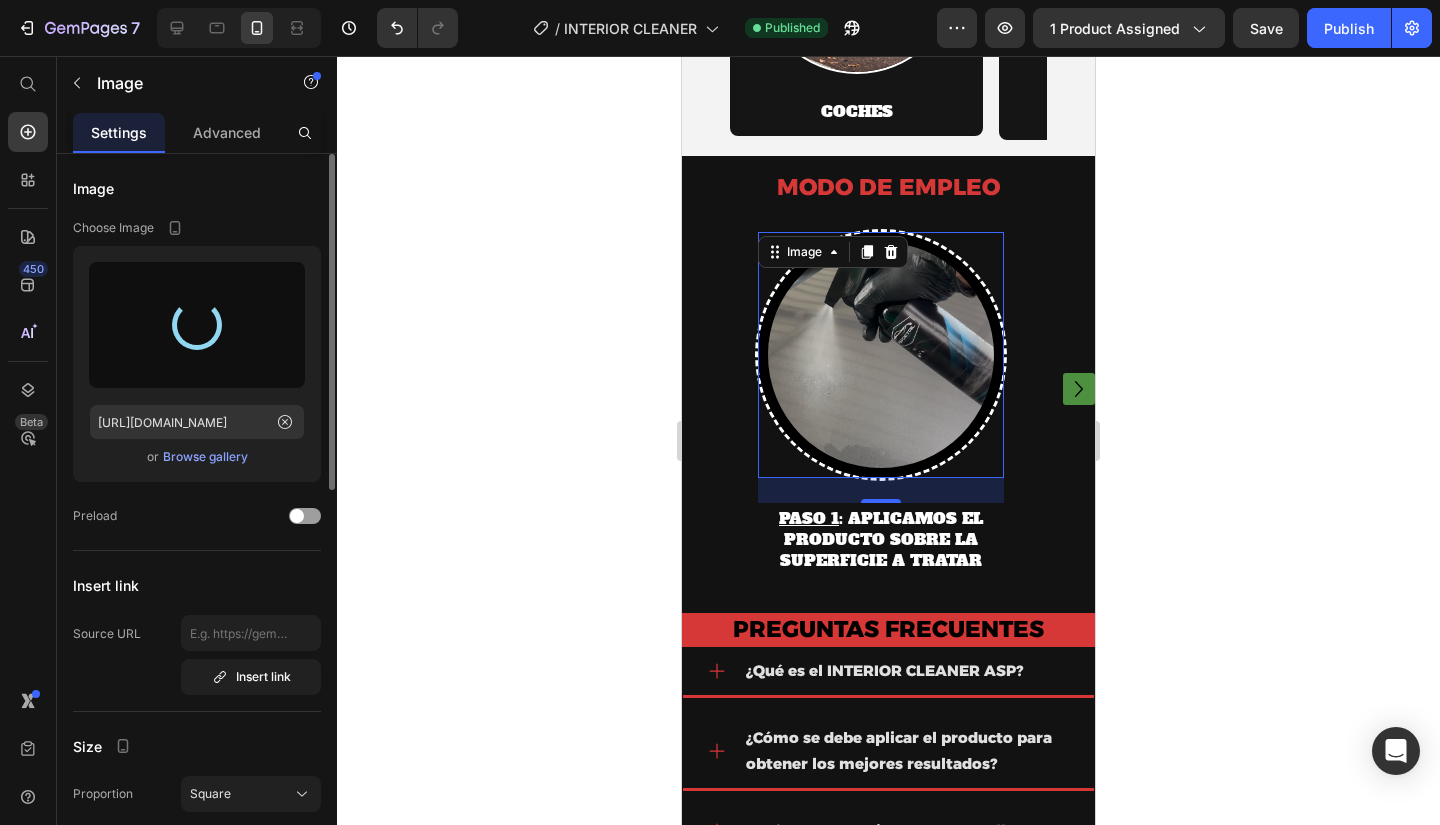 type on "https://cdn.shopify.com/s/files/1/0858/8787/7452/files/gempages_539600680856323219-d9c2cdc9-0ca6-4cba-8527-caeaede190c3.jpg" 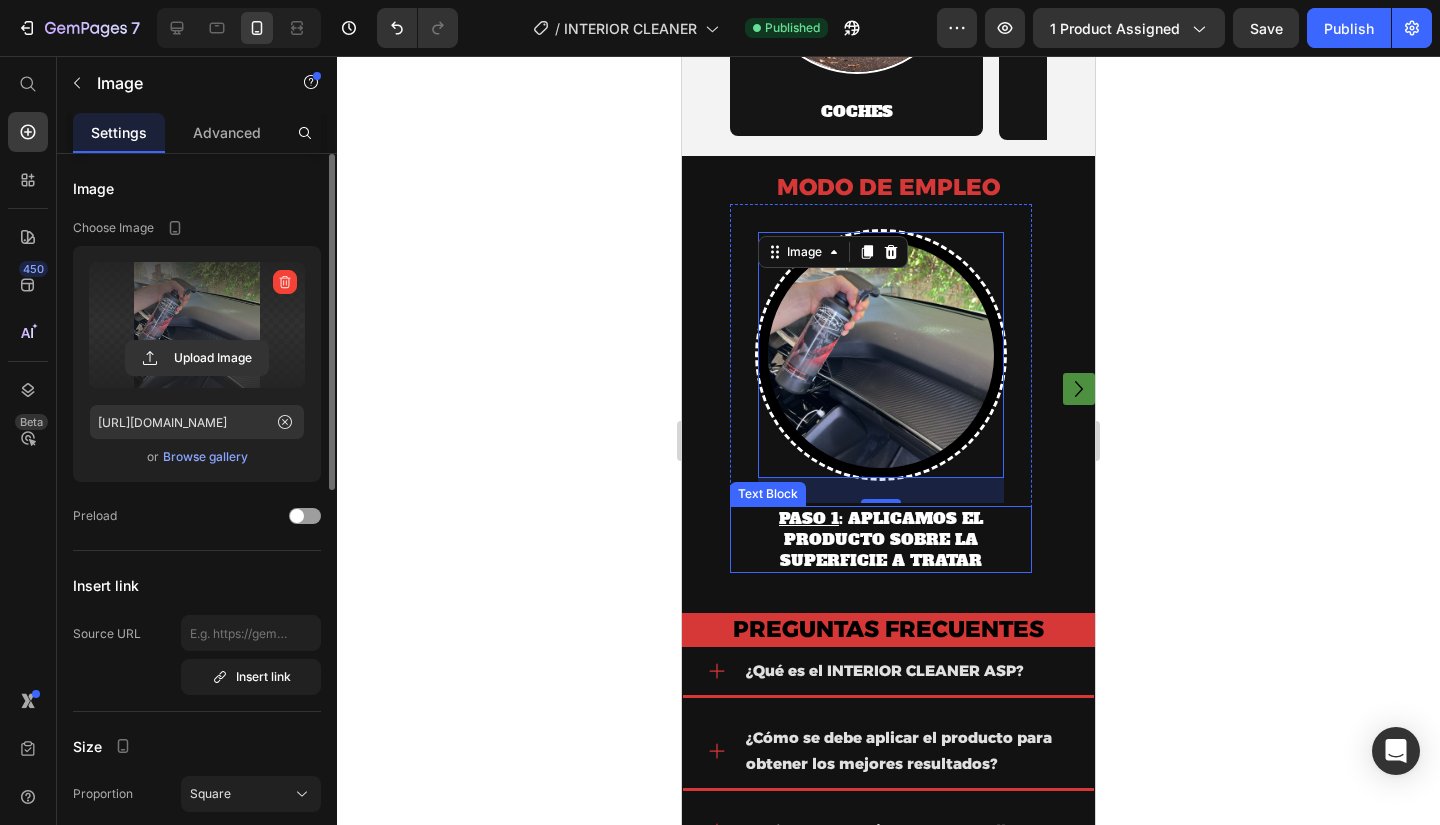 click on "PASO 1 : APLICAMOS EL PRODUCTO SOBRE LA SUPERFICIE A TRATAR" at bounding box center [881, 539] 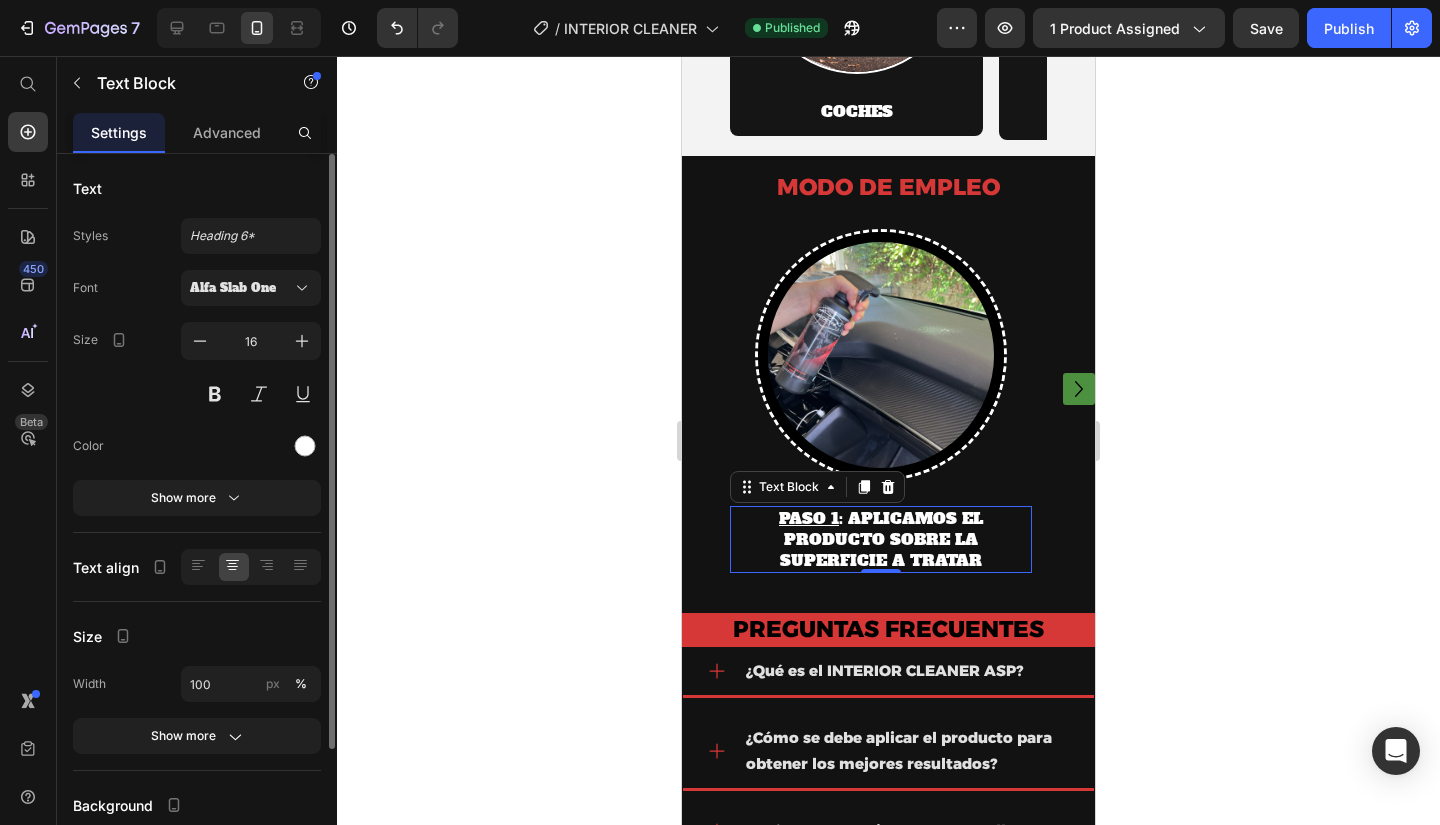 click on "PASO 1 : APLICAMOS EL PRODUCTO SOBRE LA SUPERFICIE A TRATAR" at bounding box center (881, 539) 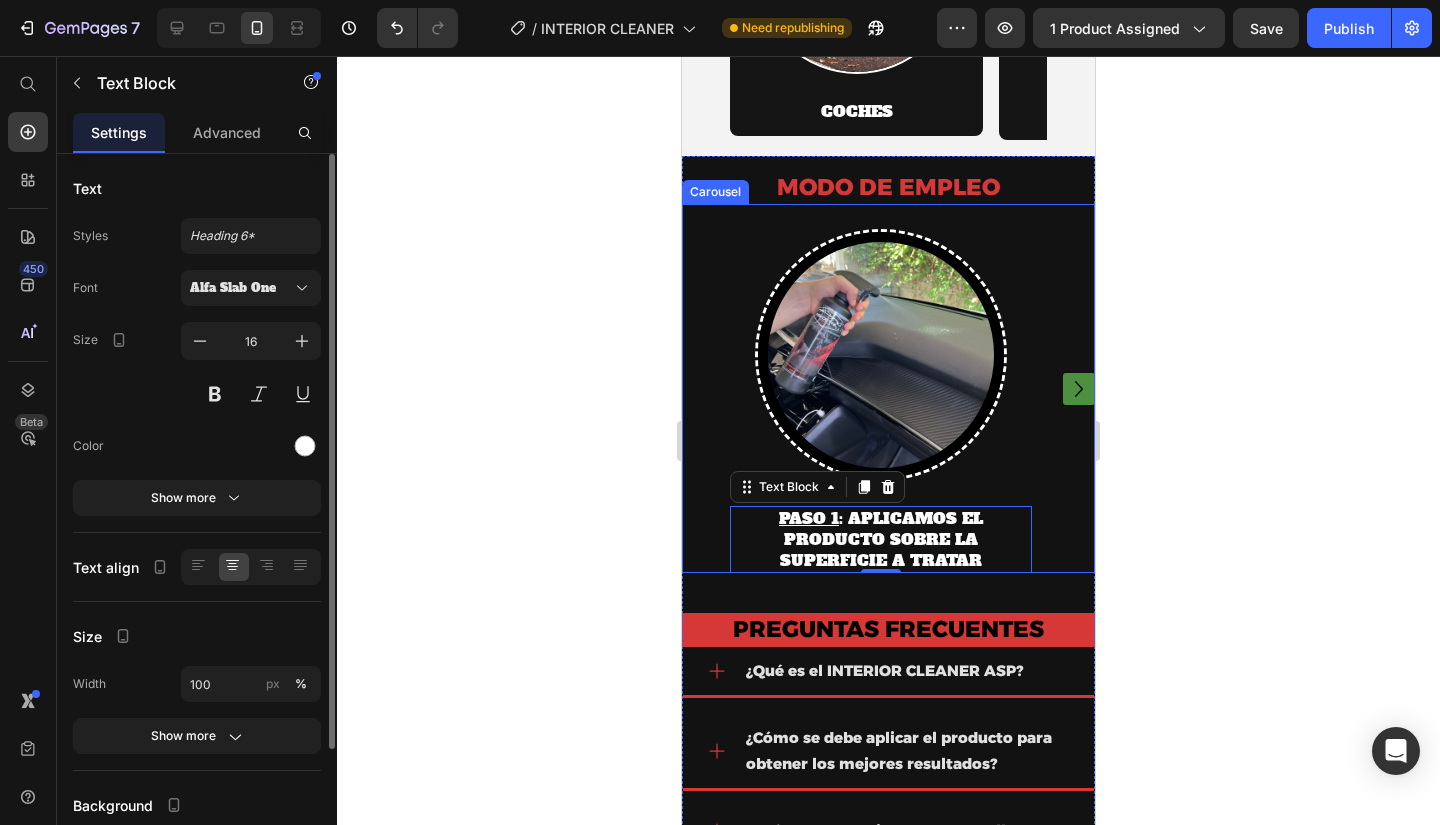 click 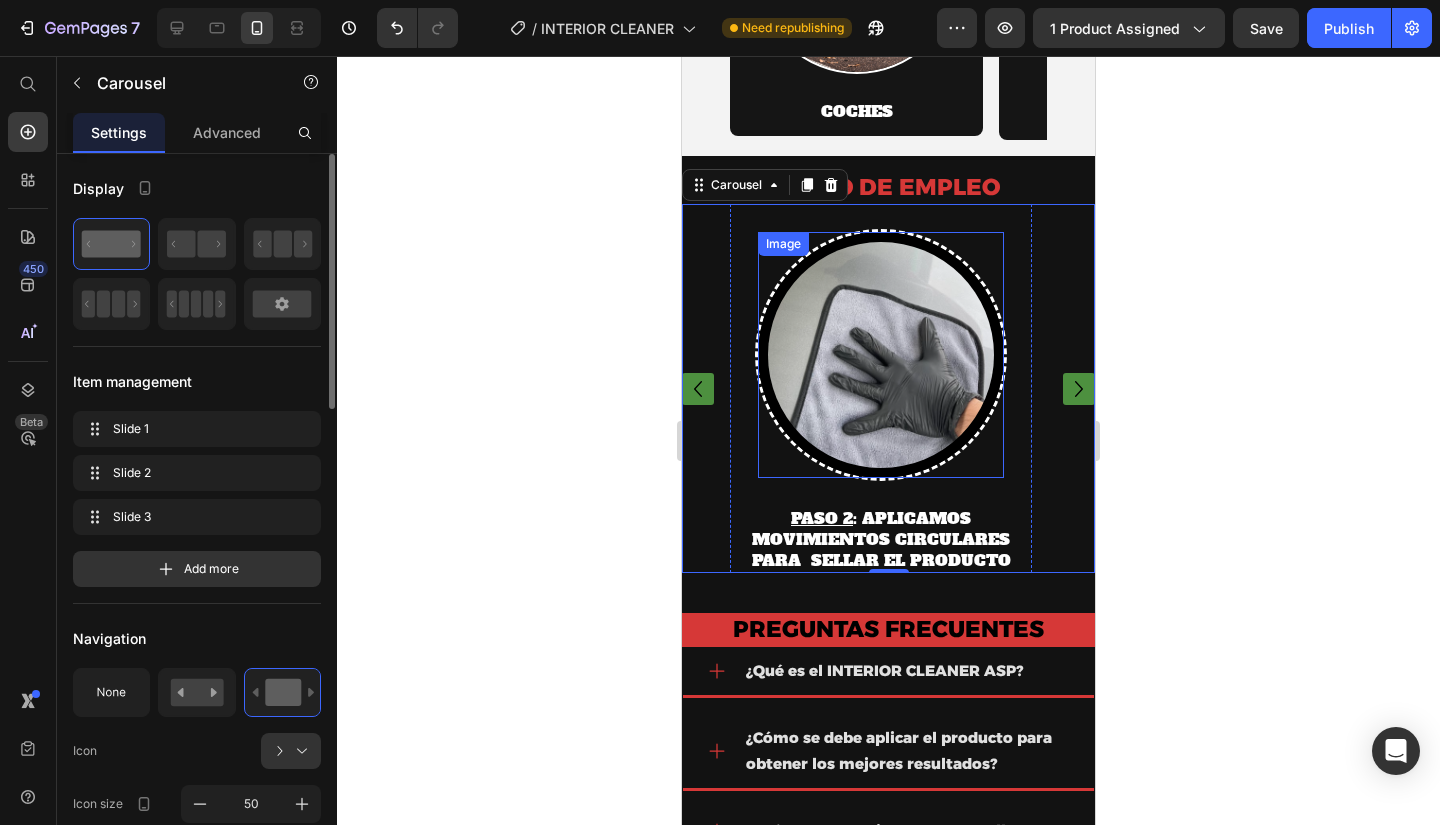 click at bounding box center (881, 355) 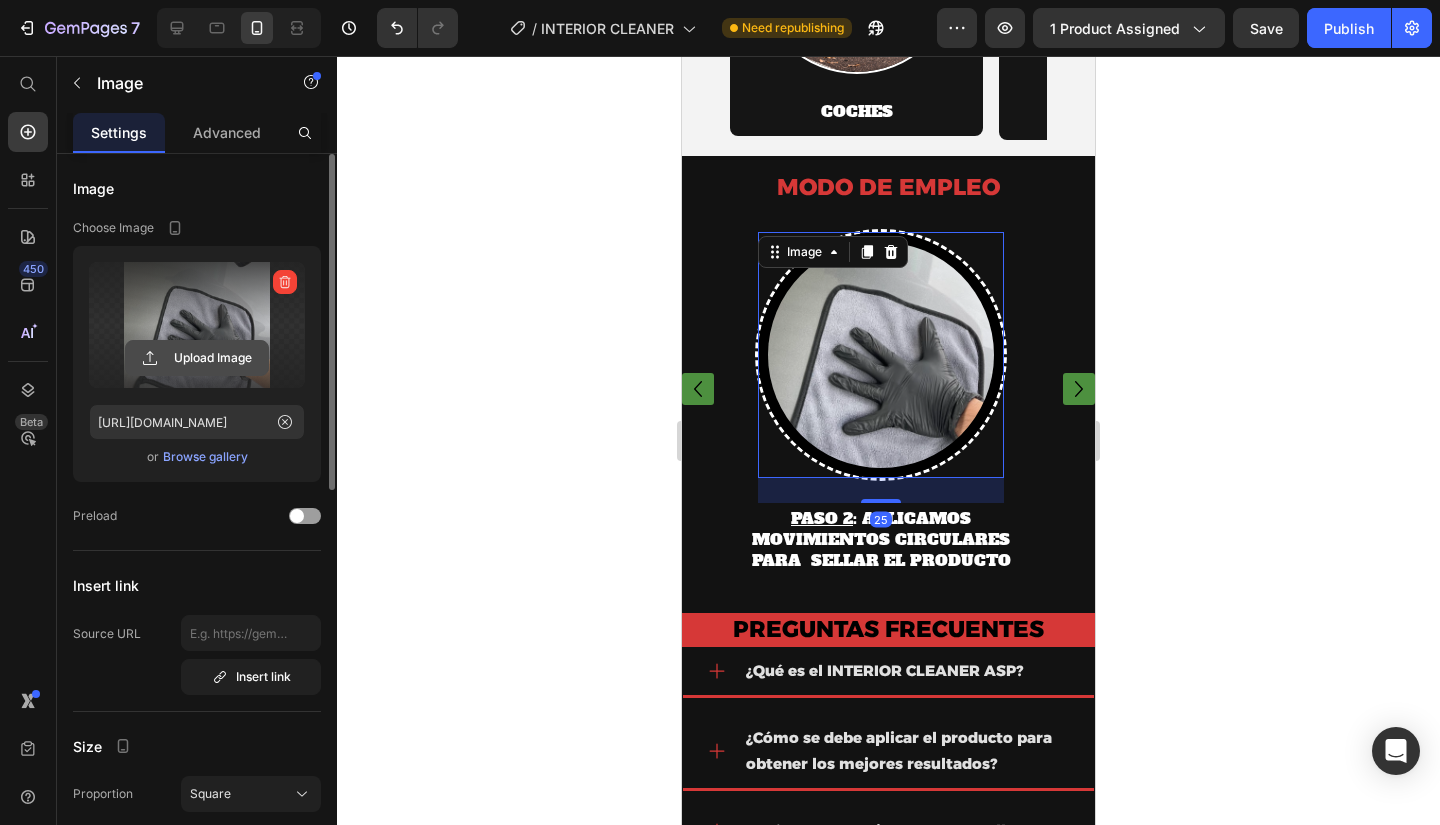 click 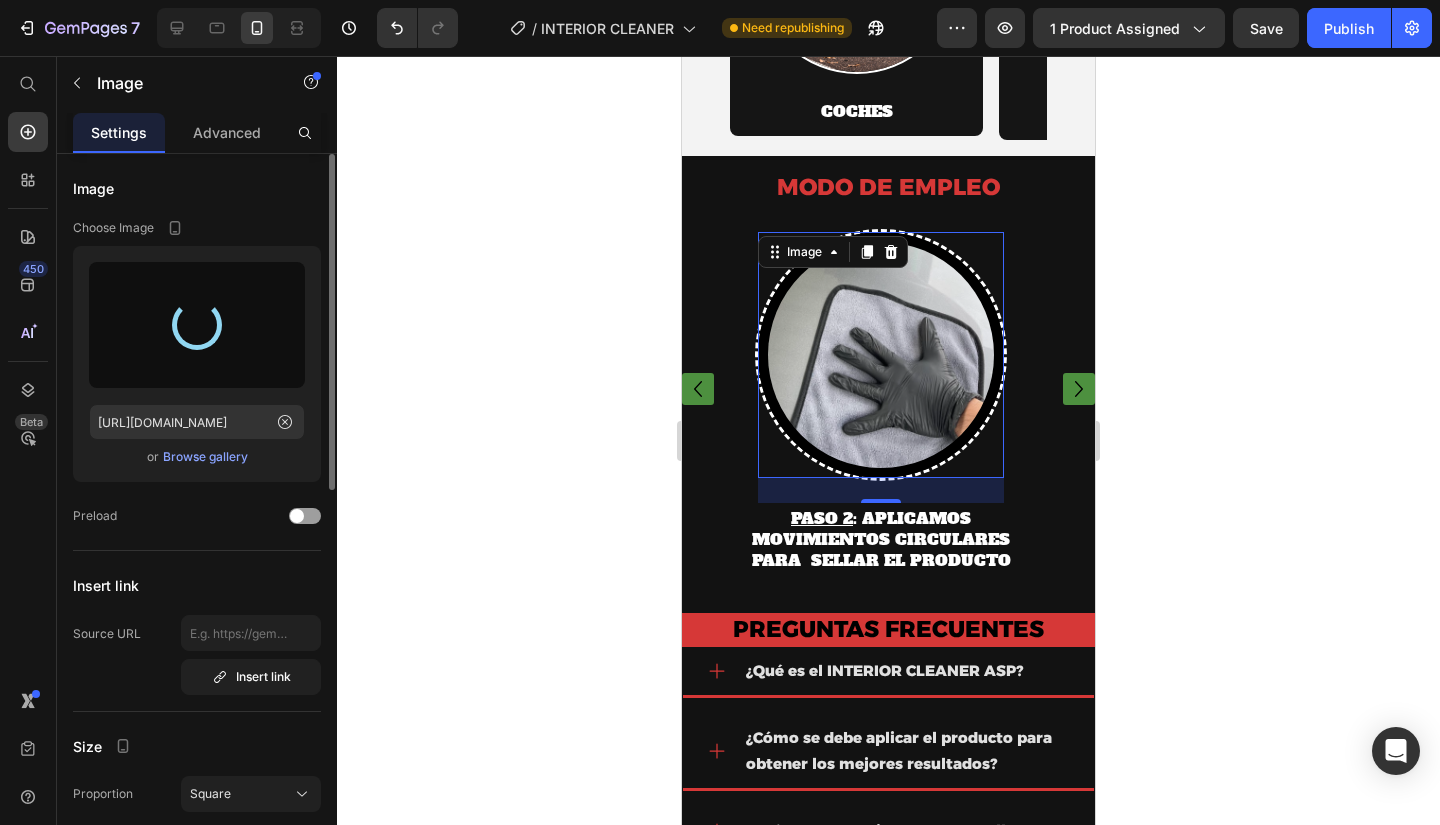 type on "https://cdn.shopify.com/s/files/1/0858/8787/7452/files/gempages_539600680856323219-8c9cd0dd-6316-4978-a87b-e3d0ba0784ff.jpg" 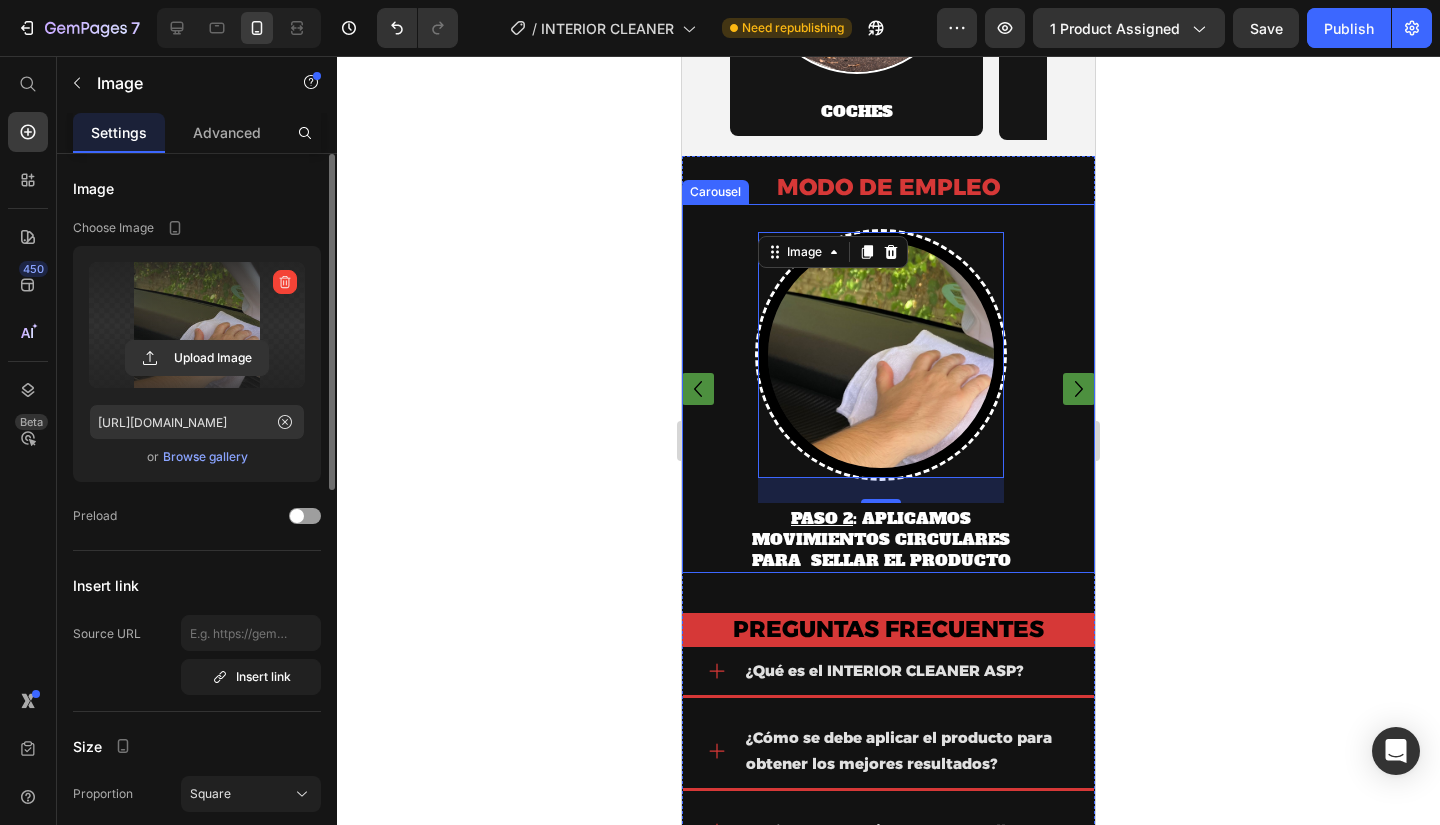 click 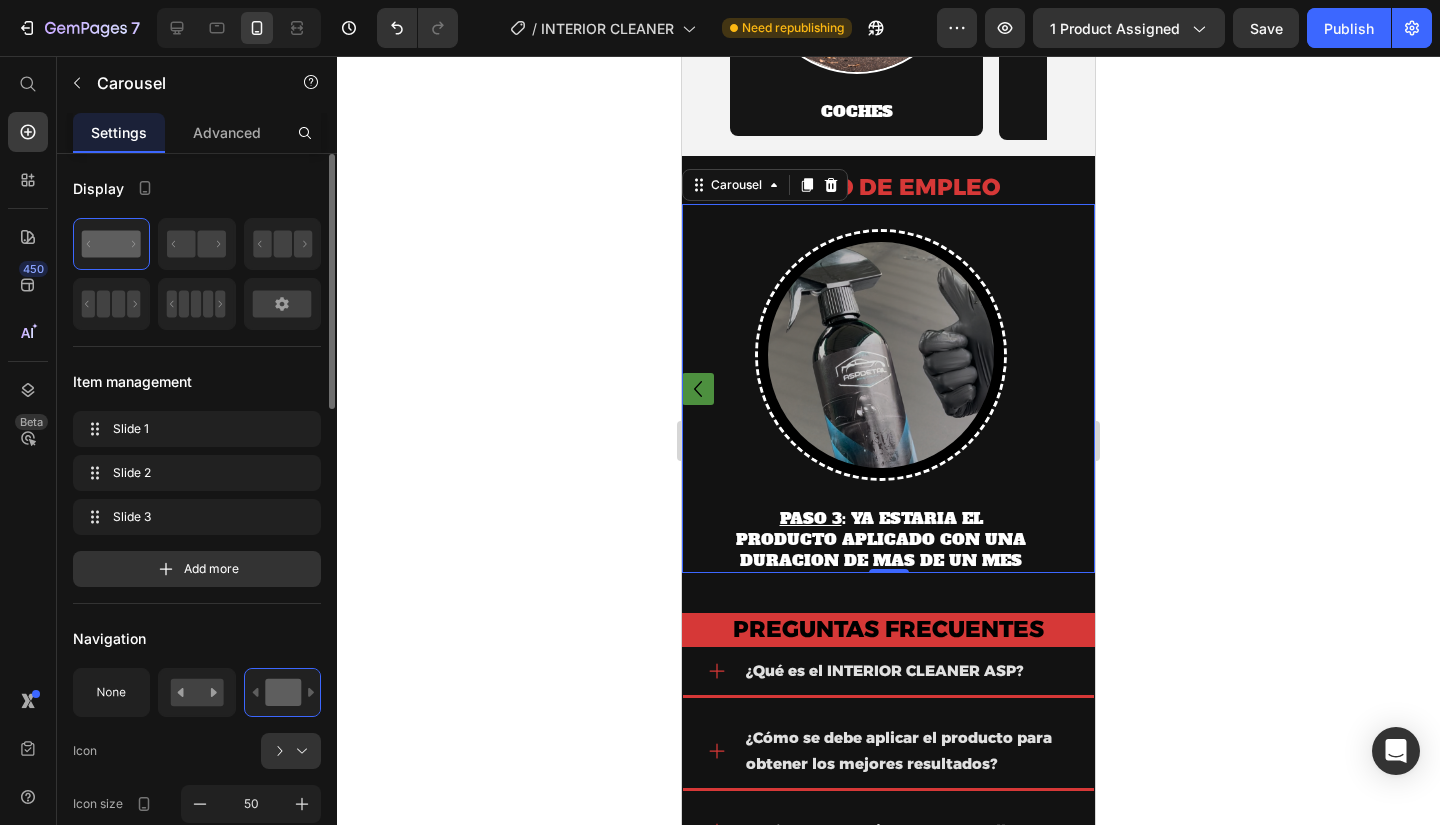 click 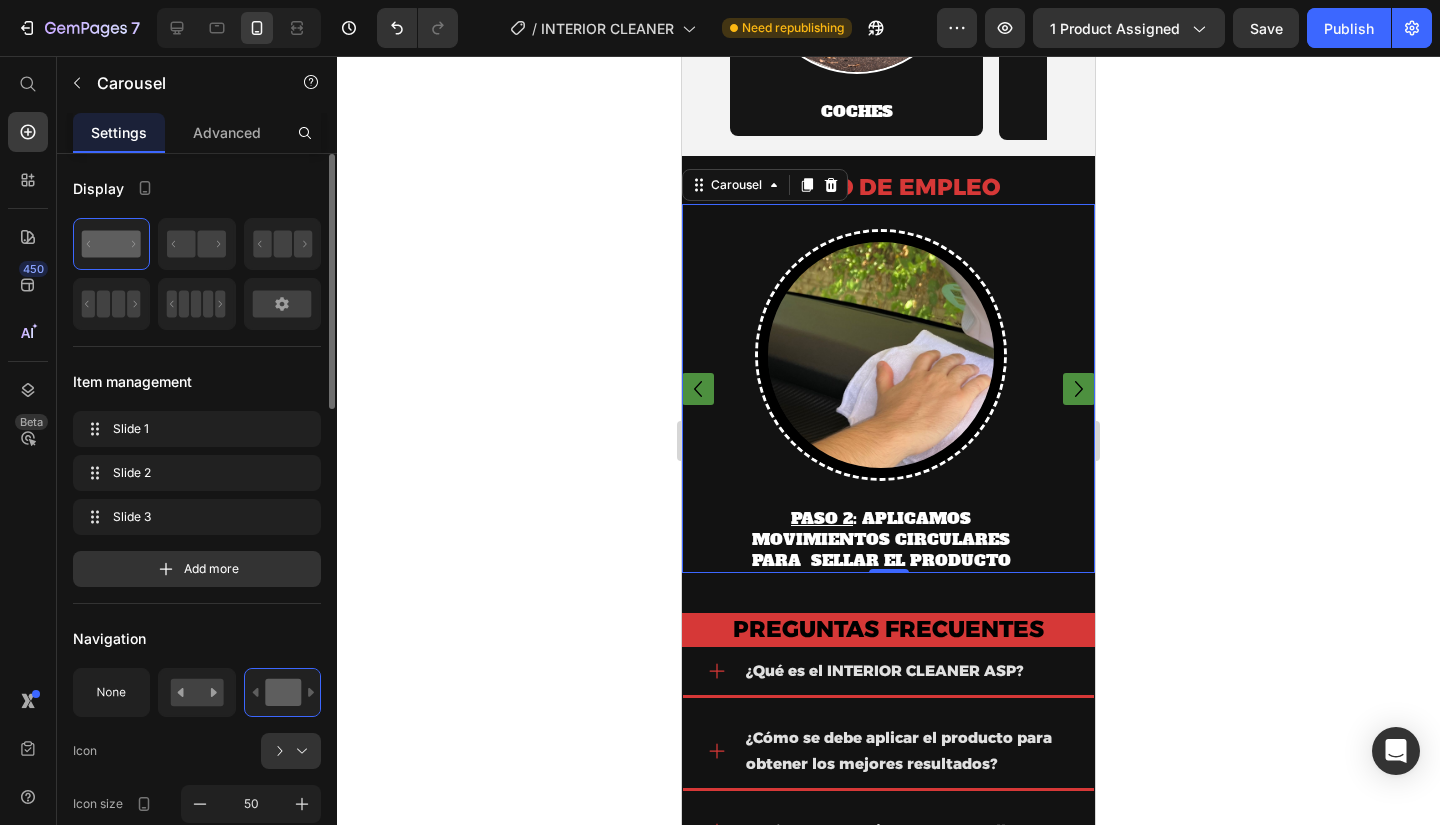 click 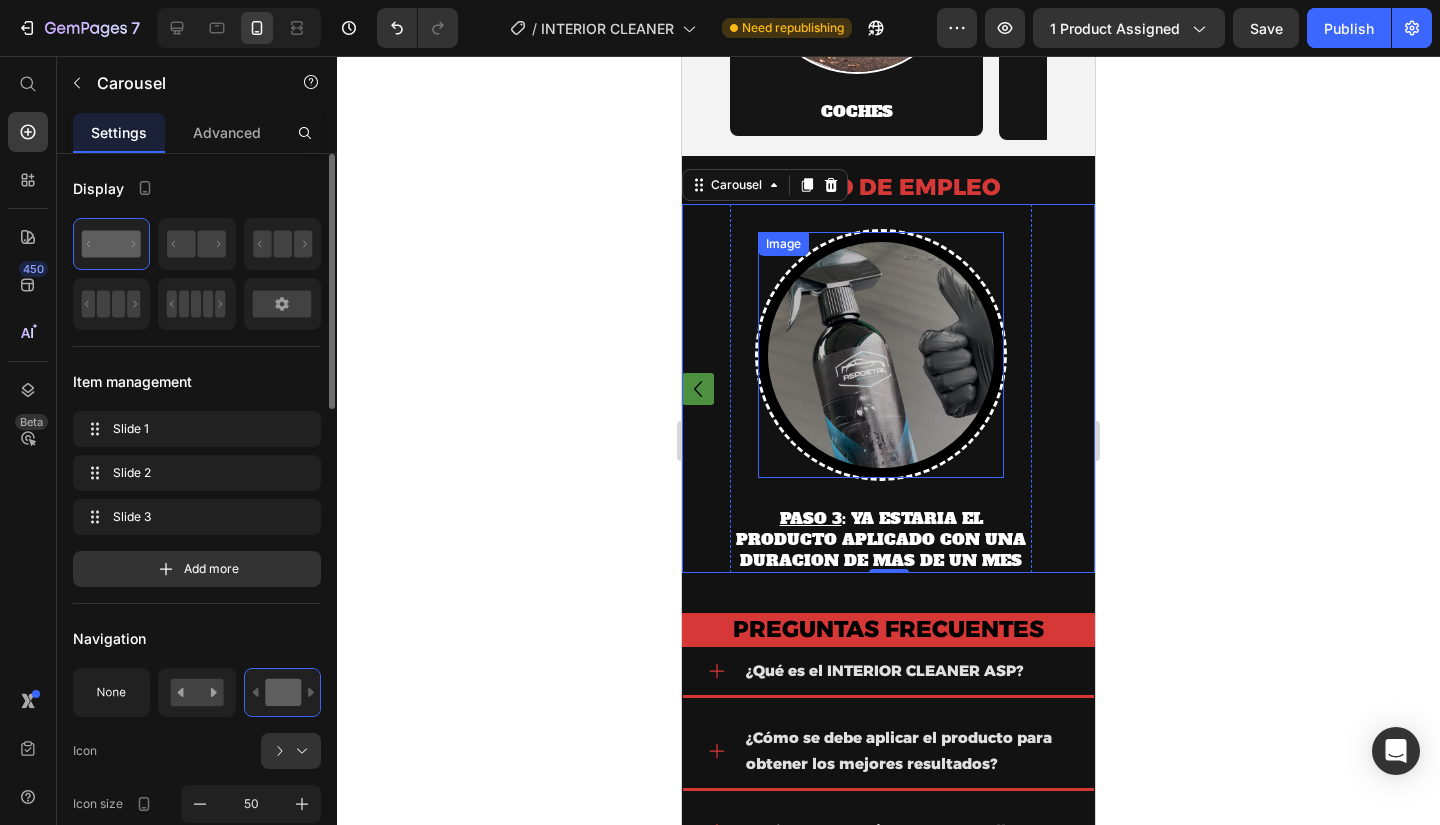click at bounding box center (881, 355) 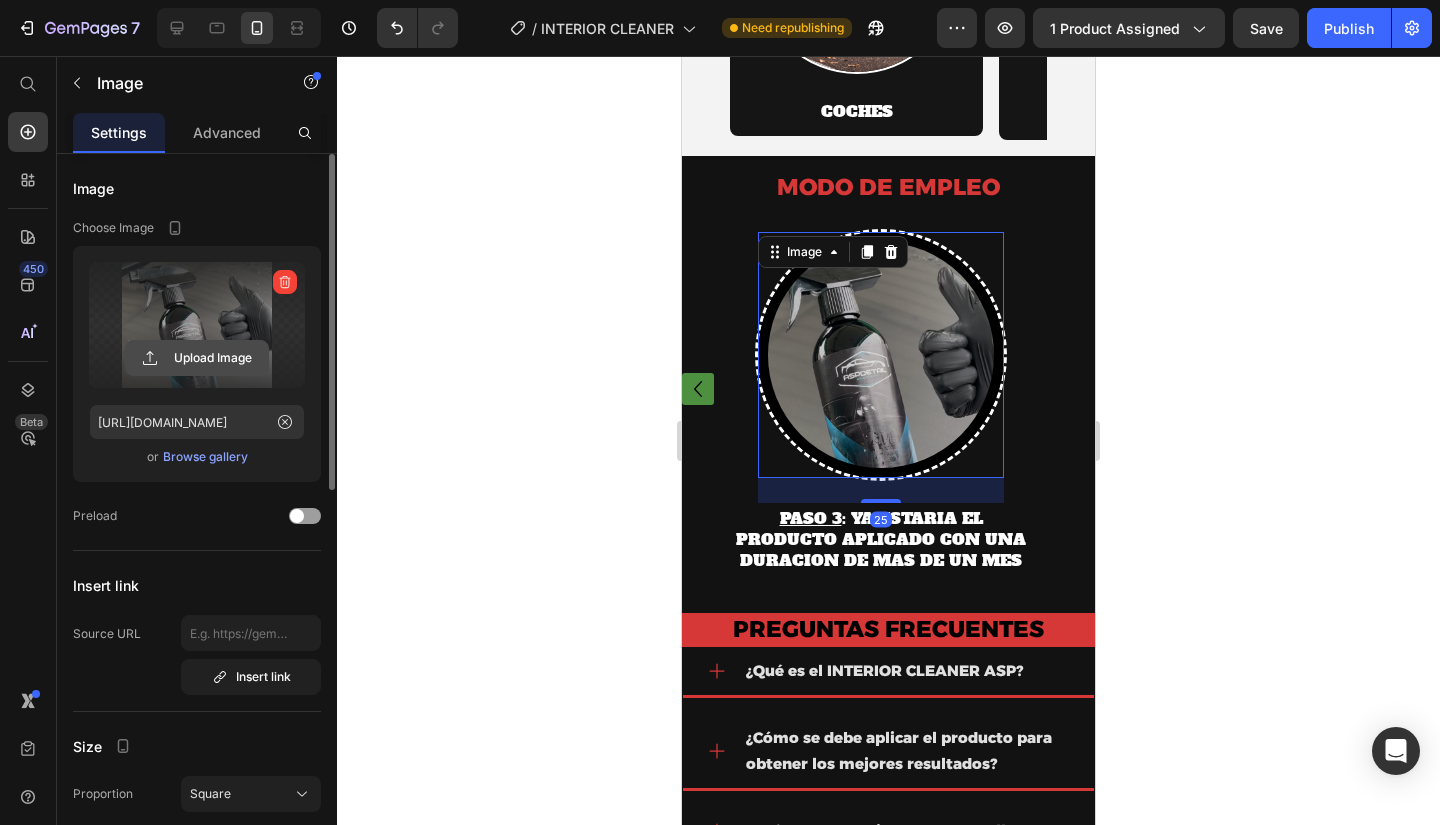 click 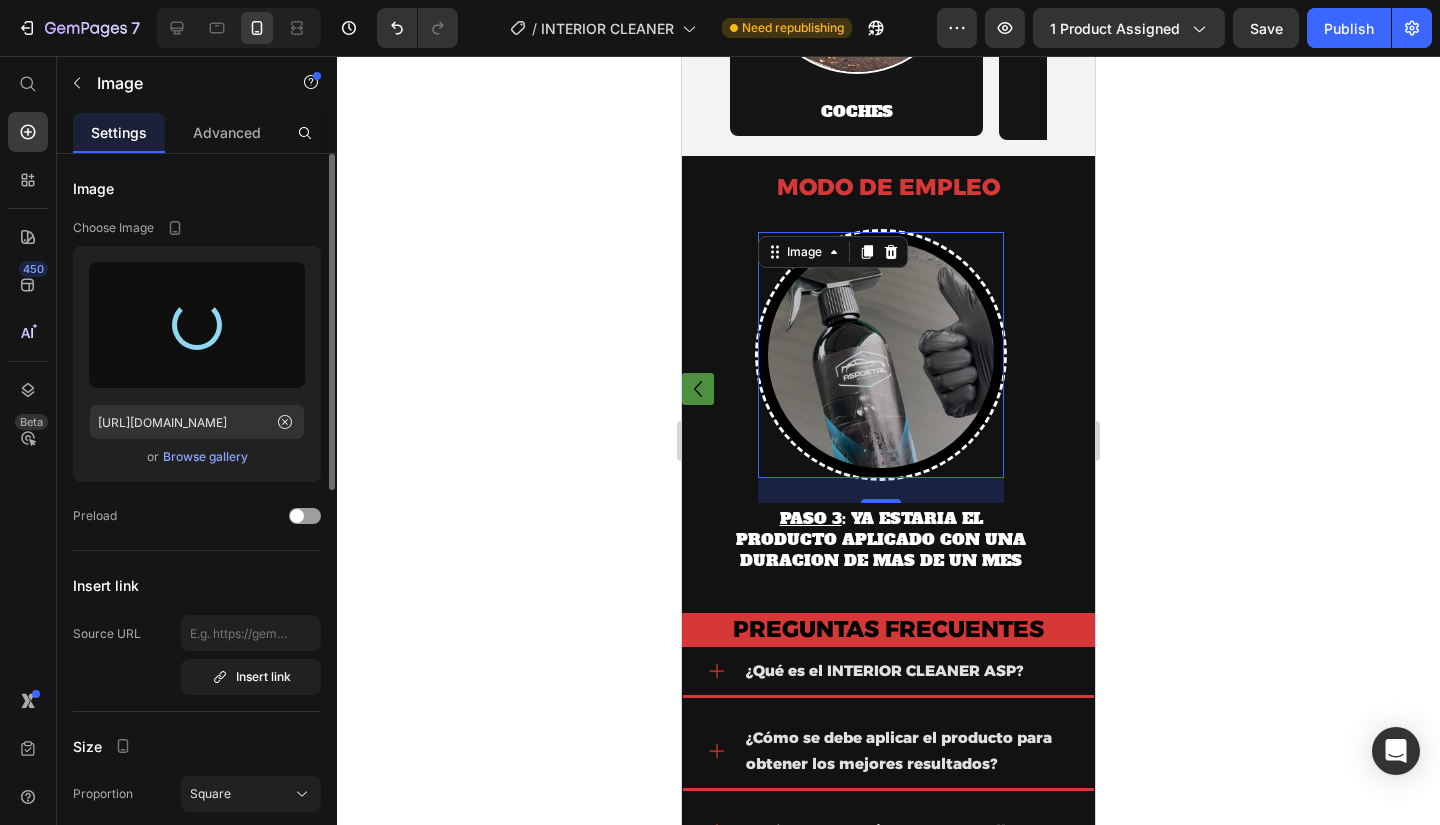 type on "https://cdn.shopify.com/s/files/1/0858/8787/7452/files/gempages_539600680856323219-bfb8d9e7-d62e-4c9d-87ec-74b60958f777.jpg" 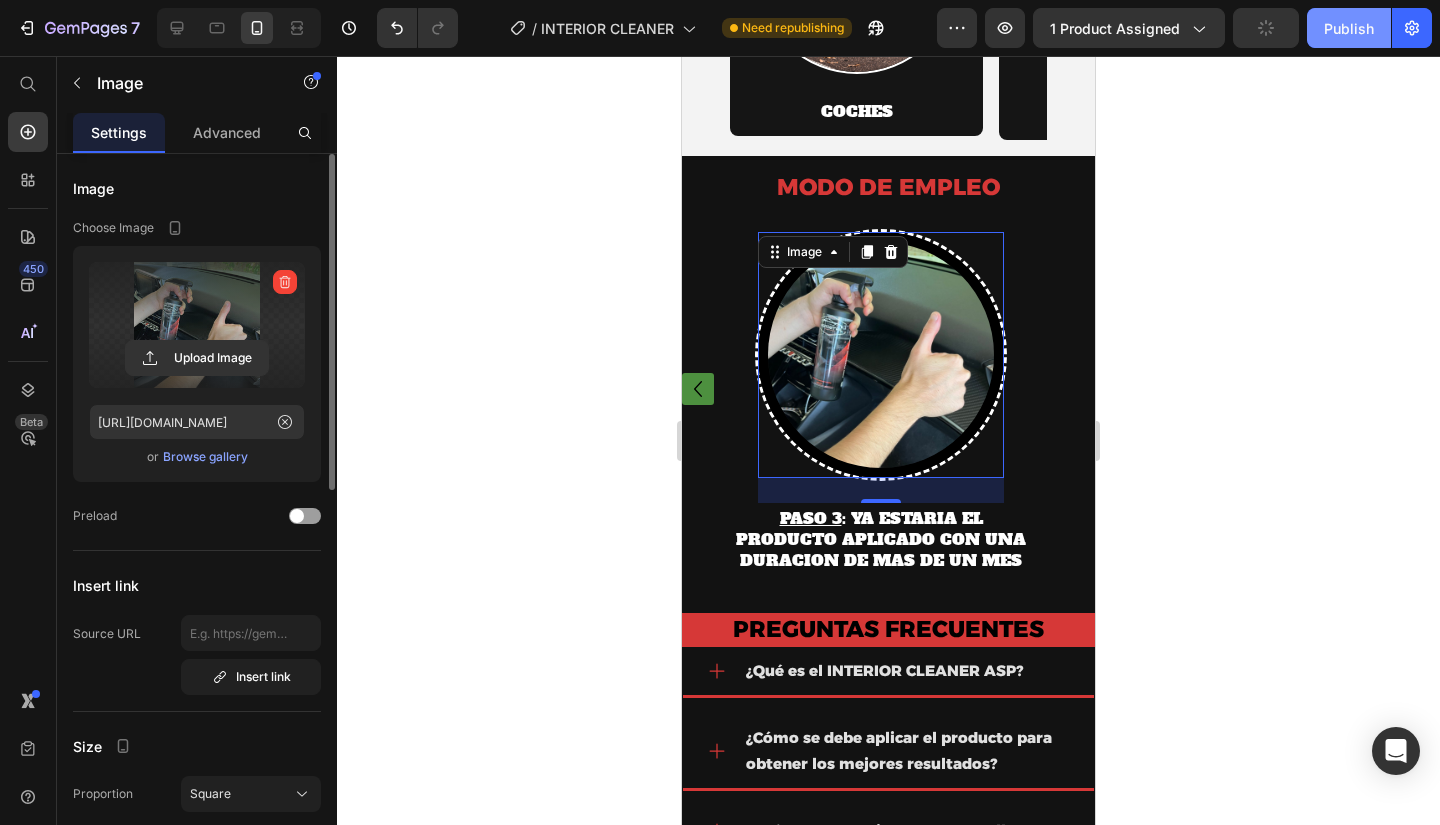 click on "Publish" 